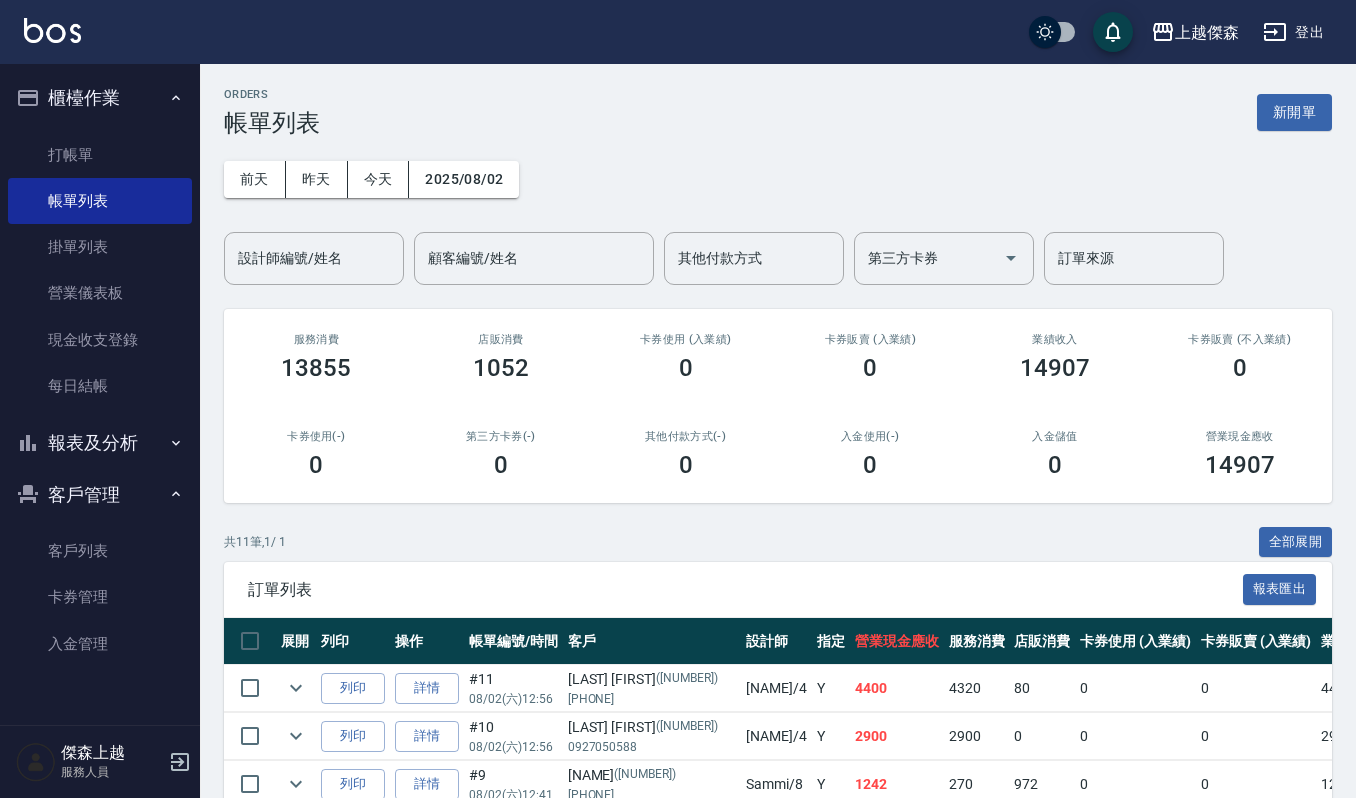 scroll, scrollTop: 266, scrollLeft: 0, axis: vertical 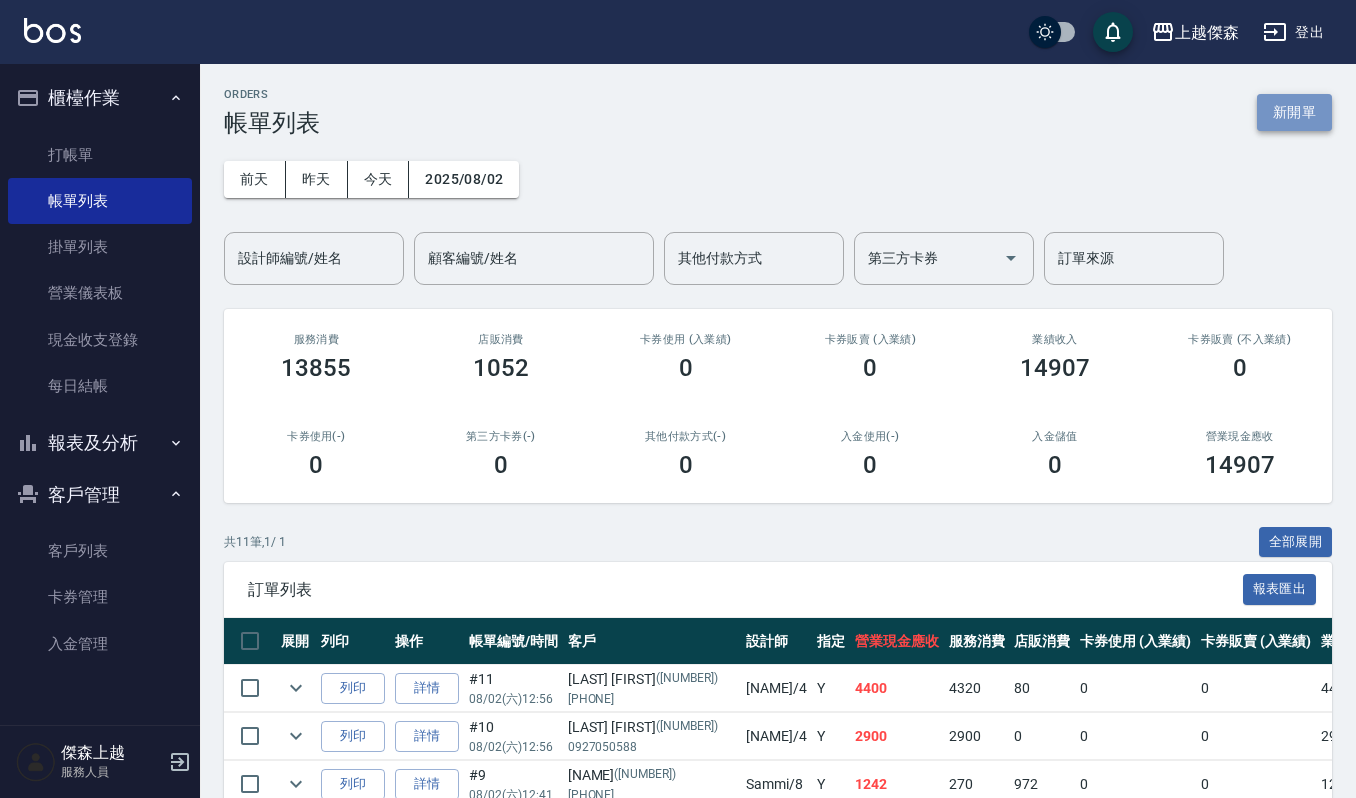 click on "新開單" at bounding box center (1294, 112) 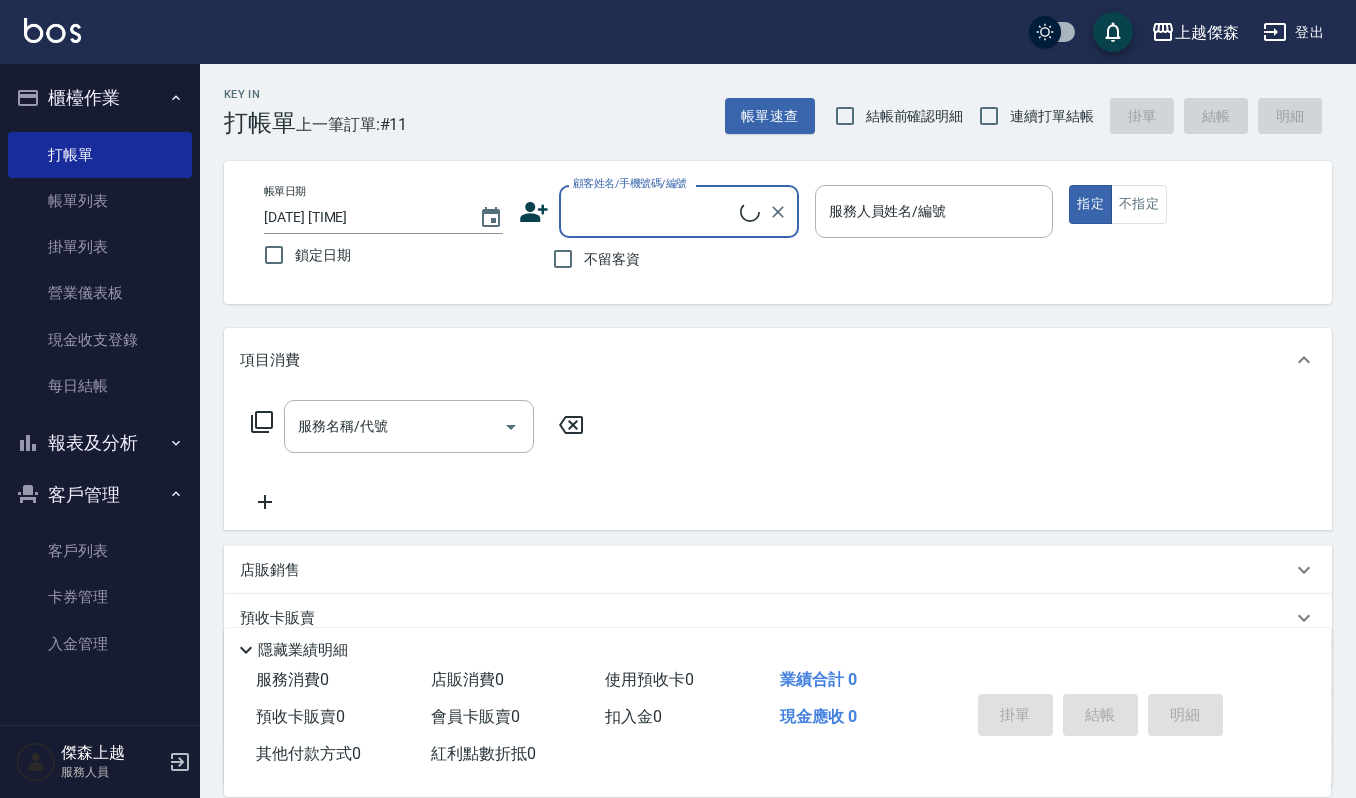 click on "顧客姓名/手機號碼/編號" at bounding box center [654, 211] 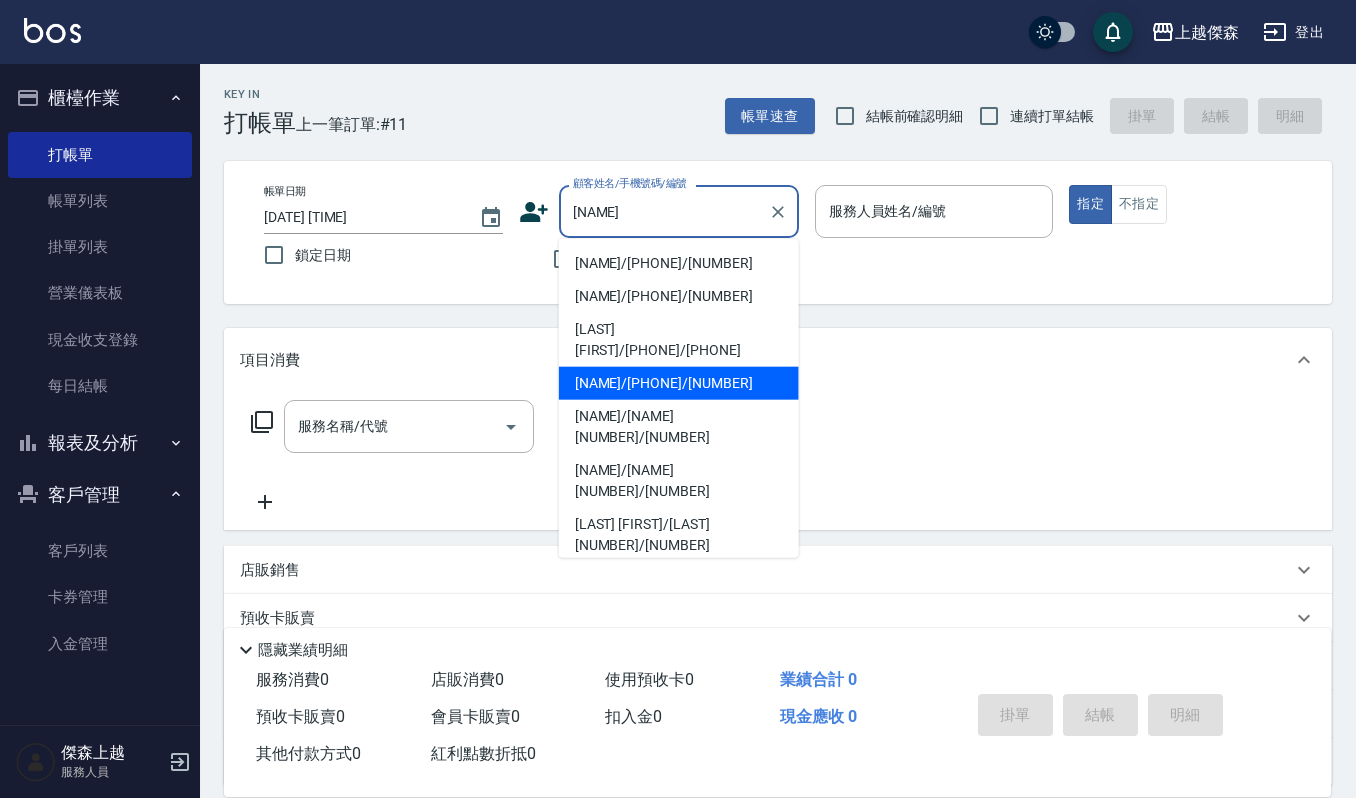 click on "陳昱志/0952222342/22342" at bounding box center (679, 383) 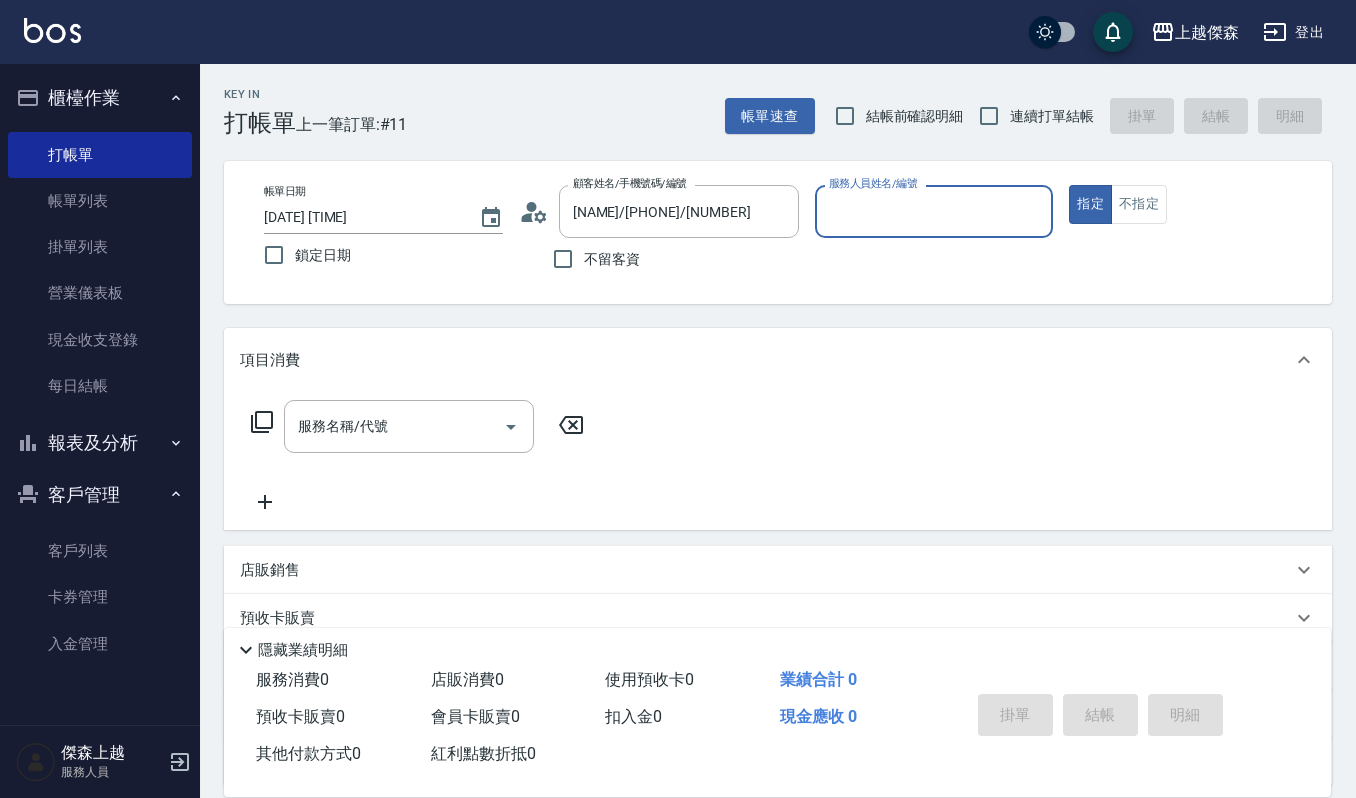 type on "Ivy-9" 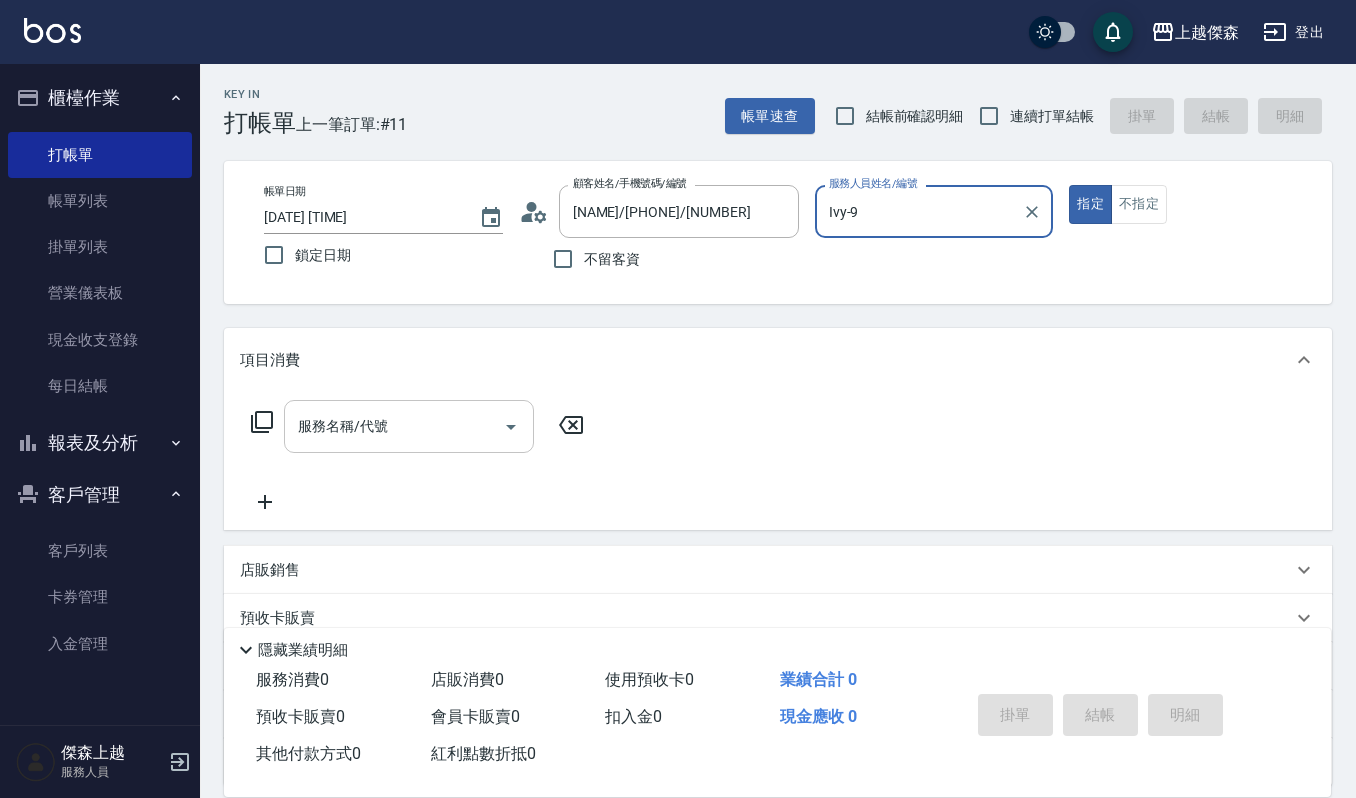 click on "服務名稱/代號" at bounding box center (394, 426) 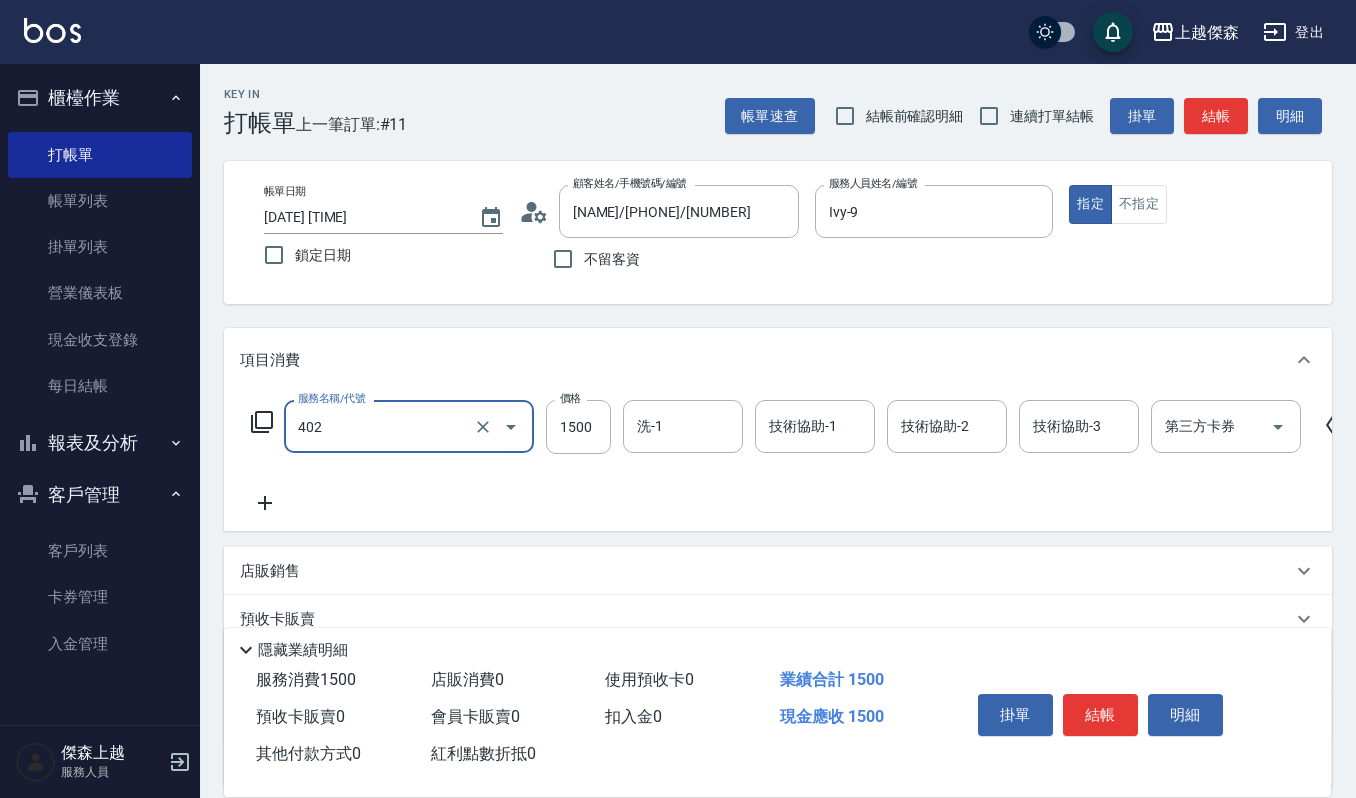 type on "打底染髮(402)" 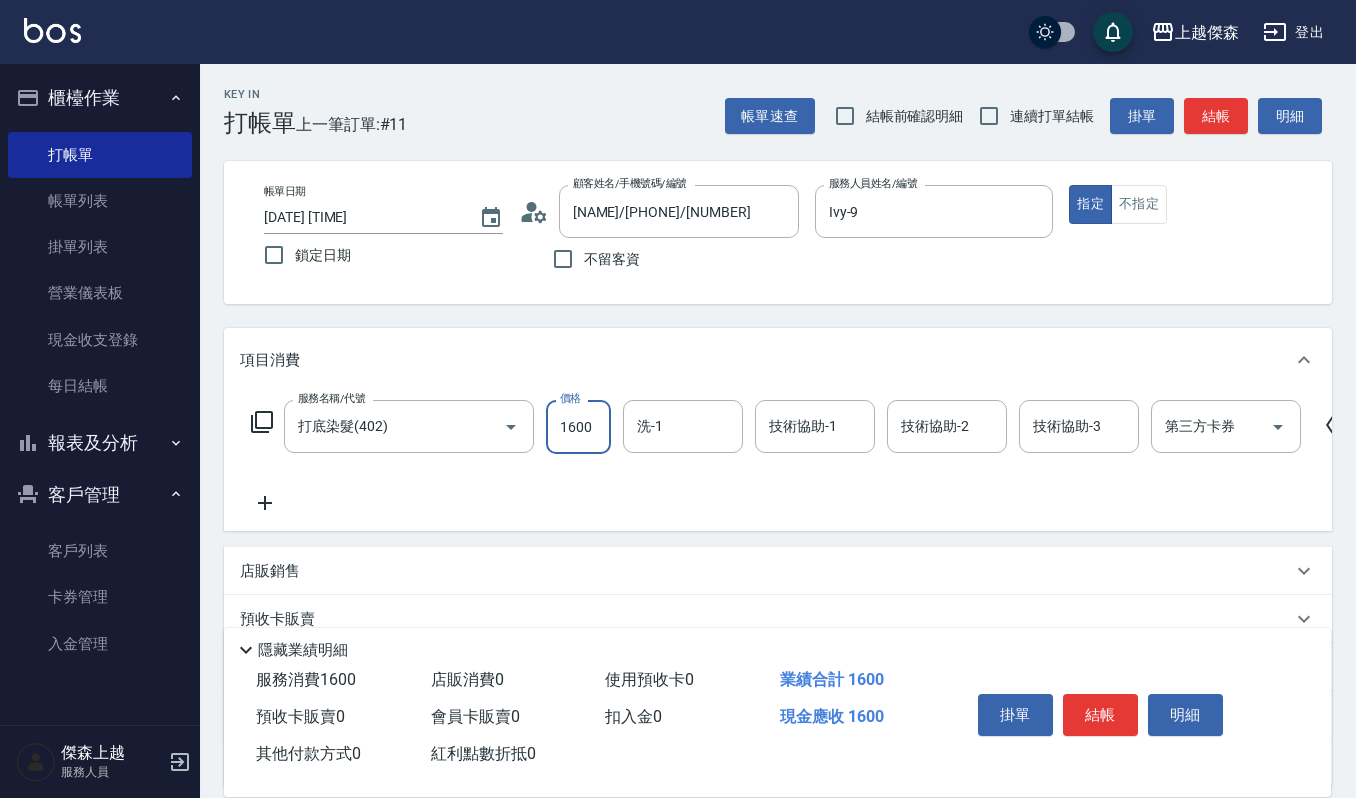 type on "1600" 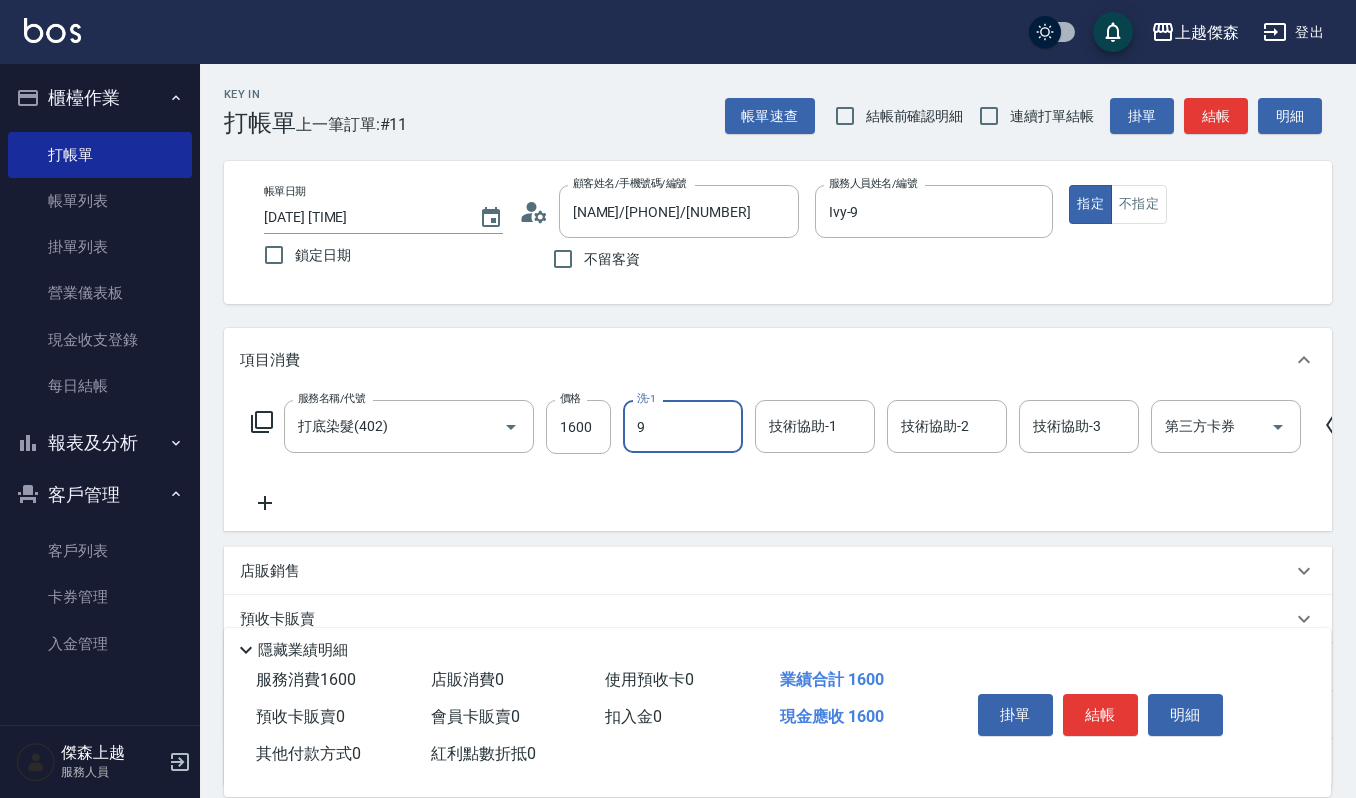 type on "Ivy-9" 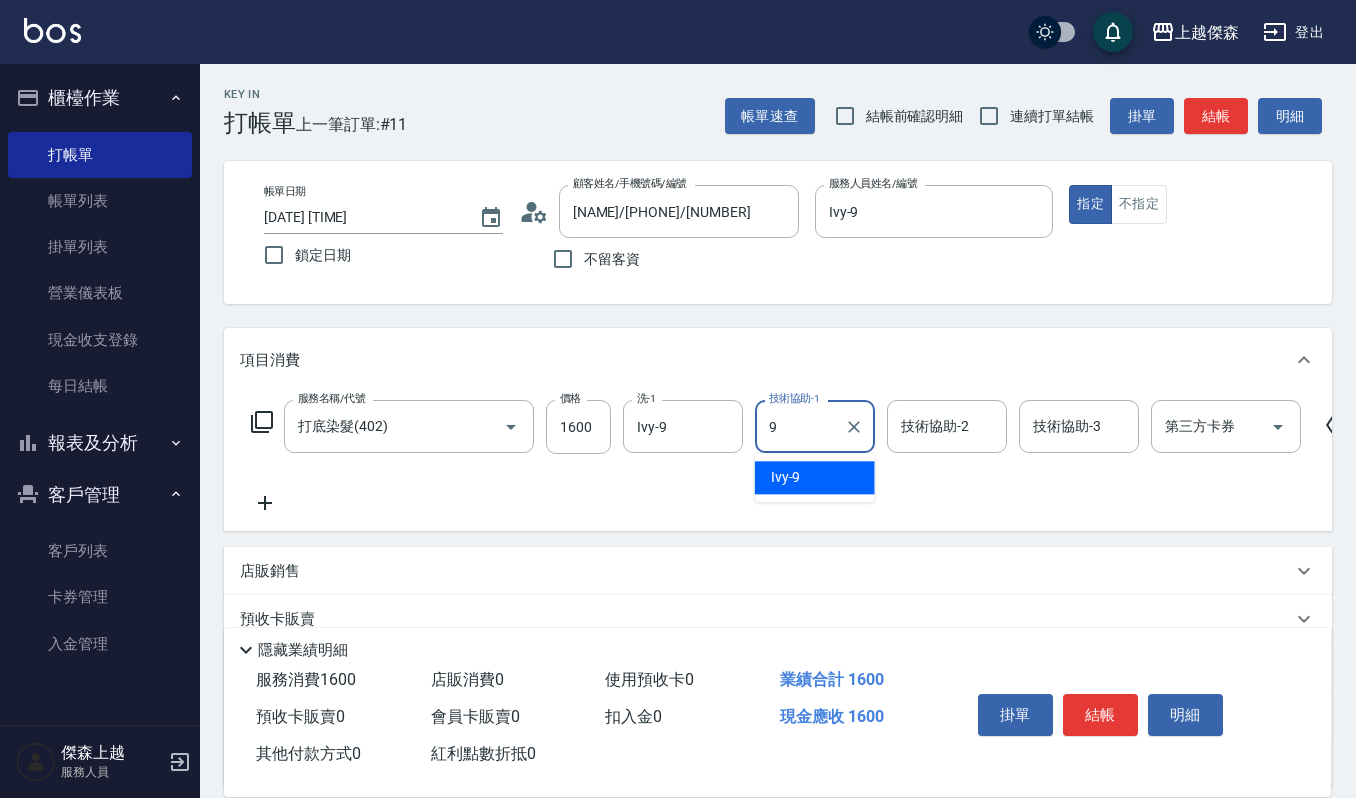 type on "Ivy-9" 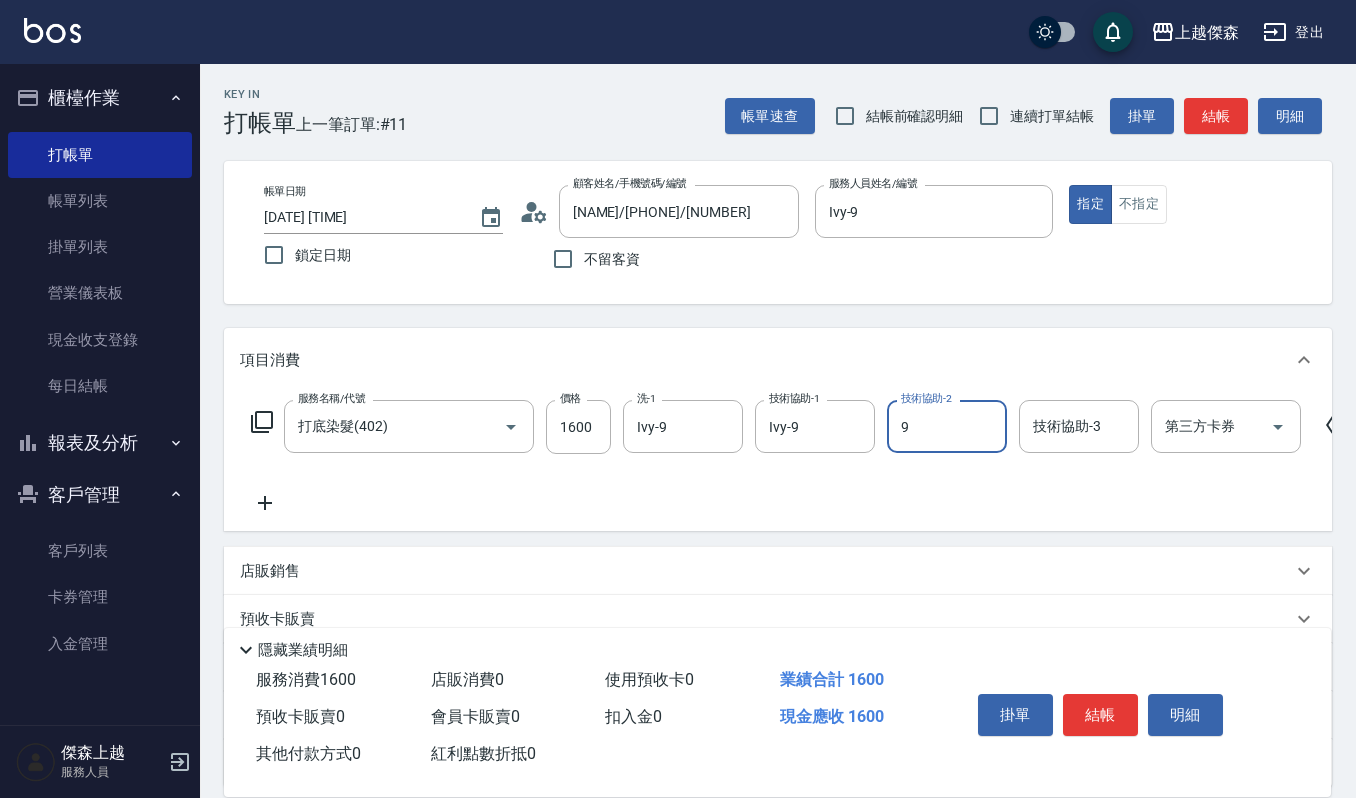 type on "Ivy-9" 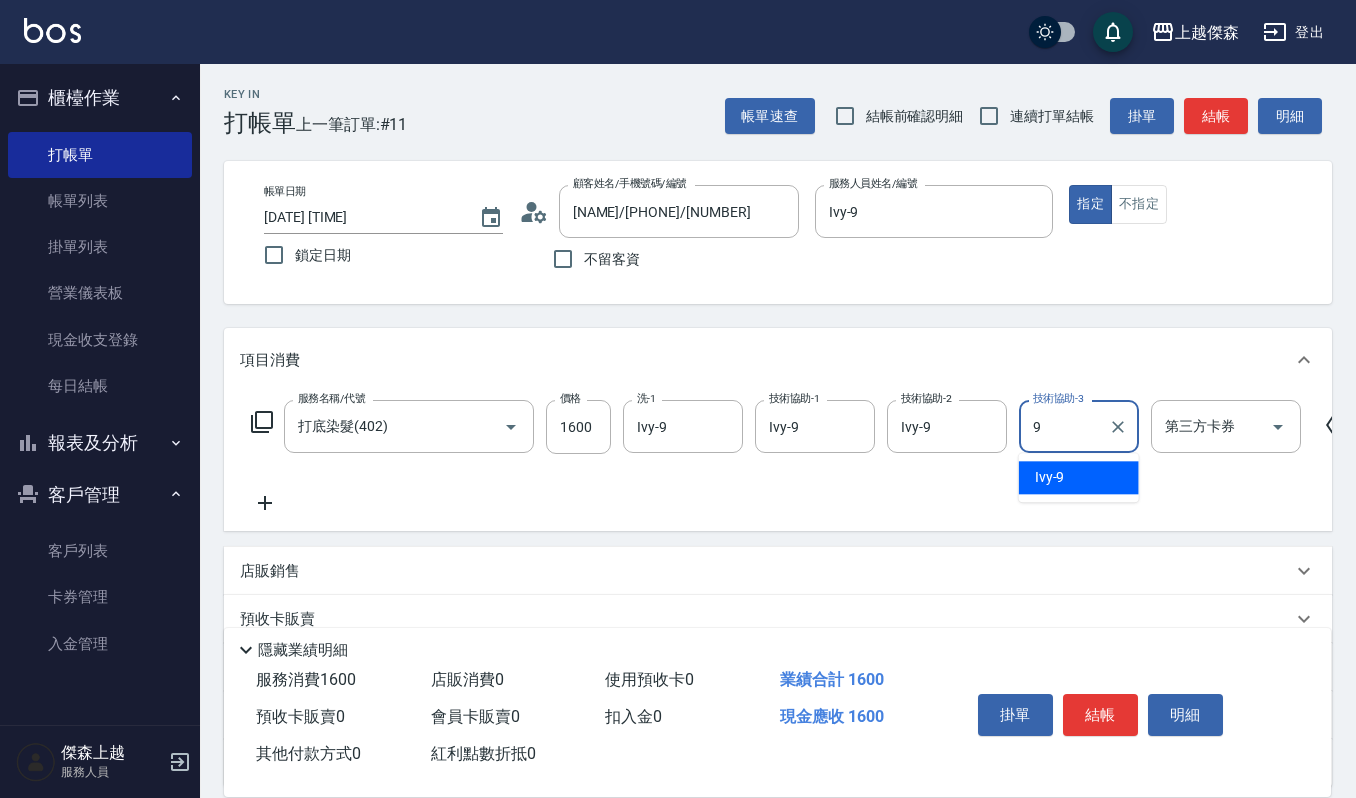 type on "Ivy-9" 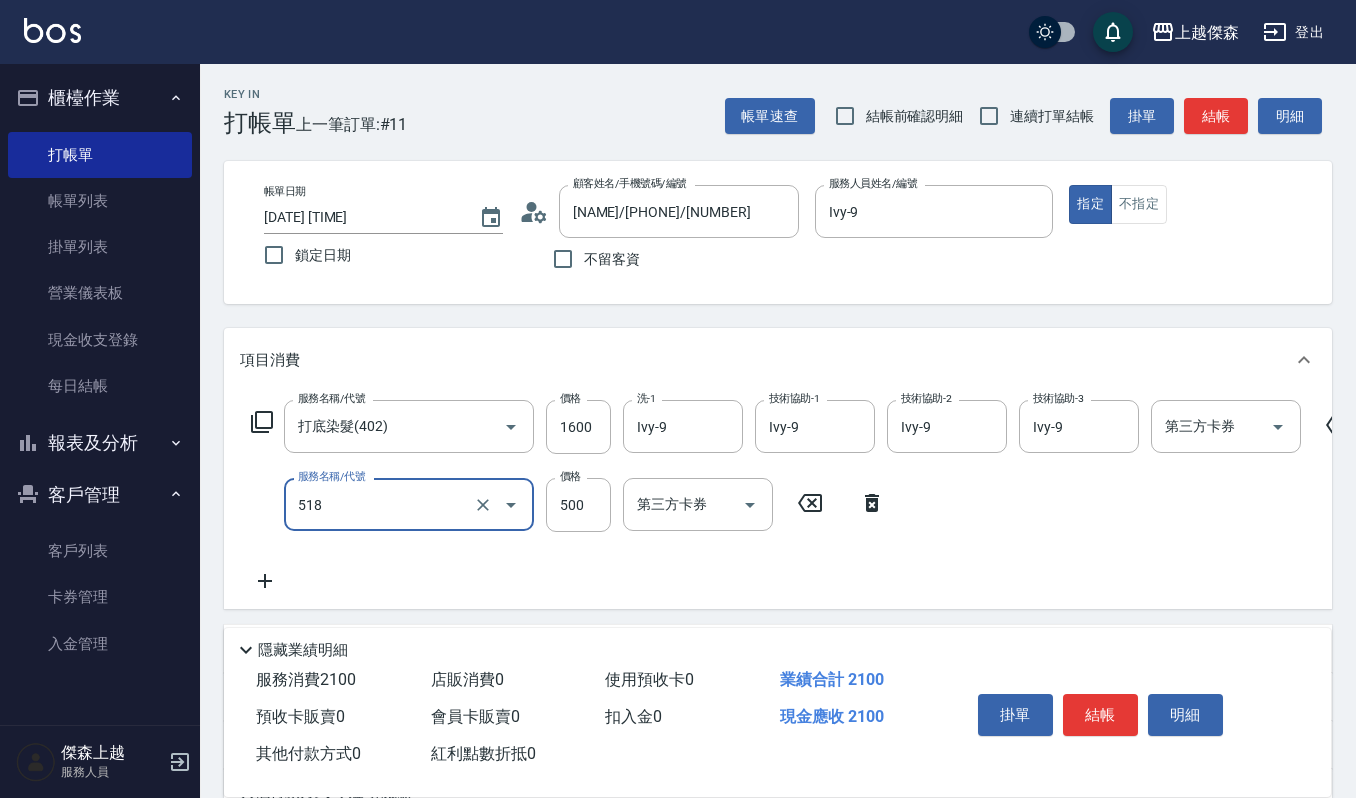 type on "(雲提)燙染前頭皮防護(518)" 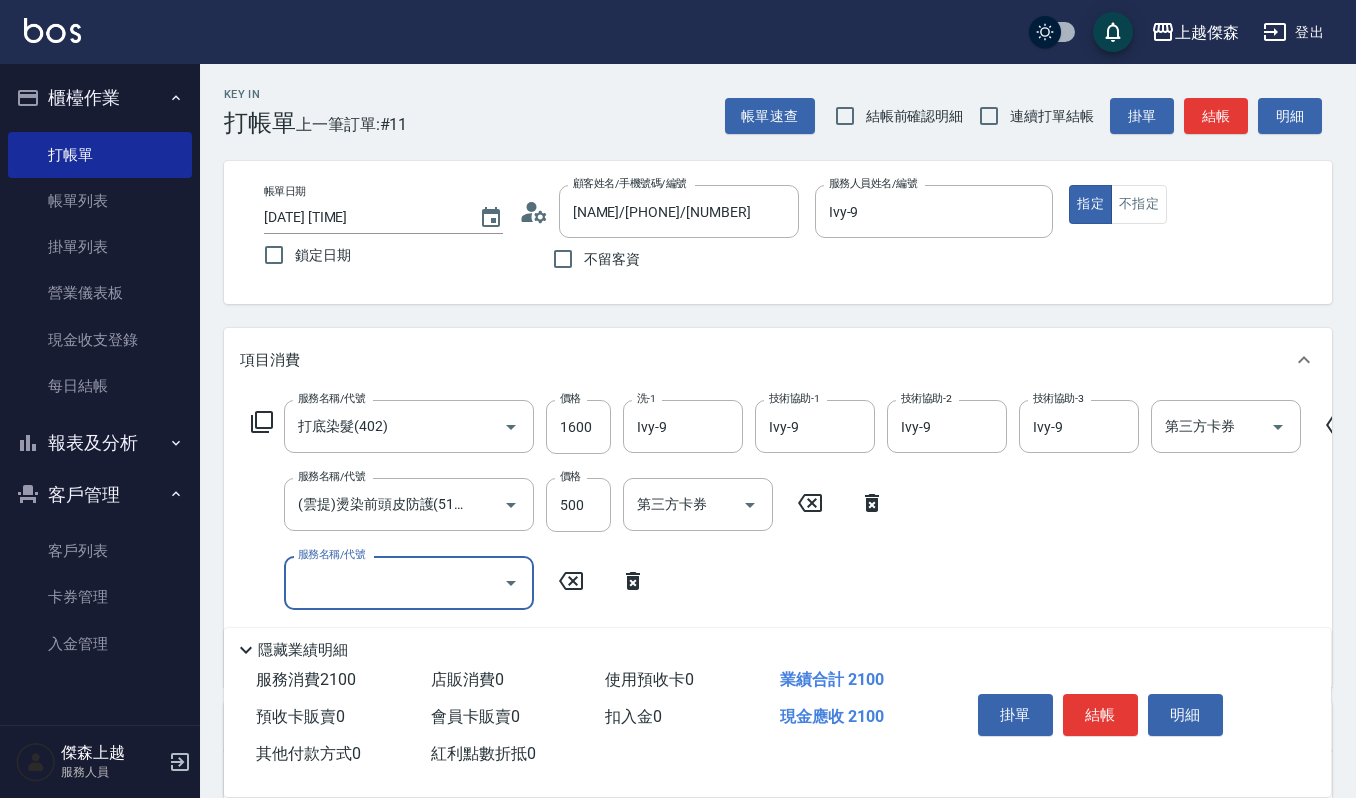 scroll, scrollTop: 0, scrollLeft: 0, axis: both 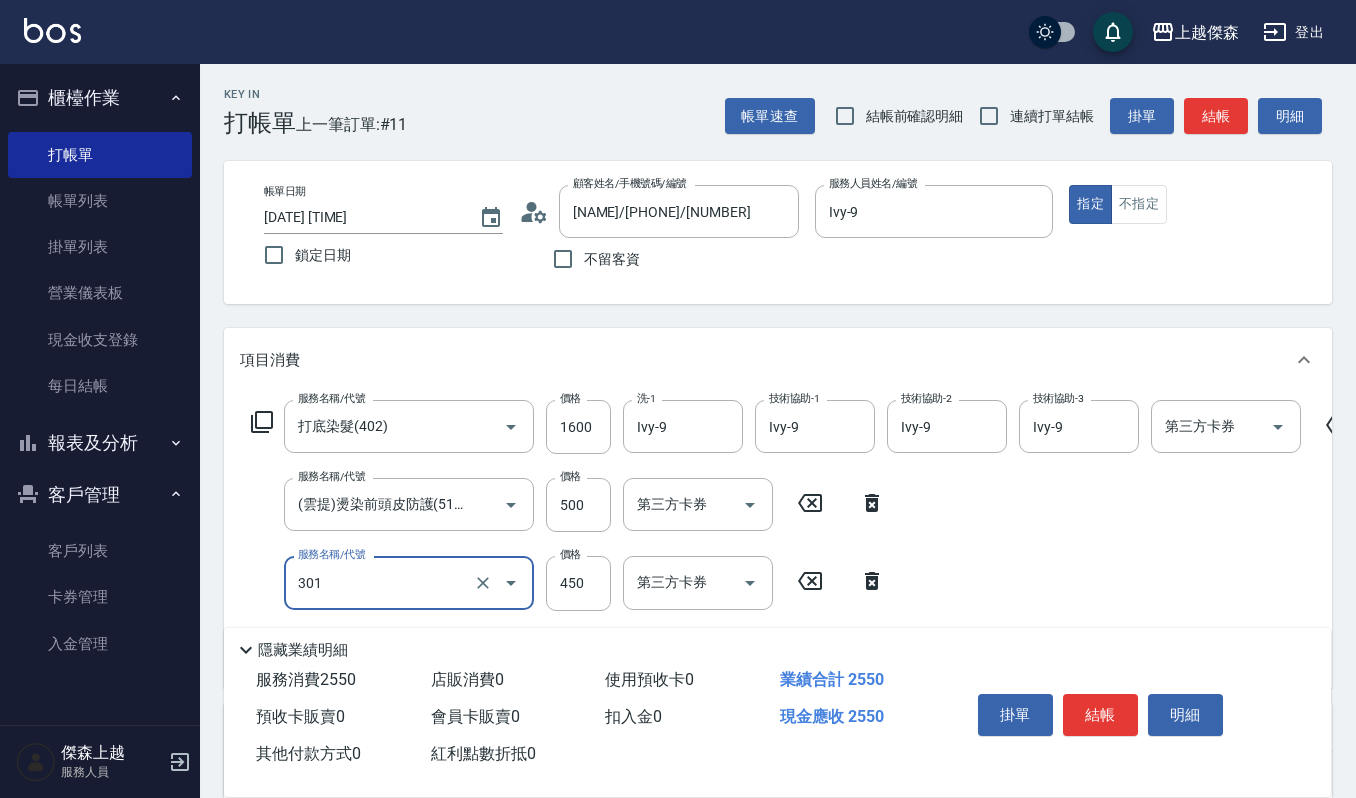 type on "創意剪髮(301)" 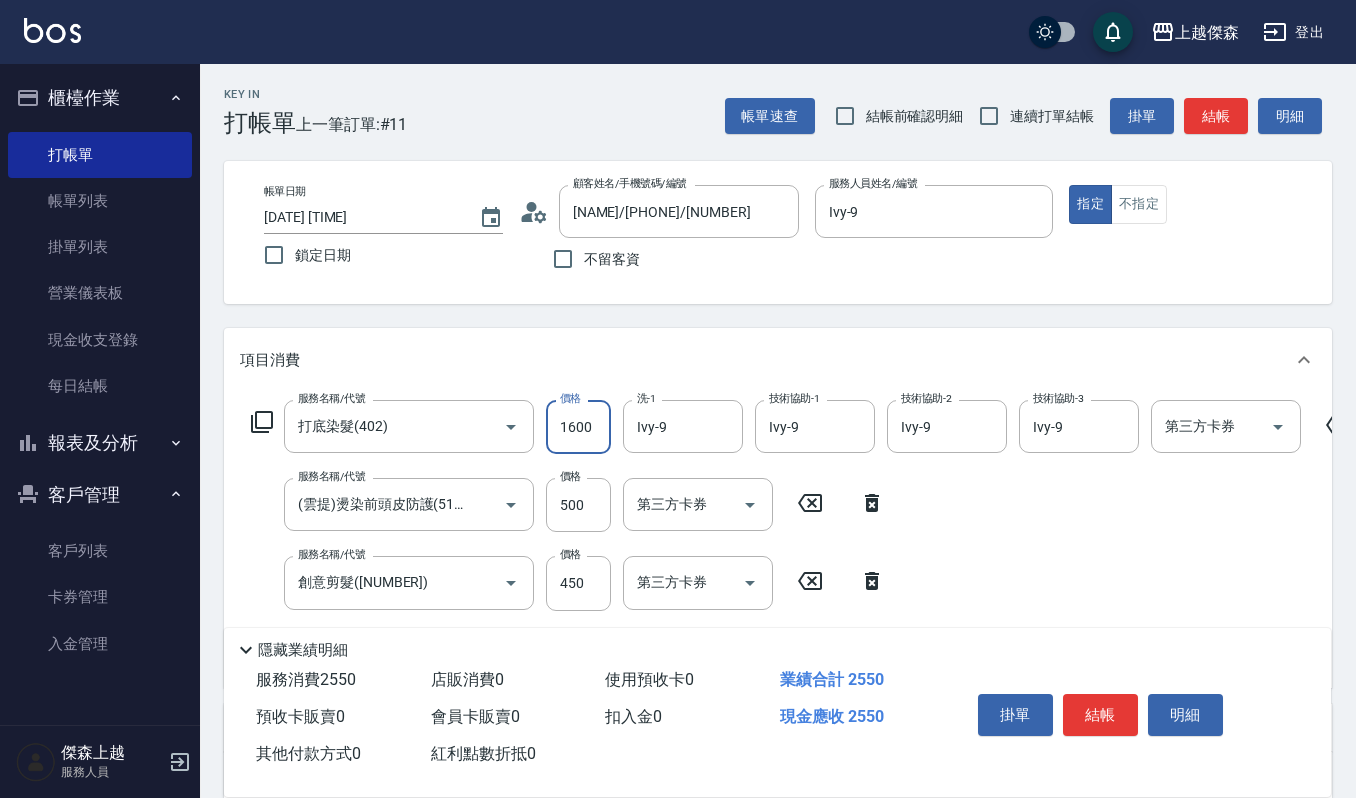 click on "1600" at bounding box center [578, 427] 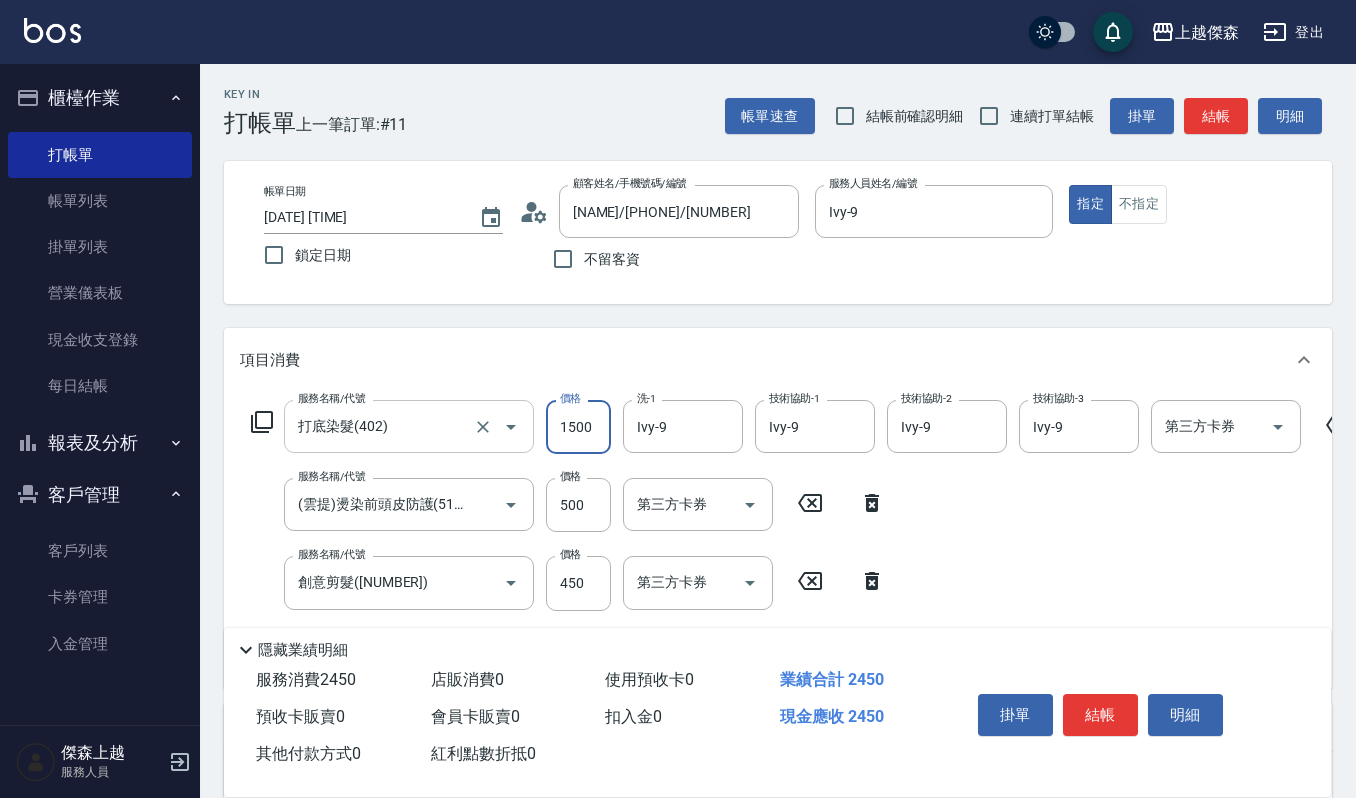 drag, startPoint x: 588, startPoint y: 428, endPoint x: 530, endPoint y: 428, distance: 58 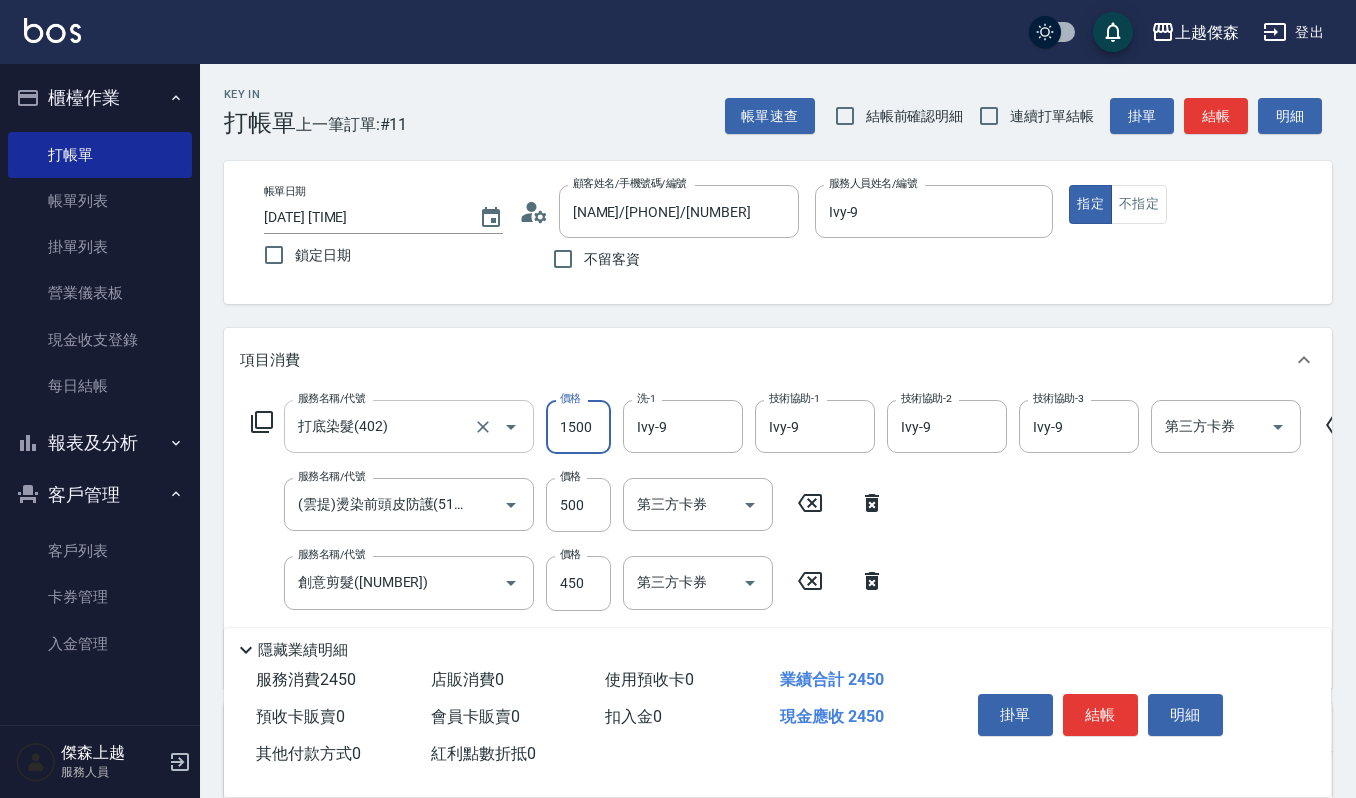 click on "服務名稱/代號 打底染髮(402) 服務名稱/代號 價格 1500 價格 洗-1 Ivy-9 洗-1 技術協助-1 Ivy-9 技術協助-1 技術協助-2 Ivy-9 技術協助-2 技術協助-3 Ivy-9 技術協助-3 第三方卡券 第三方卡券" at bounding box center (801, 427) 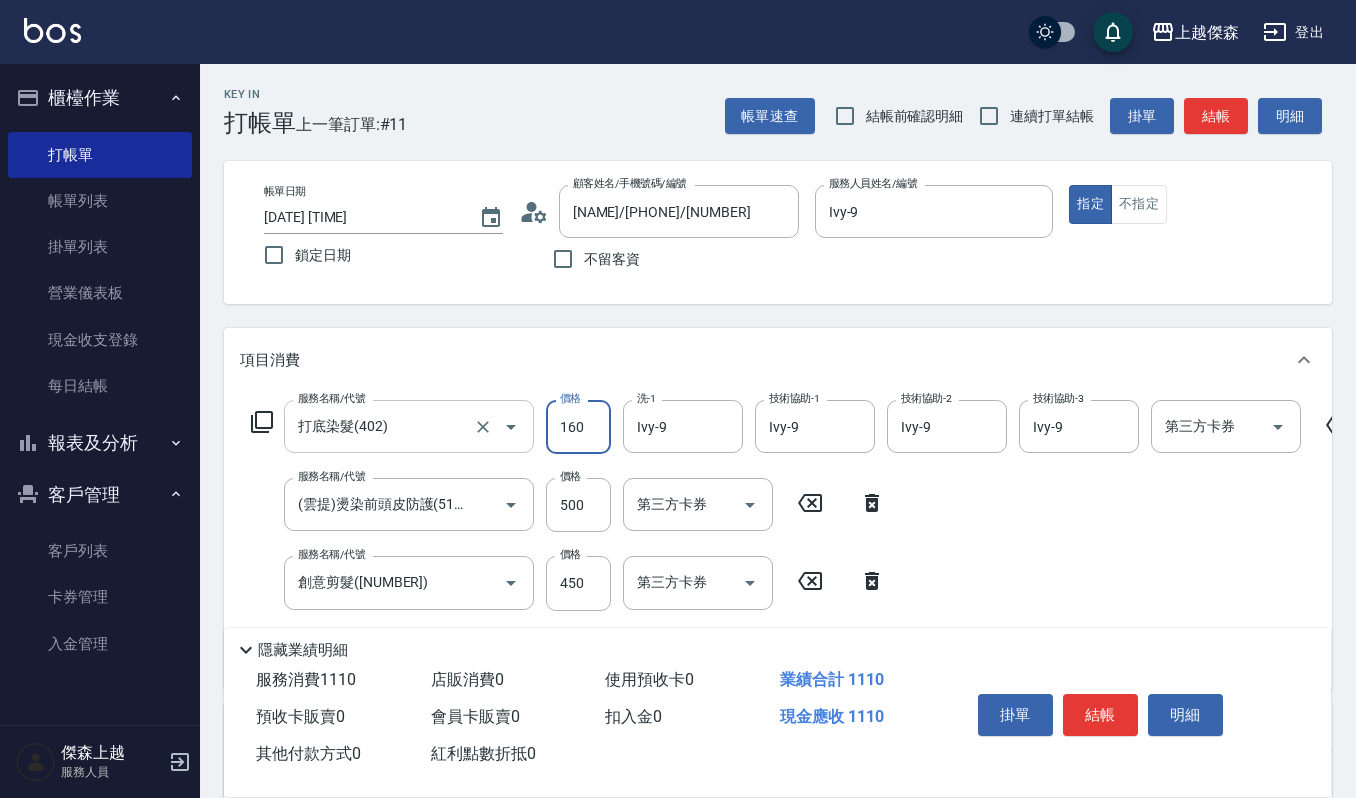 type on "1600" 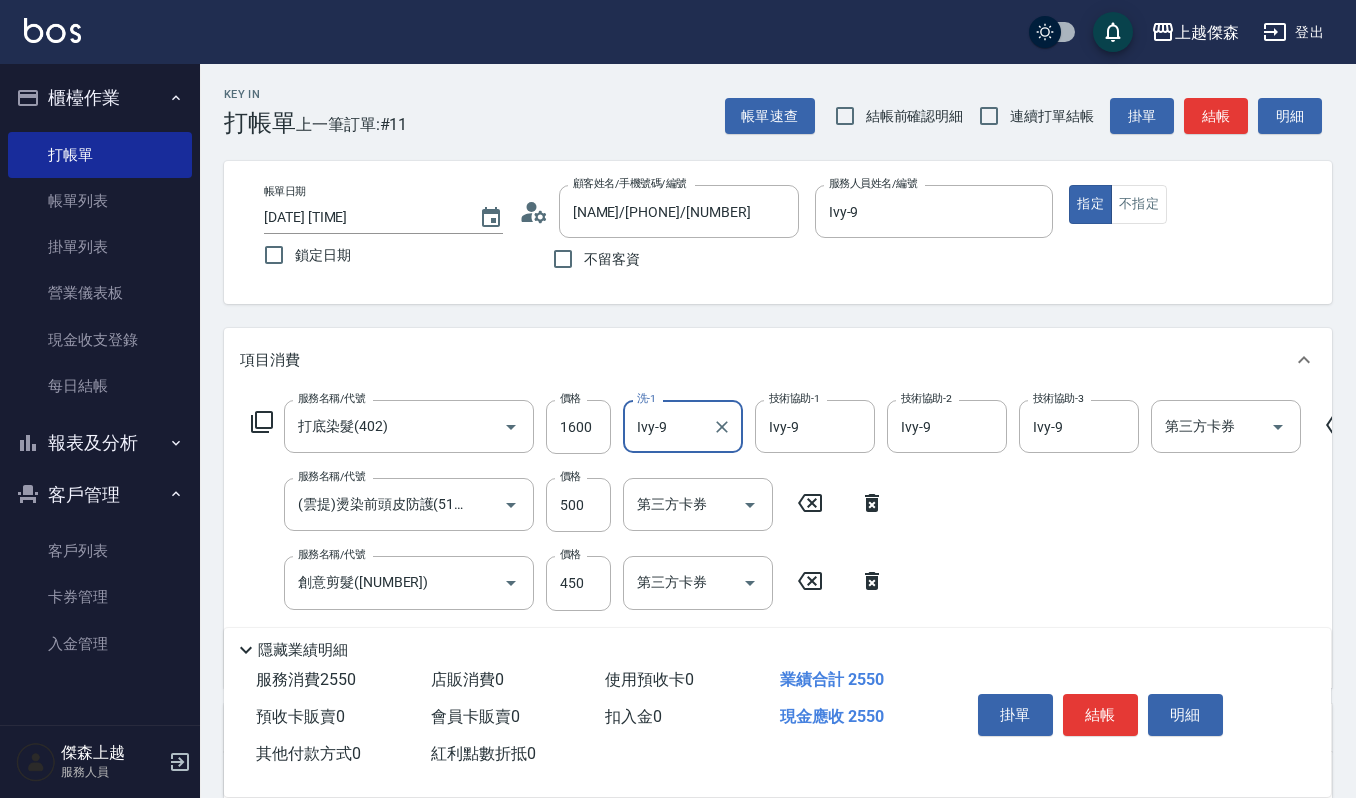 click on "服務名稱/代號 打底染髮(402) 服務名稱/代號 價格 1600 價格 洗-1 Ivy-9 洗-1 技術協助-1 Ivy-9 技術協助-1 技術協助-2 Ivy-9 技術協助-2 技術協助-3 Ivy-9 技術協助-3 第三方卡券 第三方卡券 服務名稱/代號 (雲提)燙染前頭皮防護(518) 服務名稱/代號 價格 500 價格 第三方卡券 第三方卡券 服務名稱/代號 創意剪髮(301) 服務名稱/代號 價格 450 價格 第三方卡券 第三方卡券" at bounding box center [801, 535] 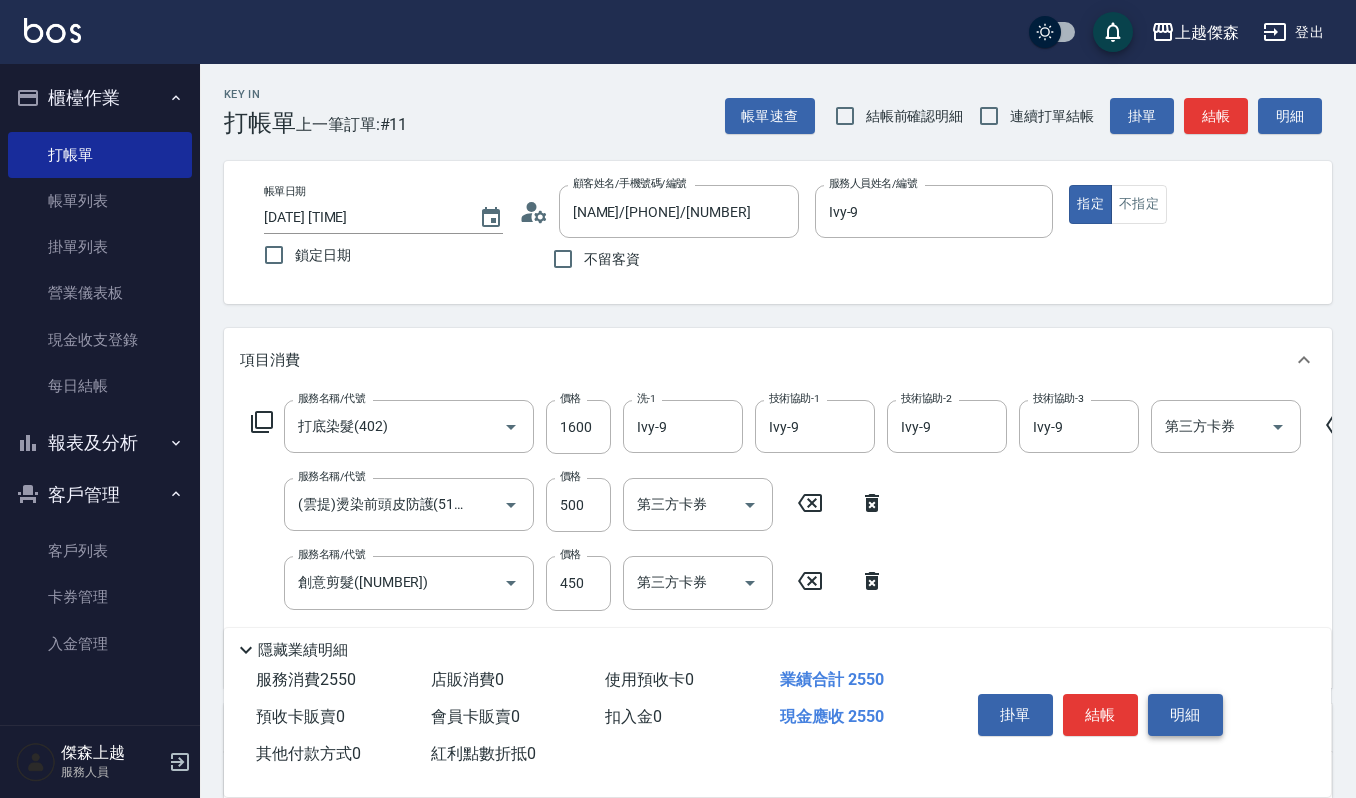 click on "明細" at bounding box center (1185, 715) 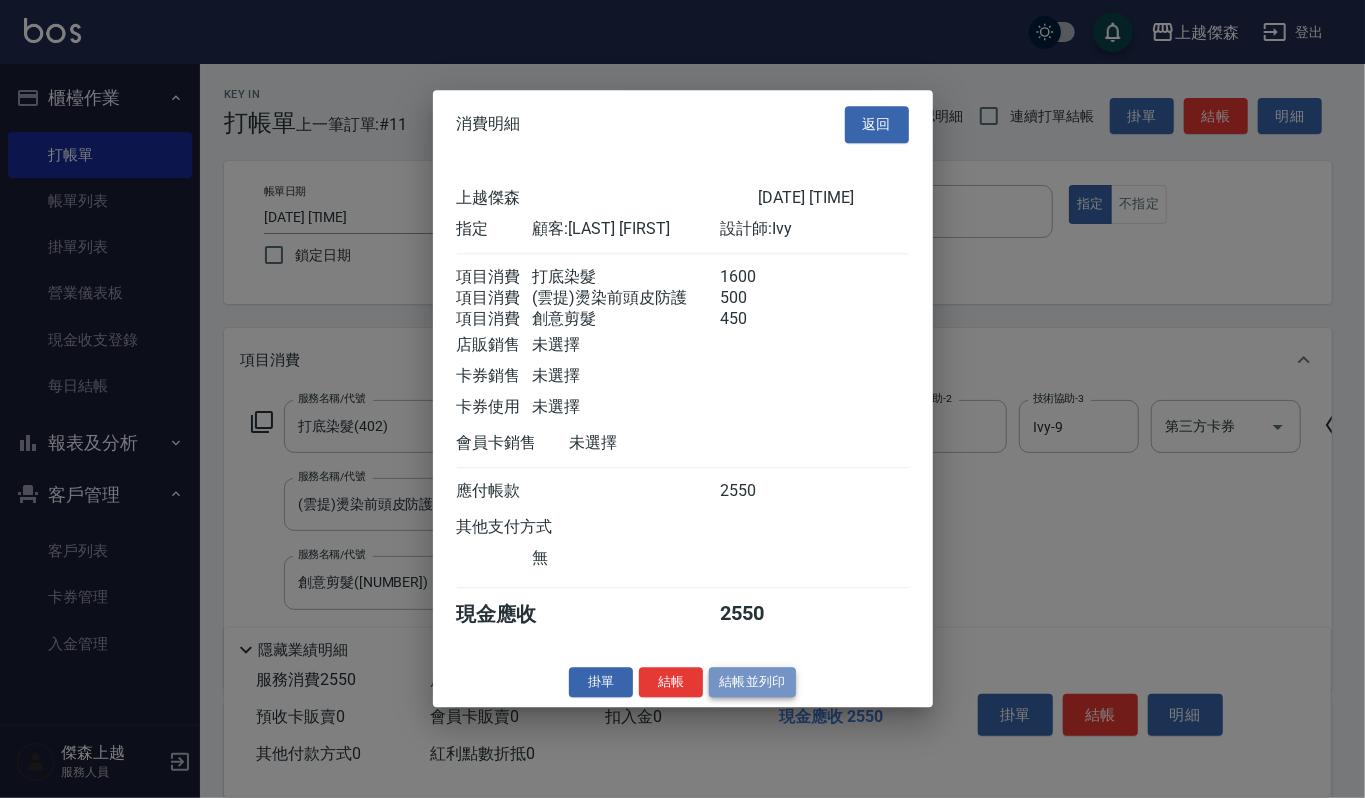 click on "結帳並列印" at bounding box center (752, 682) 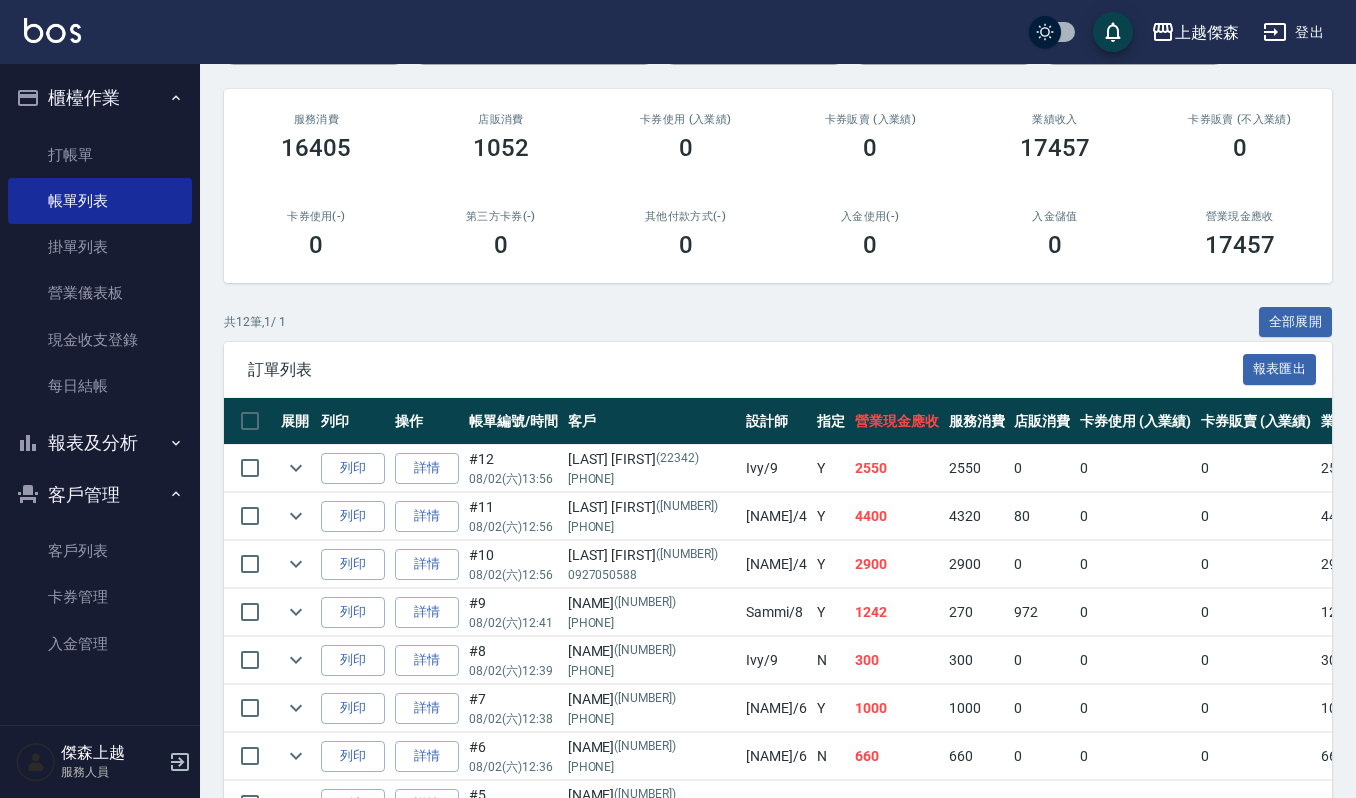 scroll, scrollTop: 266, scrollLeft: 0, axis: vertical 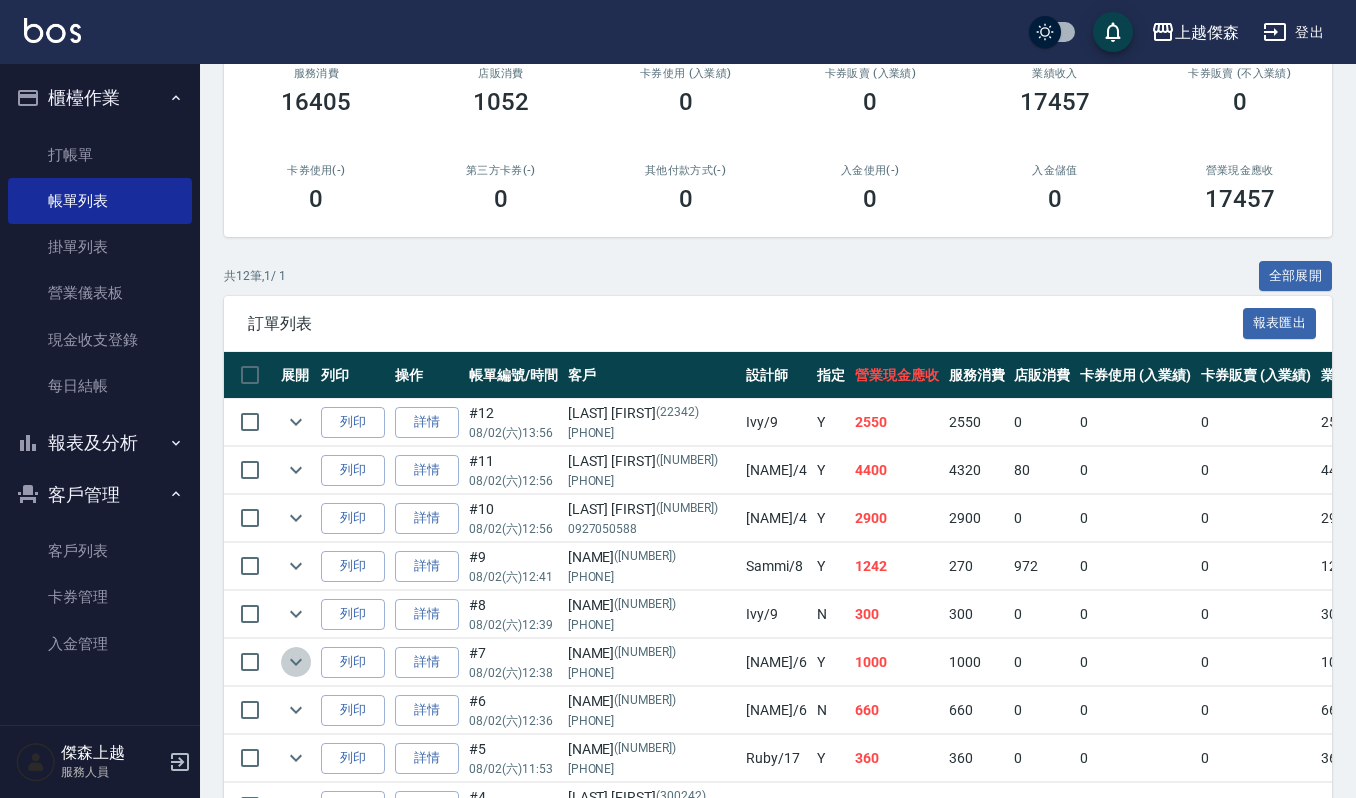 click 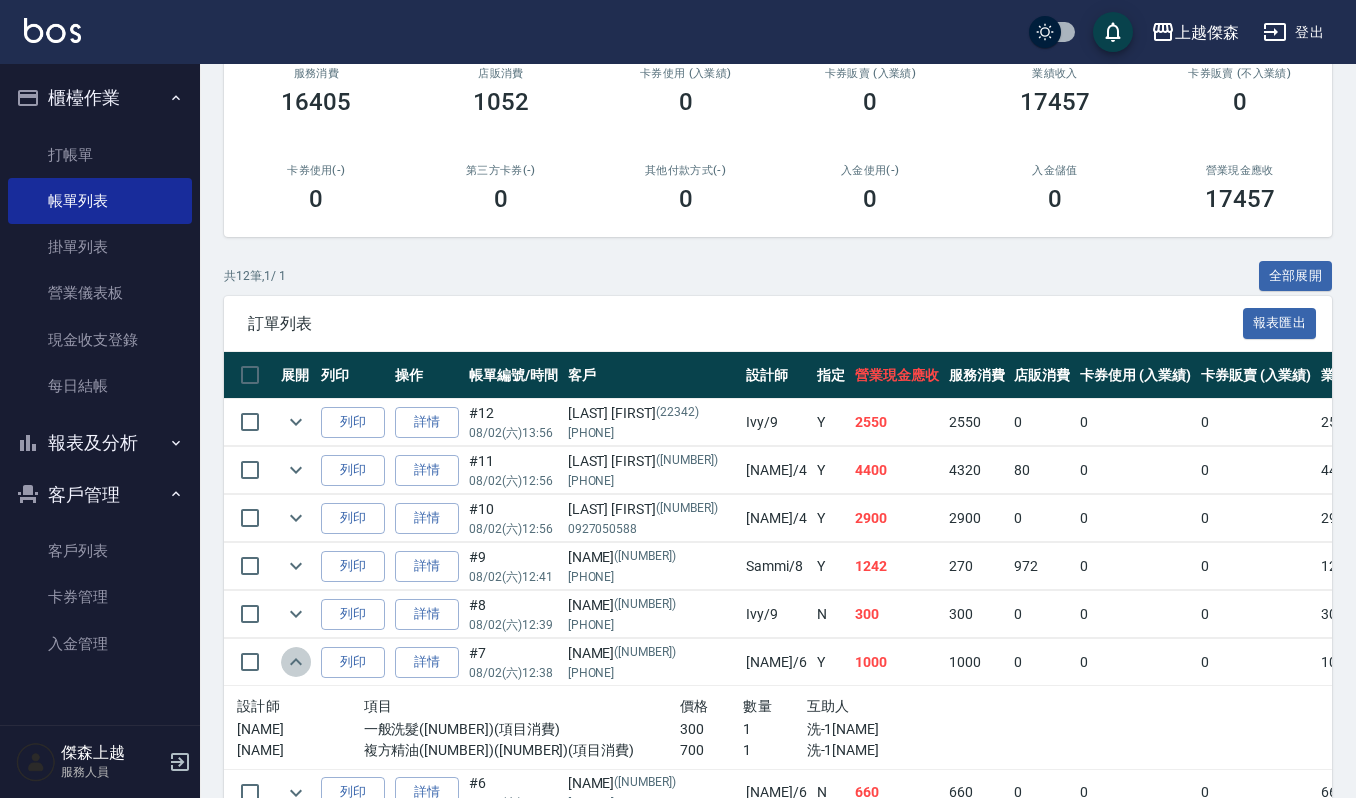 click 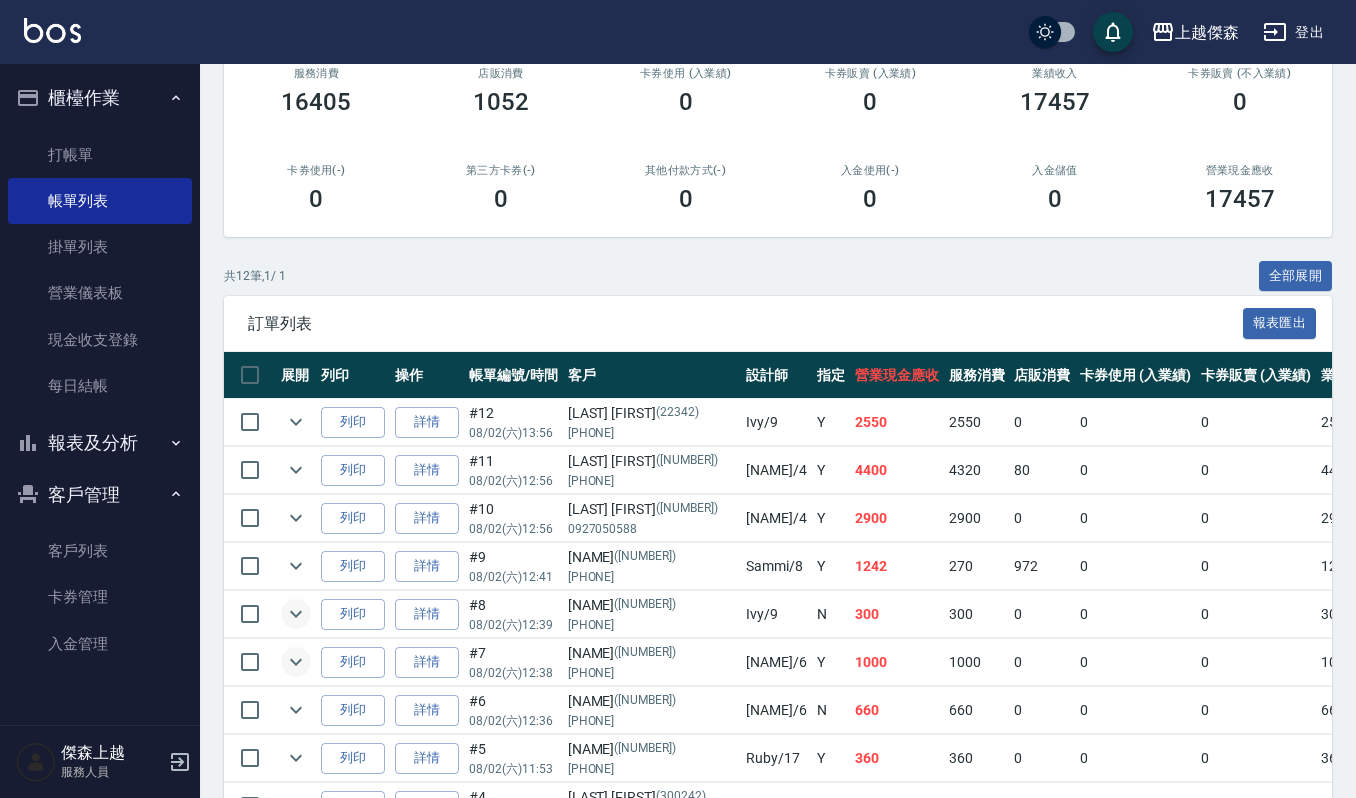 click 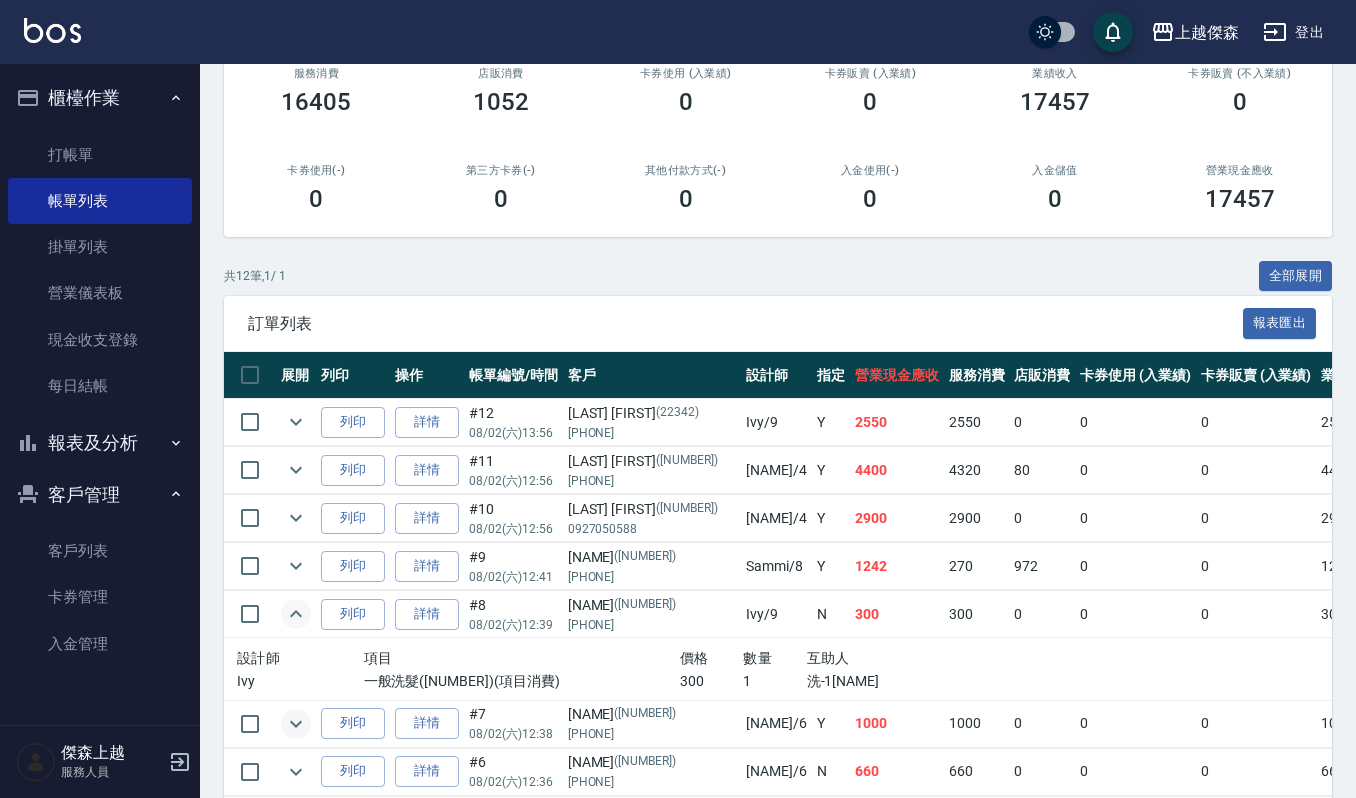 click 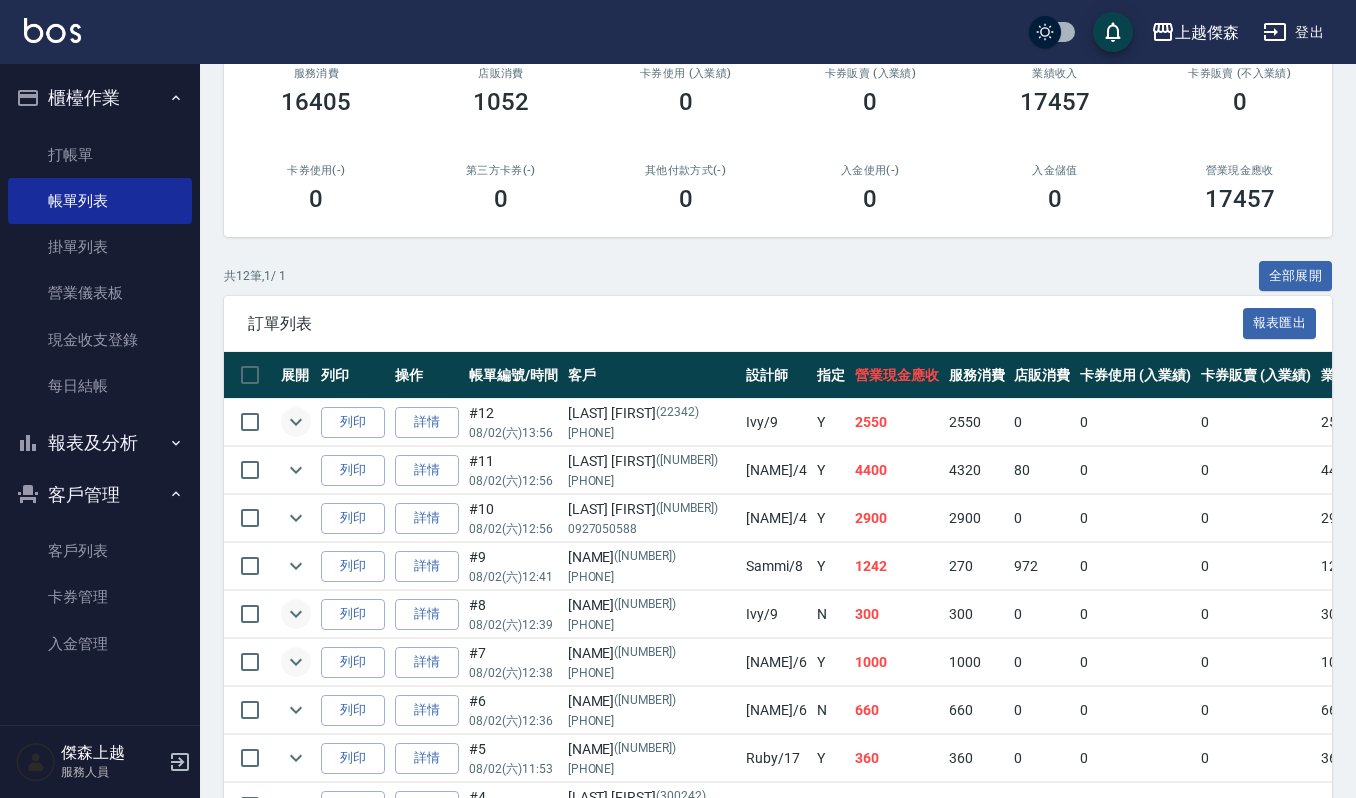 click 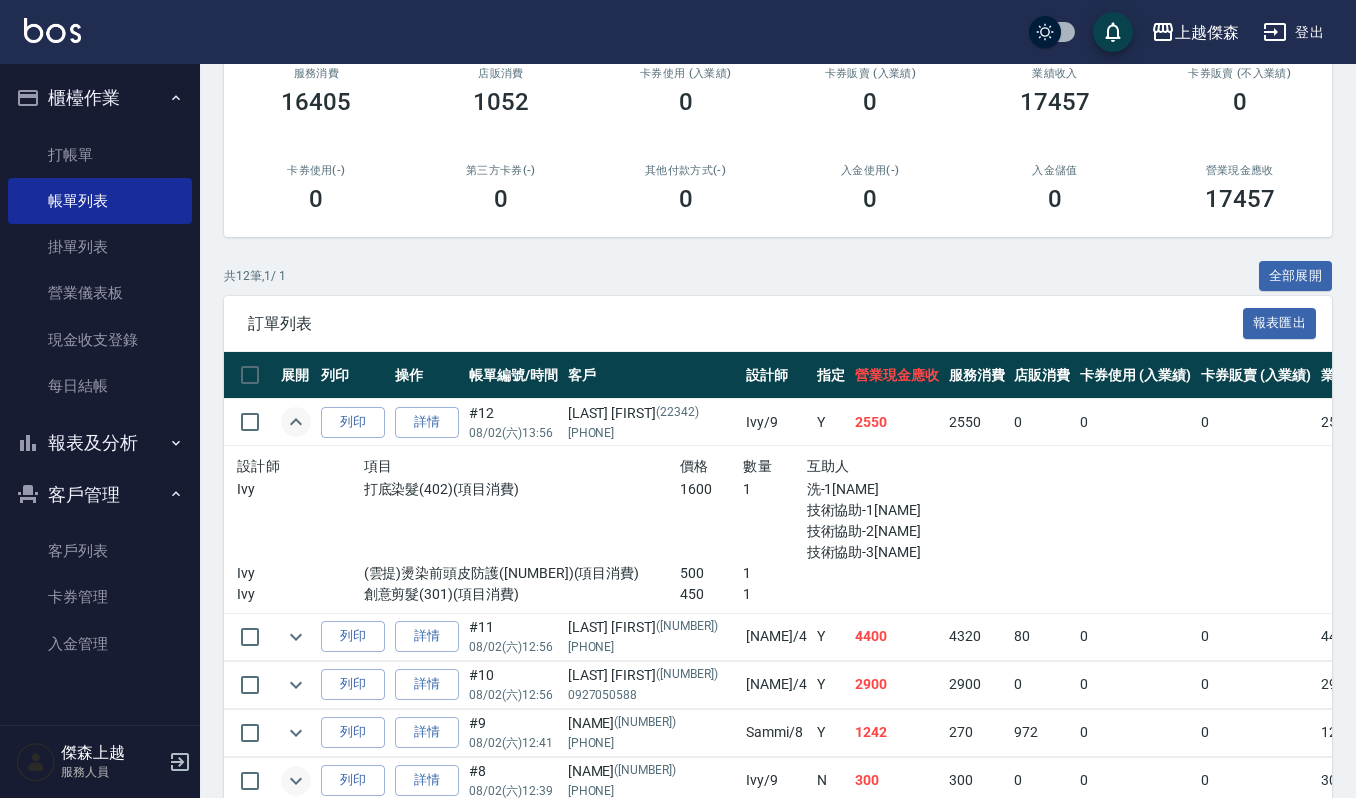 click 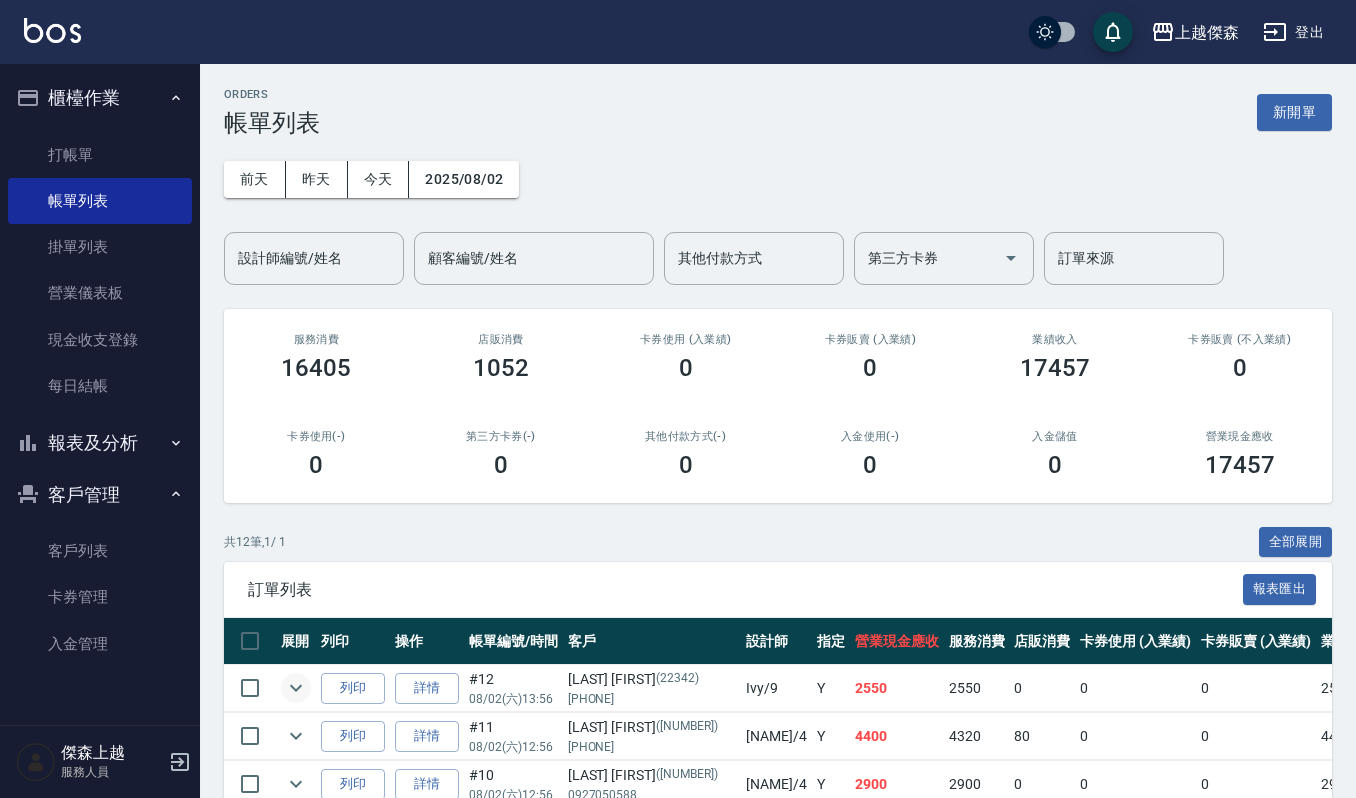 scroll, scrollTop: 533, scrollLeft: 0, axis: vertical 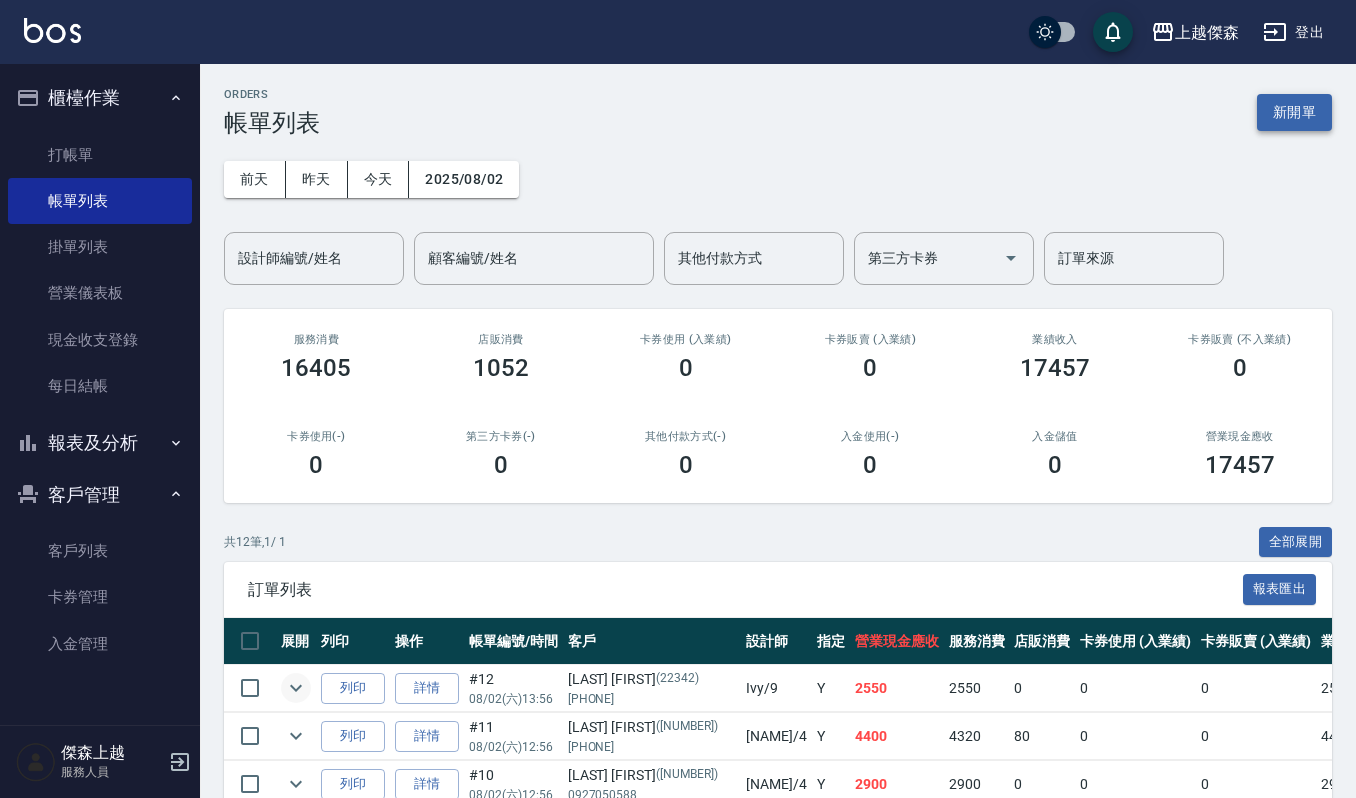 click on "新開單" at bounding box center (1294, 112) 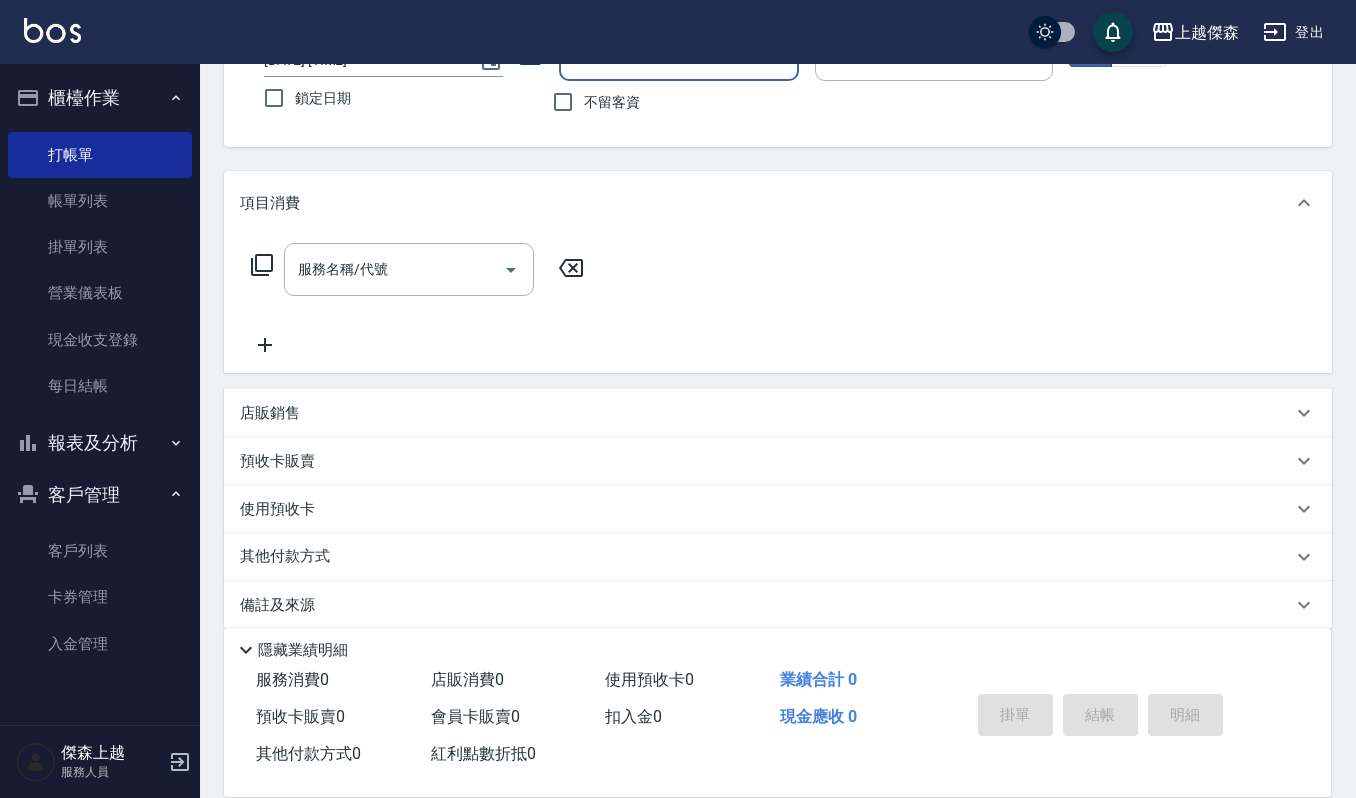 scroll, scrollTop: 176, scrollLeft: 0, axis: vertical 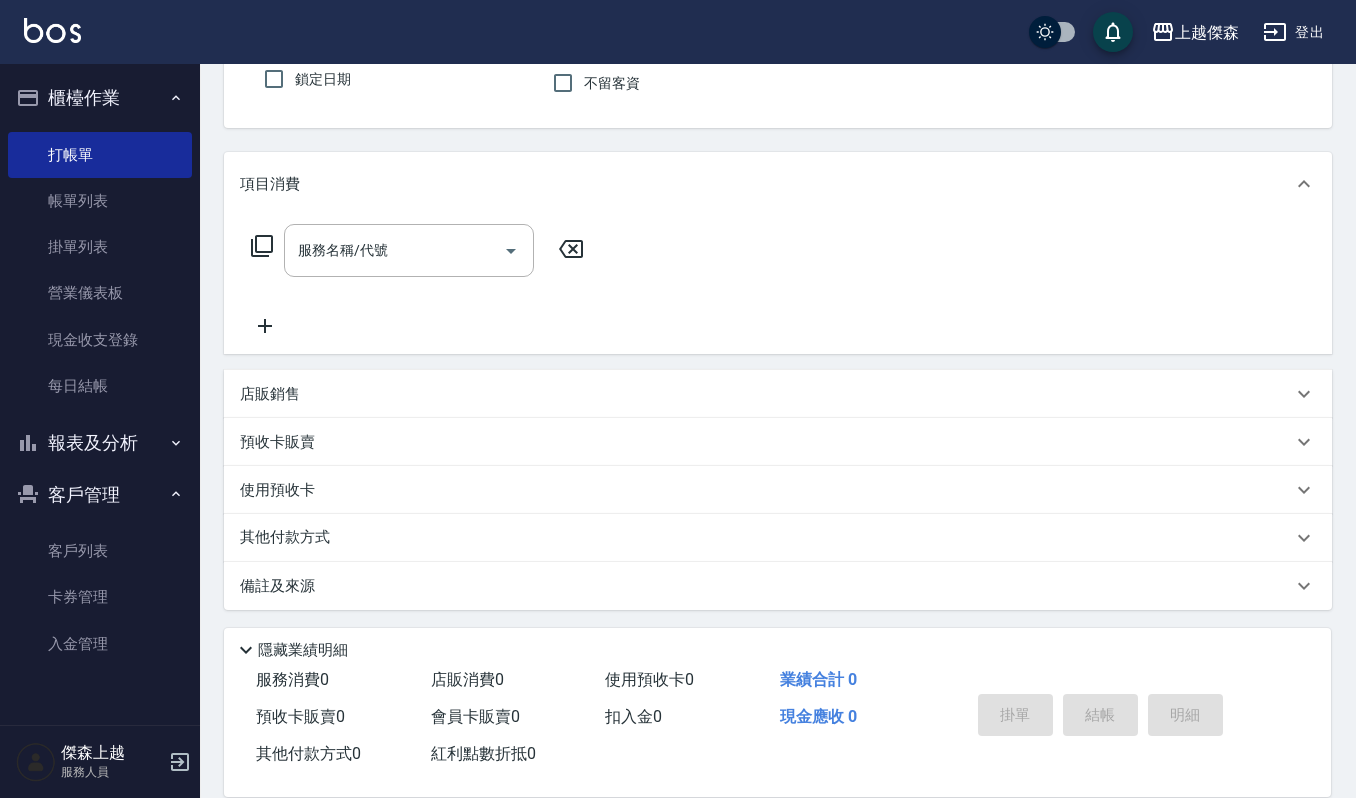 click on "帳單列表" at bounding box center (100, 201) 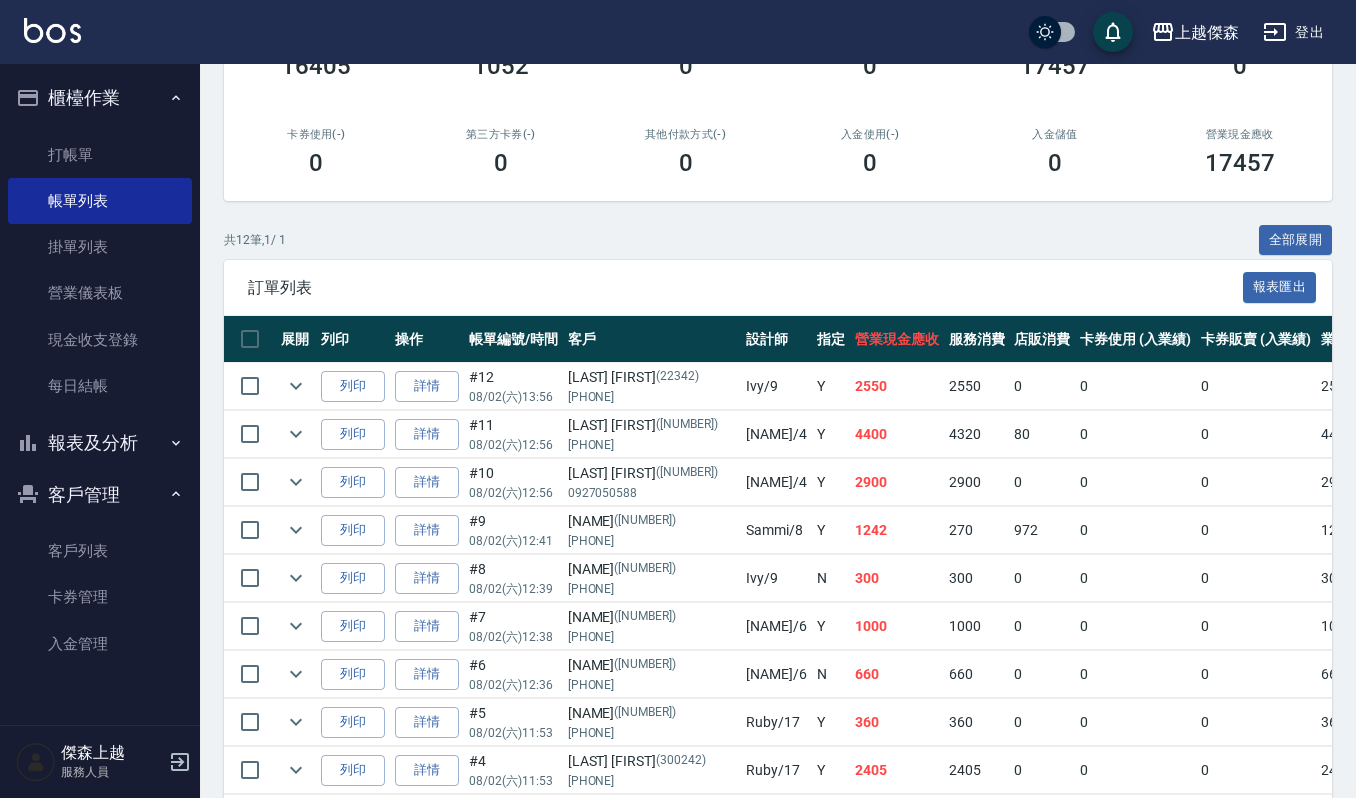 scroll, scrollTop: 549, scrollLeft: 0, axis: vertical 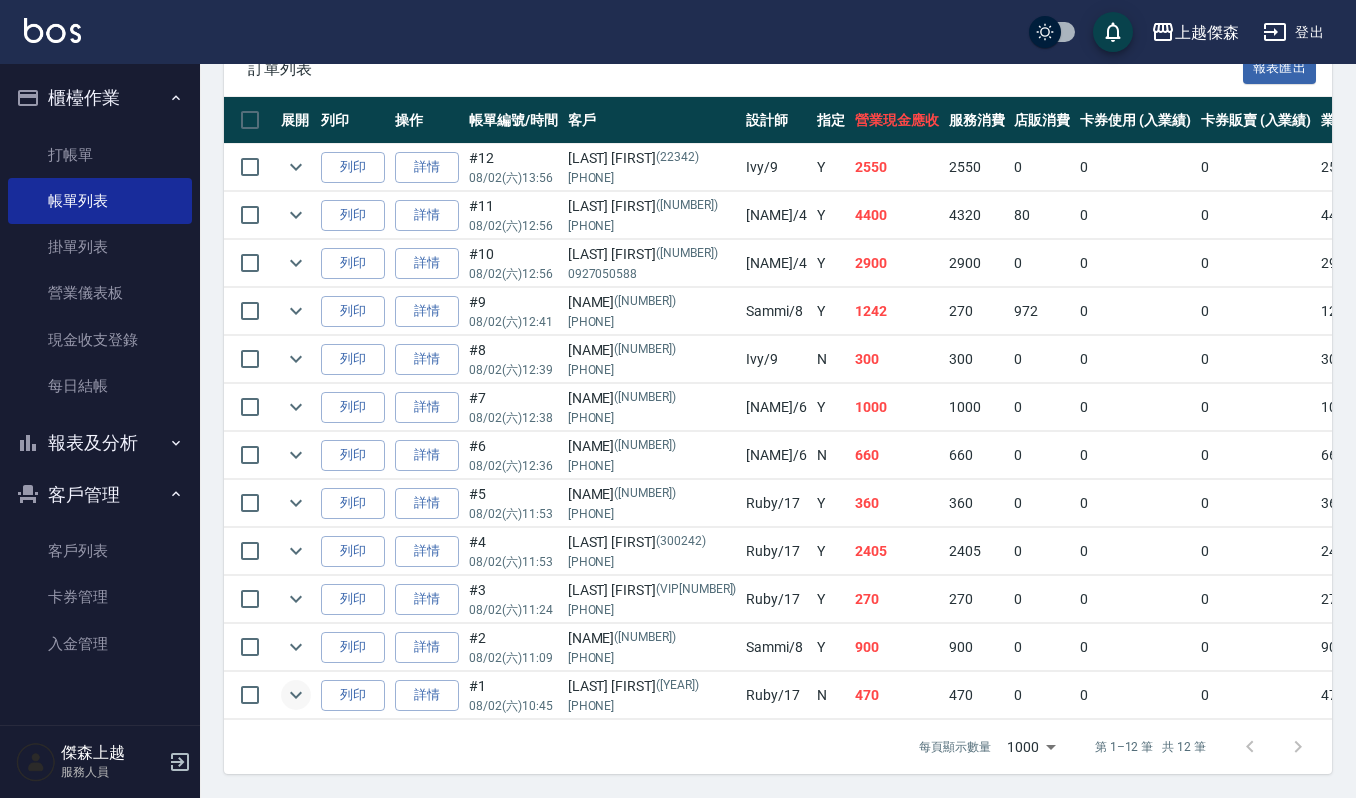 click 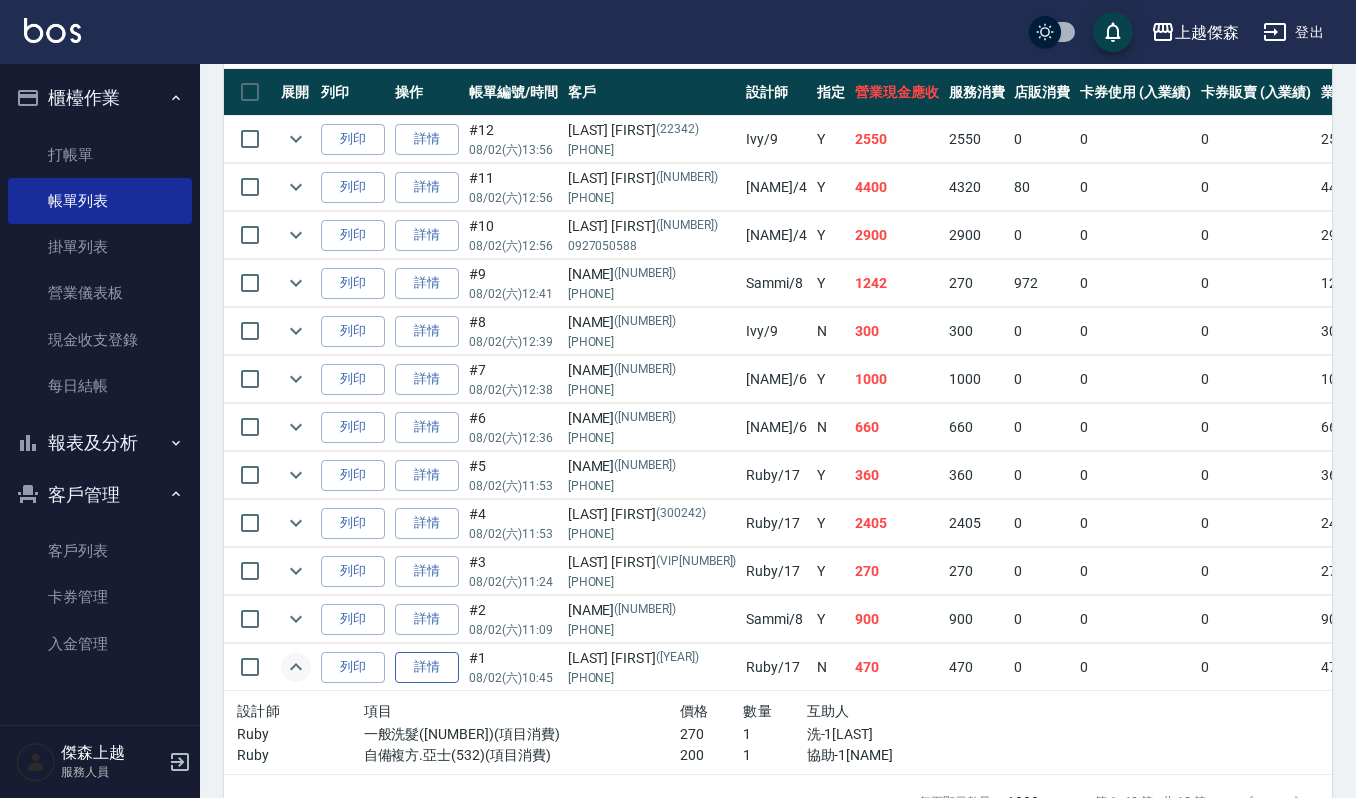 click on "詳情" at bounding box center (427, 667) 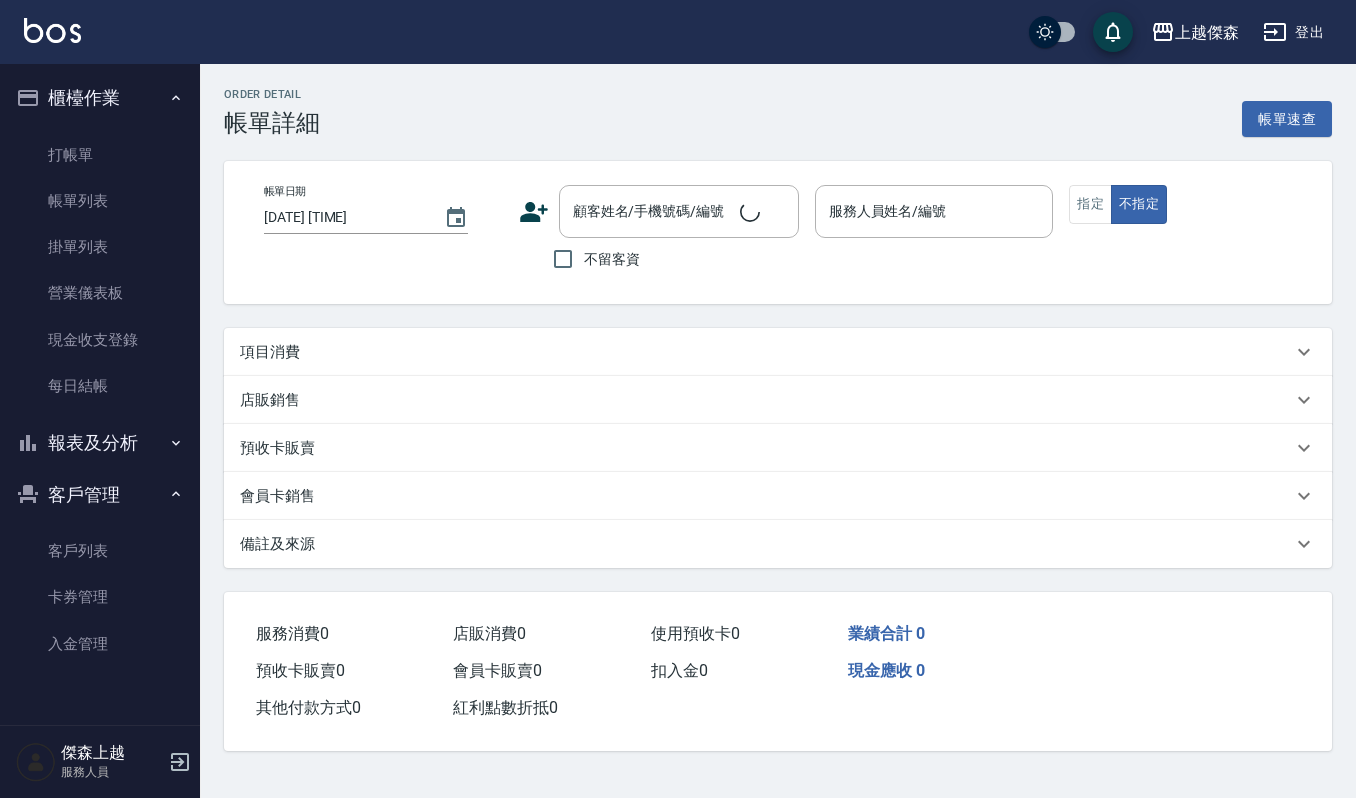 scroll, scrollTop: 0, scrollLeft: 0, axis: both 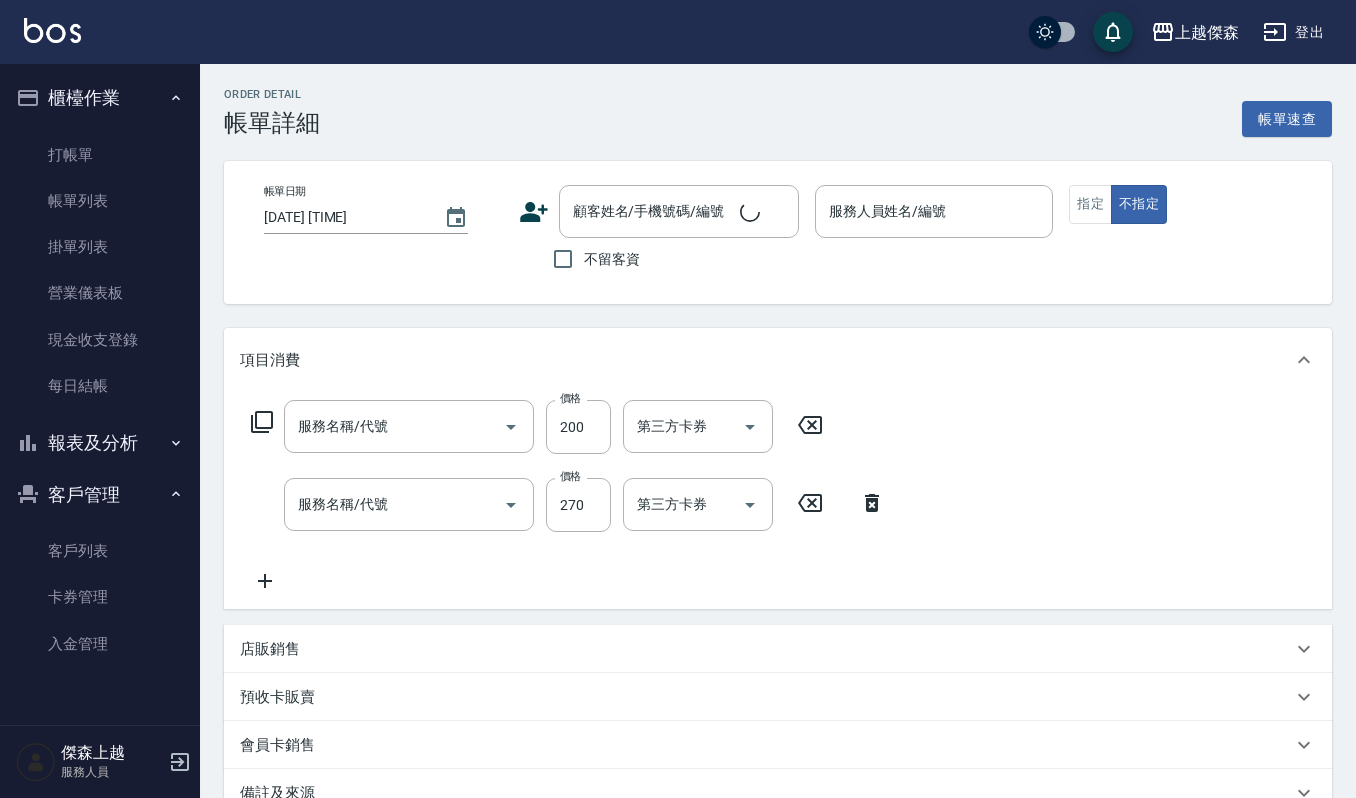 type on "自備複方.亞士(532)" 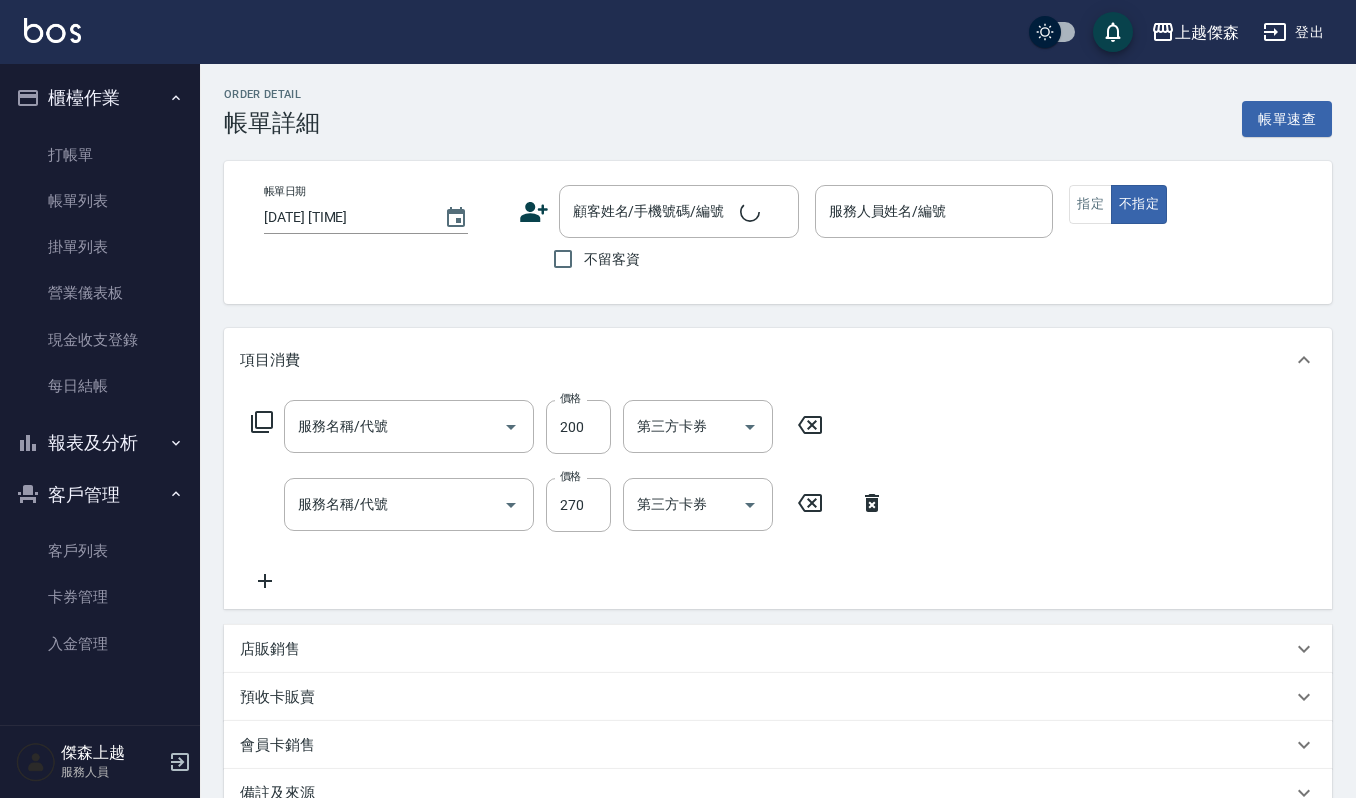 type on "一般洗髮(101)" 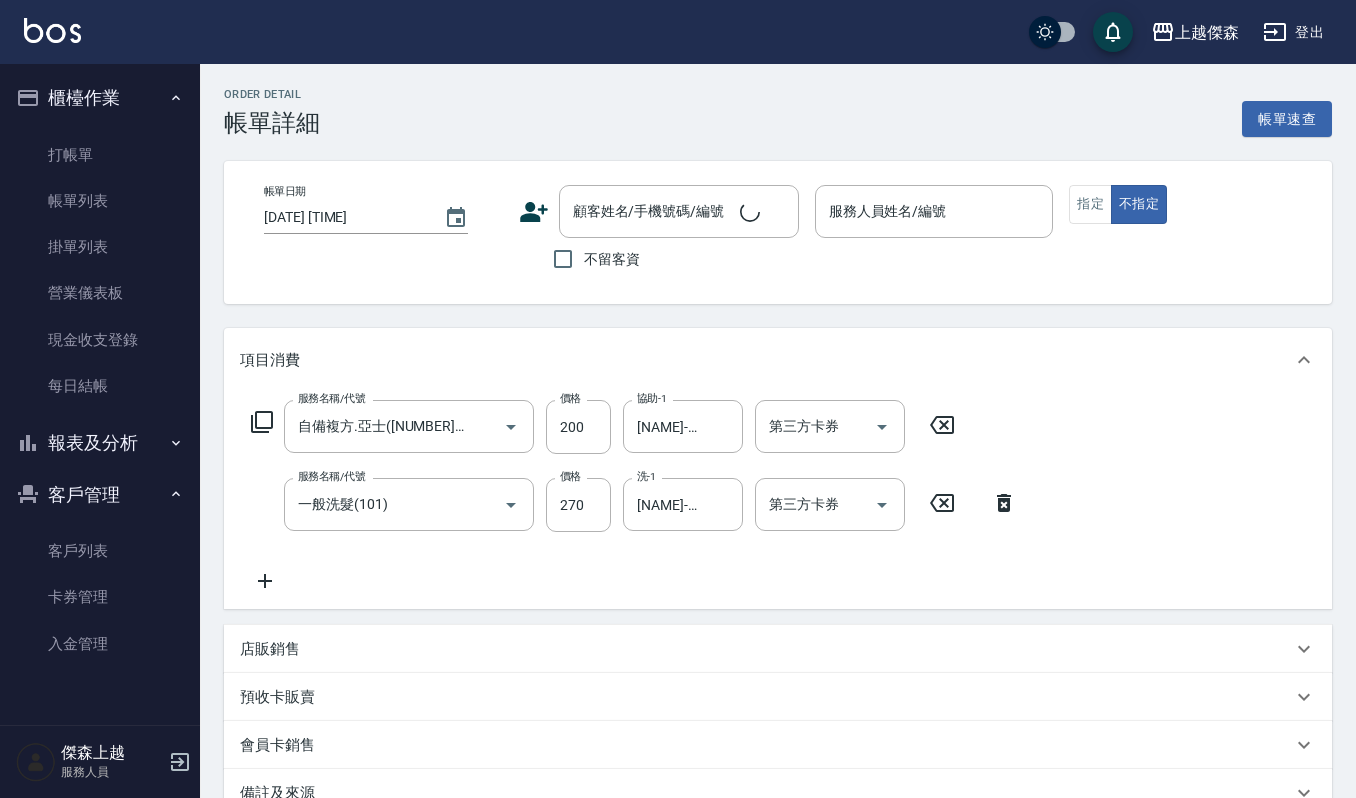 type on "2025/08/02 10:45" 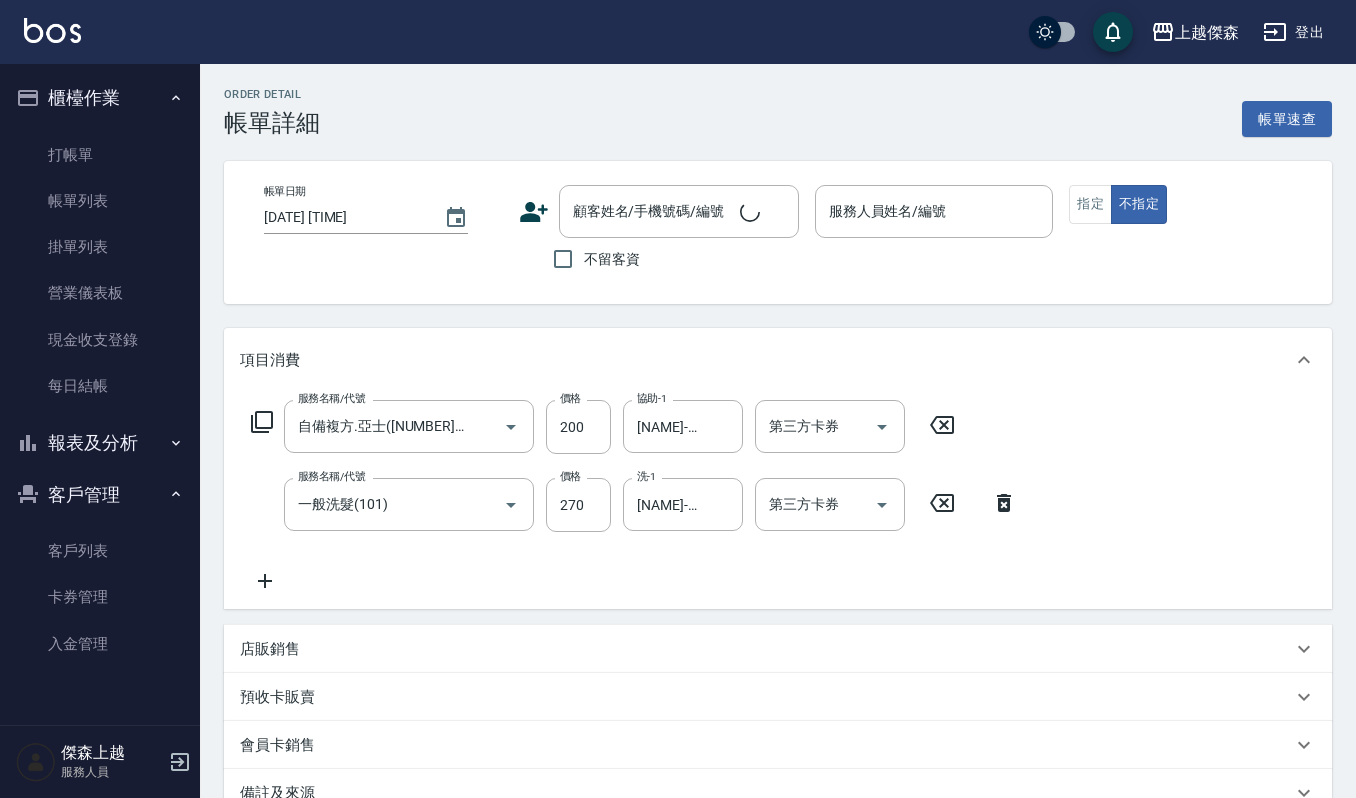 type on "Ruby-17" 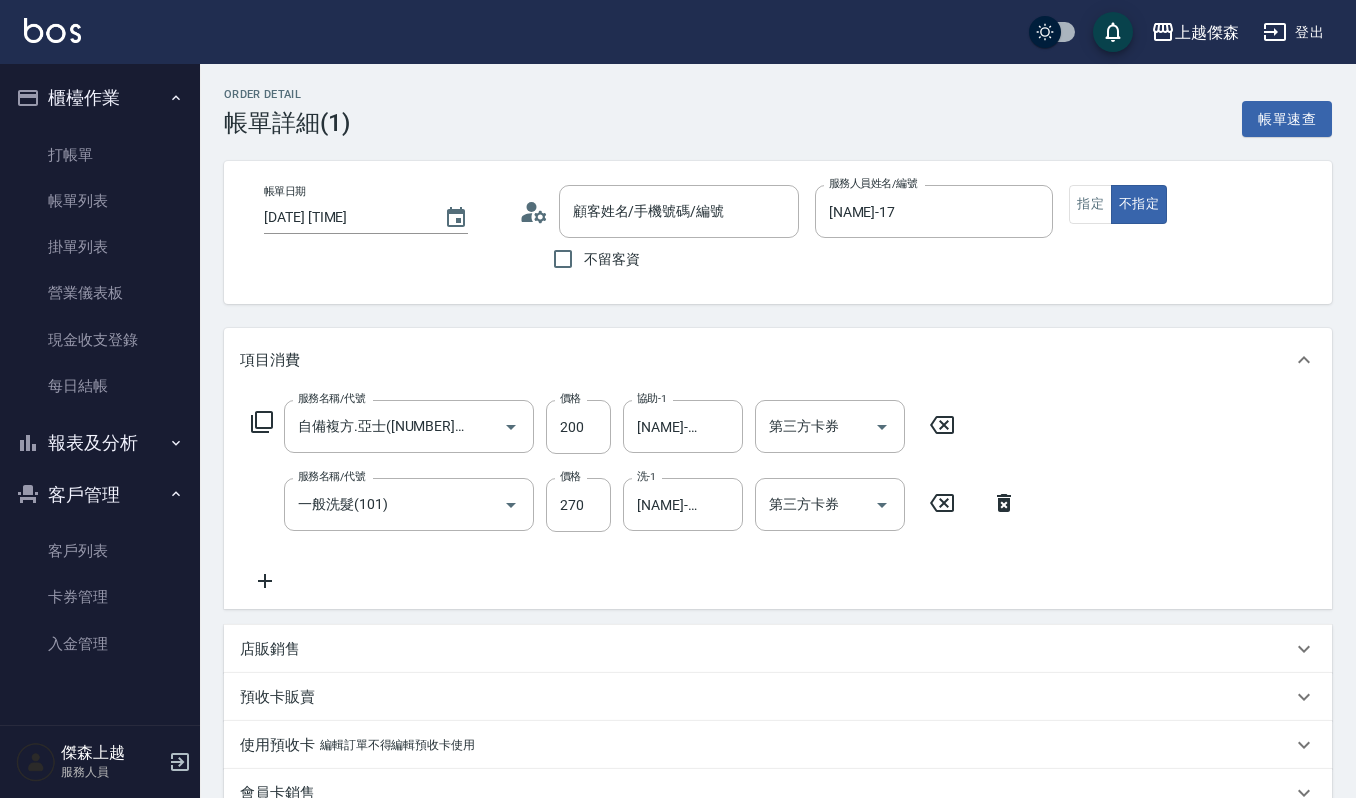 type on "[LAST_NAME]/[PHONE]/[YEAR]" 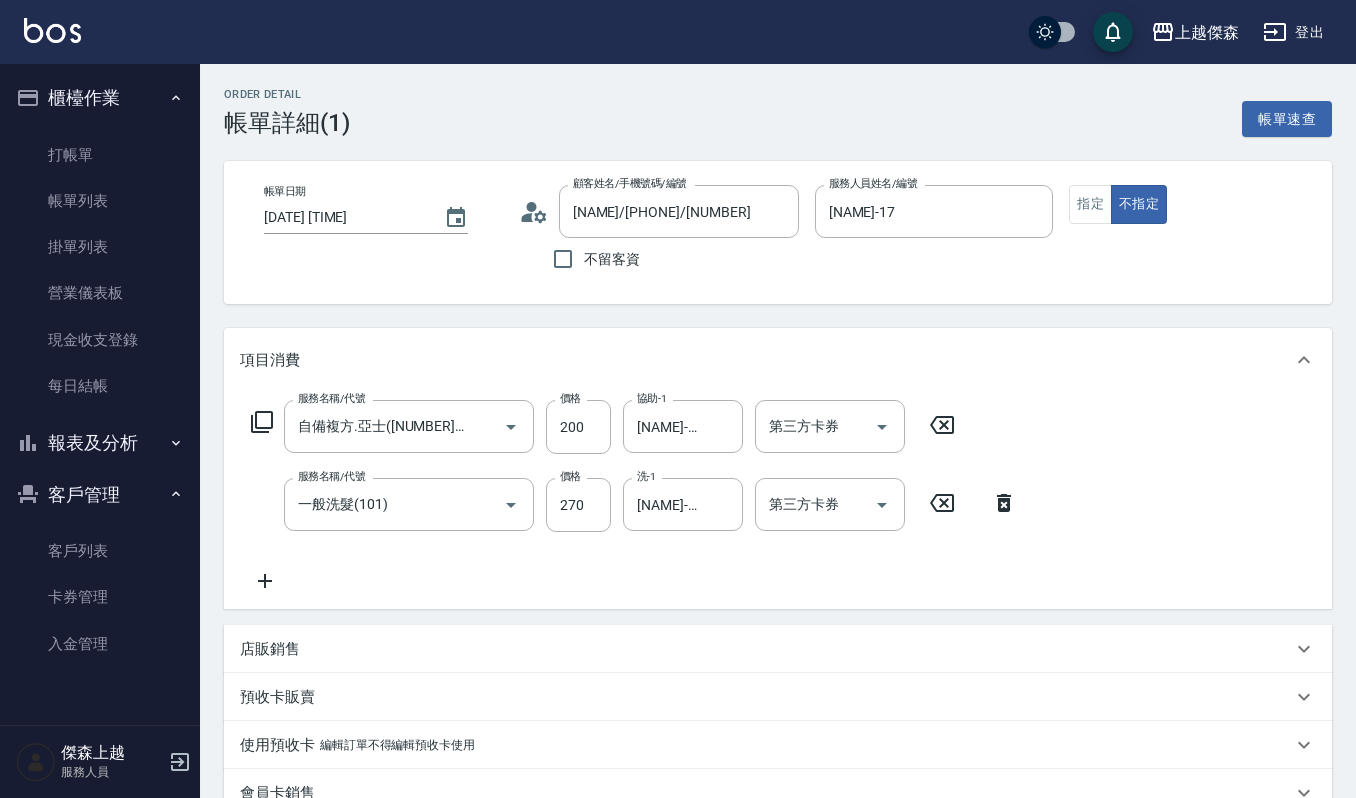 click on "店販銷售" at bounding box center (766, 649) 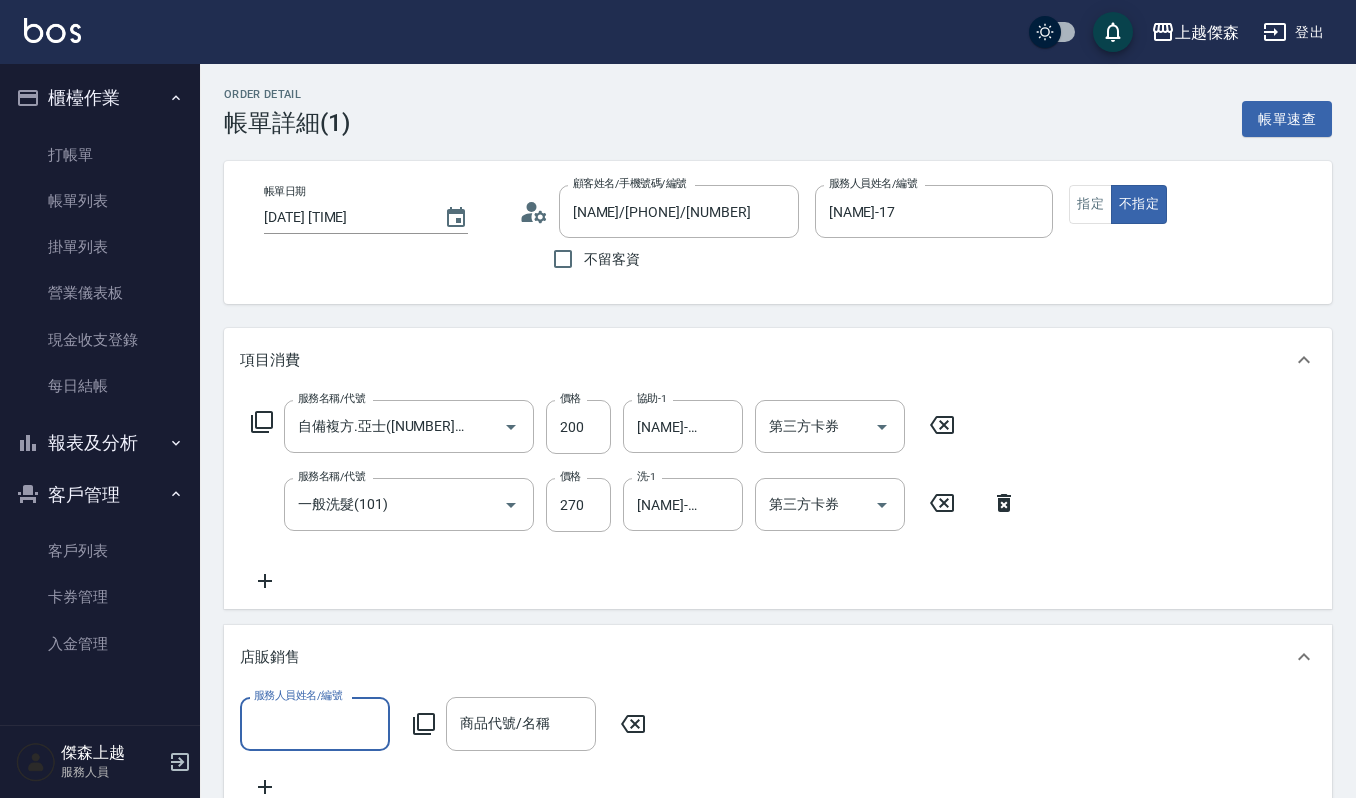 scroll, scrollTop: 0, scrollLeft: 0, axis: both 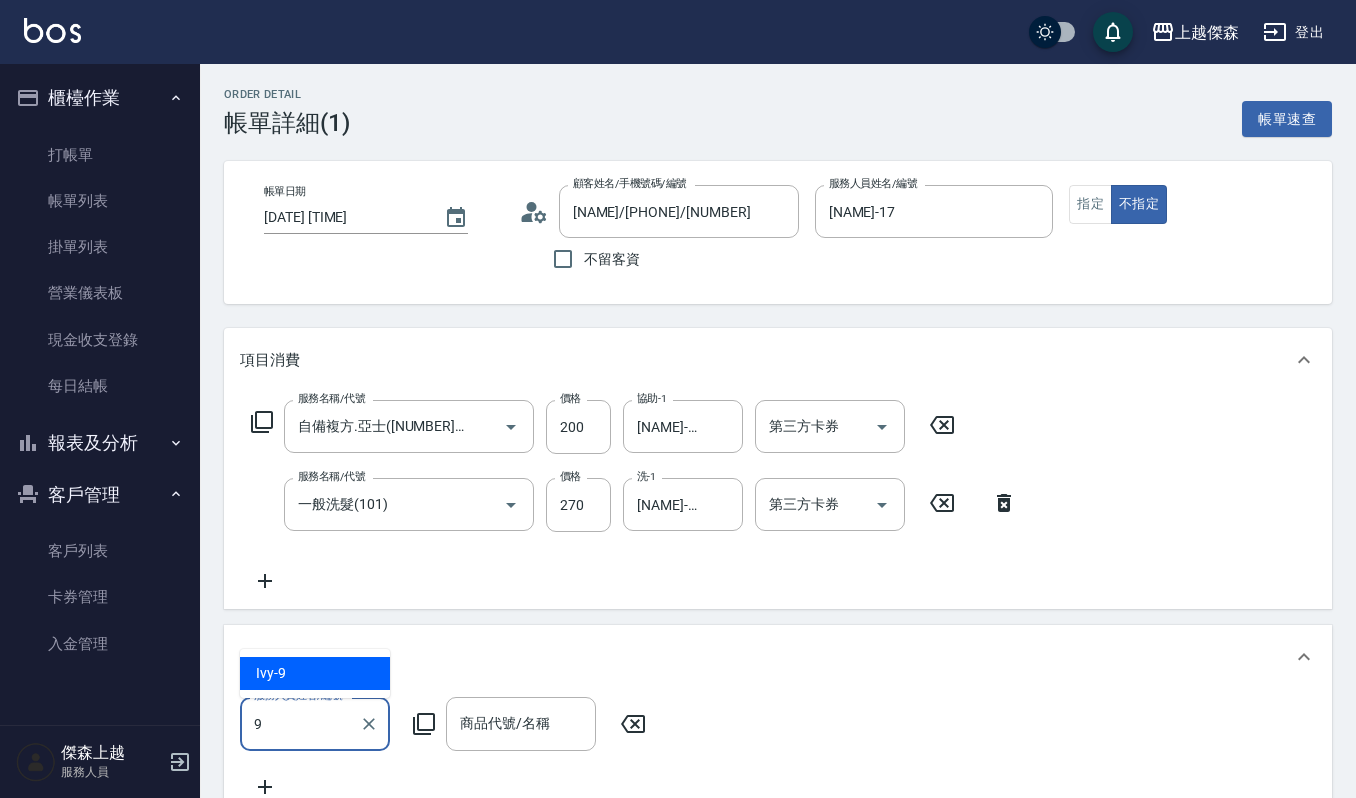 type on "Ivy-9" 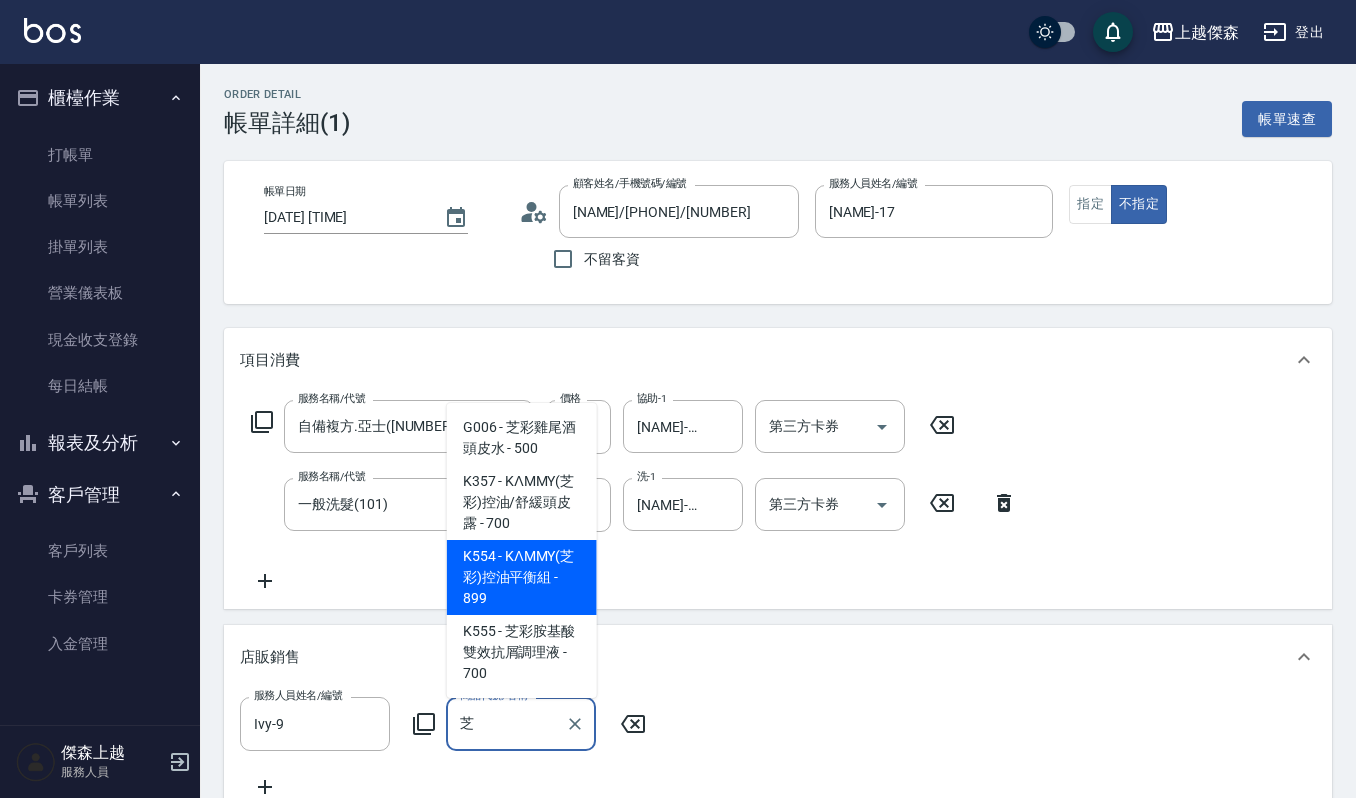 scroll, scrollTop: 133, scrollLeft: 0, axis: vertical 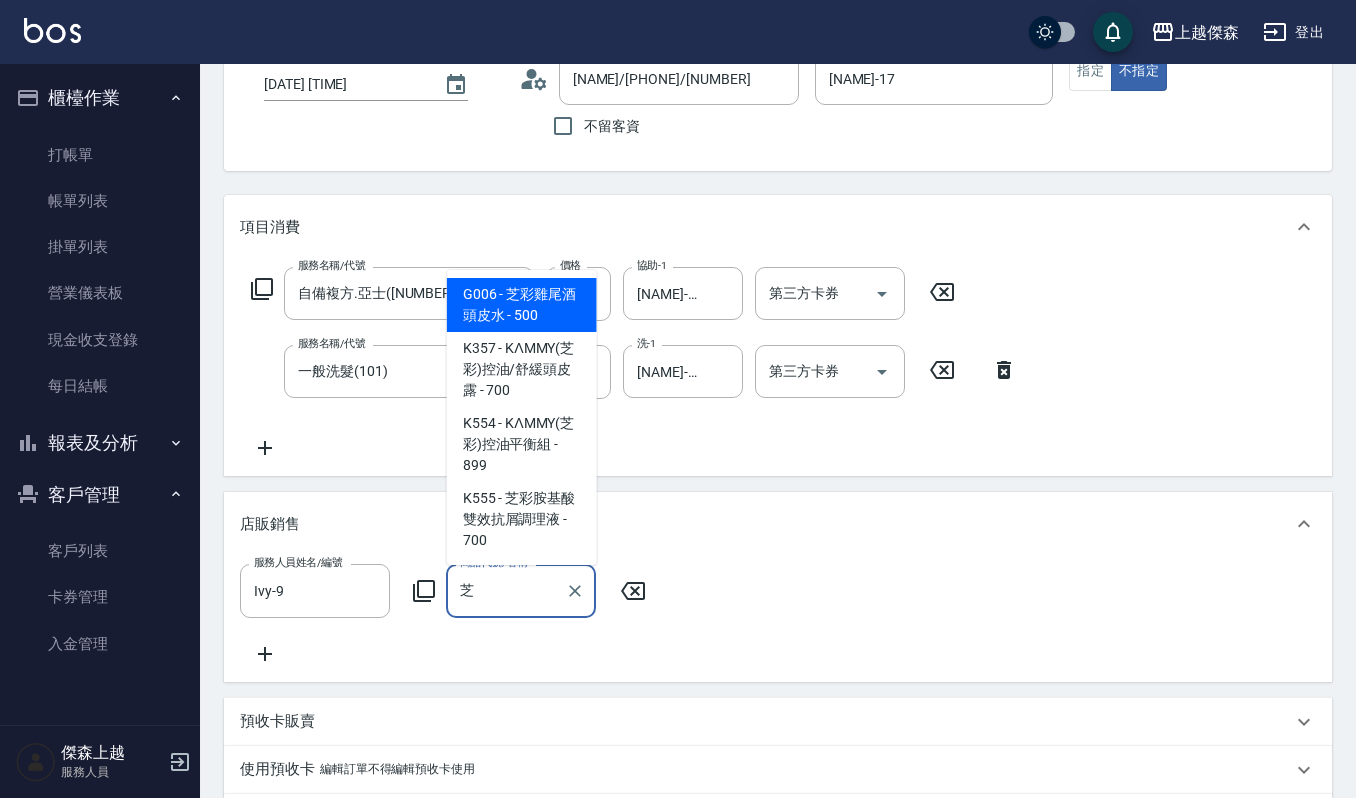 click on "G006 - 芝彩雞尾酒頭皮水 - 500" at bounding box center [522, 305] 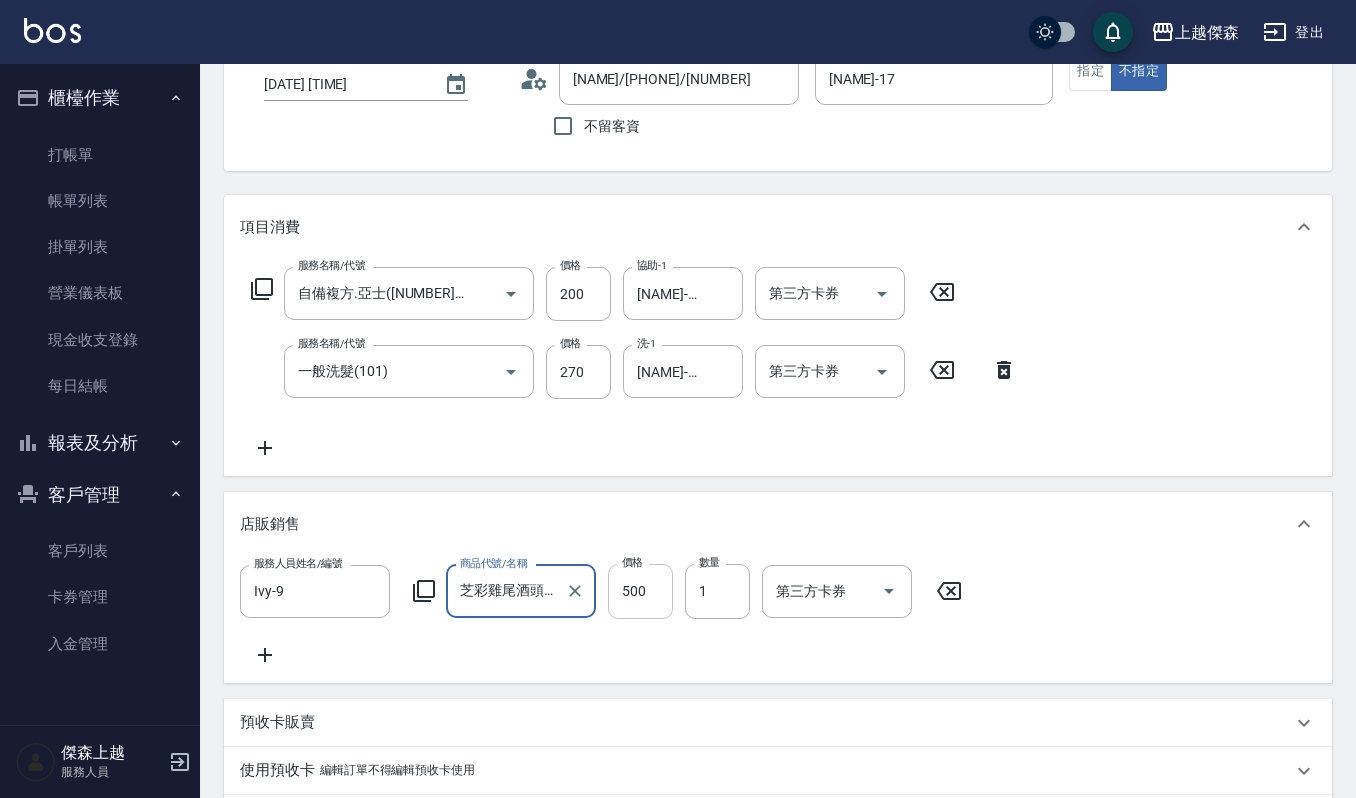 type on "芝彩雞尾酒頭皮水" 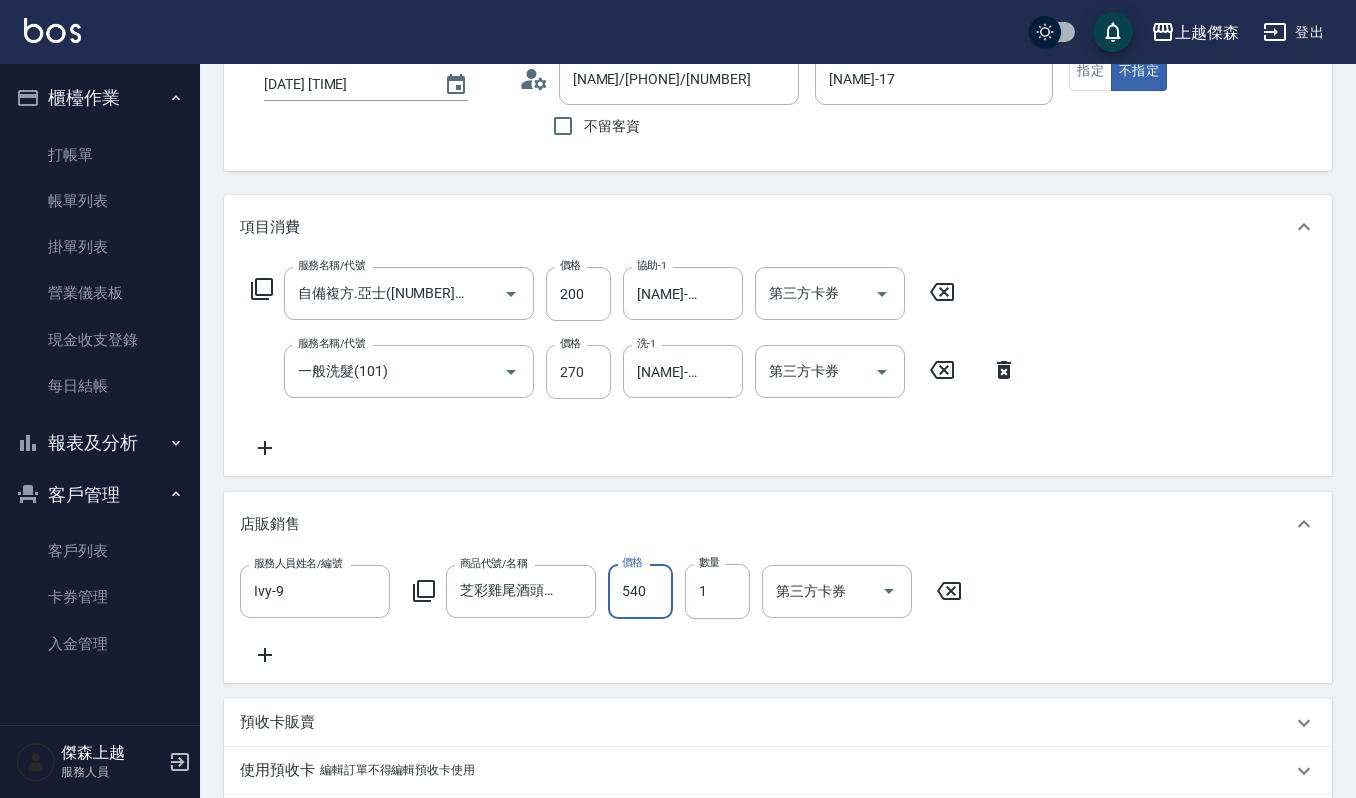 type on "540" 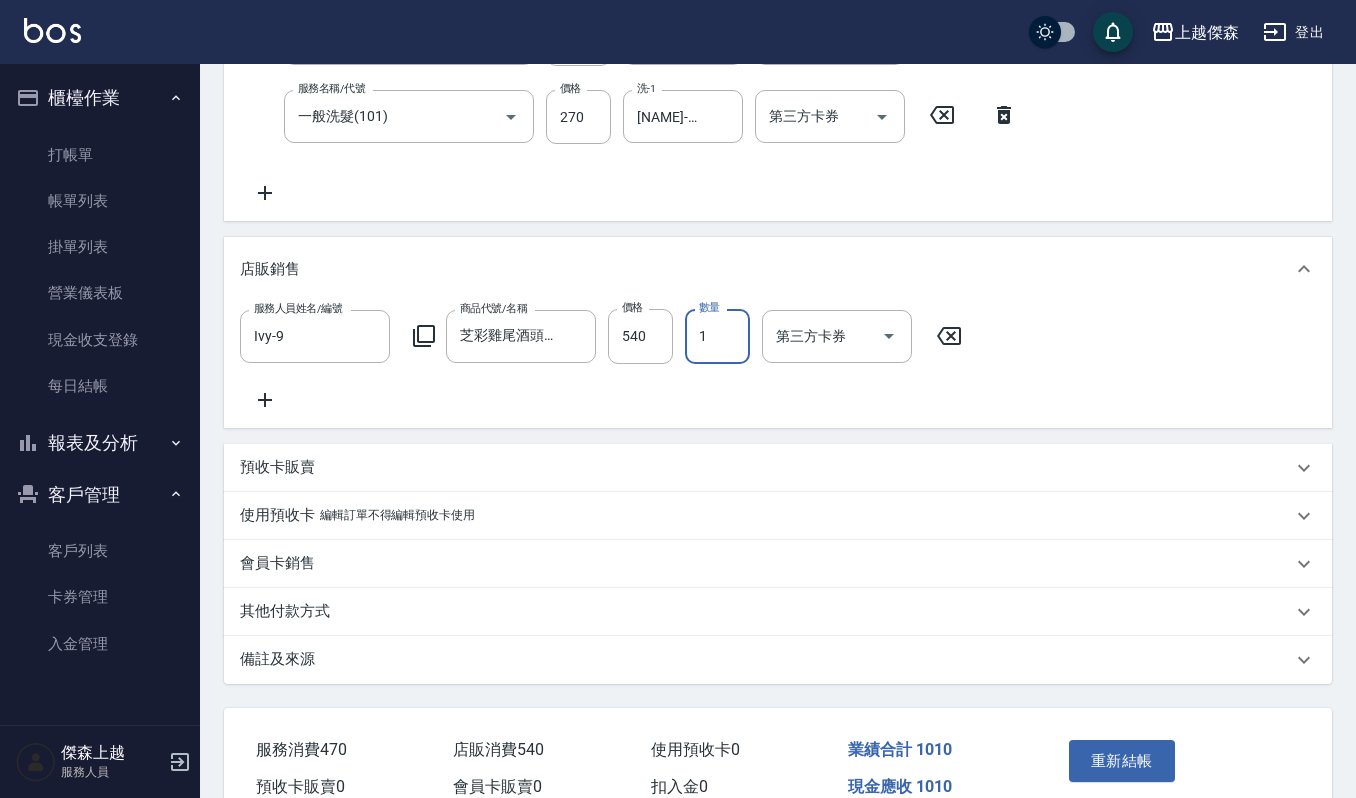 scroll, scrollTop: 400, scrollLeft: 0, axis: vertical 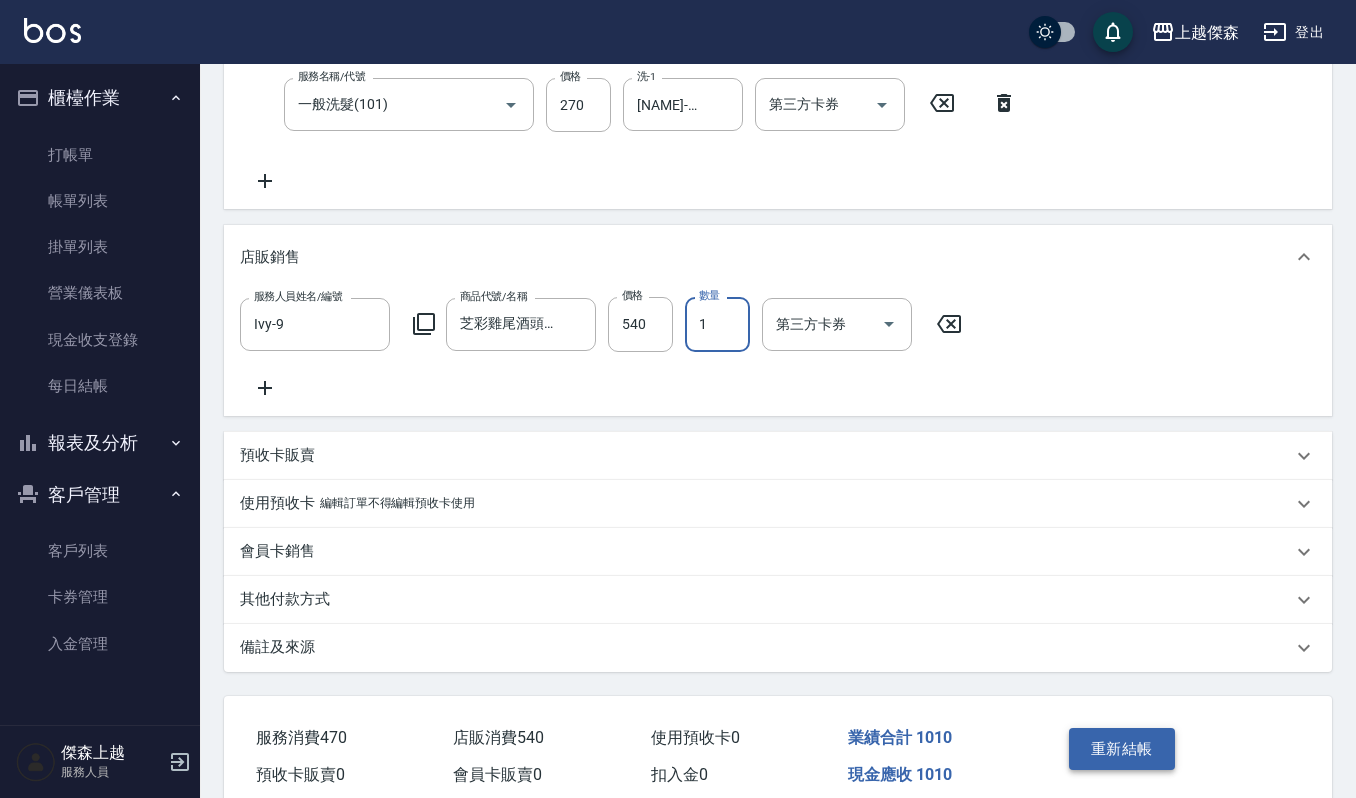 click on "重新結帳" at bounding box center (1122, 749) 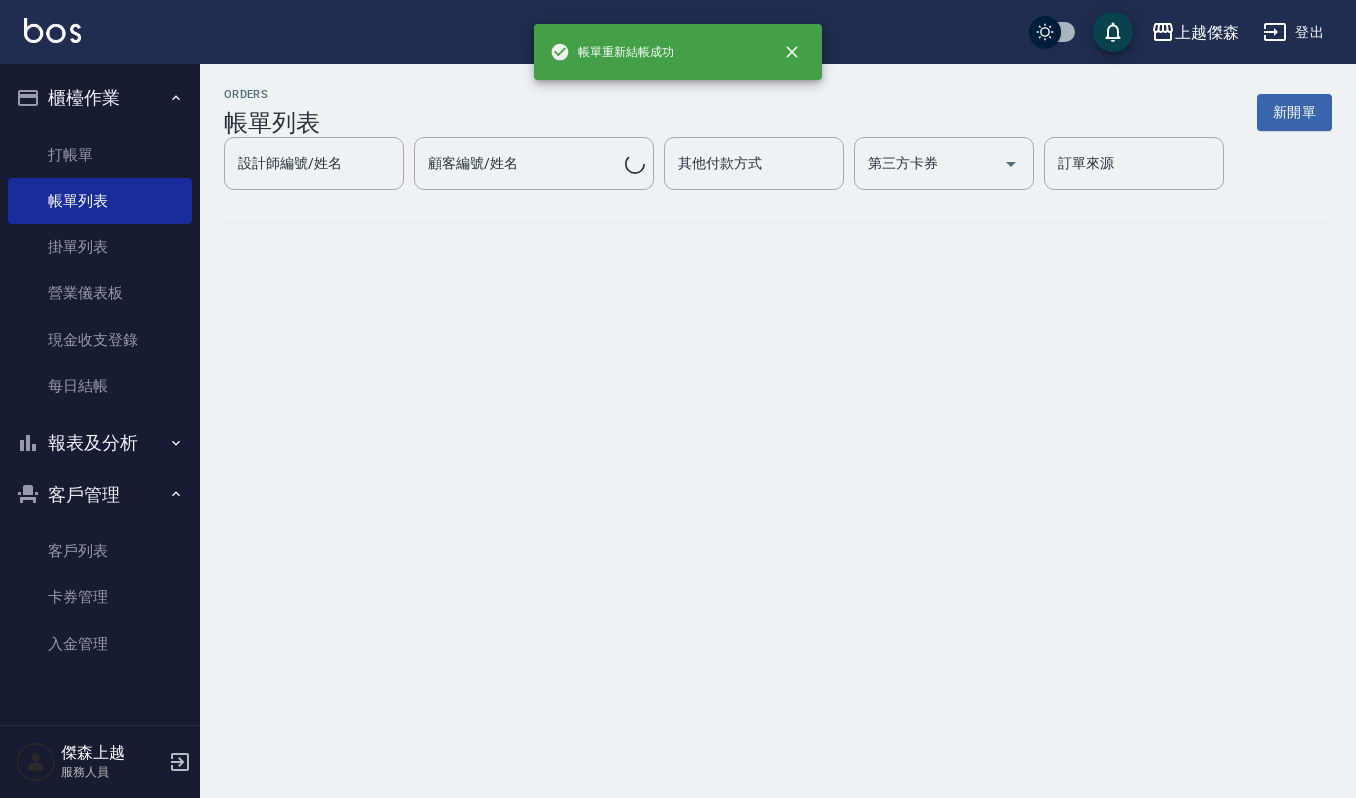 scroll, scrollTop: 0, scrollLeft: 0, axis: both 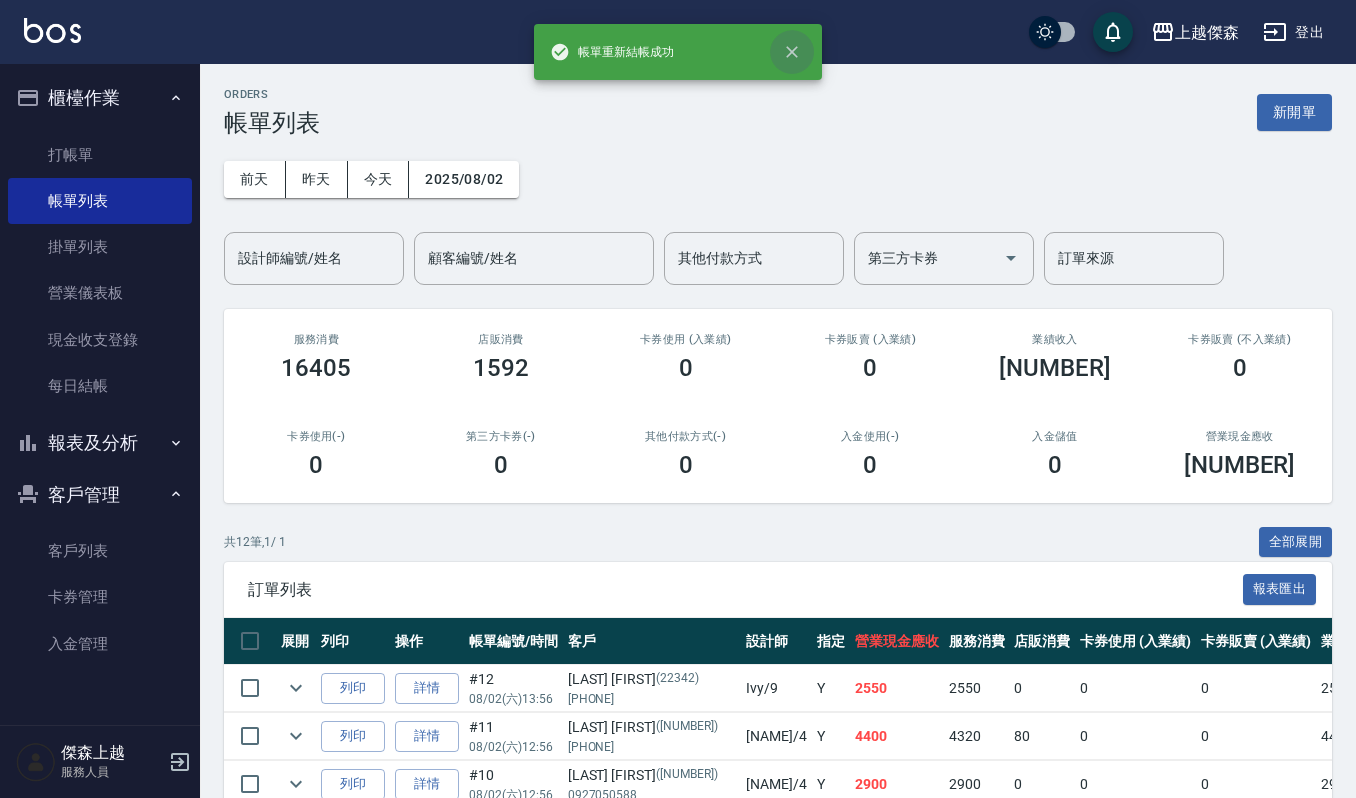 click 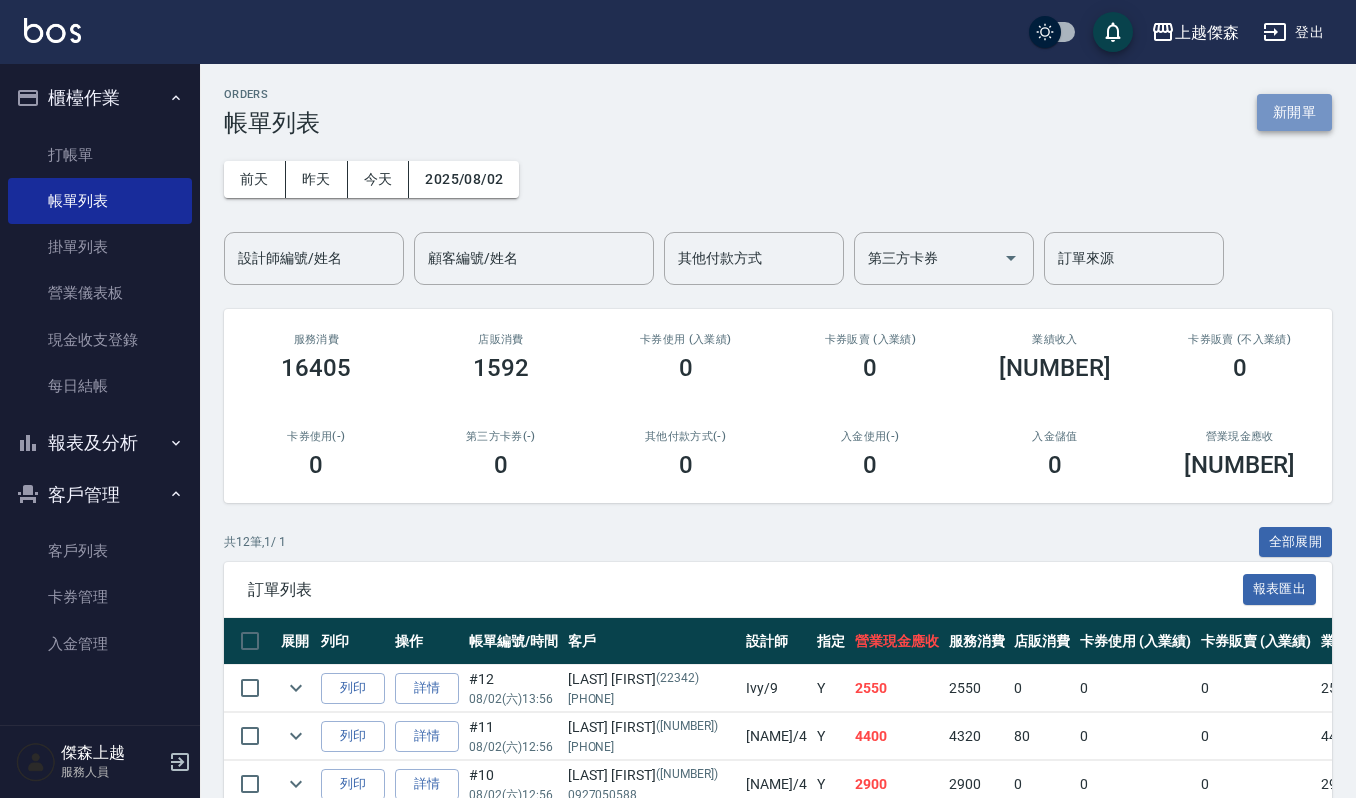 click on "新開單" at bounding box center [1294, 112] 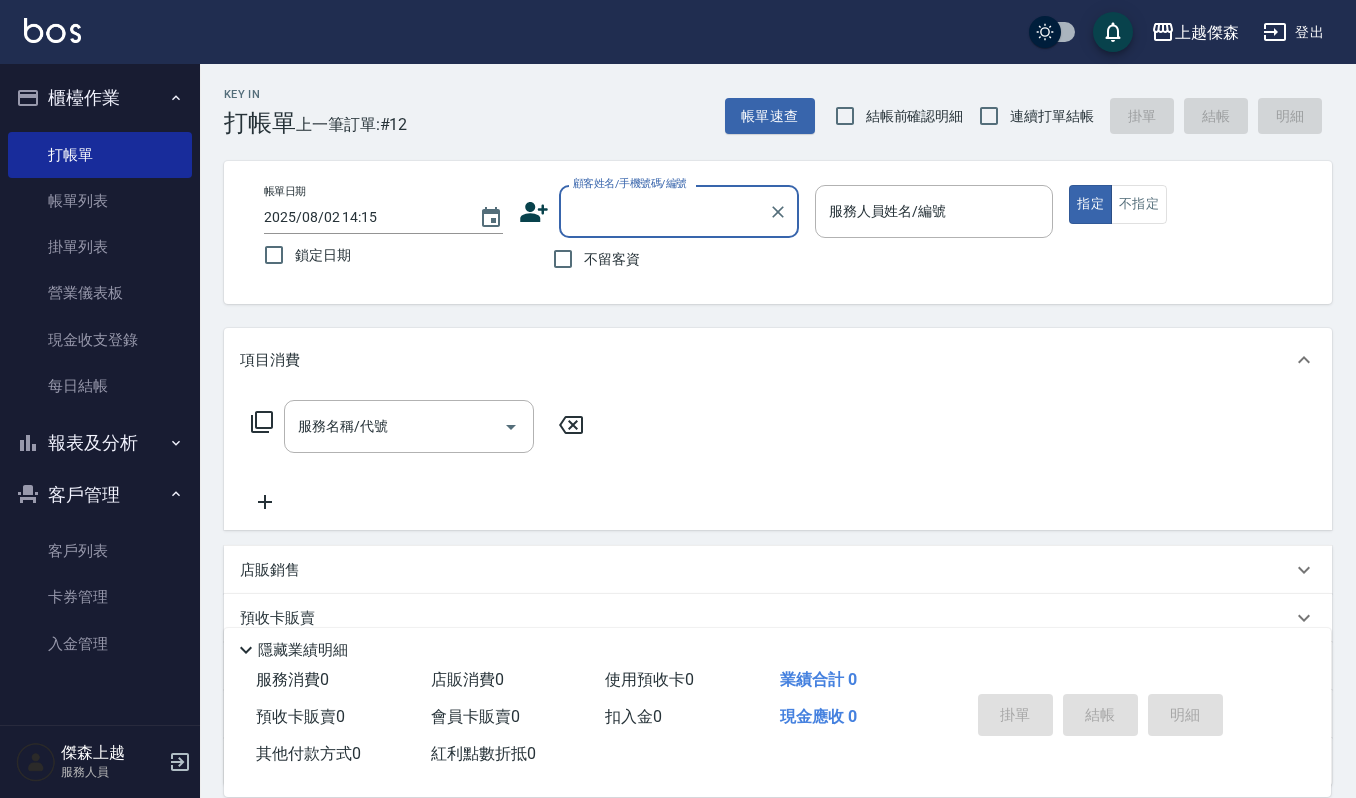 click on "顧客姓名/手機號碼/編號" at bounding box center (630, 183) 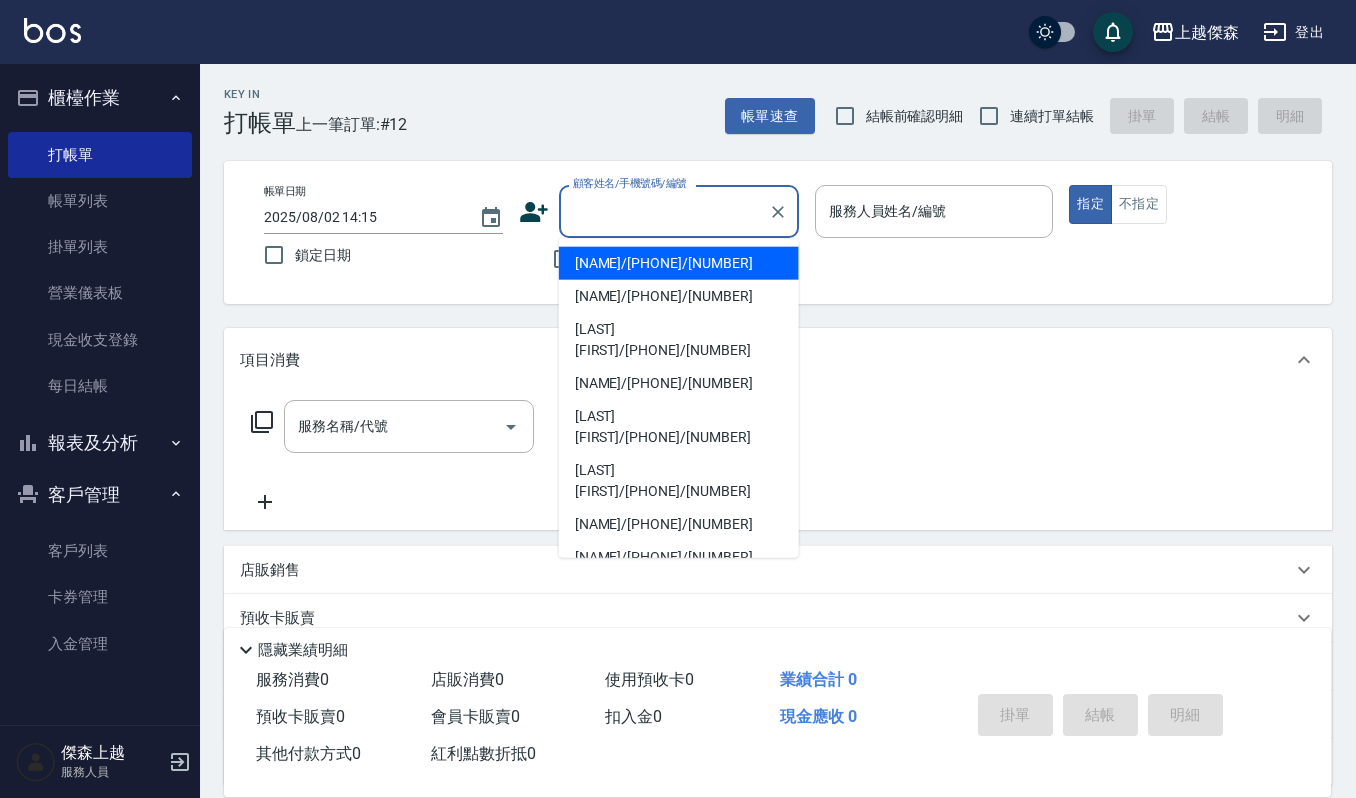 click on "帳單列表" at bounding box center (100, 201) 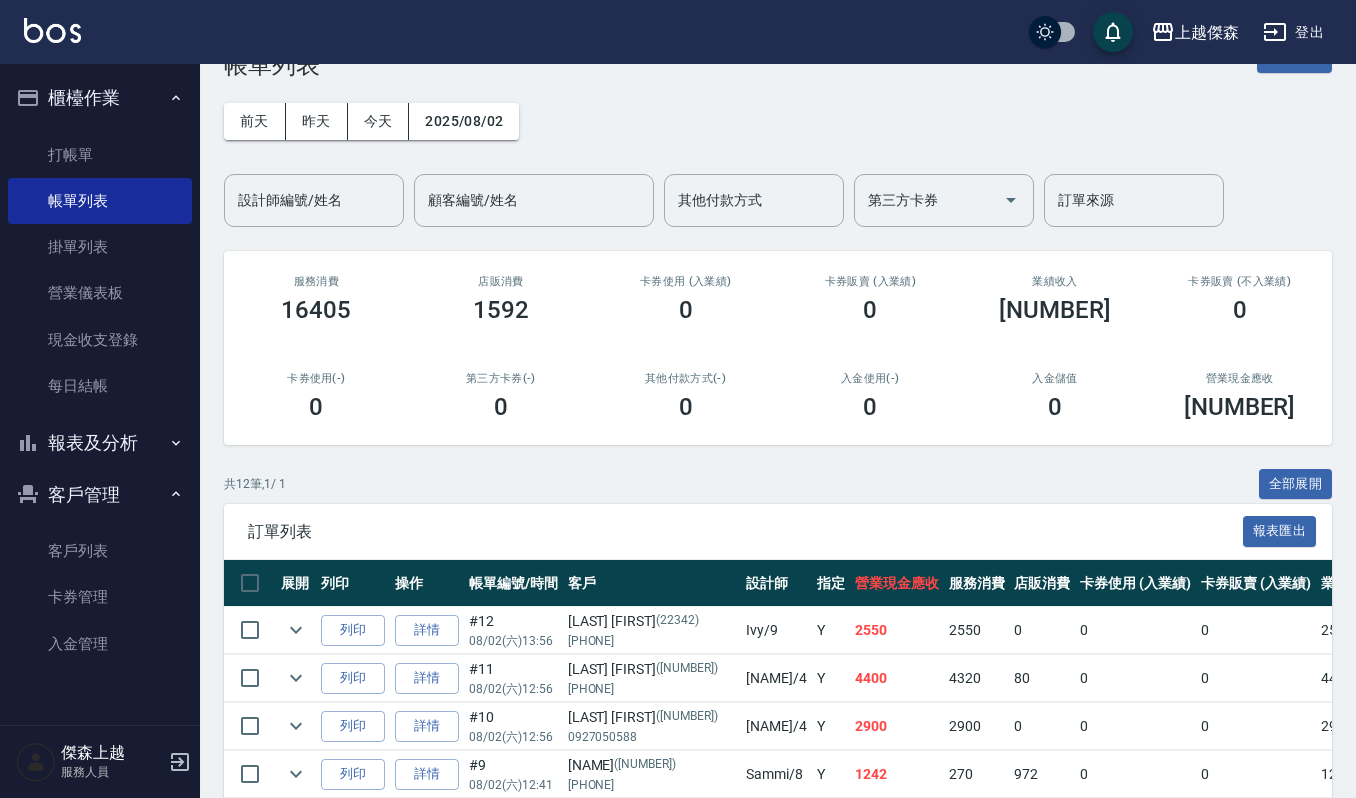 scroll, scrollTop: 0, scrollLeft: 0, axis: both 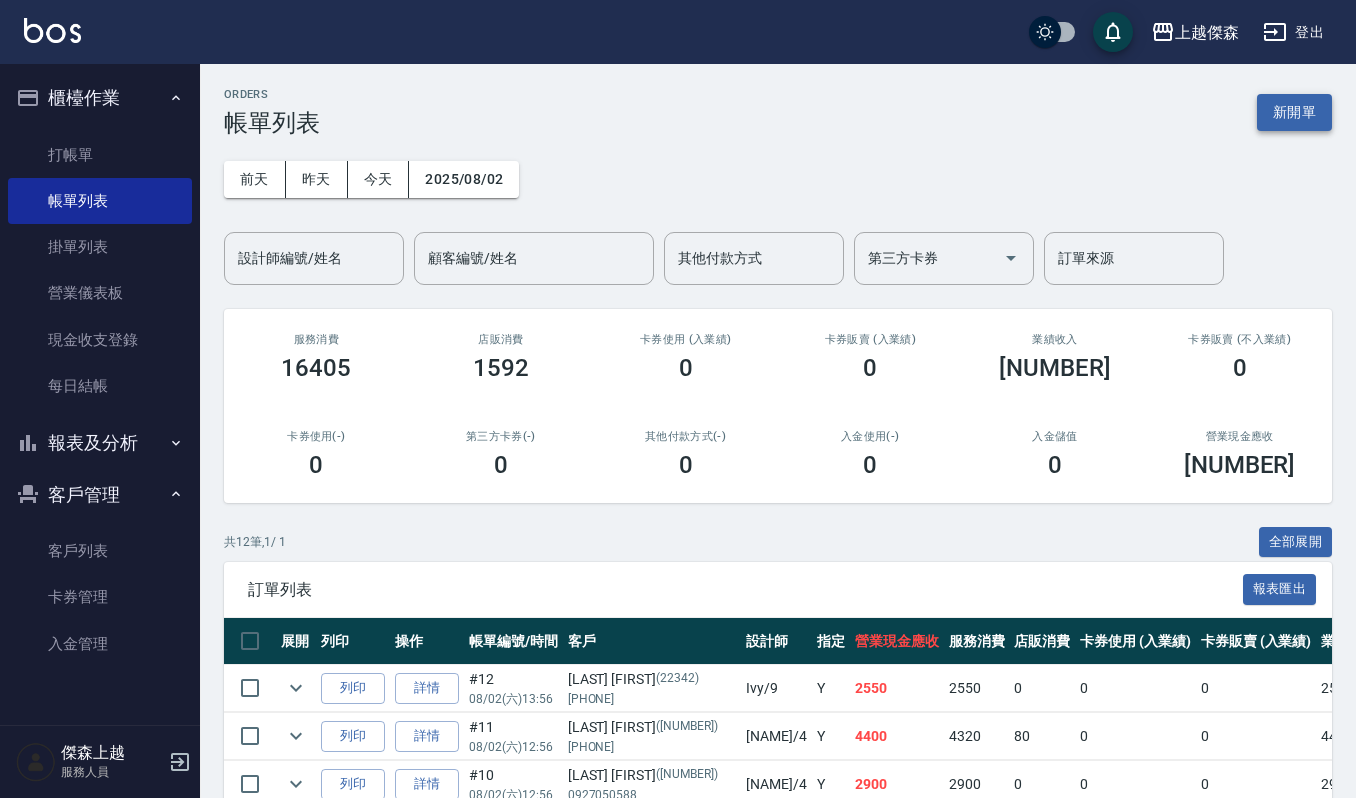 click on "新開單" at bounding box center (1294, 112) 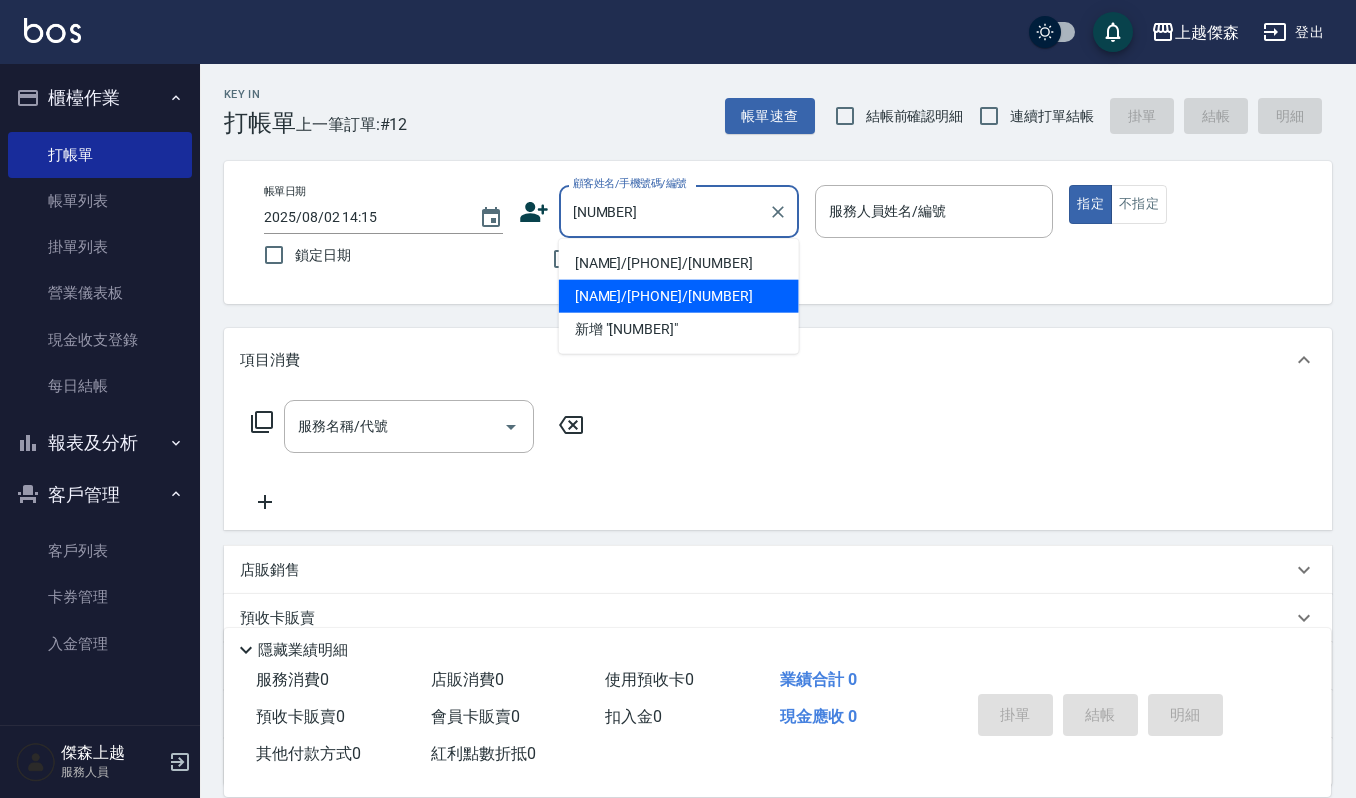 click on "[LAST_NAME]/[PHONE]/[ID]" at bounding box center (679, 263) 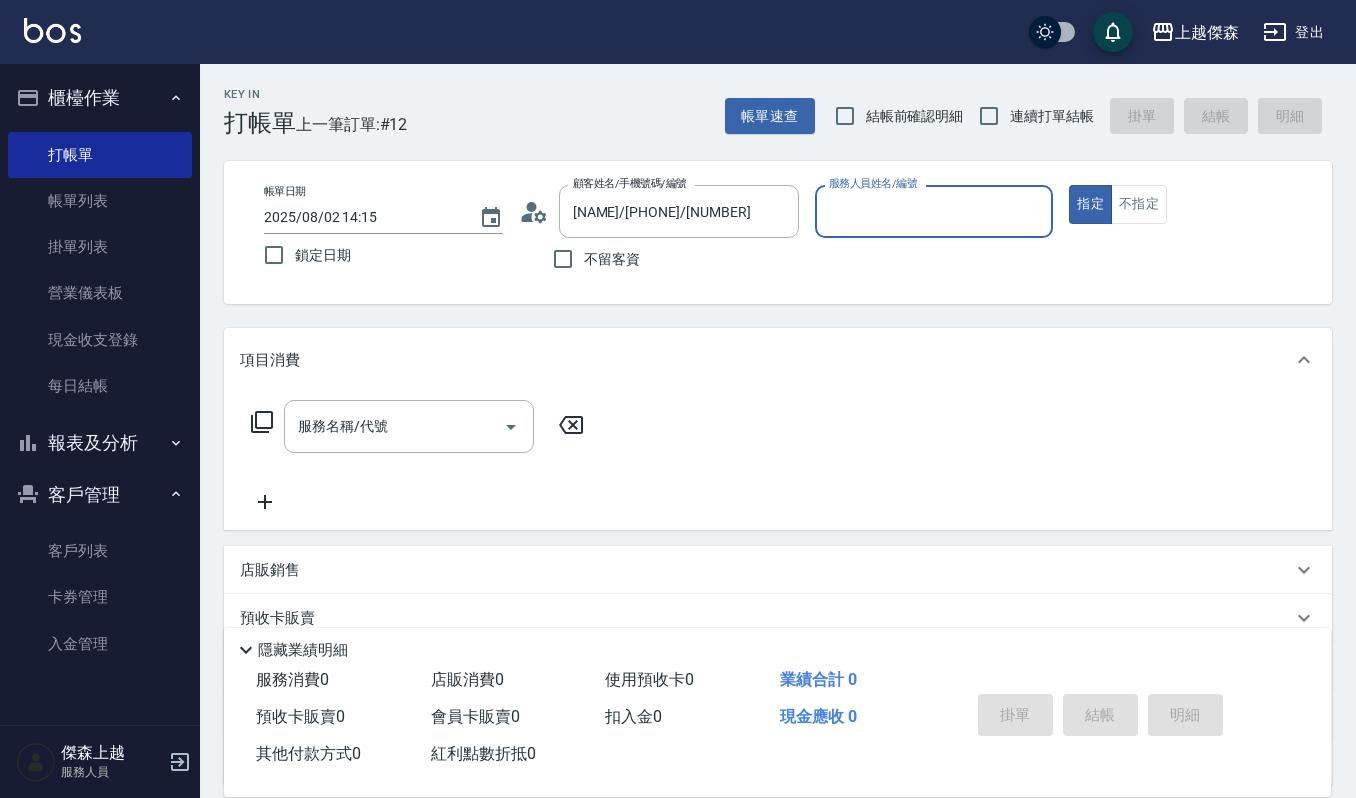 type on "Ruby-17" 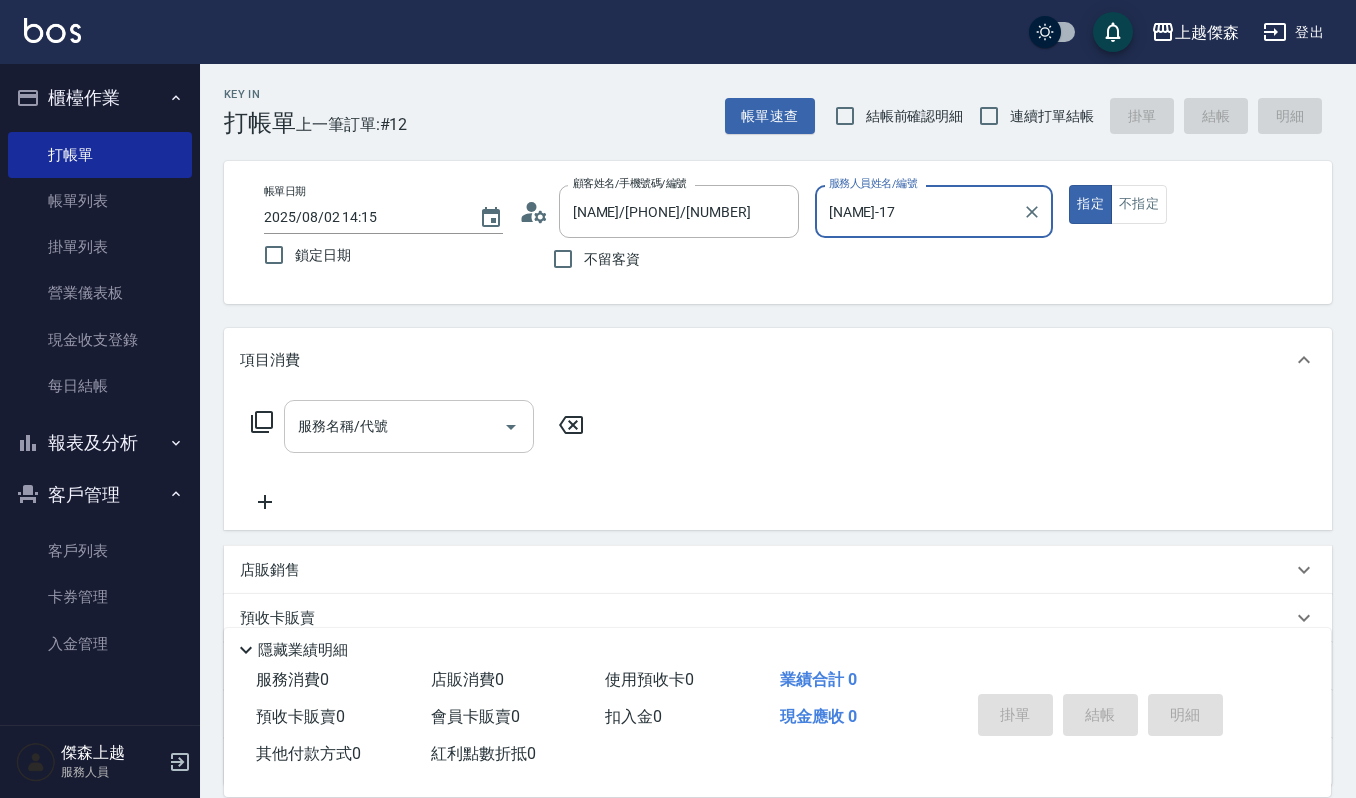 click on "服務名稱/代號" at bounding box center (409, 426) 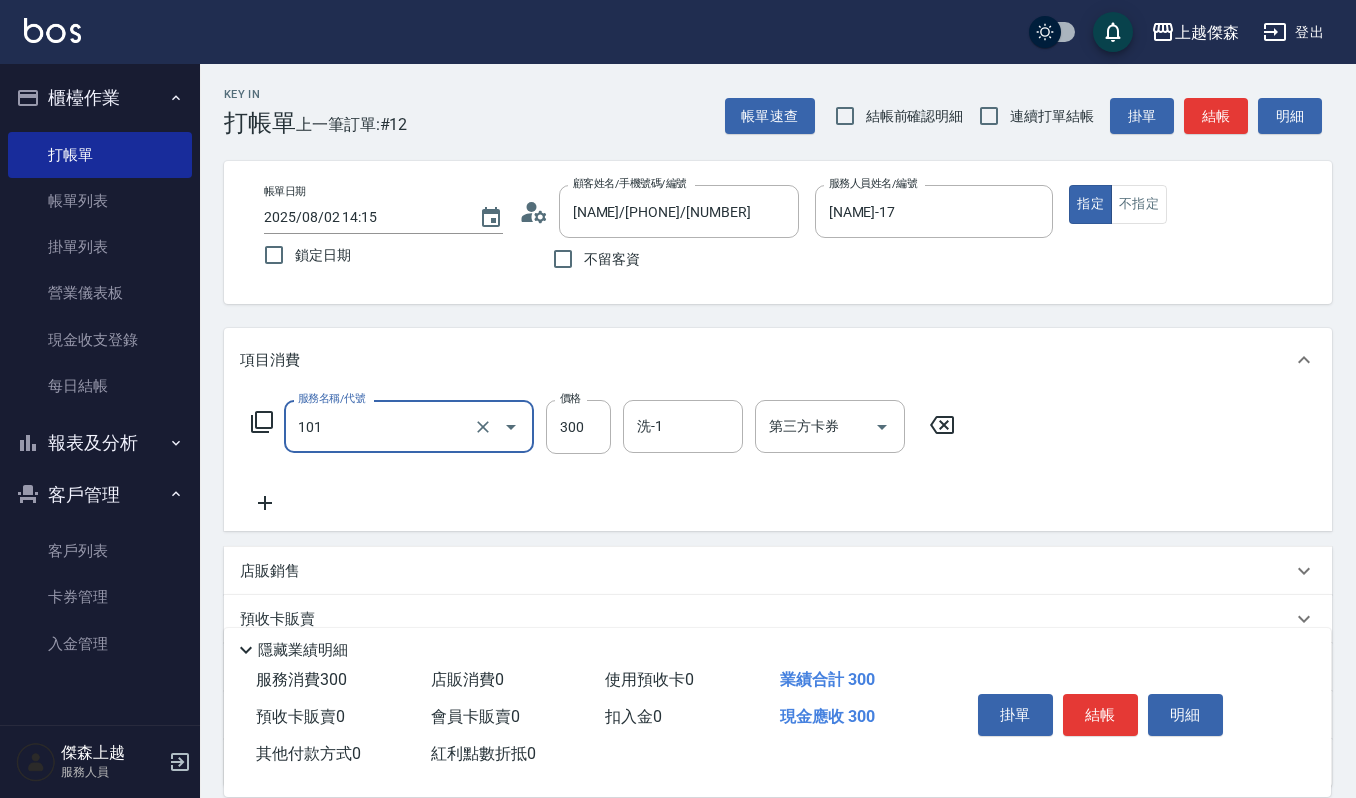 type on "一般洗髮(101)" 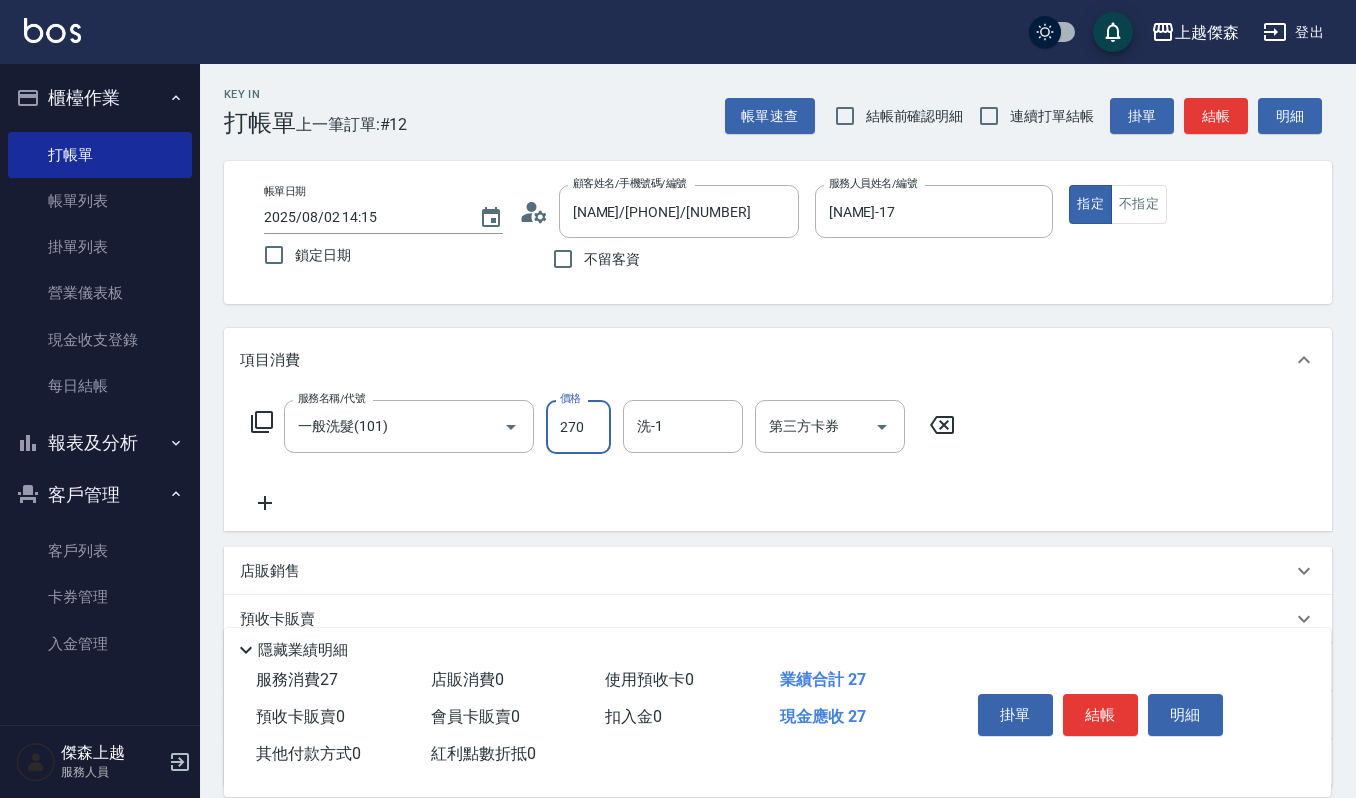 type on "270" 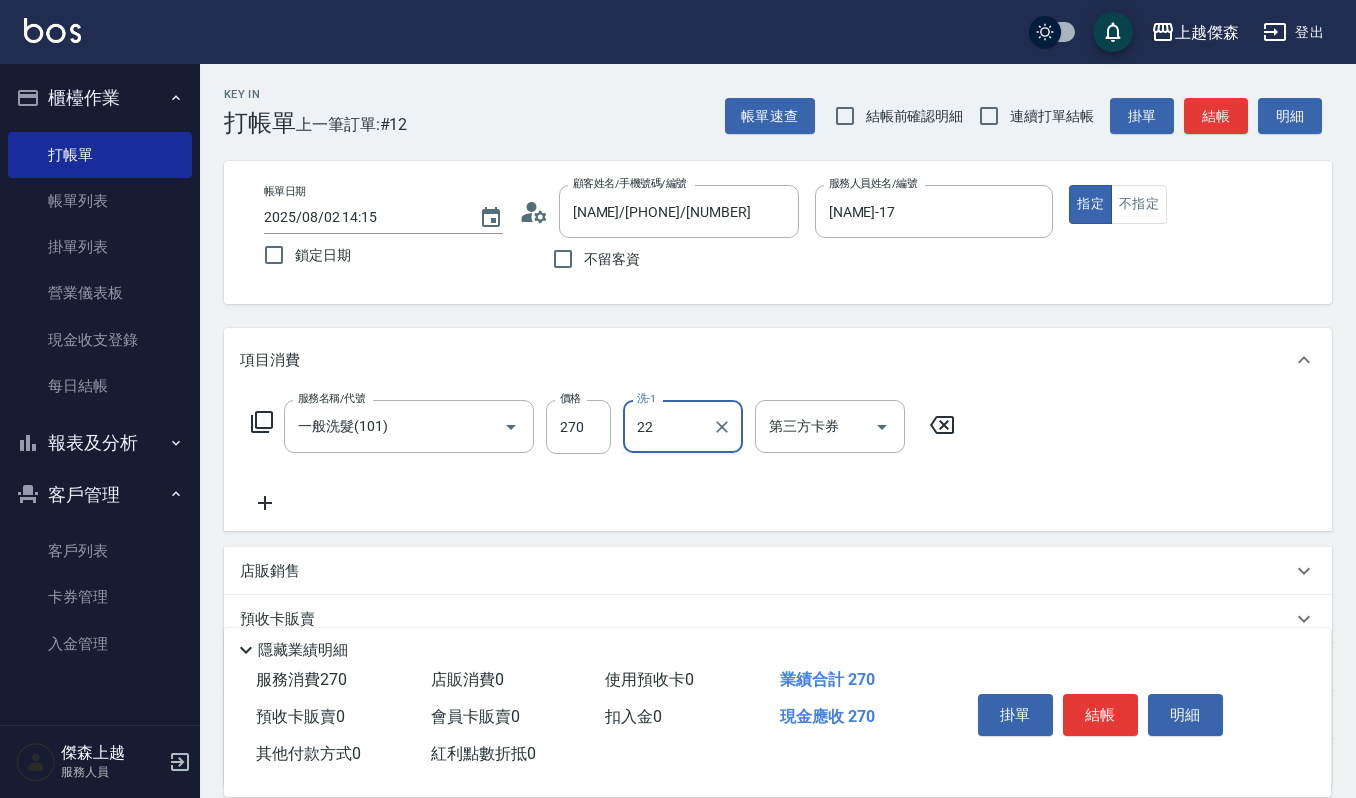 type on "[LAST_NAME]-22" 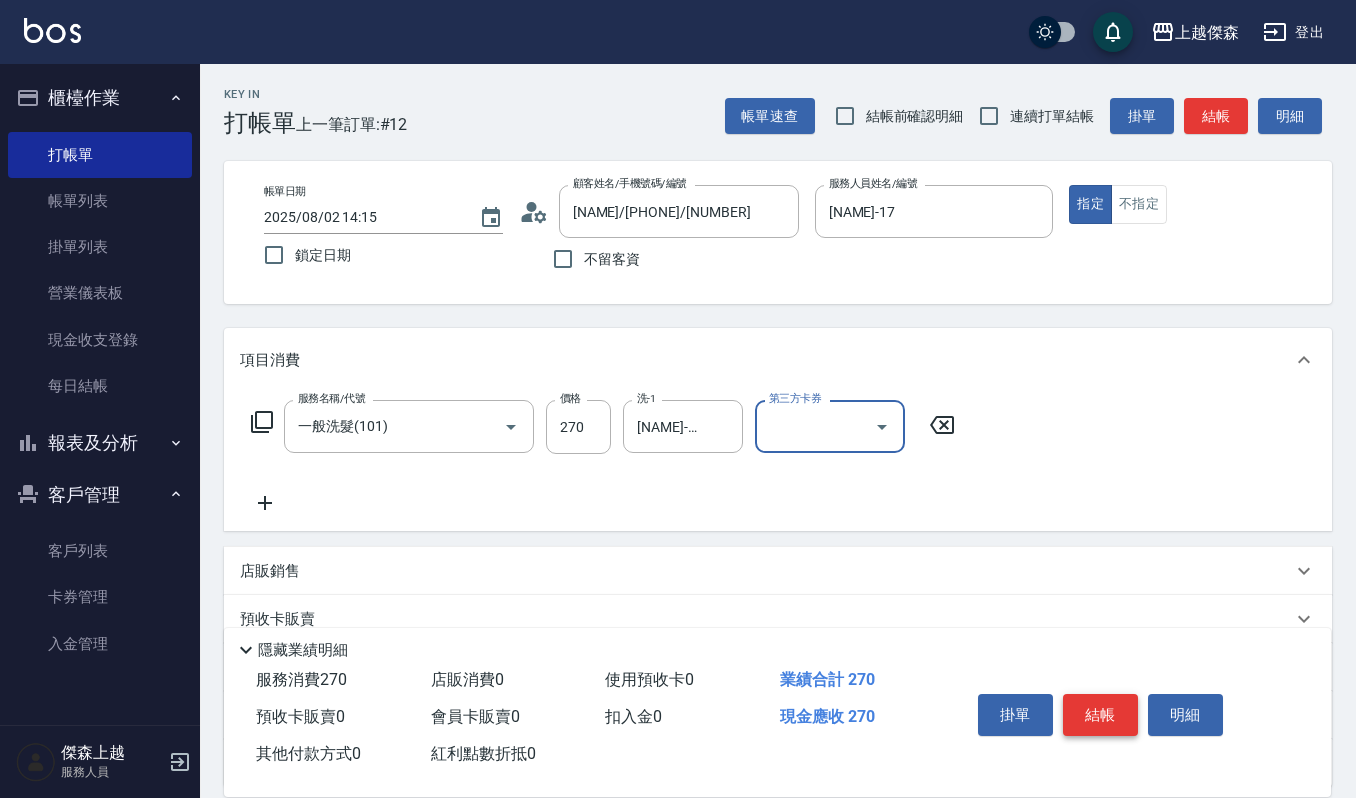 click on "結帳" at bounding box center (1100, 715) 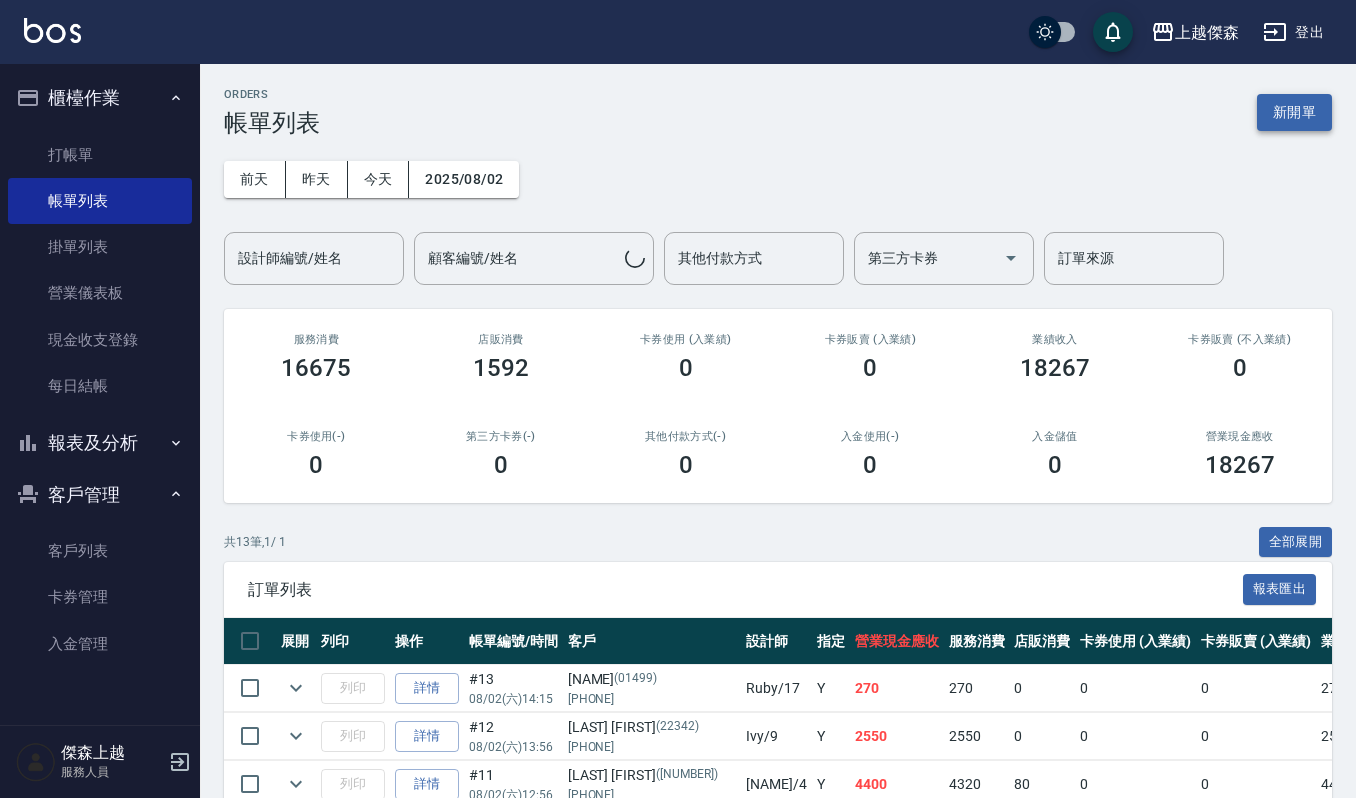 click on "新開單" at bounding box center [1294, 112] 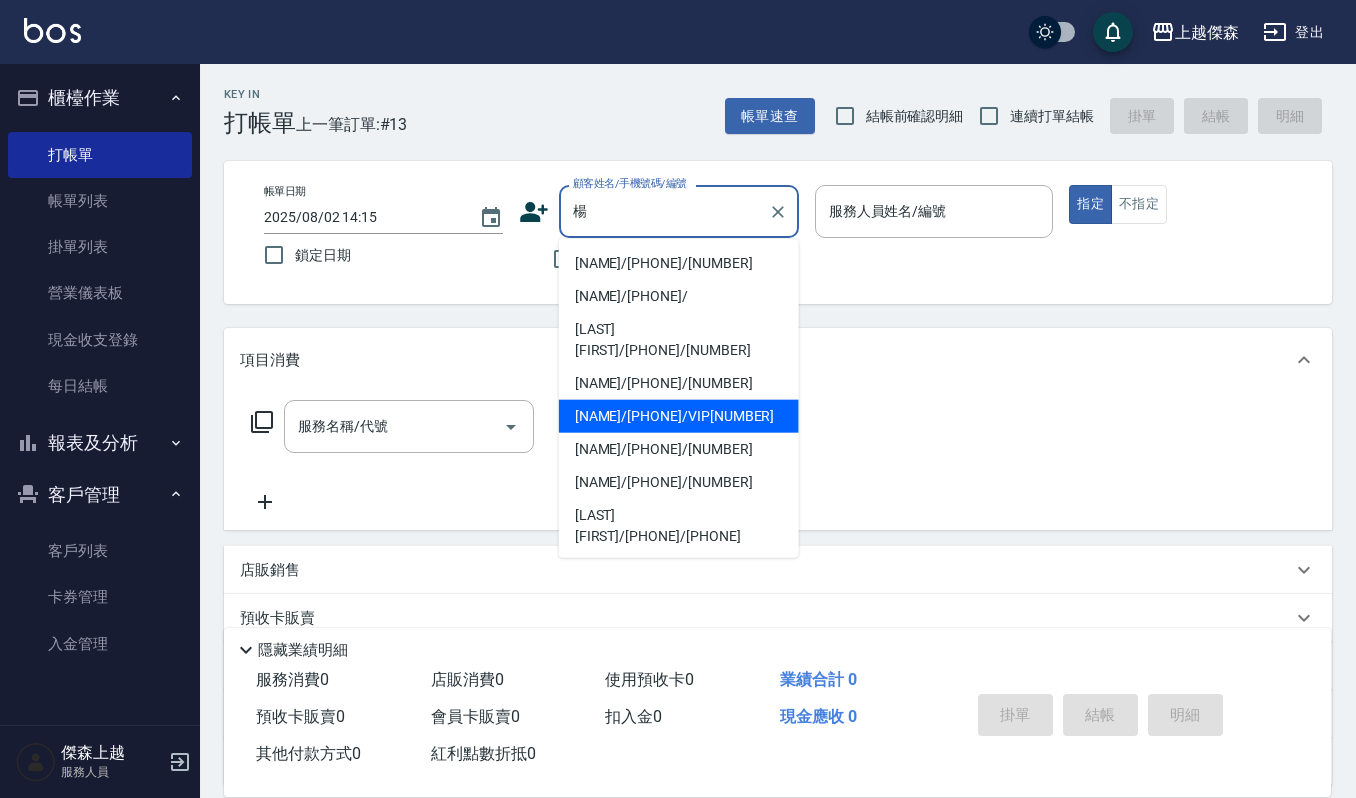 click on "[LAST_NAME]/[PHONE]/[ID]" at bounding box center (679, 416) 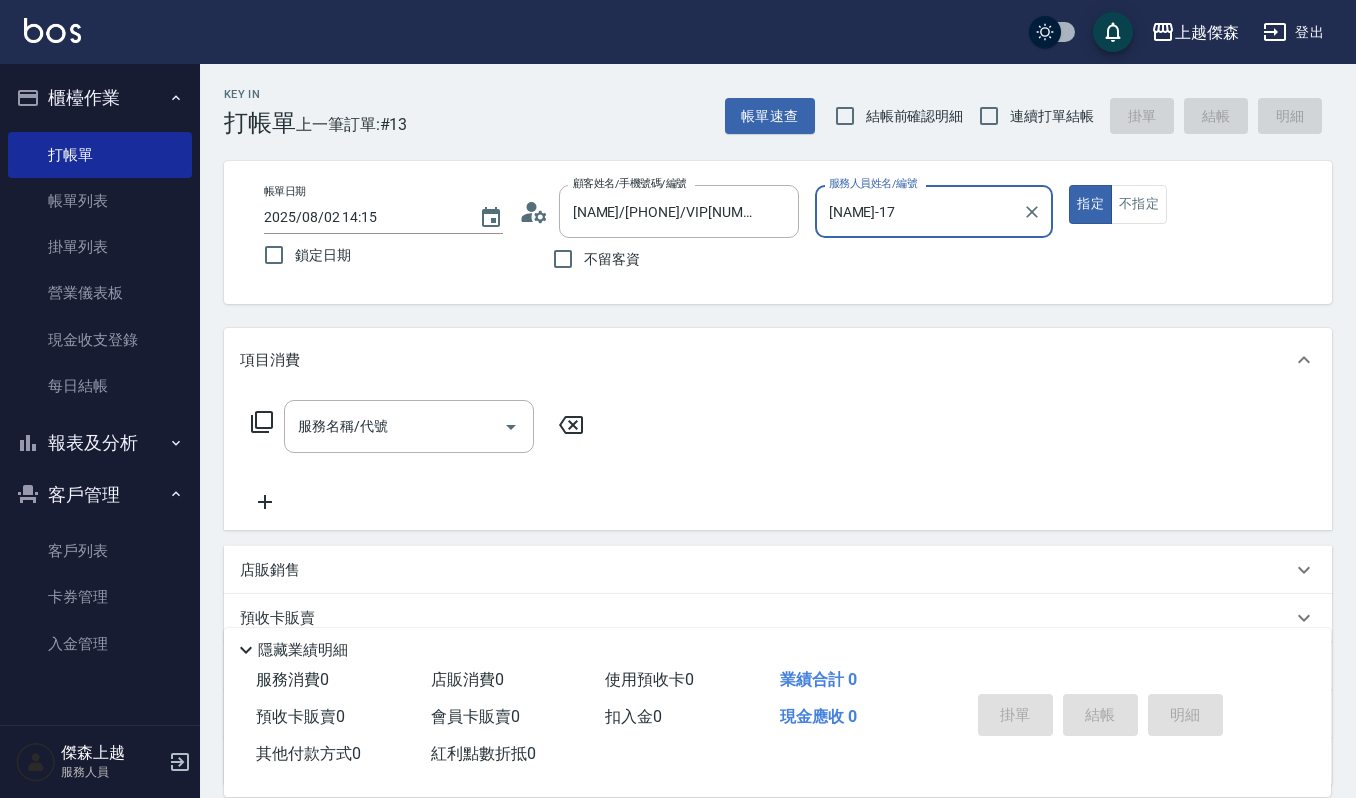 click on "Ruby-17" at bounding box center (919, 211) 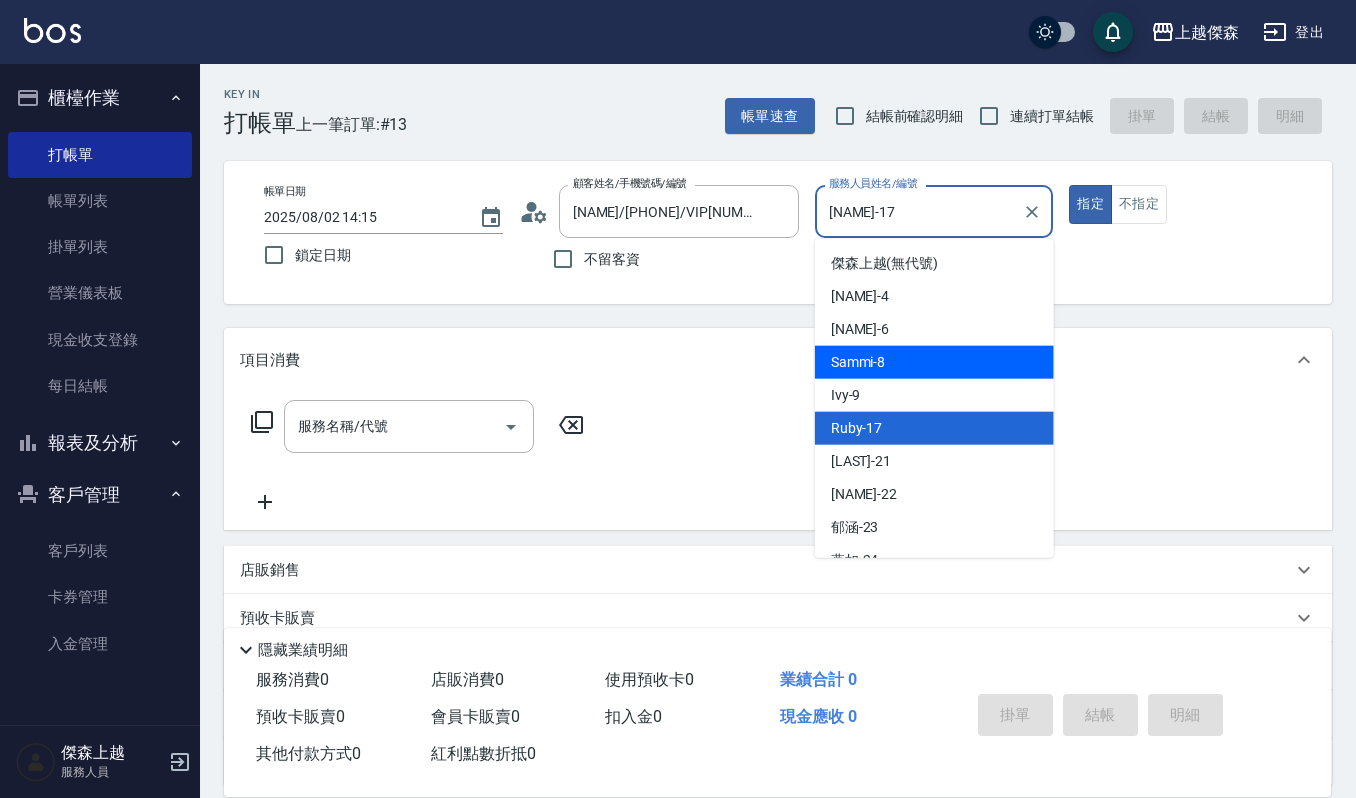 click on "[LAST_NAME] -8" at bounding box center (934, 362) 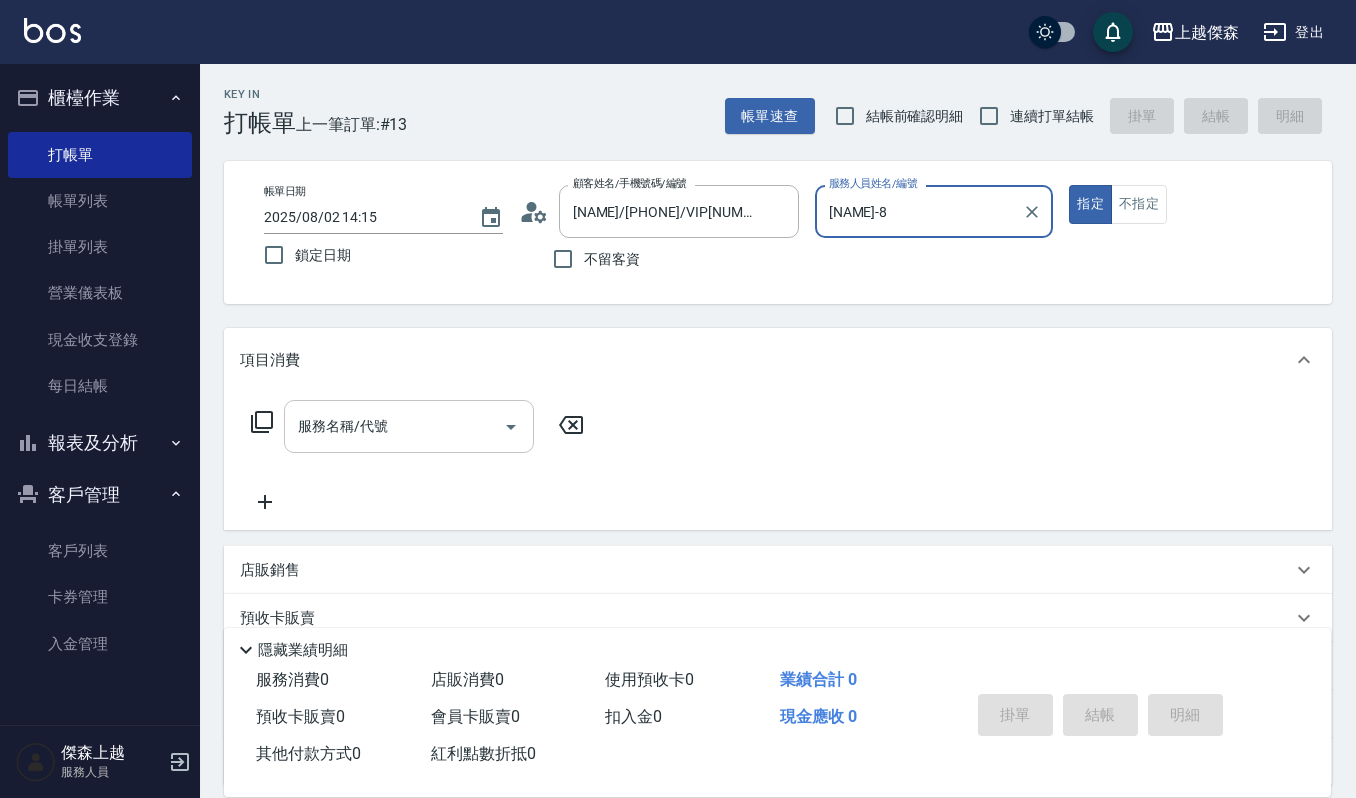 click on "服務名稱/代號" at bounding box center (394, 426) 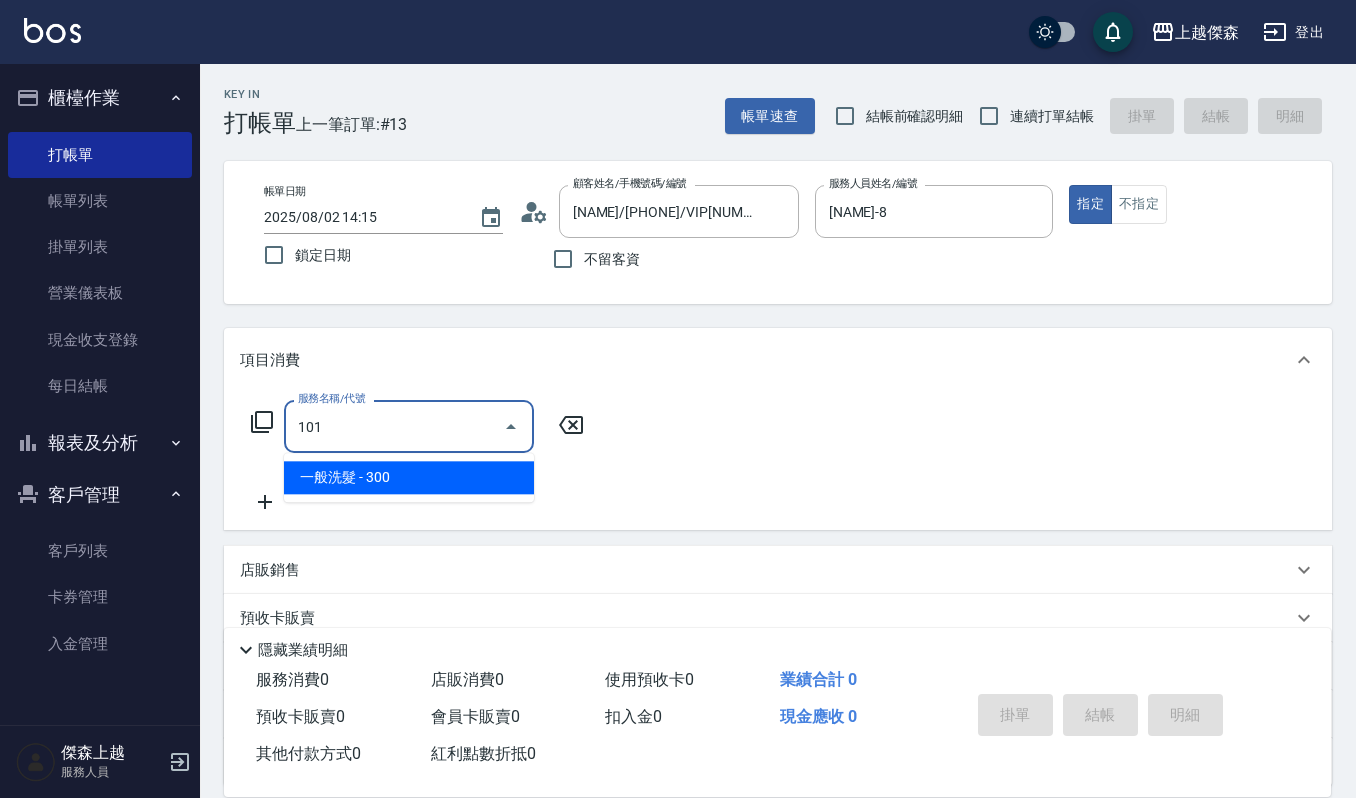 type on "一般洗髮(101)" 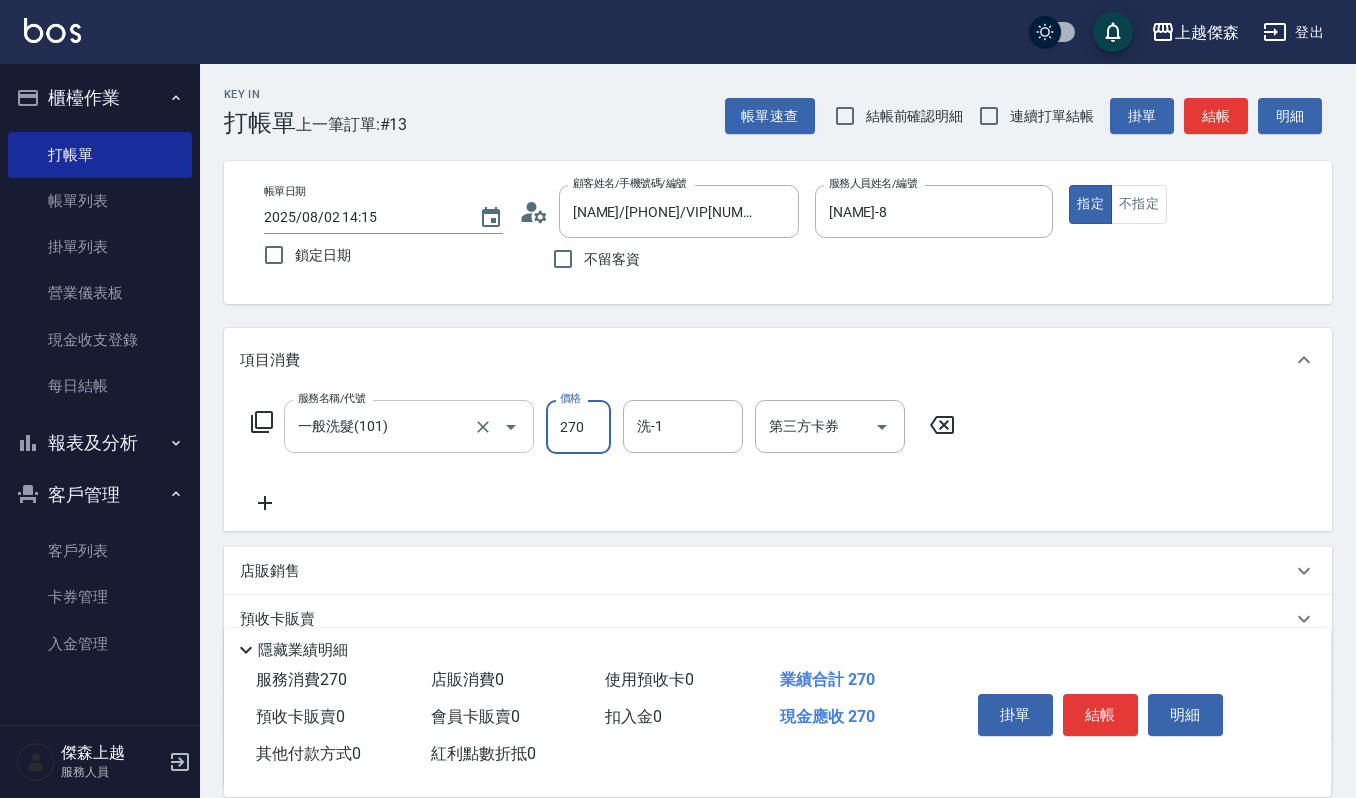 type on "270" 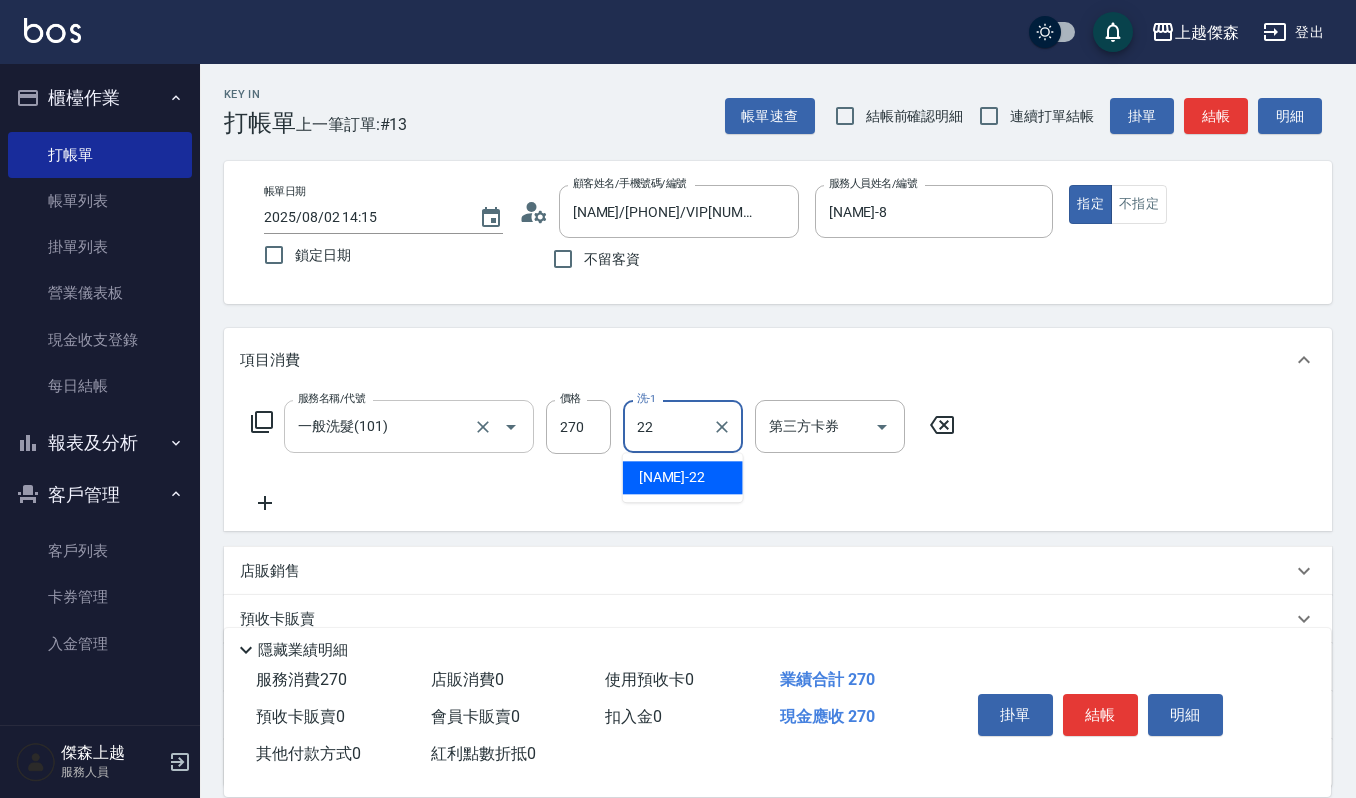 type on "[LAST_NAME]-22" 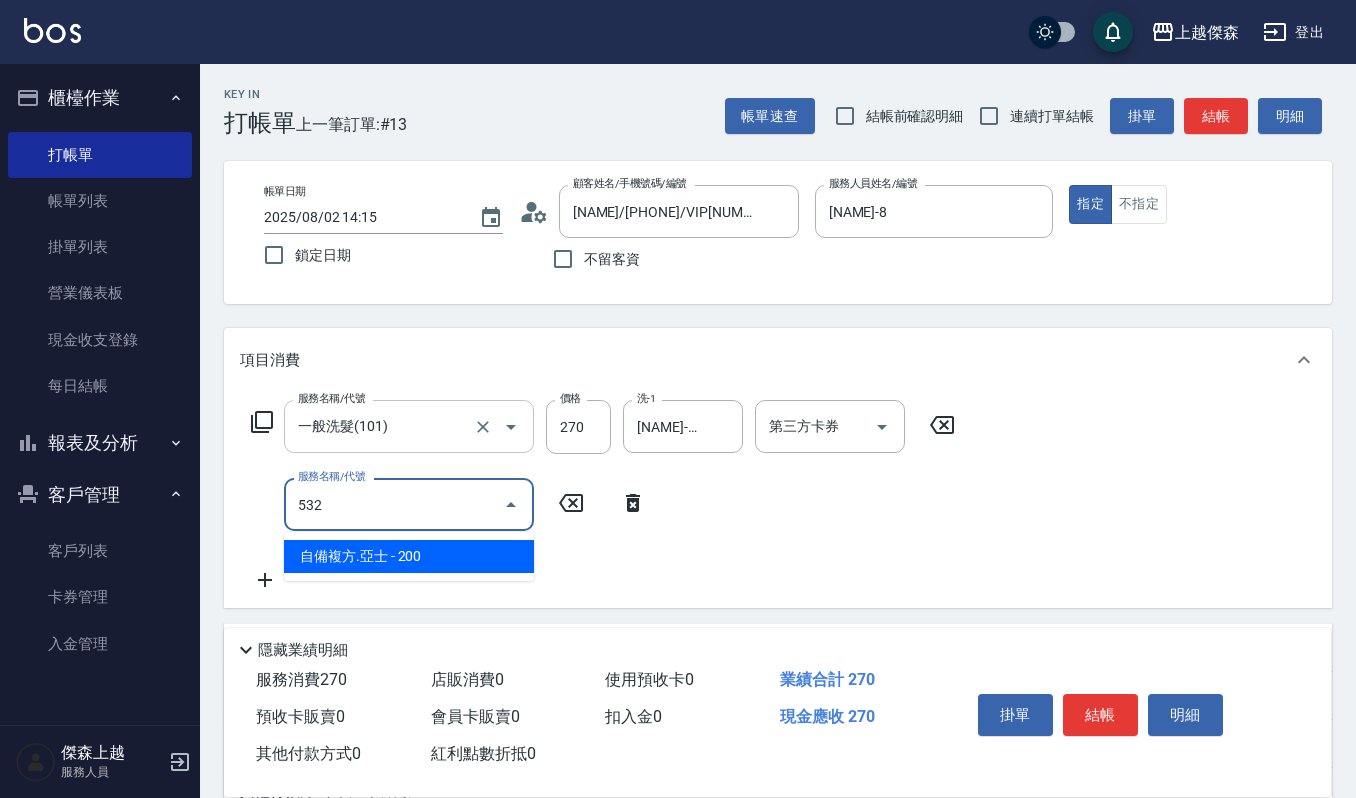 type on "自備複方.亞士(532)" 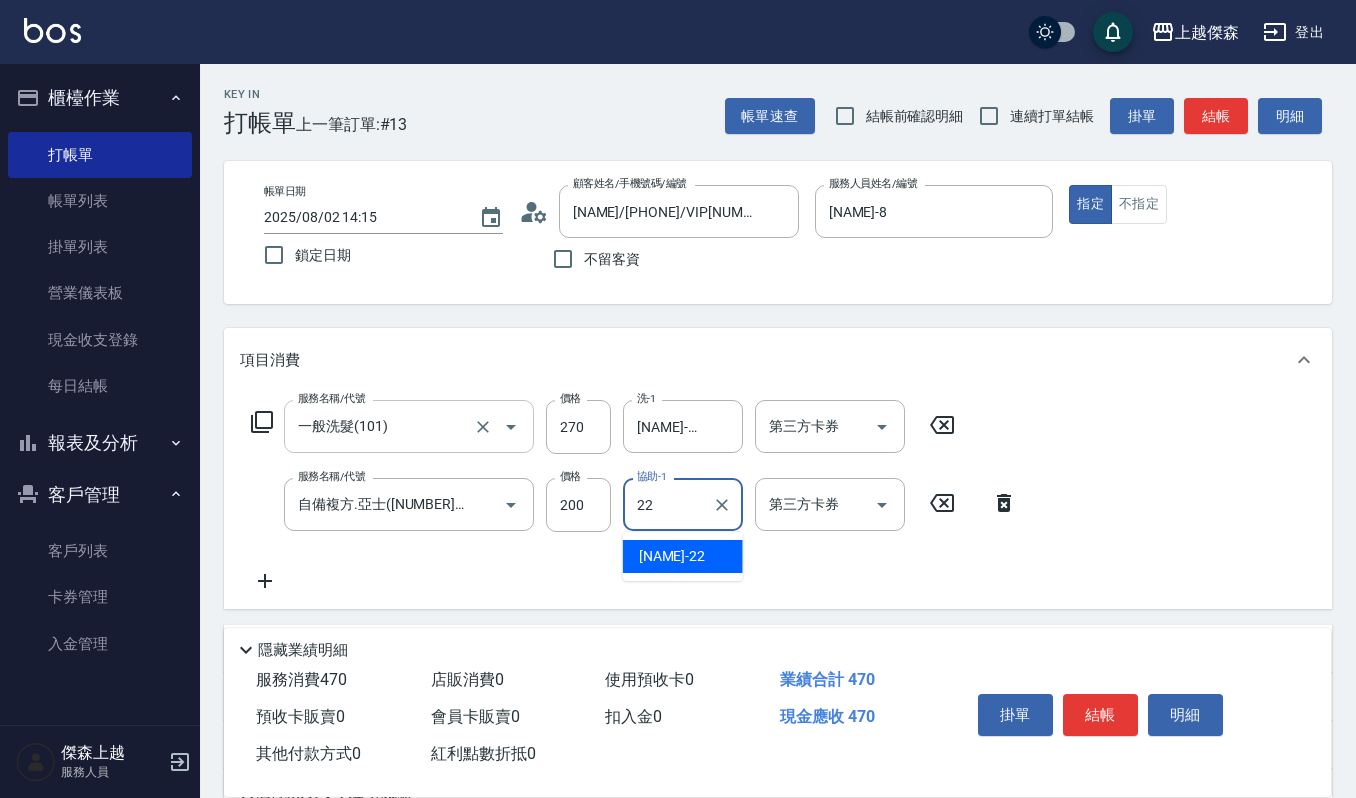 type on "[LAST_NAME]-22" 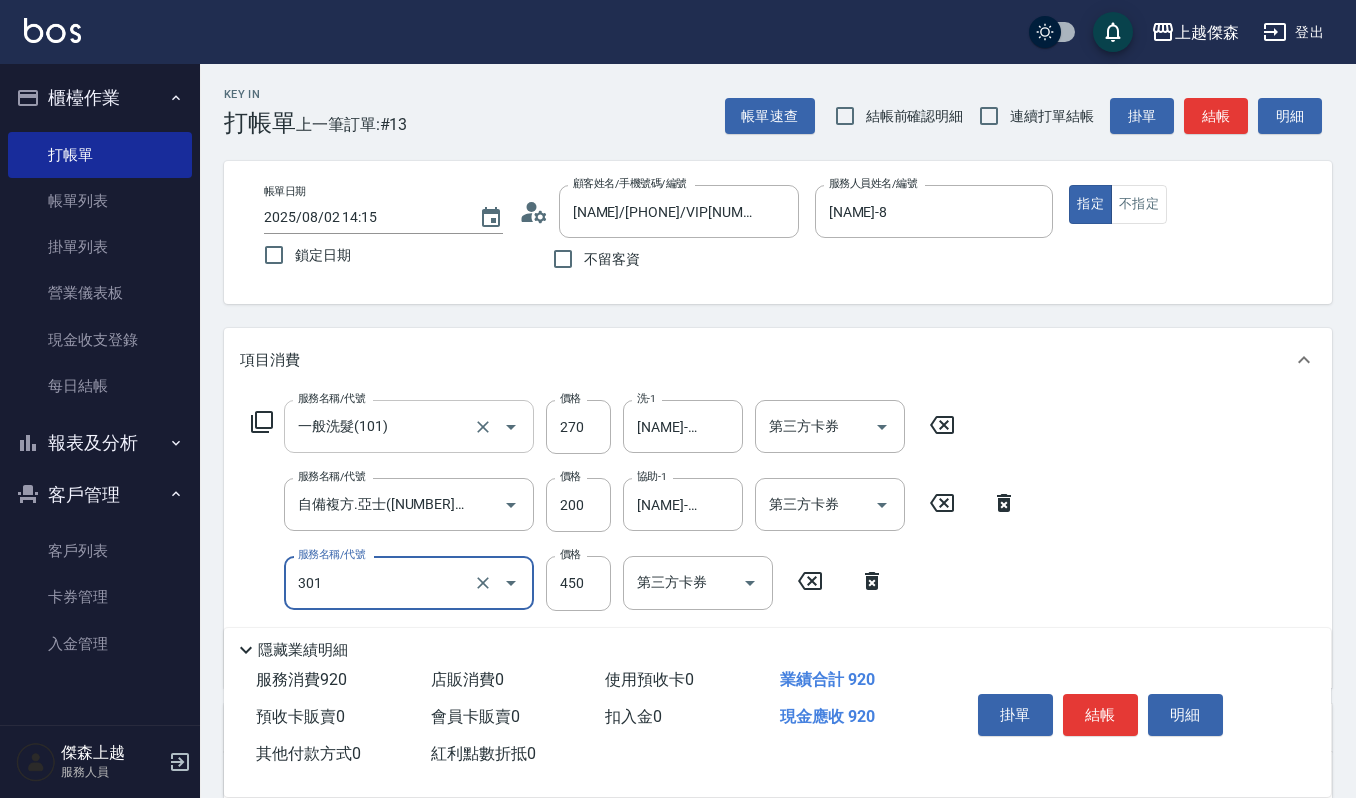 type on "創意剪髮(301)" 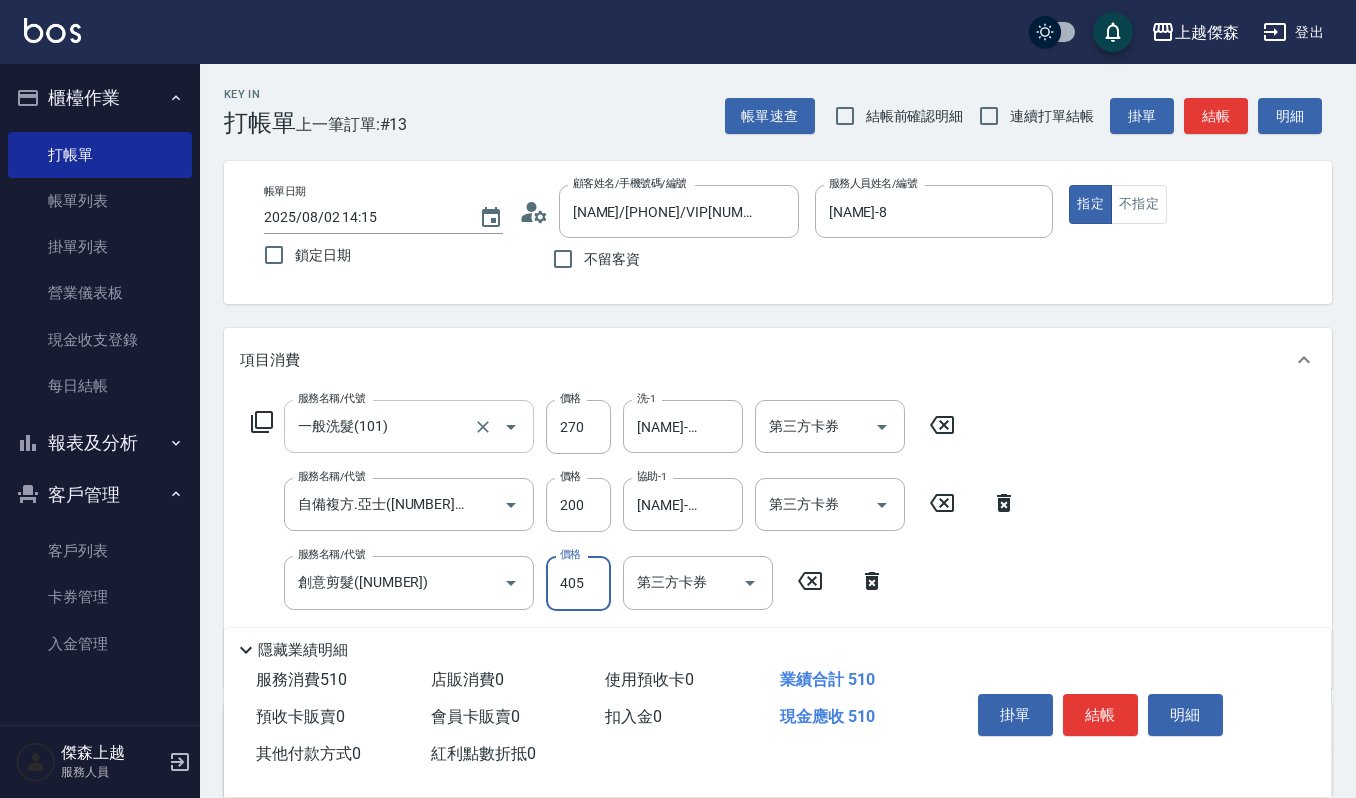 type on "405" 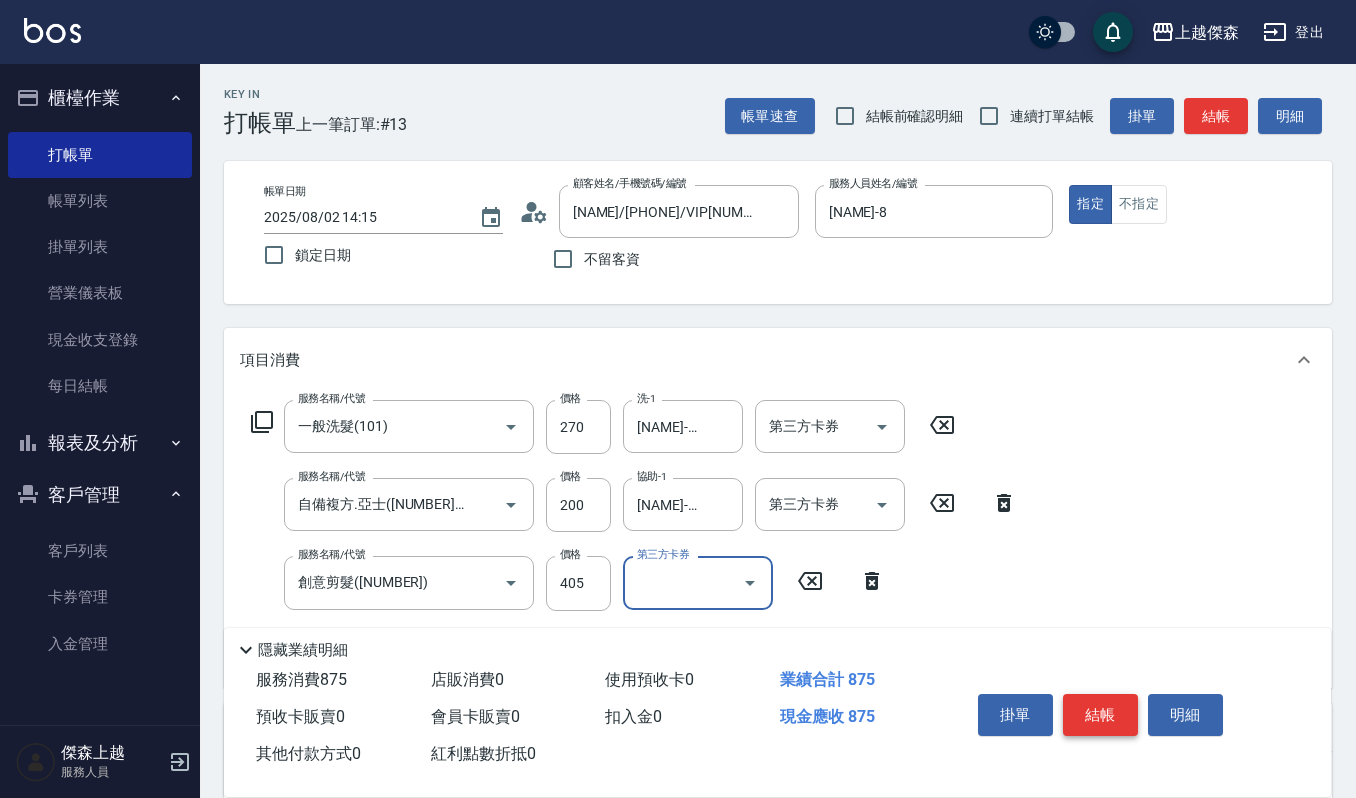 click on "結帳" at bounding box center (1100, 715) 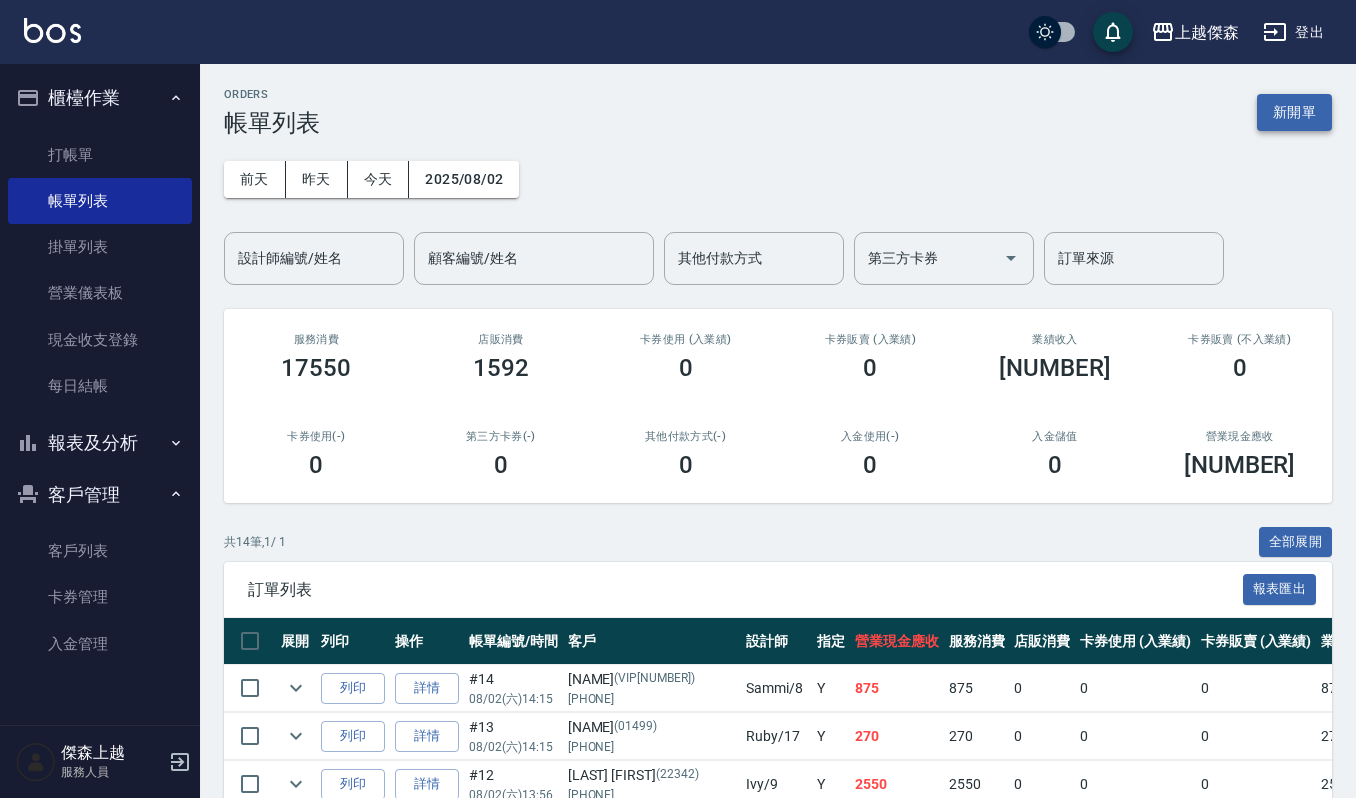 drag, startPoint x: 1289, startPoint y: 86, endPoint x: 1289, endPoint y: 100, distance: 14 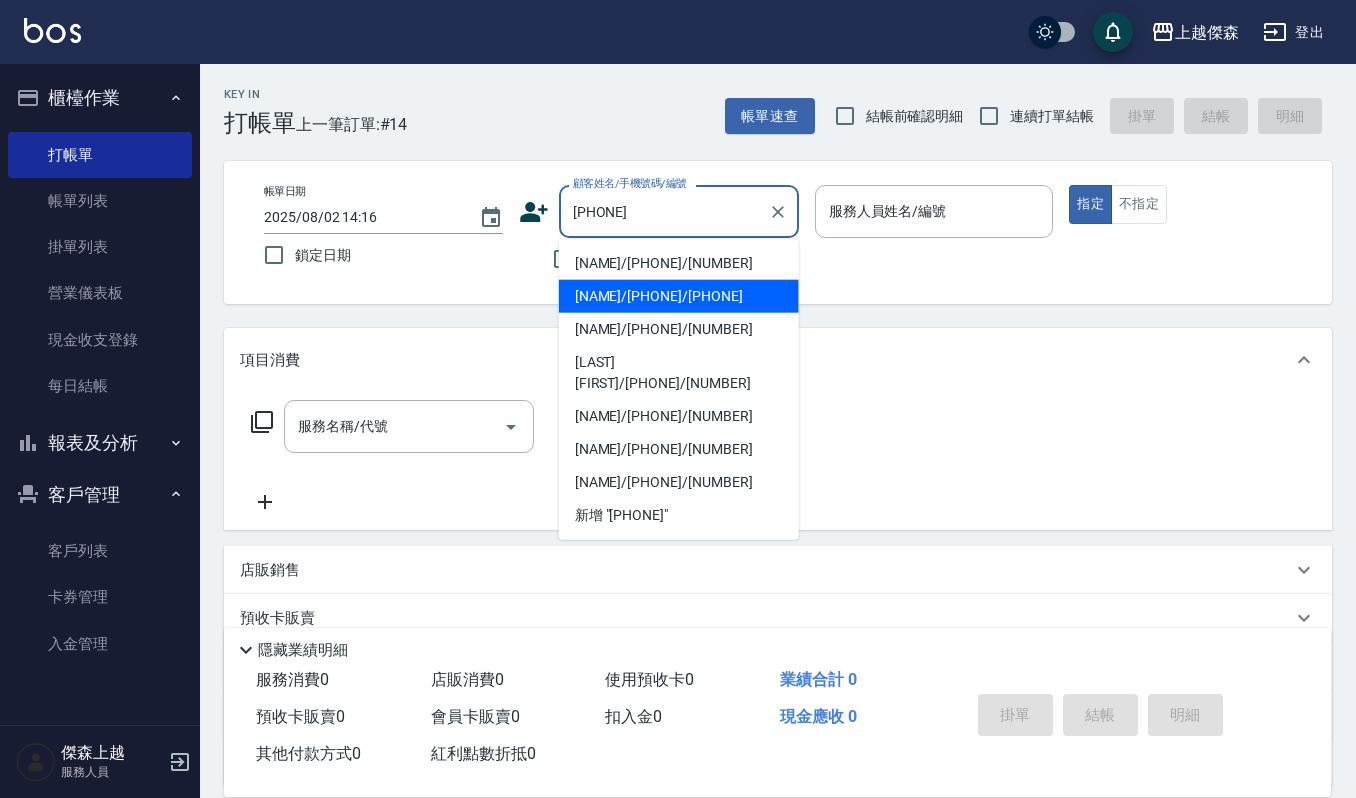 click on "[LAST_NAME]/[PHONE]/[PHONE]" at bounding box center [679, 296] 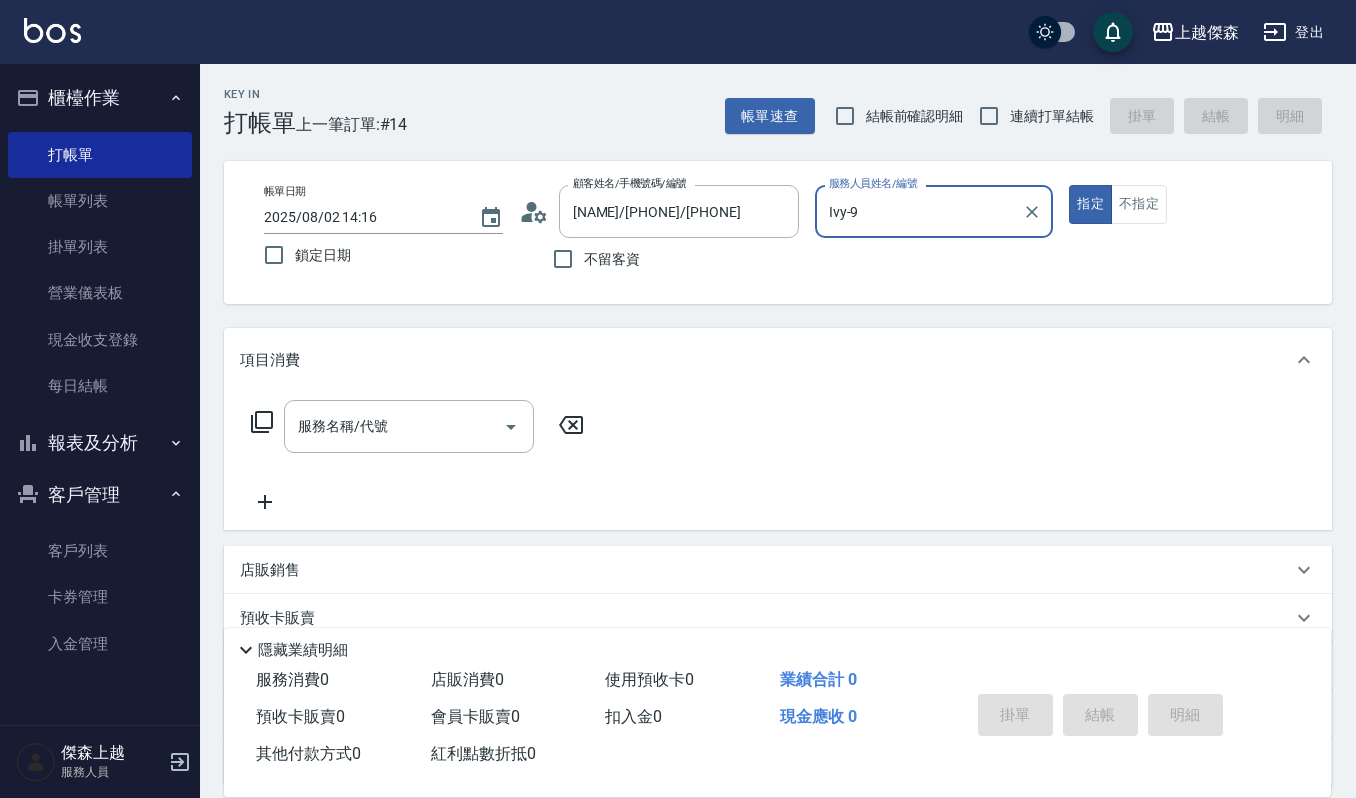 click on "Ivy-9" at bounding box center (919, 211) 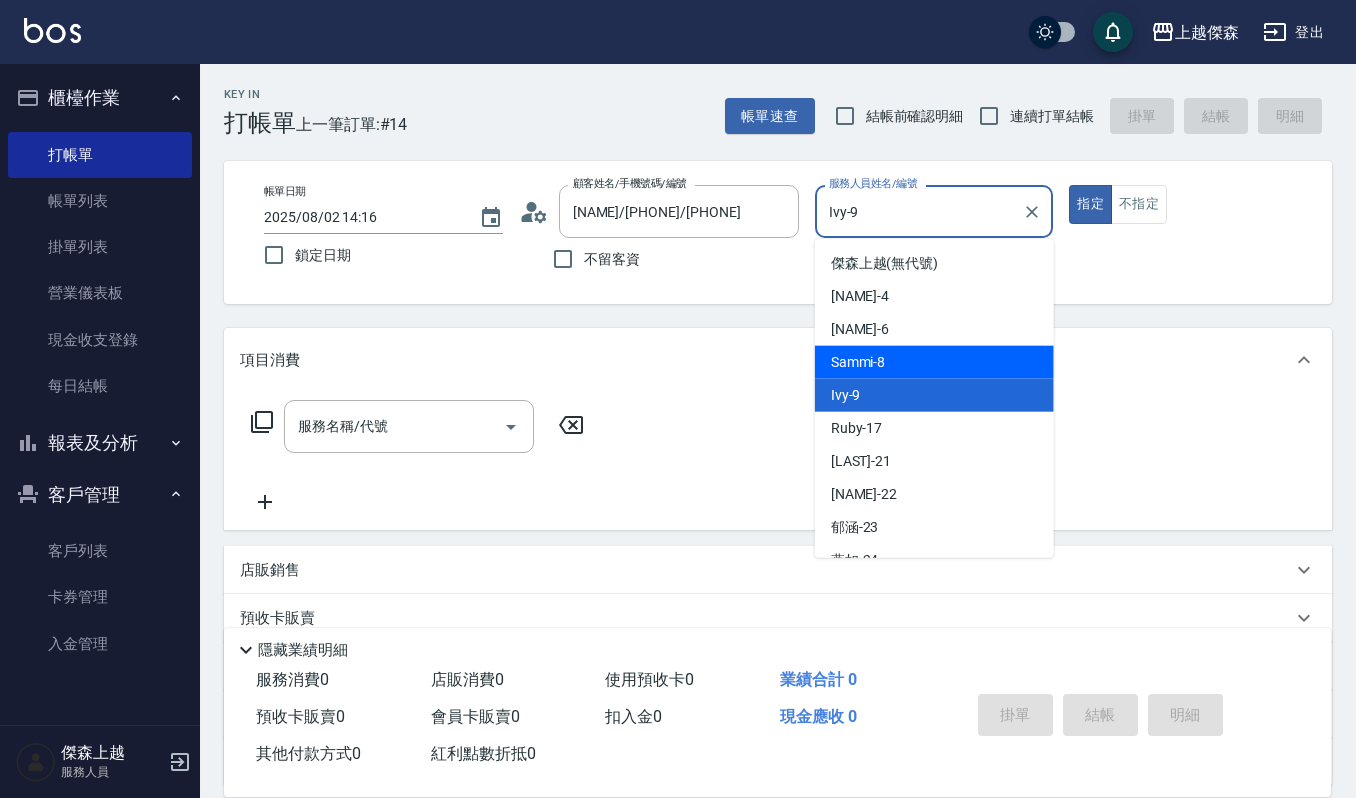 drag, startPoint x: 890, startPoint y: 354, endPoint x: 1065, endPoint y: 264, distance: 196.78668 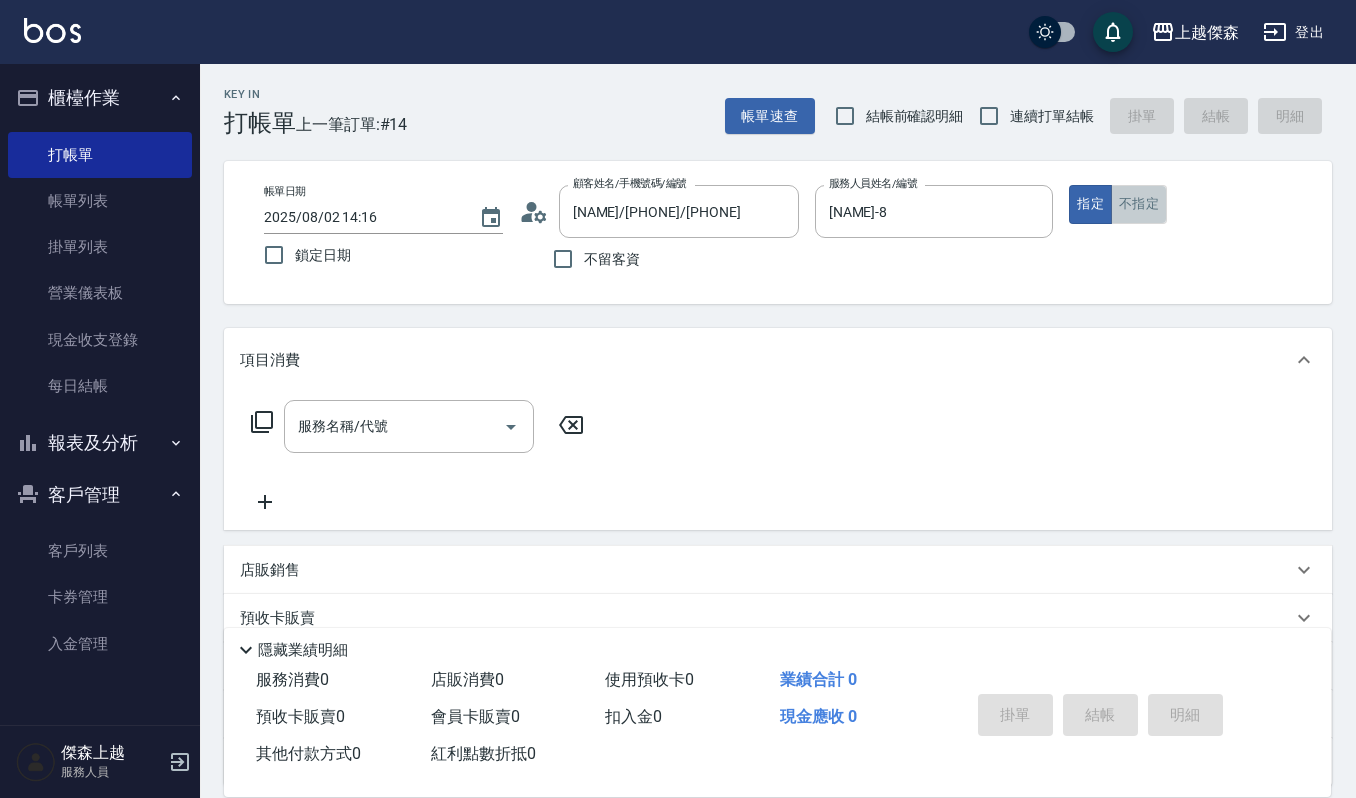 click on "不指定" at bounding box center (1139, 204) 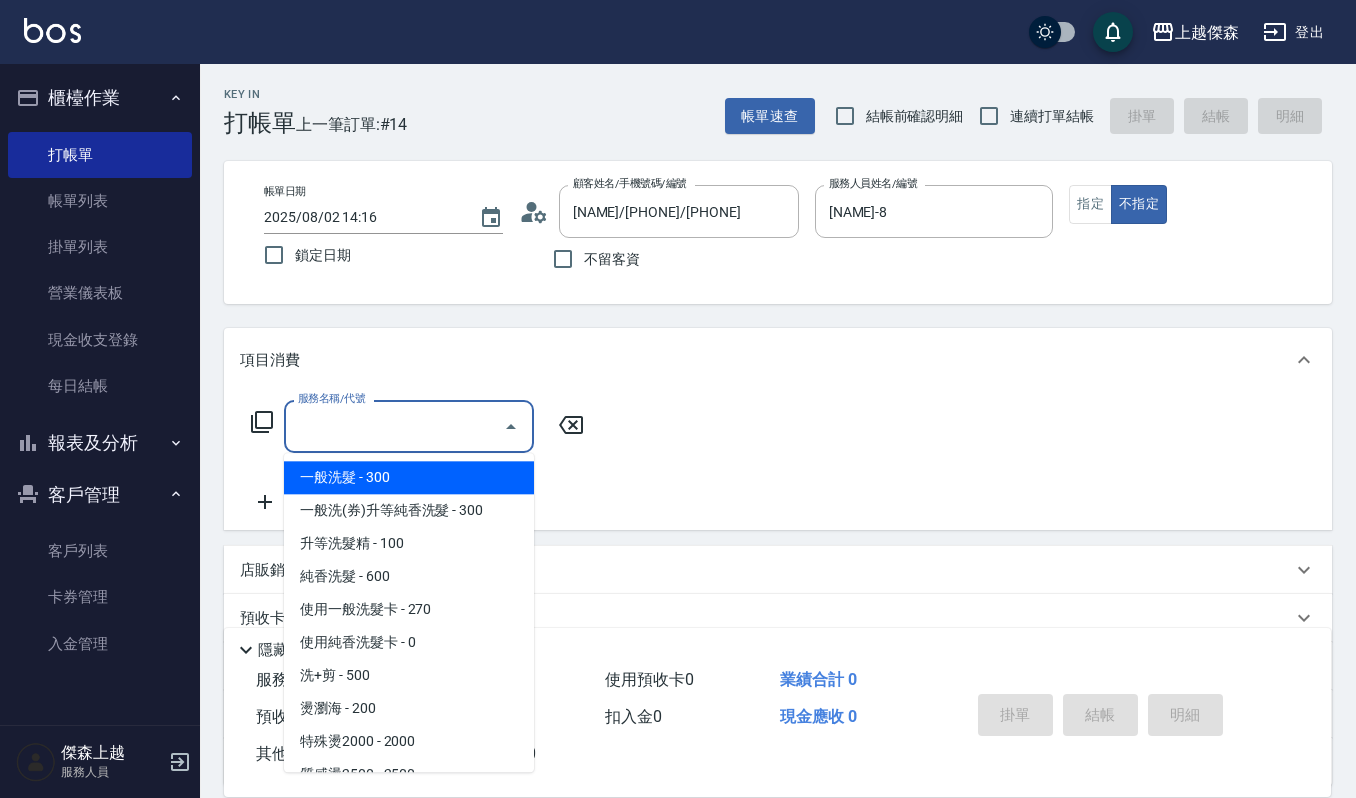 click on "服務名稱/代號 服務名稱/代號" at bounding box center (409, 426) 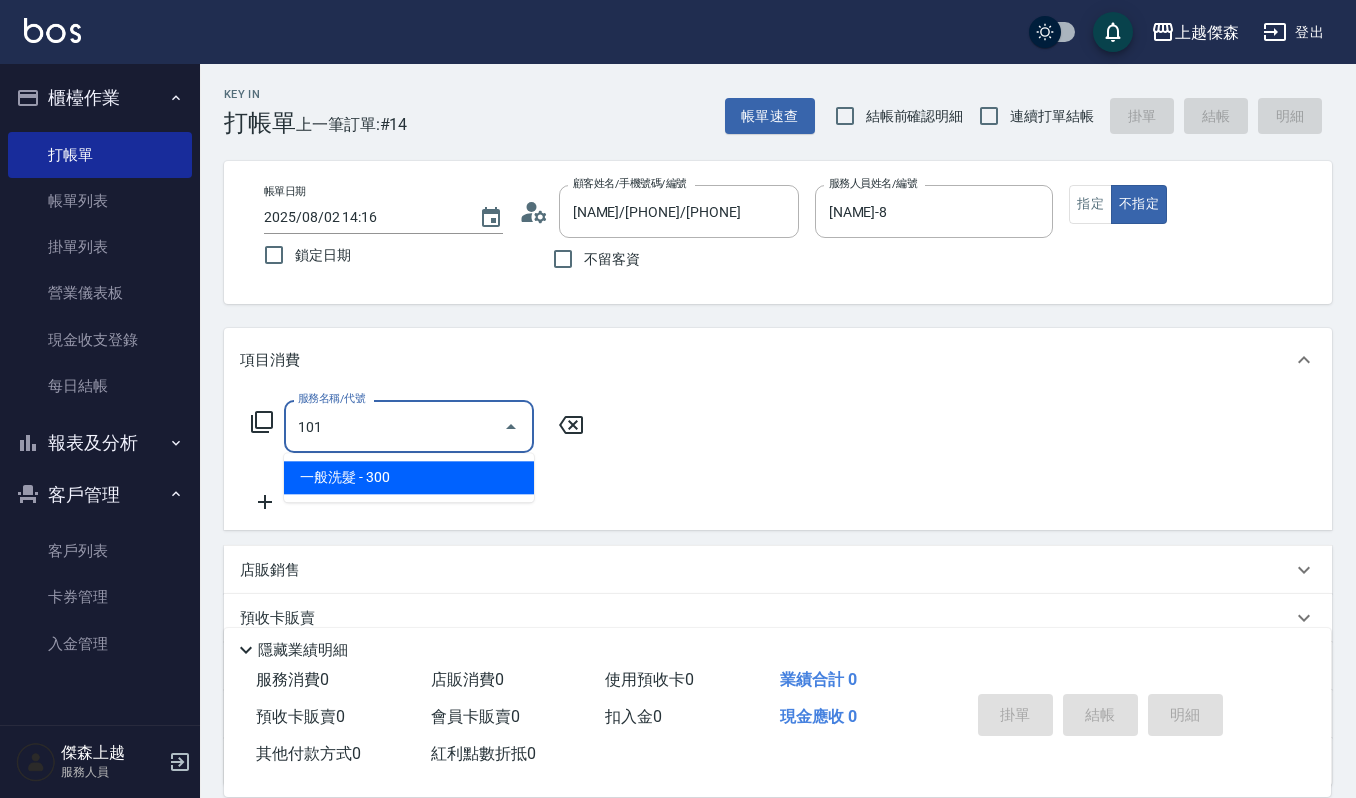 type on "一般洗髮(101)" 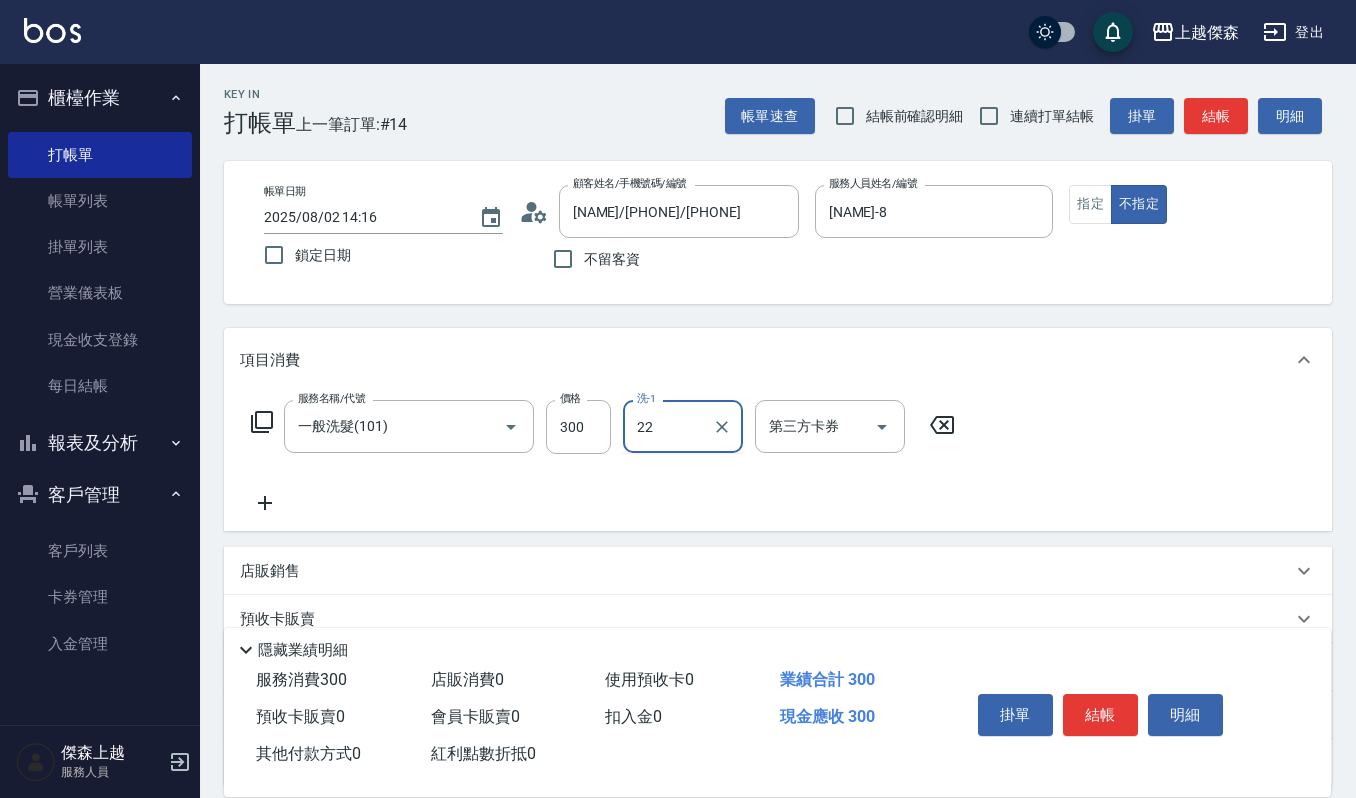 type on "[LAST_NAME]-22" 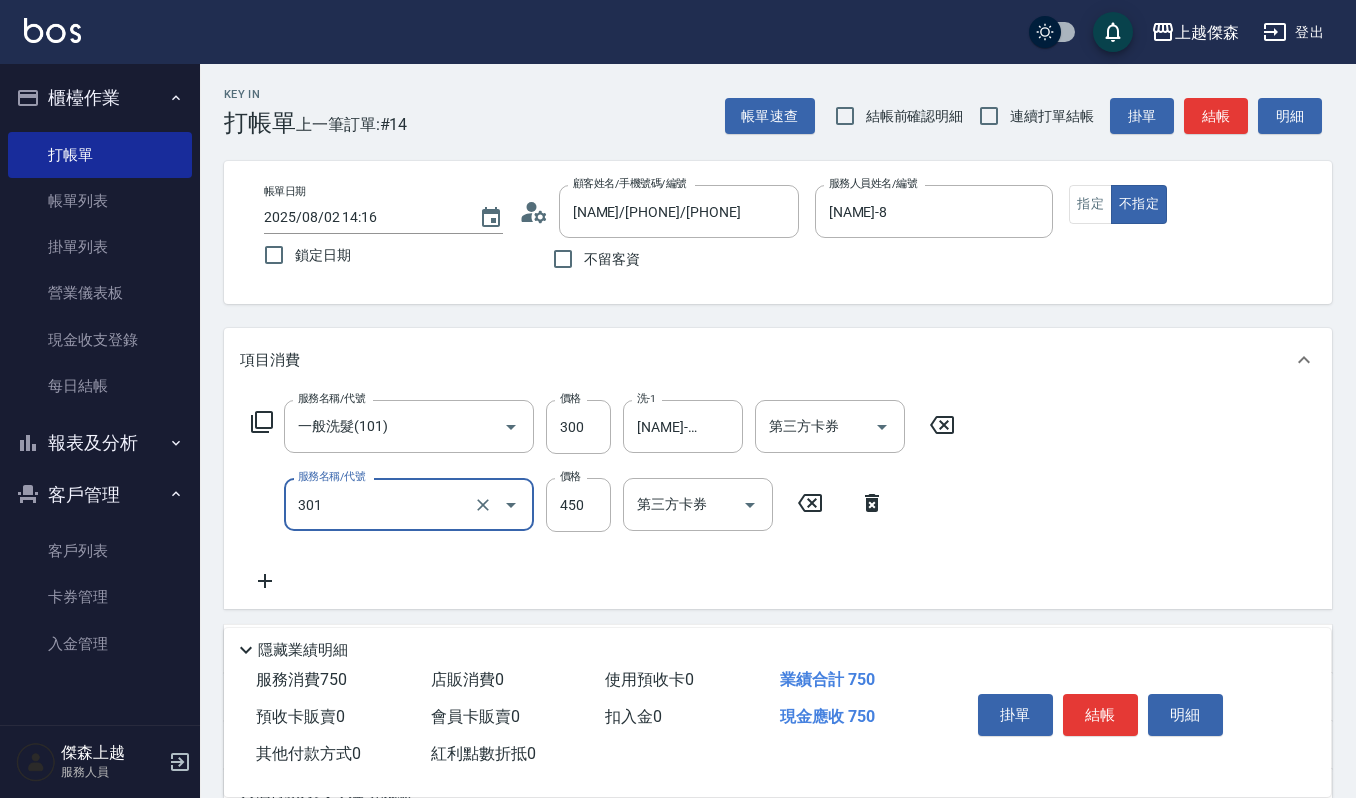 type on "創意剪髮(301)" 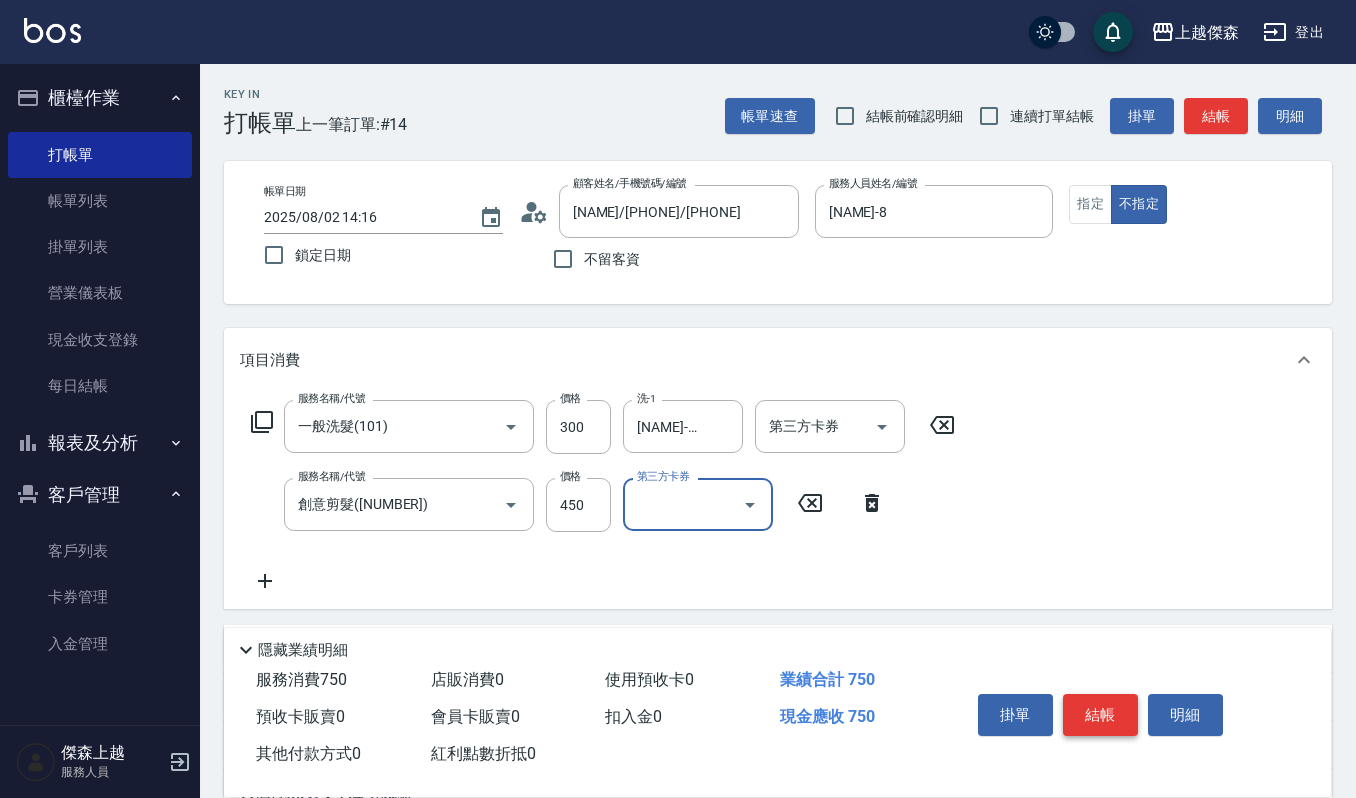 click on "結帳" at bounding box center (1100, 715) 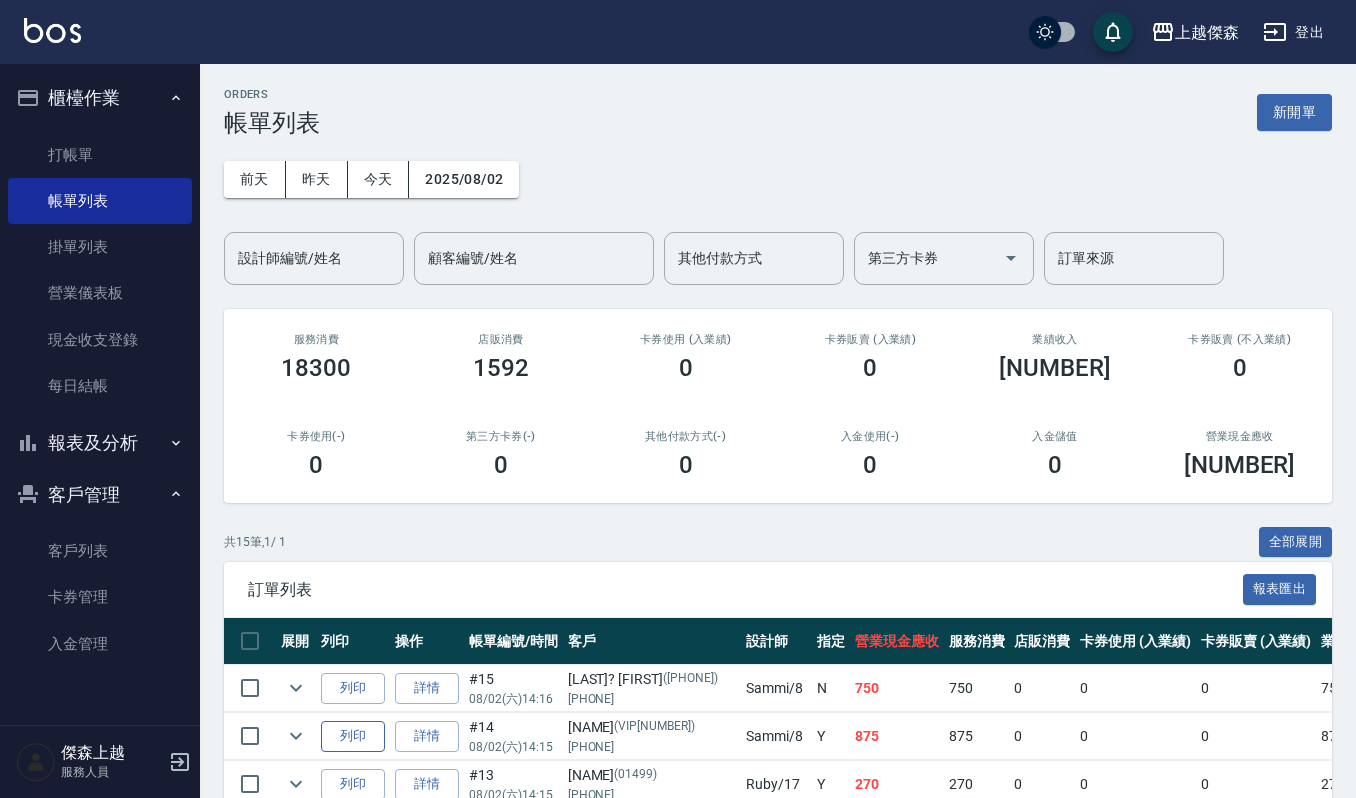 click on "列印" at bounding box center (353, 736) 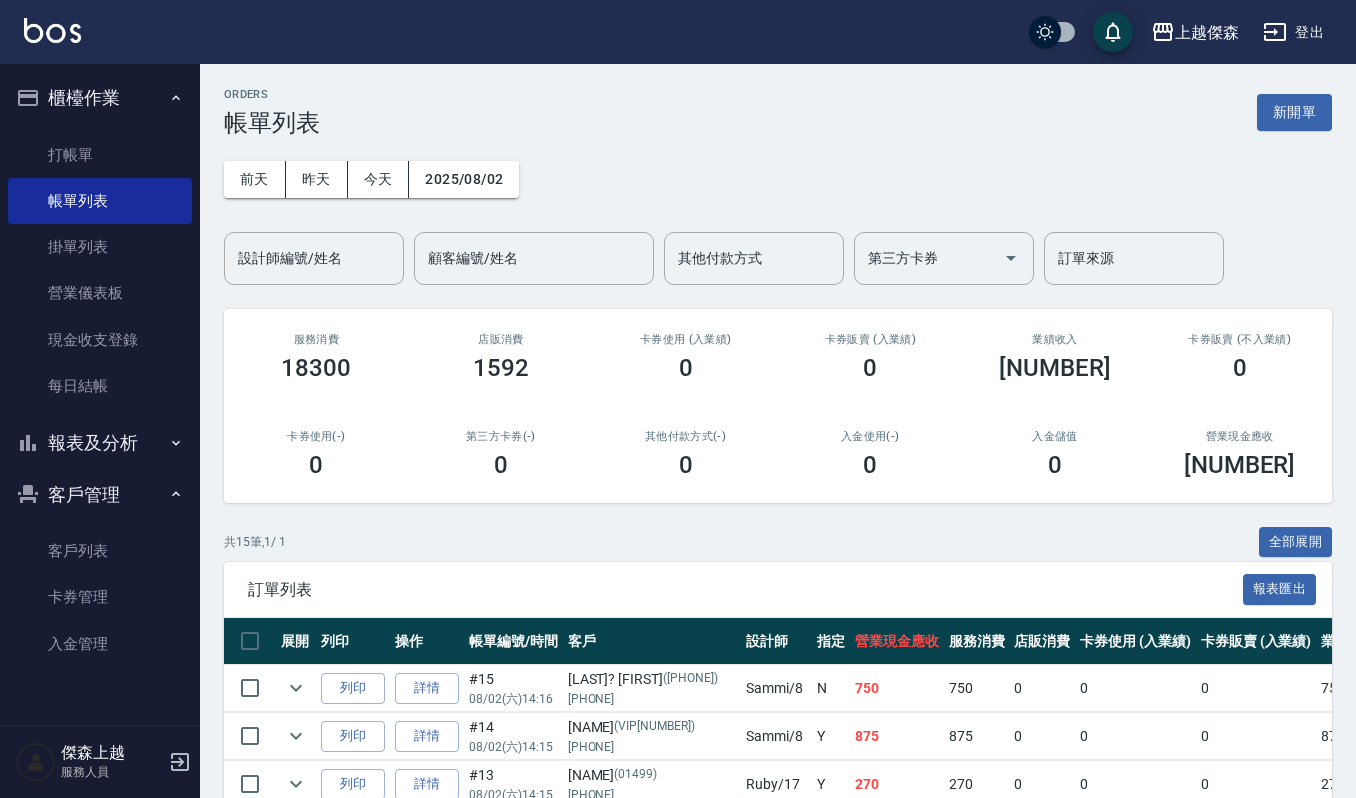 scroll, scrollTop: 133, scrollLeft: 0, axis: vertical 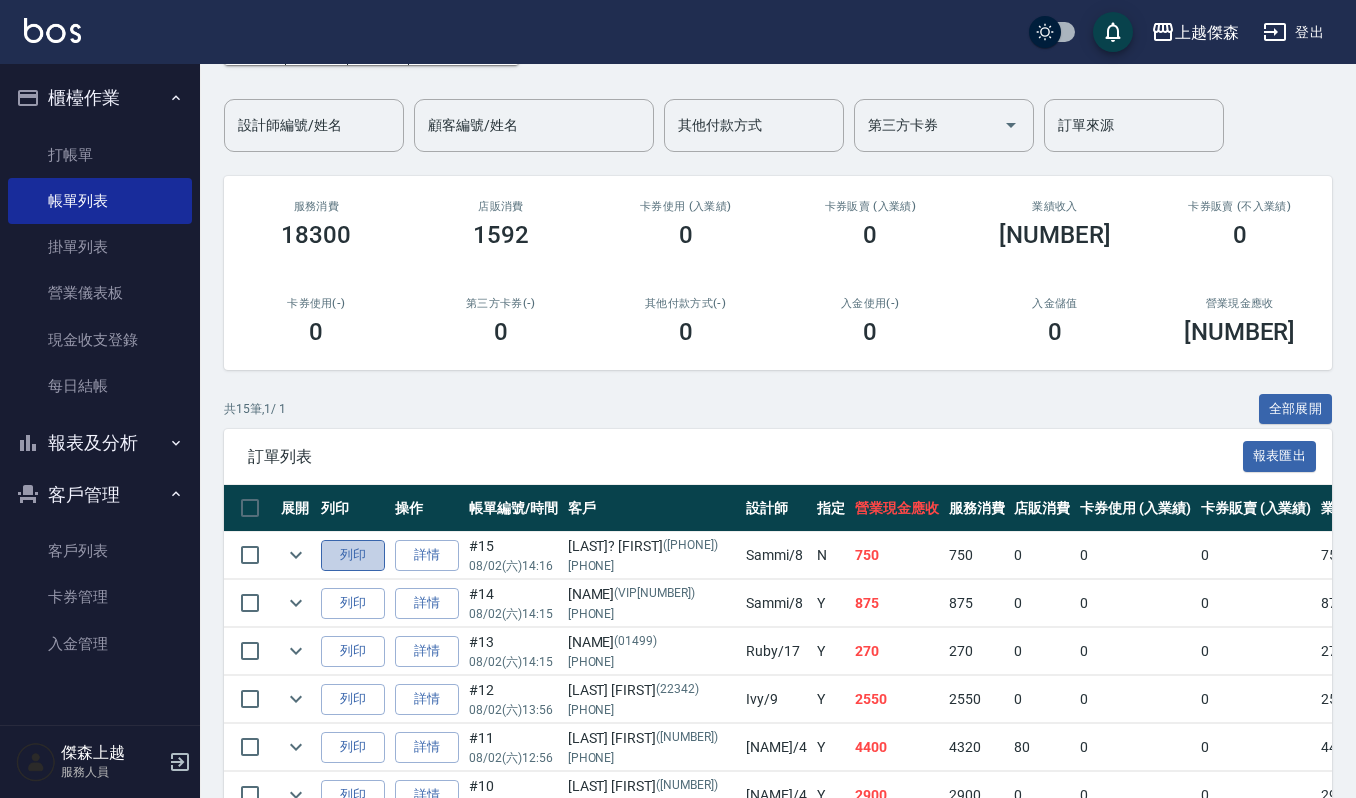click on "列印" at bounding box center [353, 555] 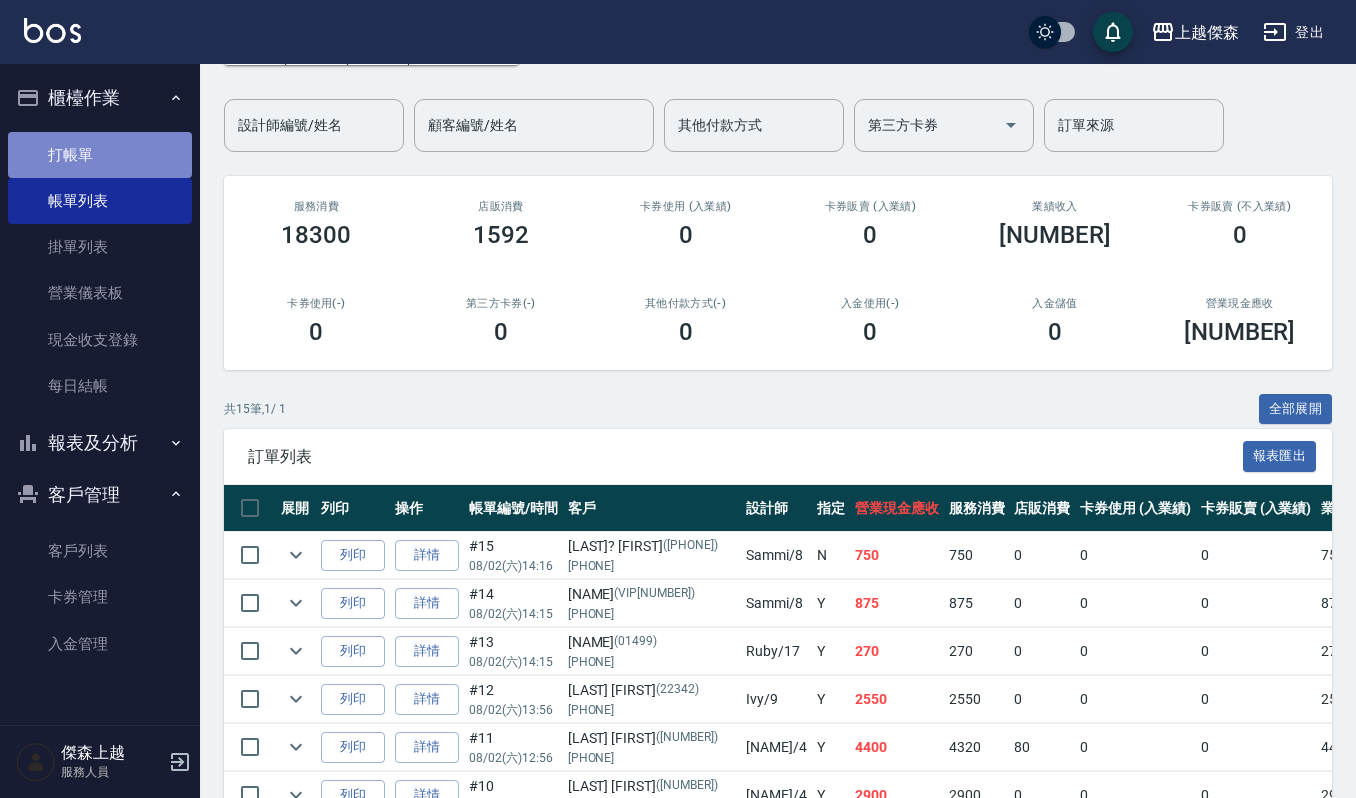 click on "打帳單" at bounding box center (100, 155) 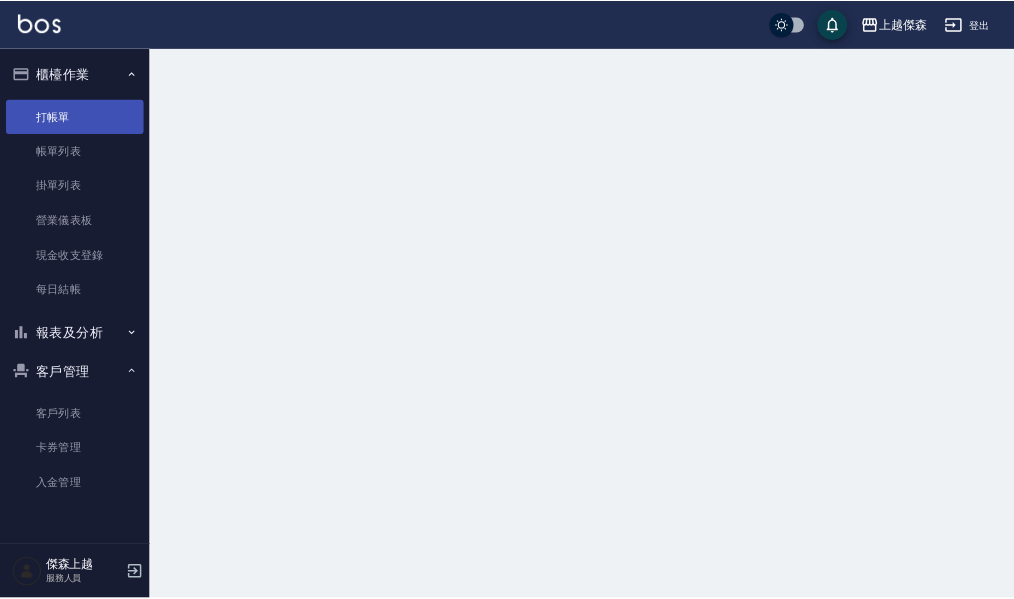 scroll, scrollTop: 0, scrollLeft: 0, axis: both 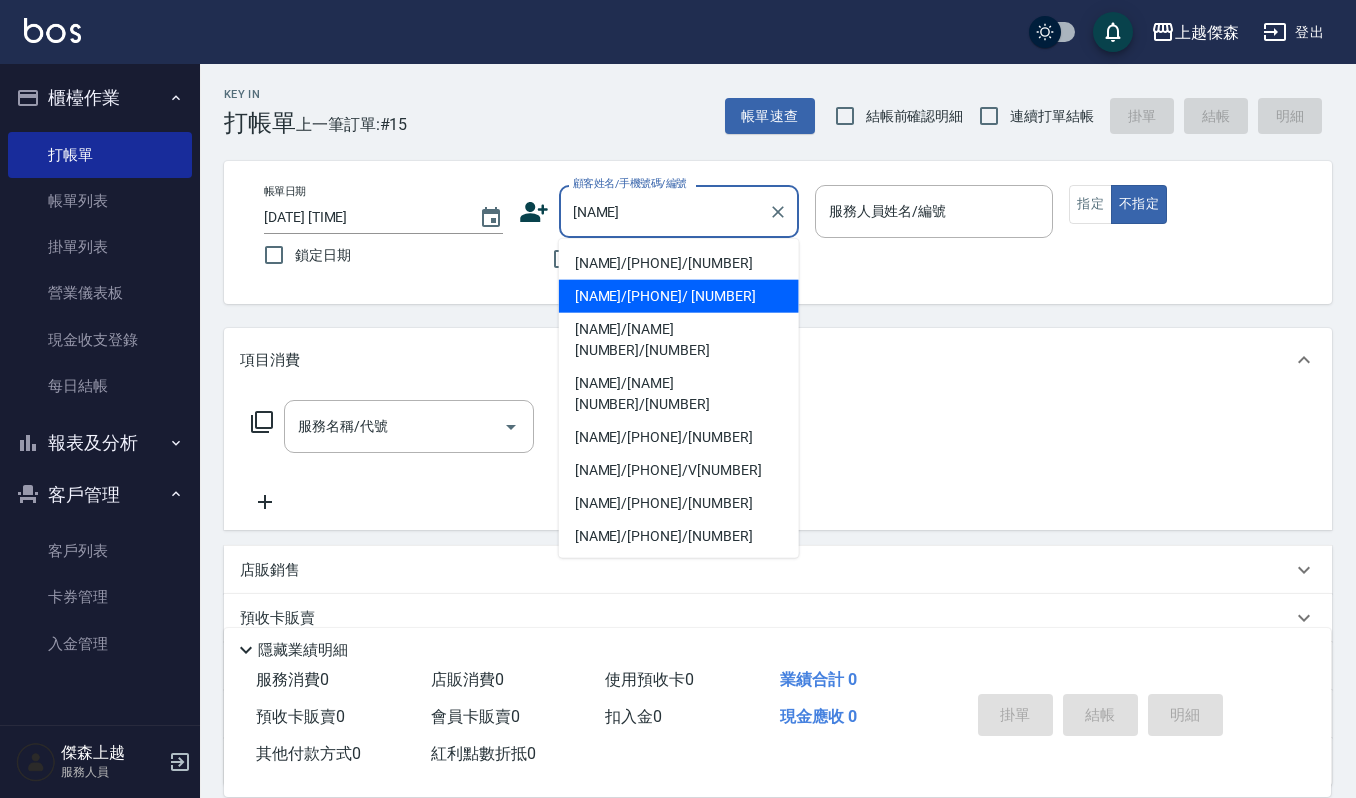 type on "陳" 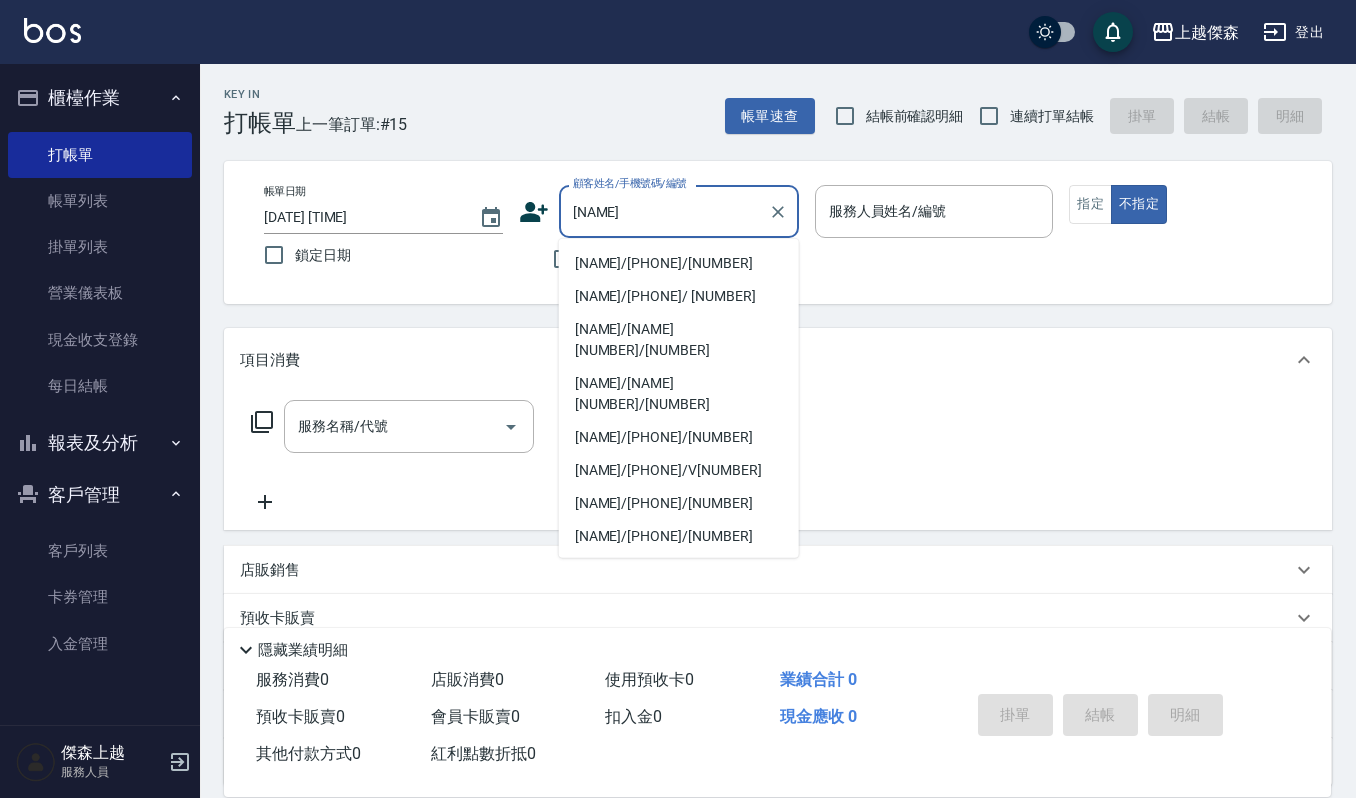 type on "陳麗" 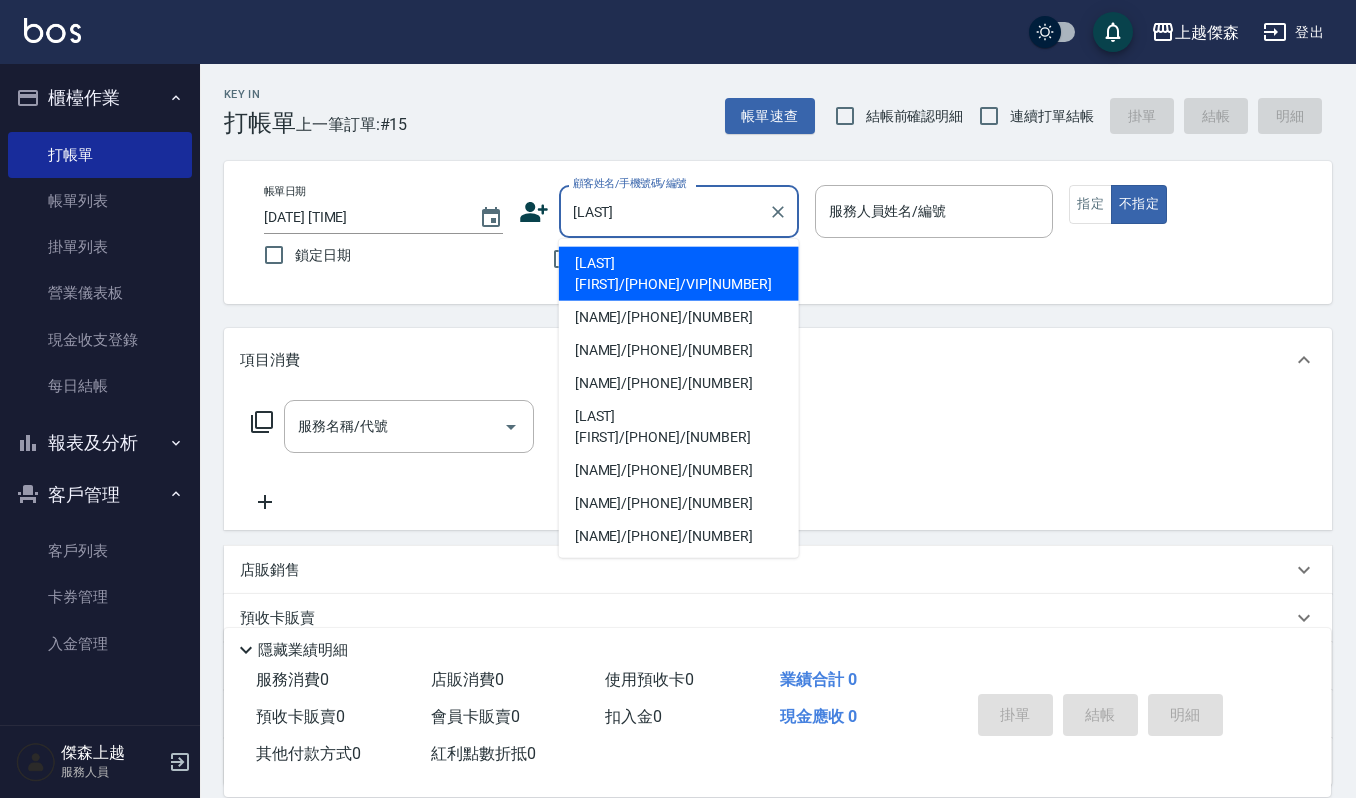 drag, startPoint x: 629, startPoint y: 220, endPoint x: 476, endPoint y: 237, distance: 153.94154 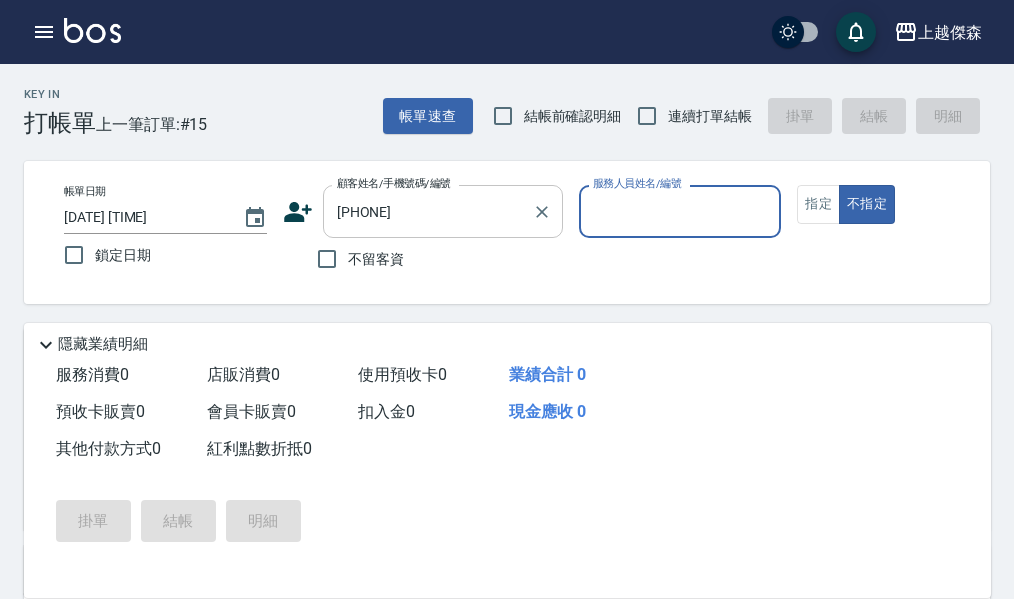 click on "938789913 顧客姓名/手機號碼/編號" at bounding box center [443, 211] 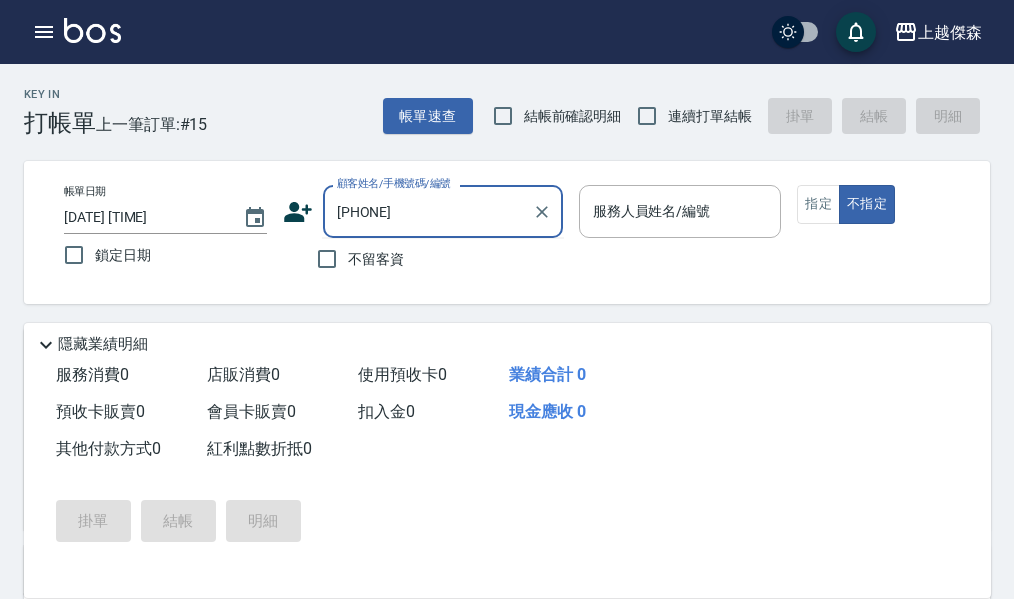 click on "938789913 顧客姓名/手機號碼/編號" at bounding box center [443, 211] 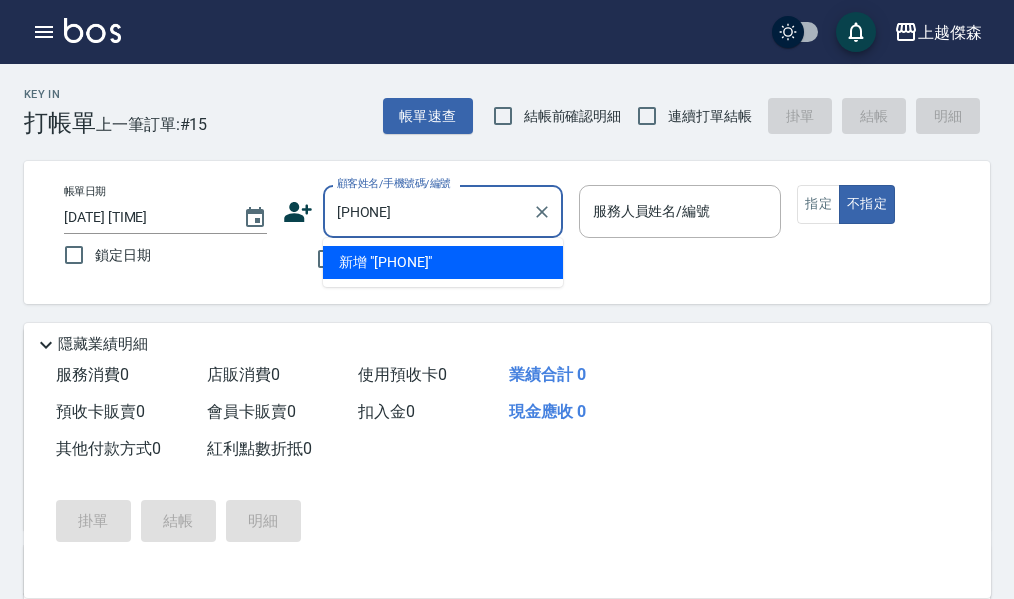 click on "938789913" at bounding box center (428, 211) 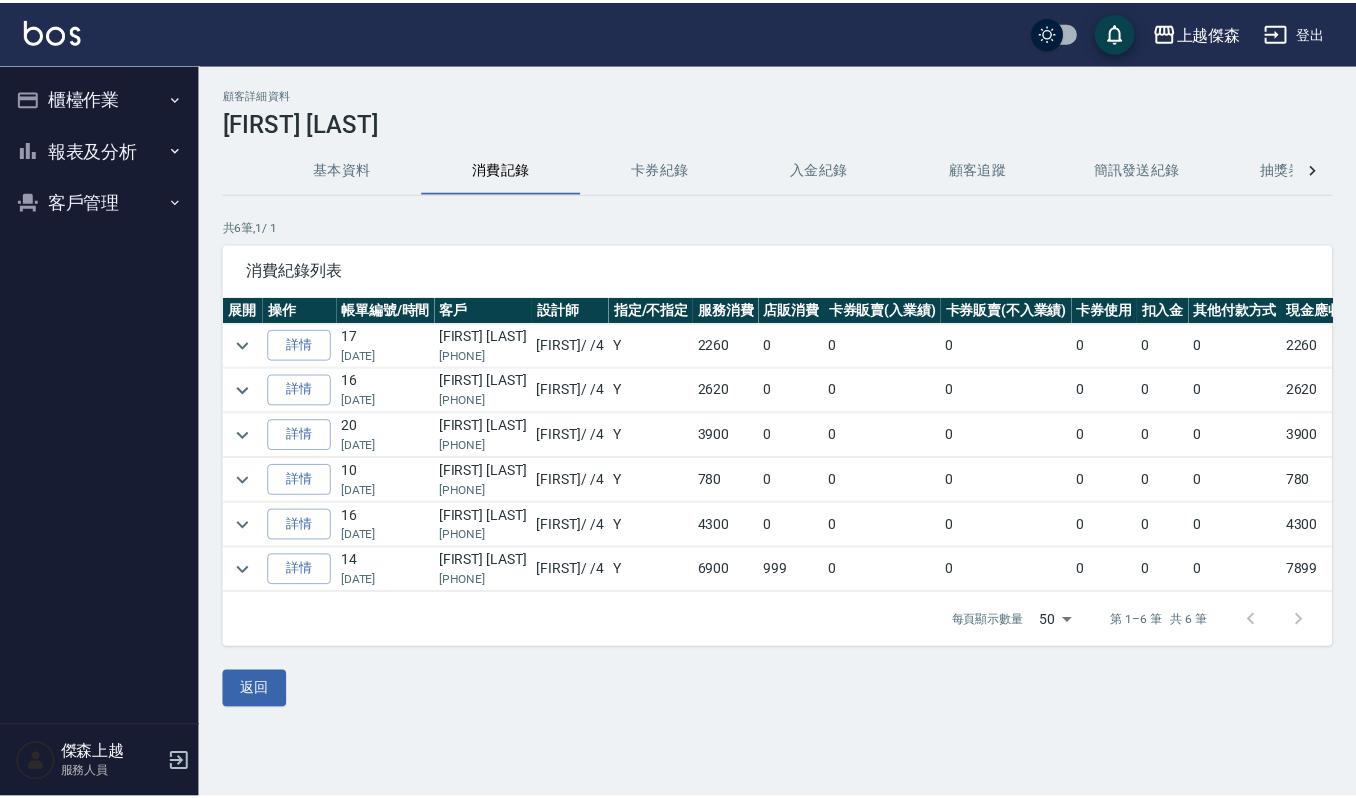 scroll, scrollTop: 0, scrollLeft: 0, axis: both 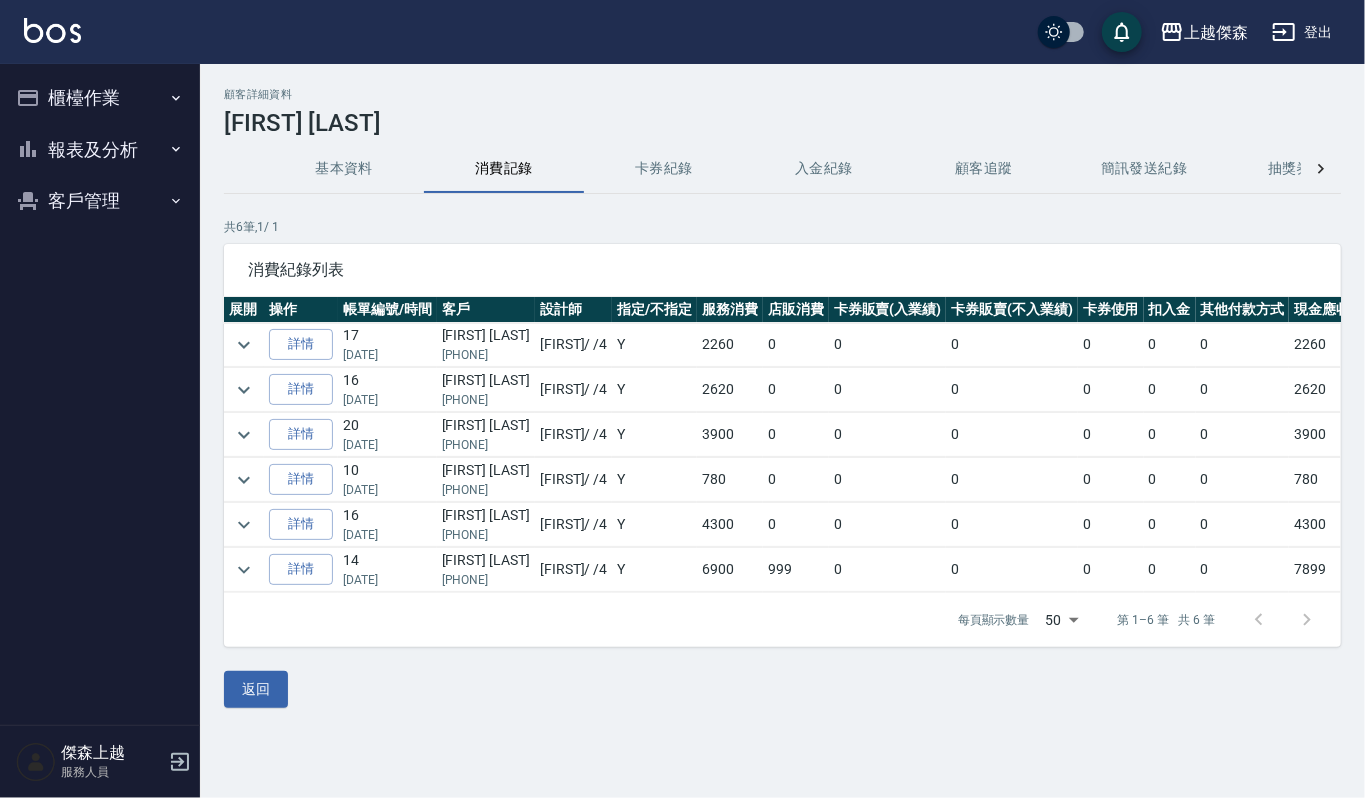 click on "客戶管理" at bounding box center [100, 201] 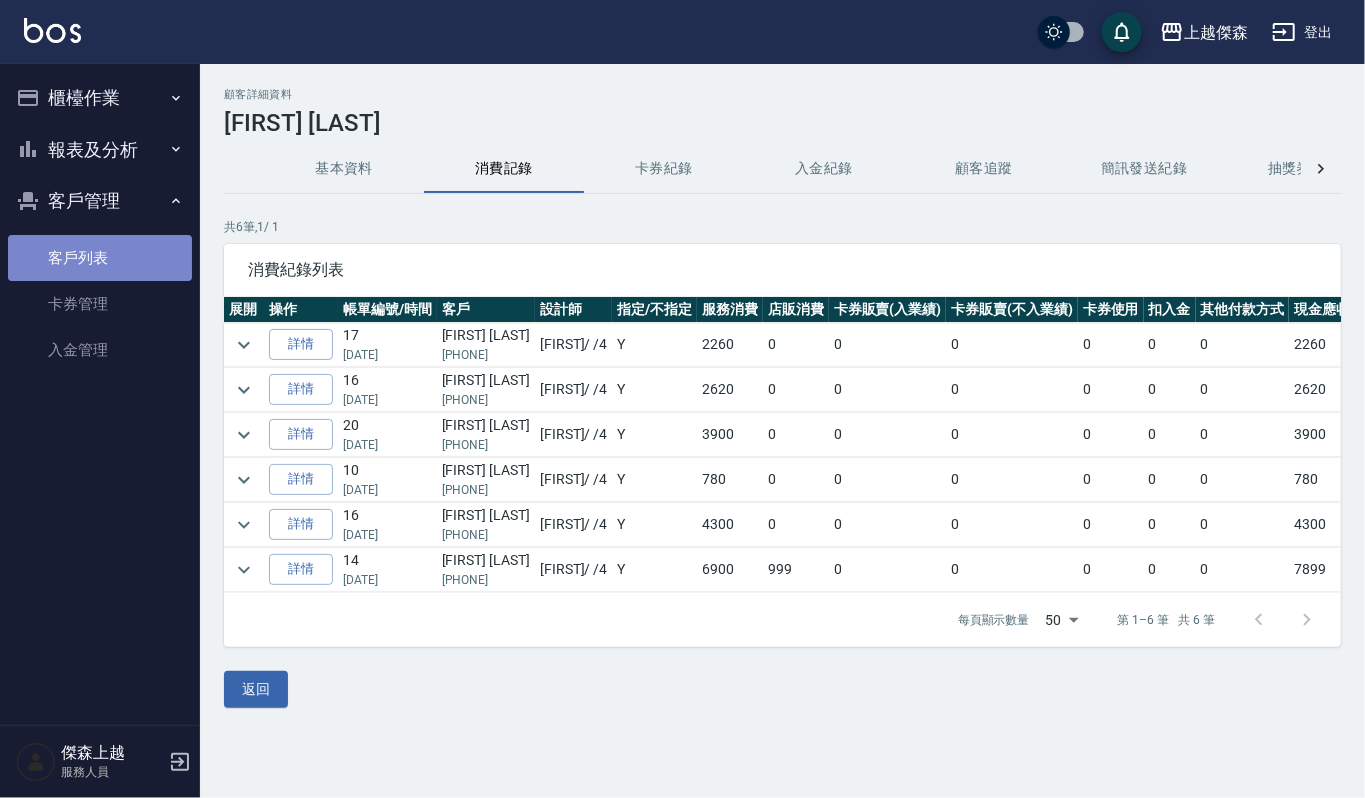click on "客戶列表" at bounding box center (100, 258) 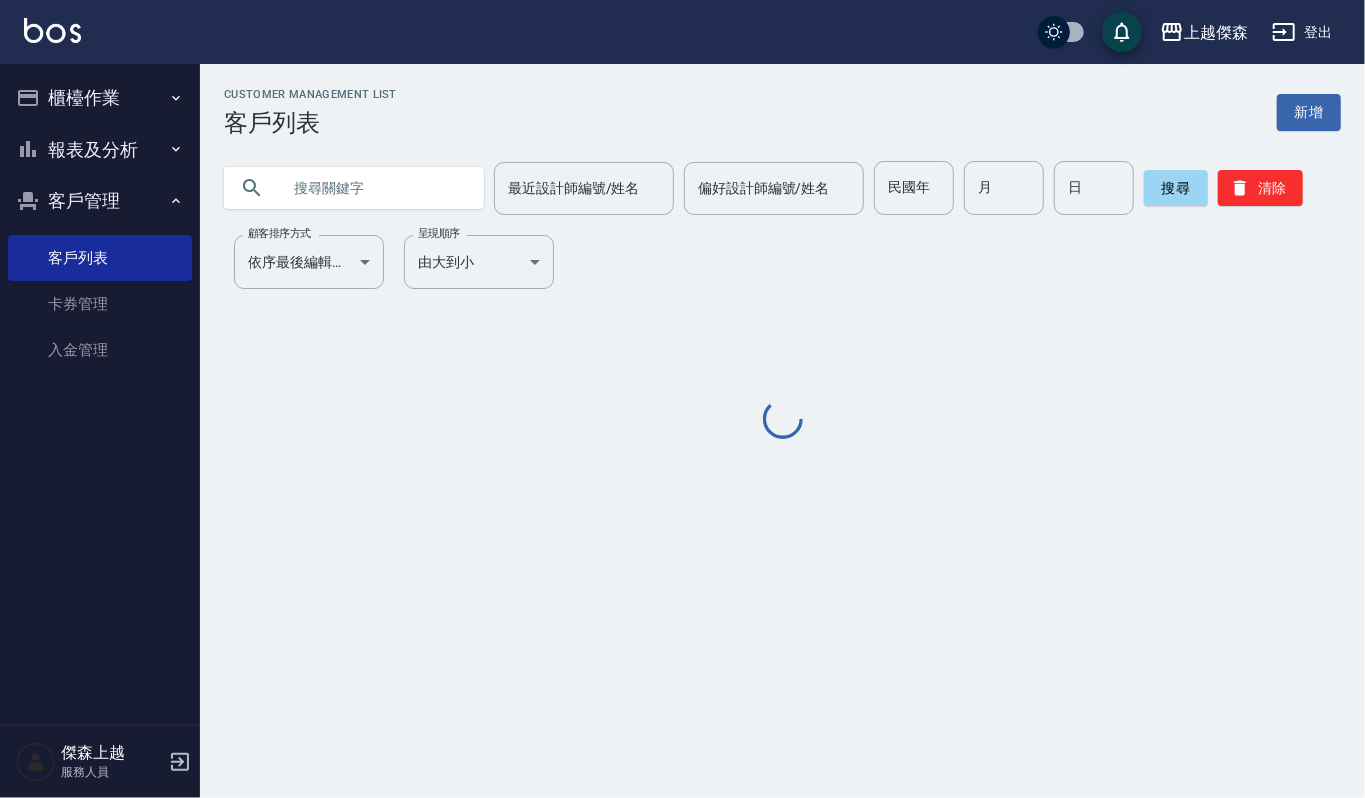 click at bounding box center (374, 188) 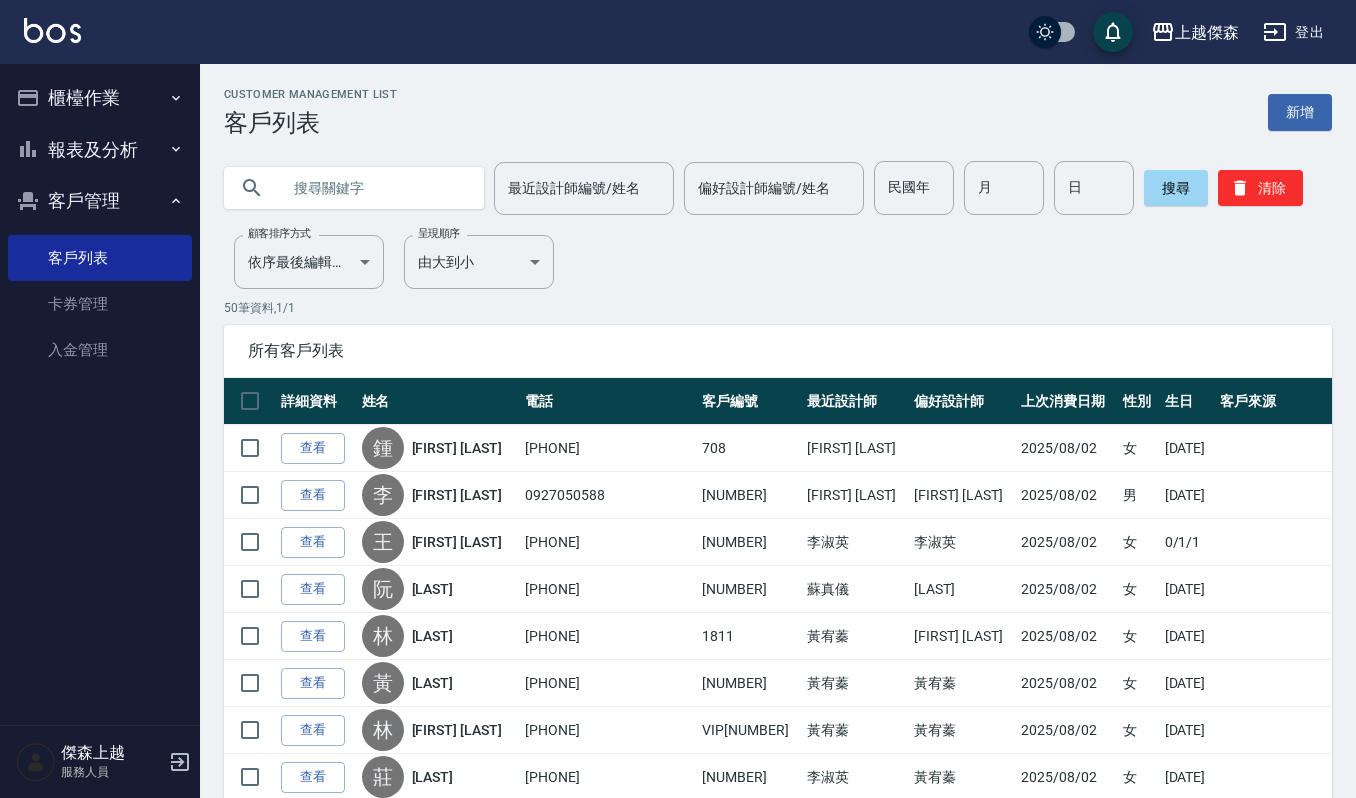 click at bounding box center [374, 188] 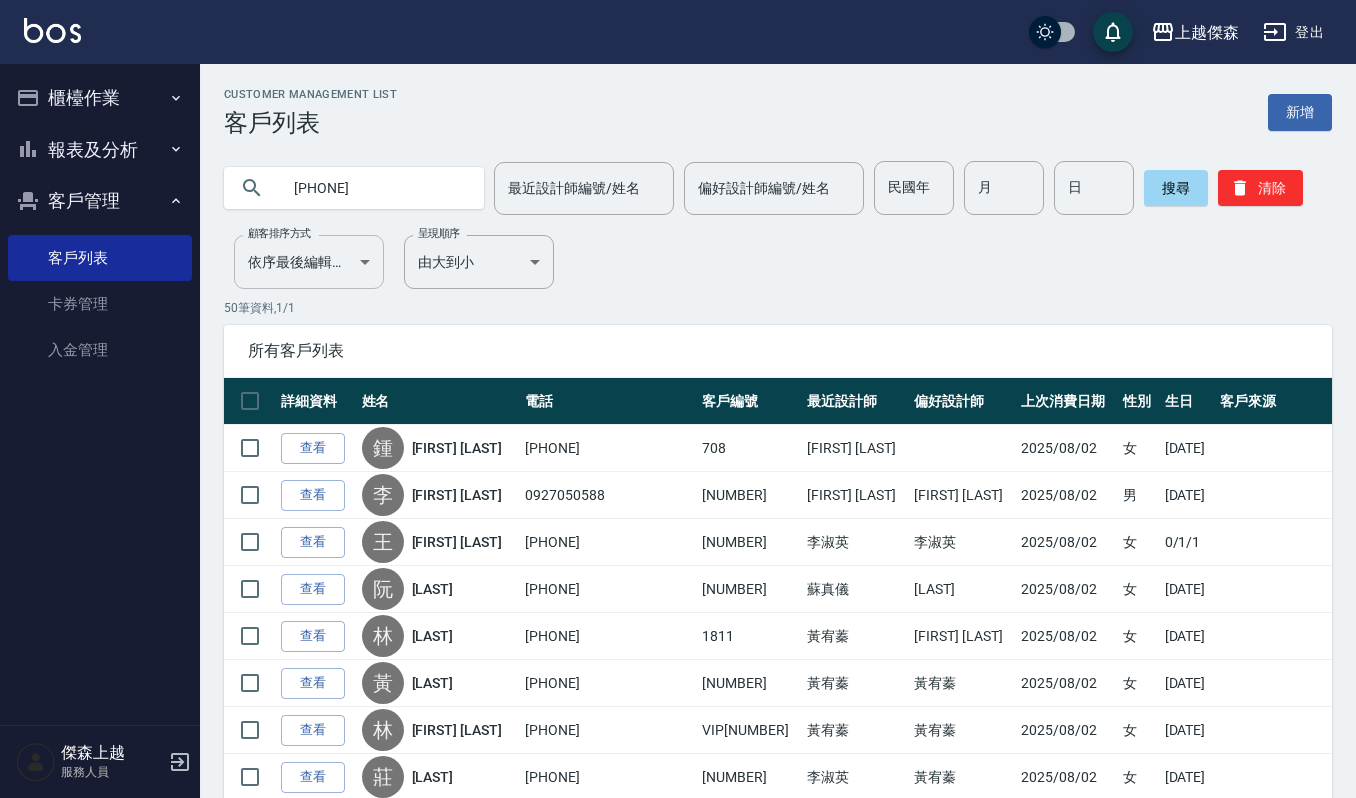 type on "0952222" 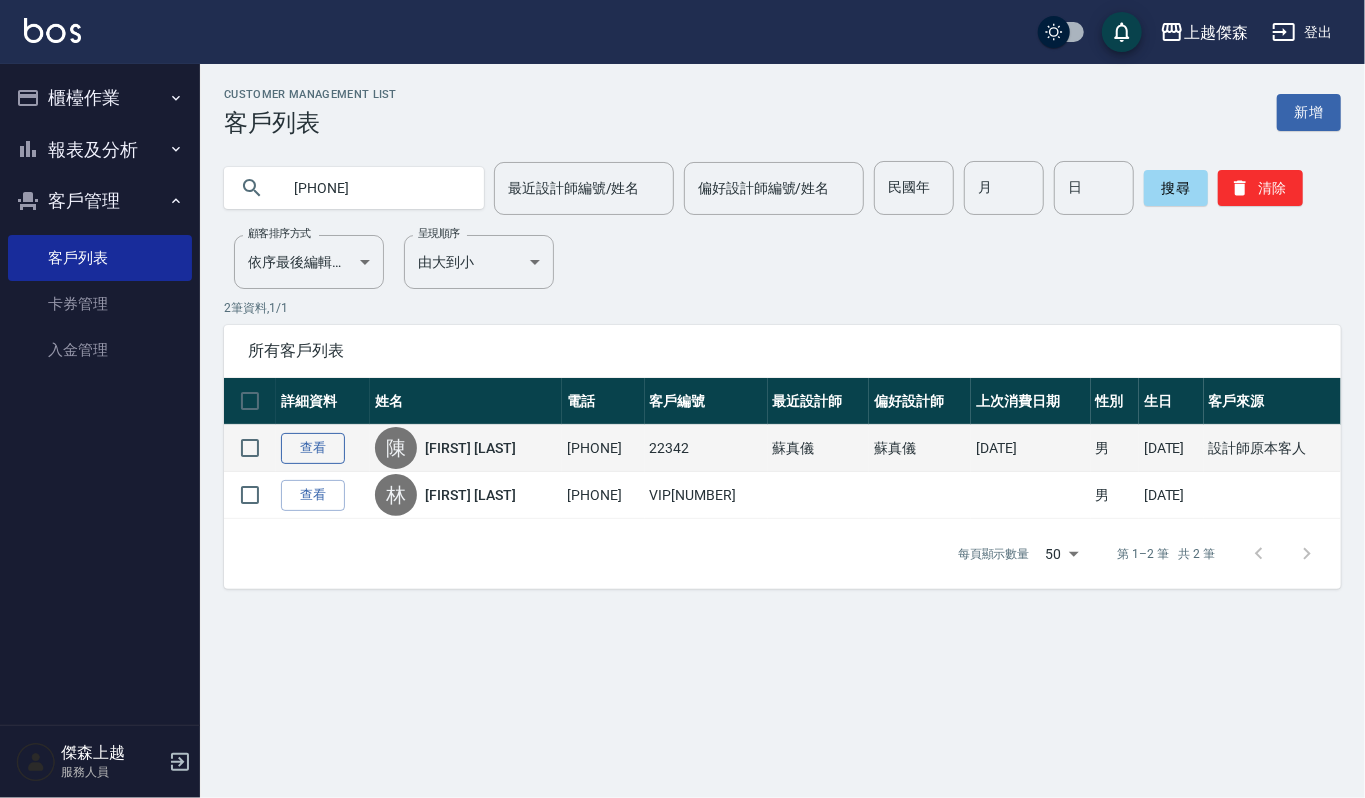 click on "查看" at bounding box center [313, 448] 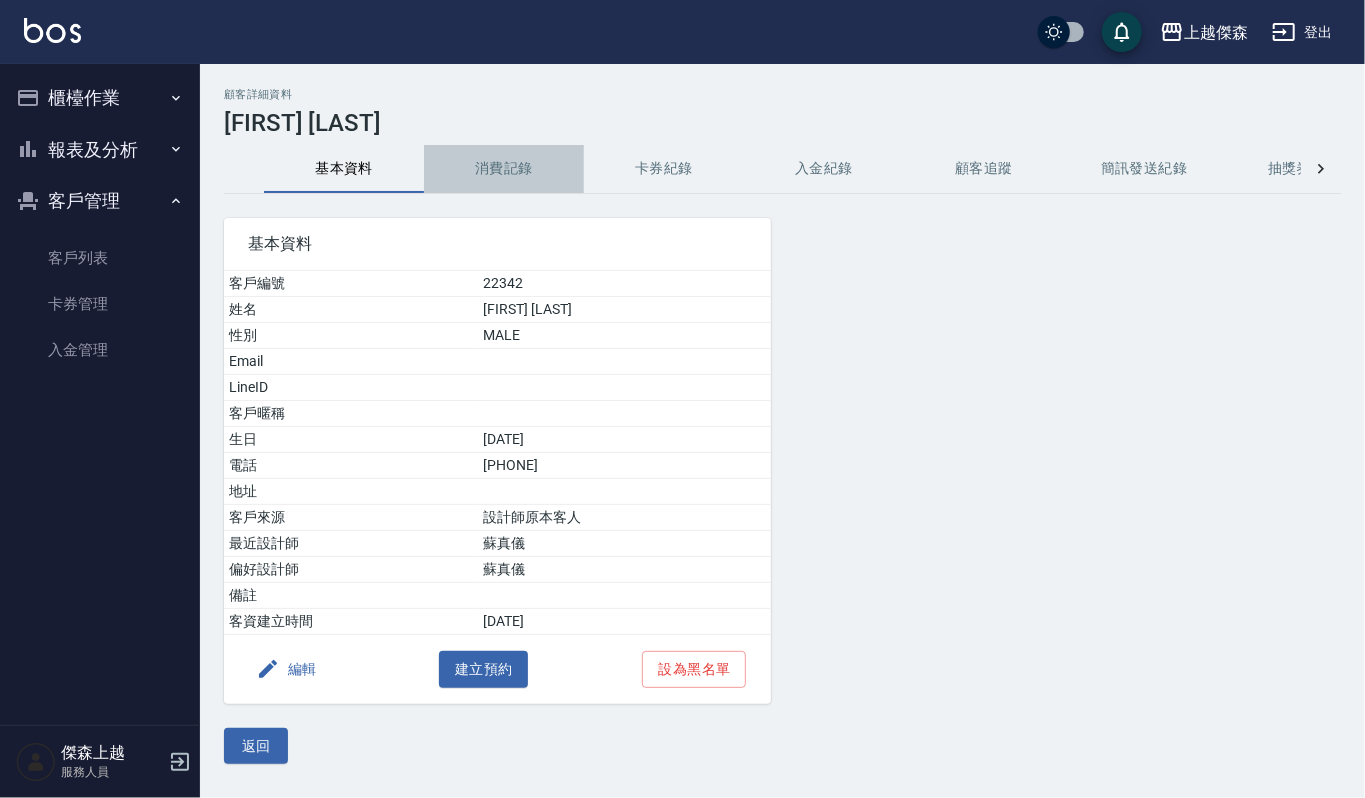 click on "消費記錄" at bounding box center (504, 169) 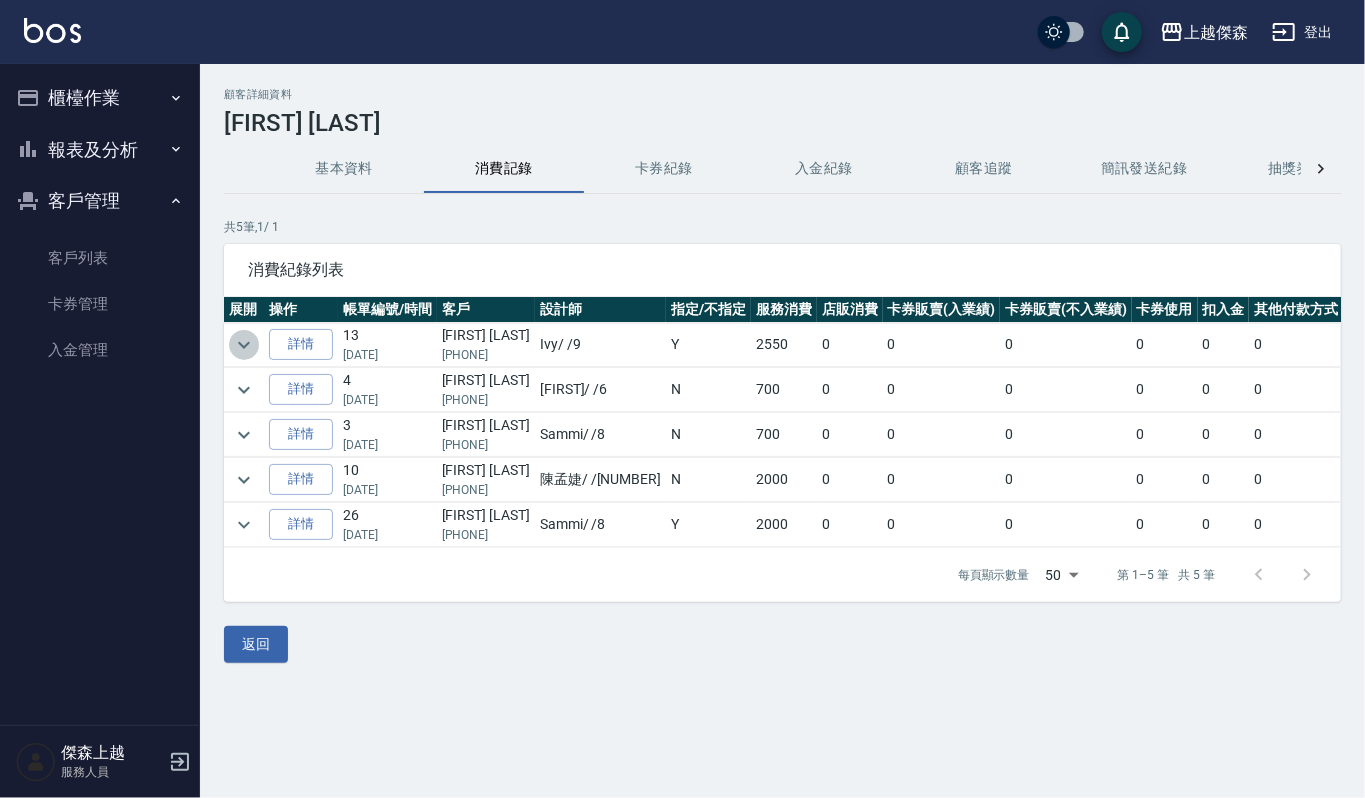 click 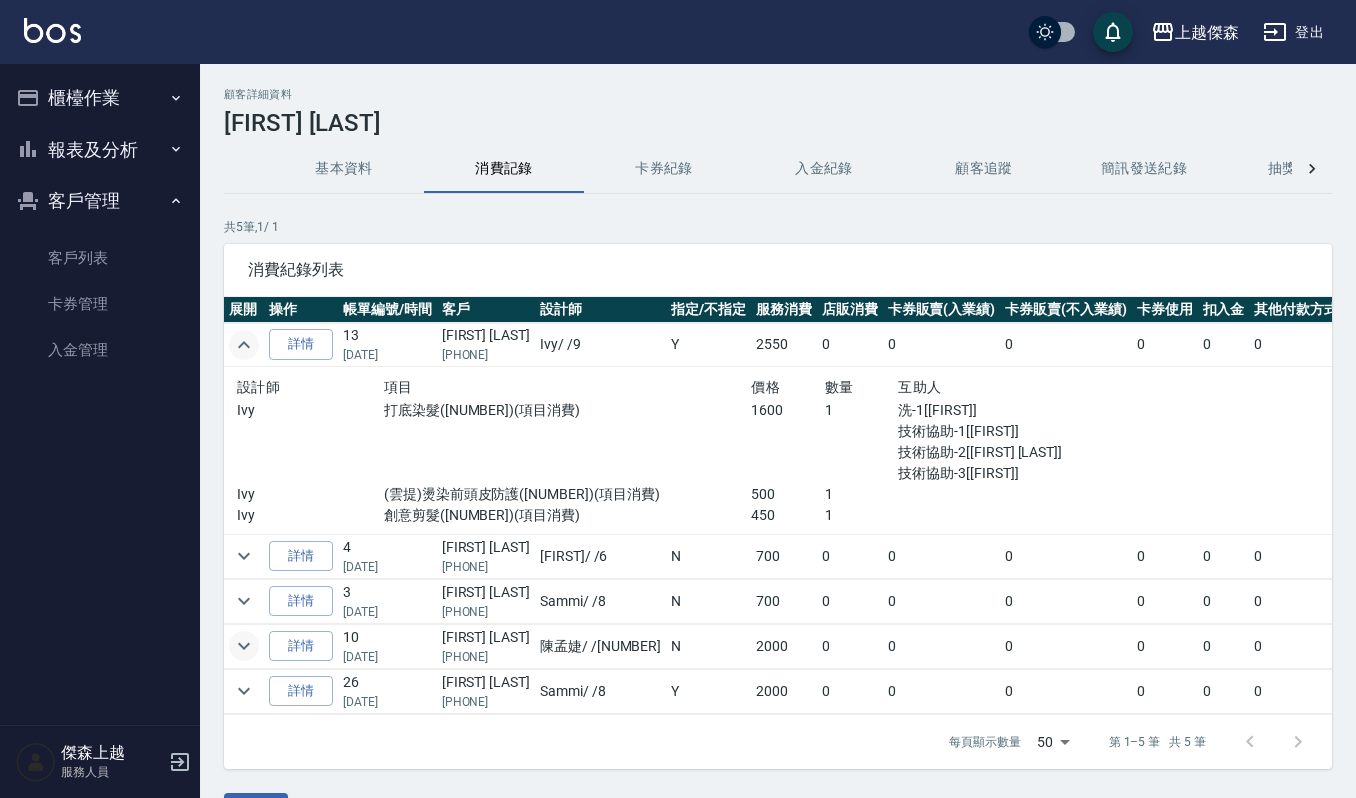 click 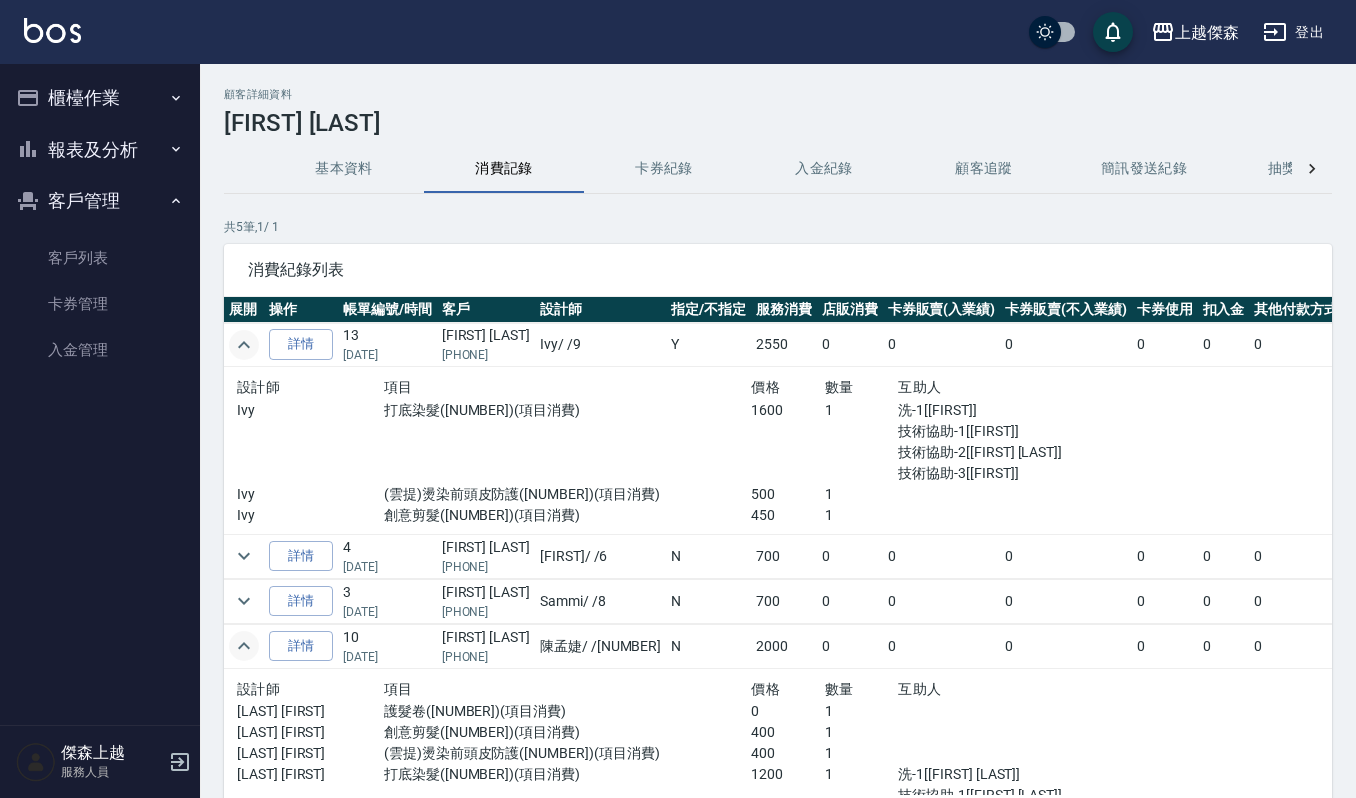 scroll, scrollTop: 130, scrollLeft: 0, axis: vertical 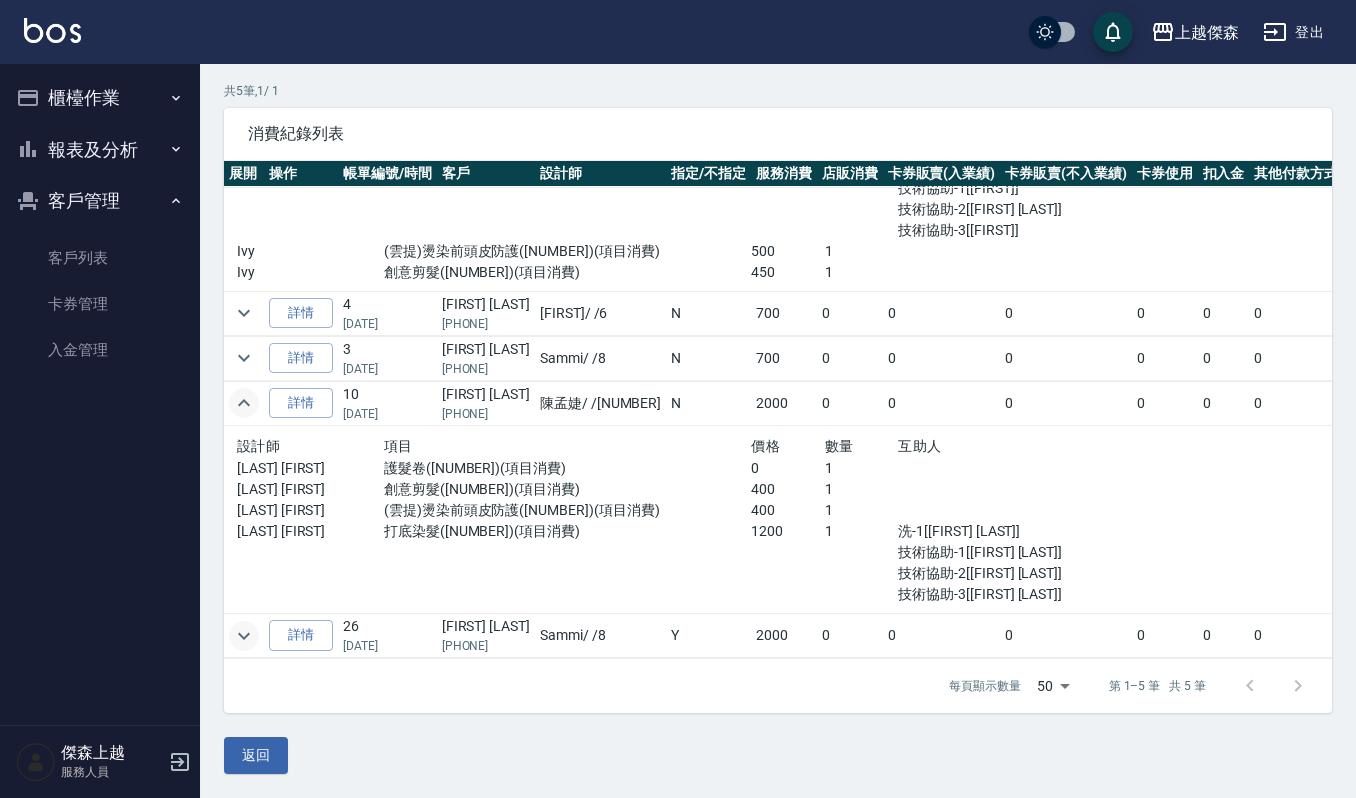 click at bounding box center (244, 636) 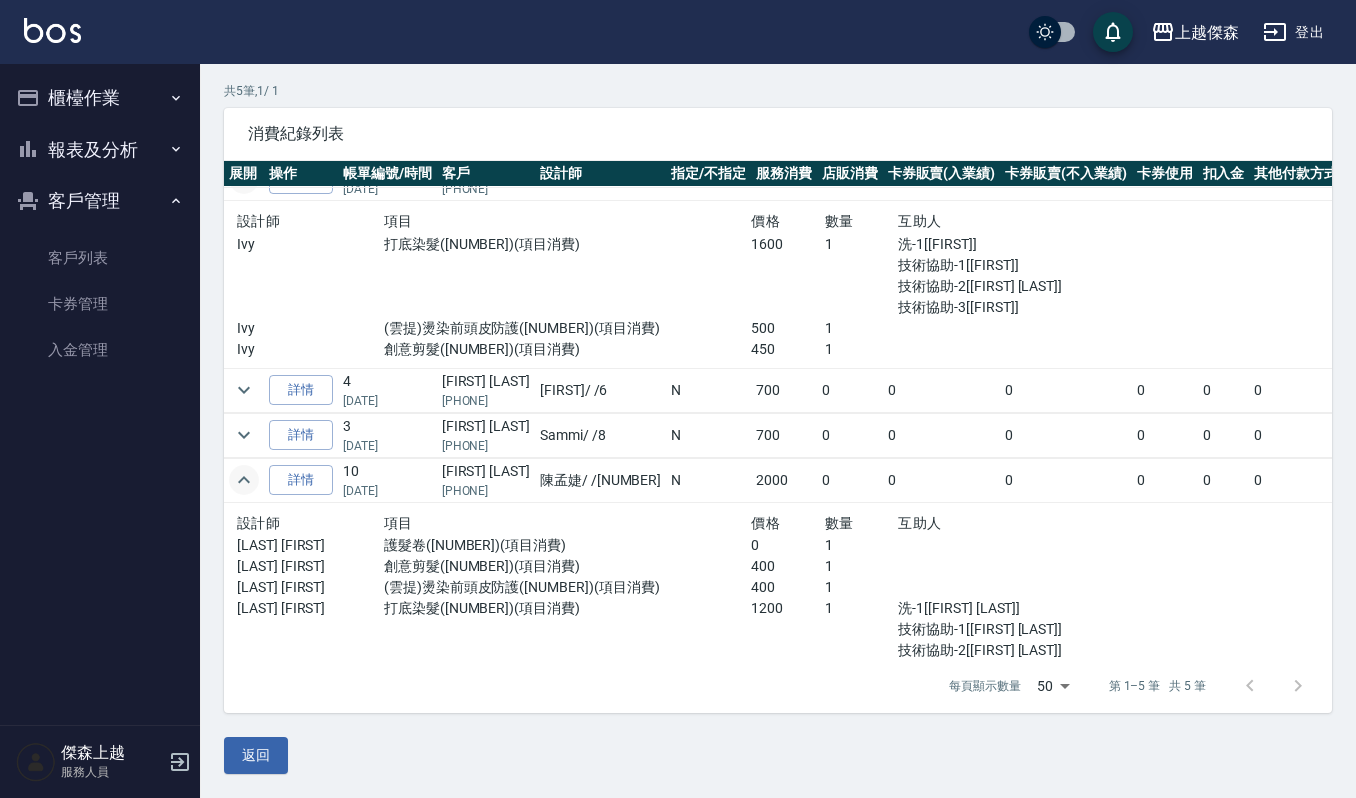 scroll, scrollTop: 0, scrollLeft: 0, axis: both 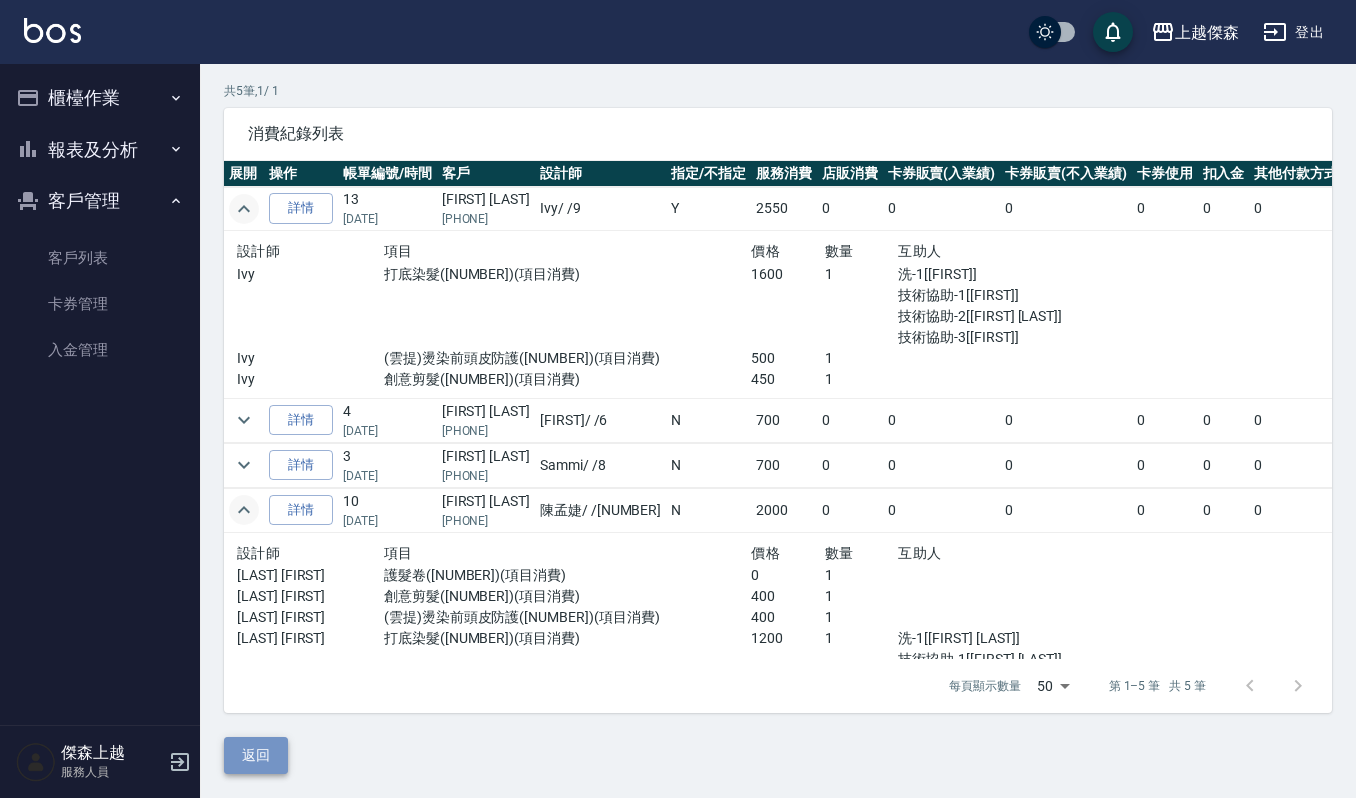 click on "返回" at bounding box center [256, 755] 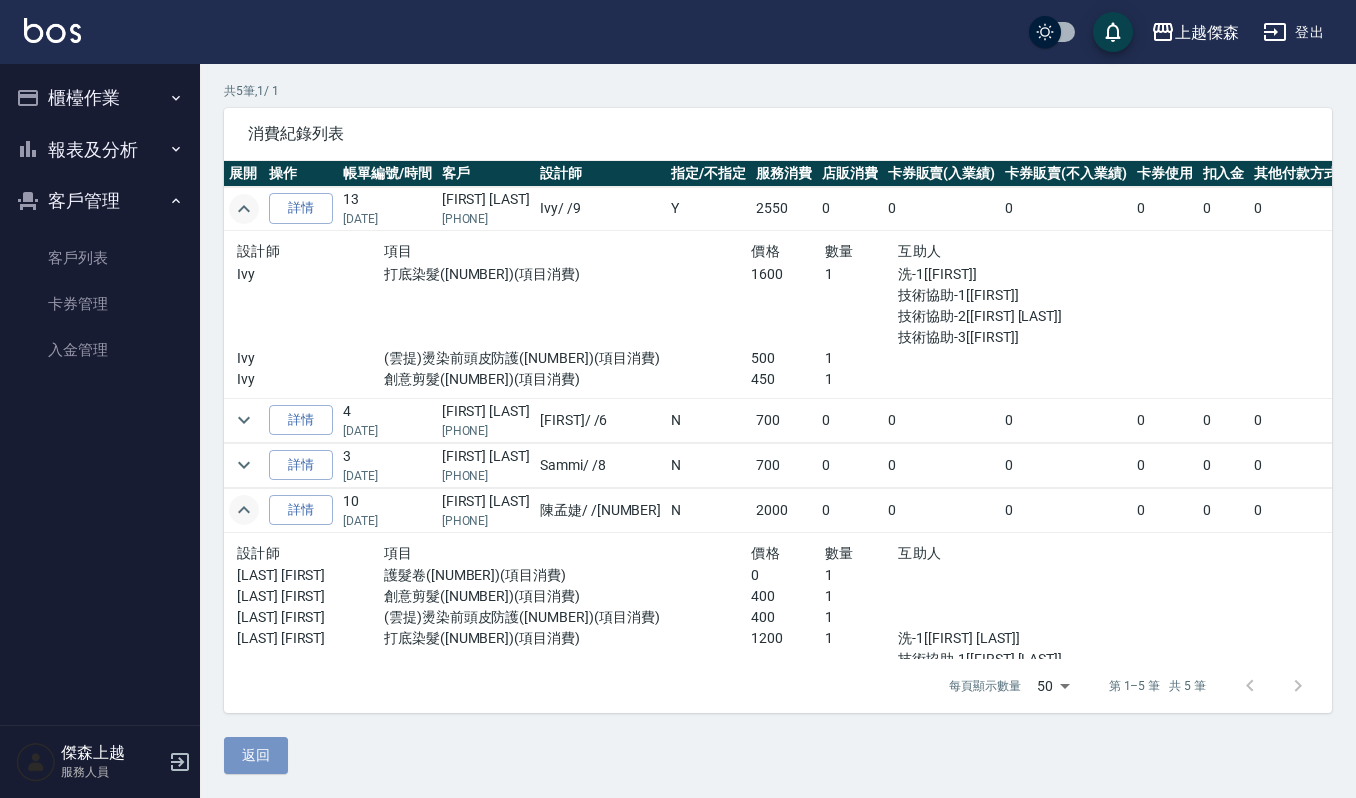 scroll, scrollTop: 0, scrollLeft: 0, axis: both 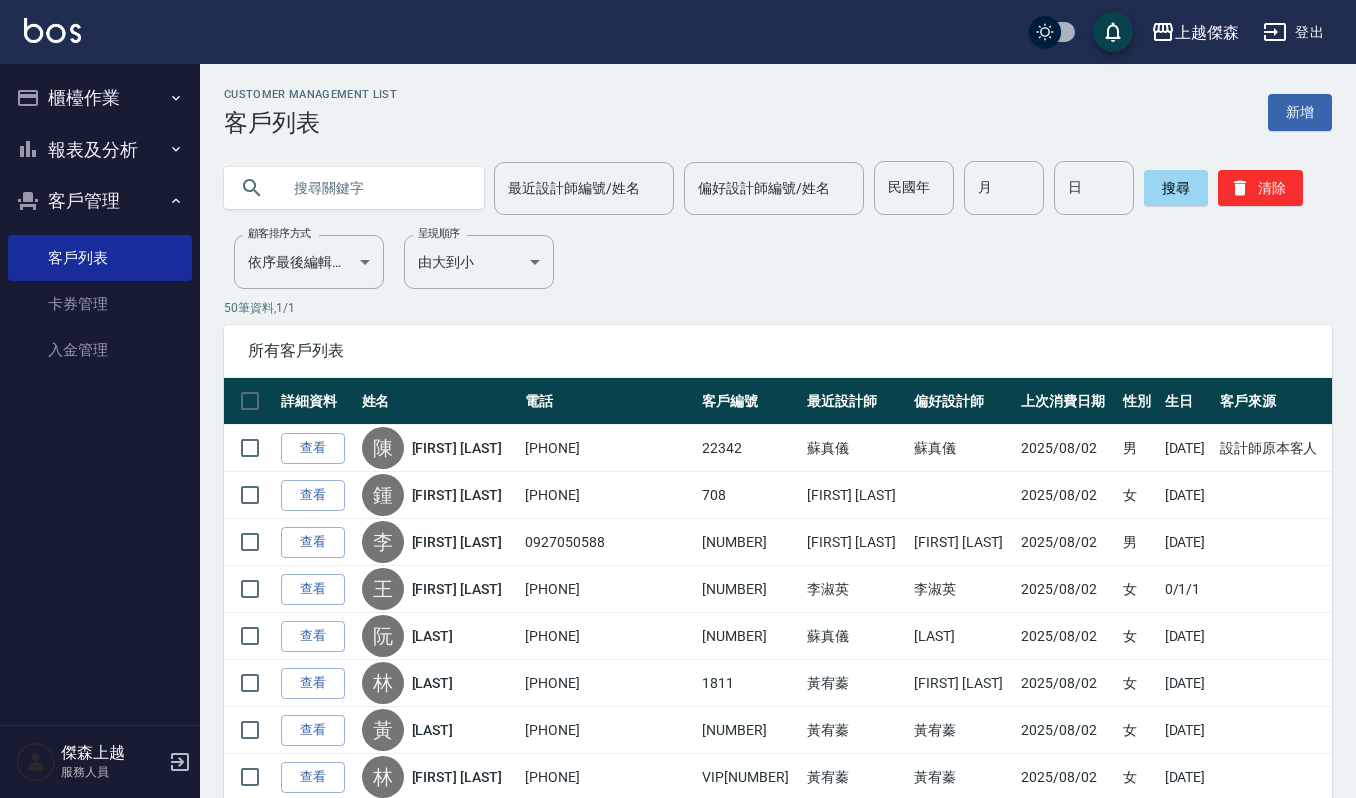 click on "查看" at bounding box center [313, 448] 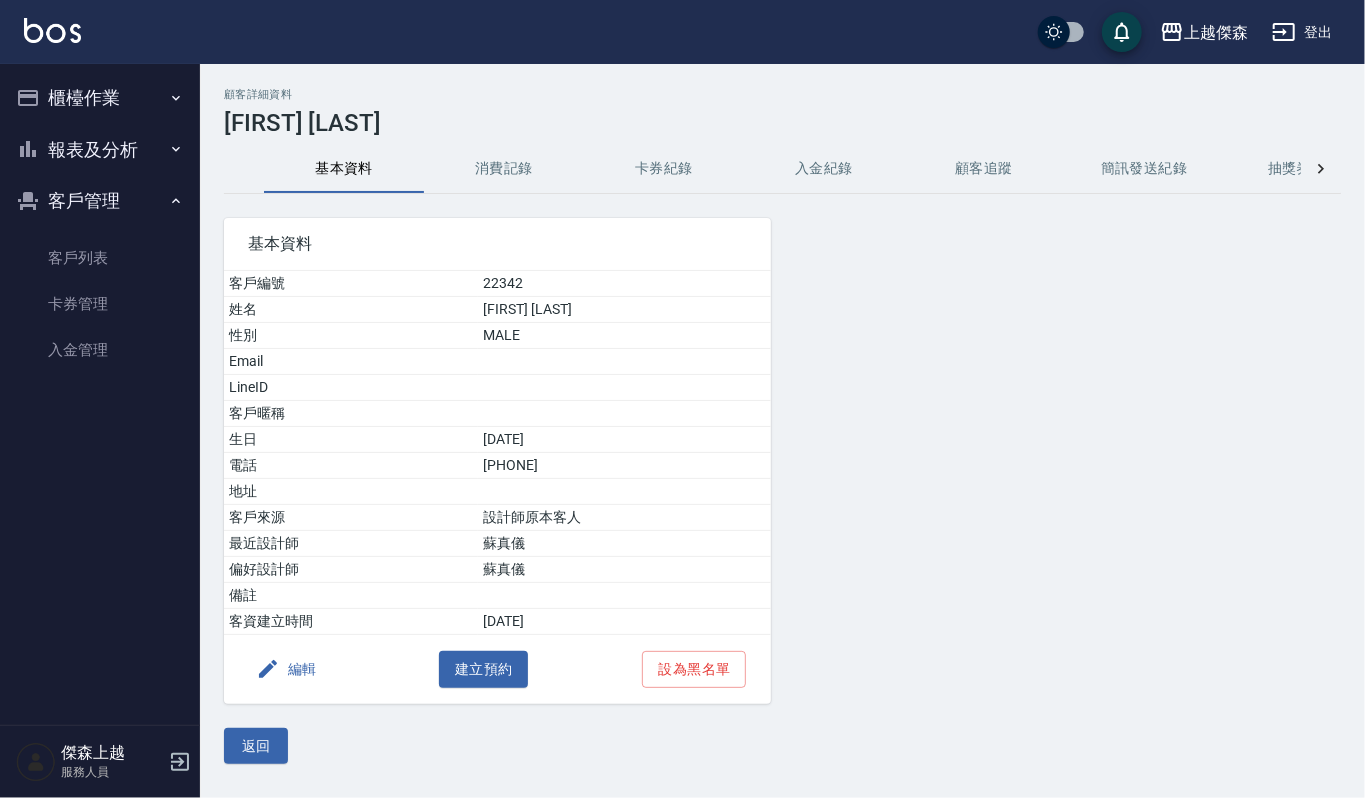click on "消費記錄" at bounding box center (504, 169) 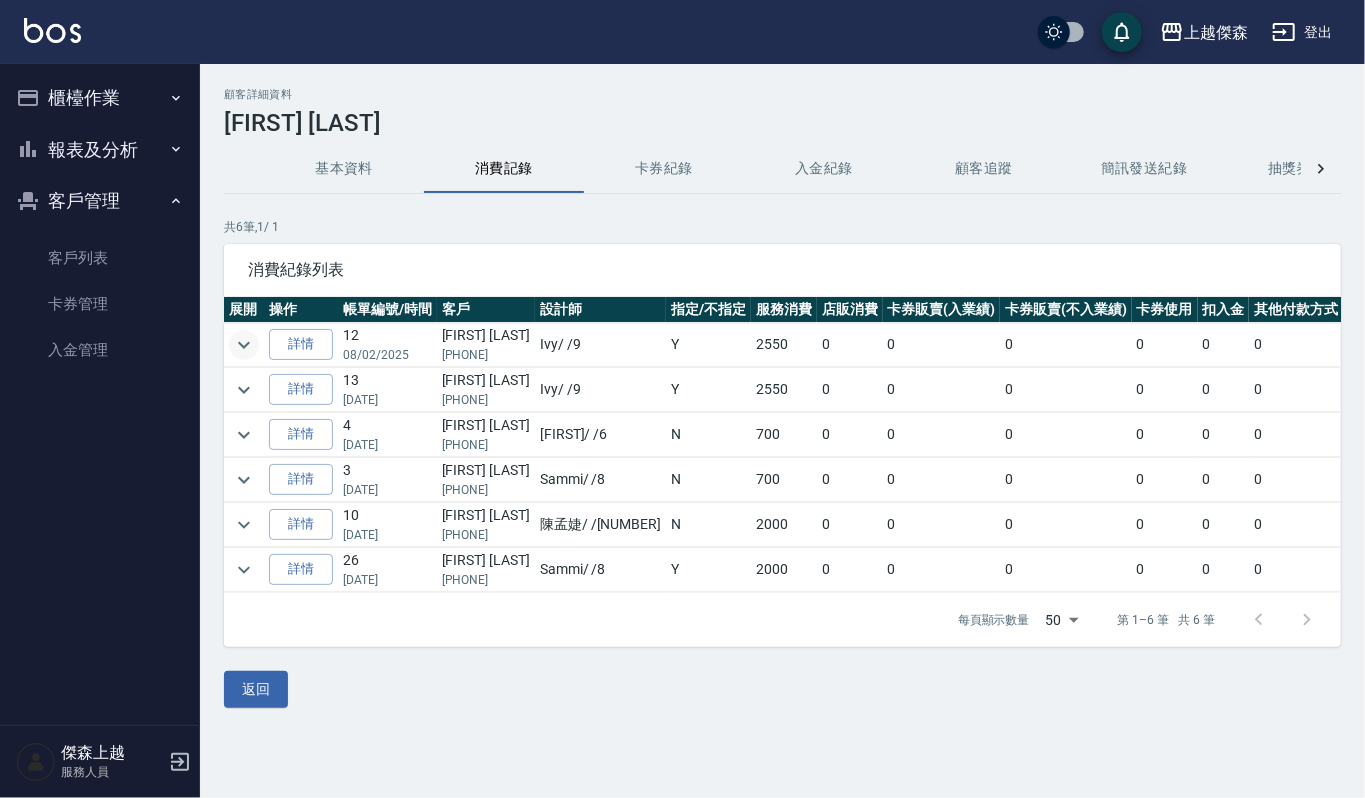 click 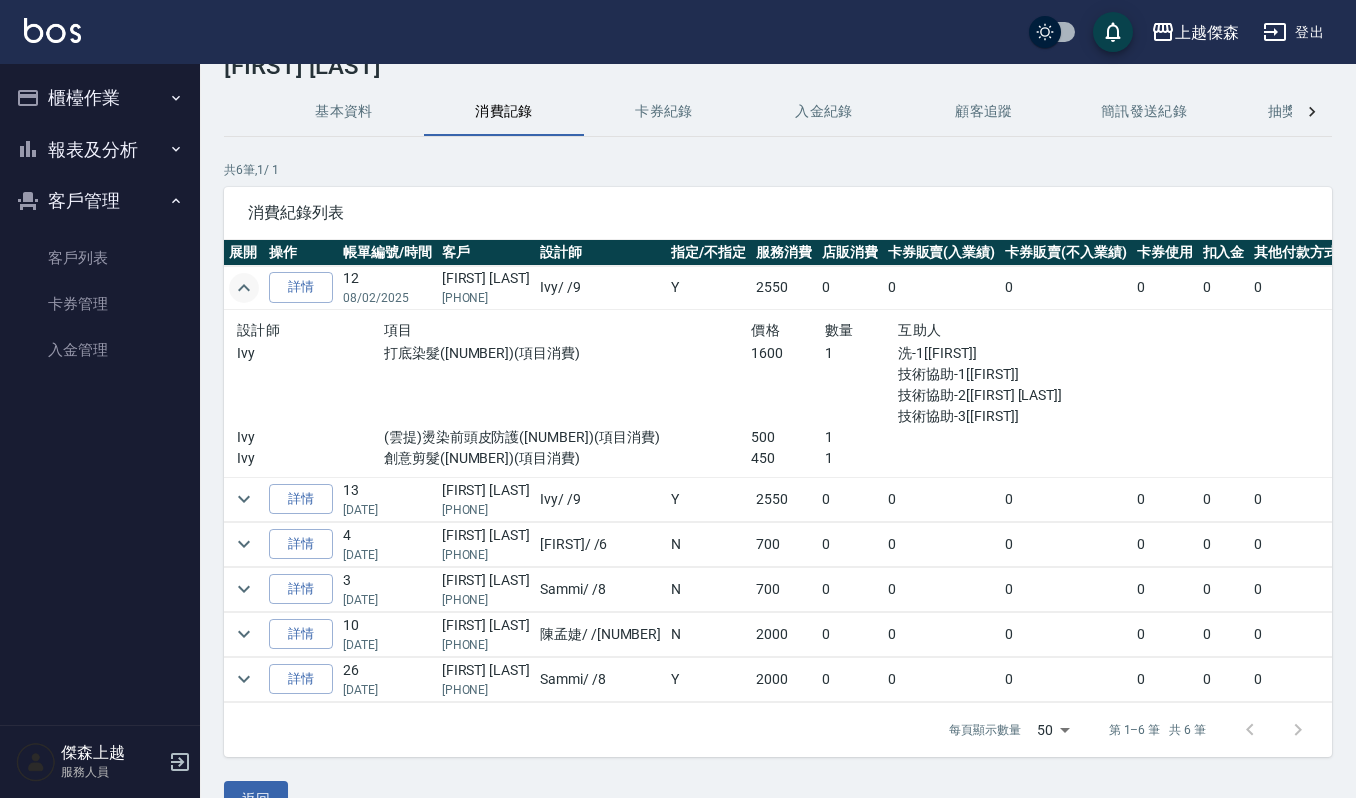 scroll, scrollTop: 0, scrollLeft: 0, axis: both 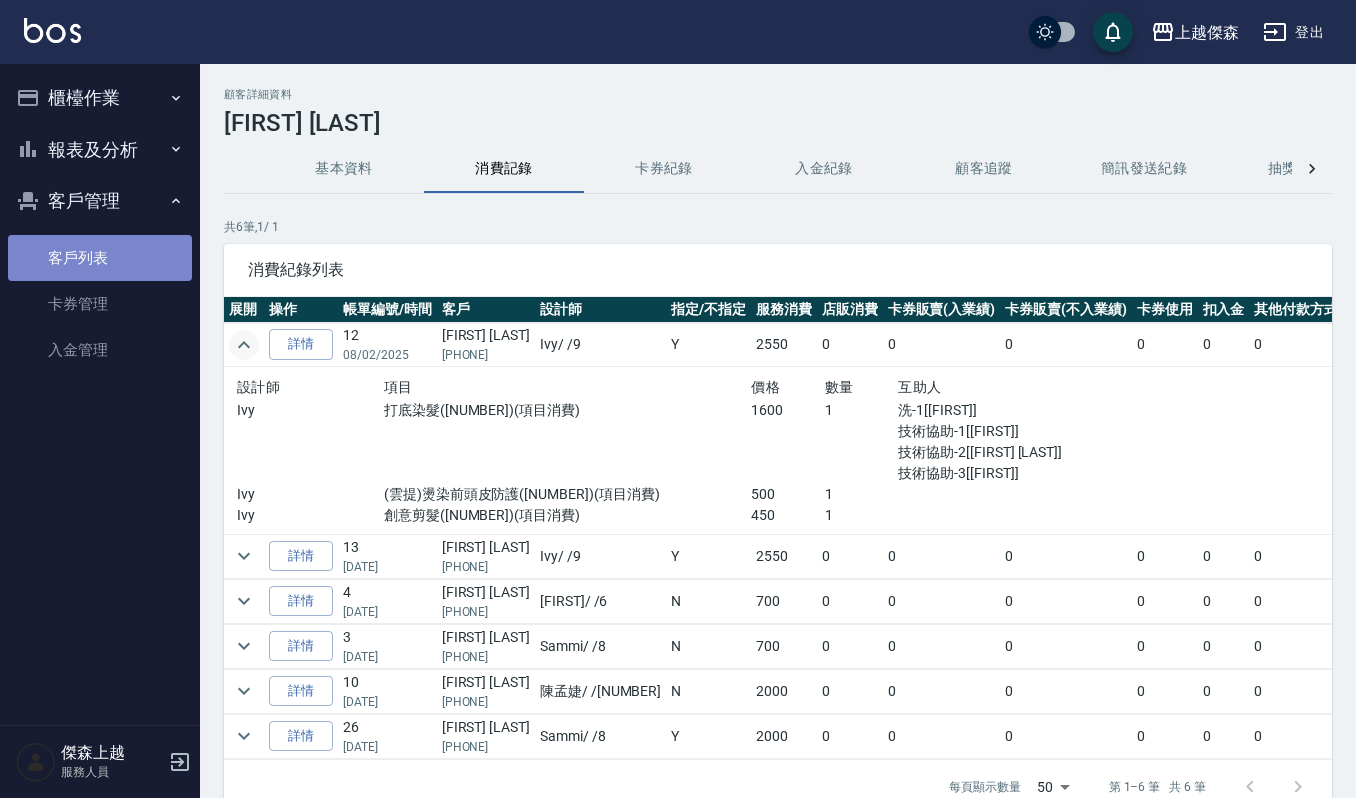 click on "客戶列表" at bounding box center (100, 258) 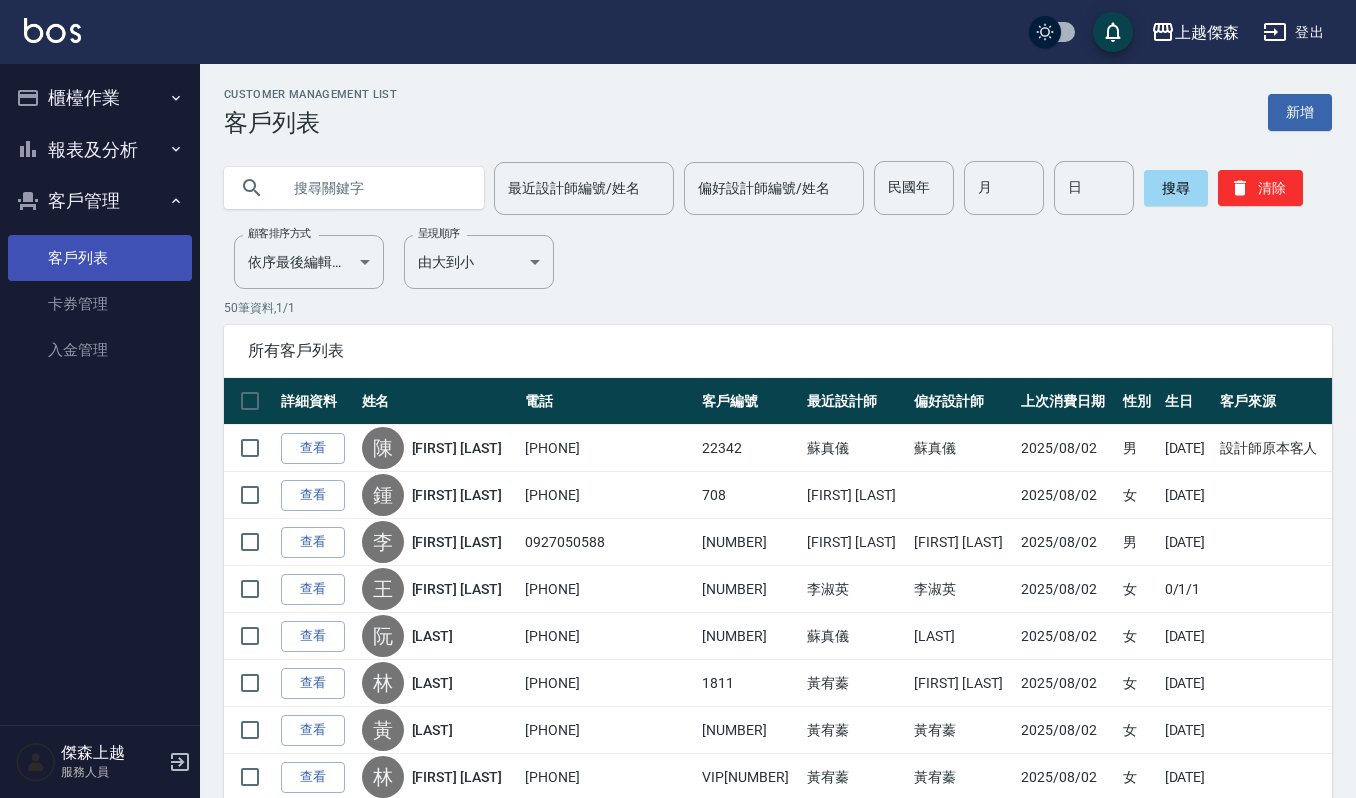click on "客戶列表" at bounding box center [100, 258] 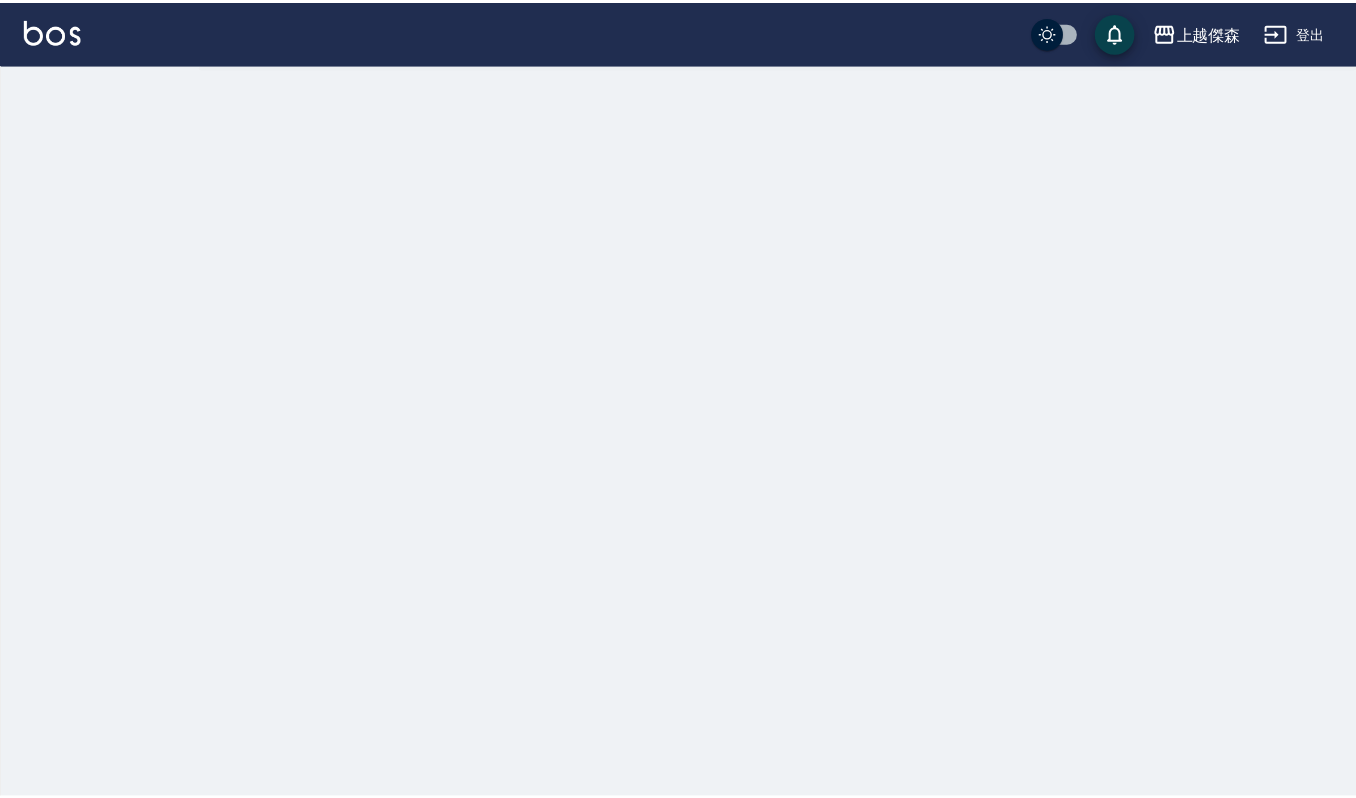 scroll, scrollTop: 0, scrollLeft: 0, axis: both 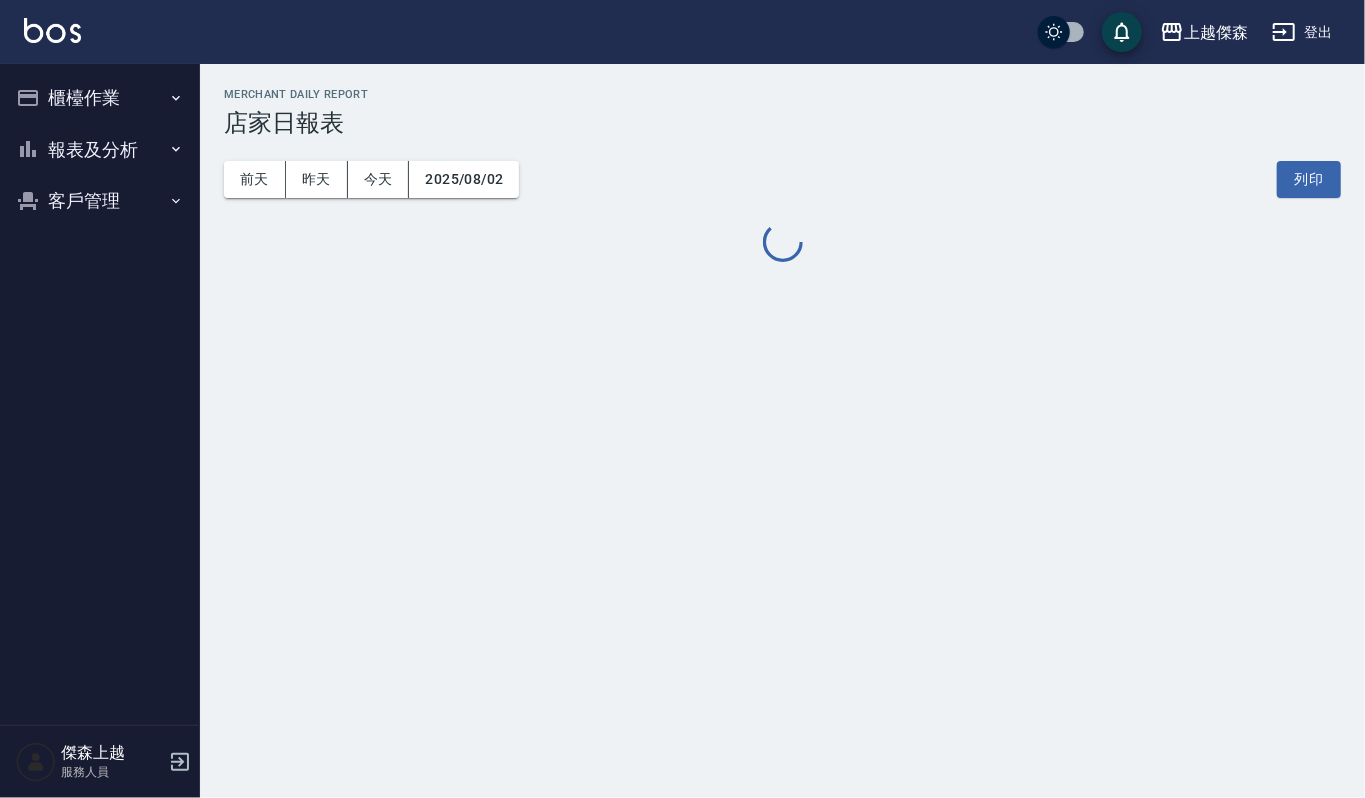 click on "客戶管理" at bounding box center (100, 201) 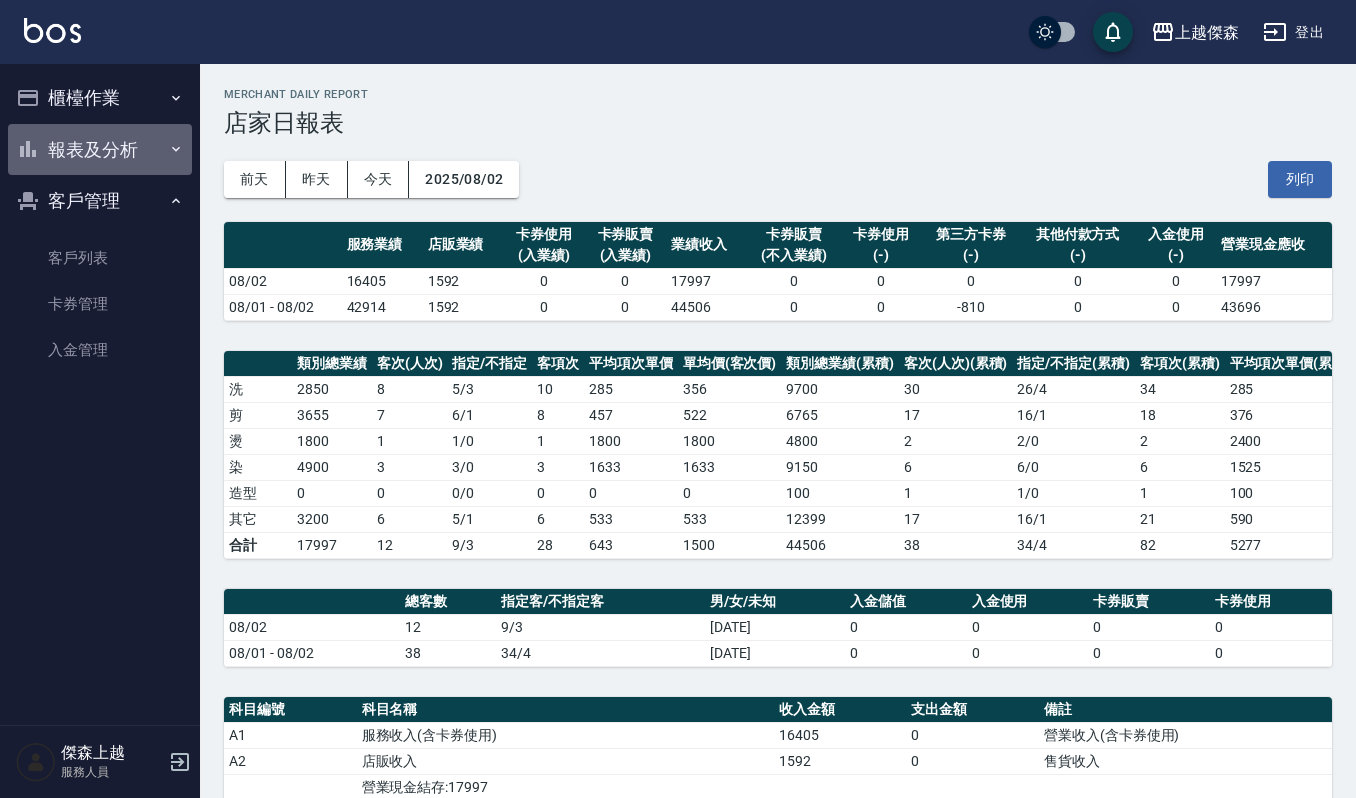 click on "報表及分析" at bounding box center [100, 150] 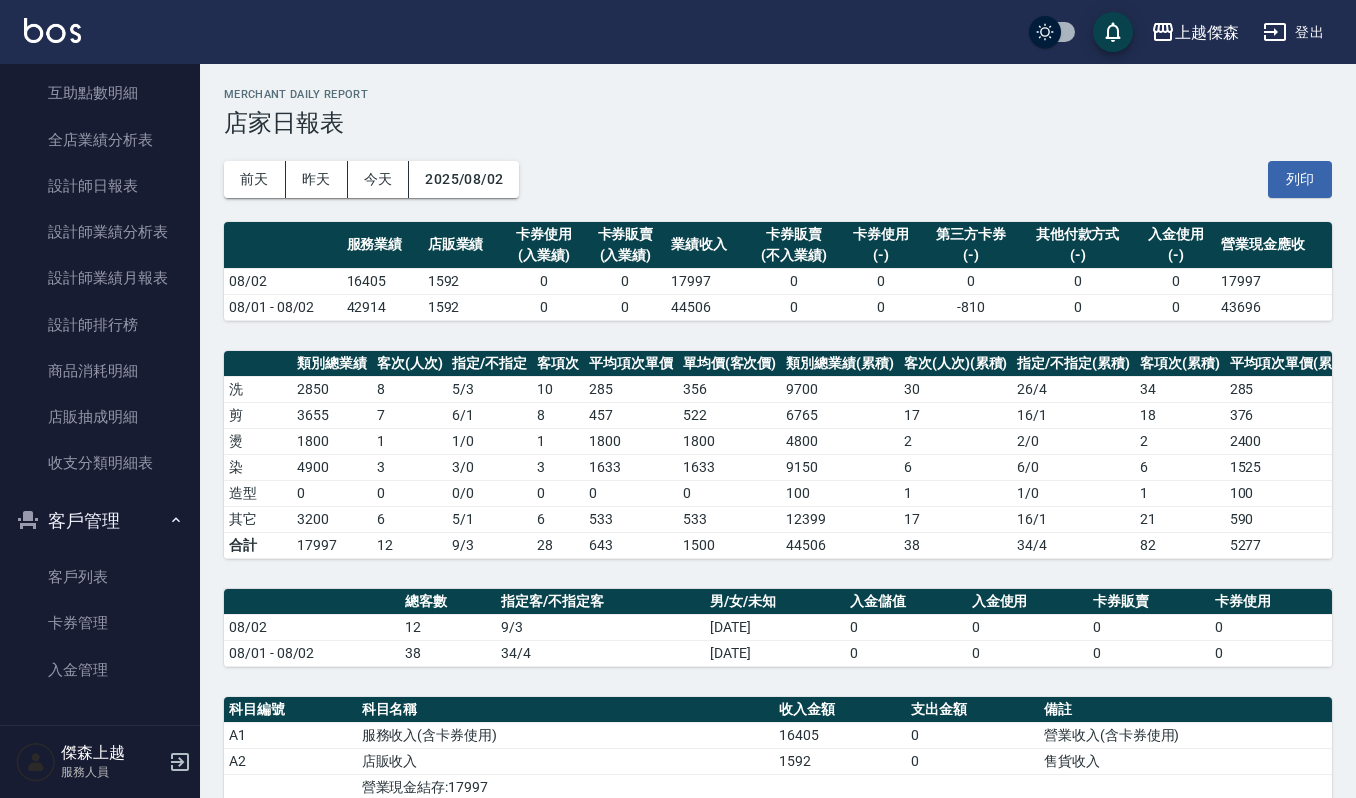 click on "客戶管理" at bounding box center (100, 521) 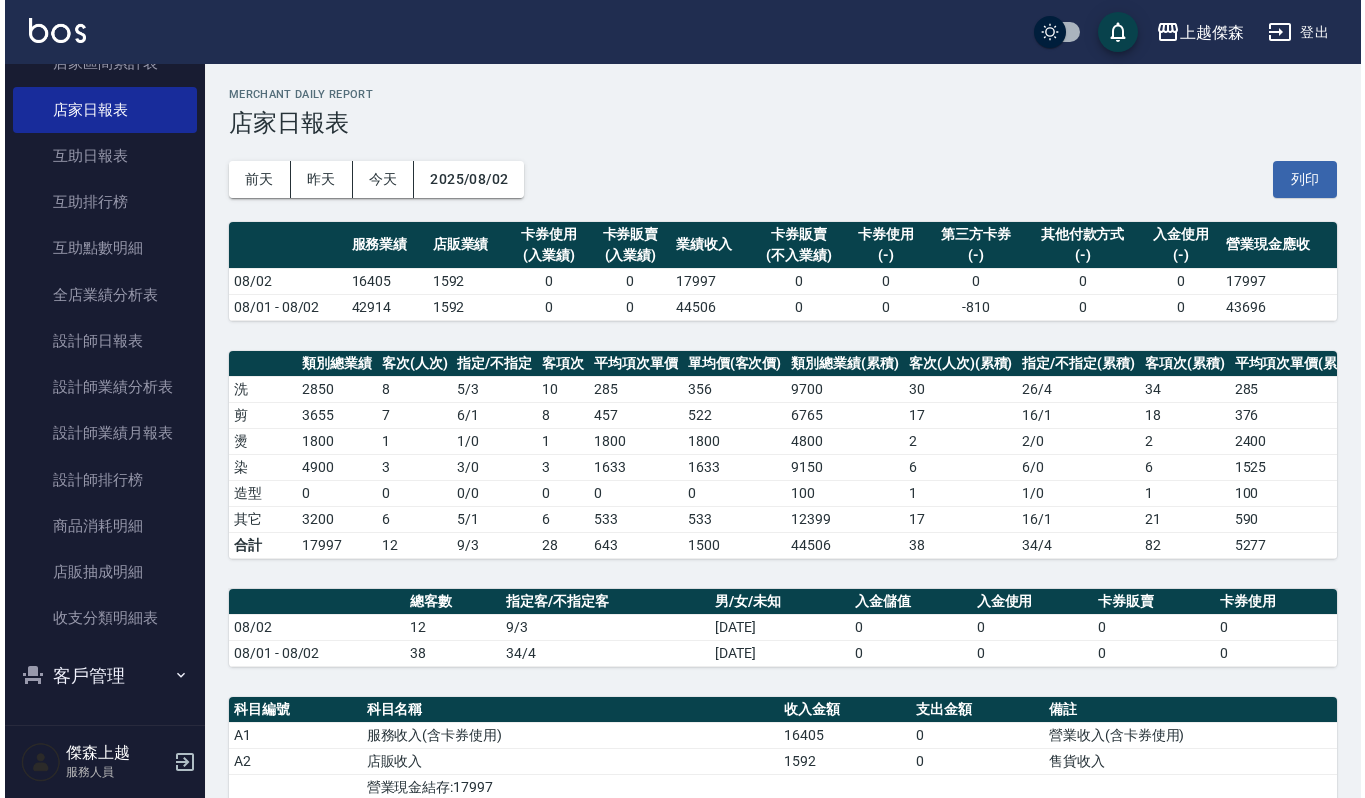 scroll, scrollTop: 189, scrollLeft: 0, axis: vertical 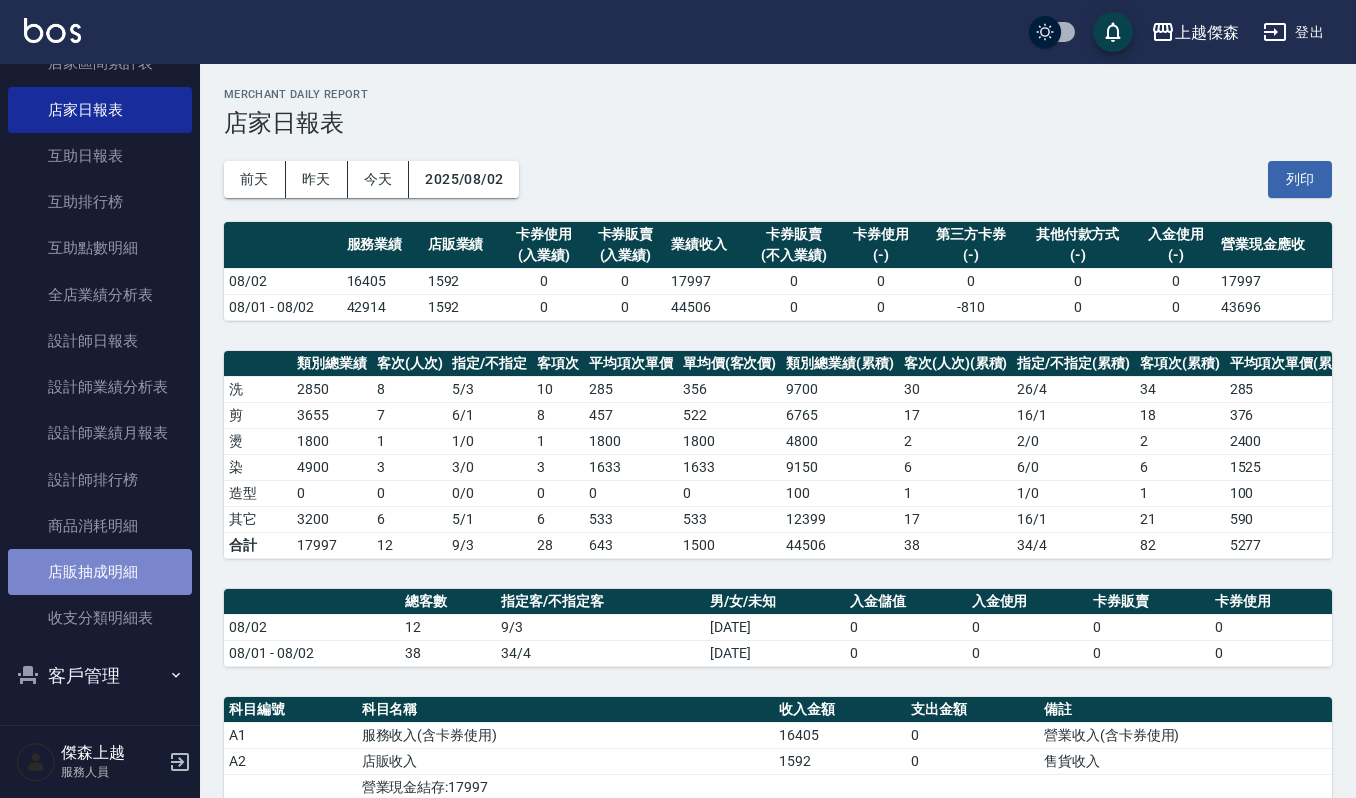 click on "店販抽成明細" at bounding box center (100, 572) 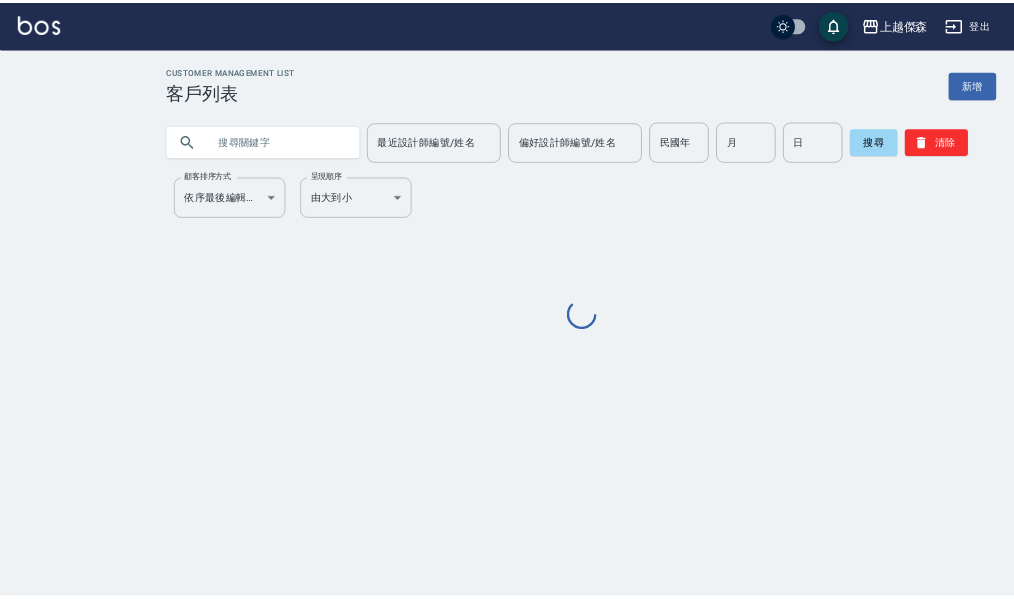 scroll, scrollTop: 0, scrollLeft: 0, axis: both 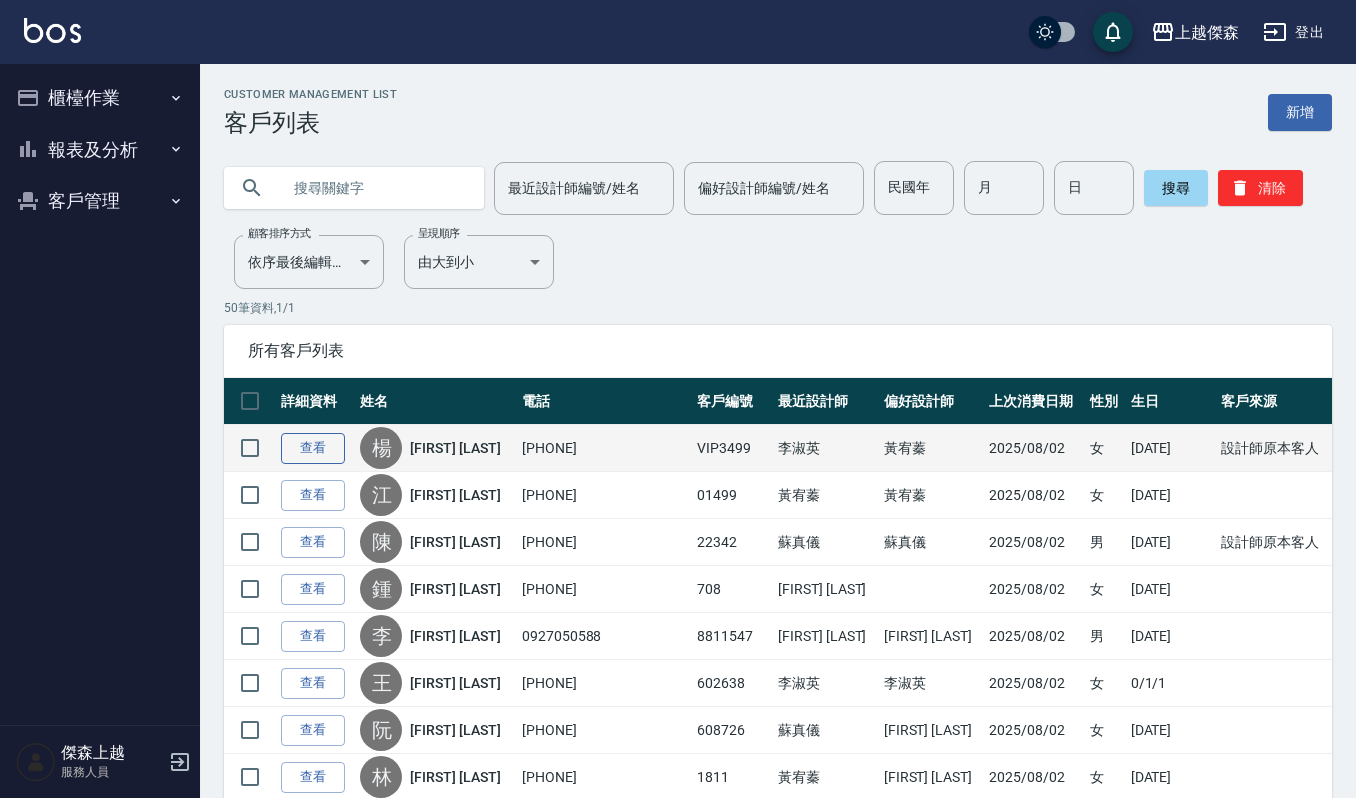 click on "查看" at bounding box center (313, 448) 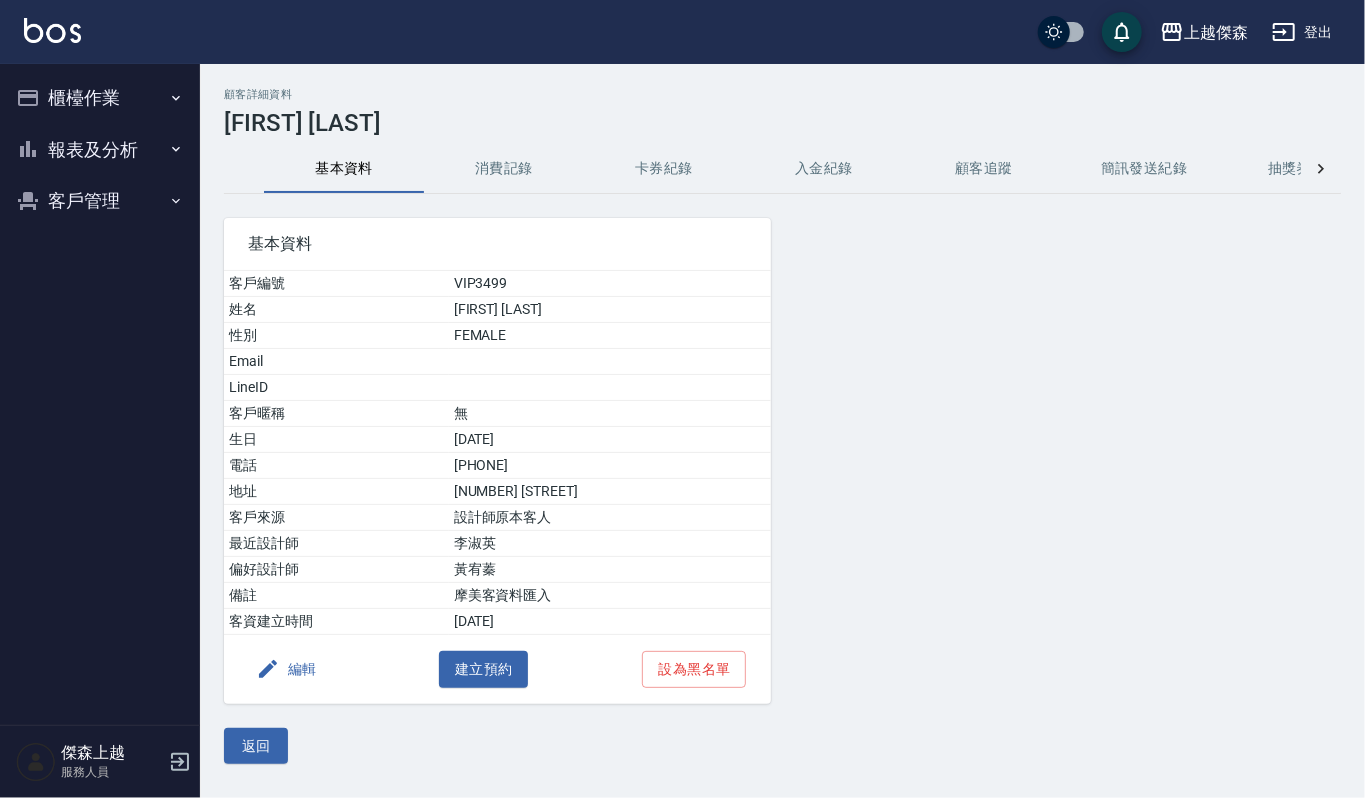 click on "消費記錄" at bounding box center (504, 169) 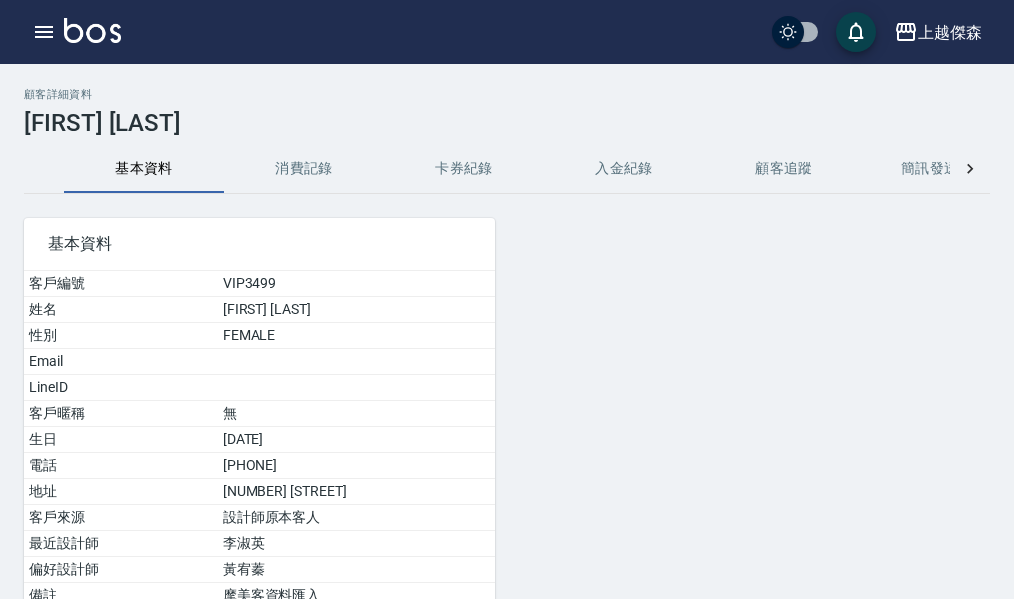type 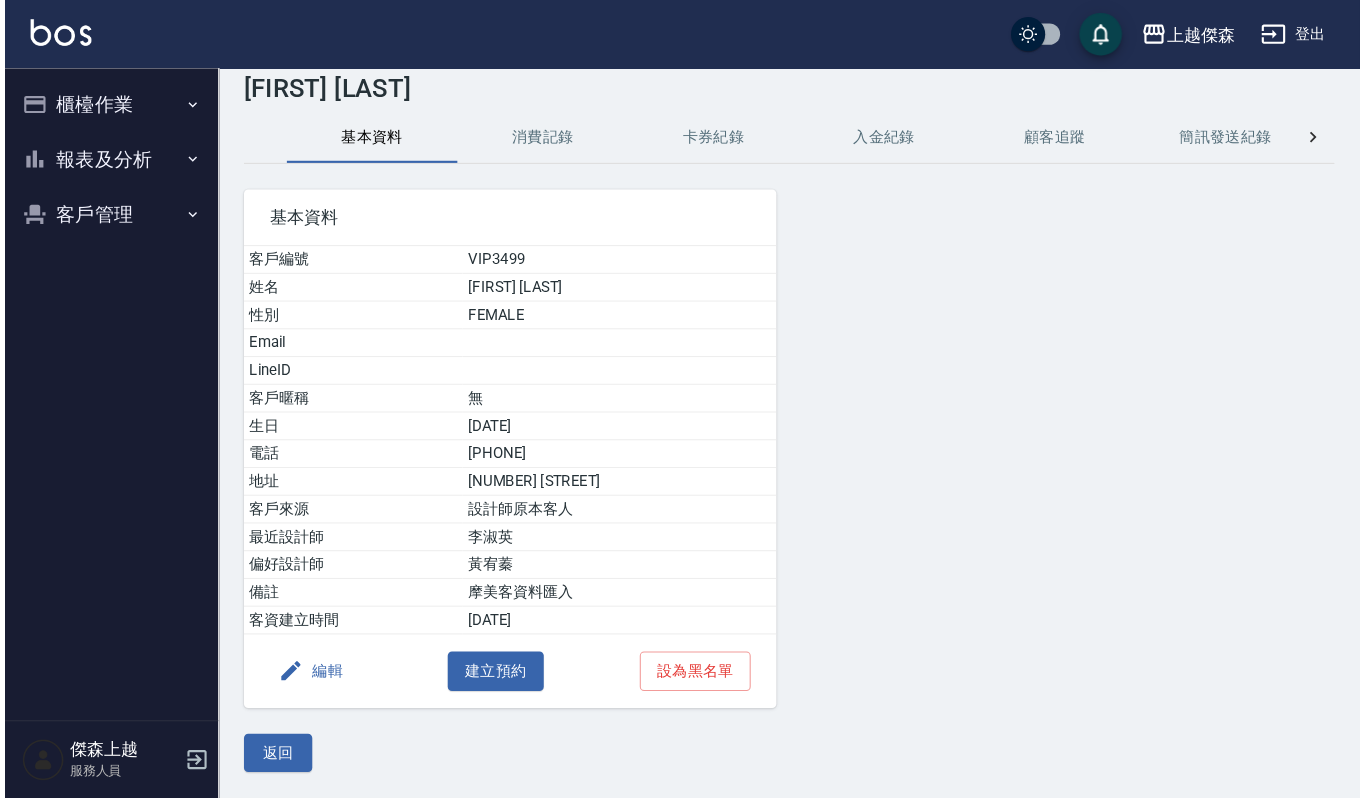 scroll, scrollTop: 0, scrollLeft: 0, axis: both 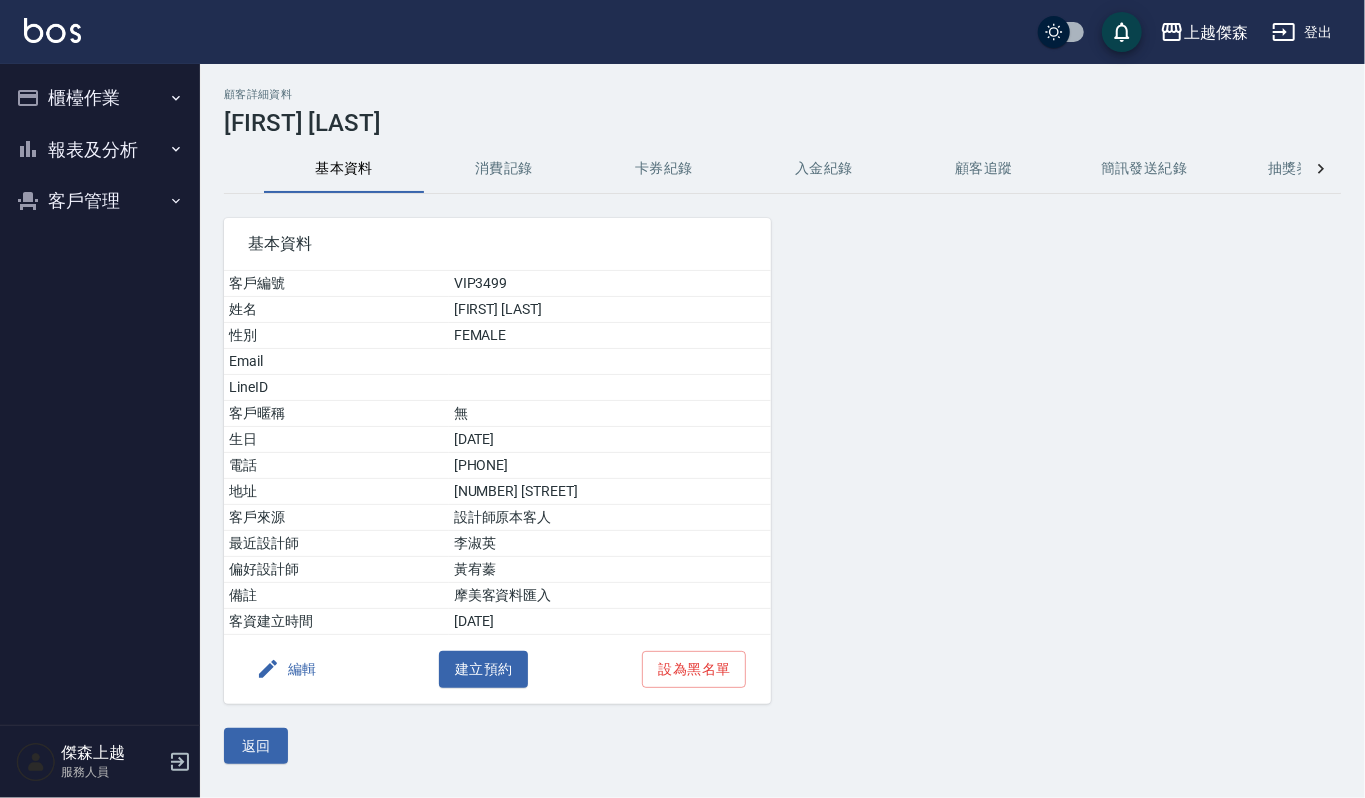 drag, startPoint x: 942, startPoint y: 2, endPoint x: 726, endPoint y: 212, distance: 301.25735 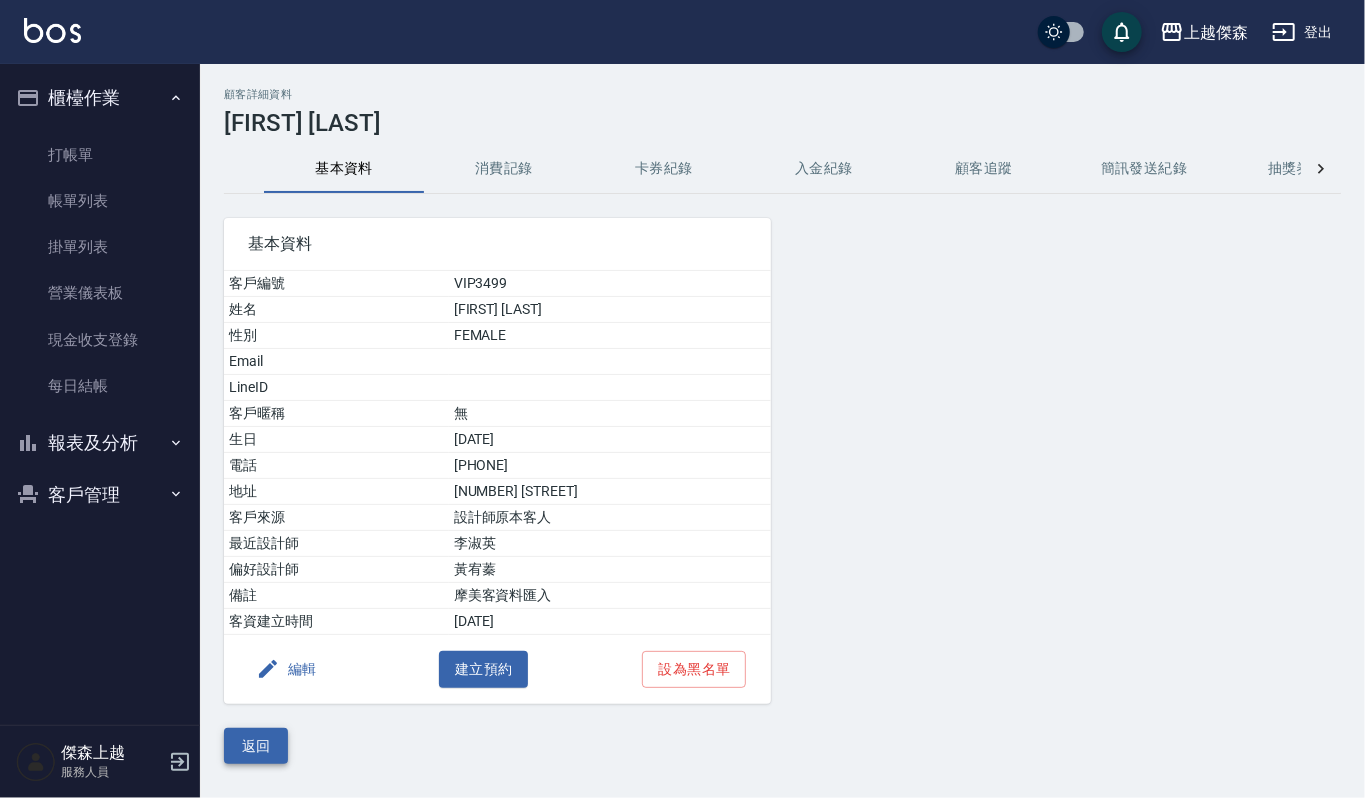 click on "返回" at bounding box center (256, 746) 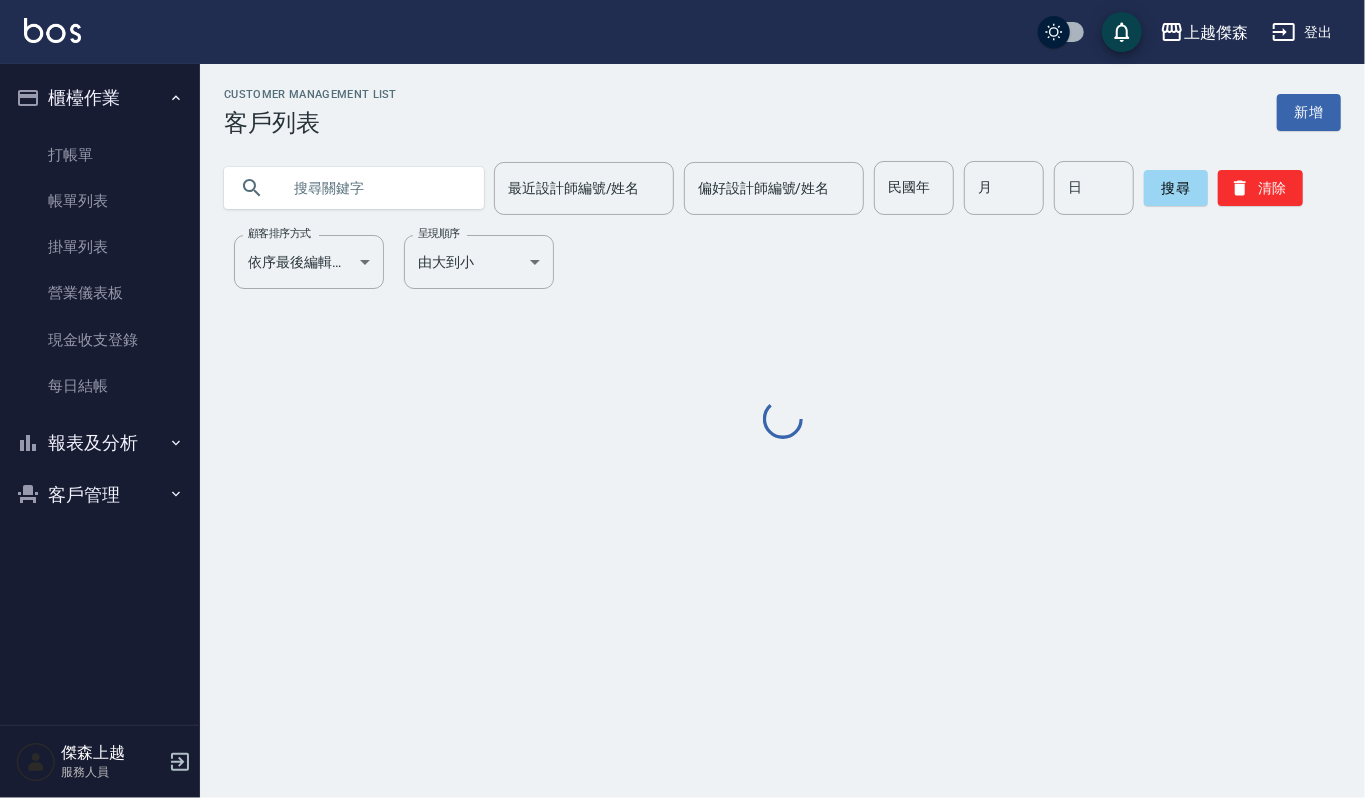 click at bounding box center (374, 188) 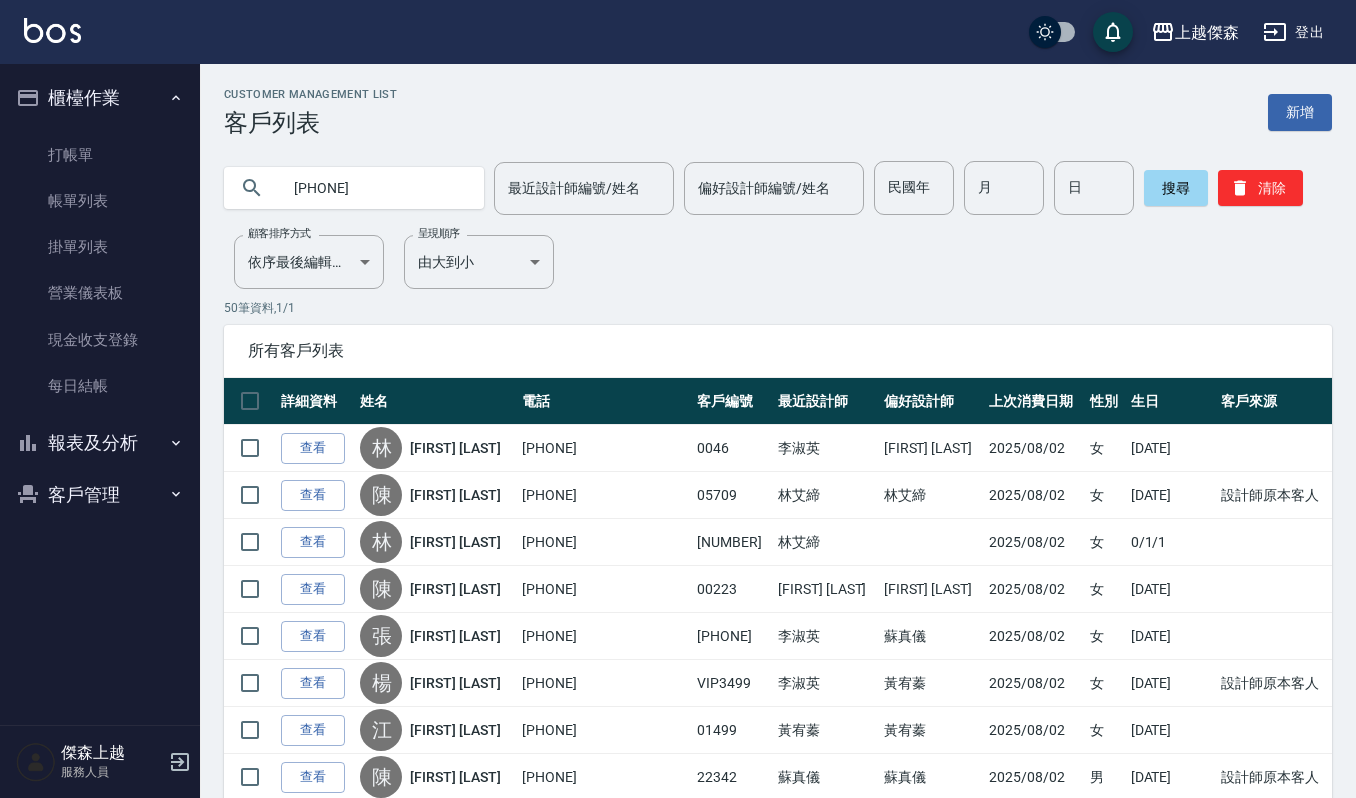 type on "0967109096" 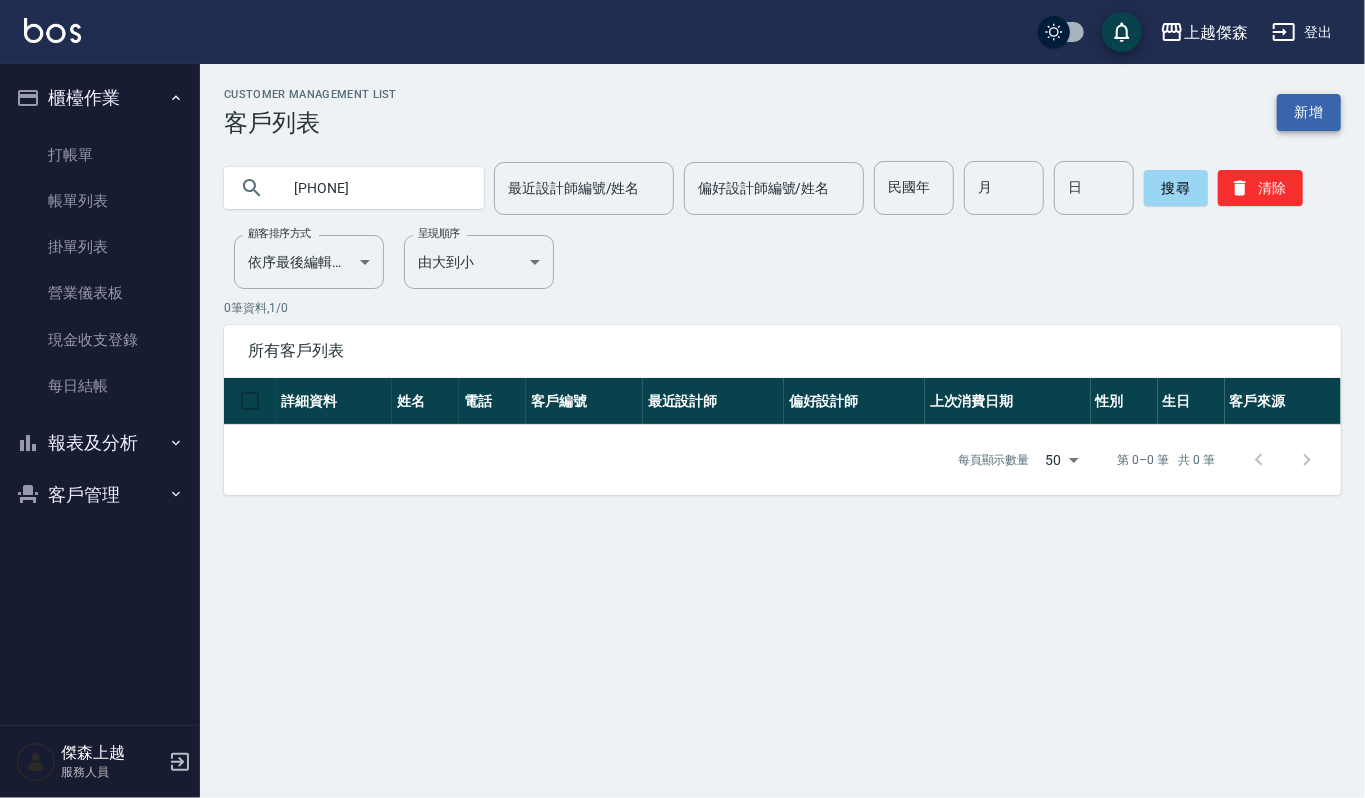 click on "新增" at bounding box center (1309, 112) 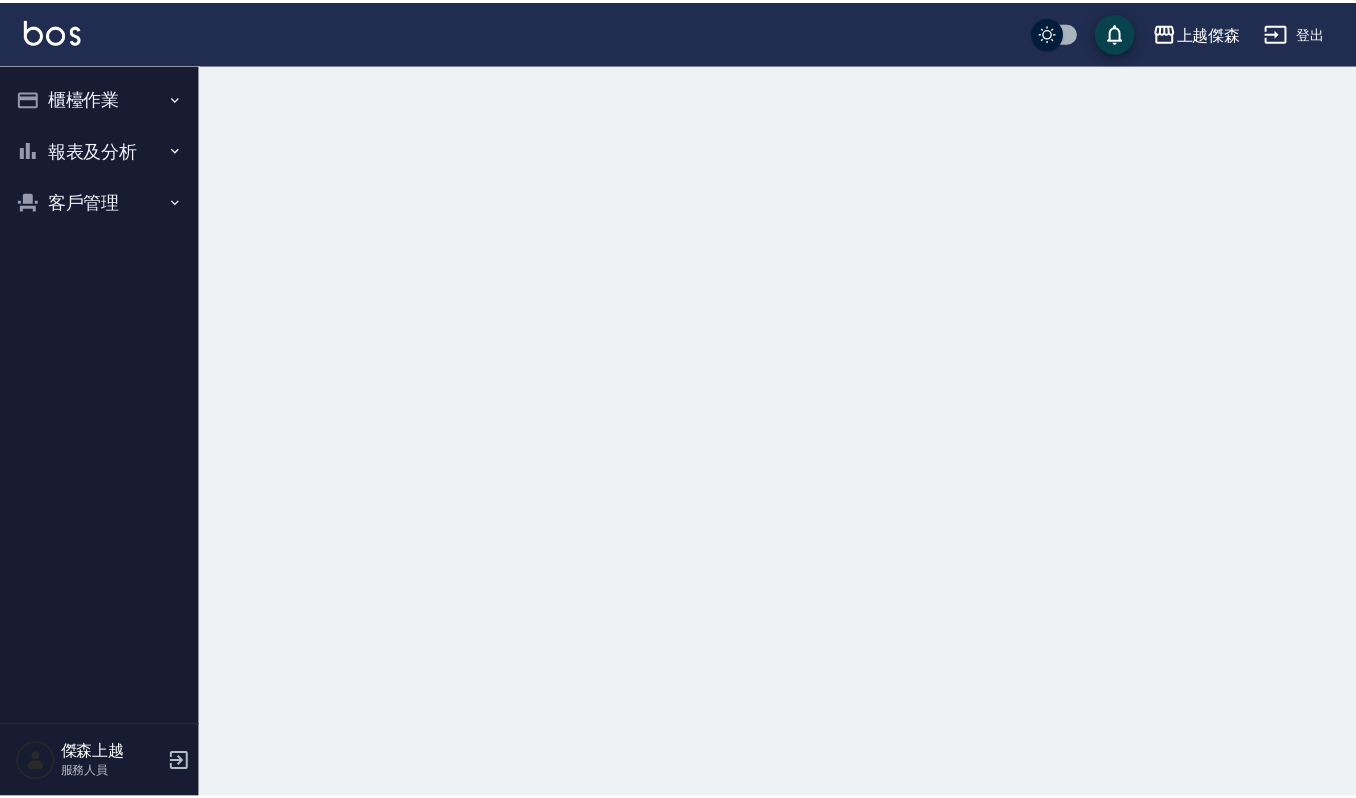 scroll, scrollTop: 0, scrollLeft: 0, axis: both 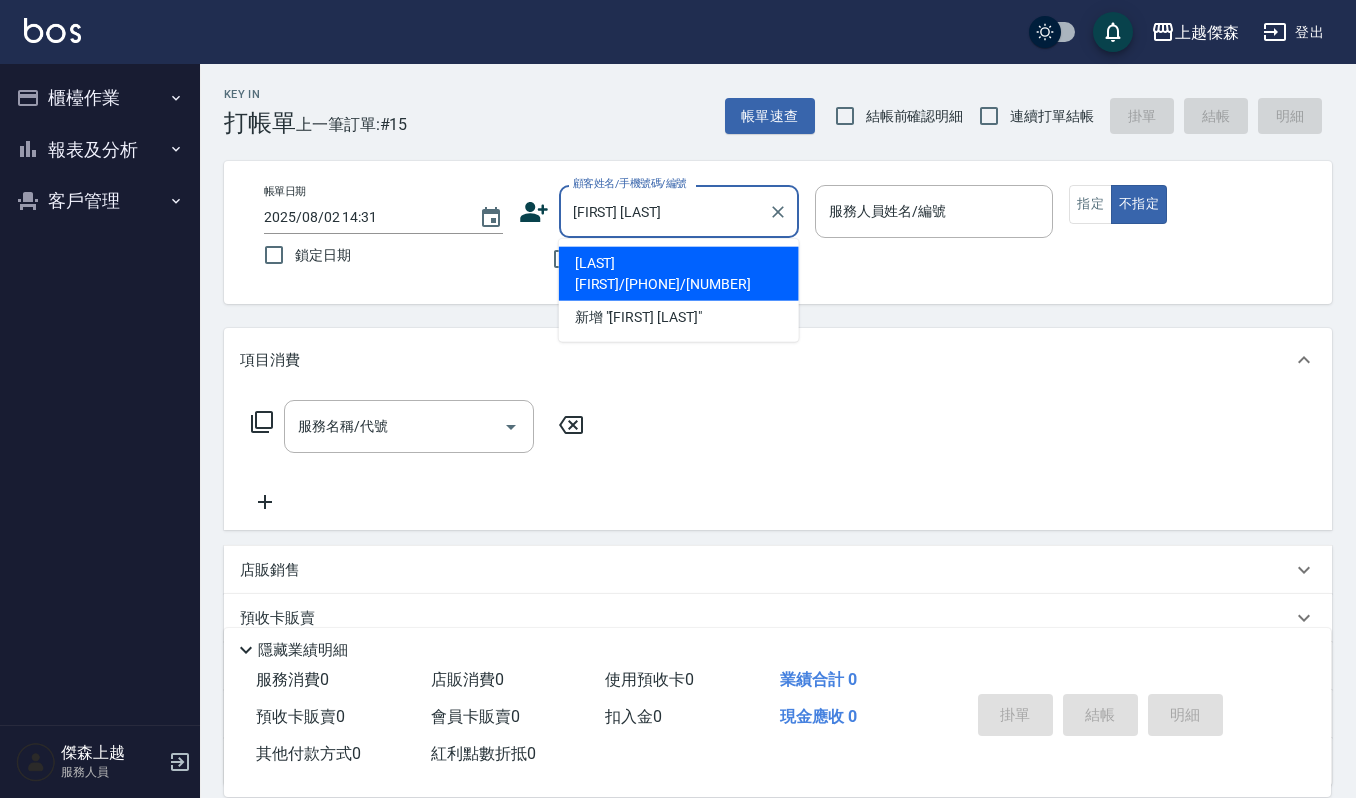 click on "[LAST] [FIRST]/[PHONE]/[NUMBER]" at bounding box center (679, 274) 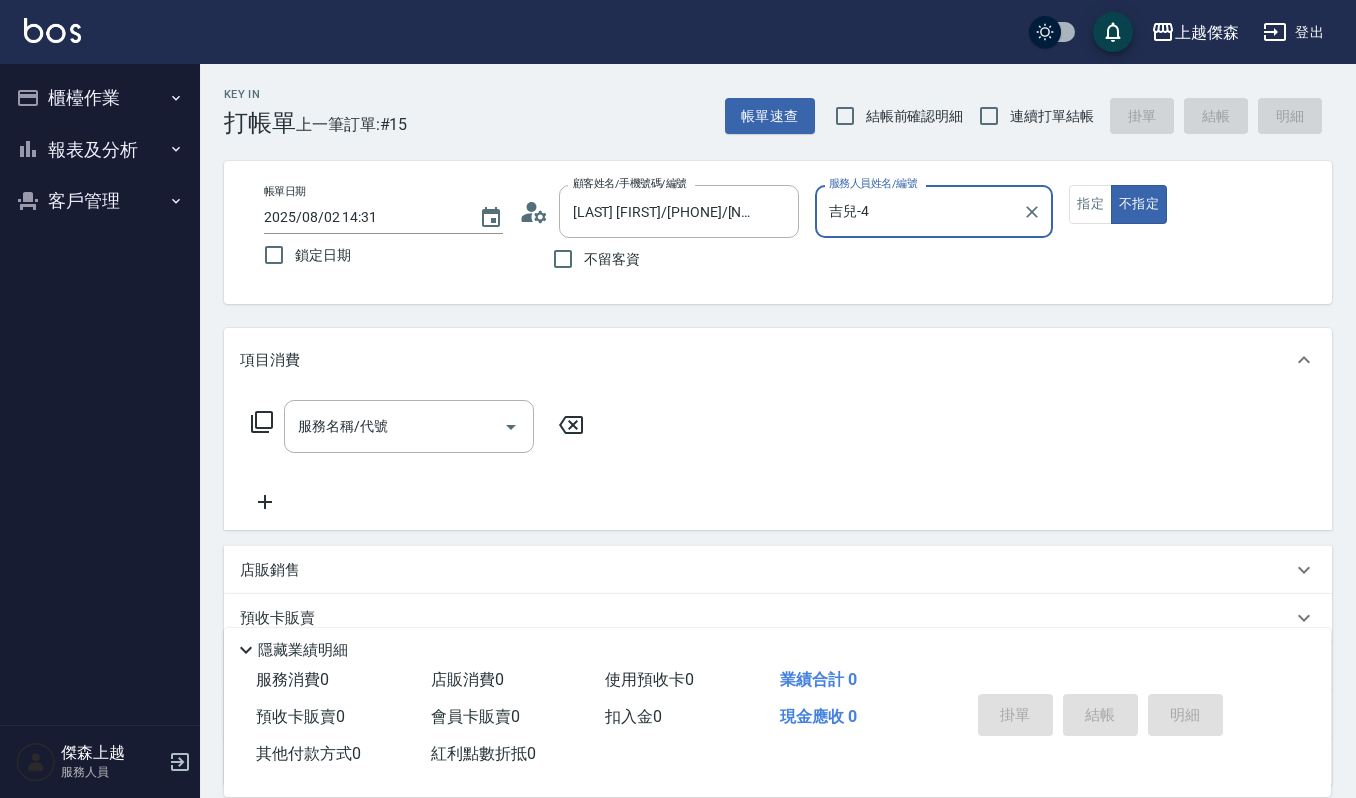 type on "吉兒-4" 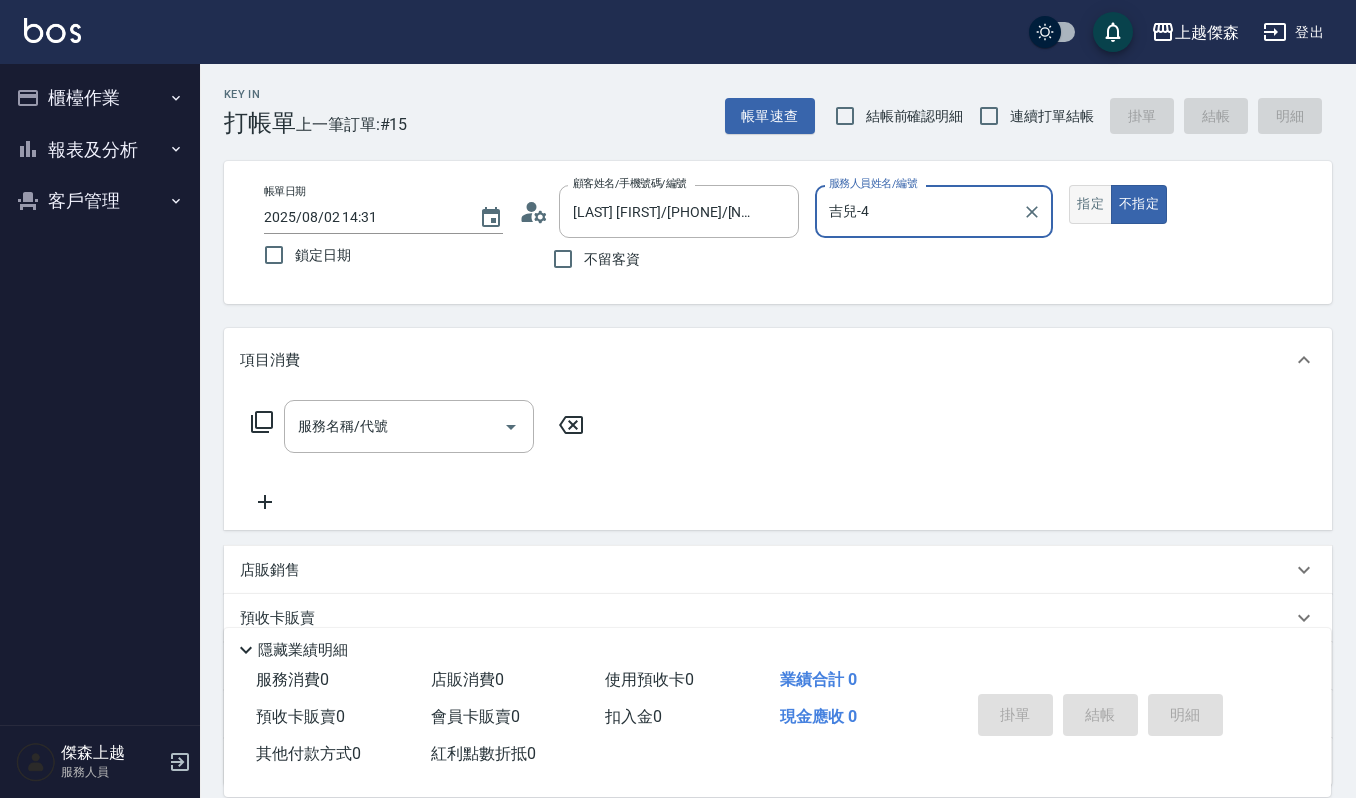 click on "指定" at bounding box center (1090, 204) 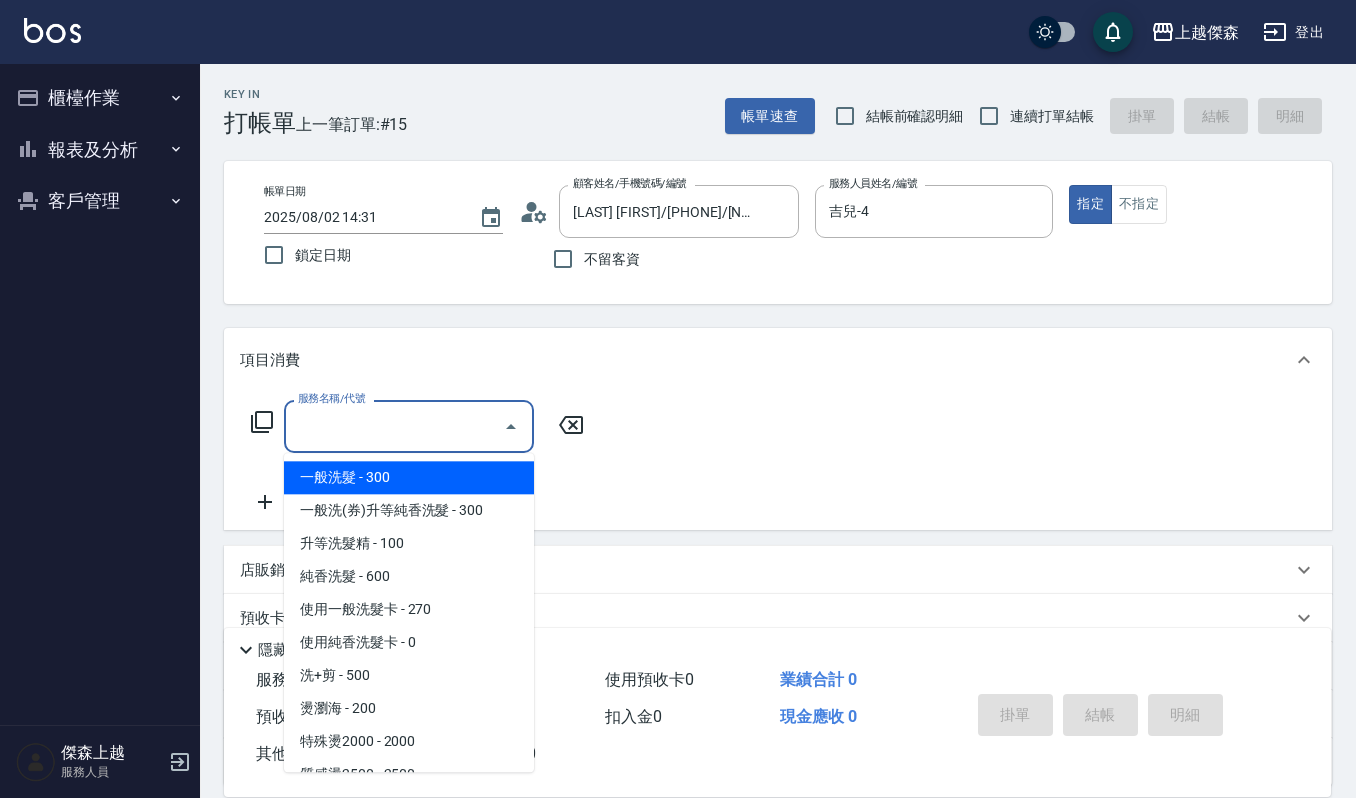 click on "服務名稱/代號 服務名稱/代號" at bounding box center [409, 426] 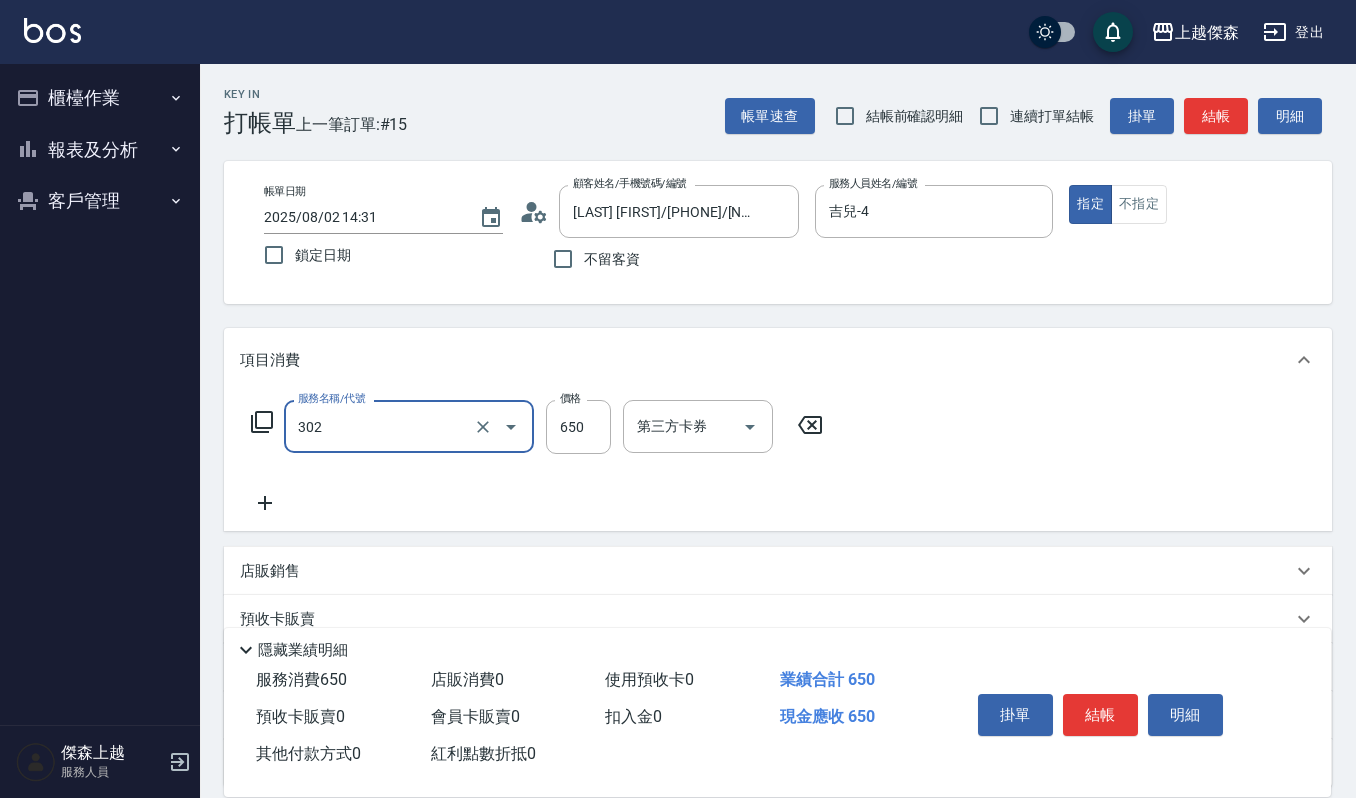 type on "經典剪髮-Gill(302)" 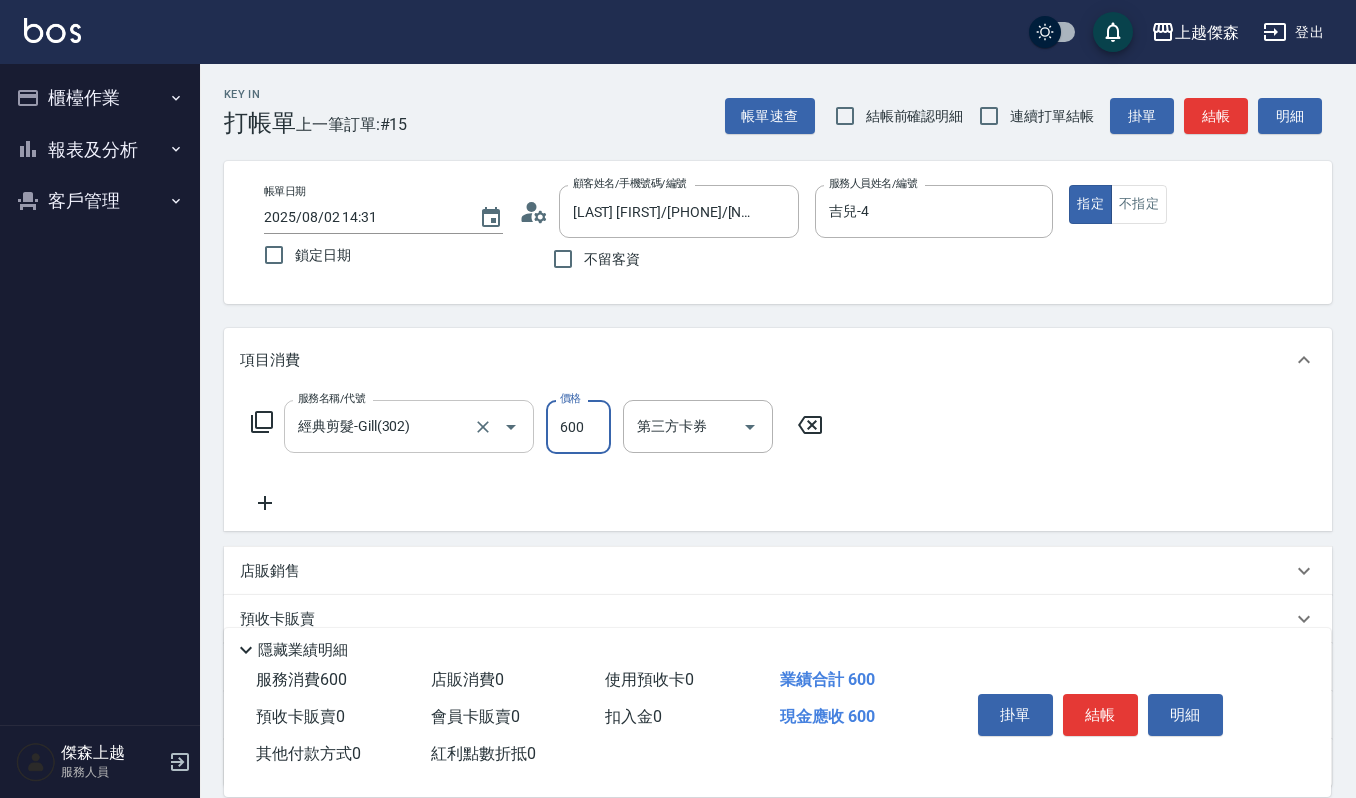 type on "600" 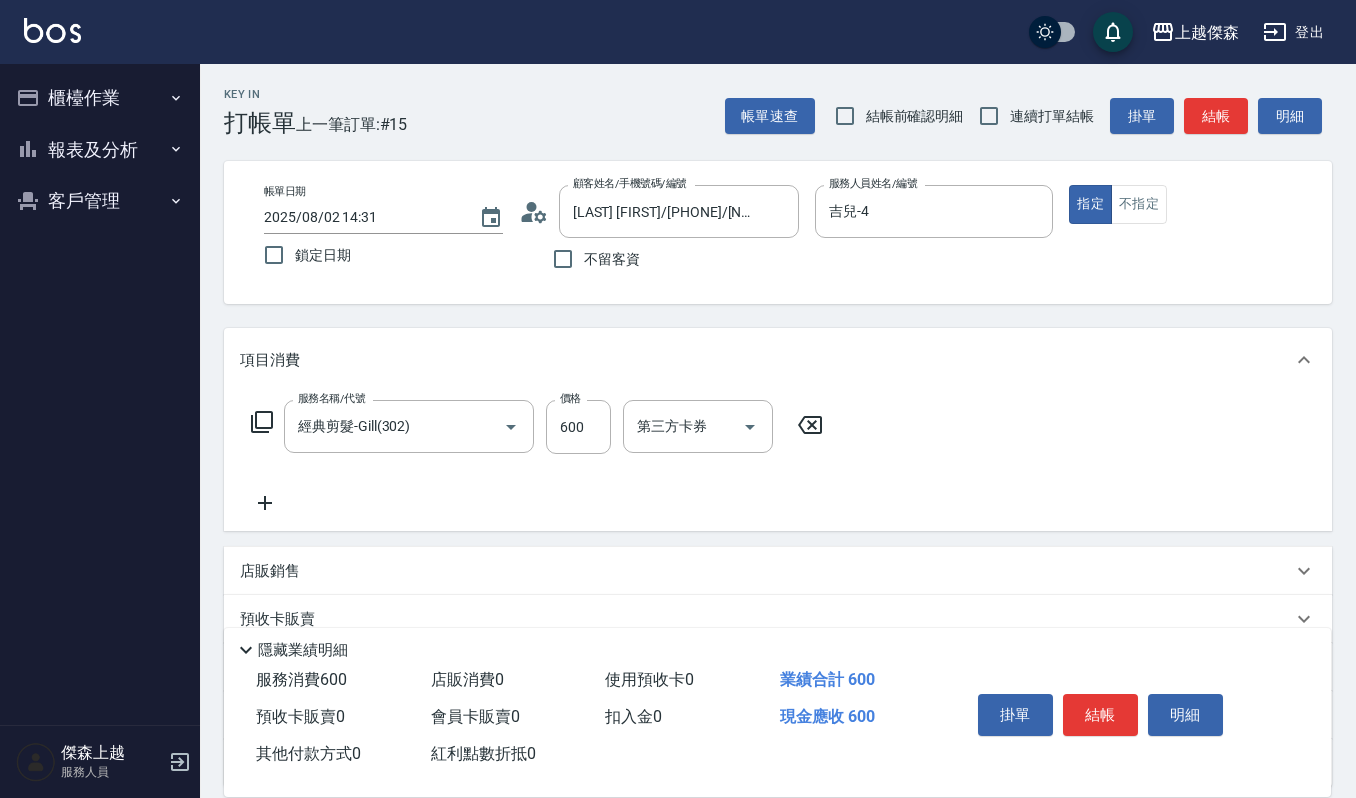 click 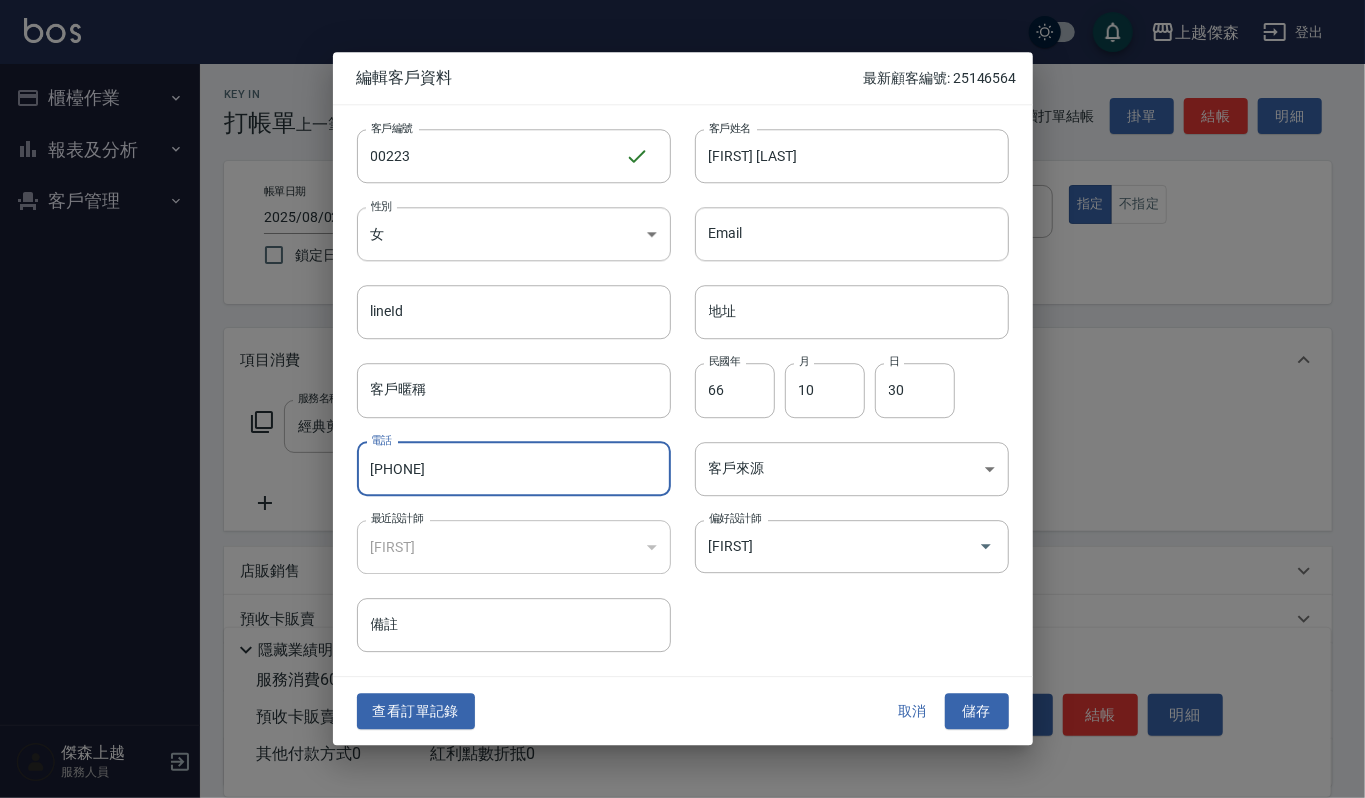 drag, startPoint x: 524, startPoint y: 476, endPoint x: 182, endPoint y: 484, distance: 342.09357 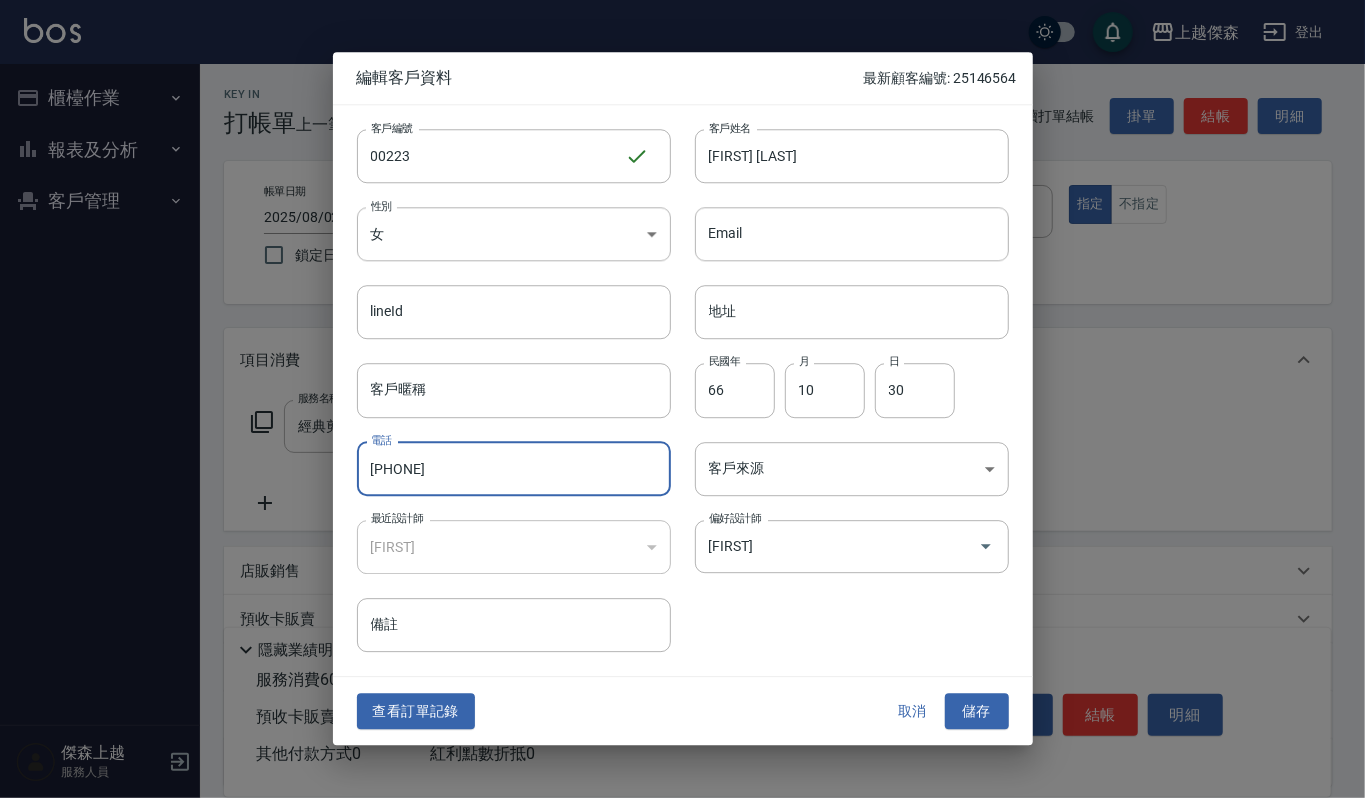 type on "[PHONE]" 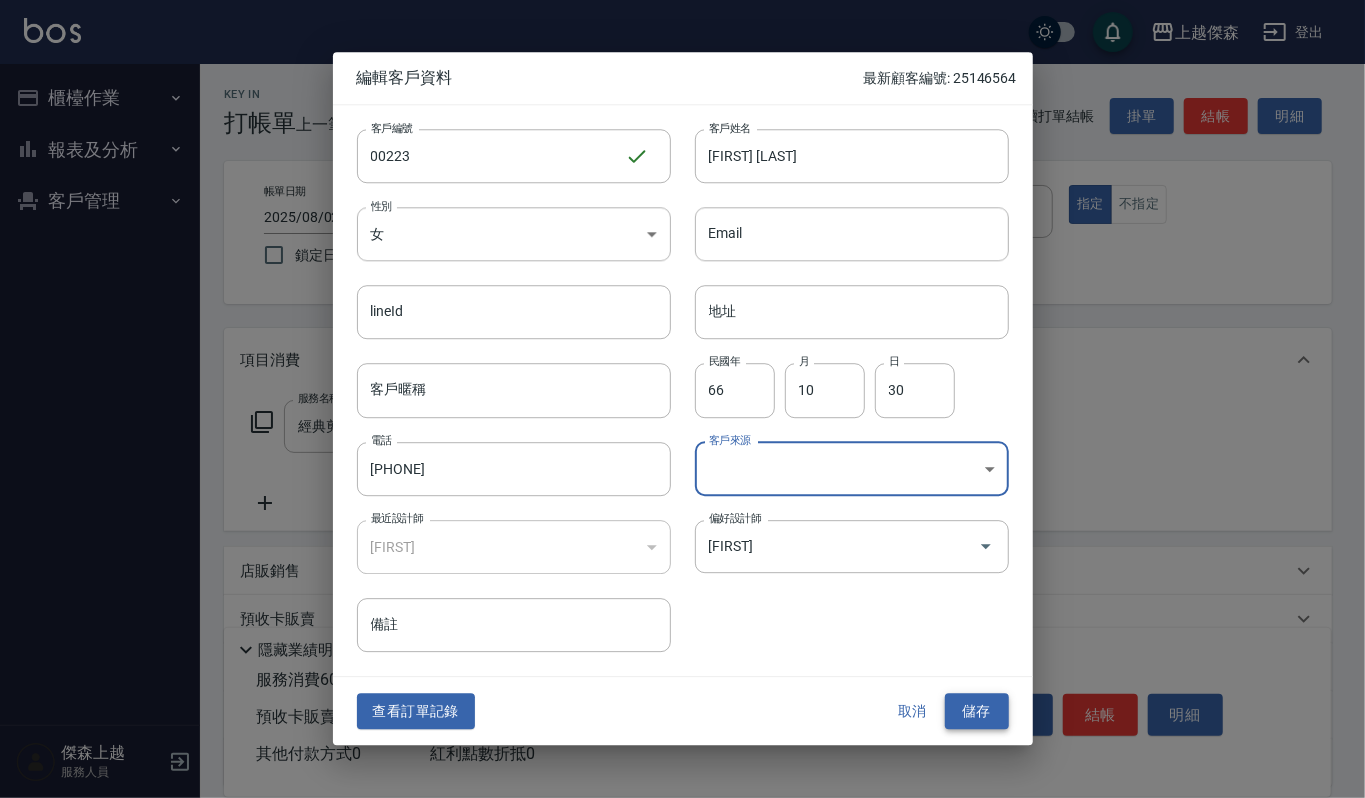 click on "儲存" at bounding box center (977, 711) 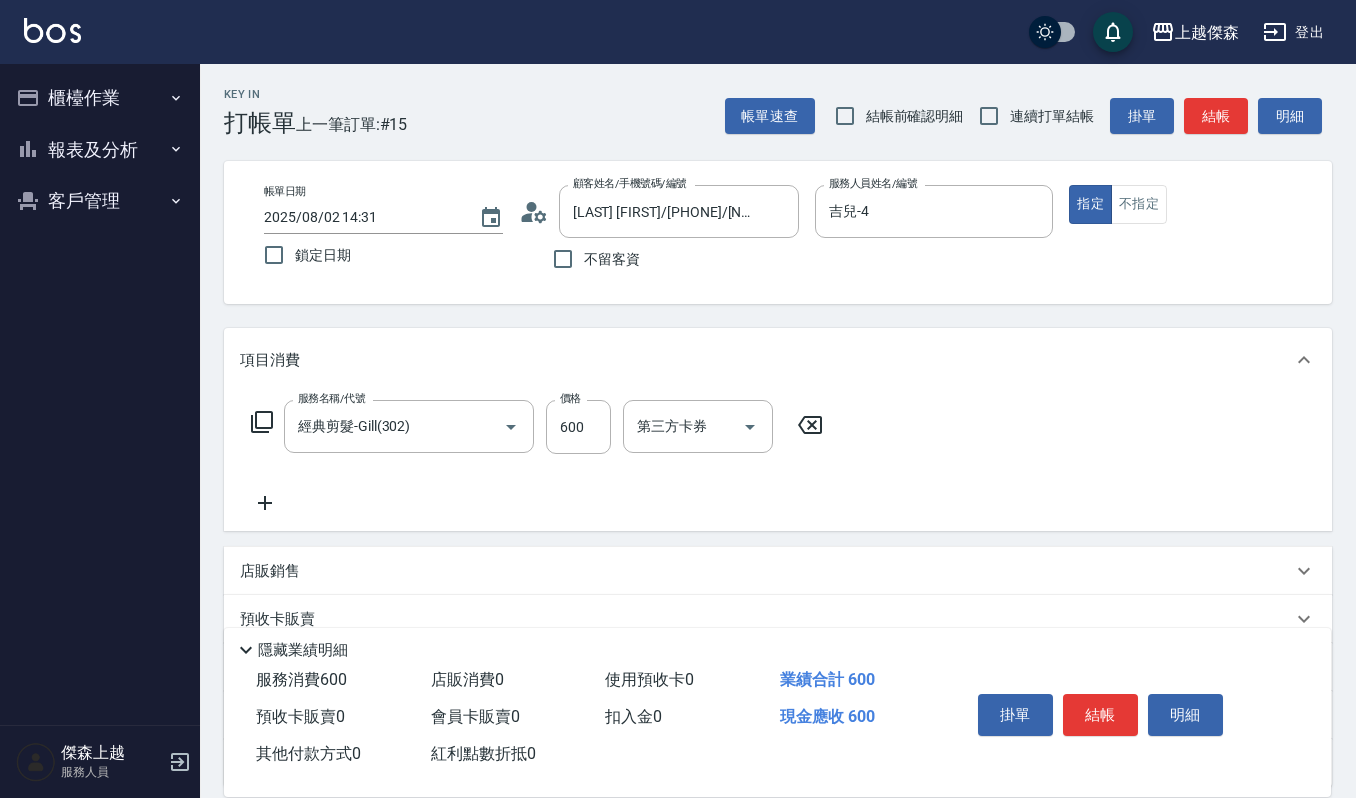 click 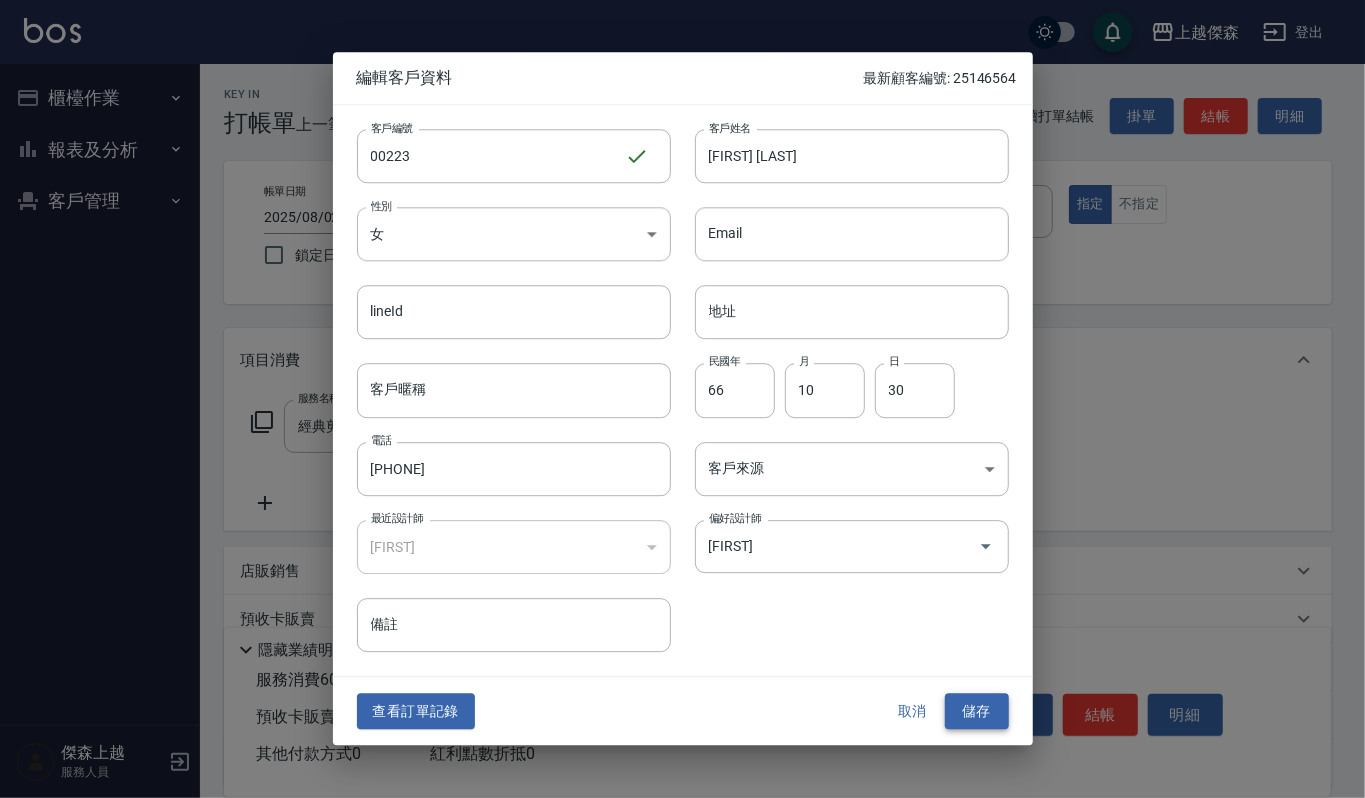 click on "儲存" at bounding box center [977, 711] 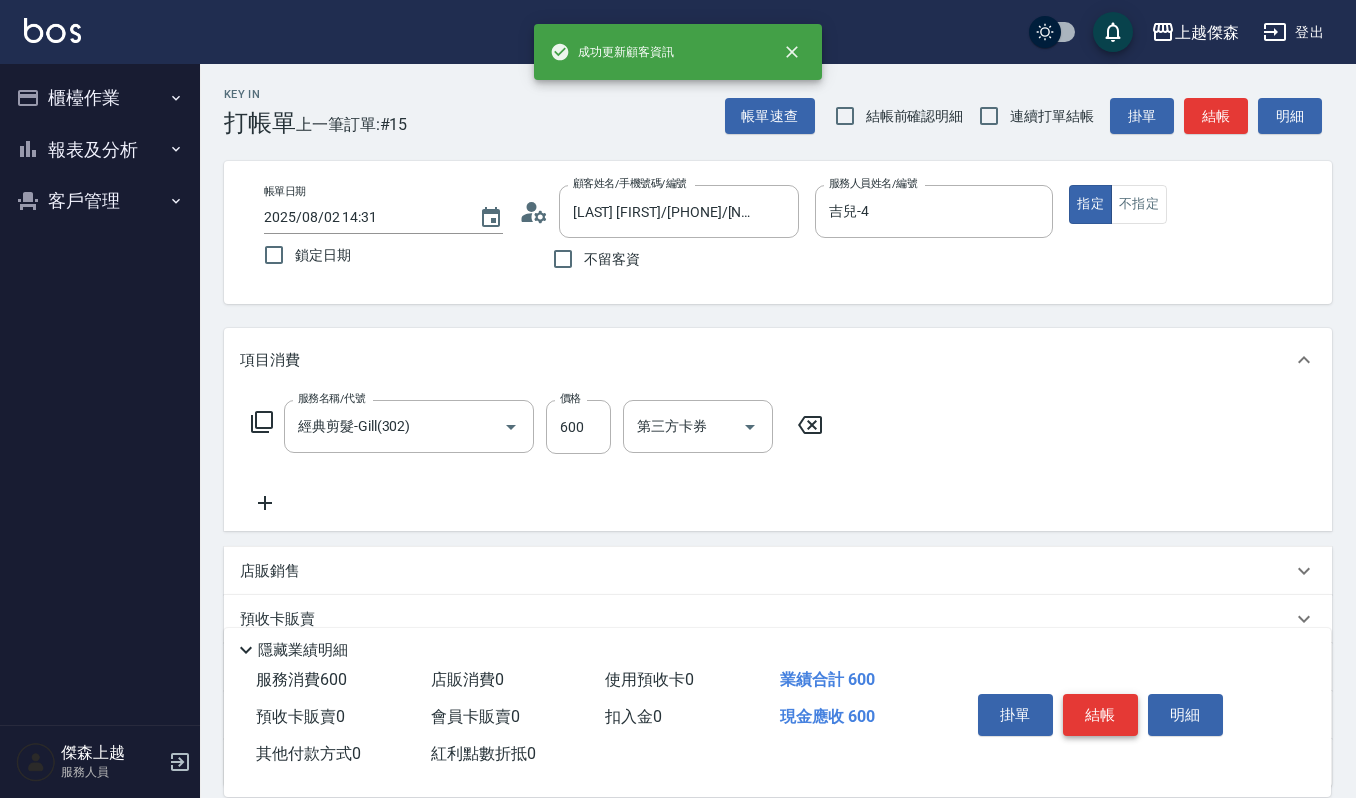 click on "結帳" at bounding box center [1100, 715] 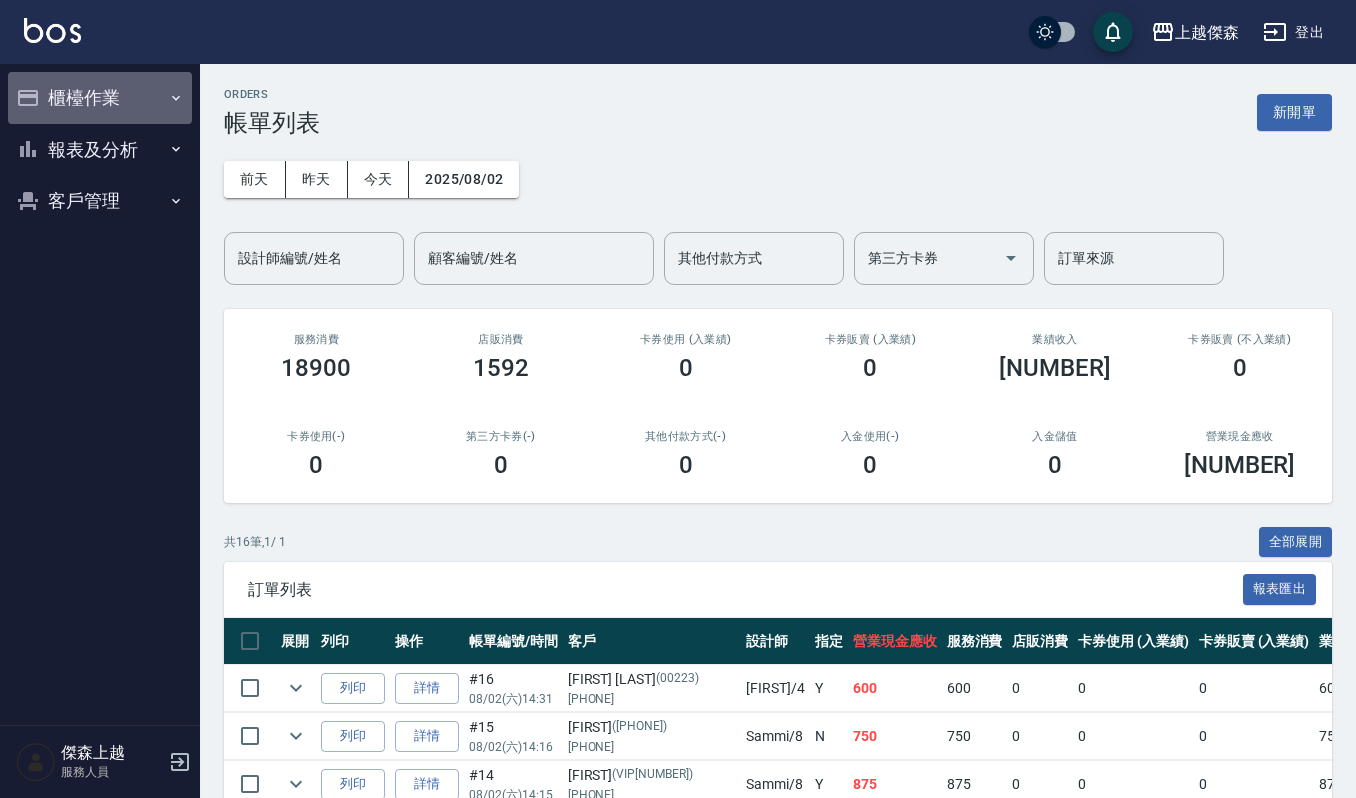 click on "櫃檯作業" at bounding box center [100, 98] 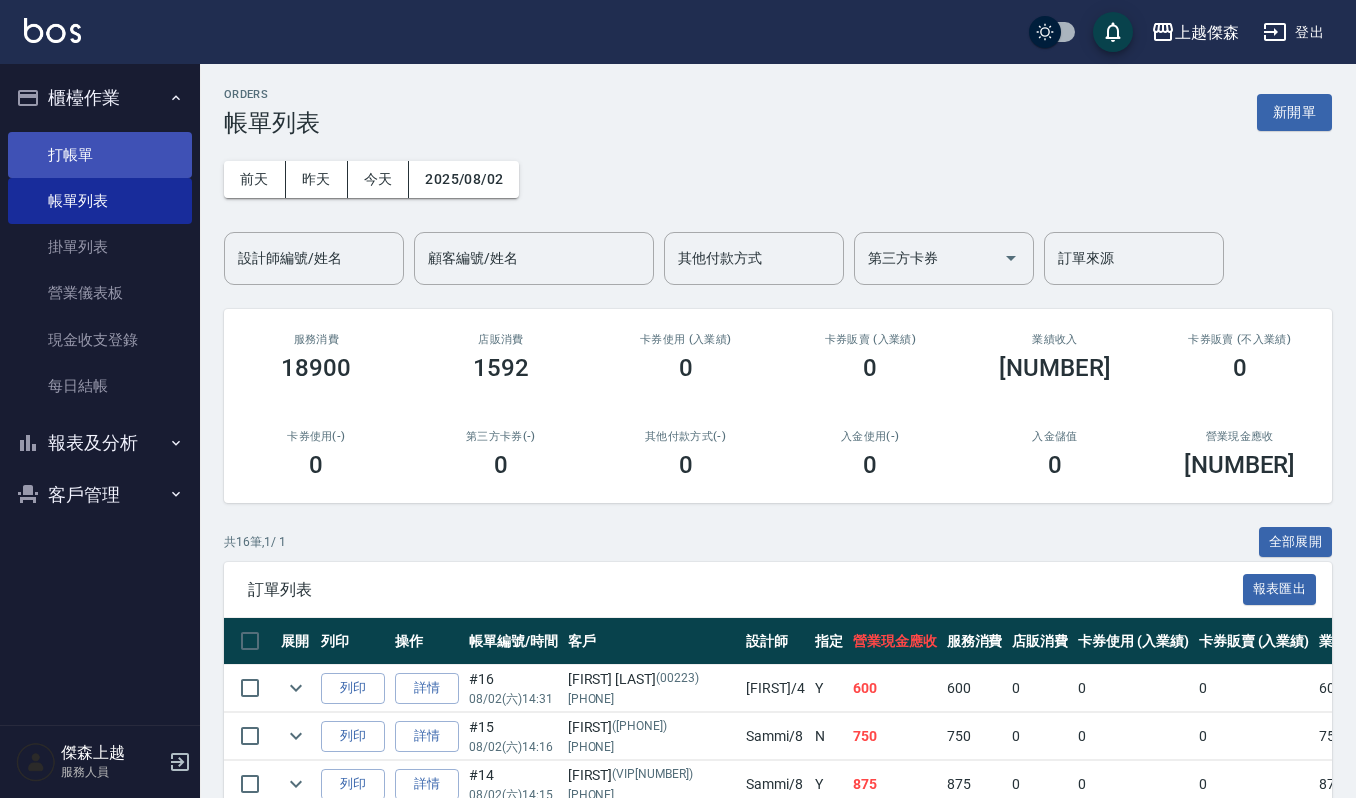 click on "打帳單" at bounding box center (100, 155) 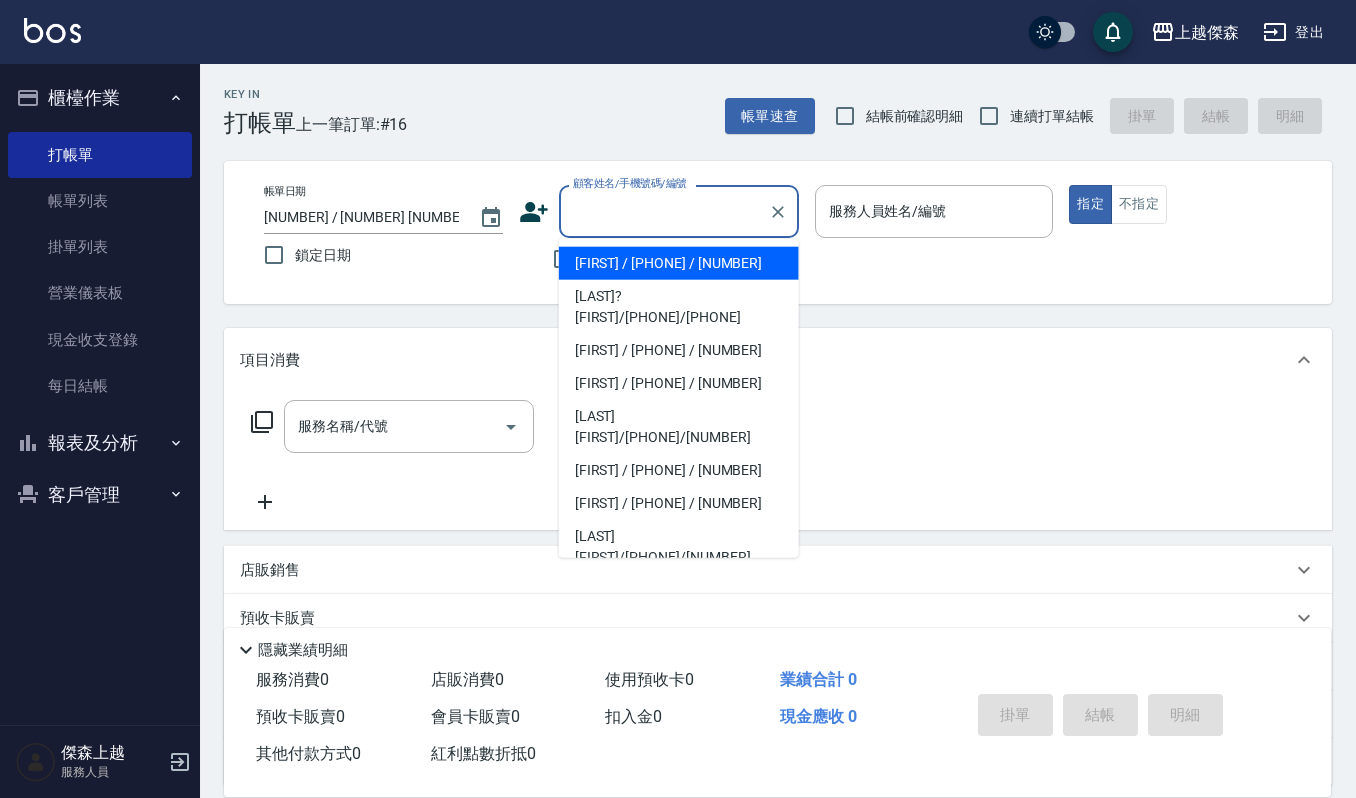 click on "顧客姓名/手機號碼/編號" at bounding box center (664, 211) 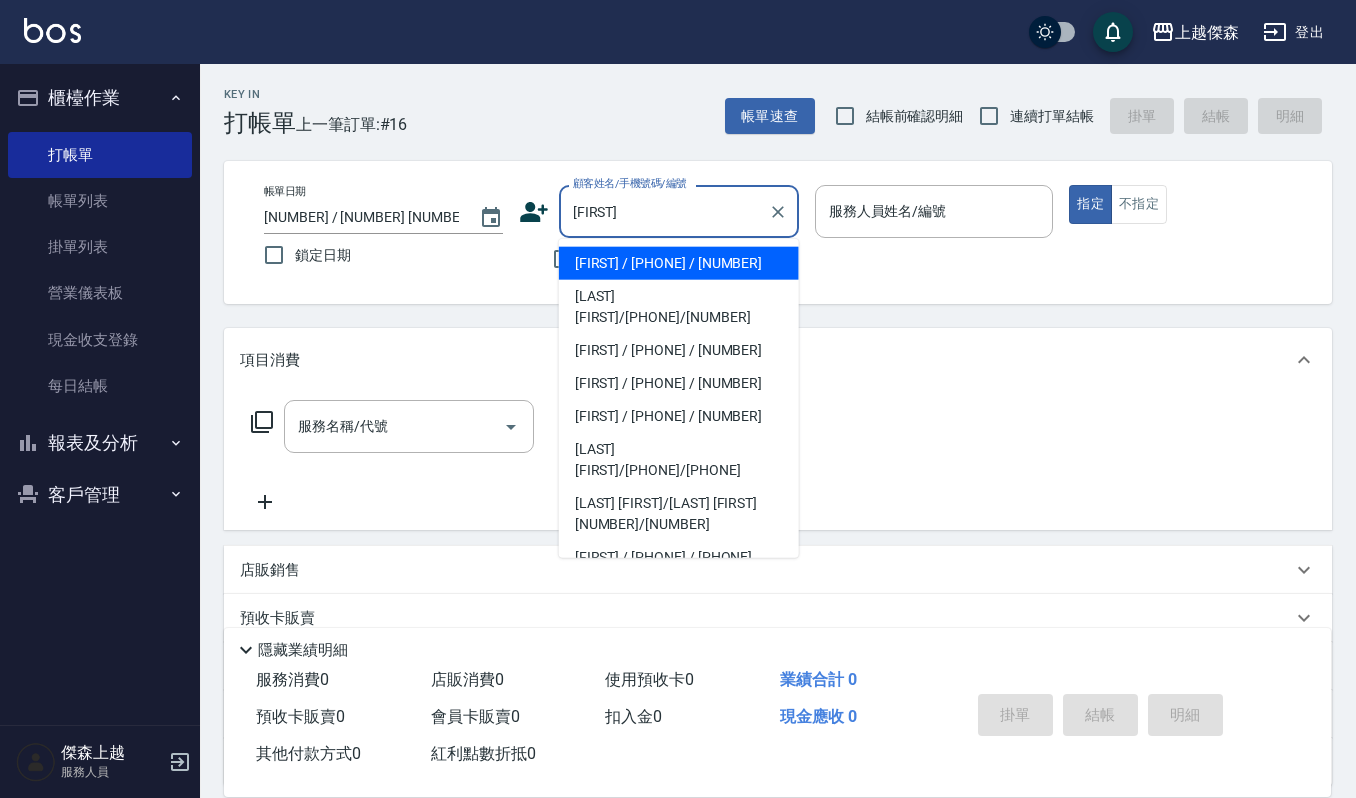 click on "[LAST]/[PHONE]/[NUMBER]" at bounding box center [679, 307] 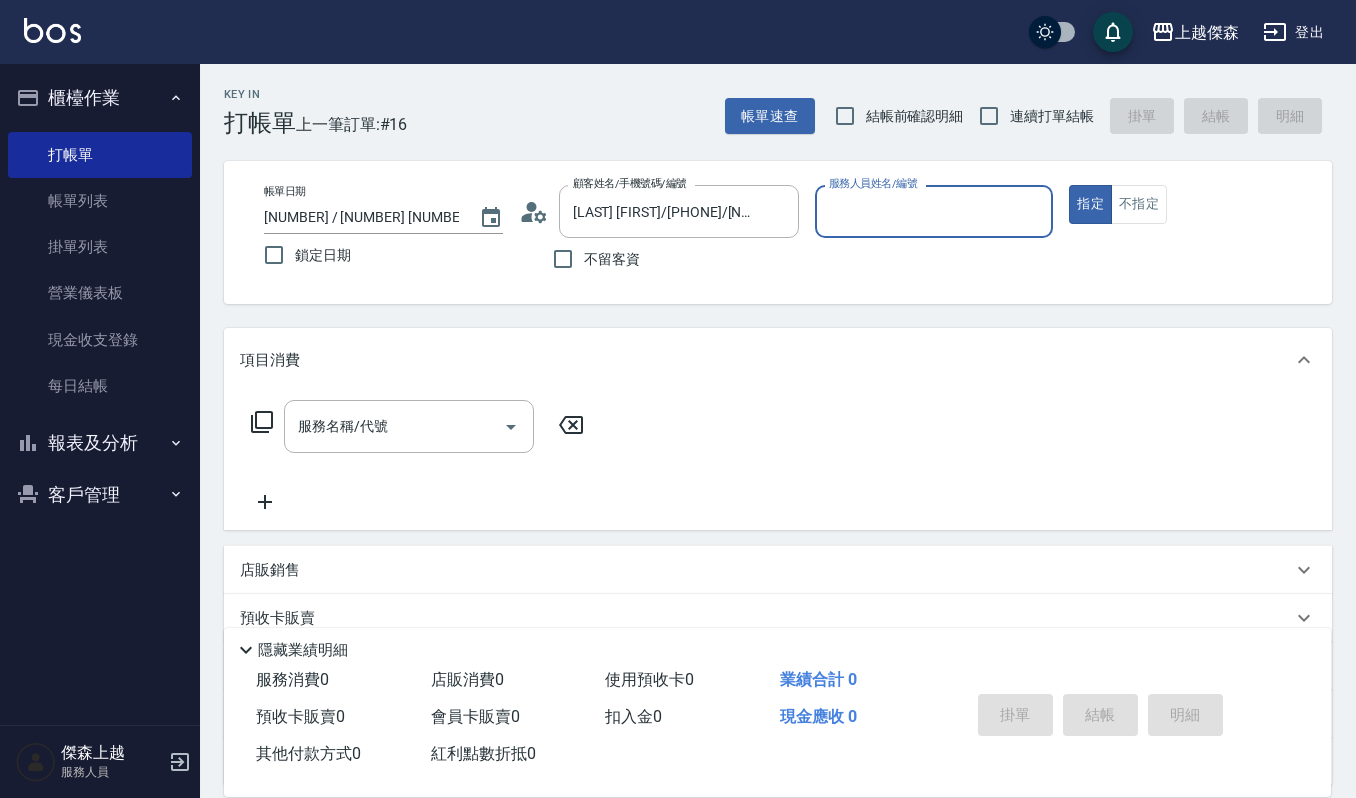 click on "服務人員姓名/編號" at bounding box center (934, 211) 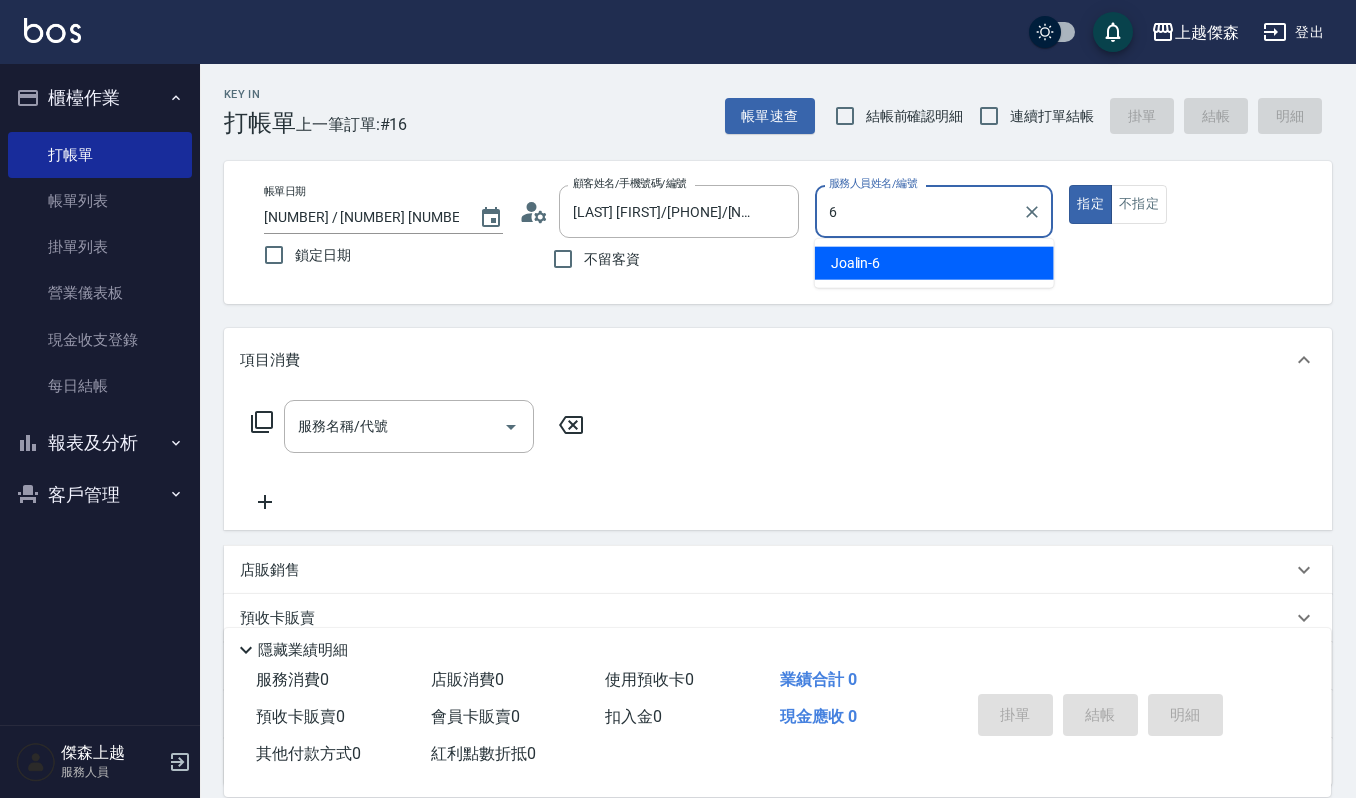 type on "[LAST_NAME]-17" 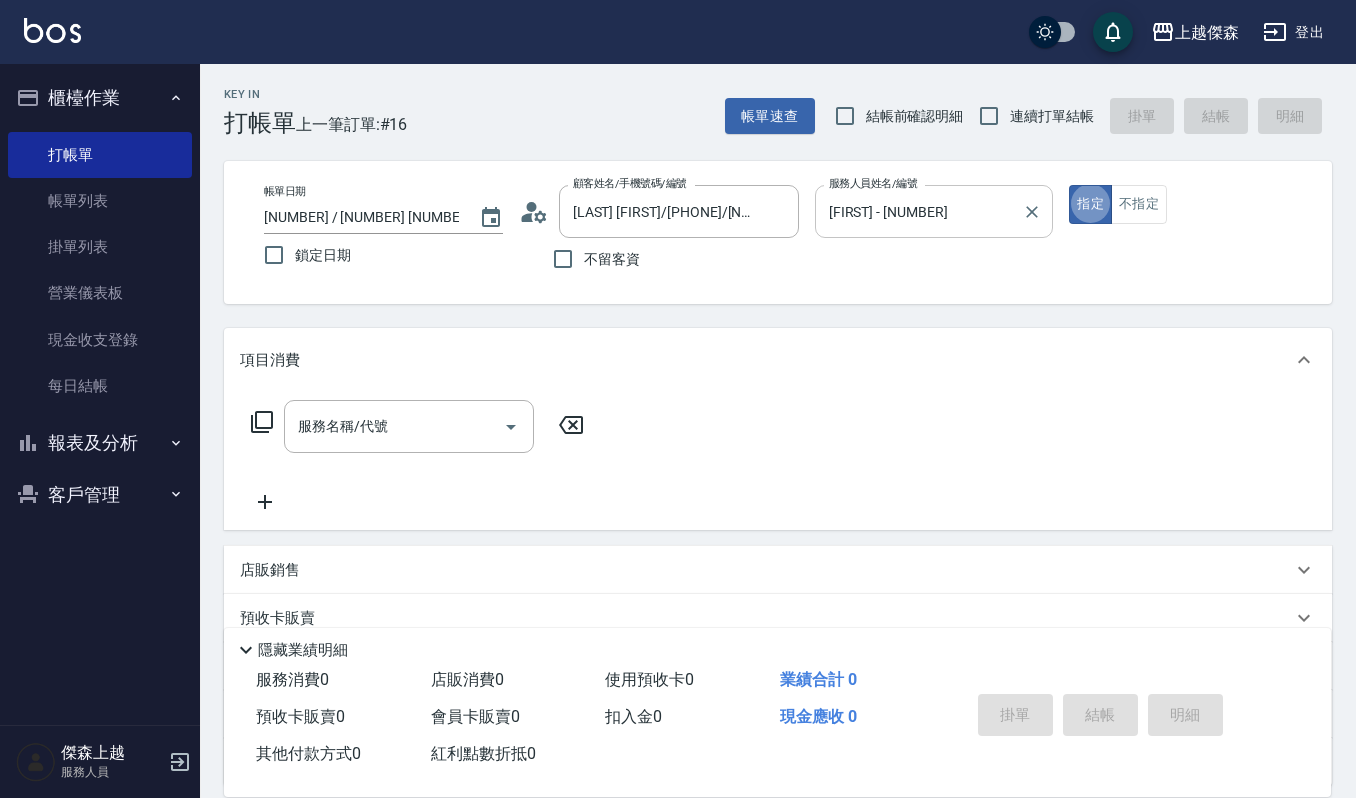 type on "true" 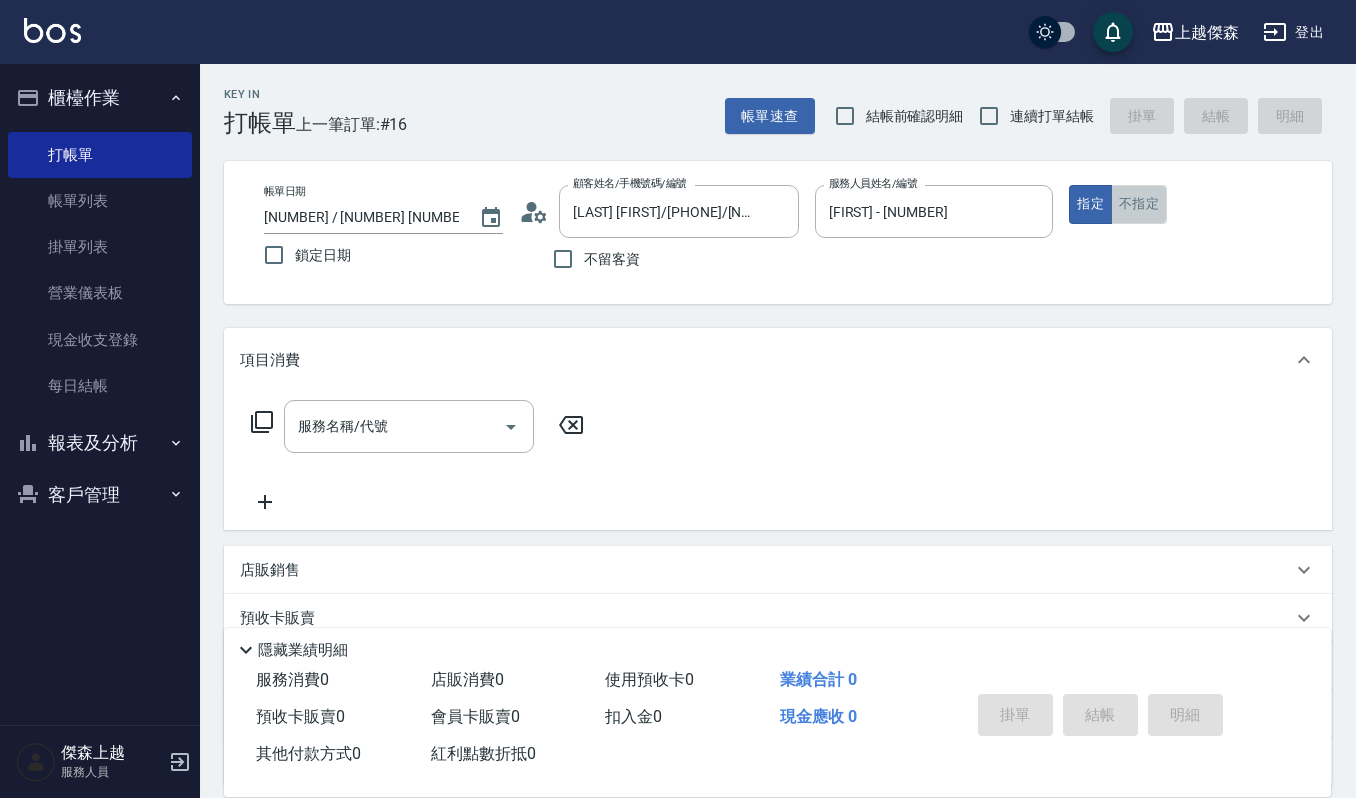 click on "不指定" at bounding box center [1139, 204] 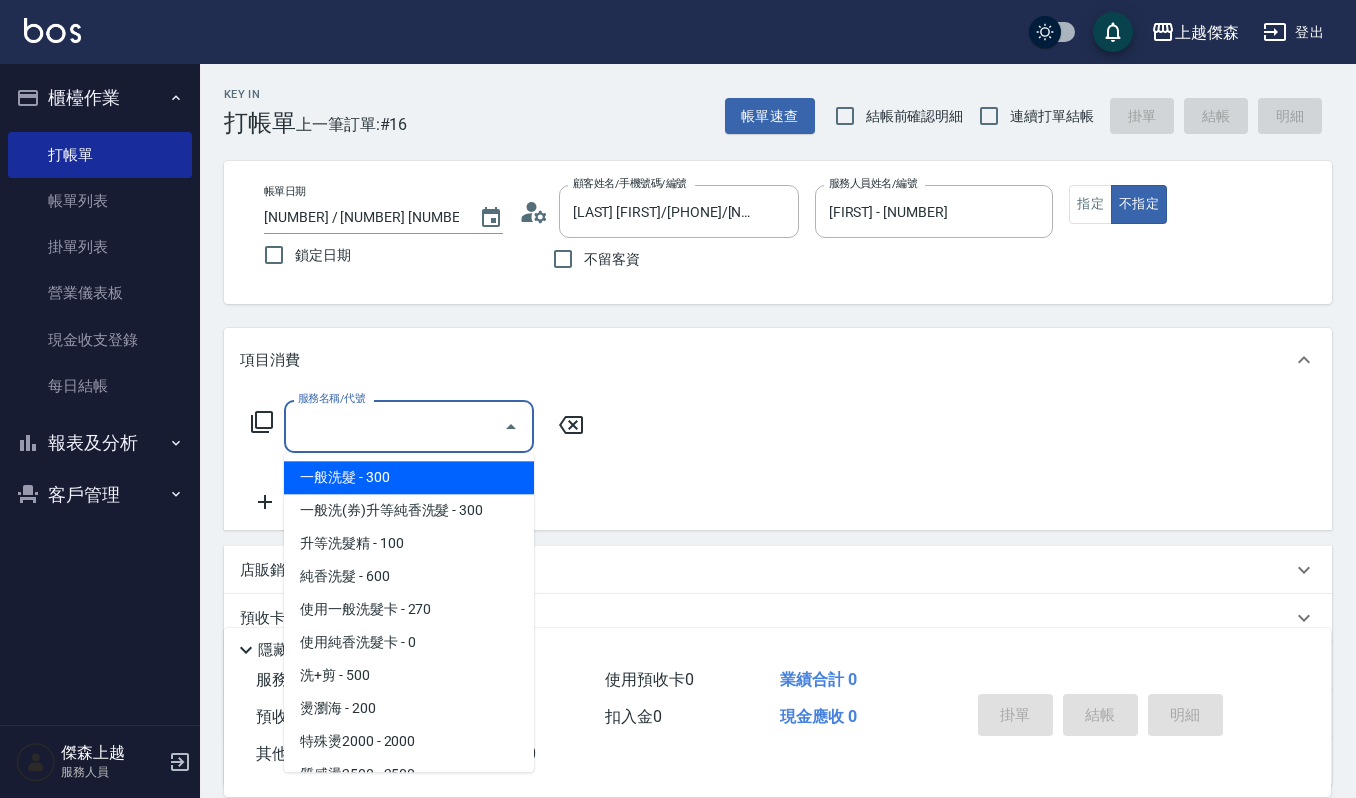 click on "服務名稱/代號" at bounding box center (394, 426) 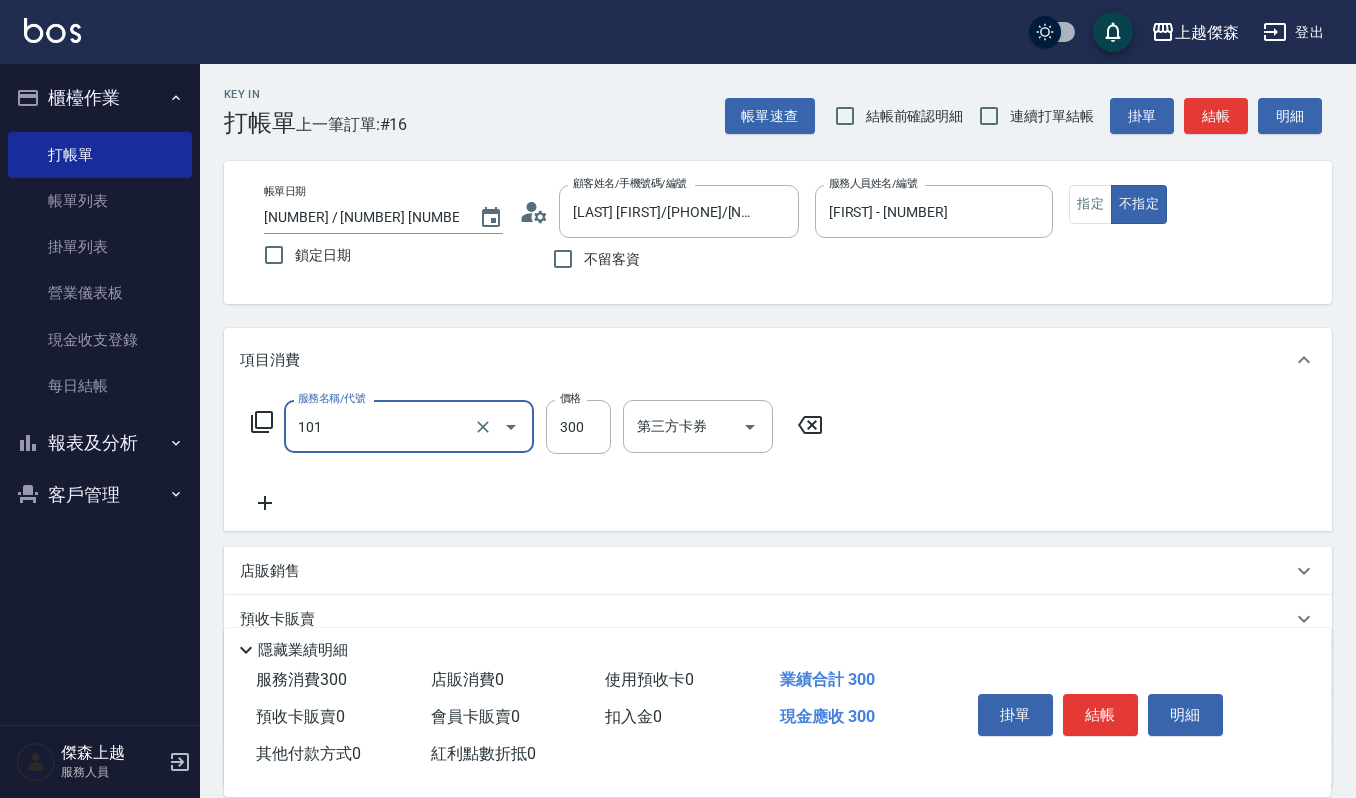 type on "一般洗髮(101)" 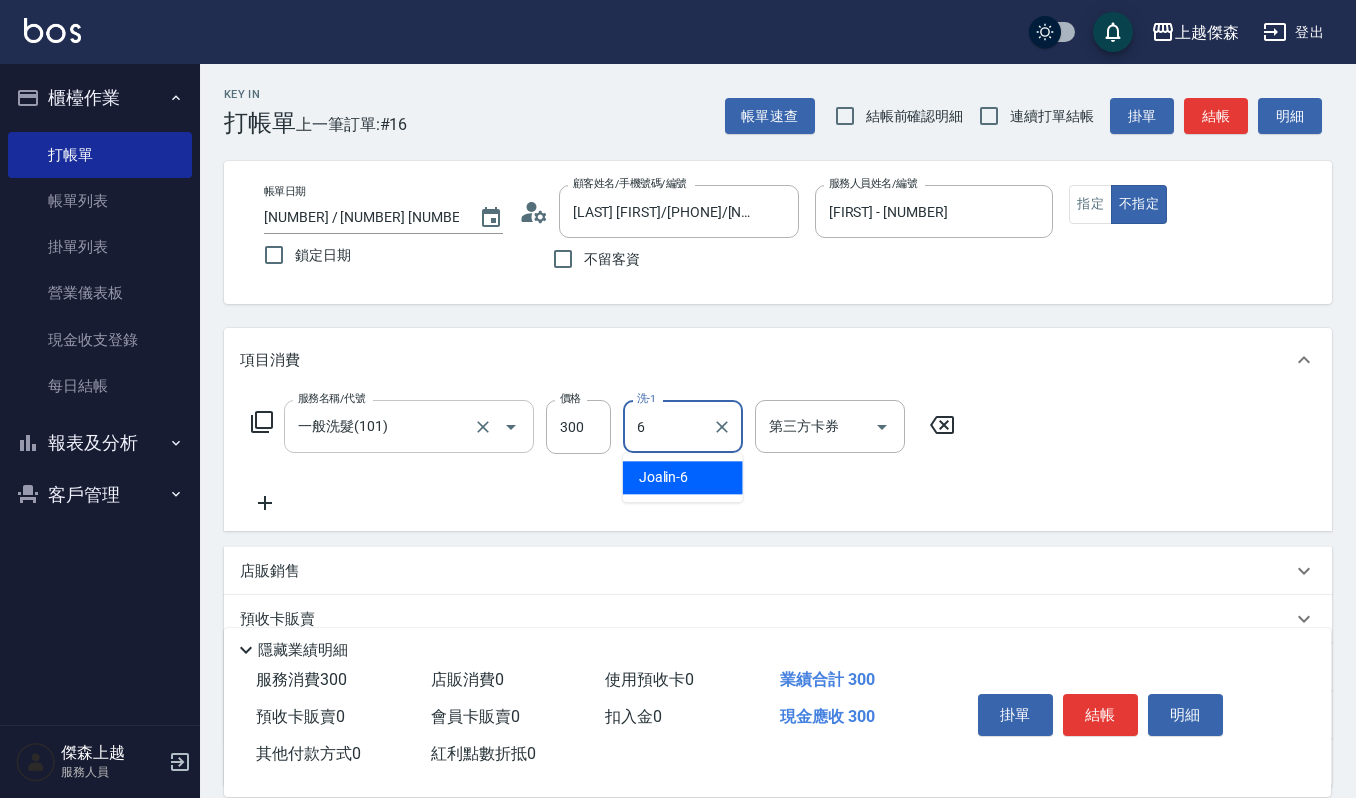 type on "[LAST_NAME]-17" 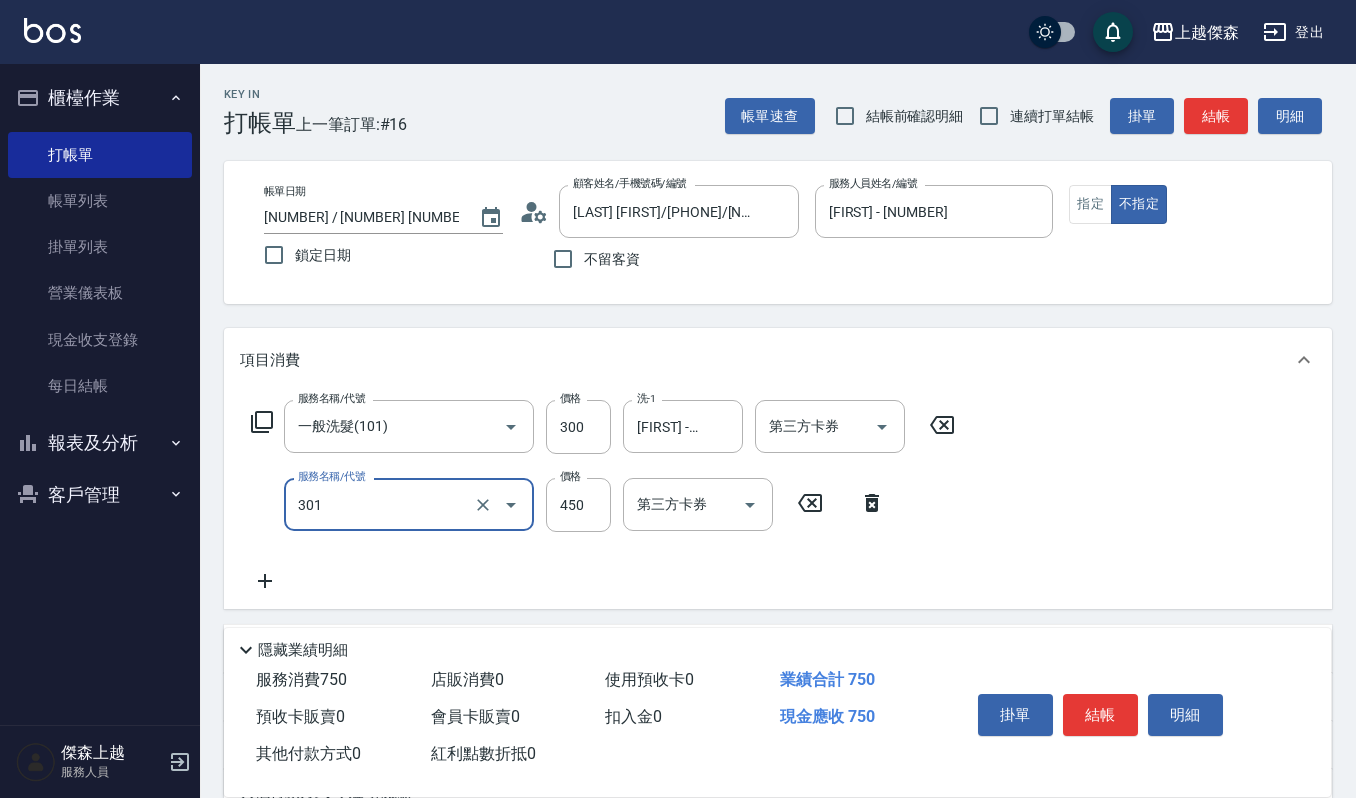 type on "創意剪髮(301)" 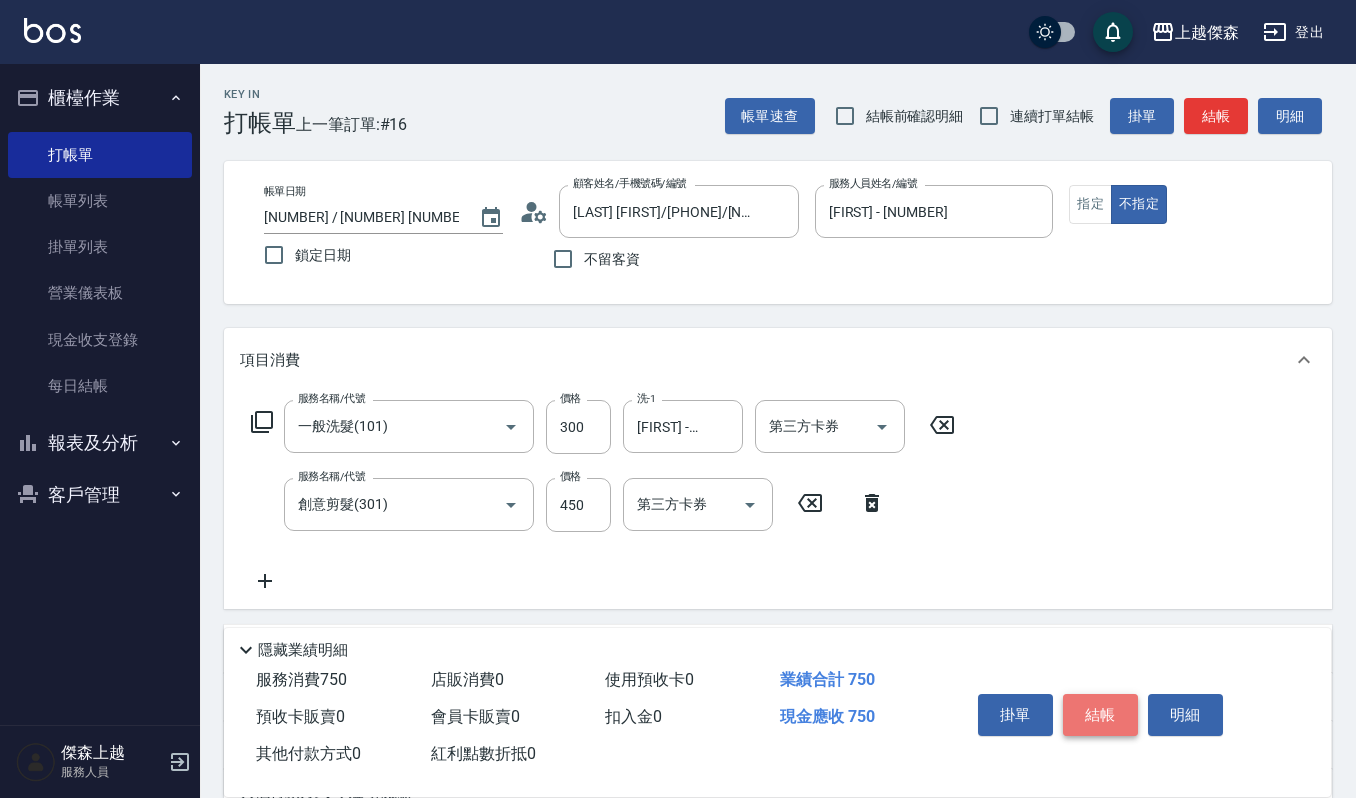 click on "結帳" at bounding box center [1100, 715] 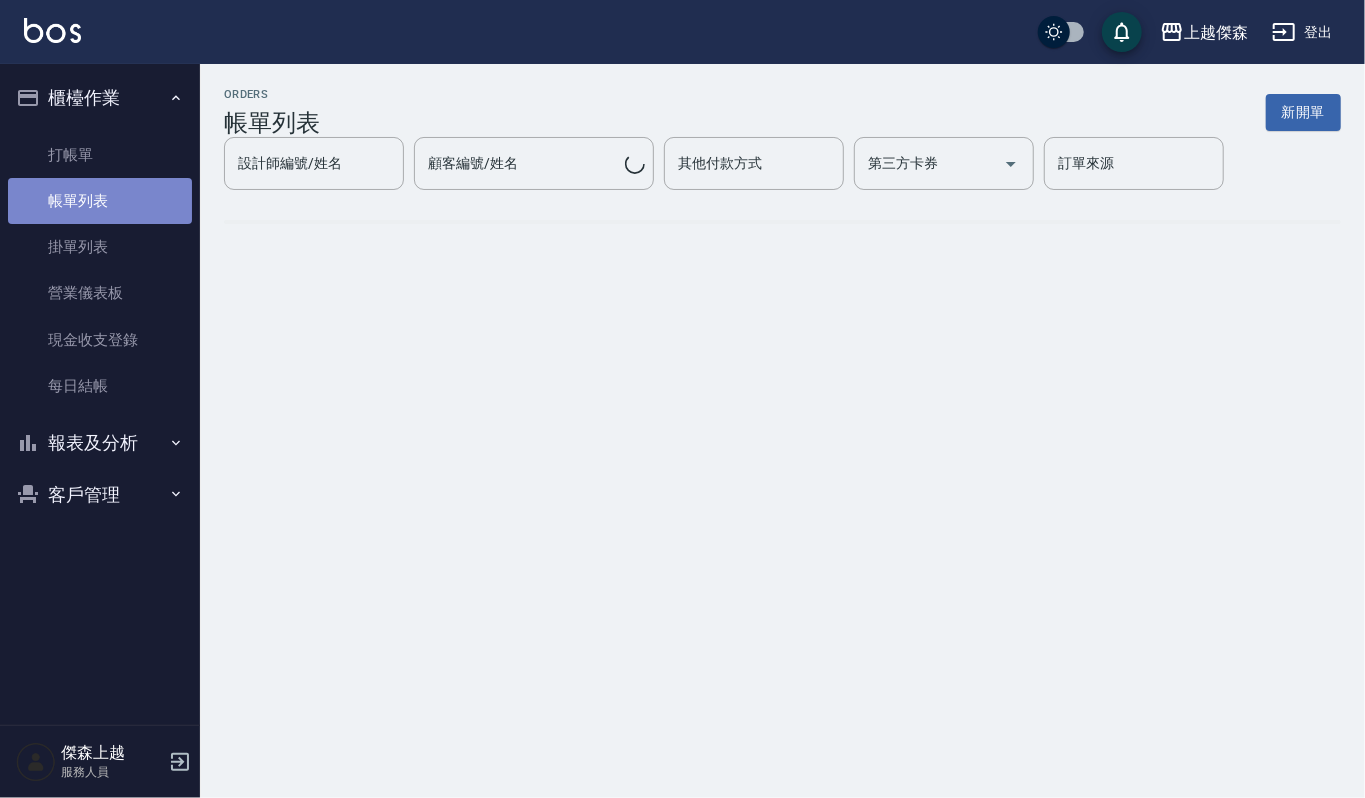 click on "帳單列表" at bounding box center [100, 201] 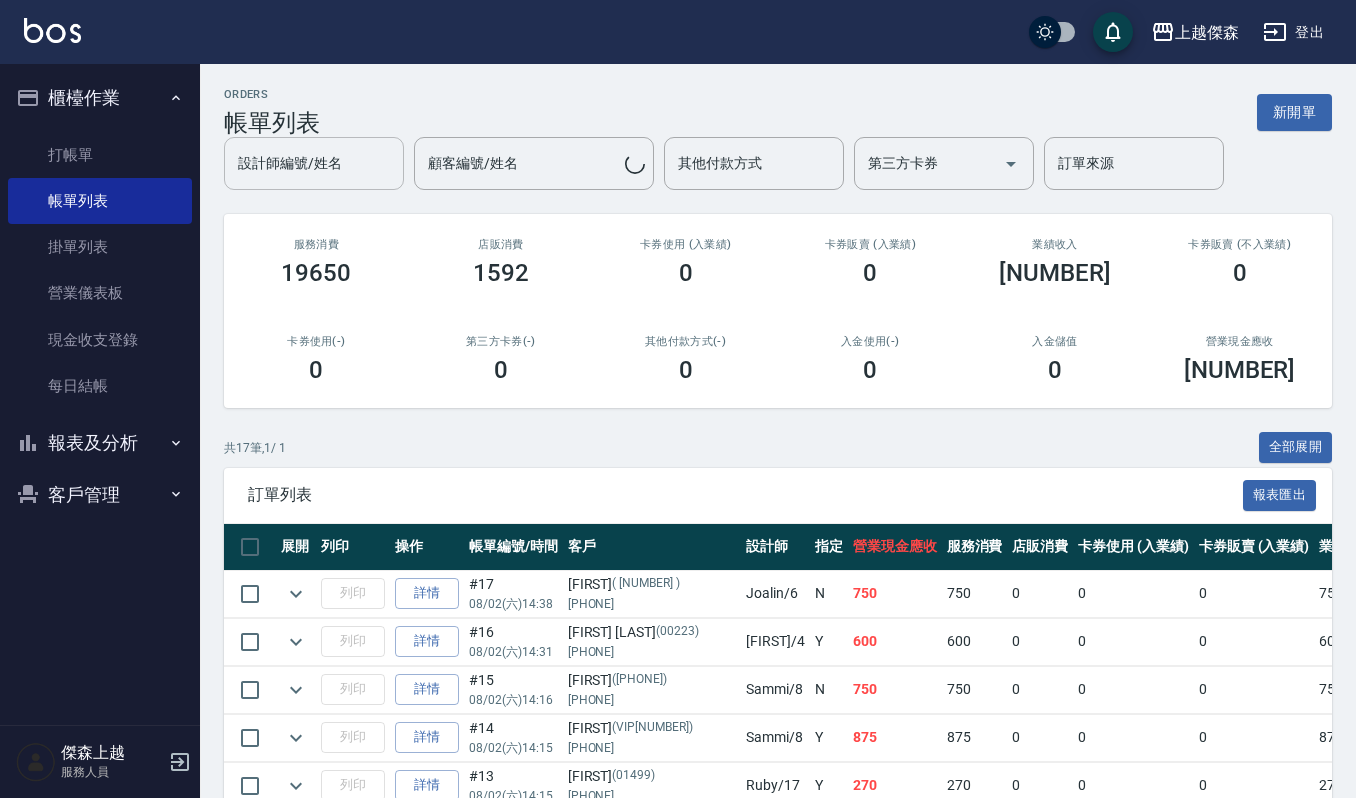 click on "設計師編號/姓名" at bounding box center [314, 163] 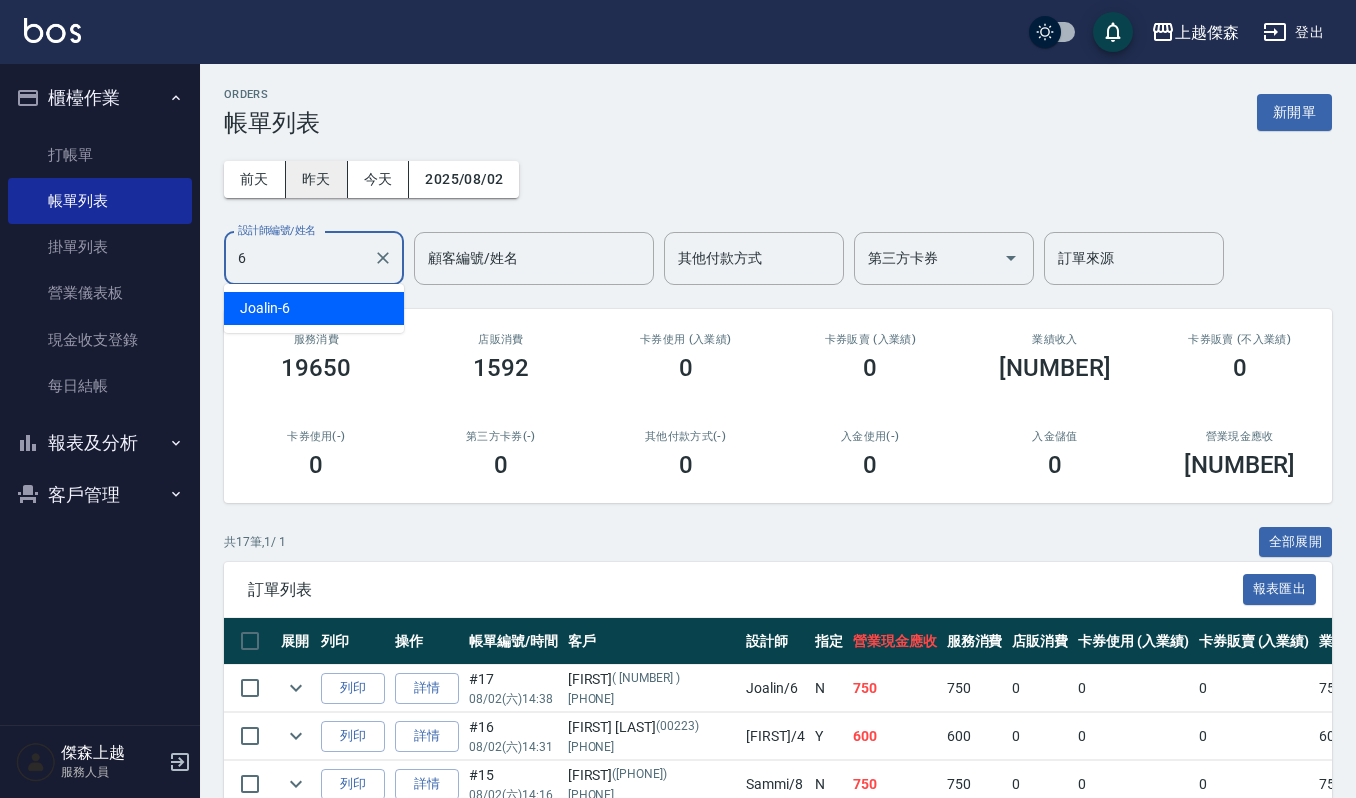 type on "[LAST_NAME]-17" 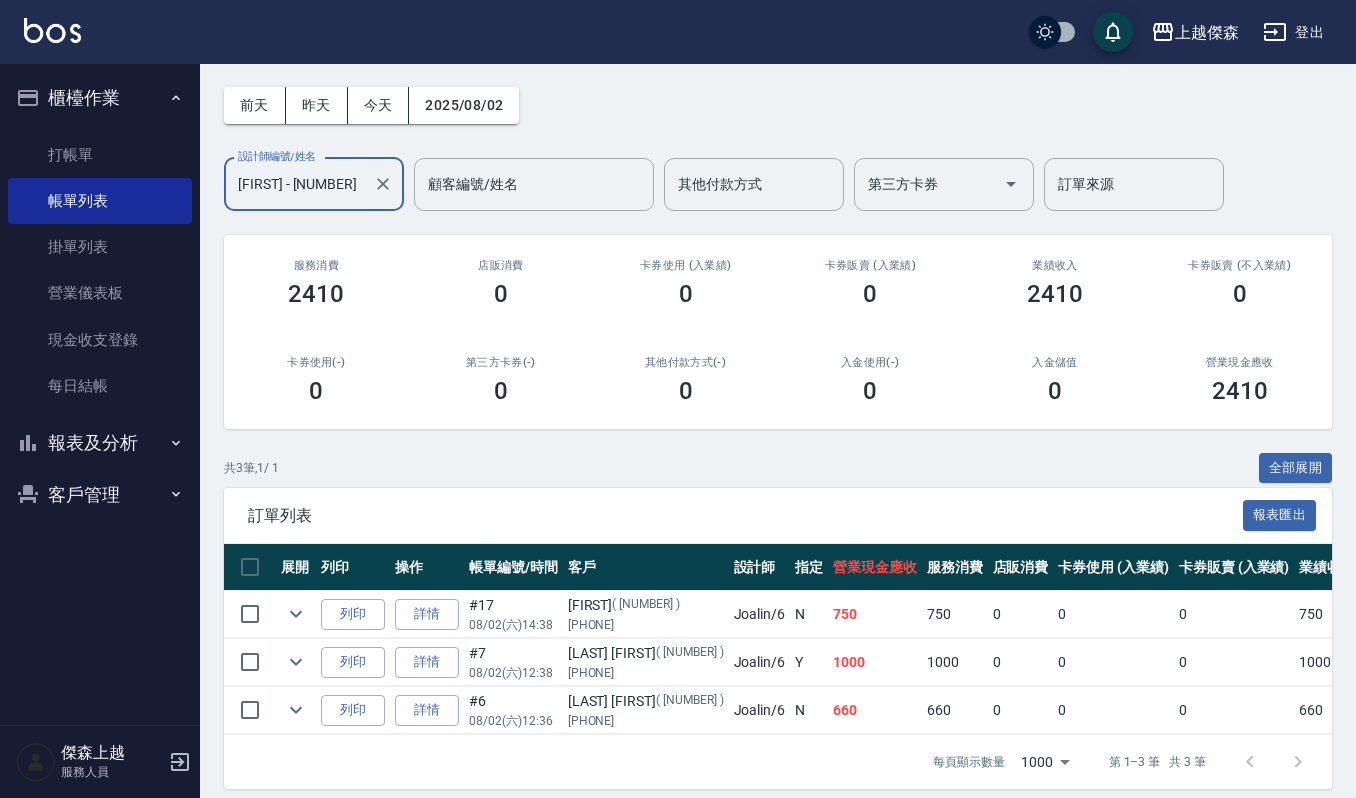 scroll, scrollTop: 110, scrollLeft: 0, axis: vertical 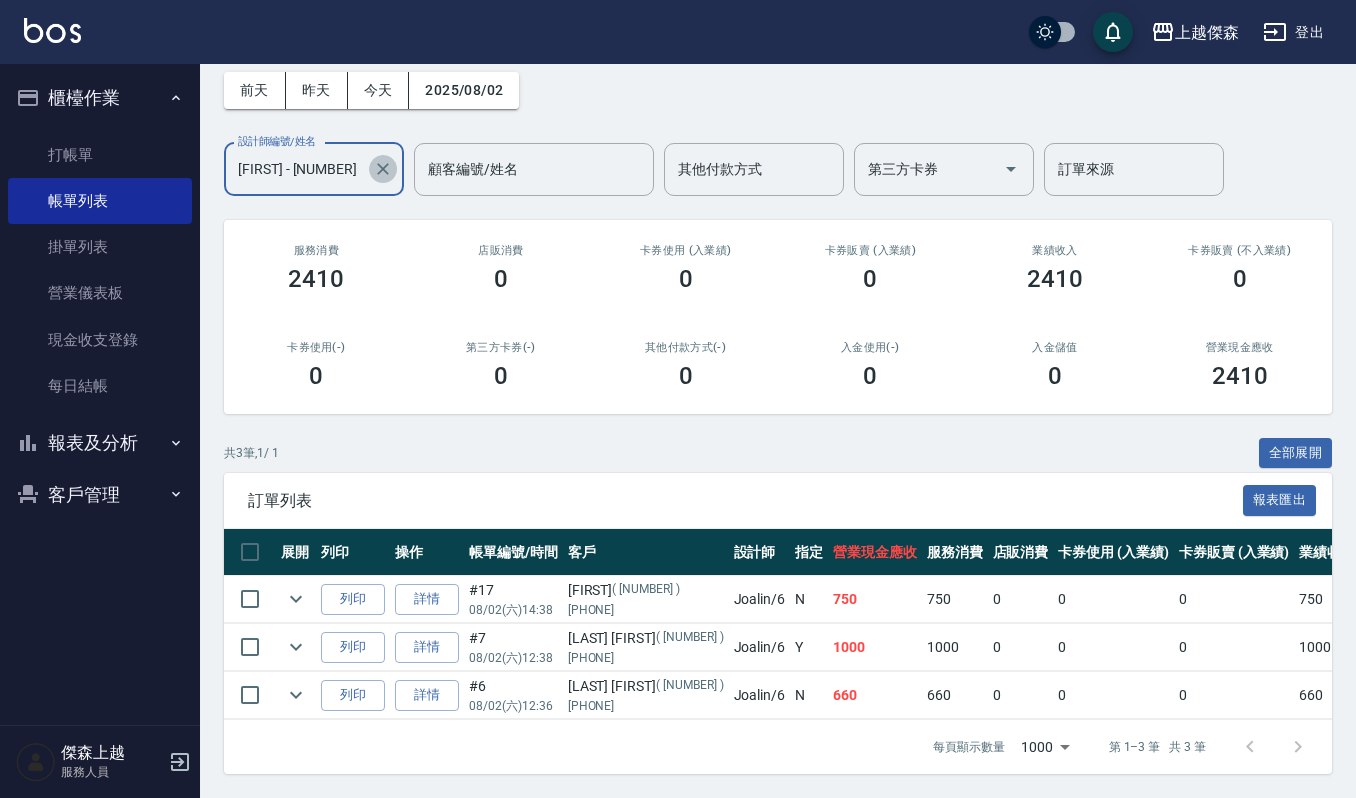click 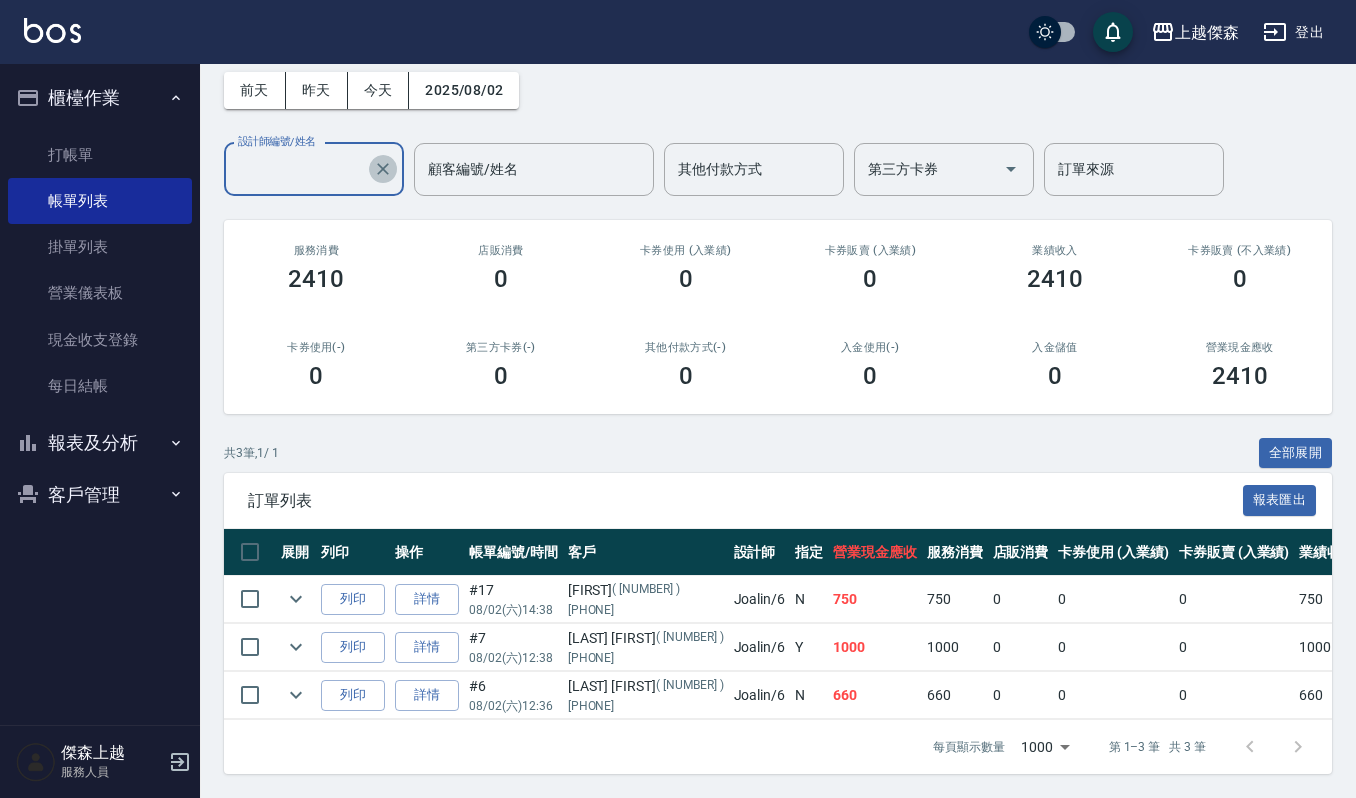 scroll, scrollTop: 0, scrollLeft: 0, axis: both 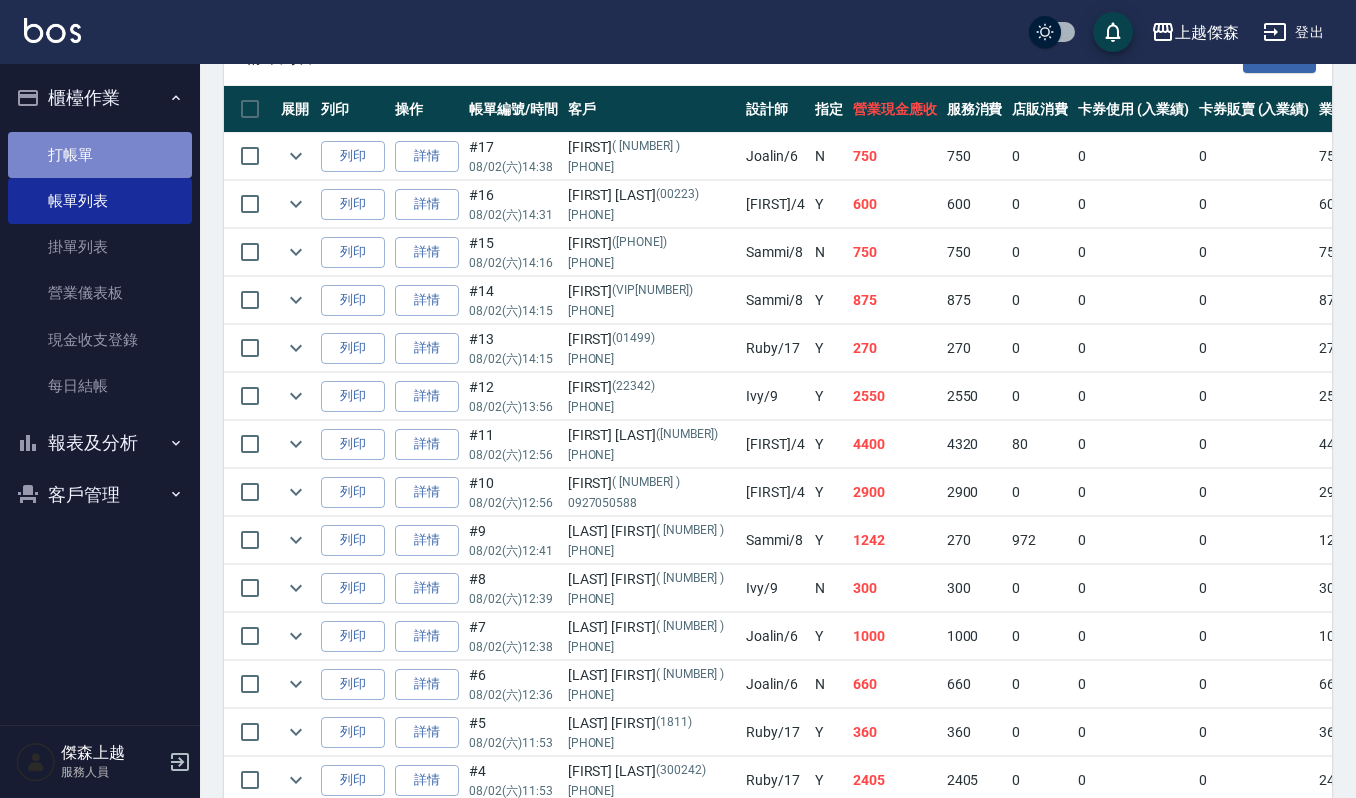 click on "打帳單" at bounding box center [100, 155] 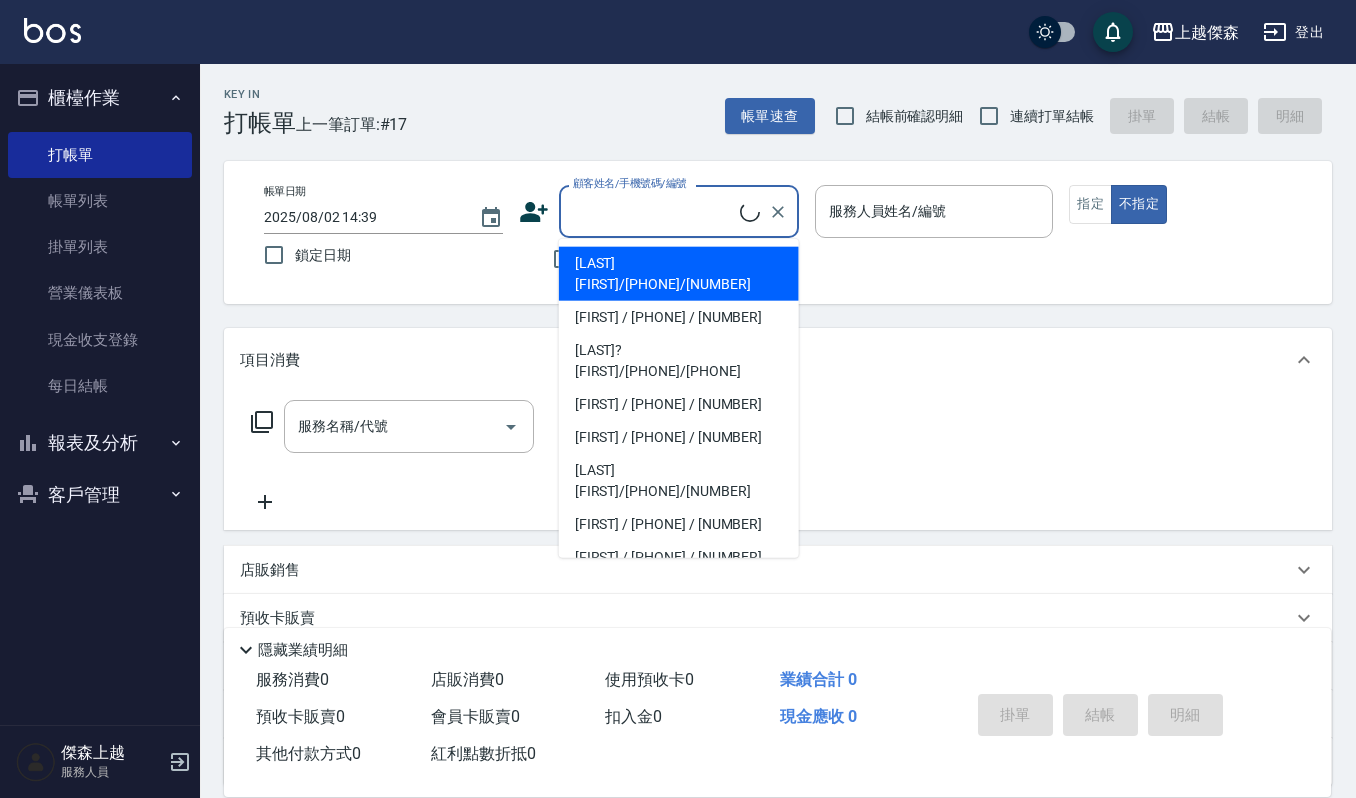 click on "顧客姓名/手機號碼/編號" at bounding box center (654, 211) 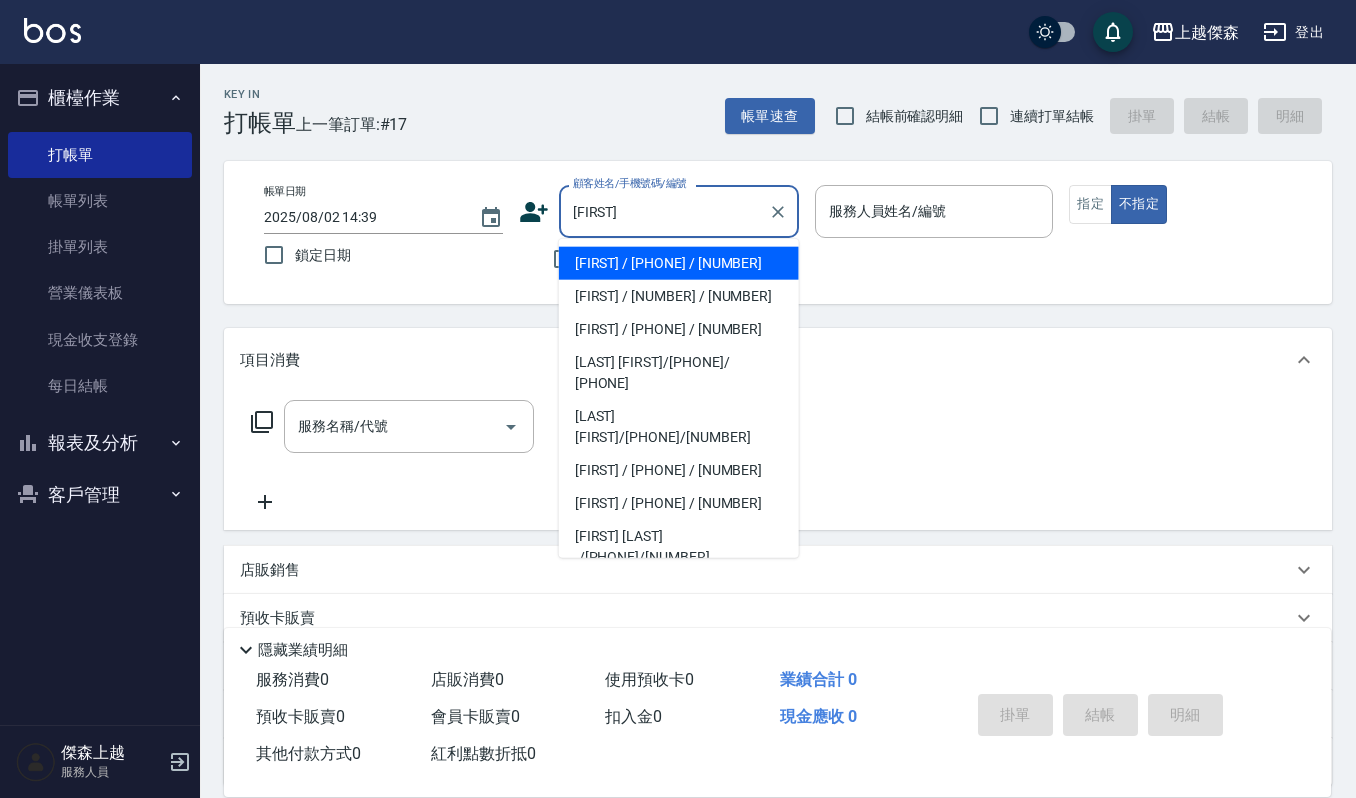 click on "[LAST_NAME]/[PHONE]/[PHONE]" at bounding box center [679, 263] 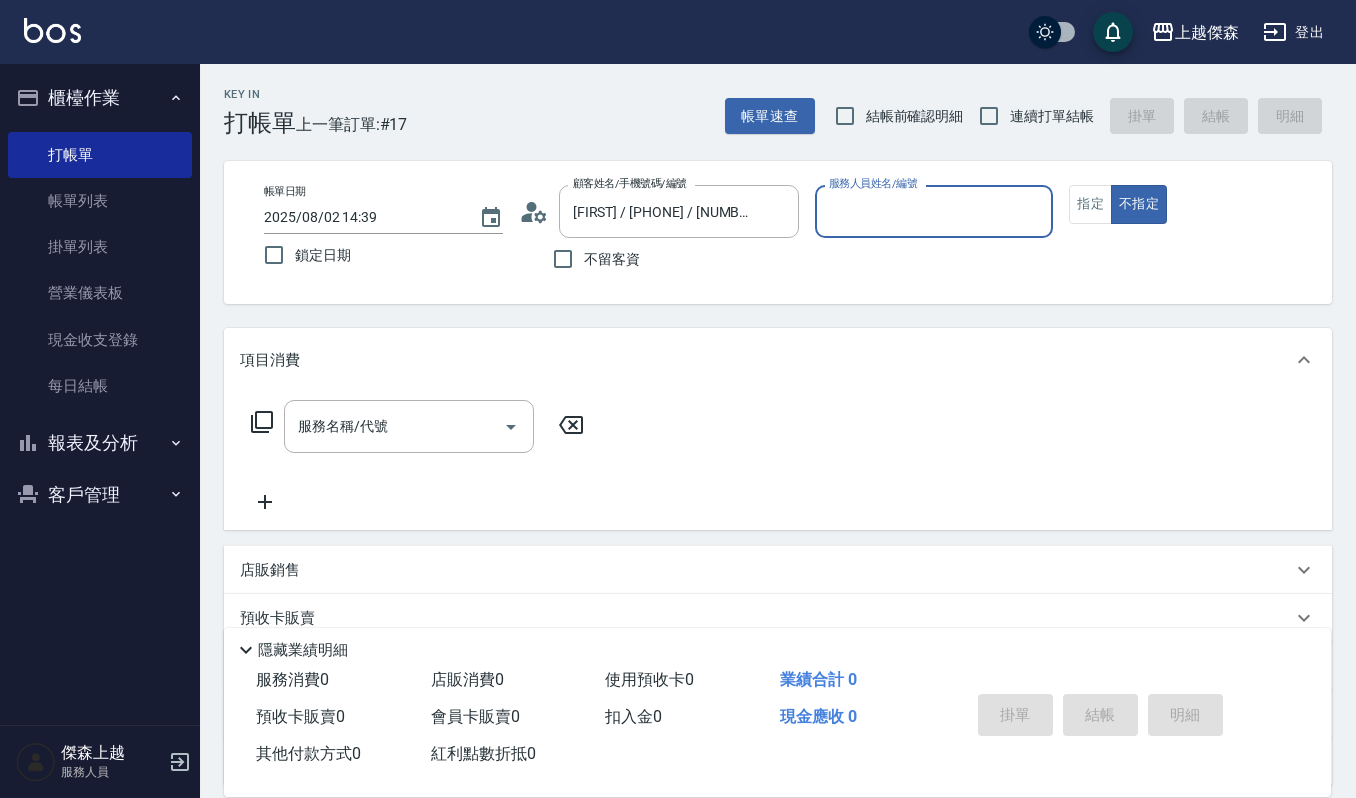 type on "[LAST_NAME]-17" 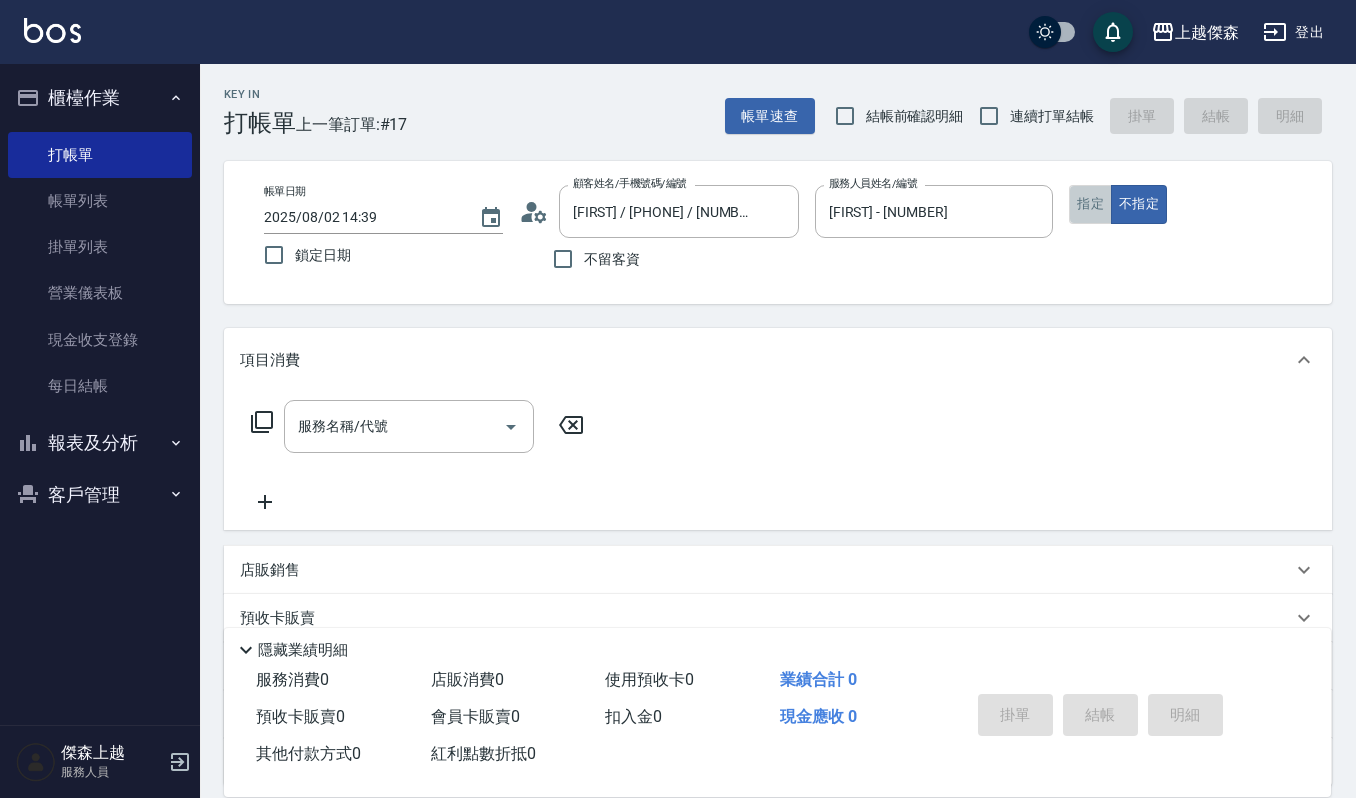click on "指定" at bounding box center (1090, 204) 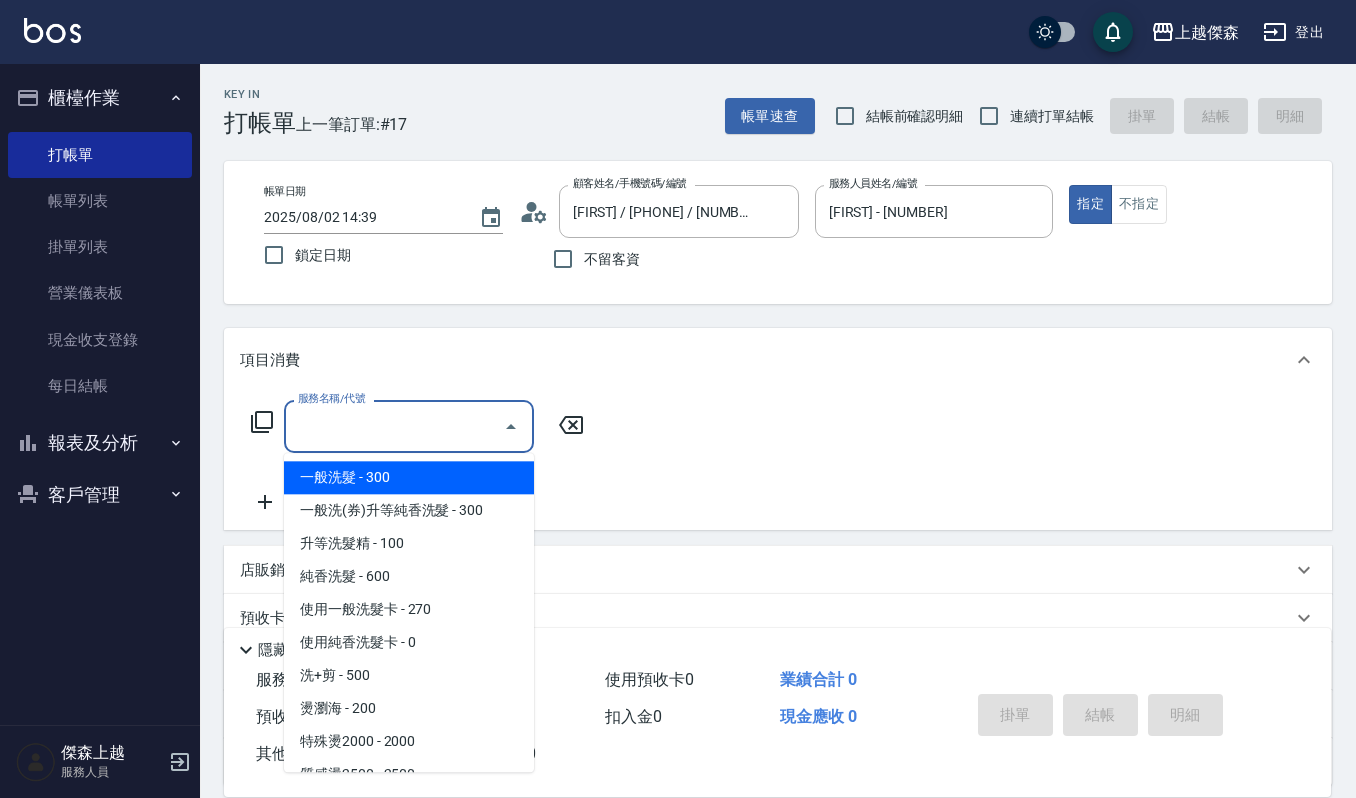 click on "服務名稱/代號" at bounding box center [394, 426] 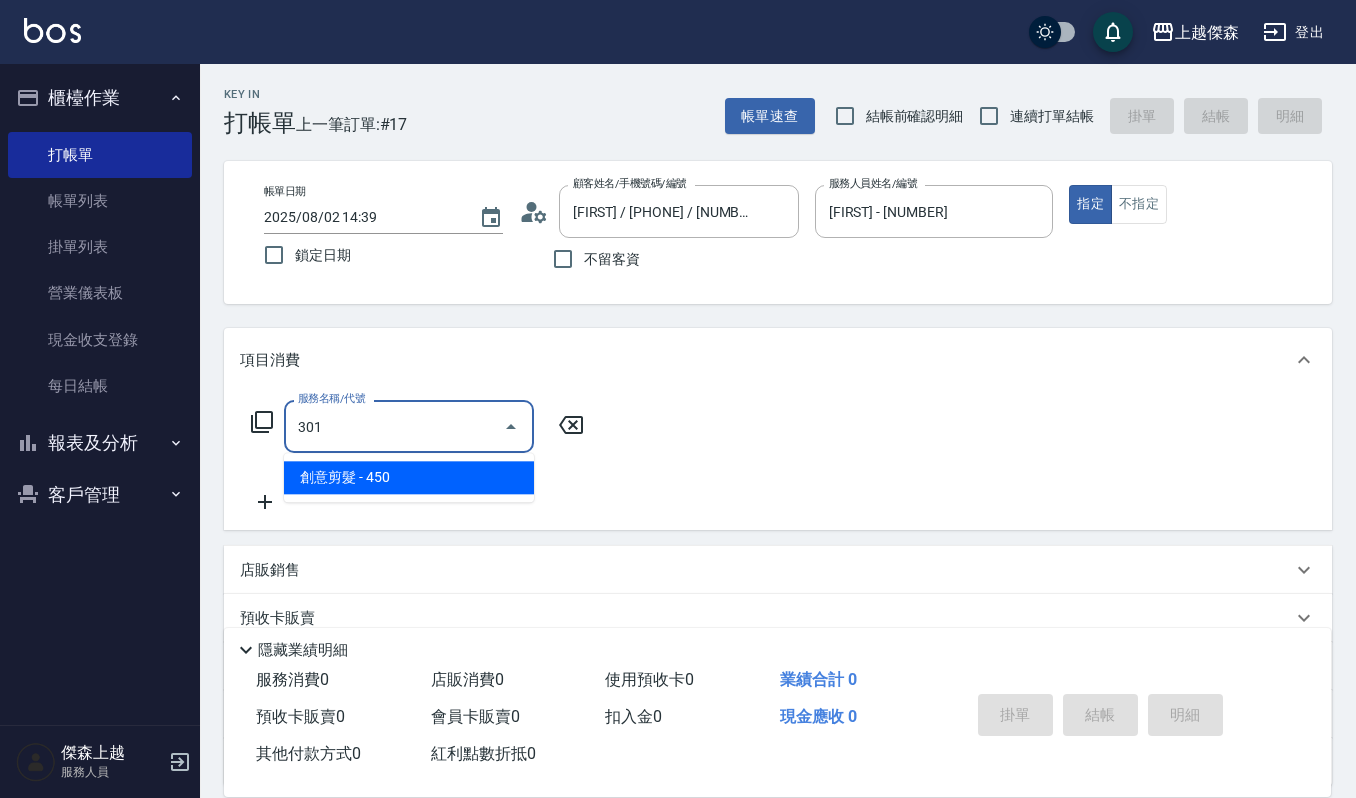 type on "創意剪髮(301)" 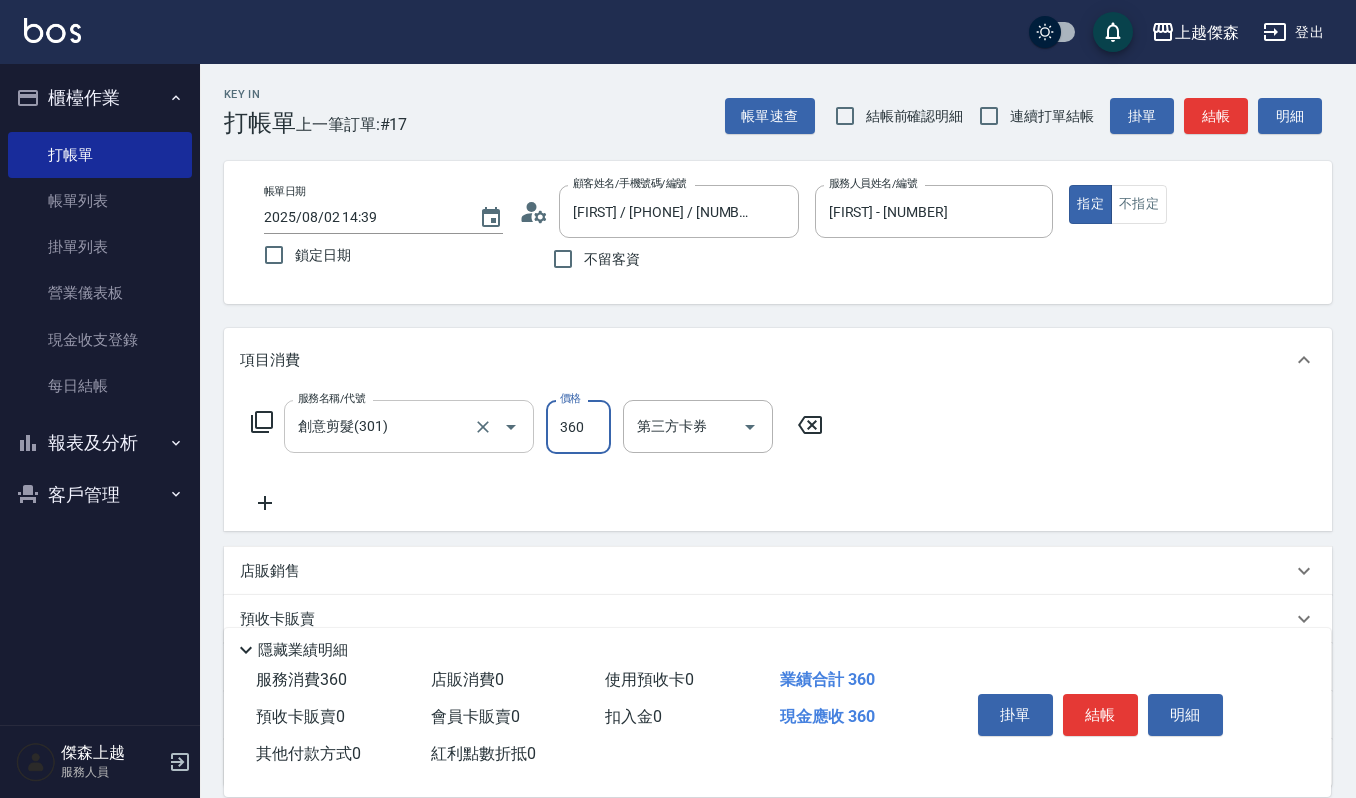 type on "360" 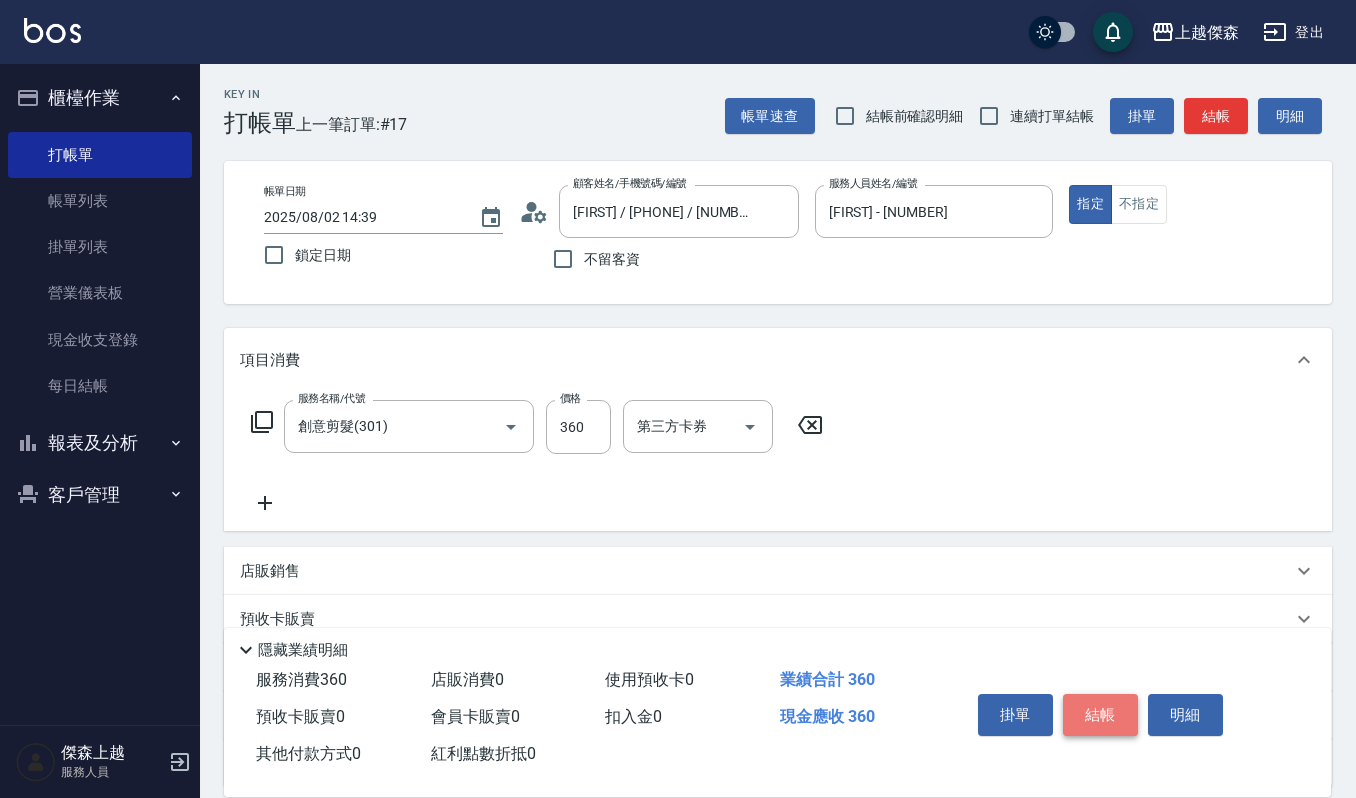 click on "結帳" at bounding box center [1100, 715] 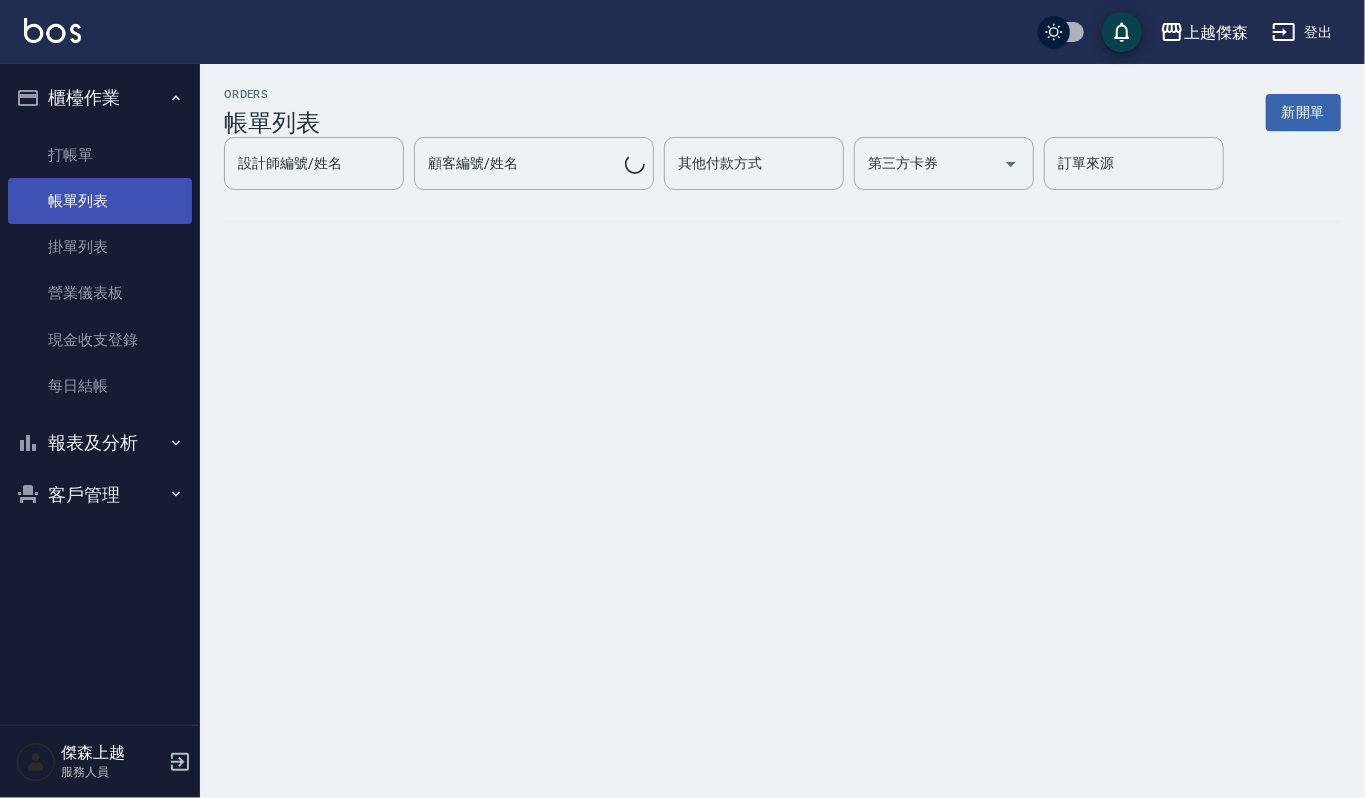 click on "帳單列表" at bounding box center [100, 201] 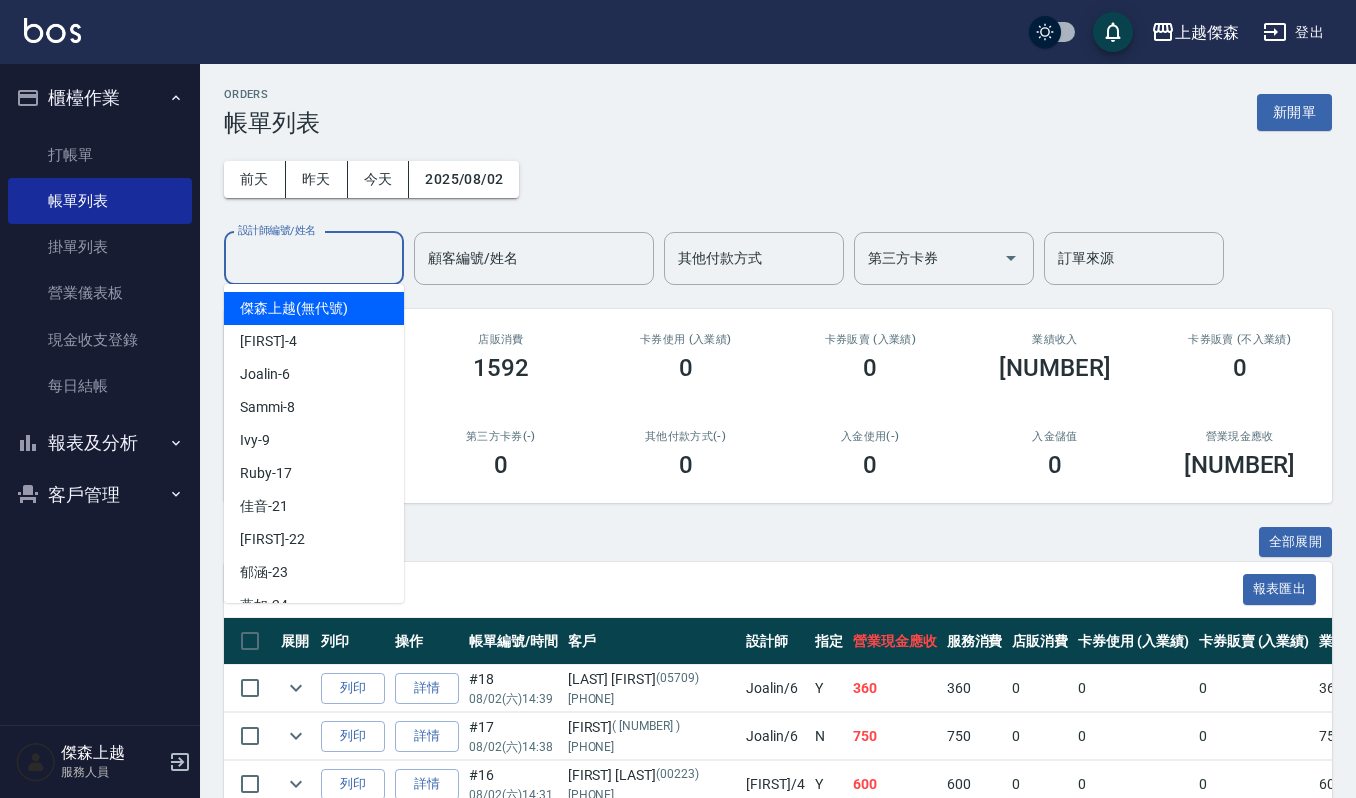 click on "設計師編號/姓名" at bounding box center [314, 258] 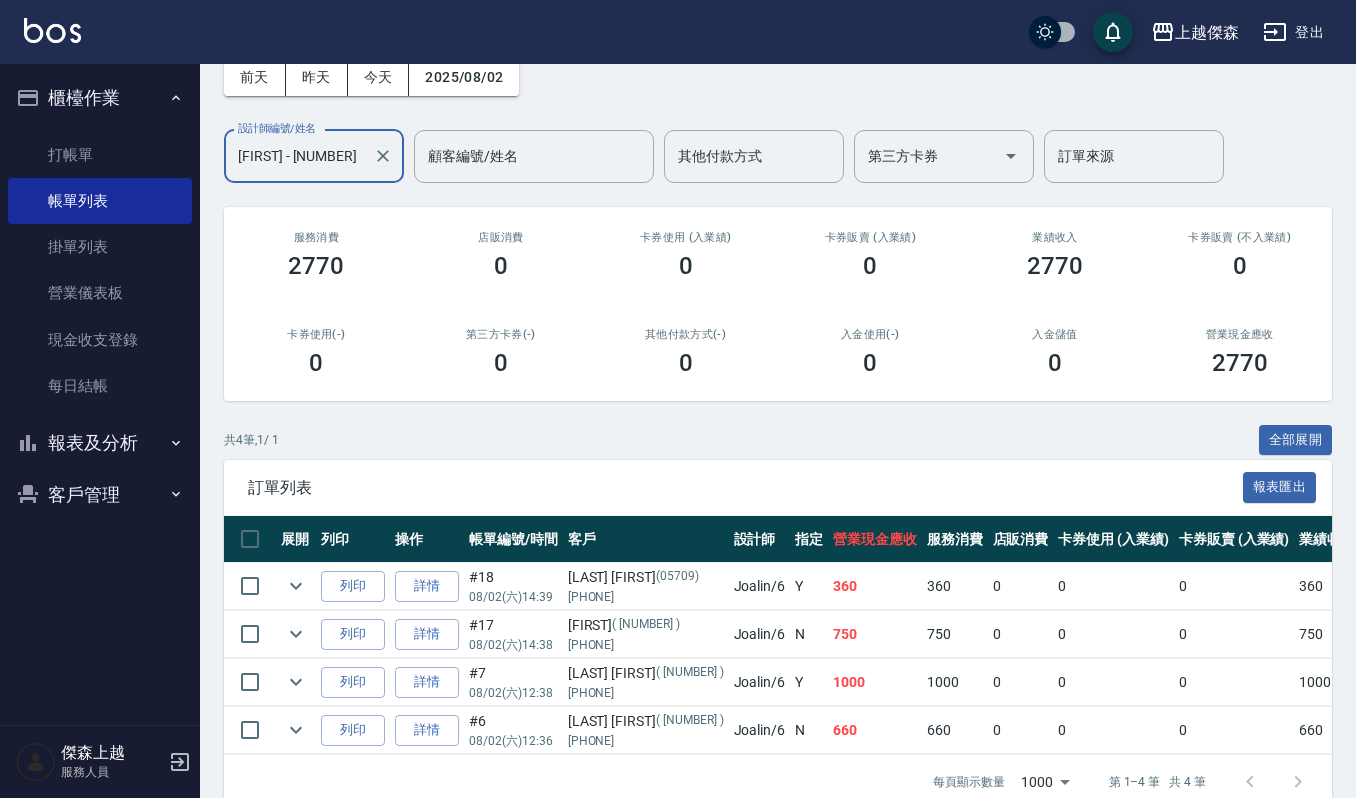 scroll, scrollTop: 160, scrollLeft: 0, axis: vertical 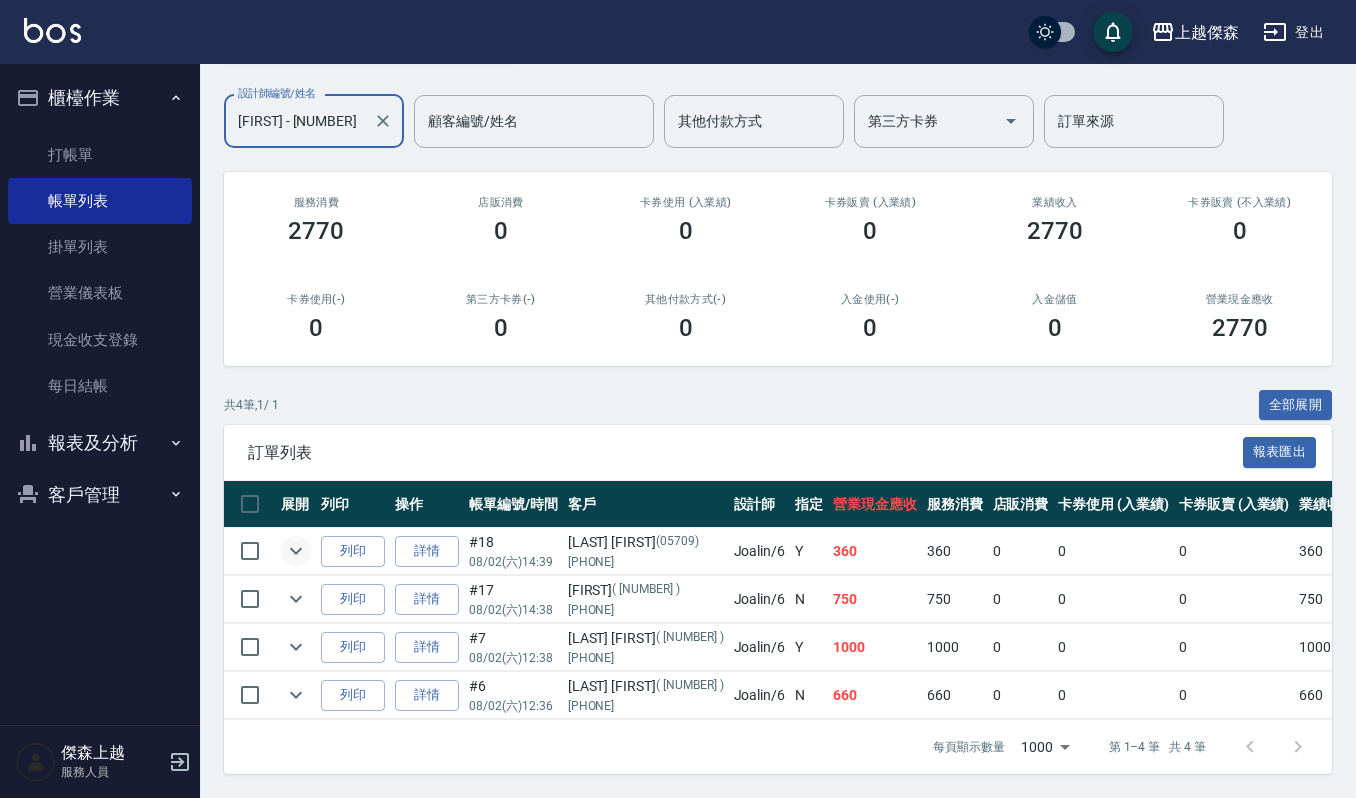 type on "[LAST_NAME]-17" 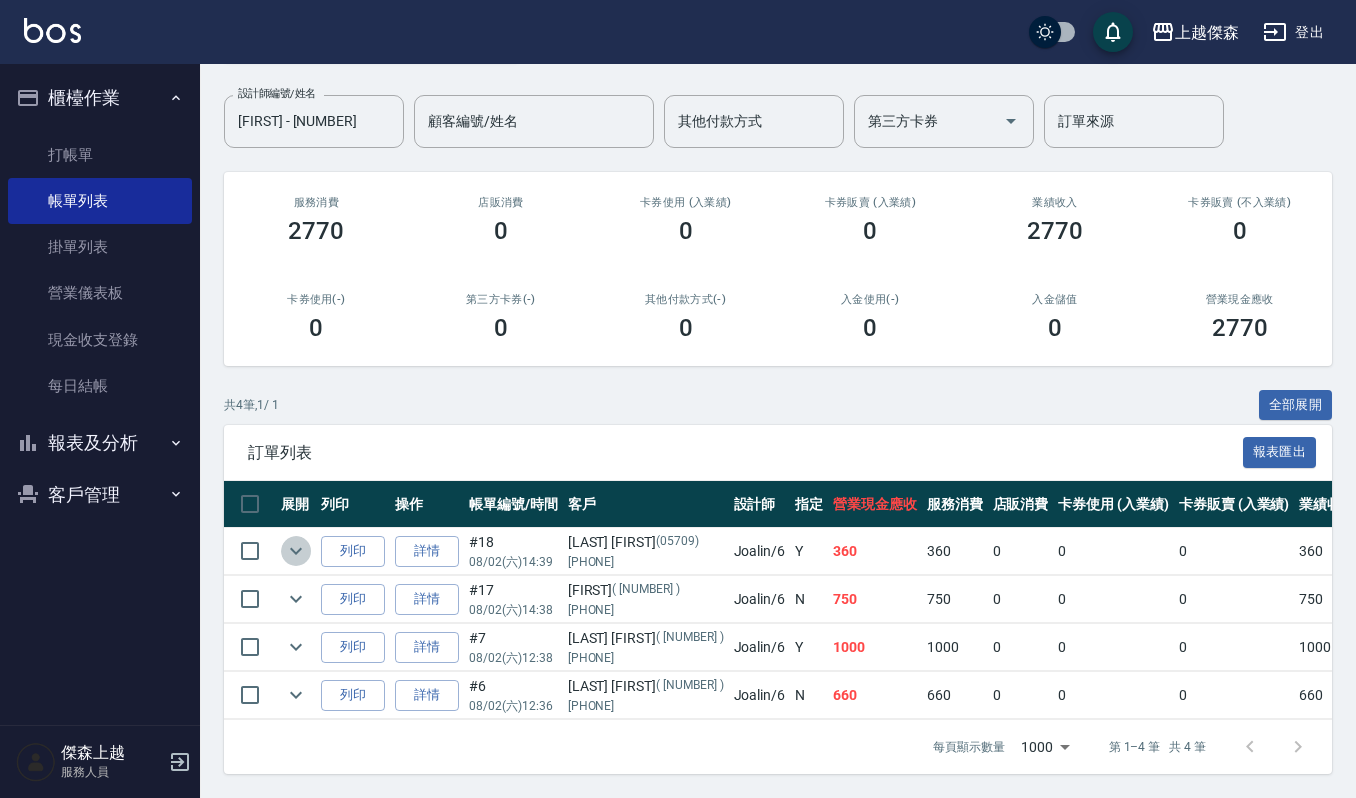 click 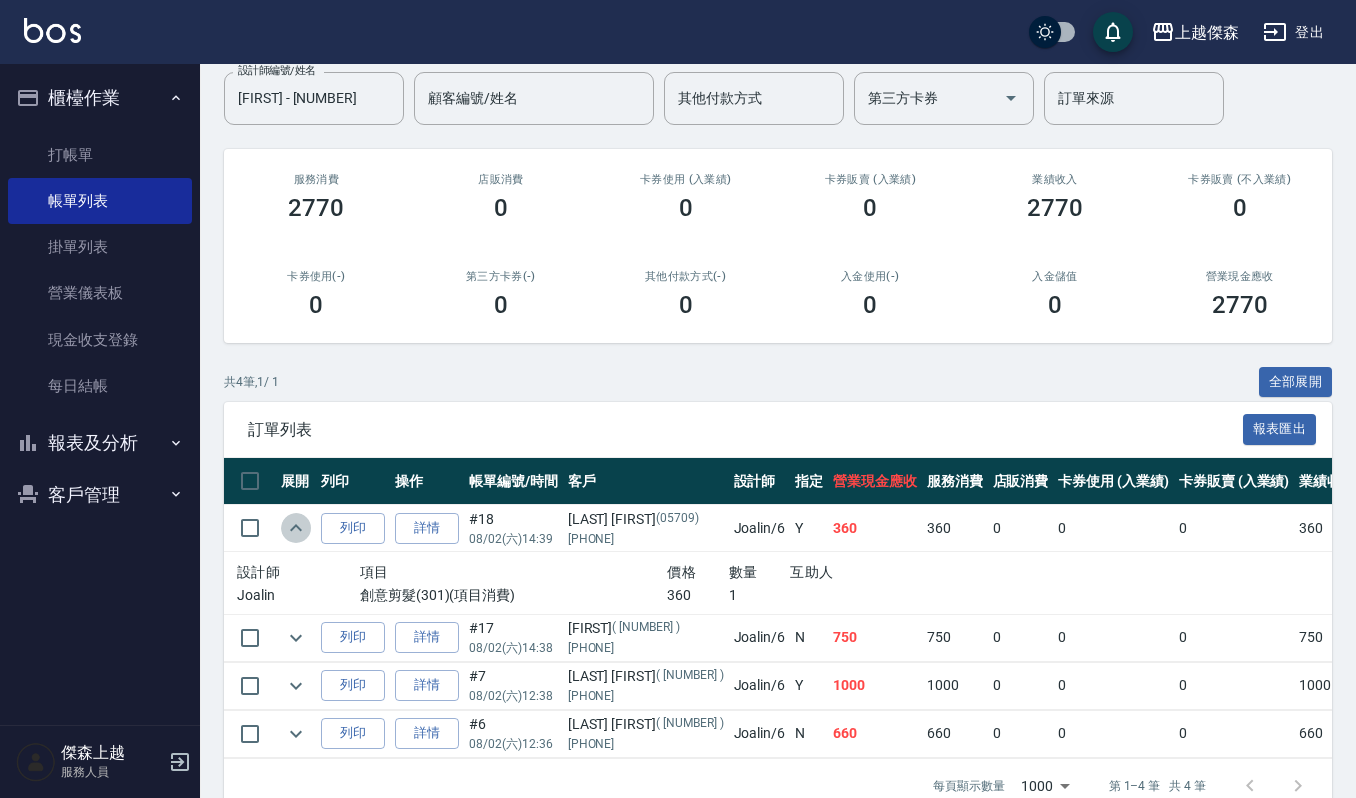 click 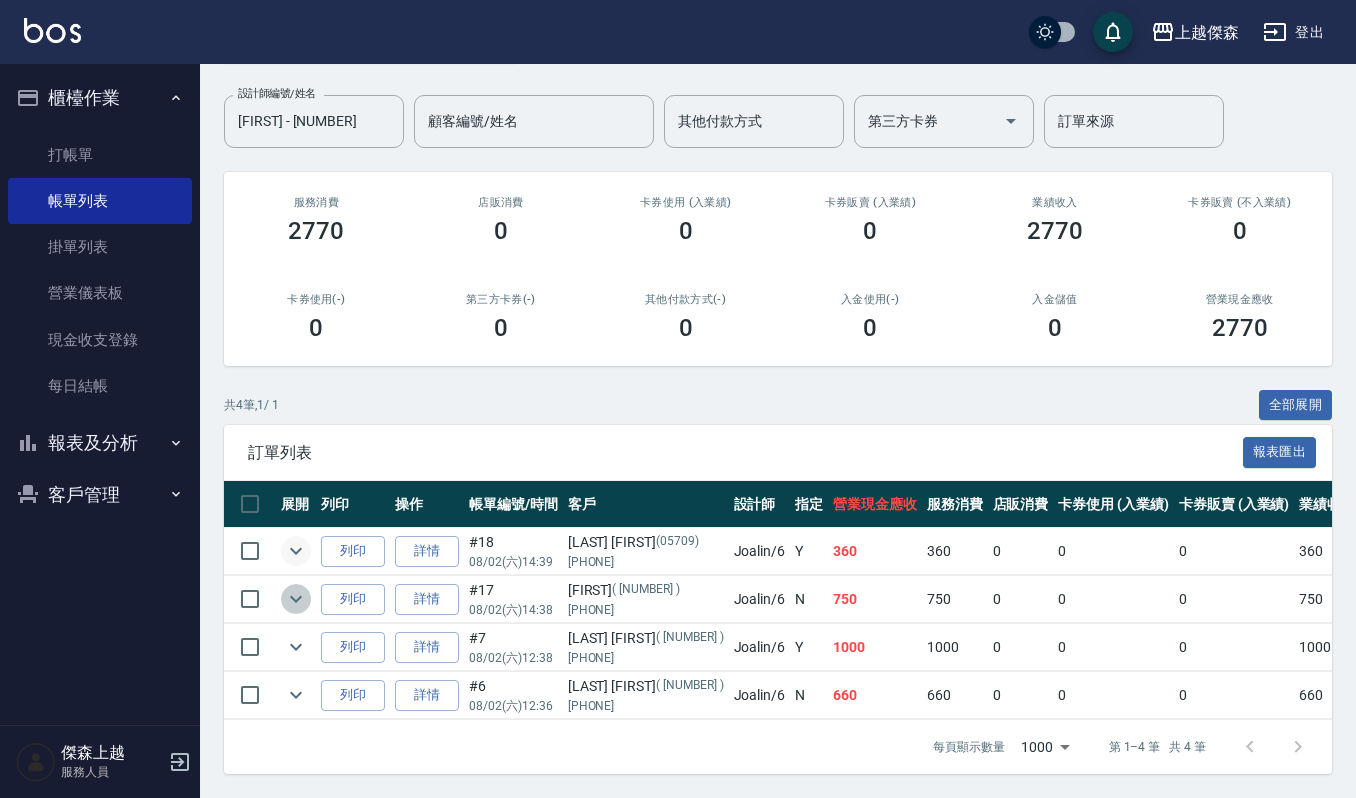click 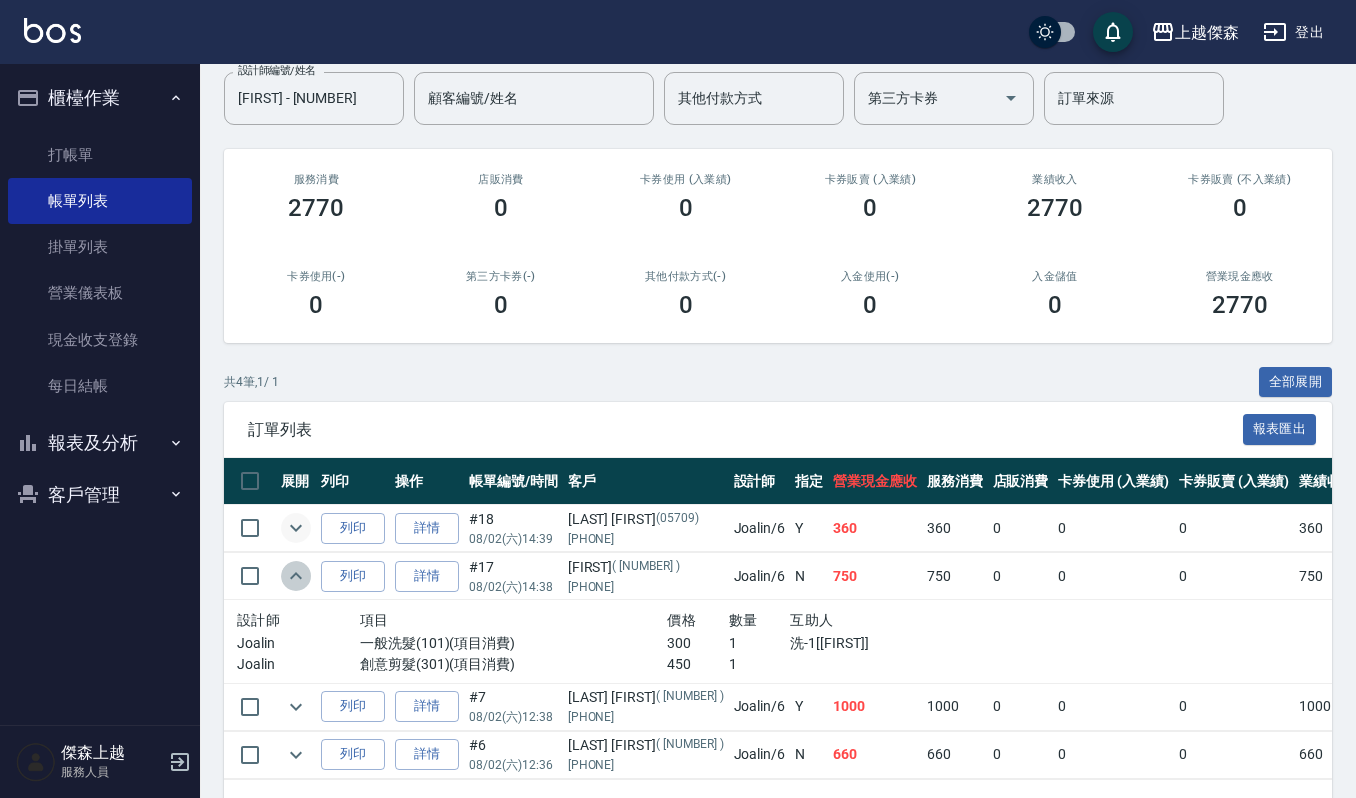click 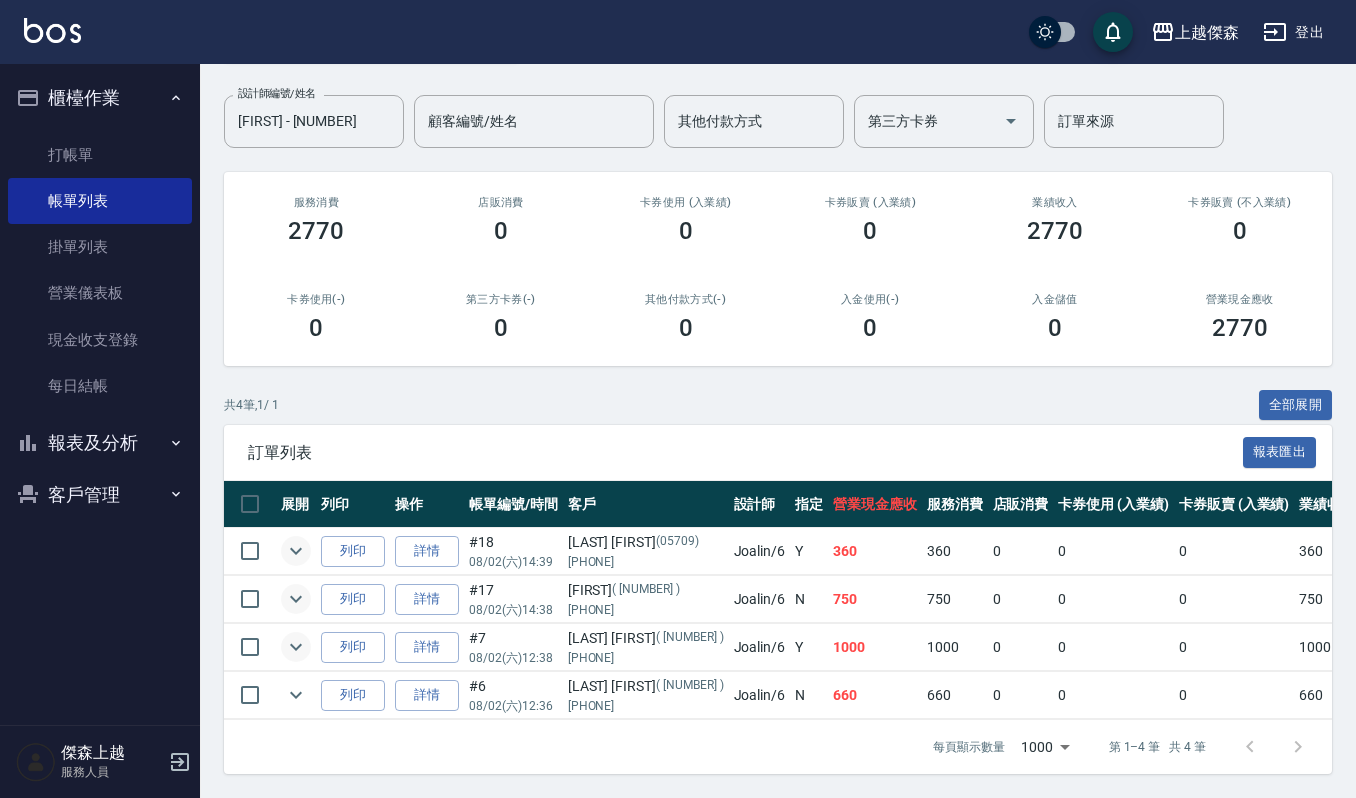 click 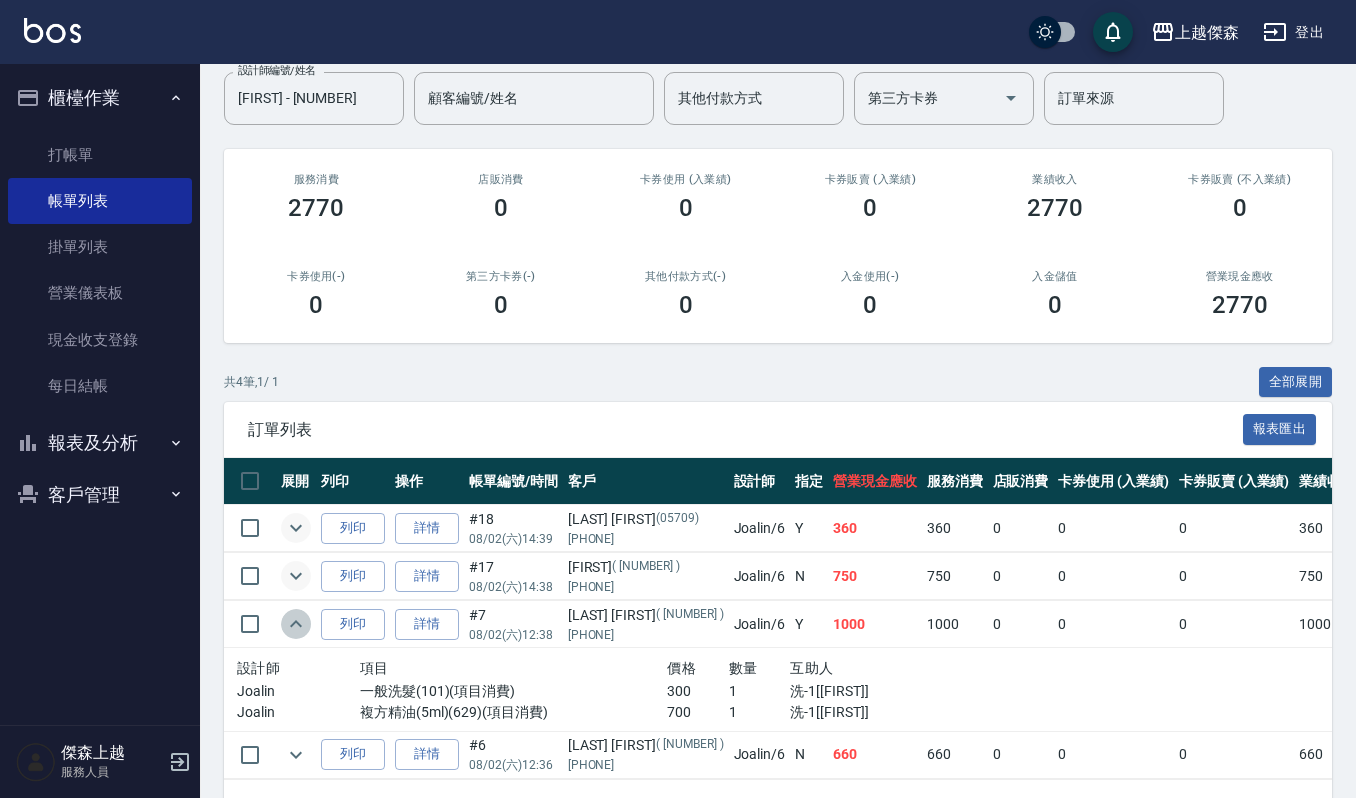 click 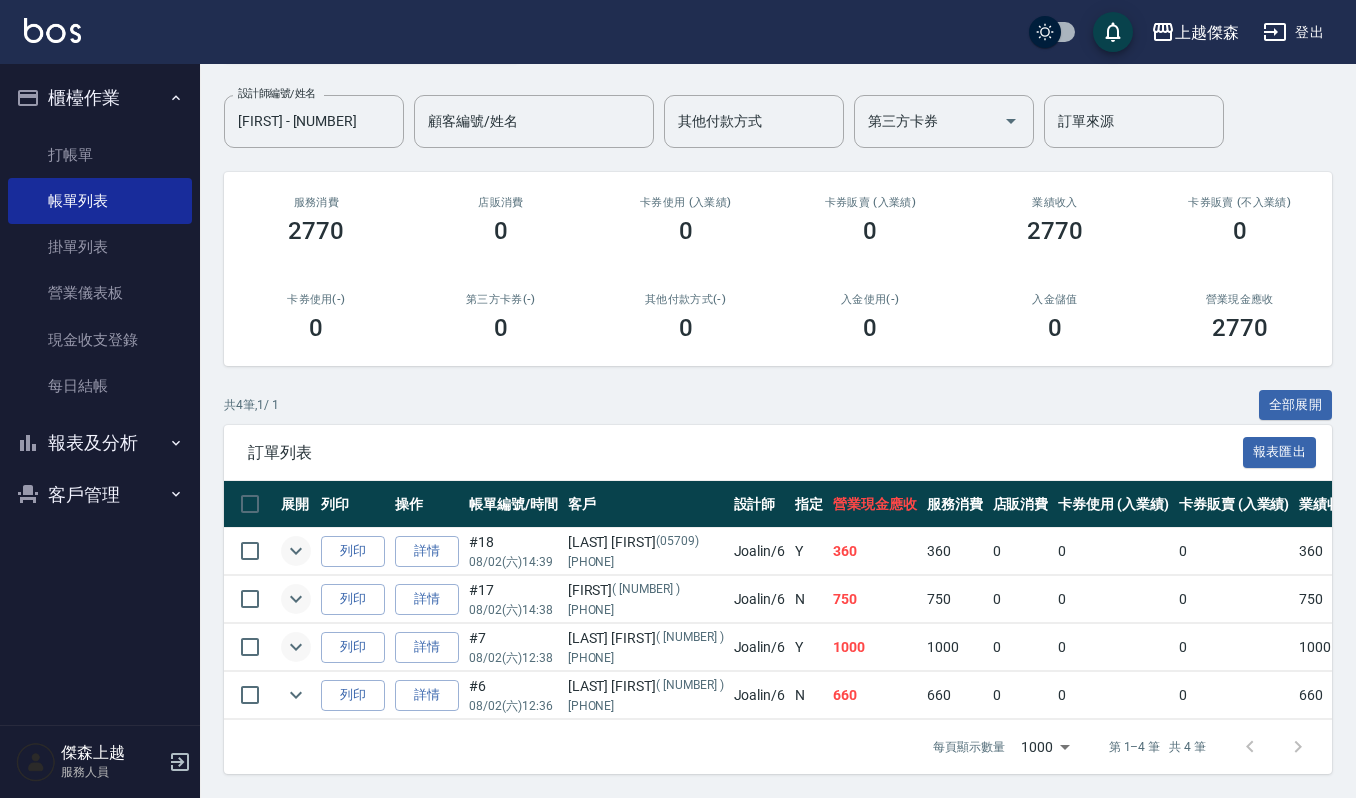 click at bounding box center (296, 695) 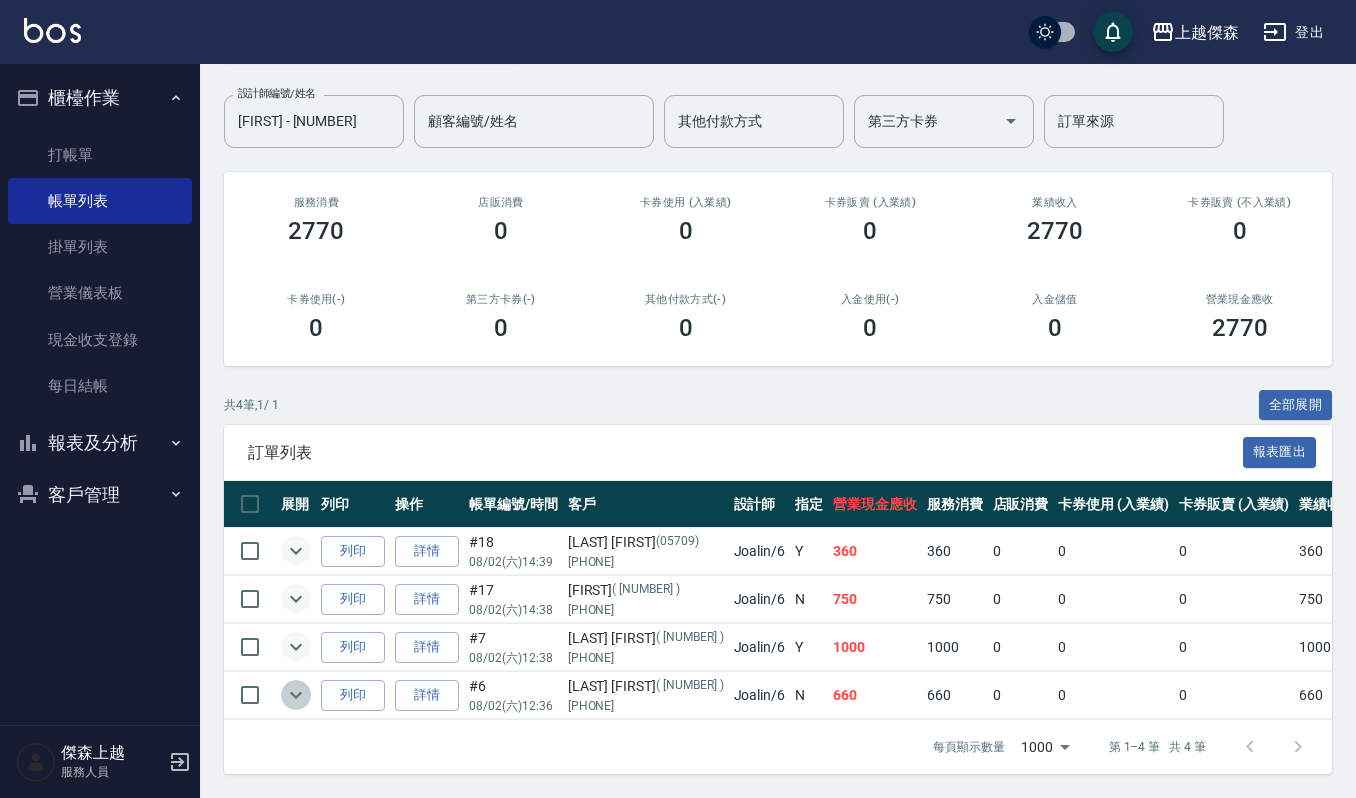 click 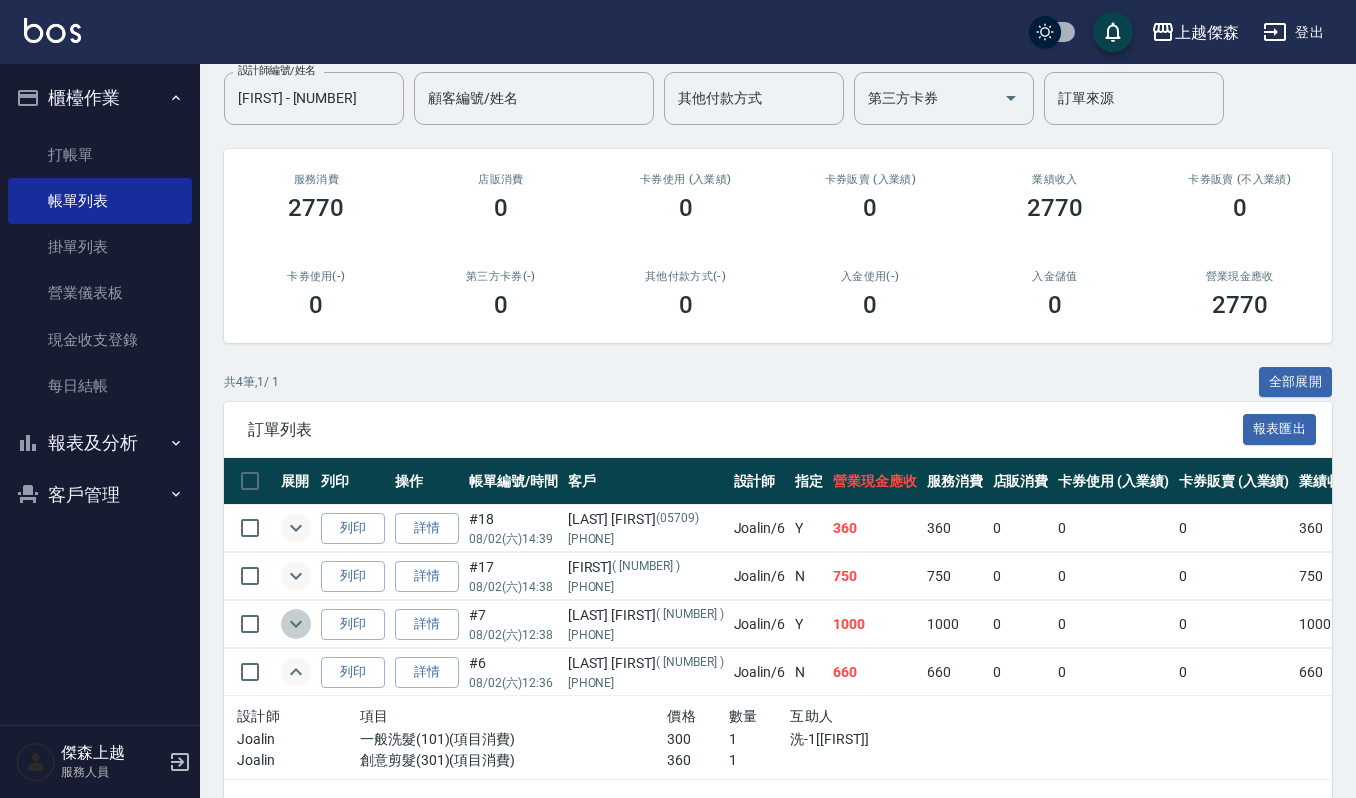click 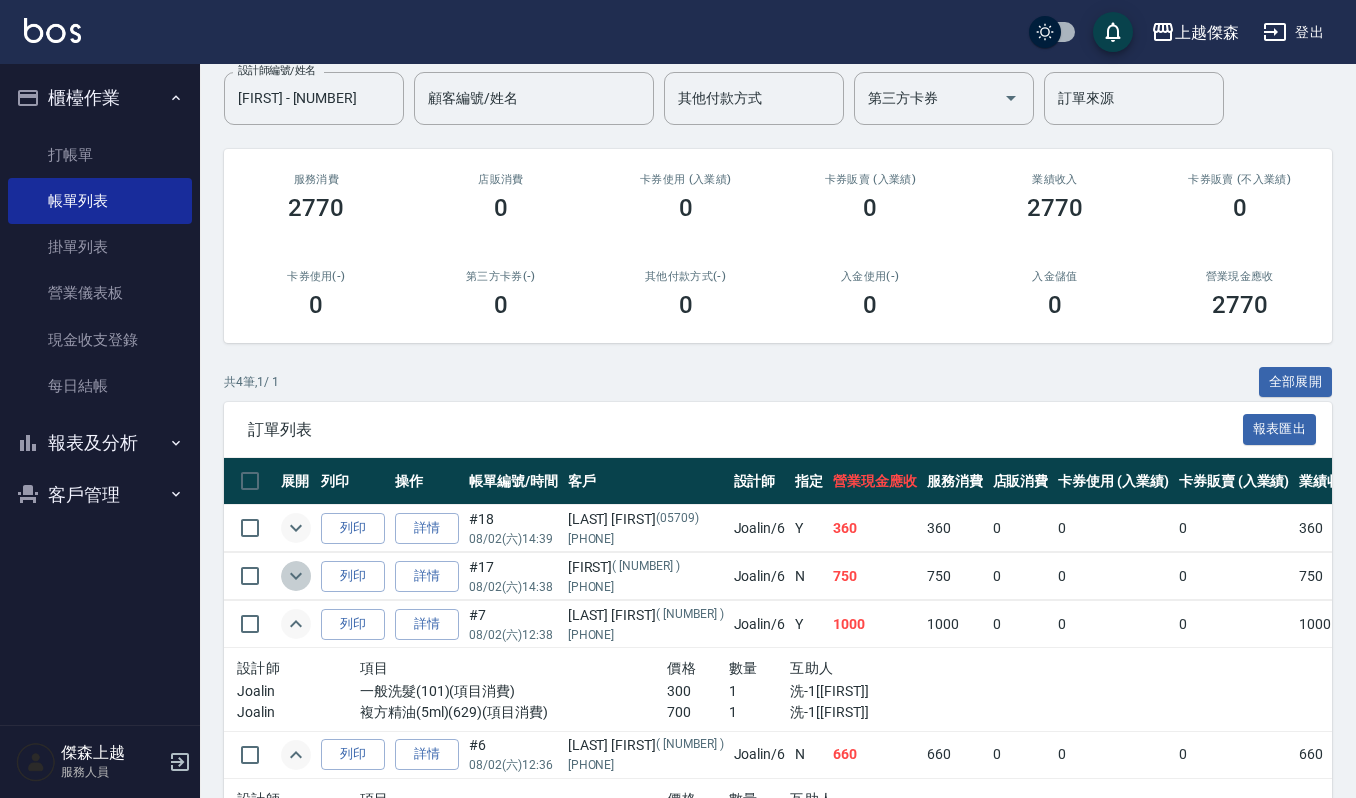 click 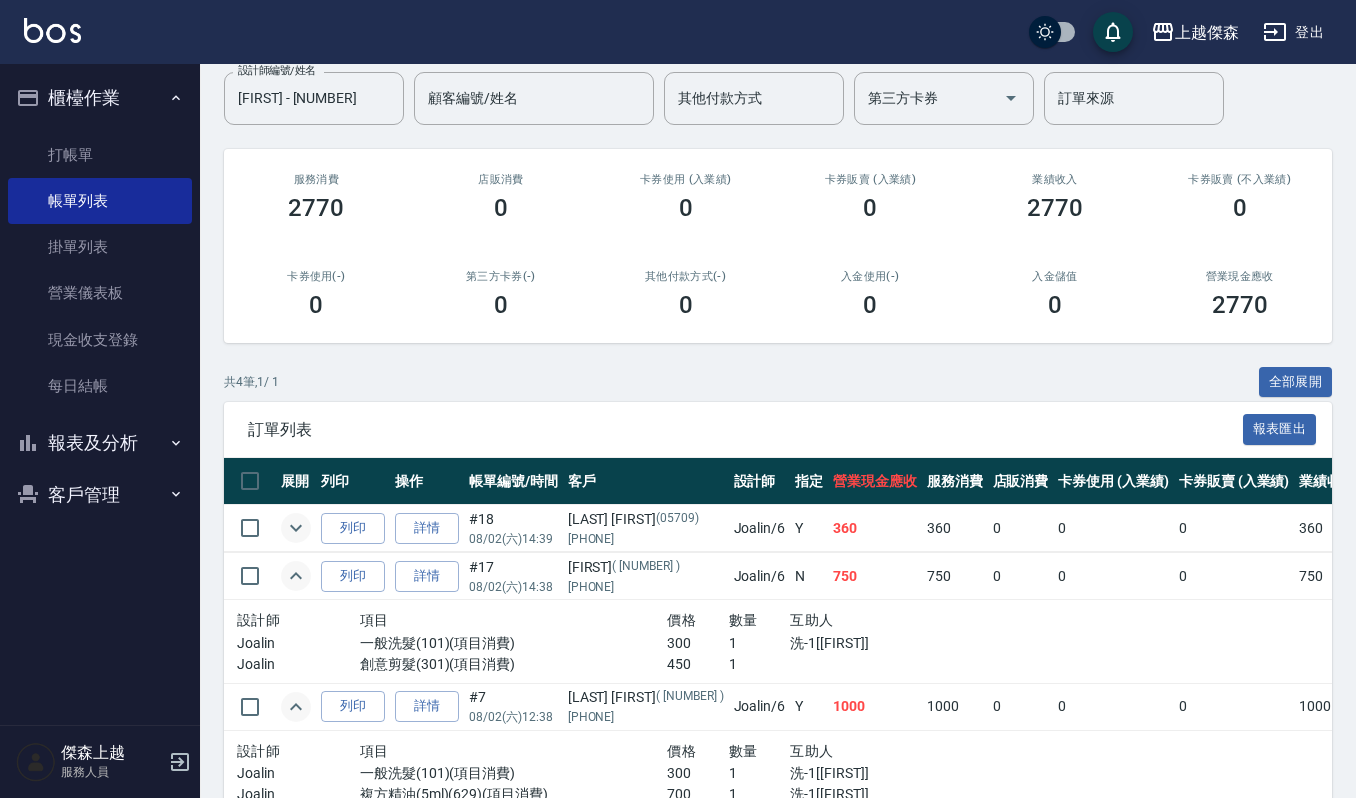 click 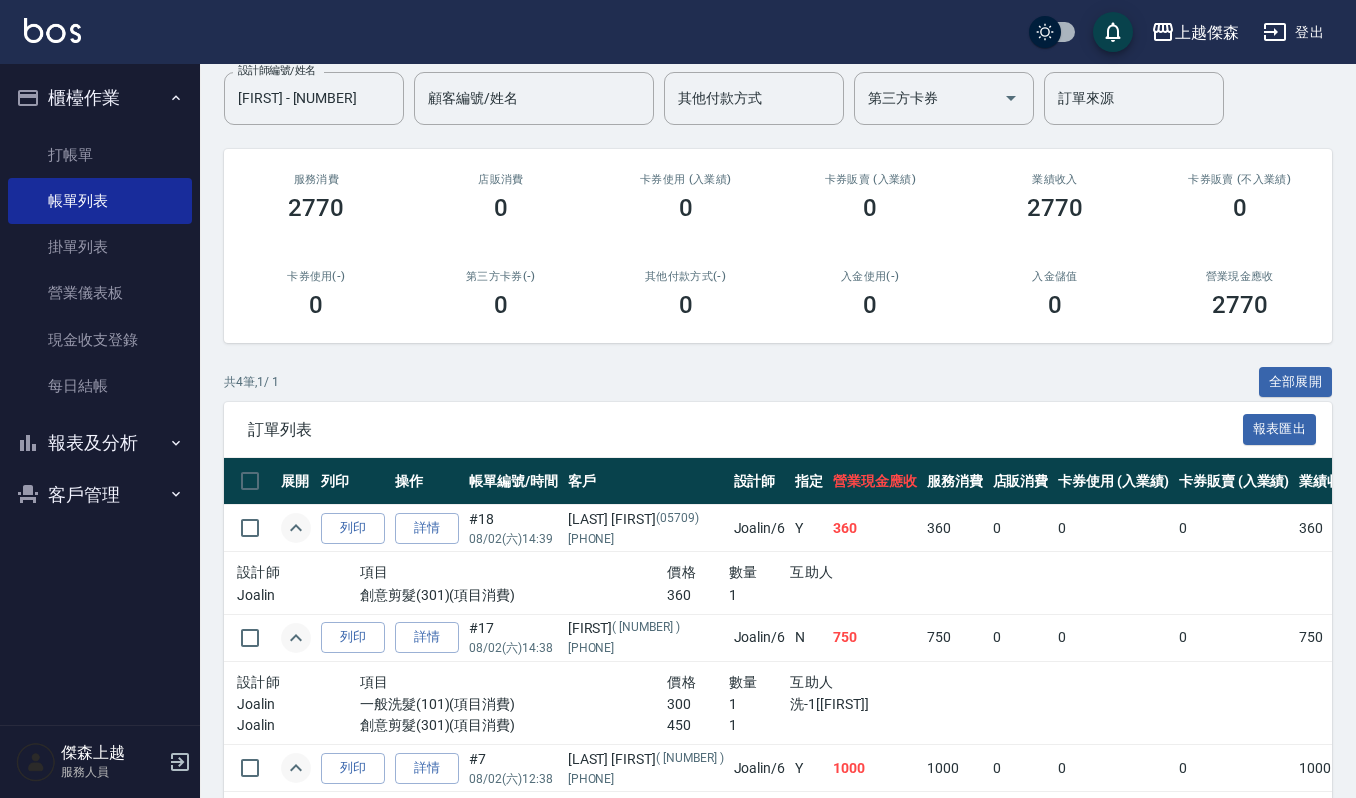 click 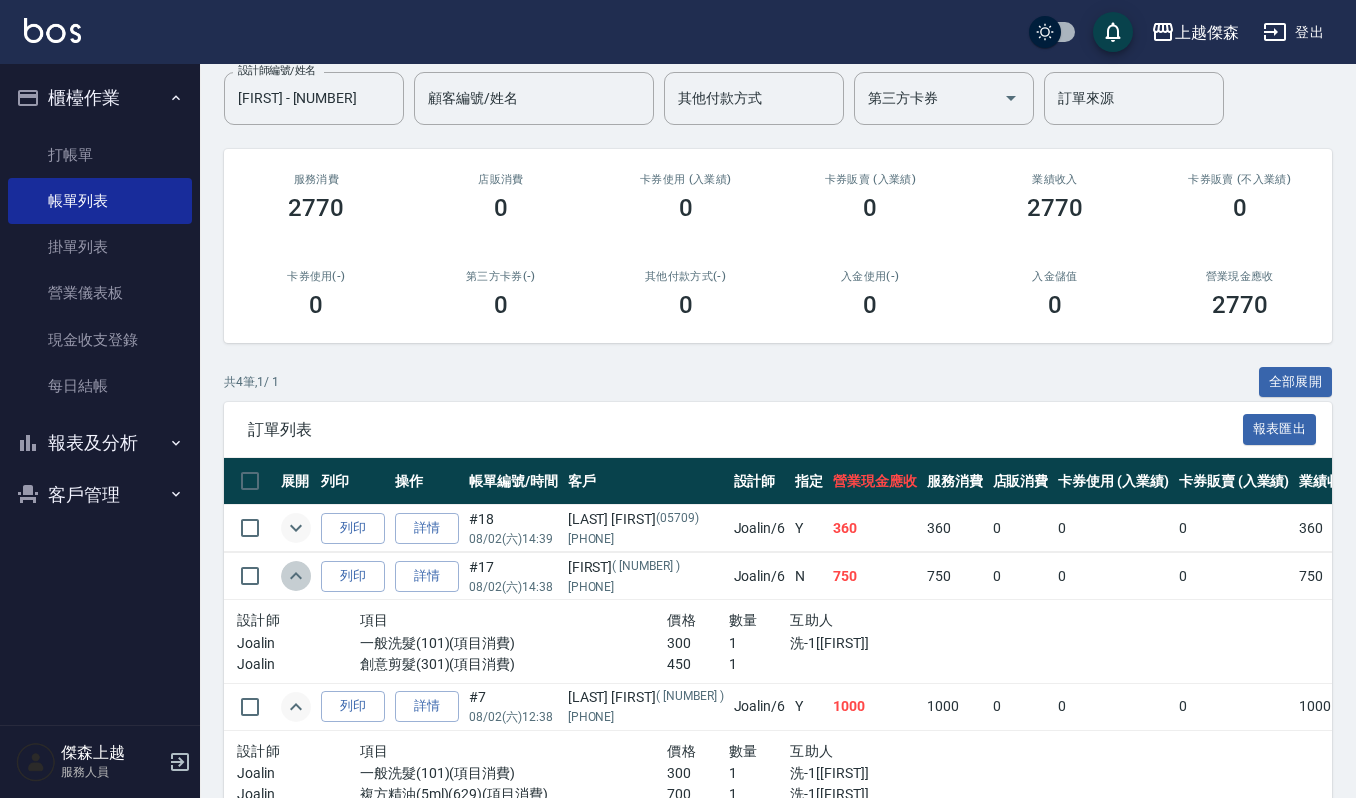 click 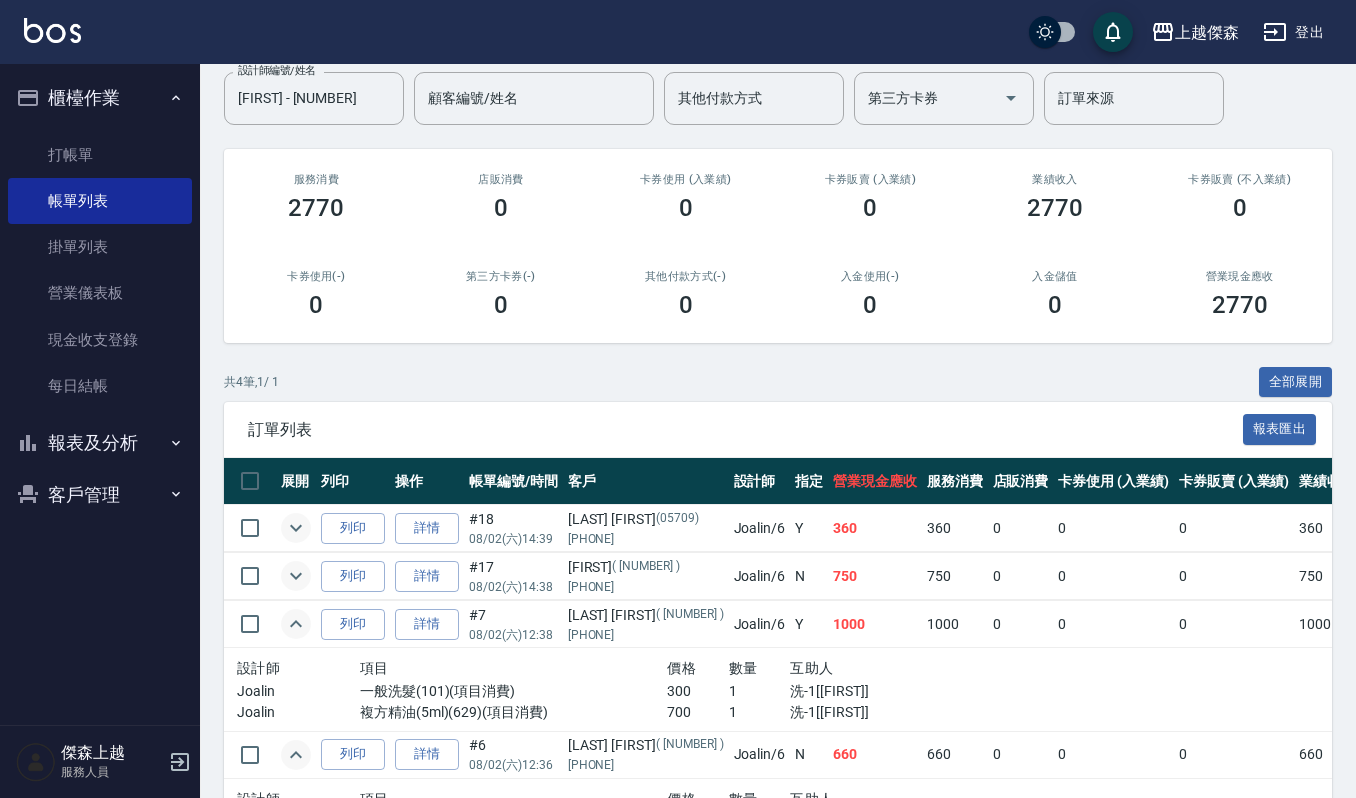 click at bounding box center [296, 624] 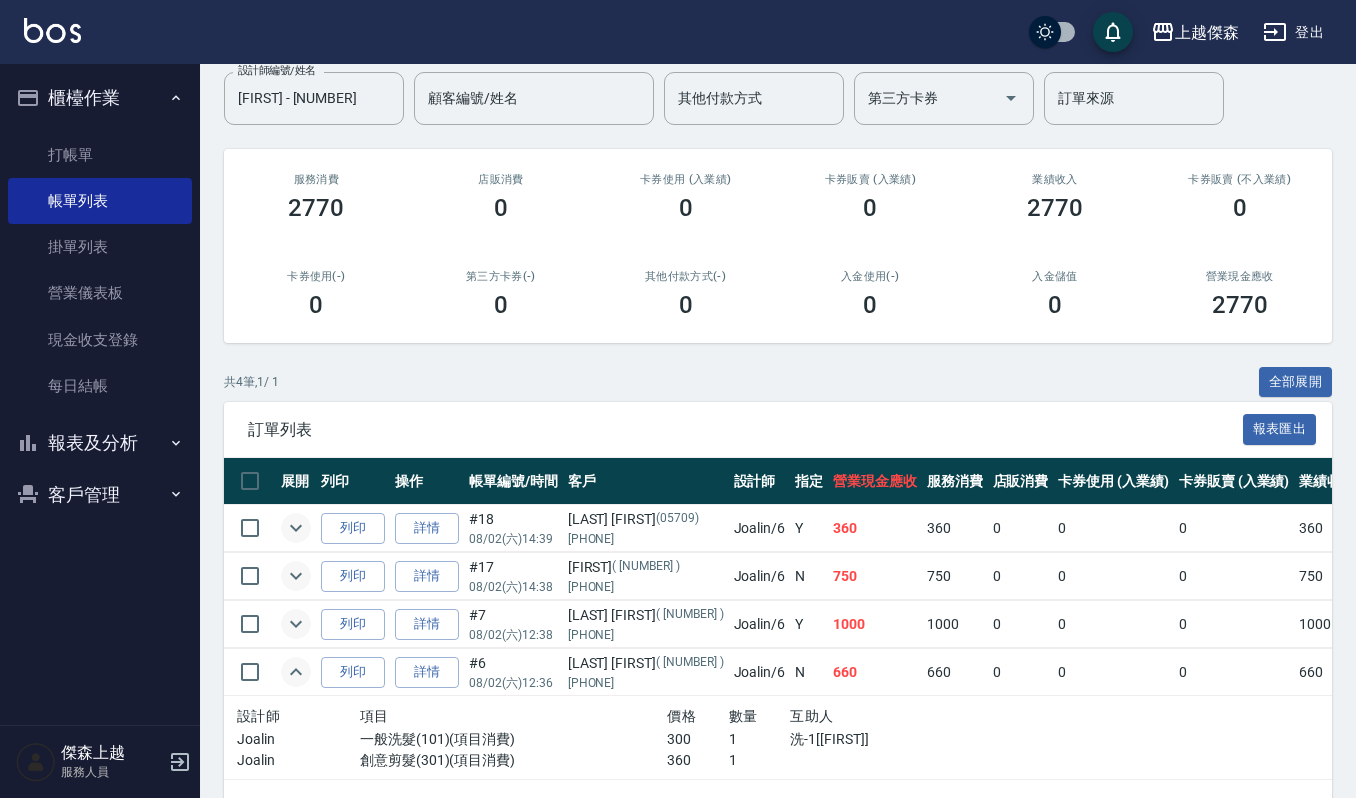 click 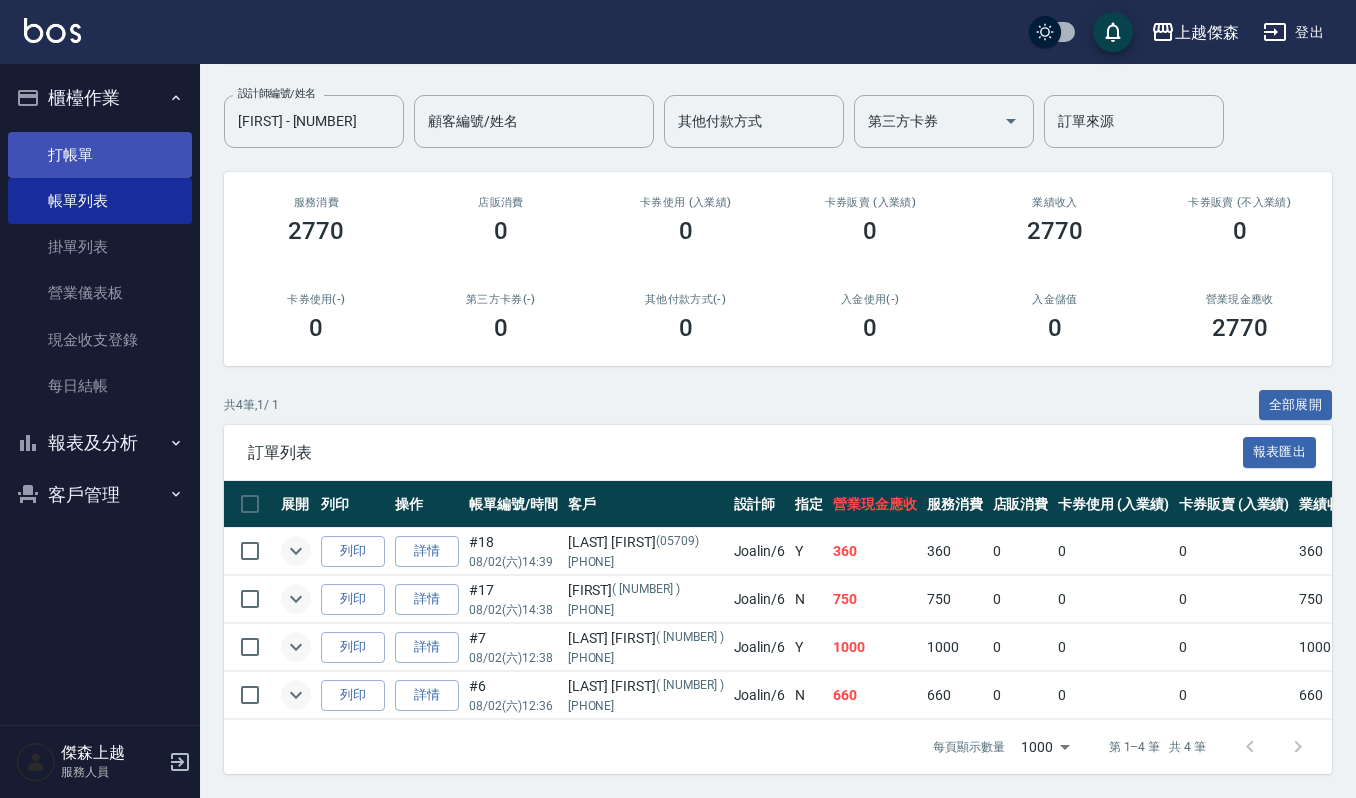 click on "打帳單" at bounding box center [100, 155] 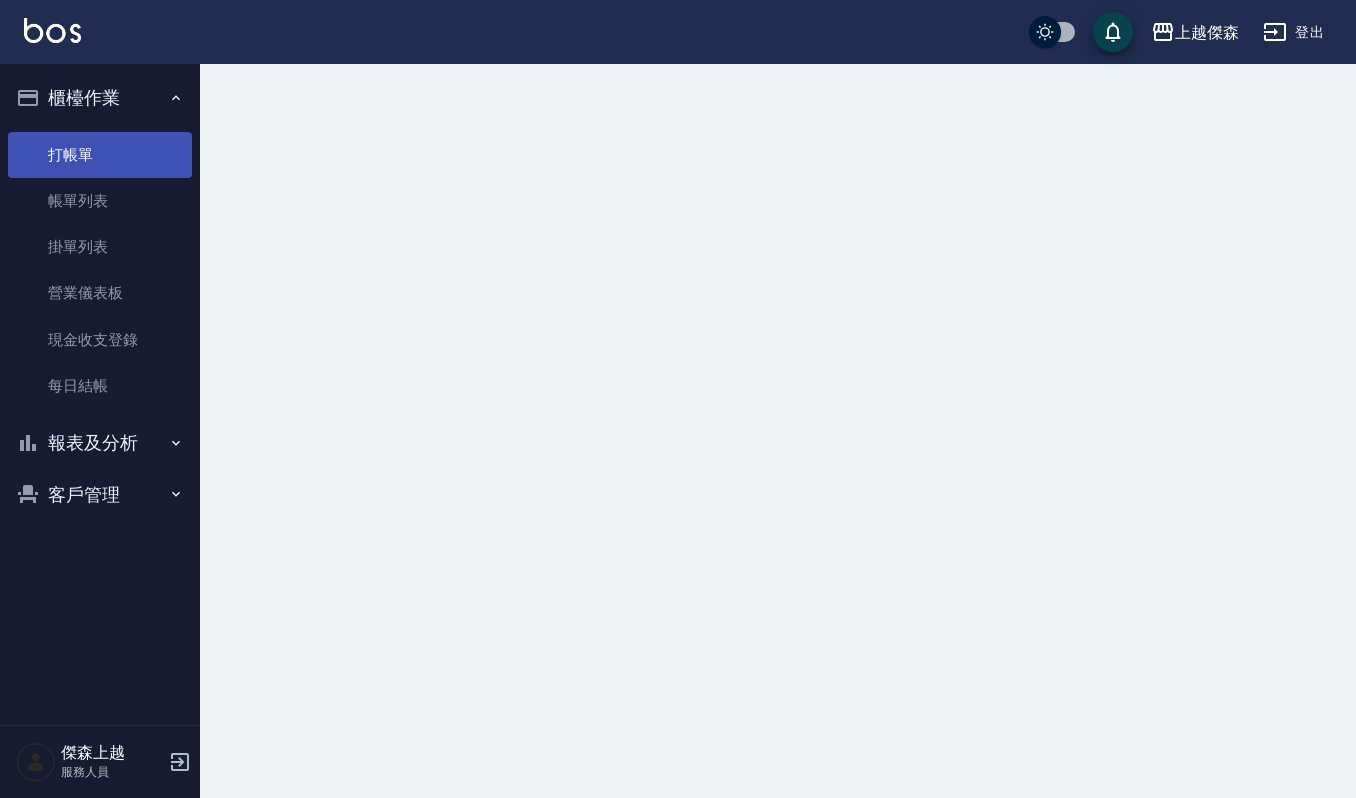 scroll, scrollTop: 0, scrollLeft: 0, axis: both 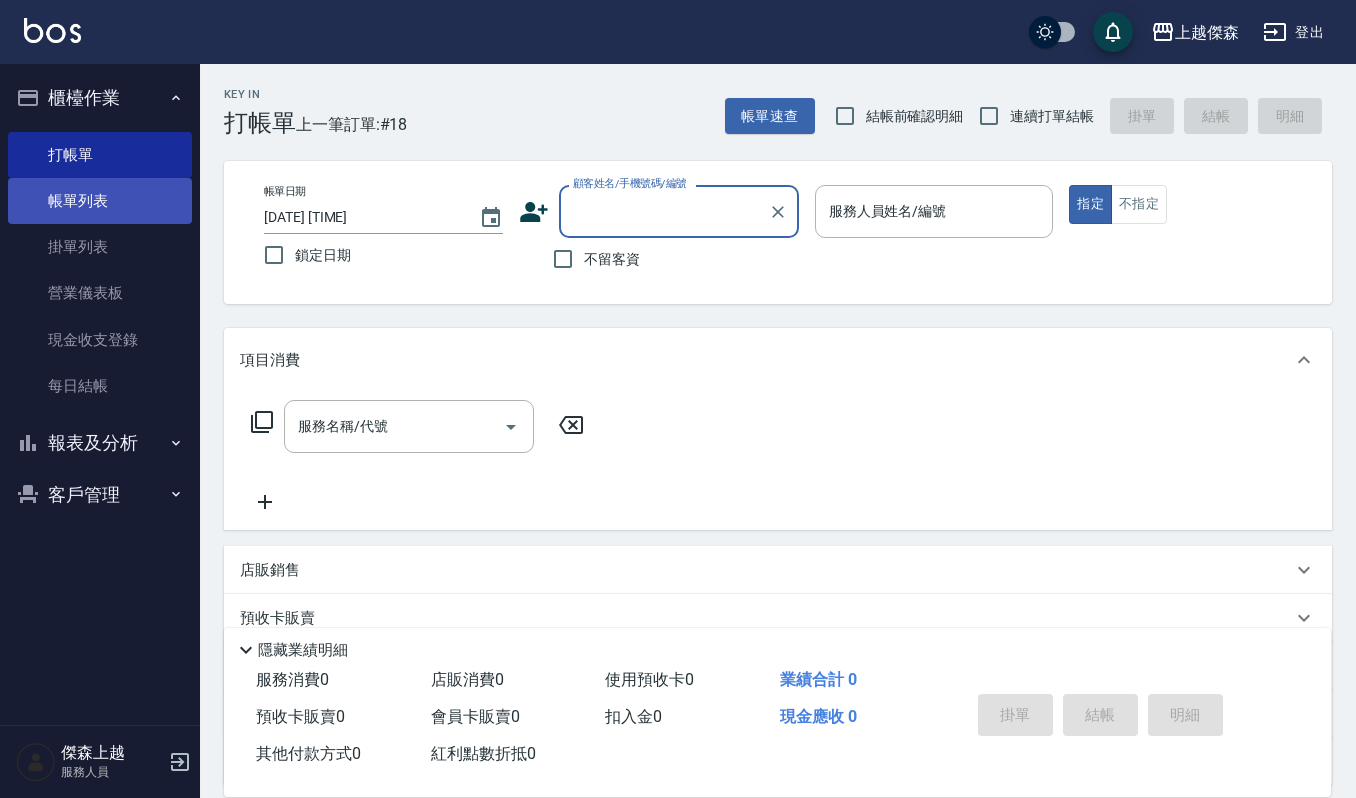 click on "帳單列表" at bounding box center [100, 201] 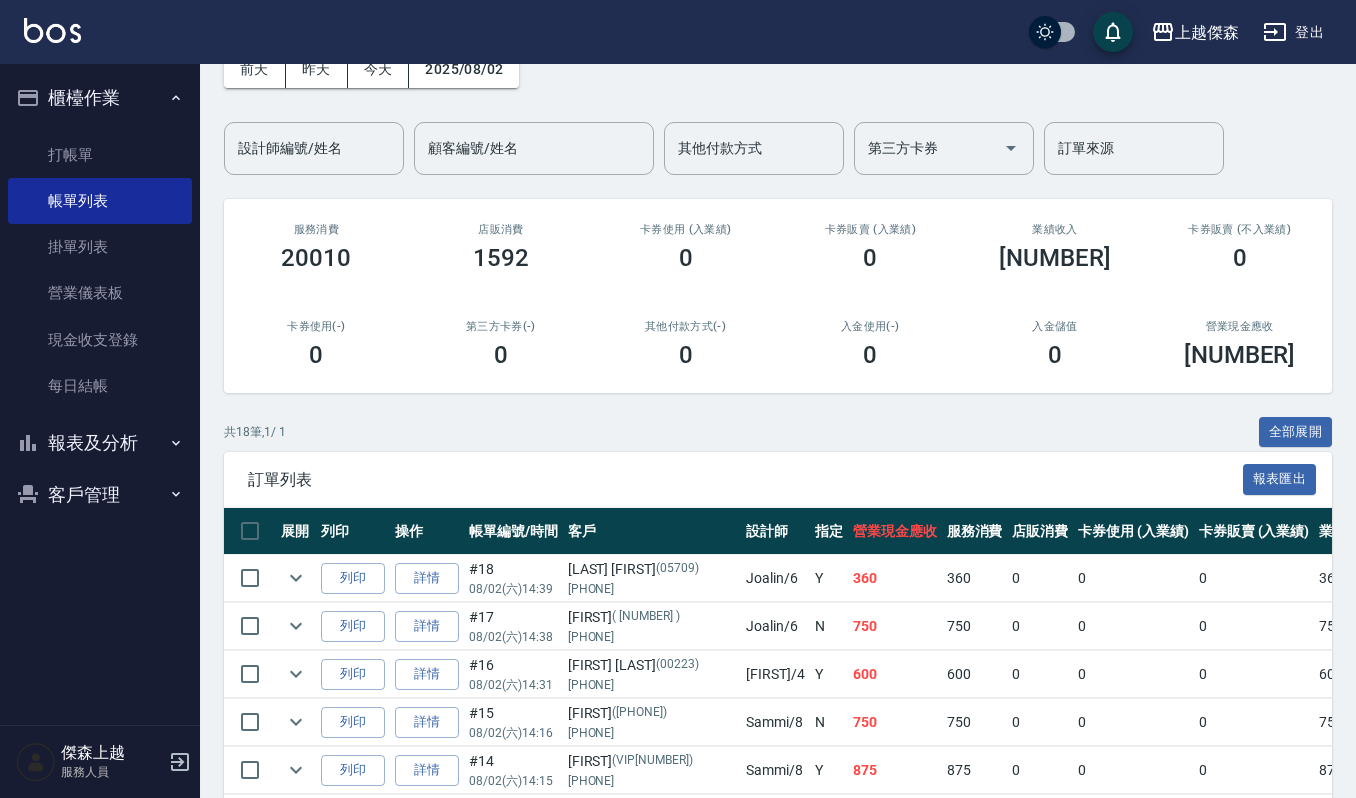 scroll, scrollTop: 0, scrollLeft: 0, axis: both 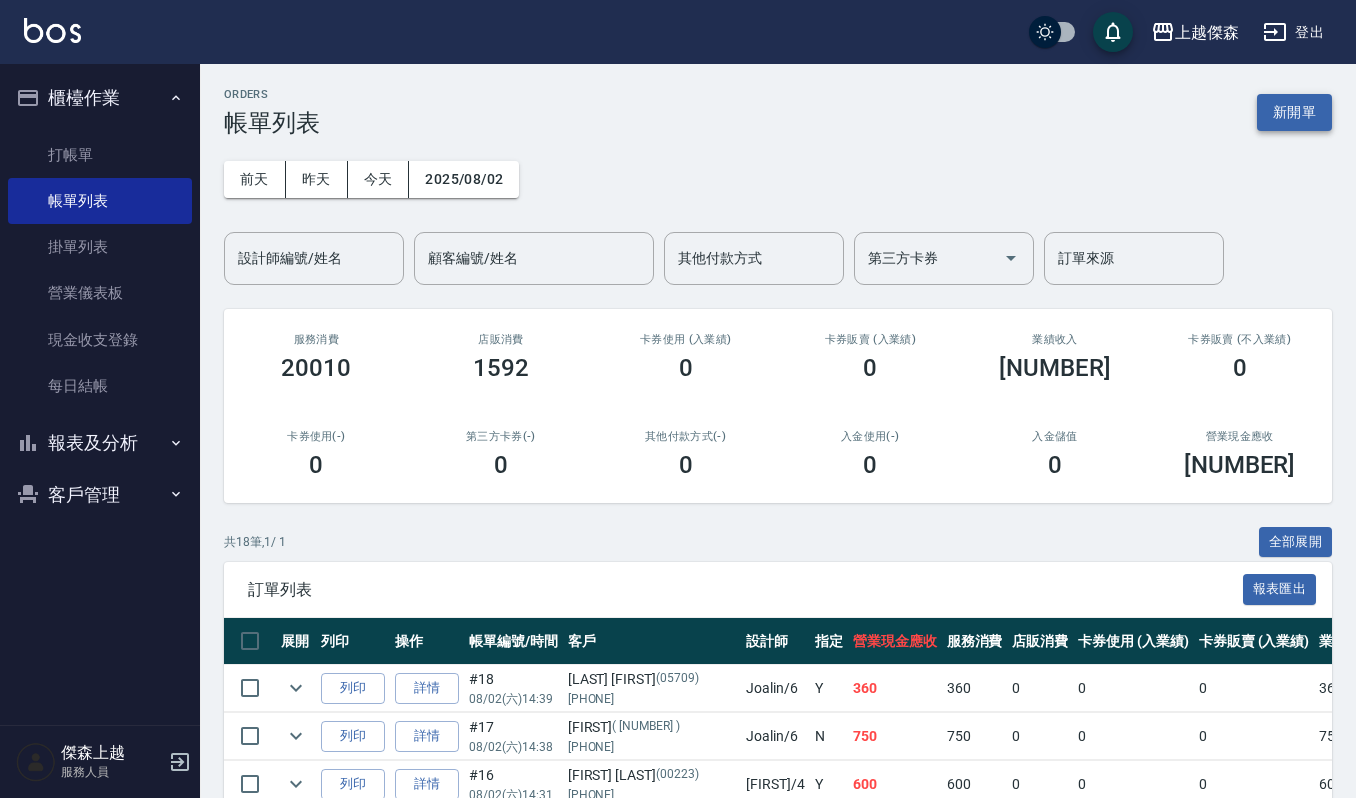 click on "新開單" at bounding box center [1294, 112] 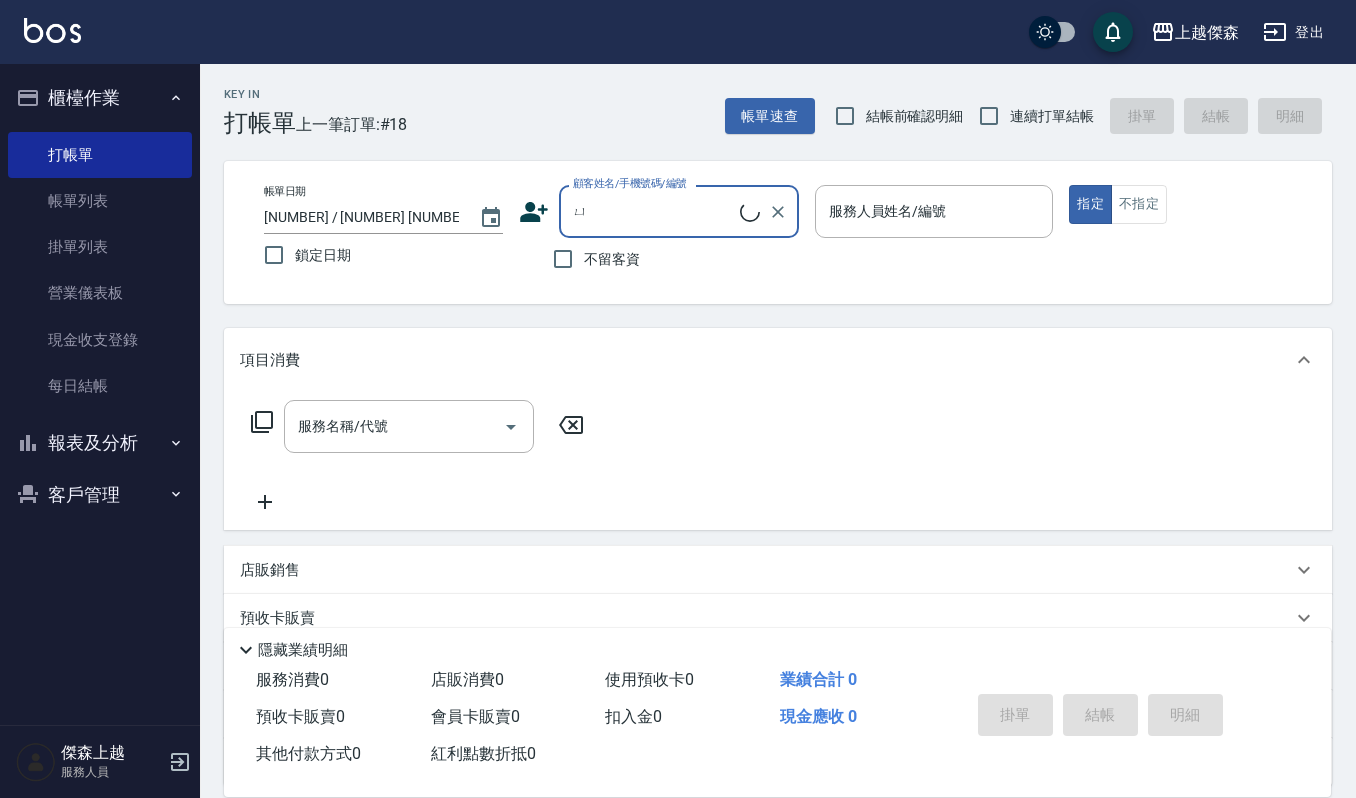 type on "昱" 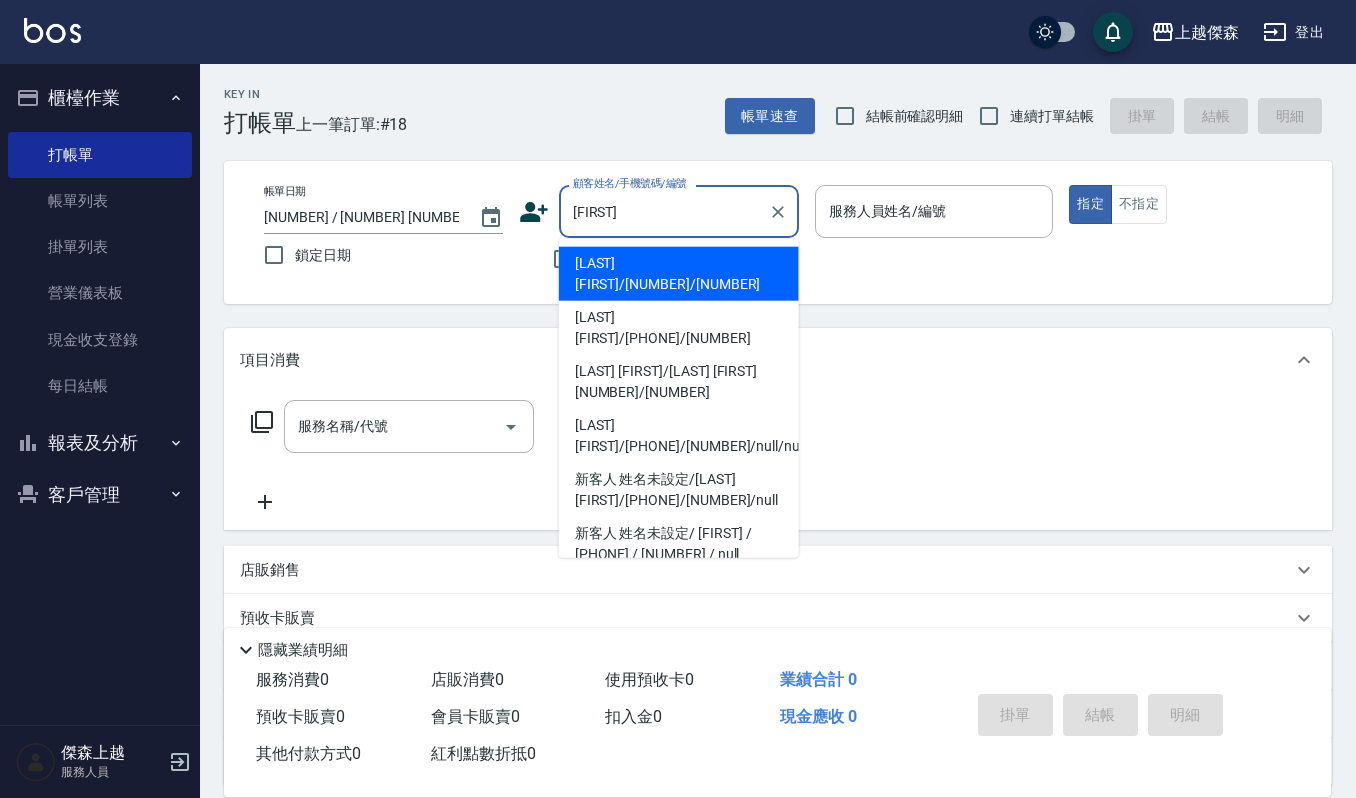 click on "[LAST_NAME]/[PHONE]/[PHONE]" at bounding box center [679, 328] 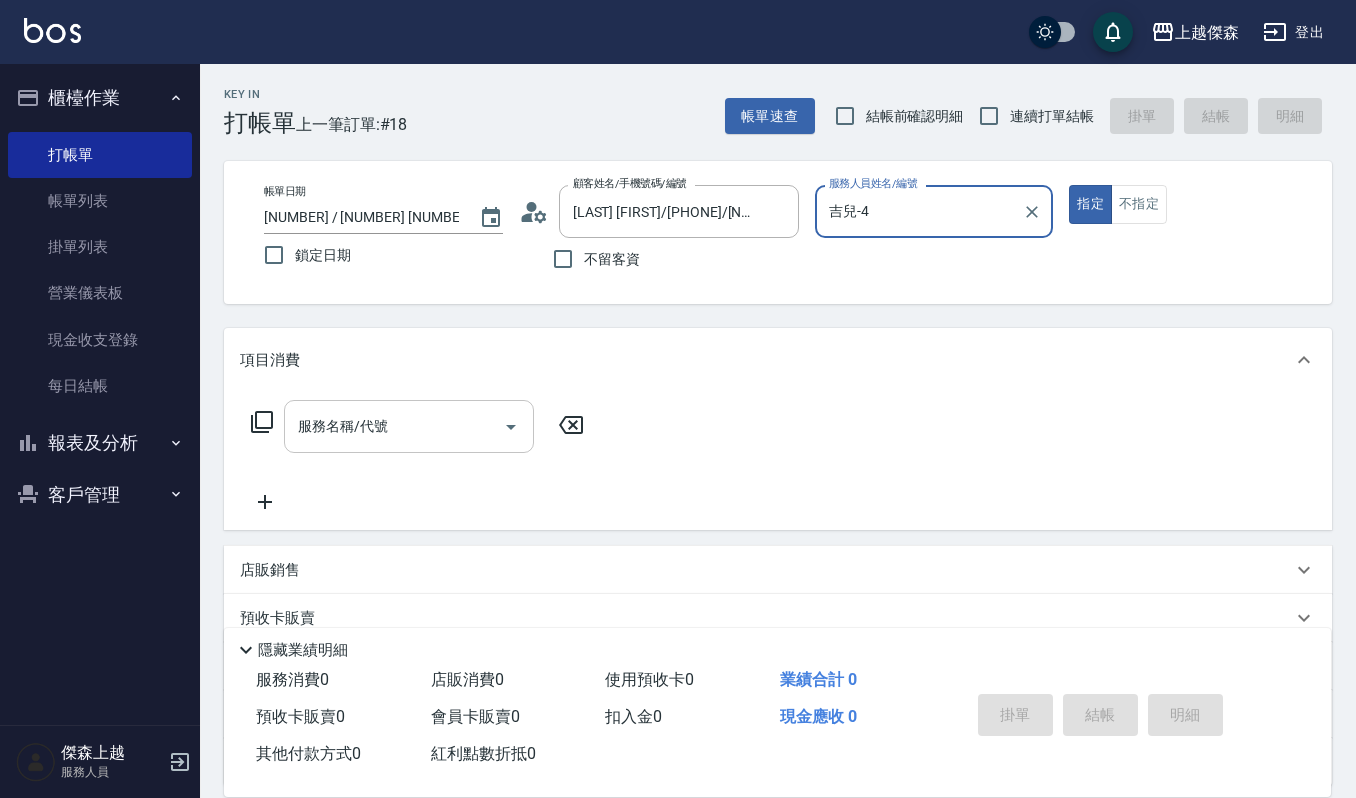 click on "服務名稱/代號" at bounding box center [394, 426] 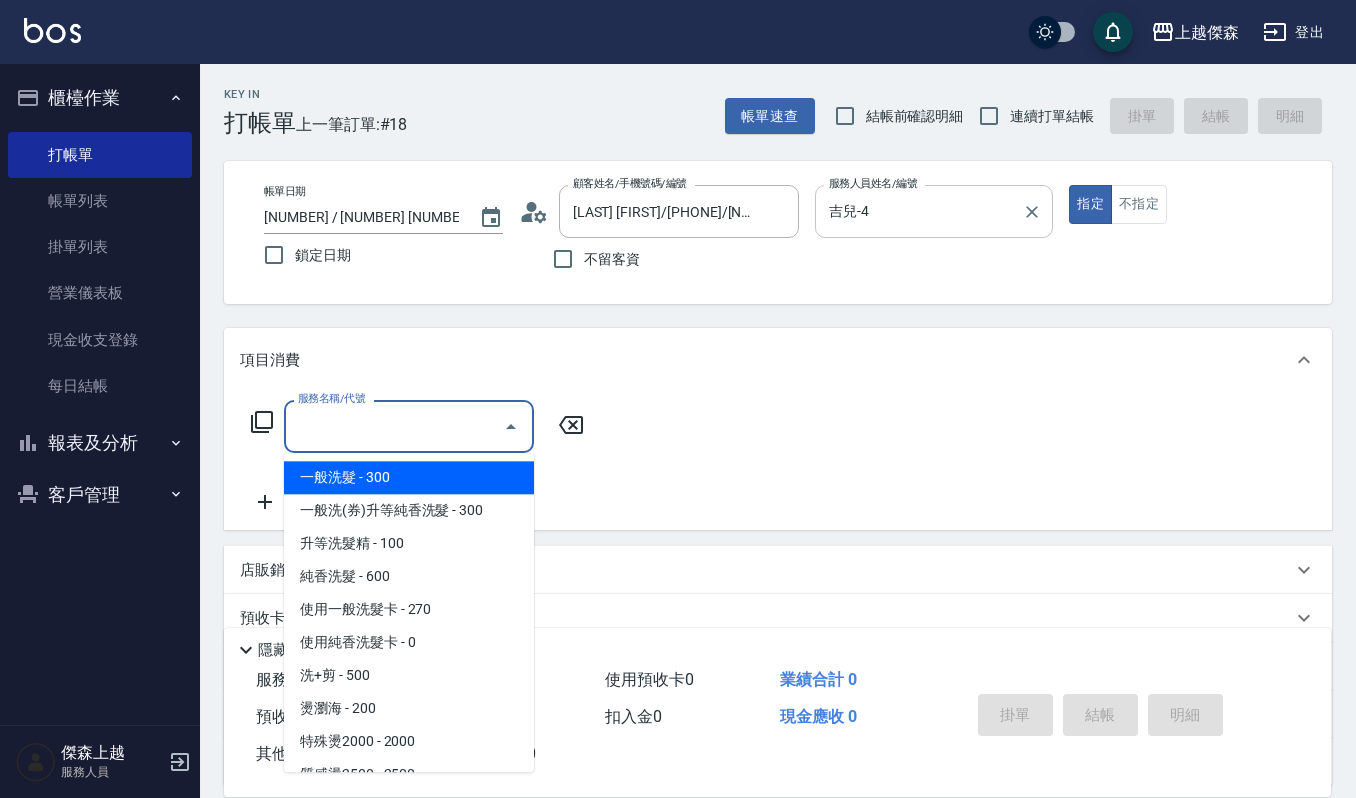 click on "吉兒-4 服務人員姓名/編號" at bounding box center [934, 211] 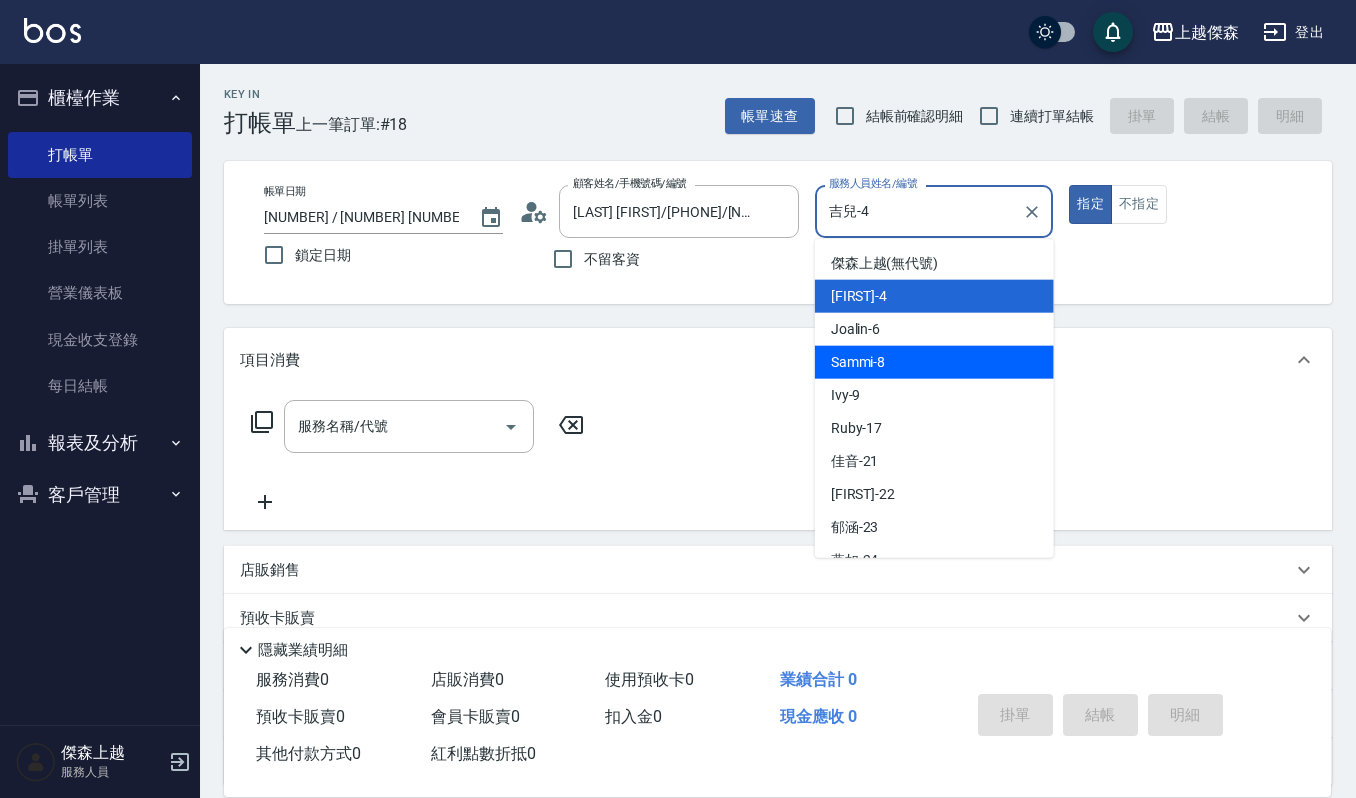 click on "[LAST_NAME] -8" at bounding box center [934, 362] 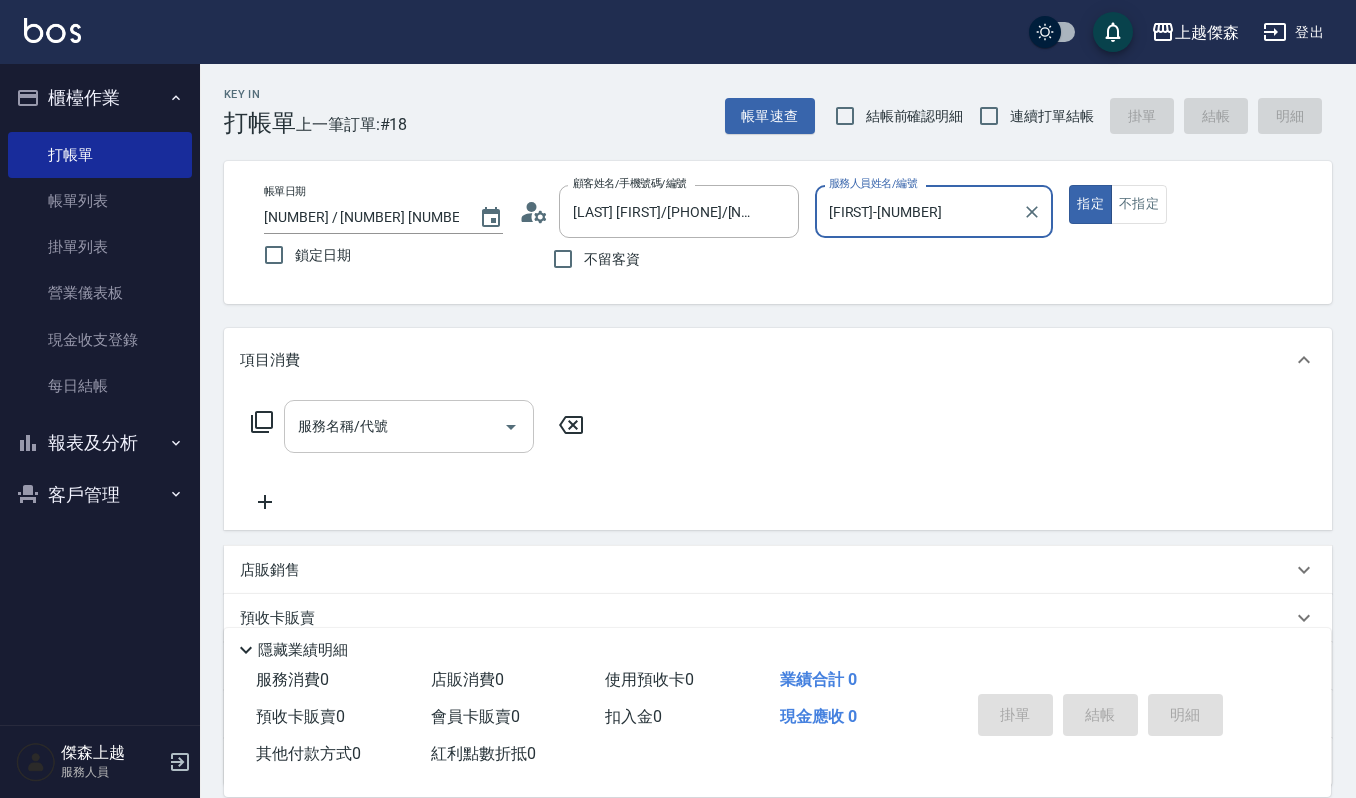 click on "服務名稱/代號" at bounding box center [394, 426] 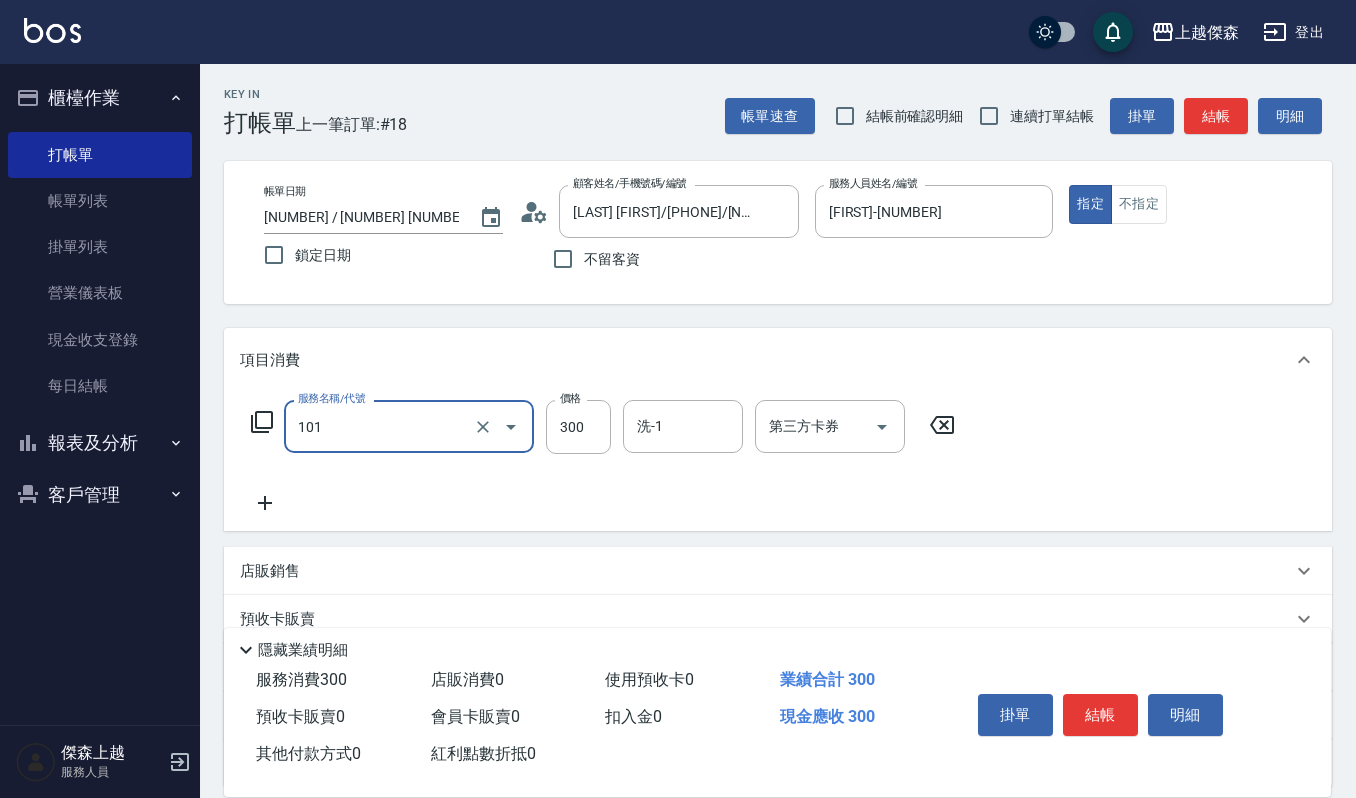 type on "一般洗髮(101)" 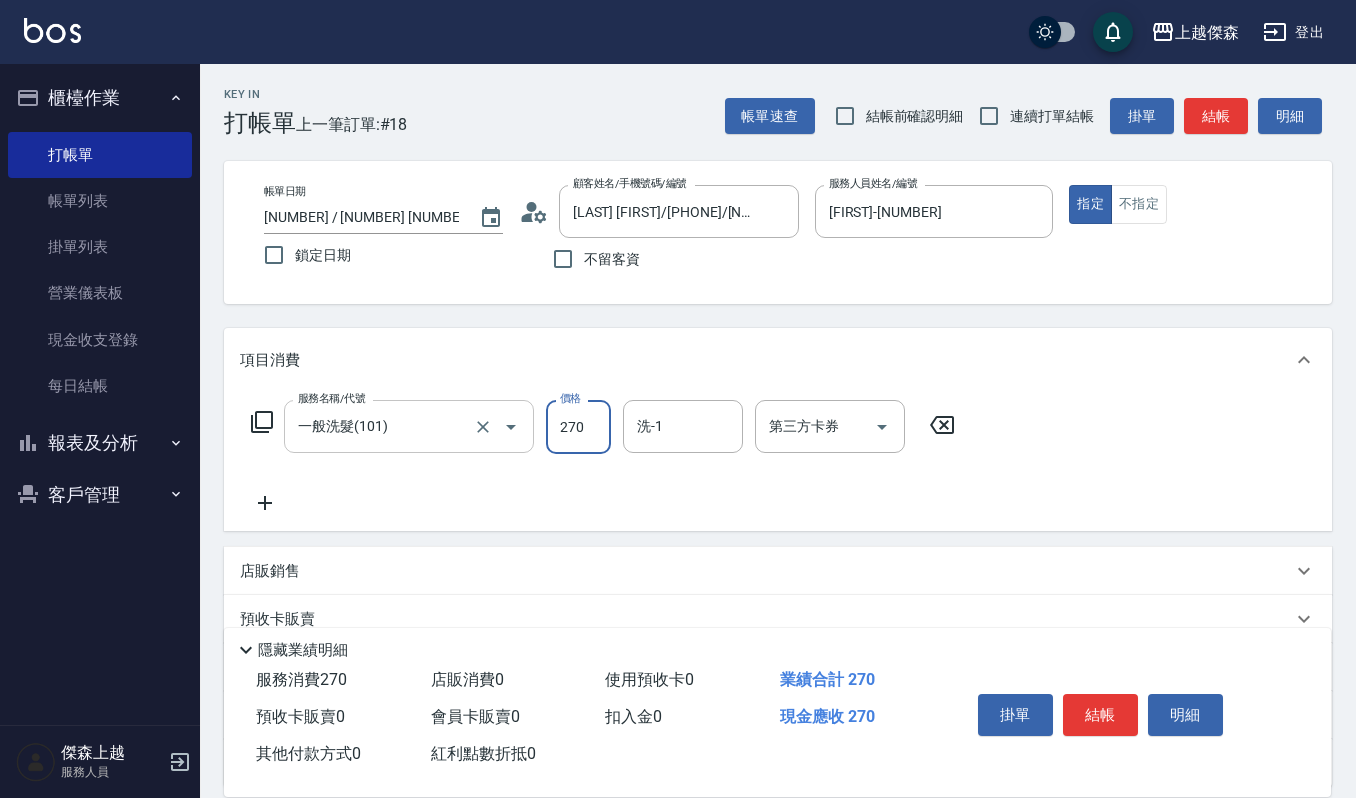 type on "270" 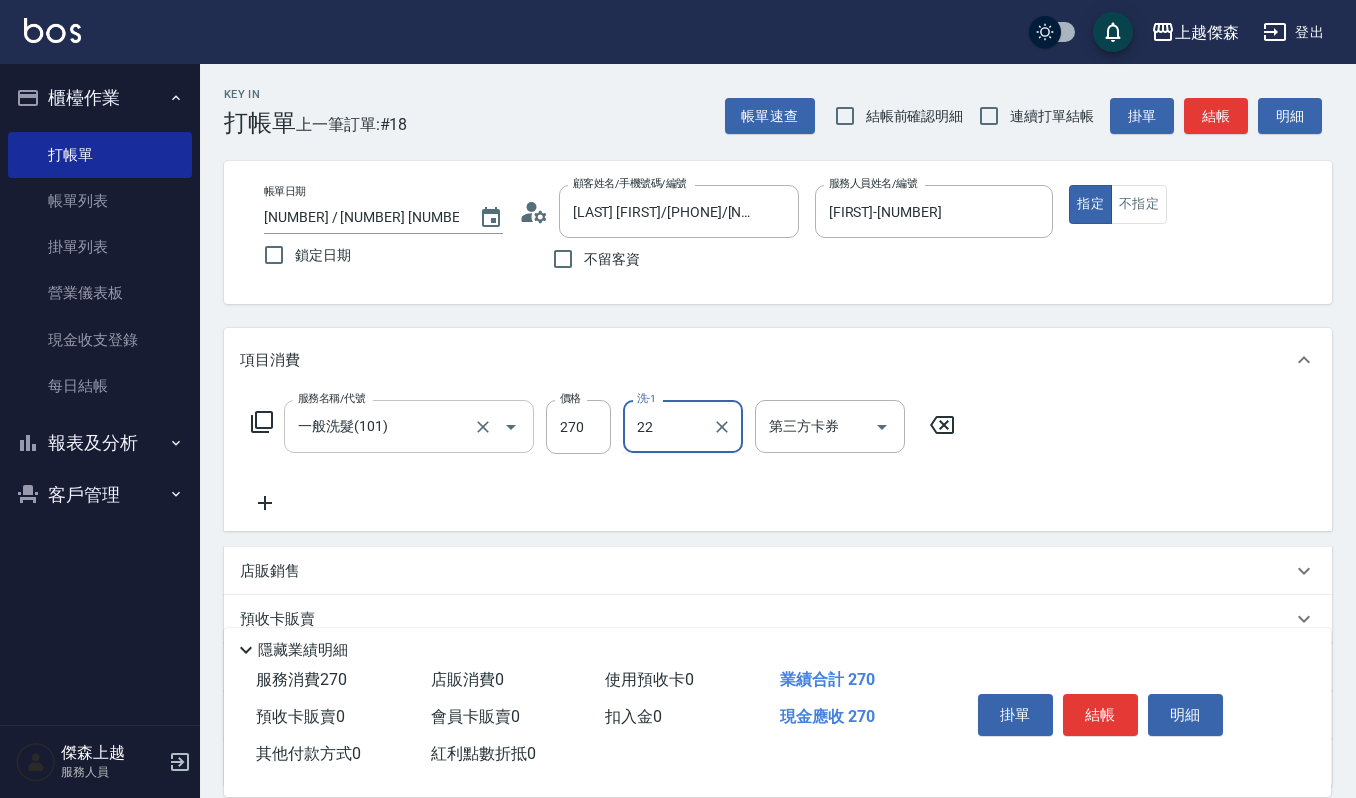 type on "[LAST_NAME]-22" 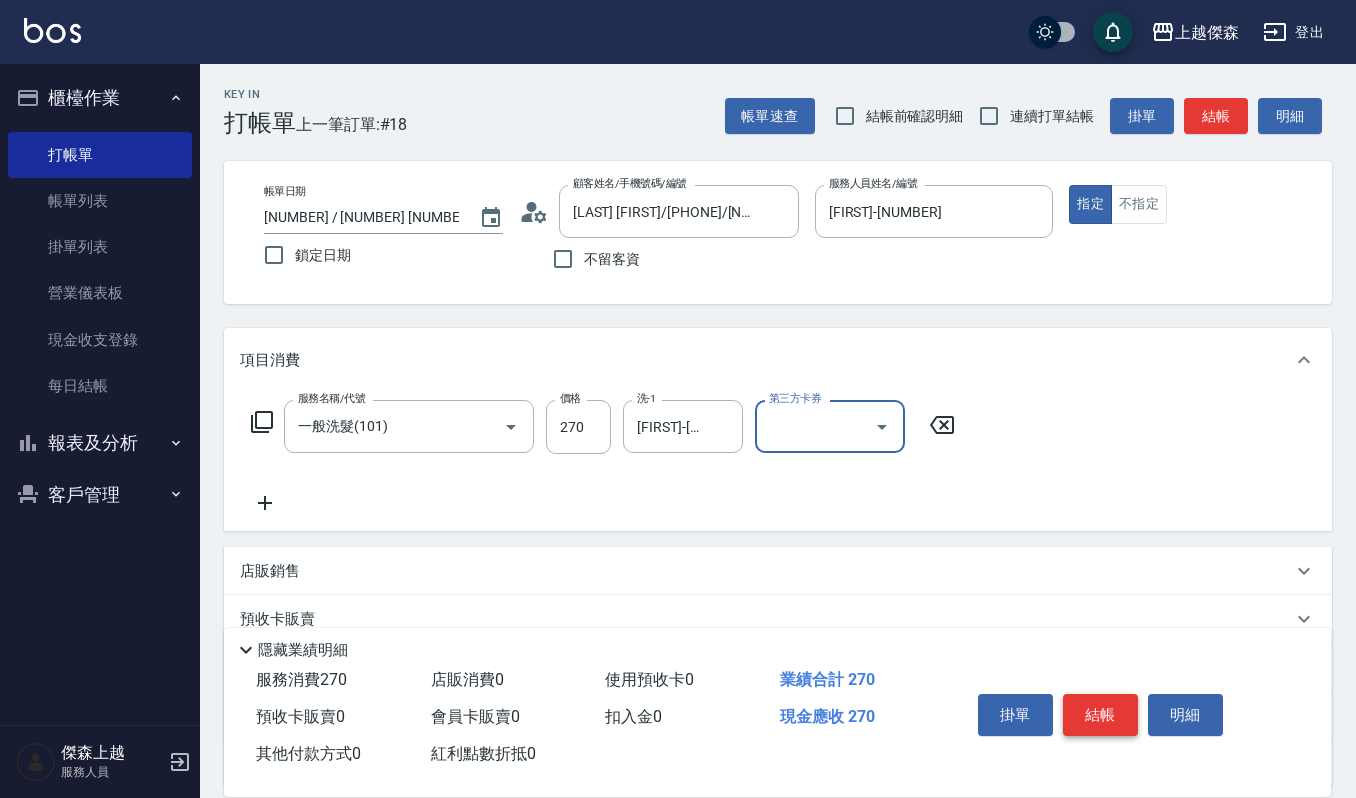 click on "結帳" at bounding box center [1100, 715] 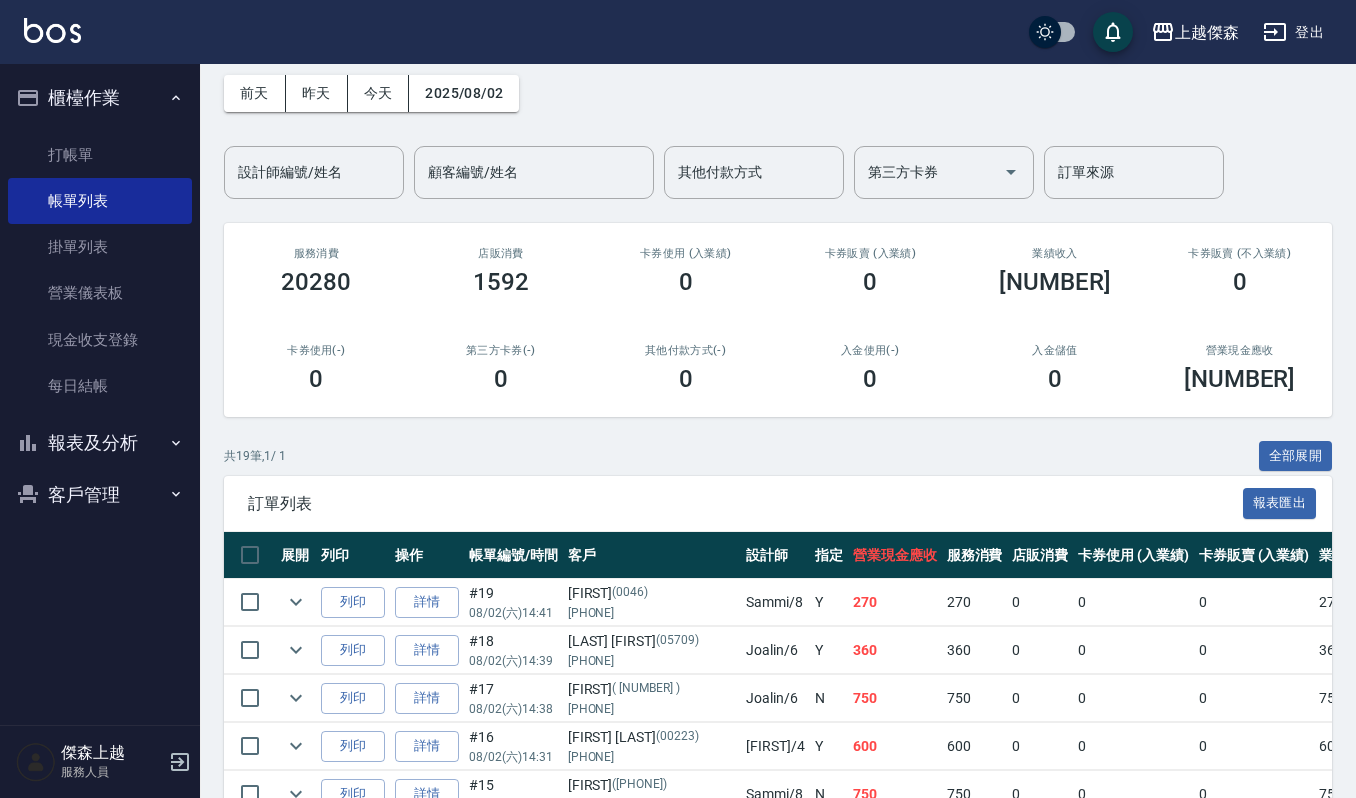 scroll, scrollTop: 133, scrollLeft: 0, axis: vertical 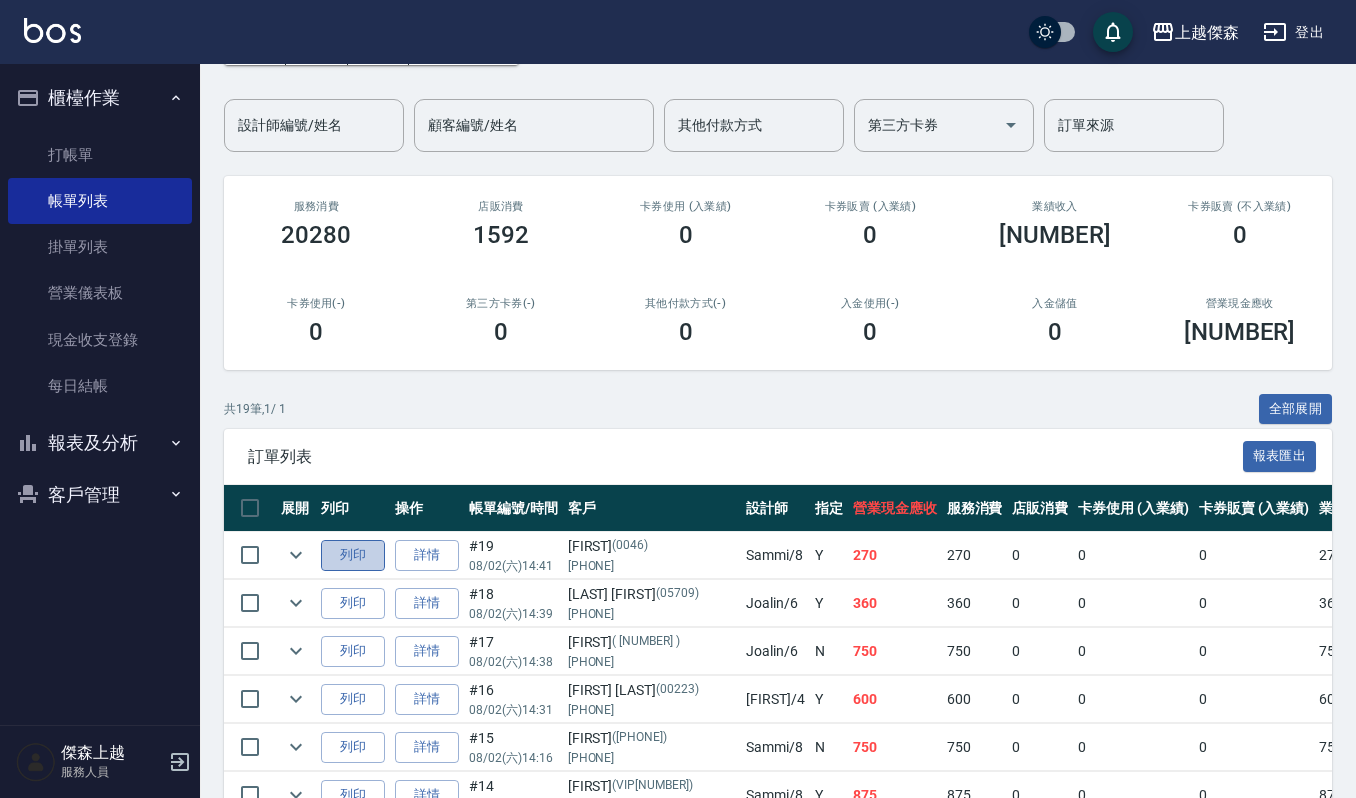 click on "列印" at bounding box center (353, 555) 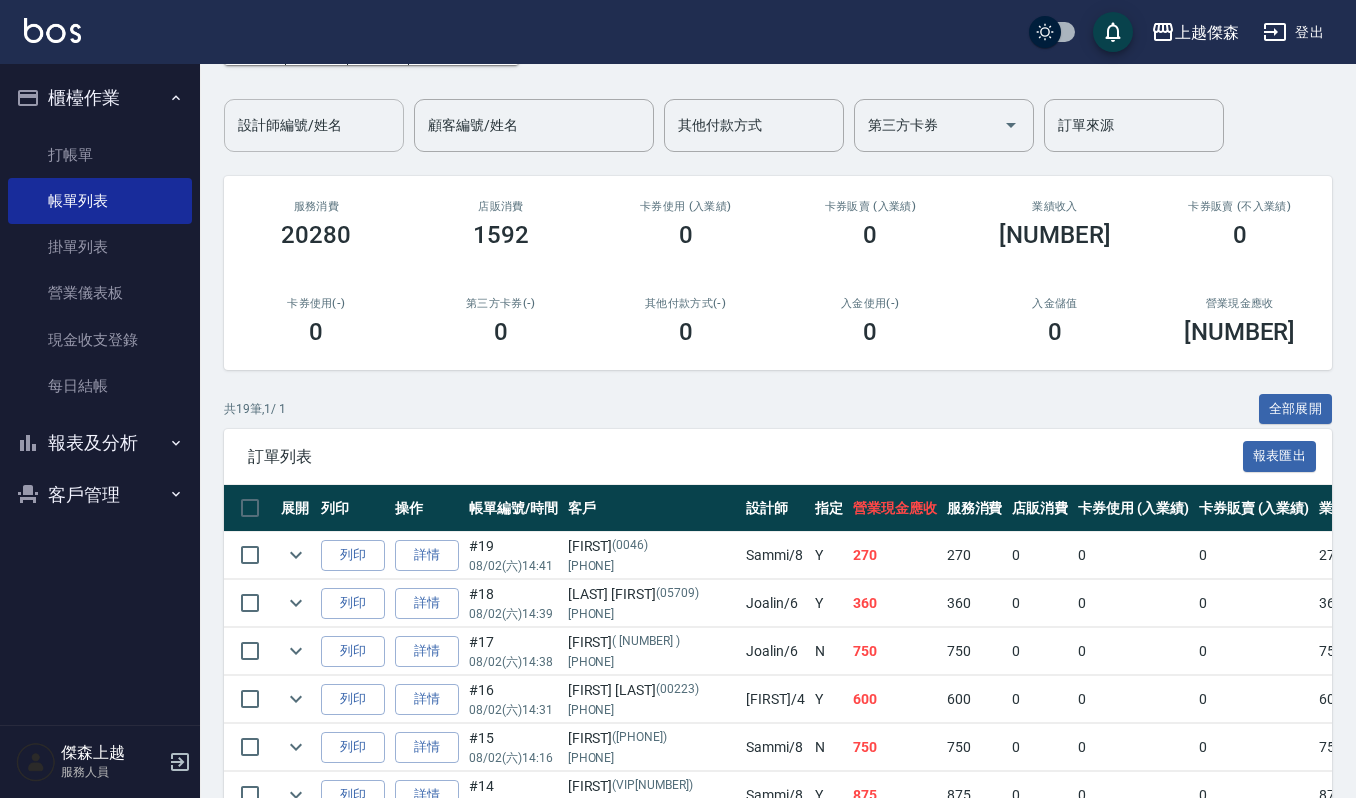 click on "設計師編號/姓名" at bounding box center (314, 125) 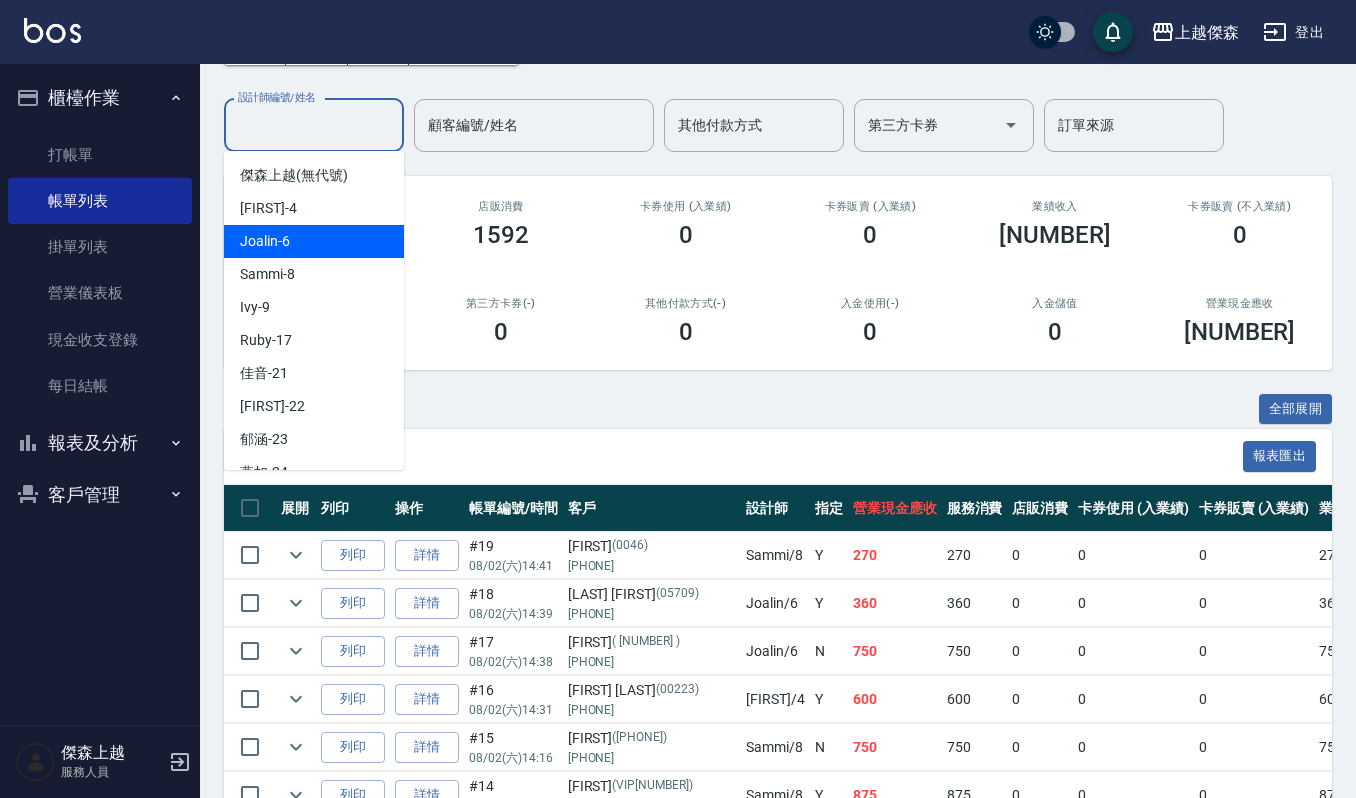 click on "Joalin -6" at bounding box center (314, 241) 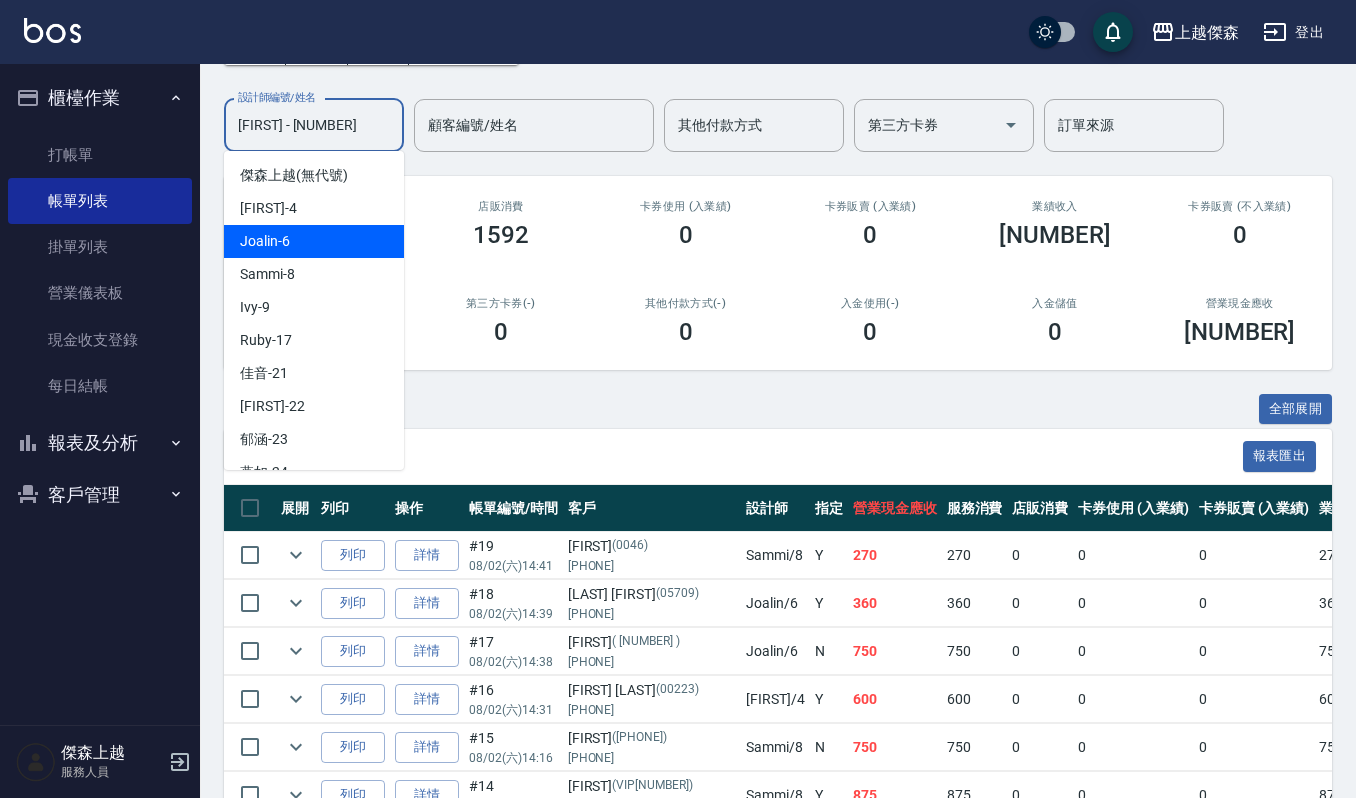 scroll, scrollTop: 0, scrollLeft: 0, axis: both 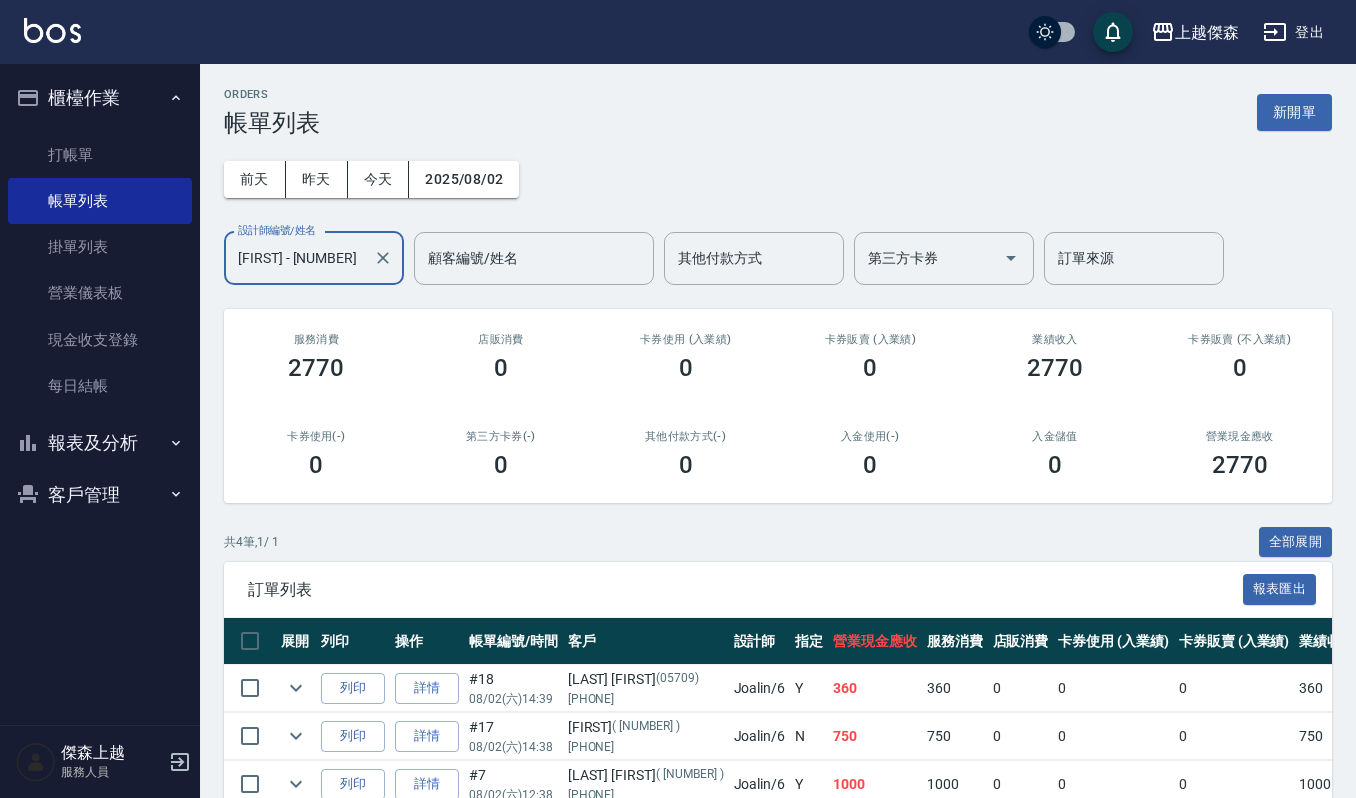 click on "Joalin-6" at bounding box center [299, 258] 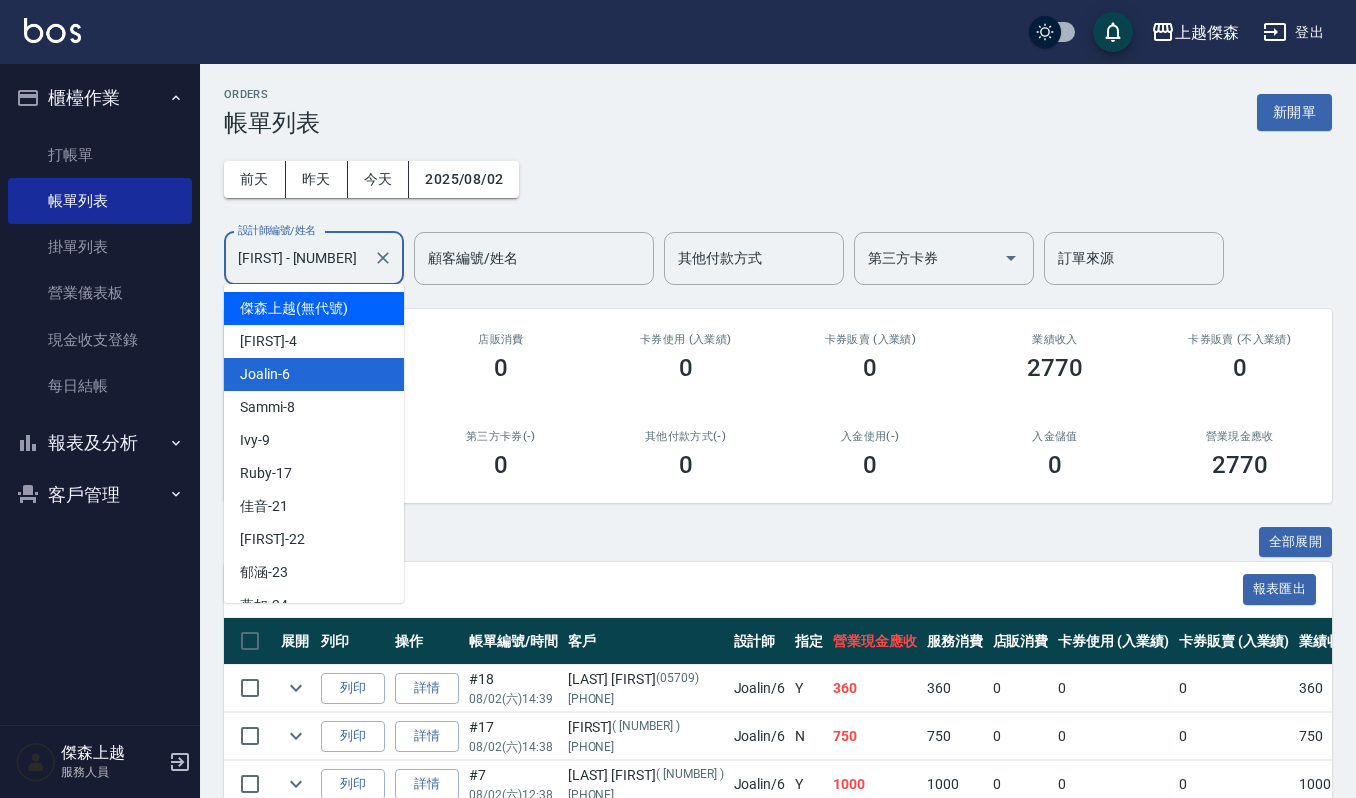 click on "傑森上越 (無代號)" at bounding box center [294, 308] 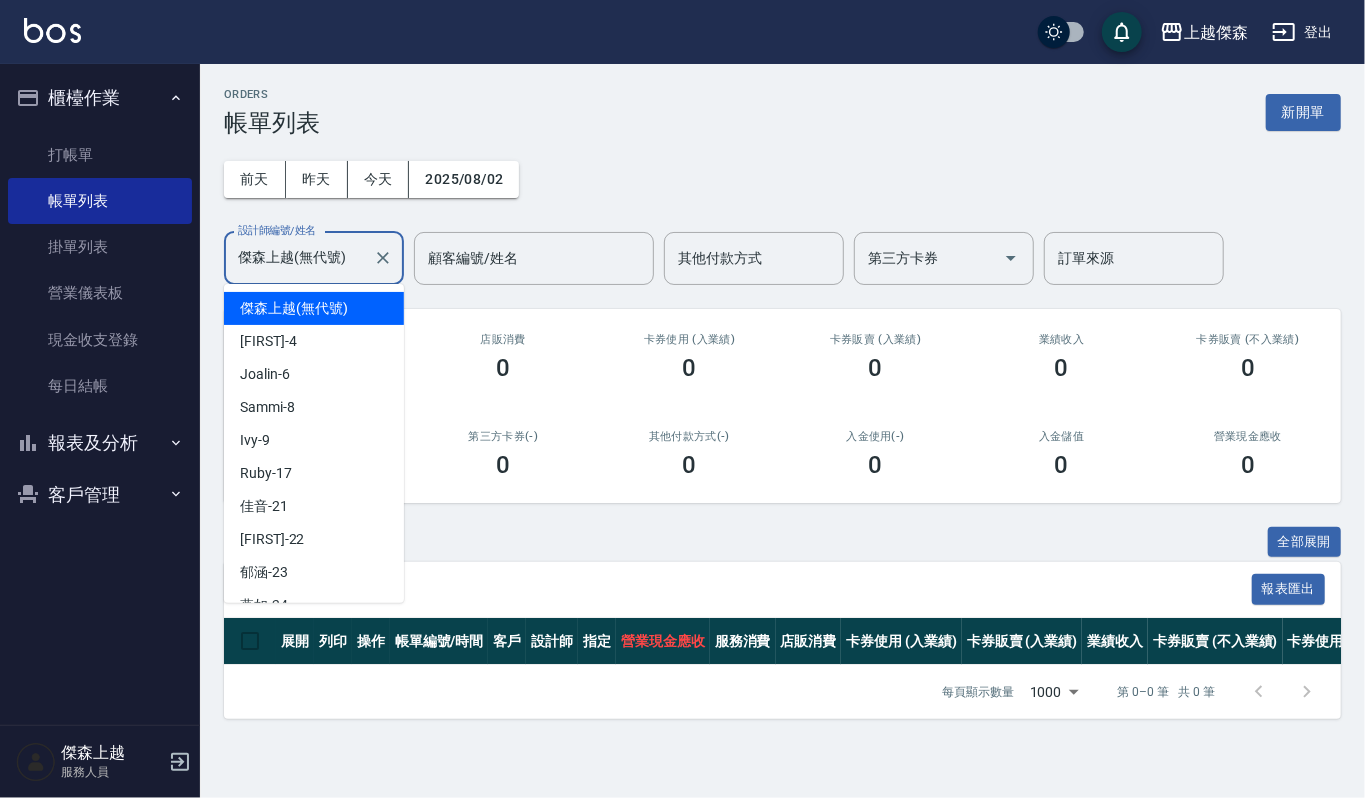 click on "傑森上越(無代號)" at bounding box center [299, 258] 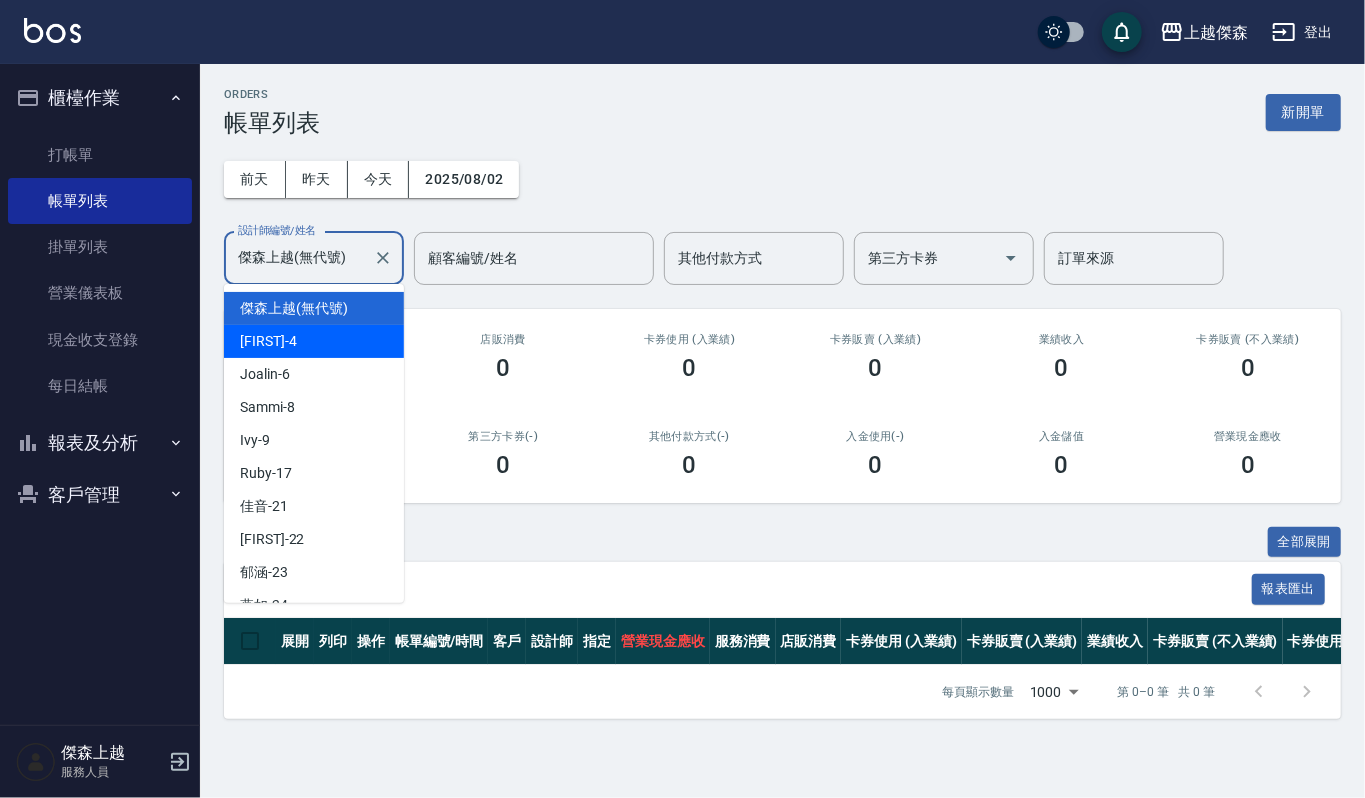 click on "吉兒 -4" at bounding box center (314, 341) 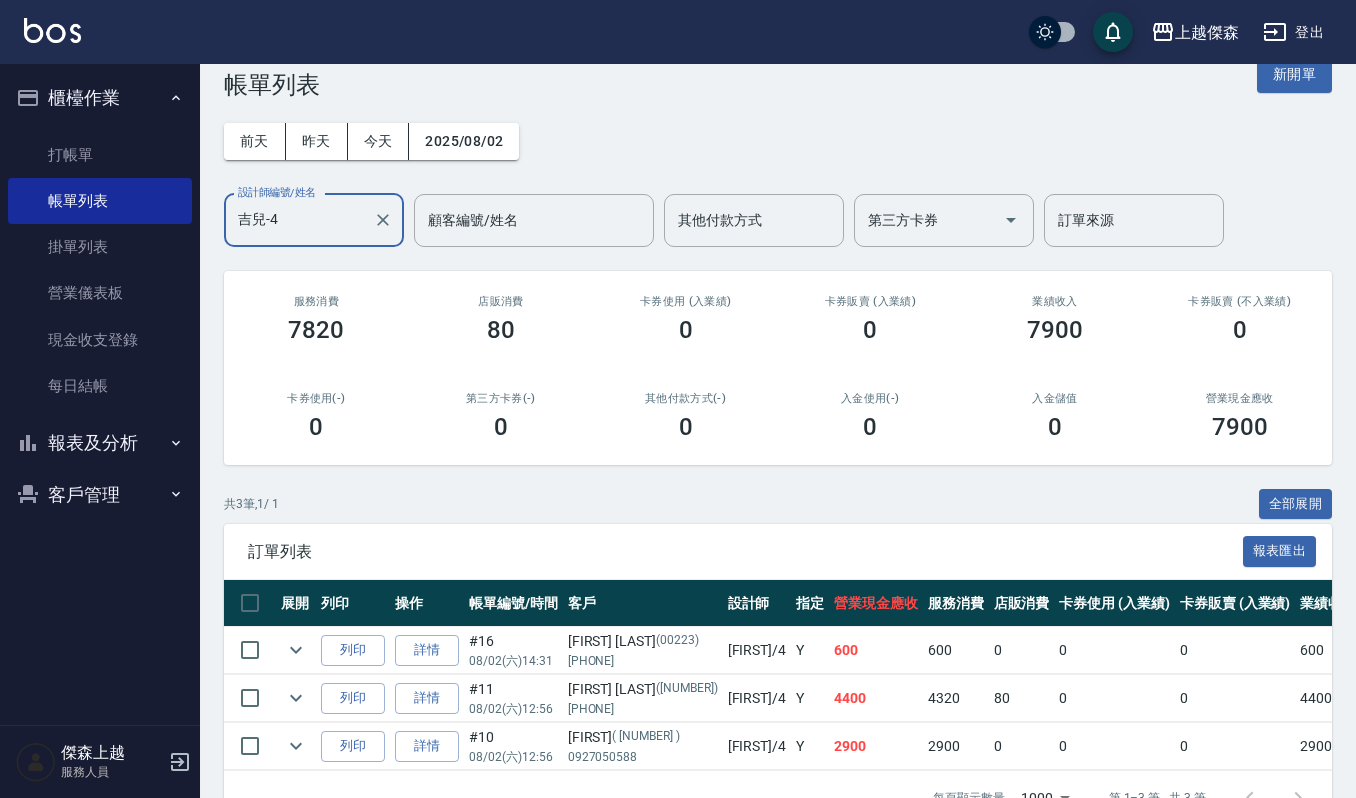 scroll, scrollTop: 0, scrollLeft: 0, axis: both 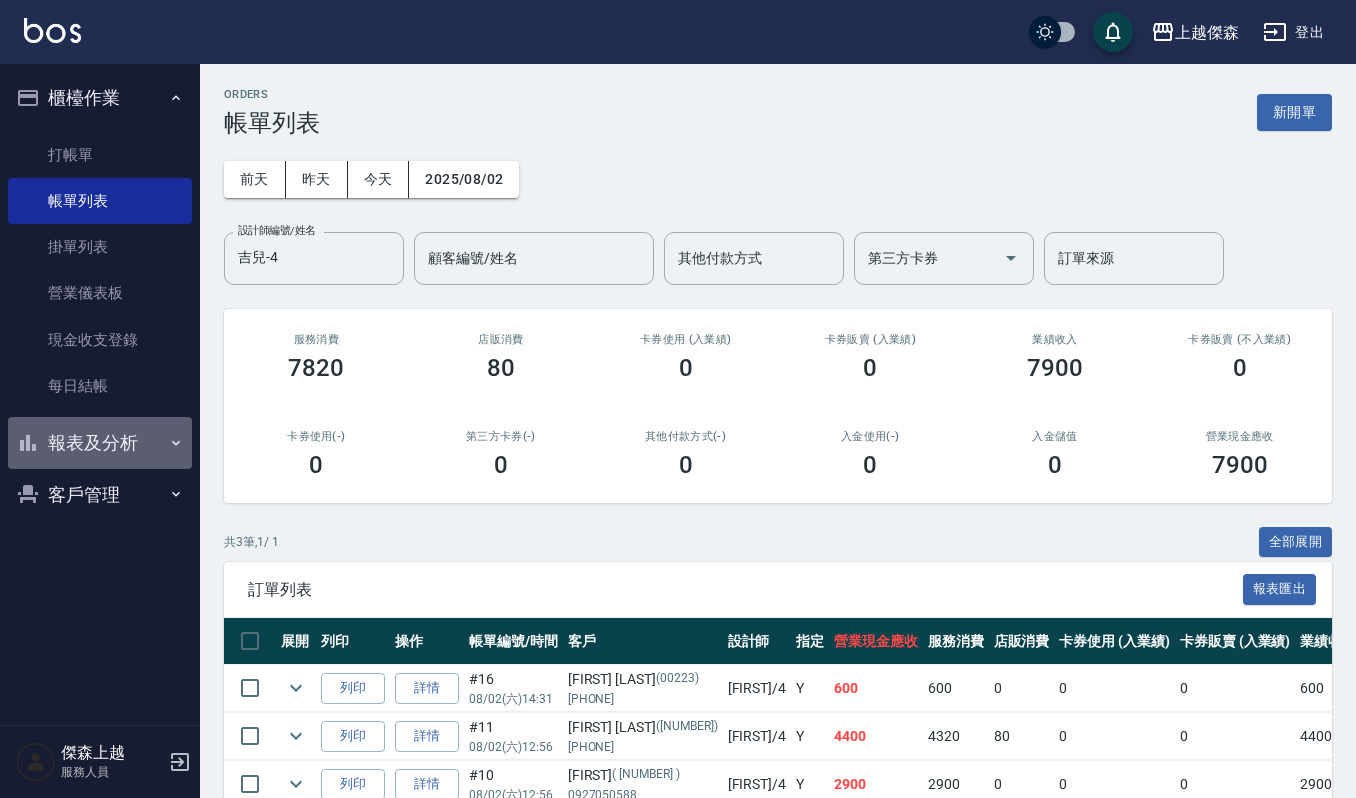 click on "報表及分析" at bounding box center (100, 443) 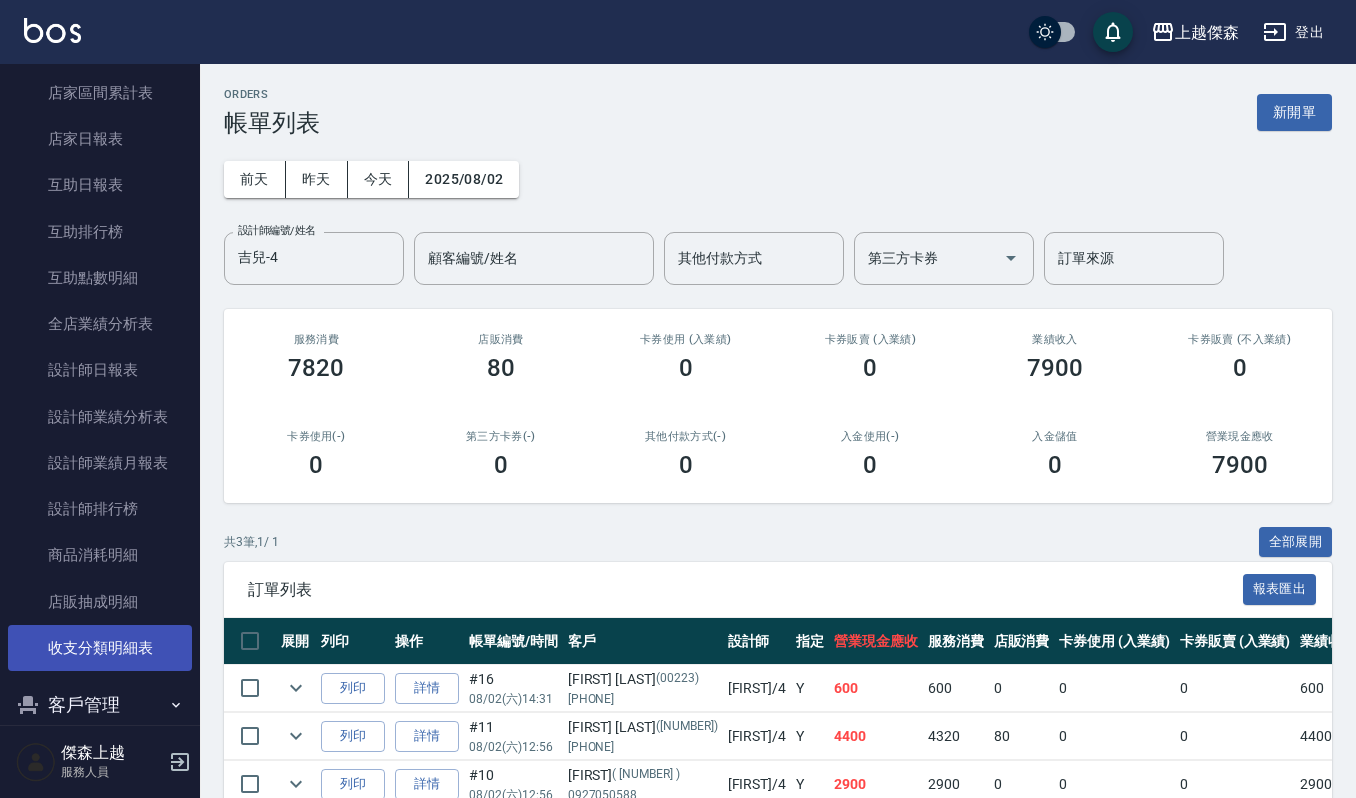 scroll, scrollTop: 482, scrollLeft: 0, axis: vertical 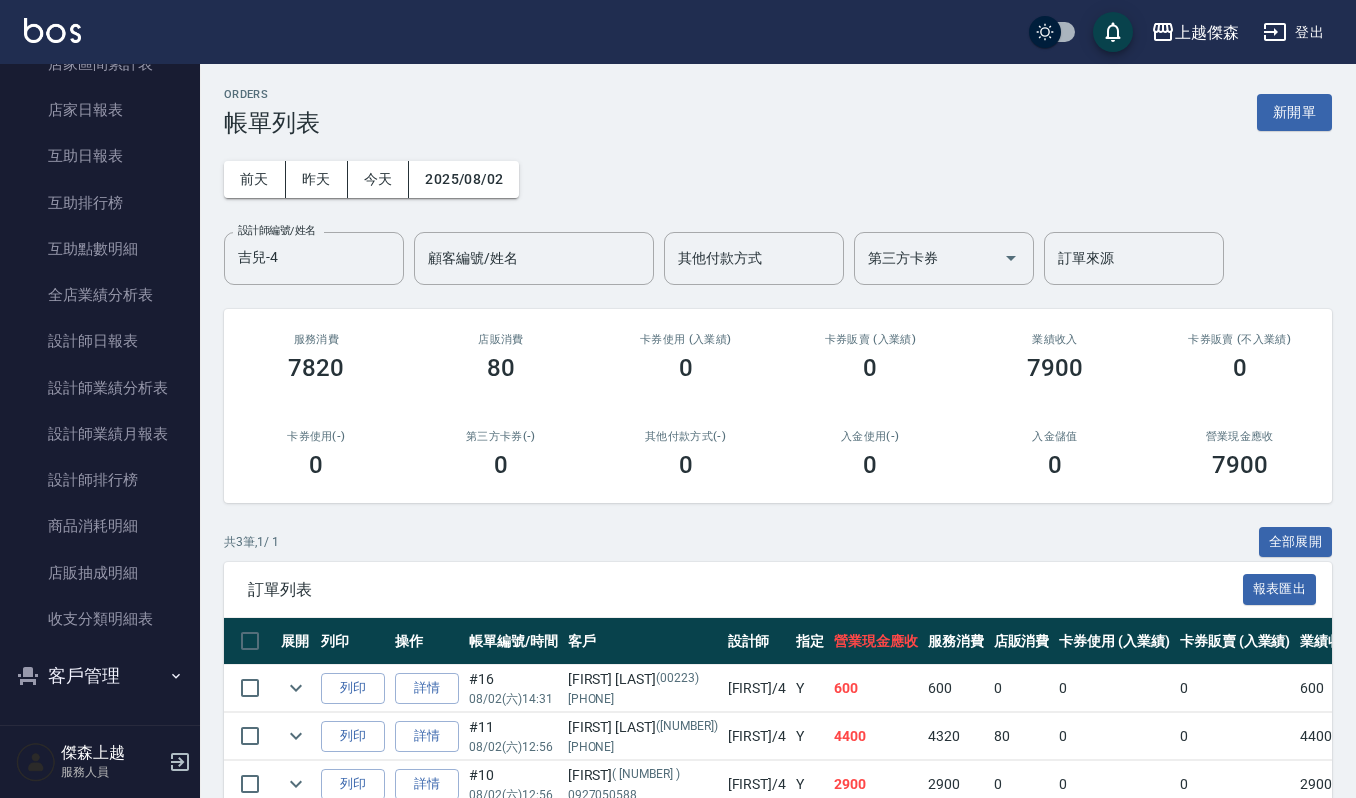 click on "客戶管理" at bounding box center [100, 676] 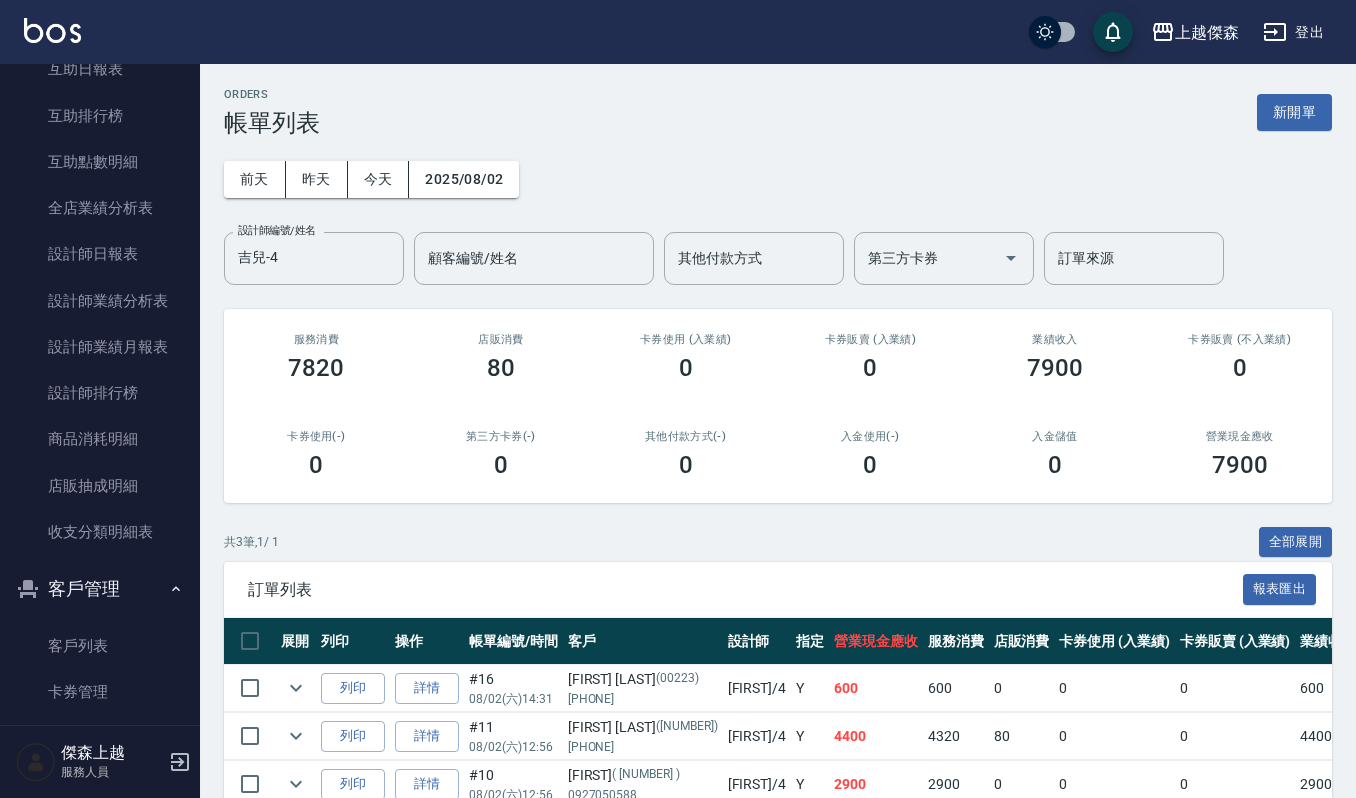 scroll, scrollTop: 616, scrollLeft: 0, axis: vertical 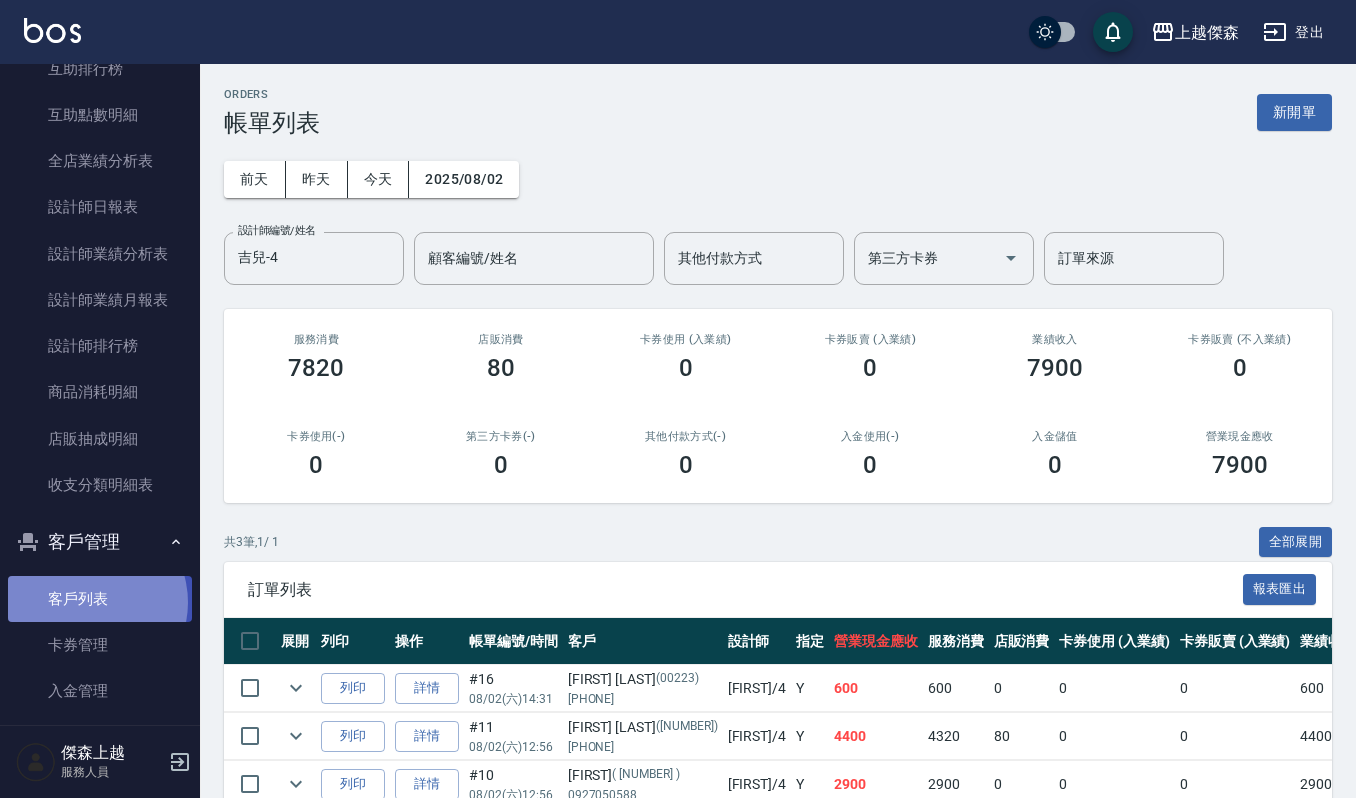 click on "客戶列表" at bounding box center (100, 599) 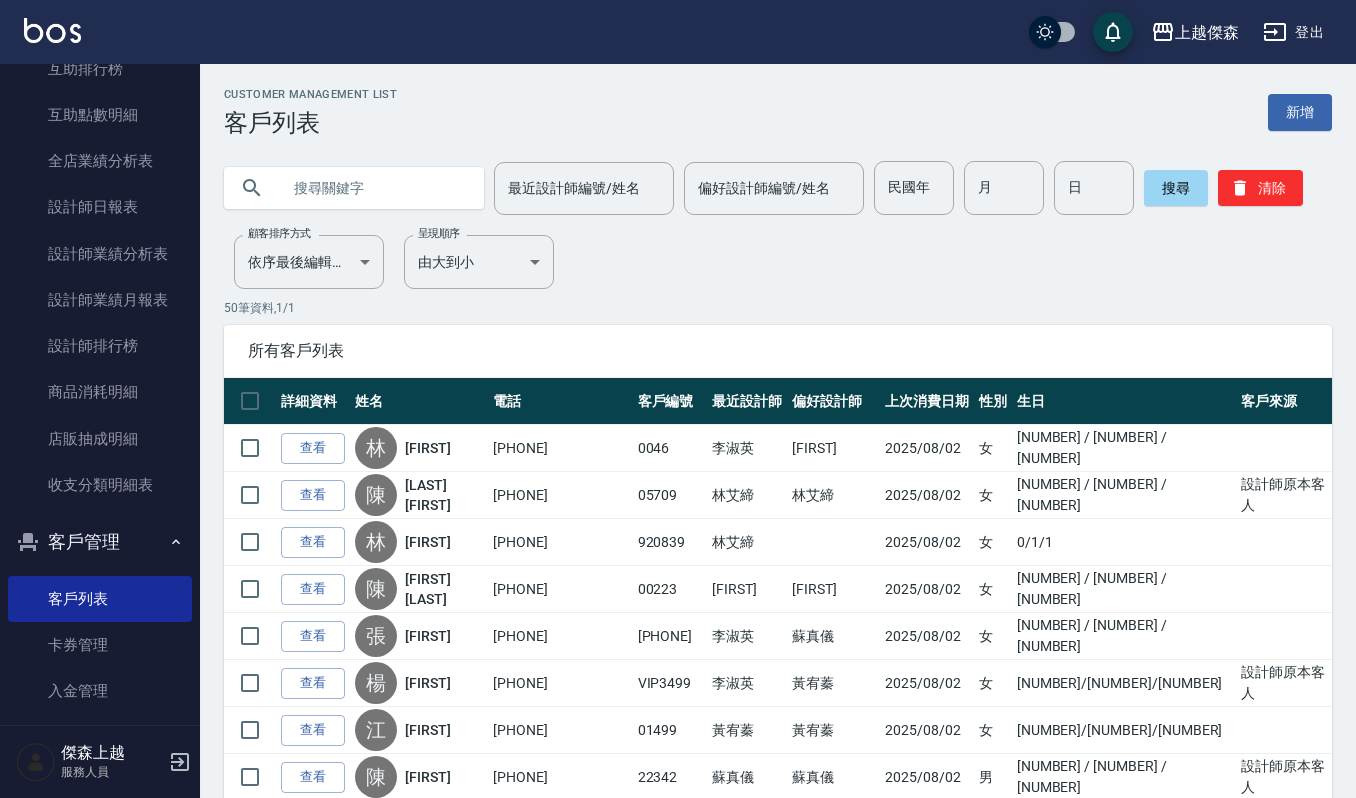 click at bounding box center [374, 188] 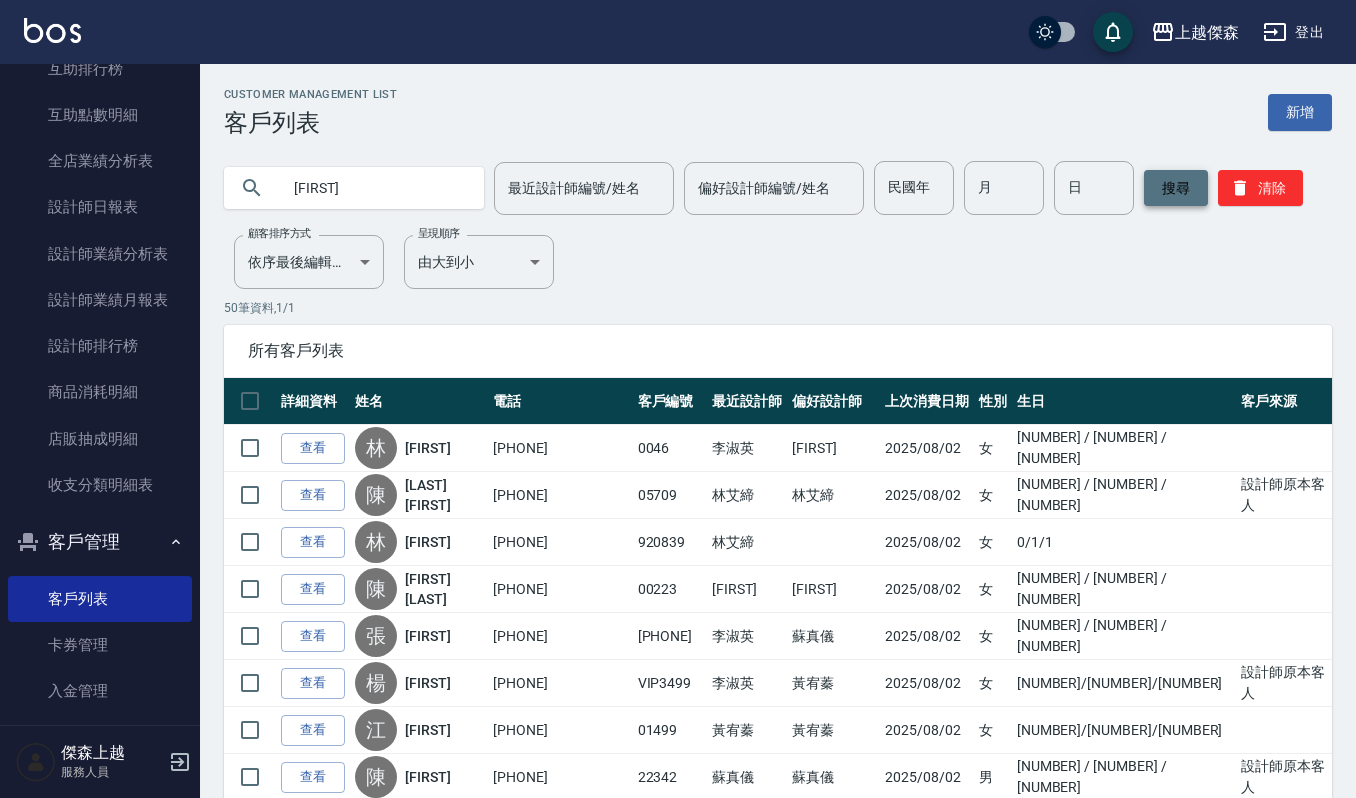 click on "搜尋" at bounding box center (1176, 188) 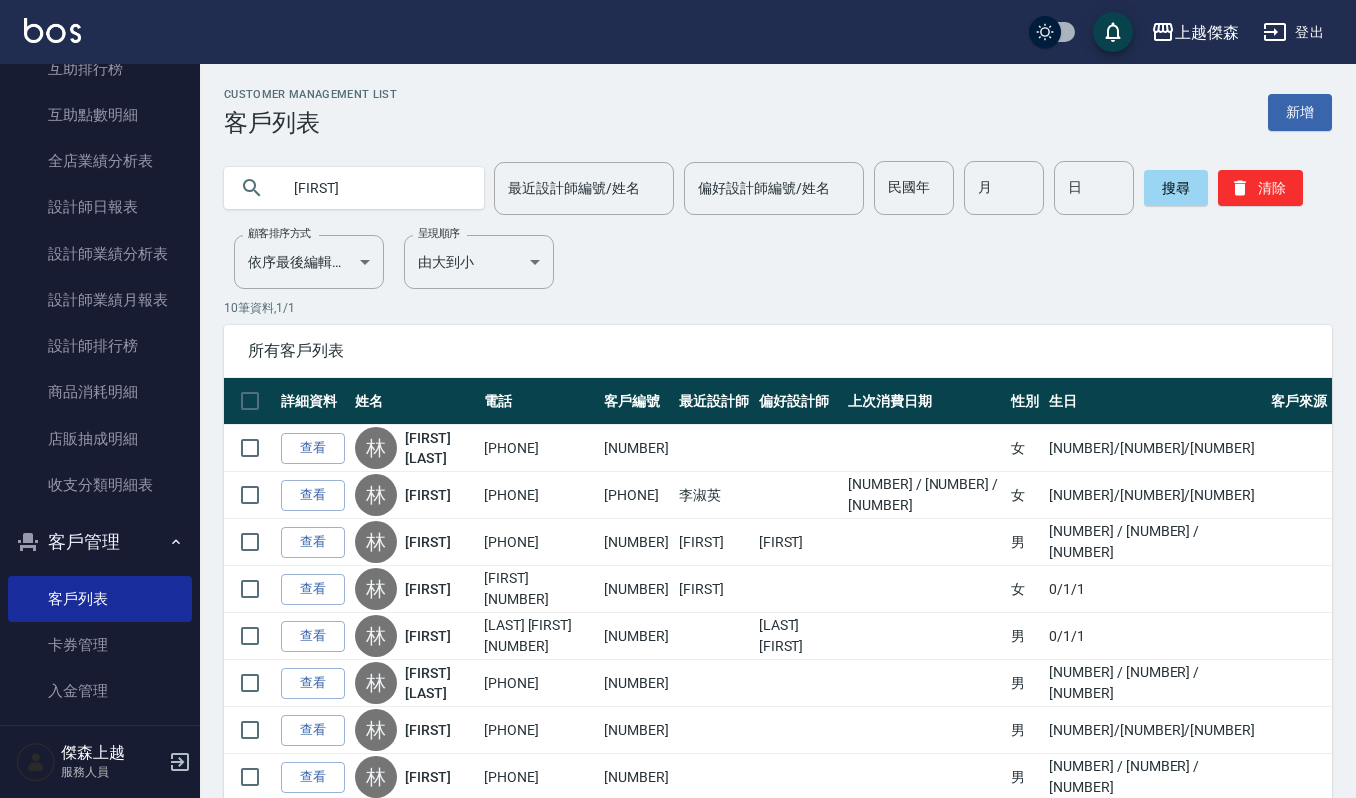 click on "林聖" at bounding box center [374, 188] 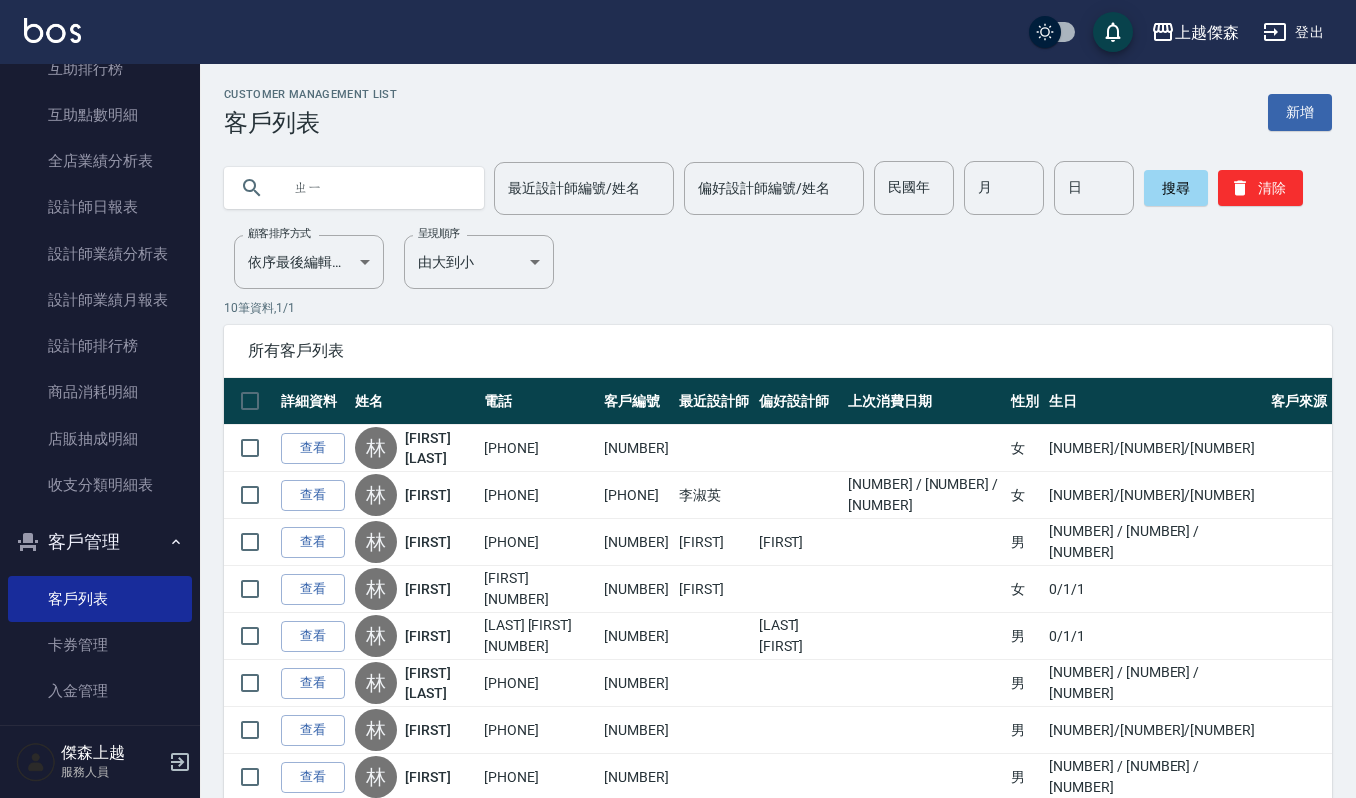 type on "ㄓ" 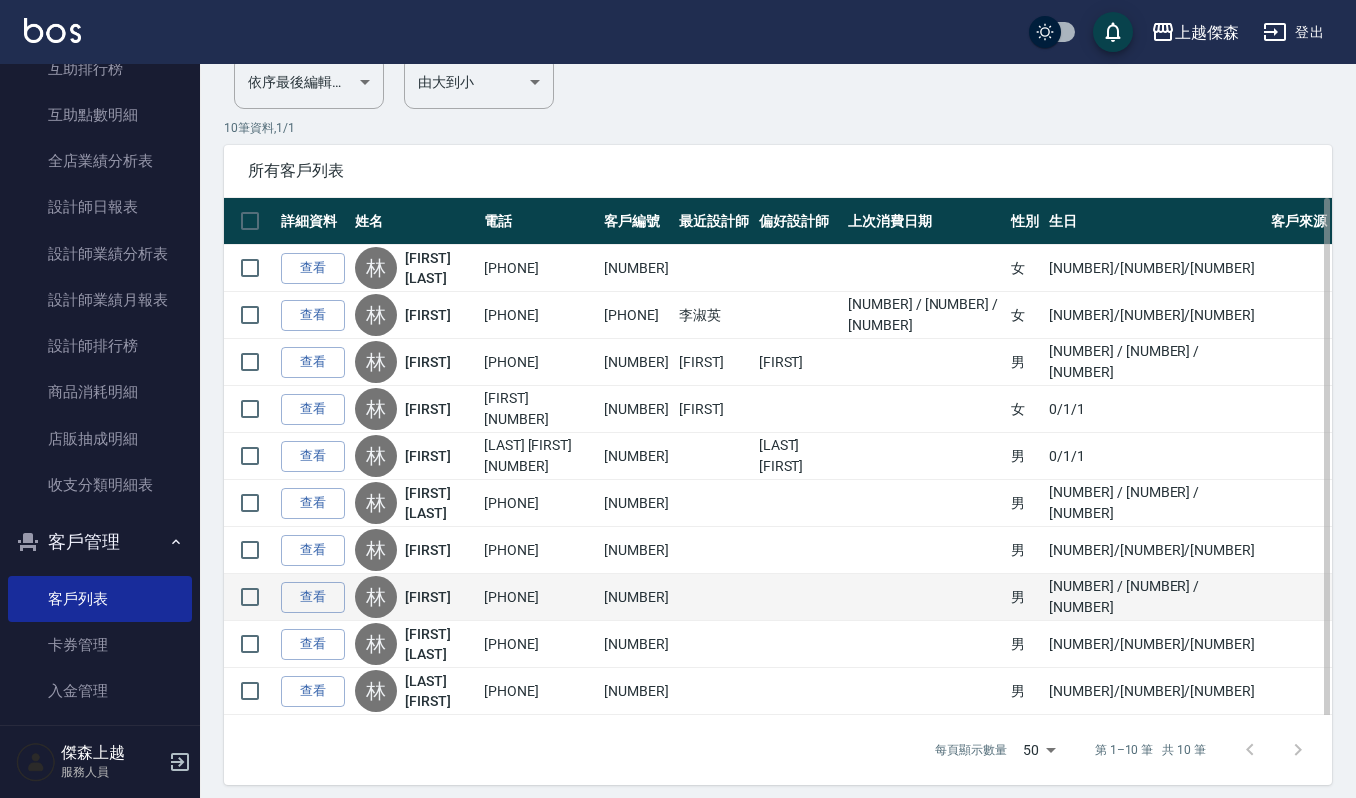 scroll, scrollTop: 0, scrollLeft: 0, axis: both 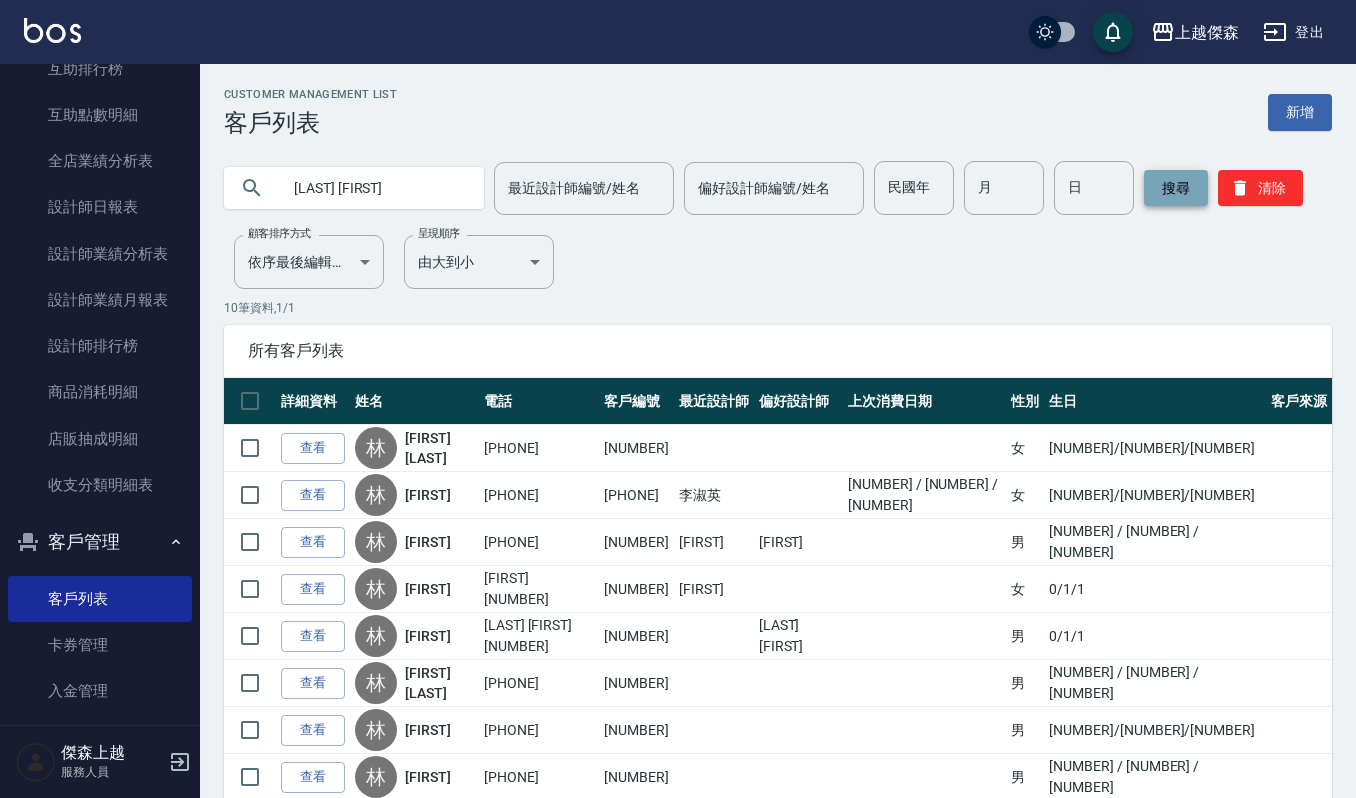 type on "林彣" 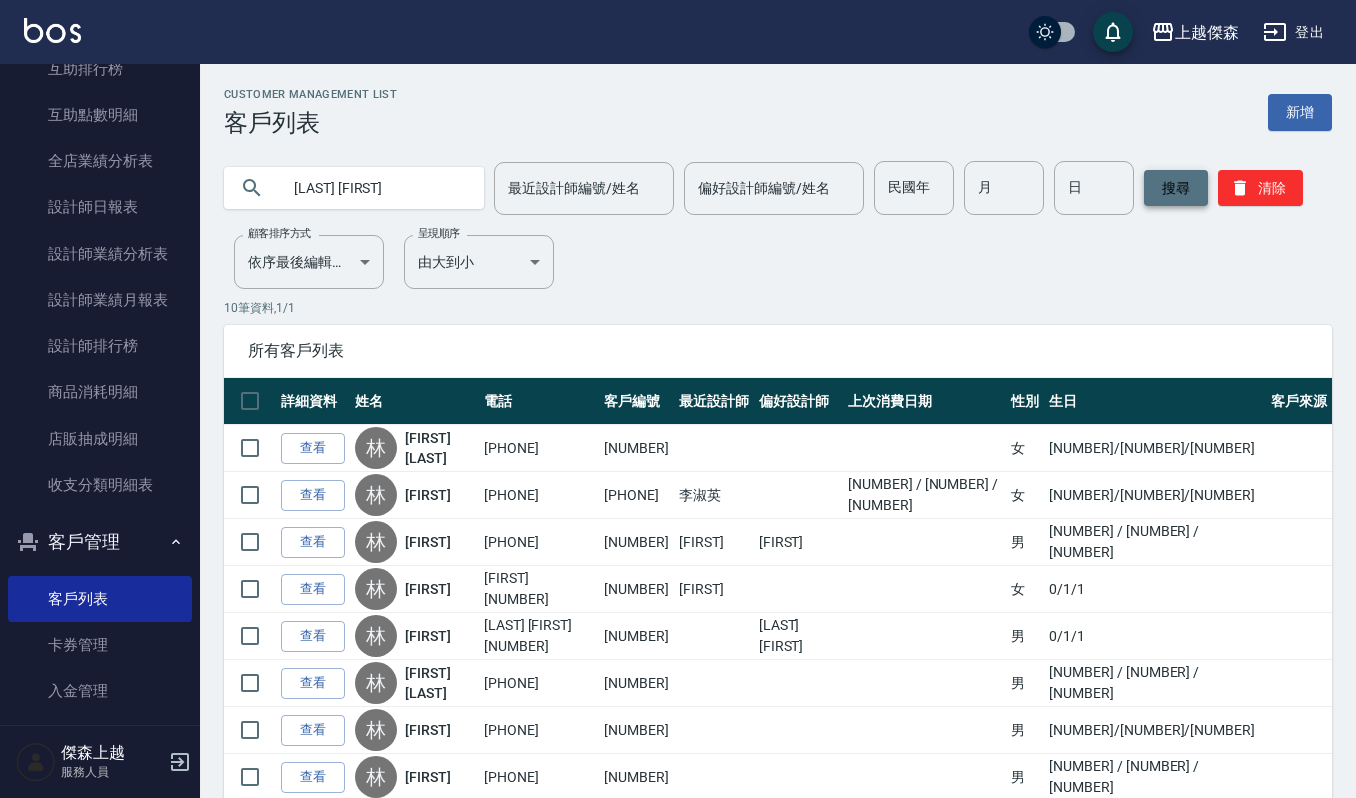 click on "搜尋" at bounding box center [1176, 188] 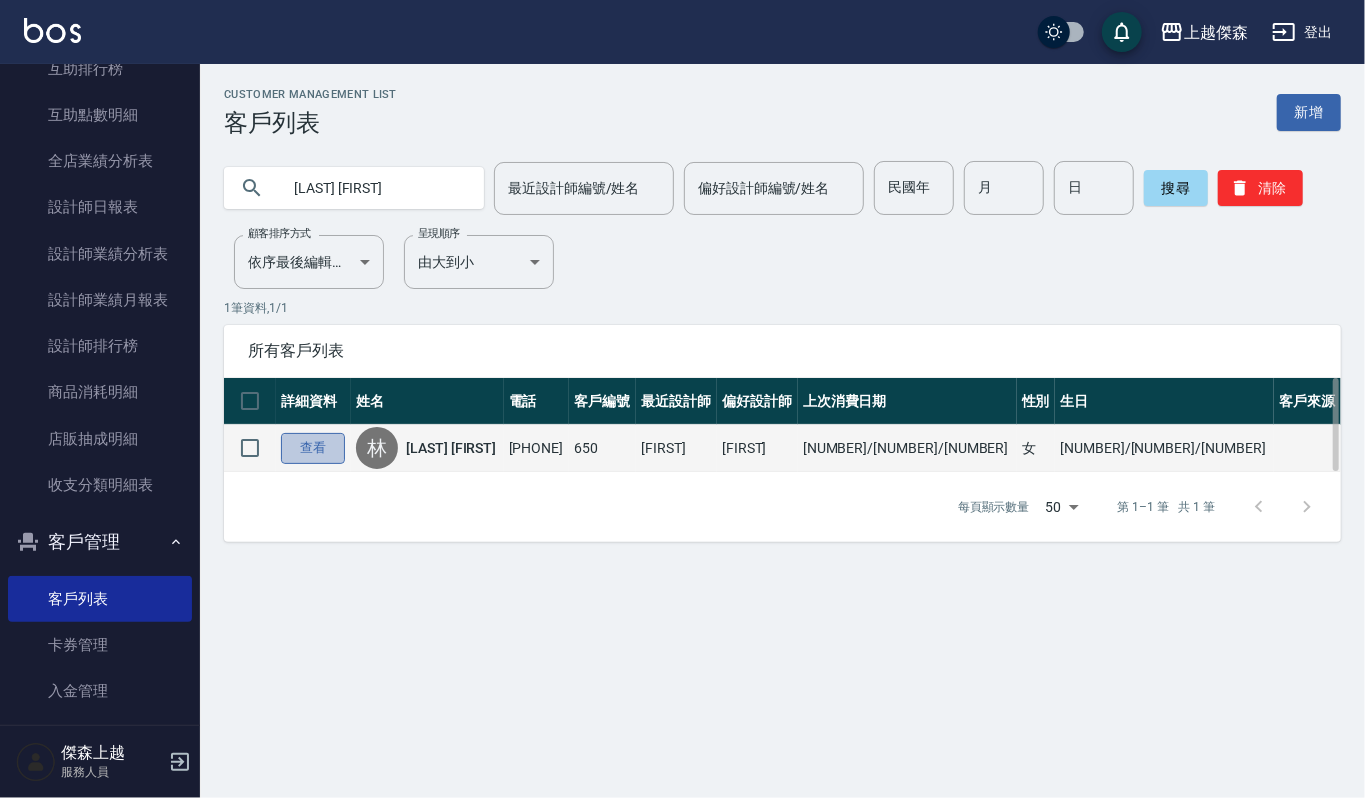 click on "查看" at bounding box center [313, 448] 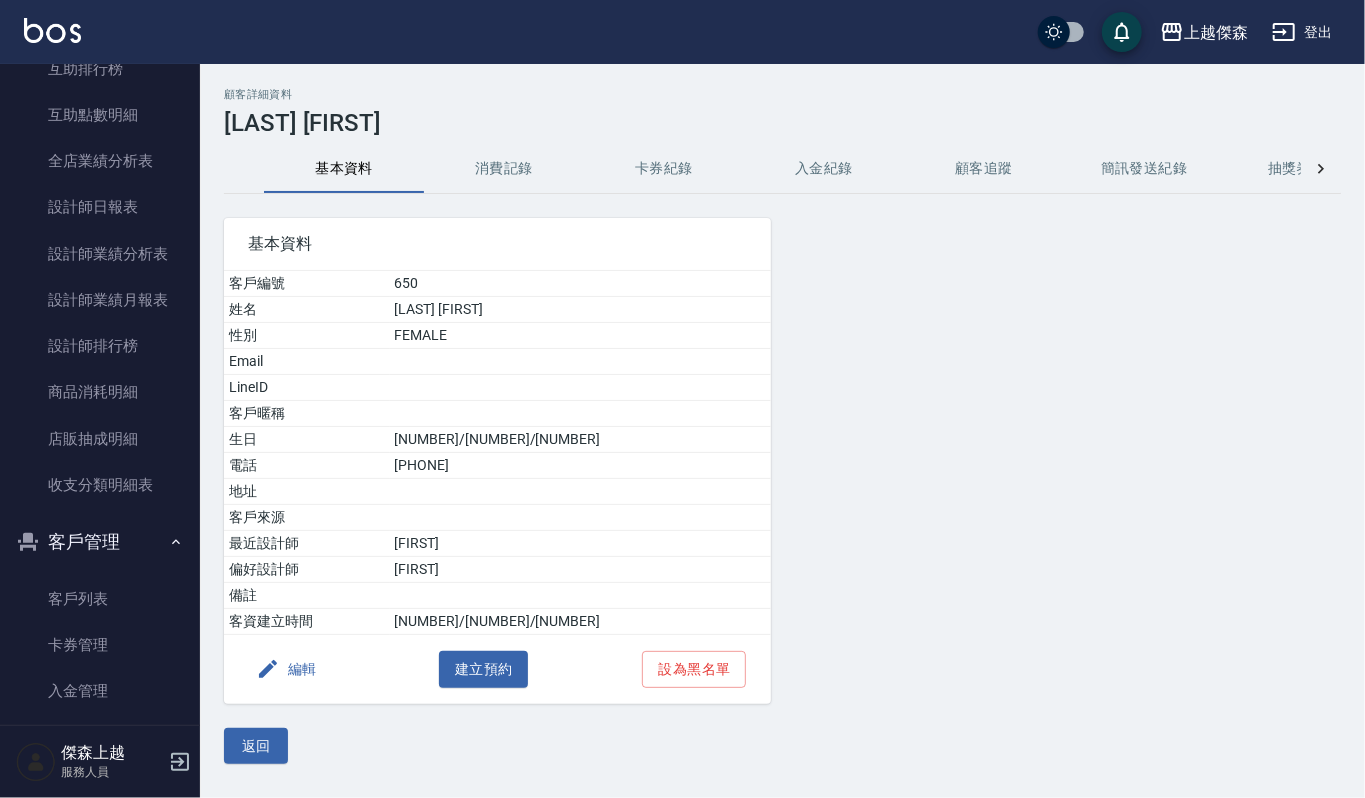 click on "消費記錄" at bounding box center [504, 169] 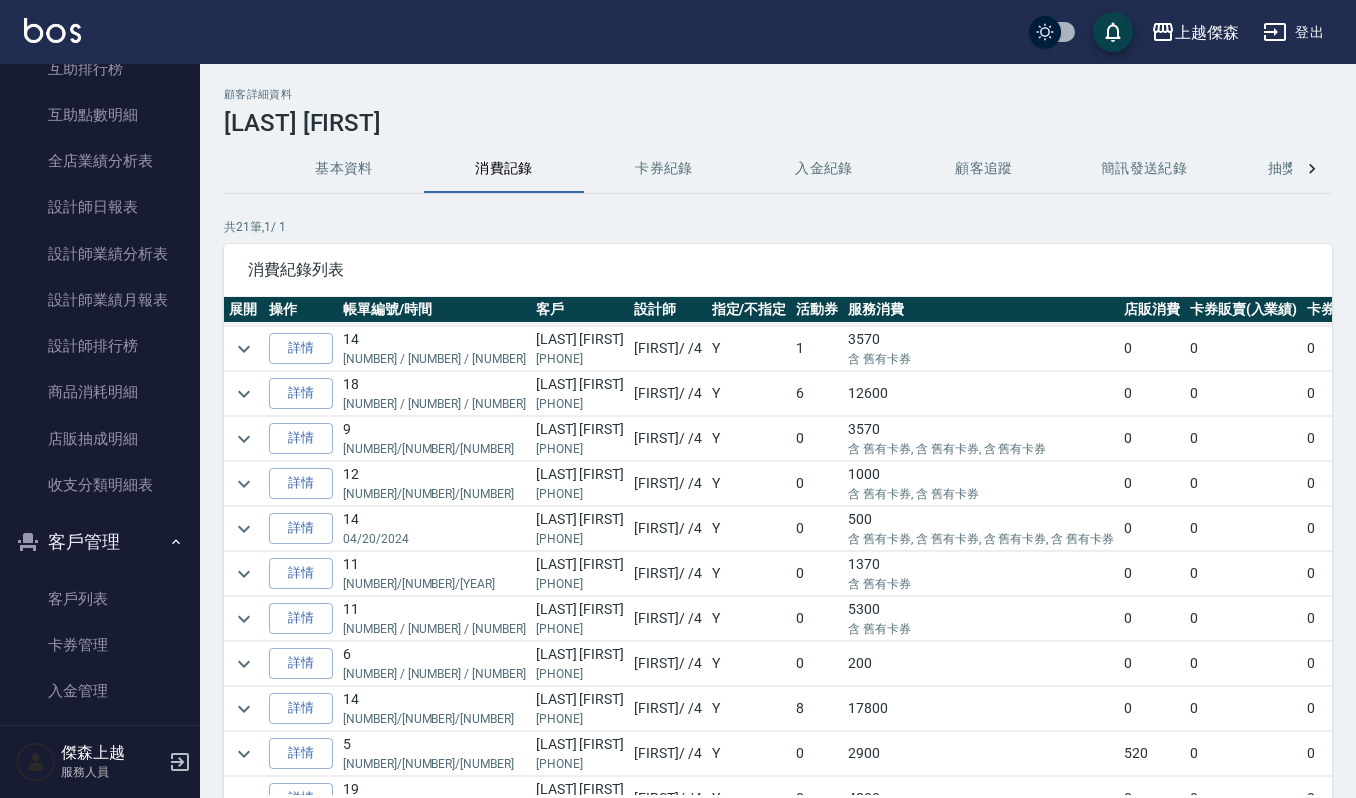 scroll, scrollTop: 133, scrollLeft: 0, axis: vertical 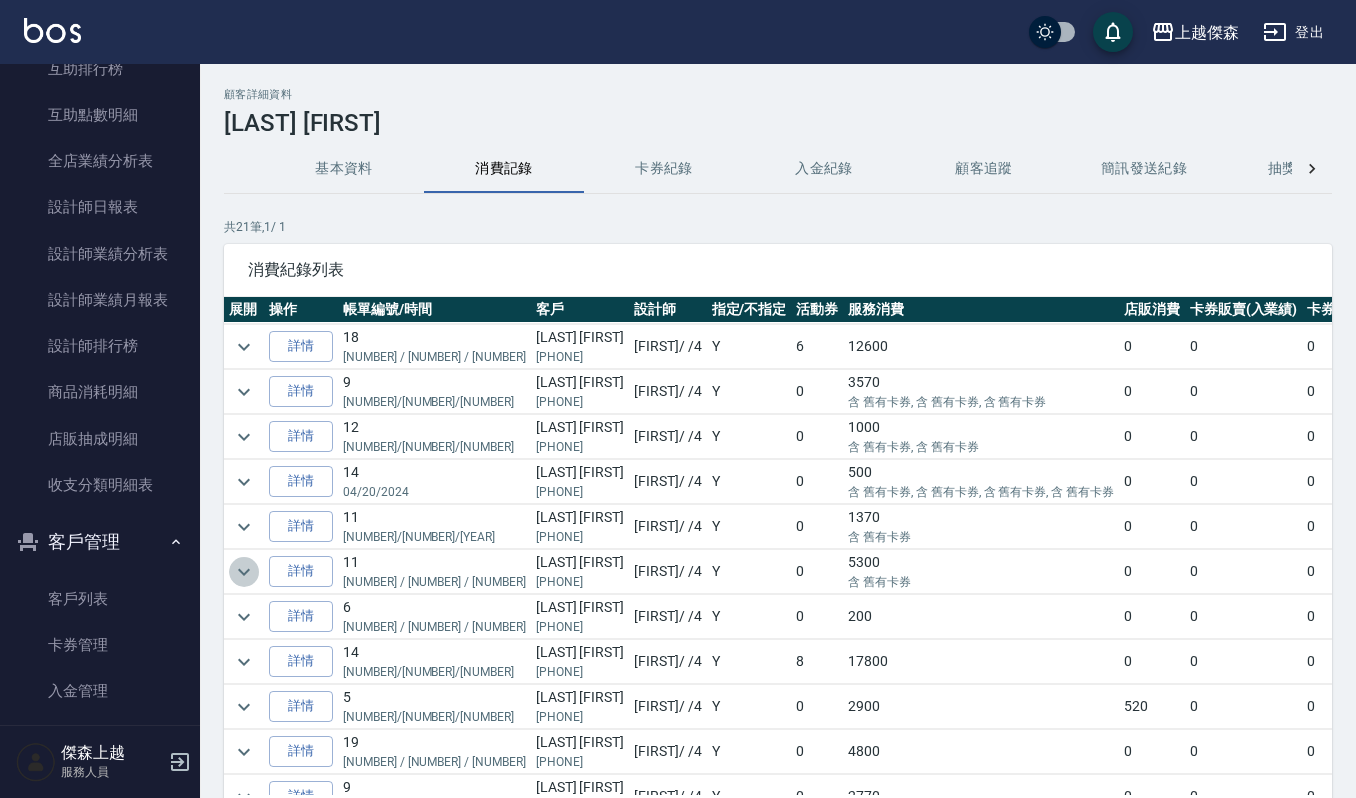 click 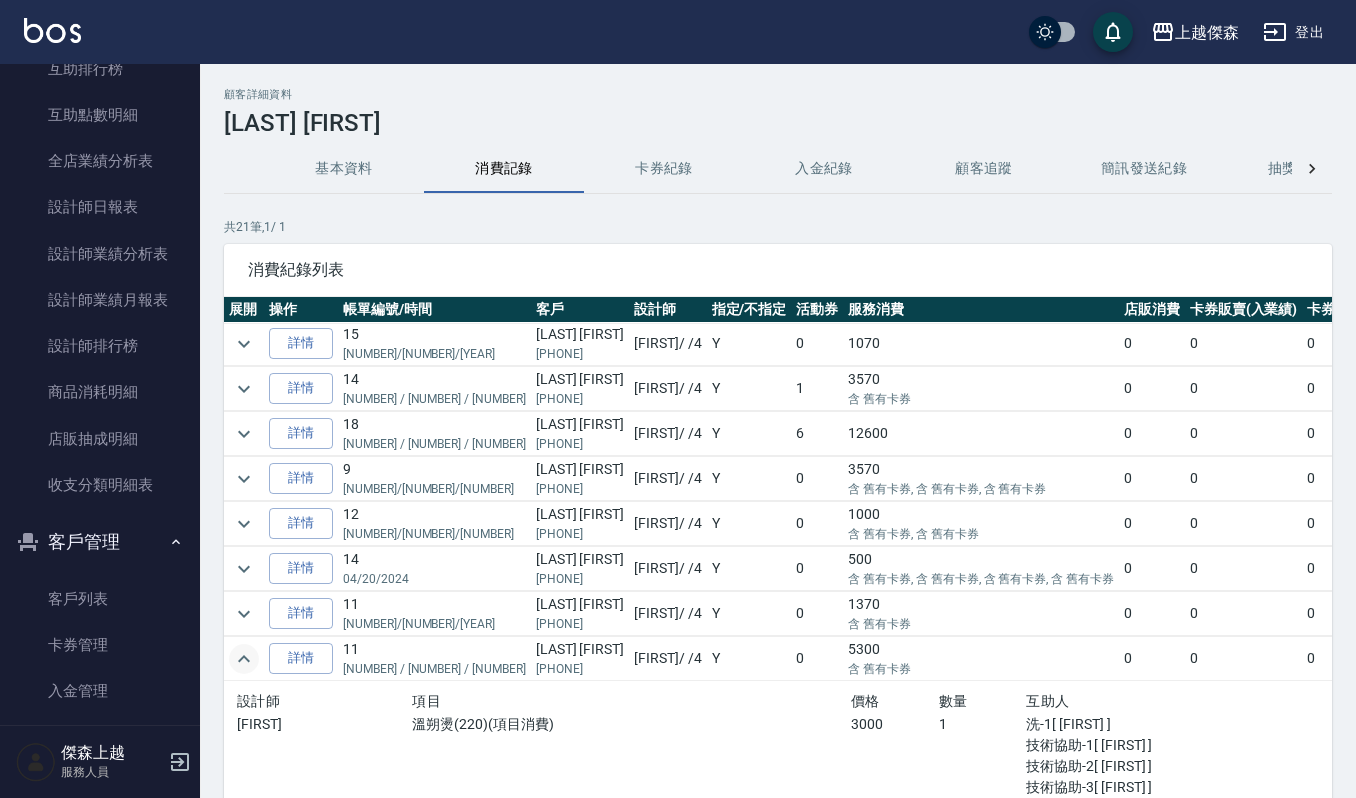 scroll, scrollTop: 0, scrollLeft: 0, axis: both 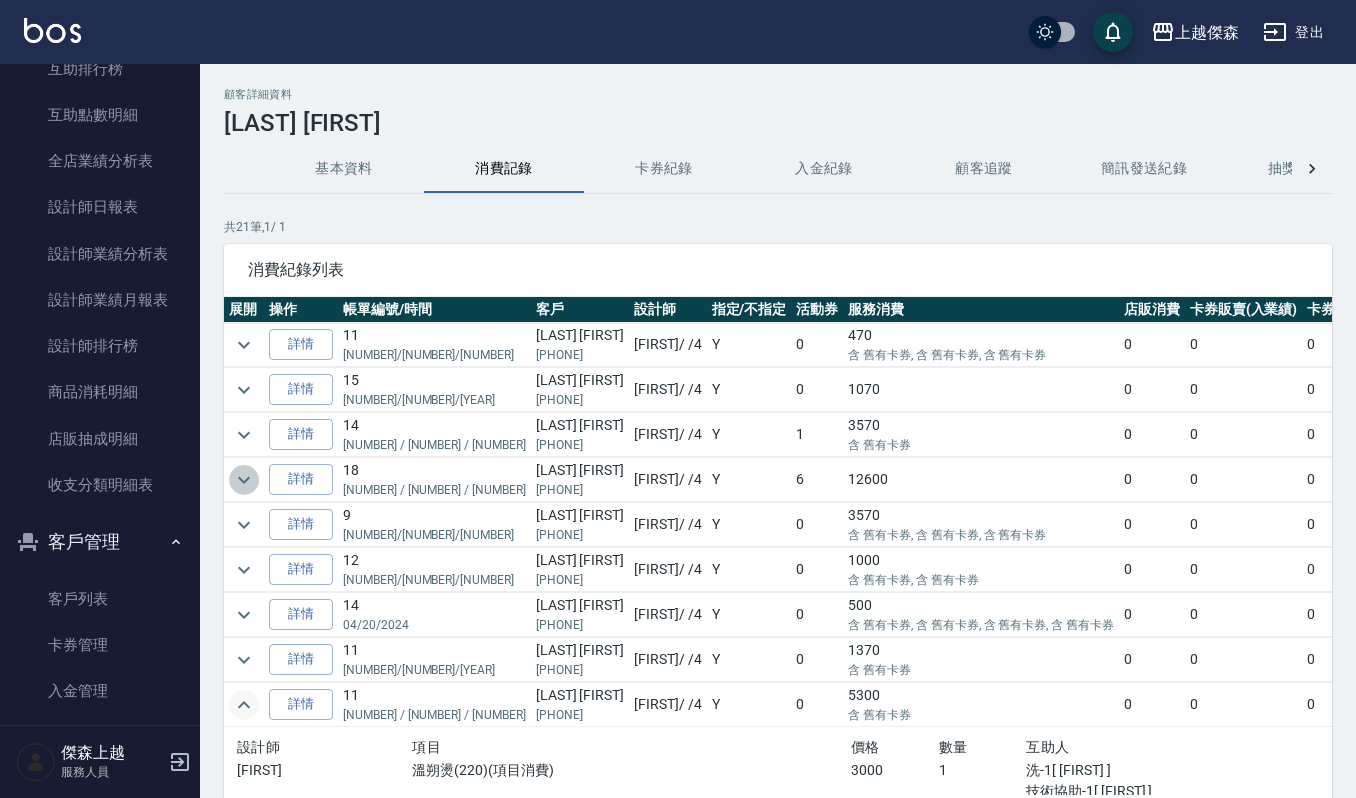 click 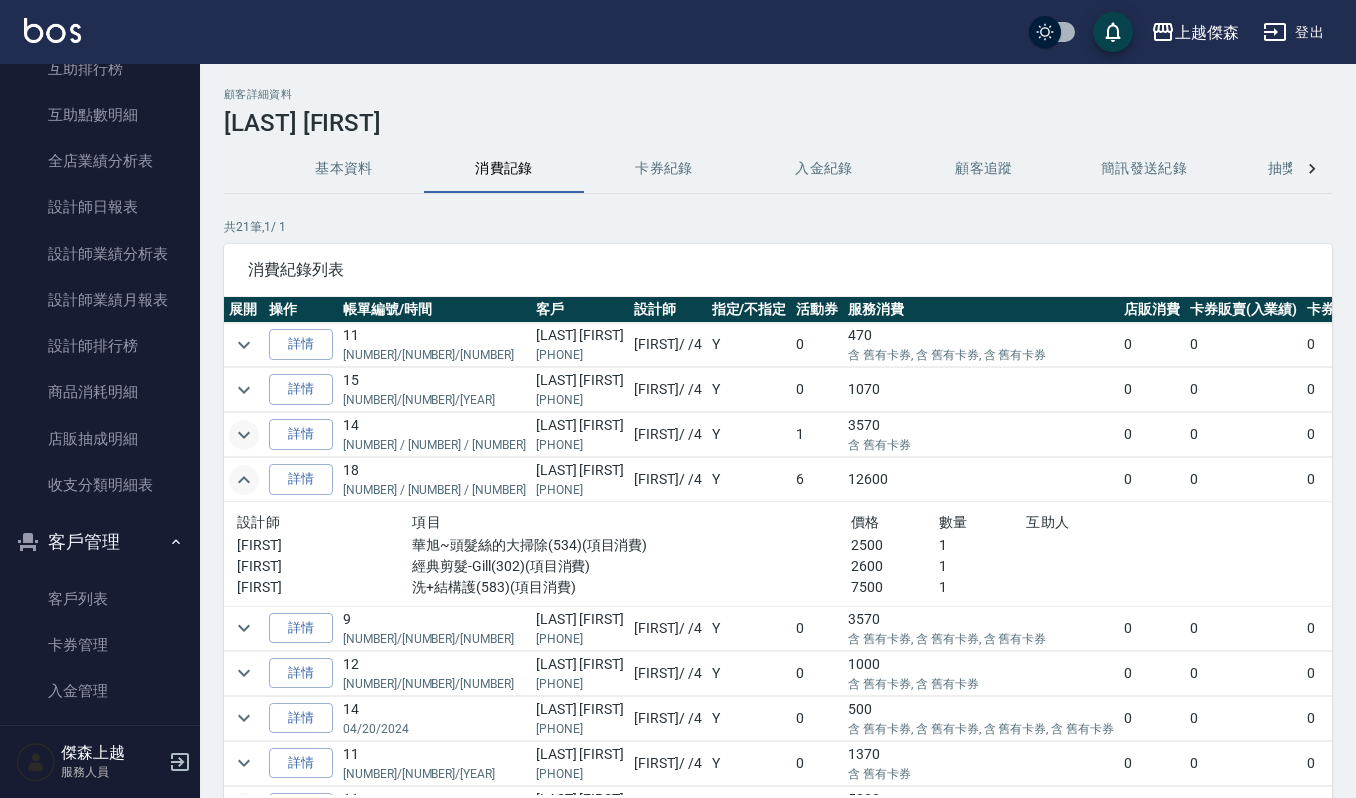 click 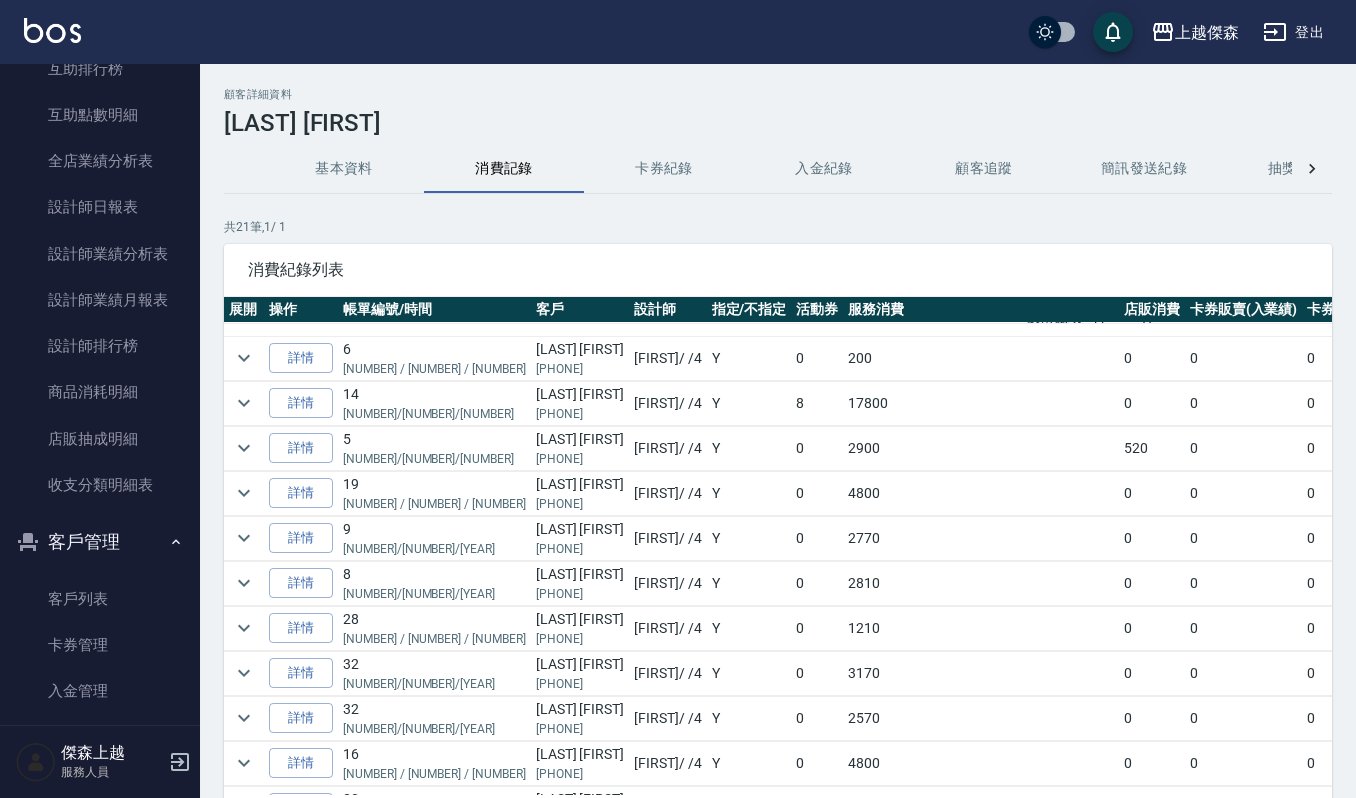 scroll, scrollTop: 1048, scrollLeft: 0, axis: vertical 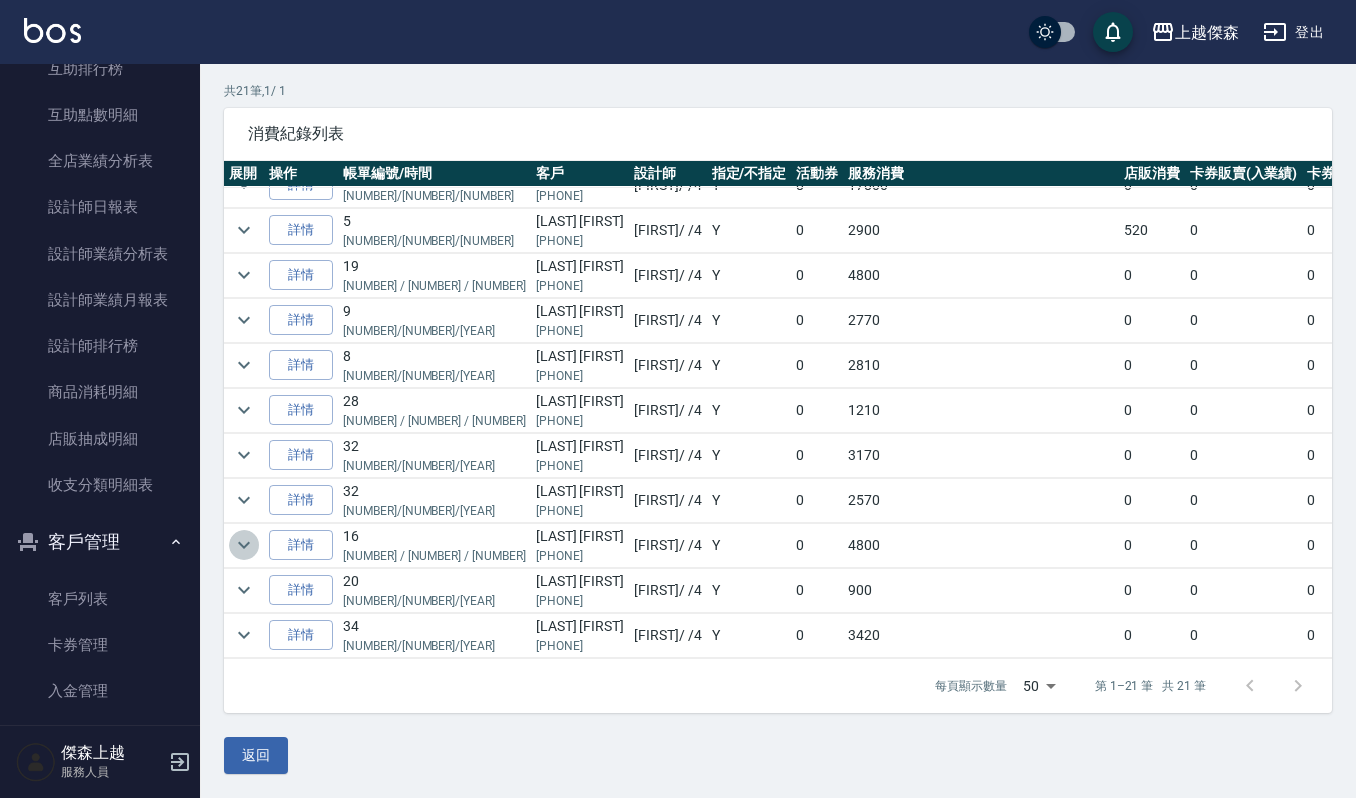 click 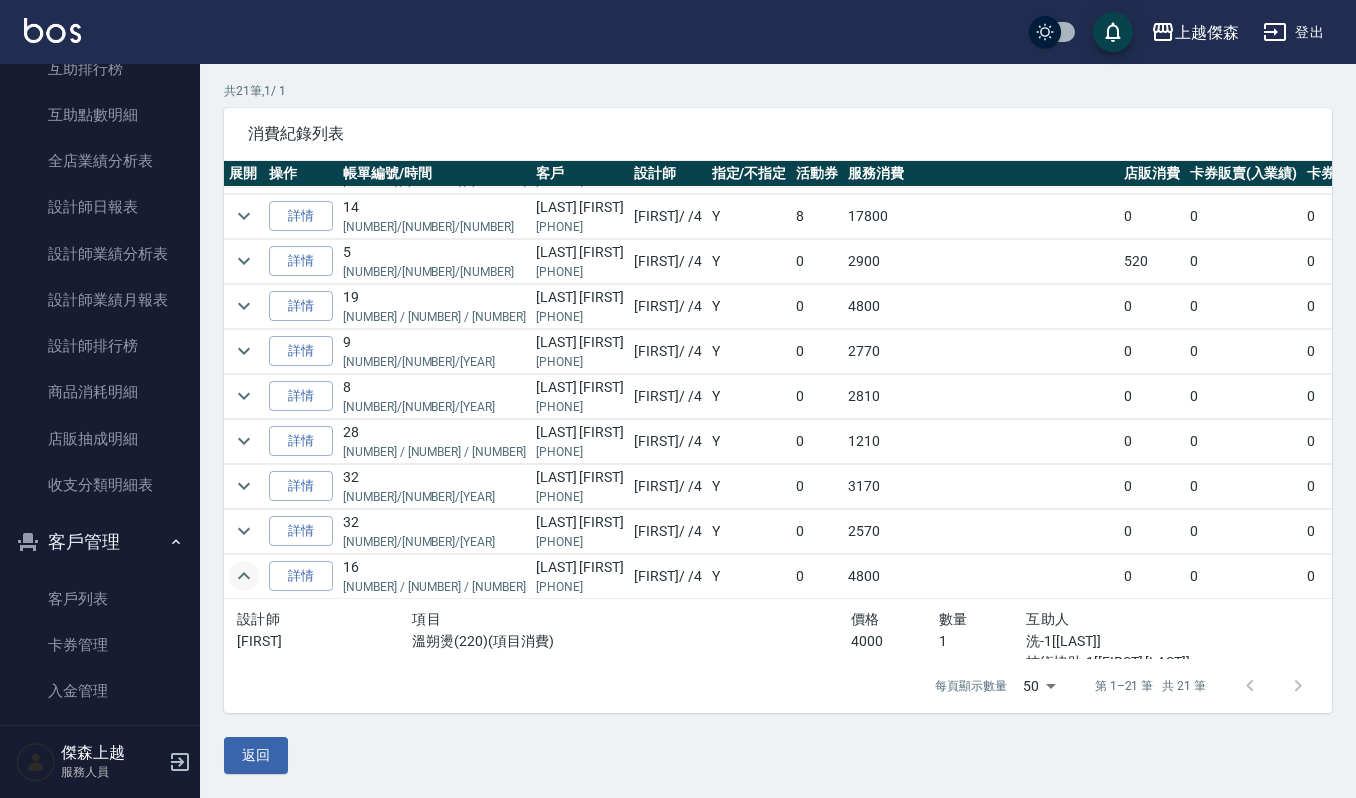 scroll, scrollTop: 948, scrollLeft: 0, axis: vertical 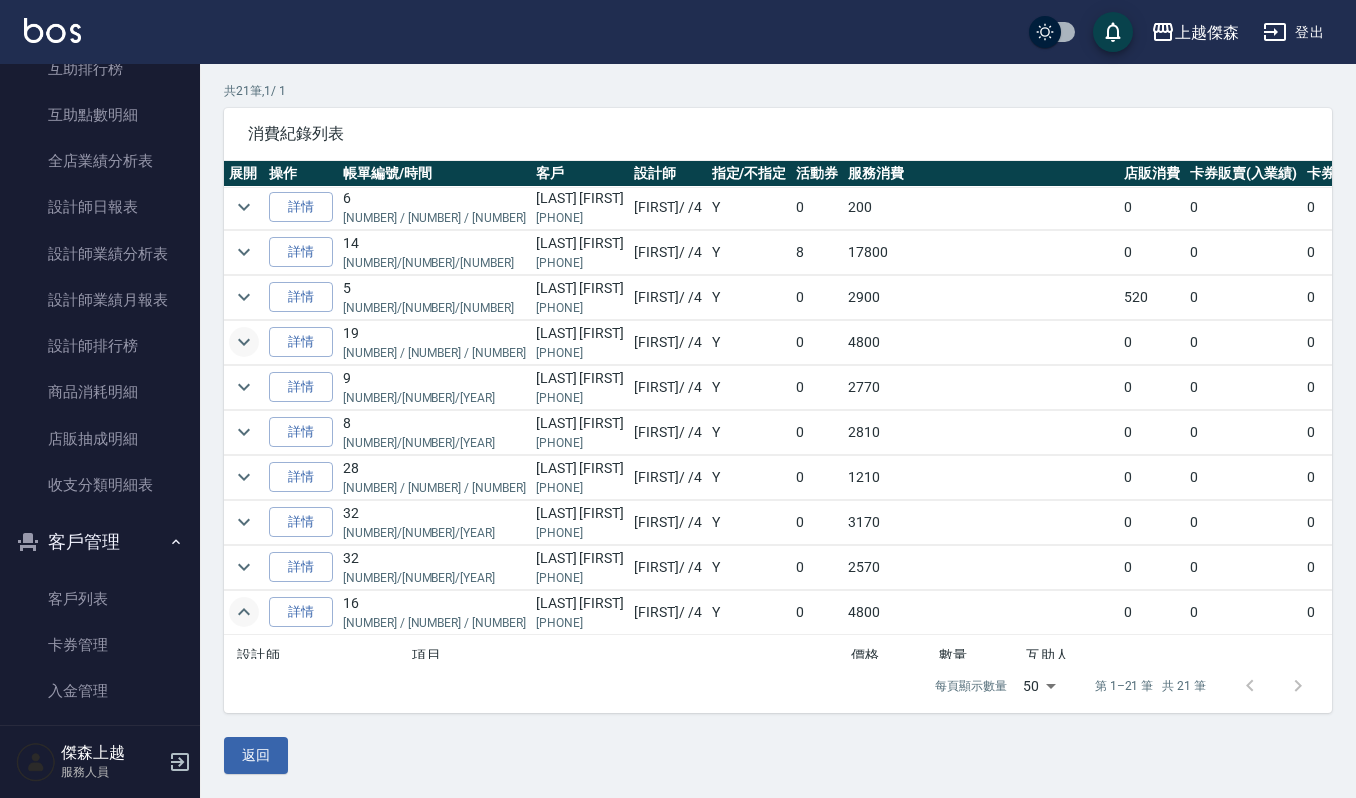 click 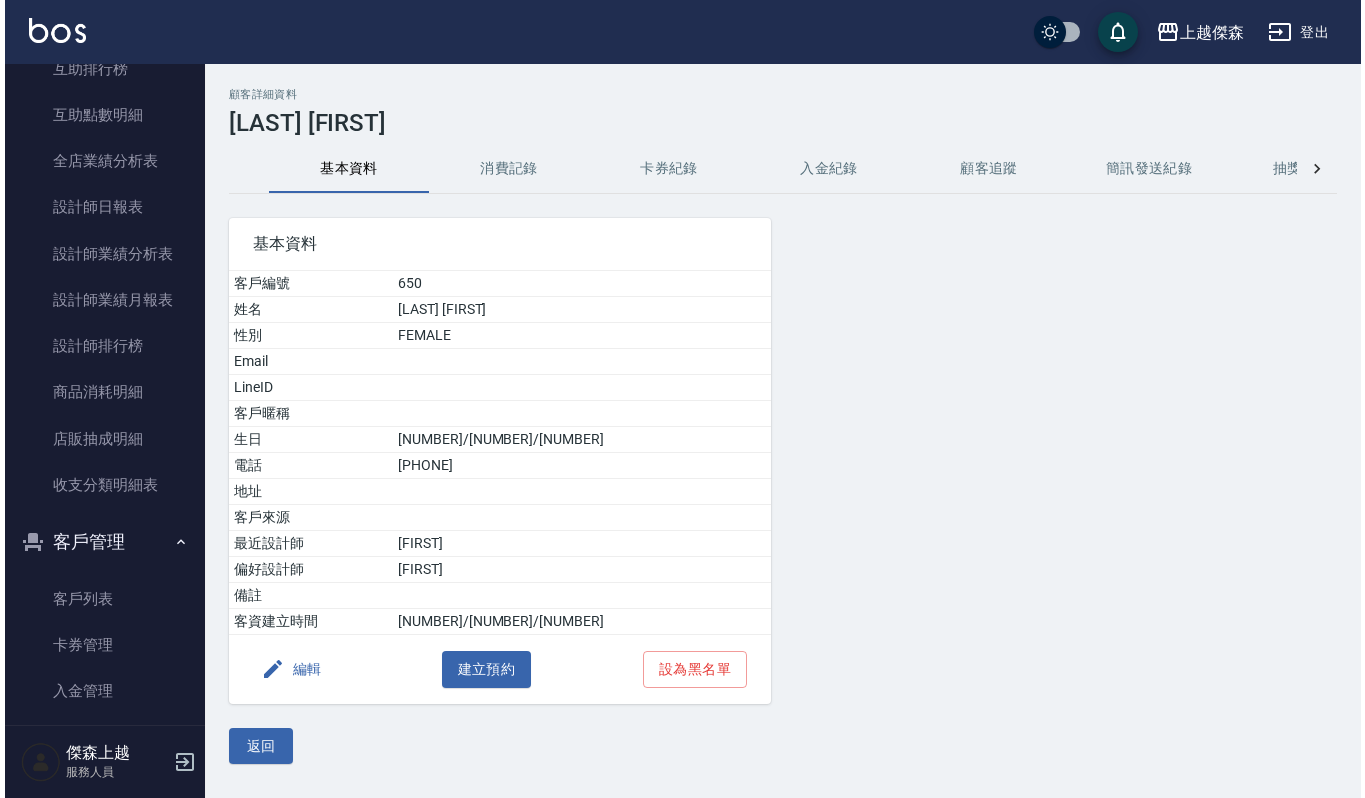 scroll, scrollTop: 0, scrollLeft: 0, axis: both 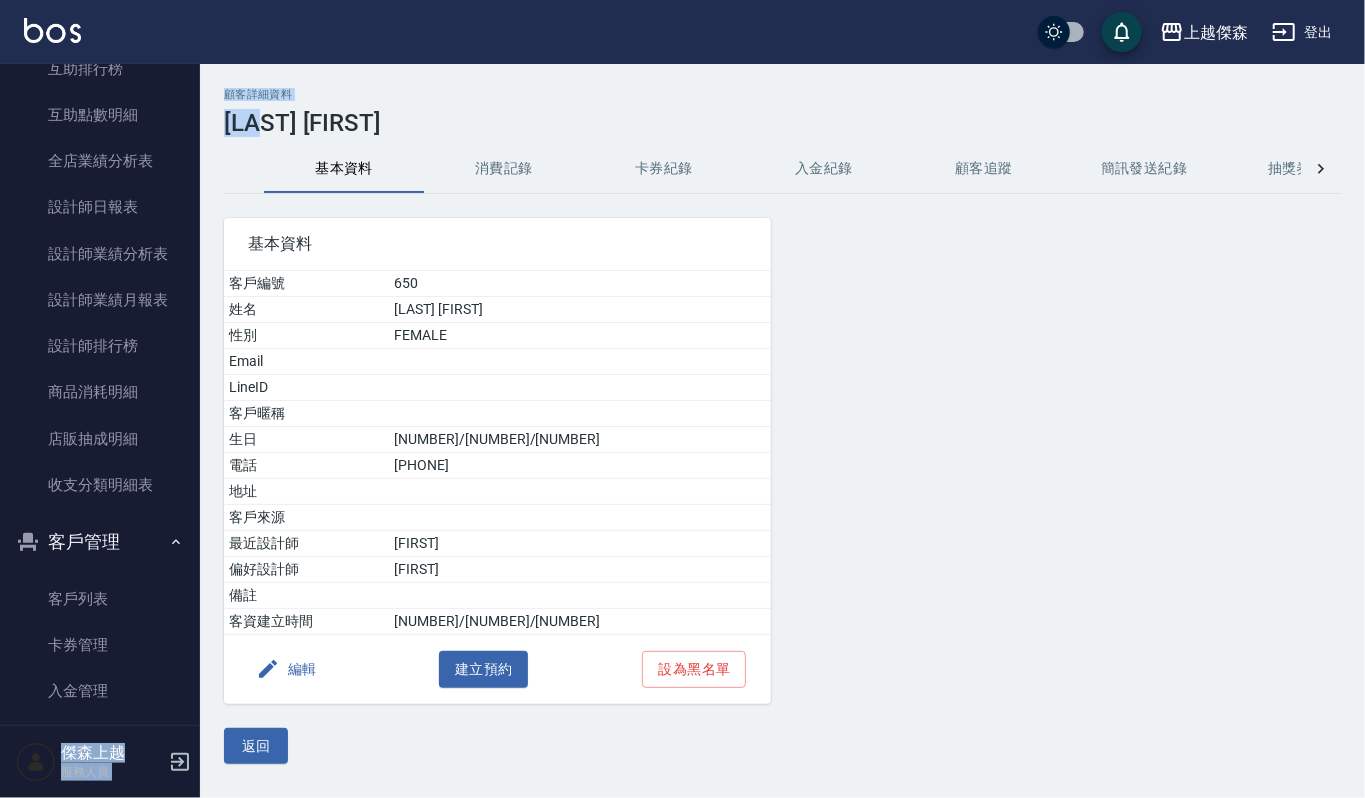 drag, startPoint x: 336, startPoint y: 105, endPoint x: 188, endPoint y: 126, distance: 149.48244 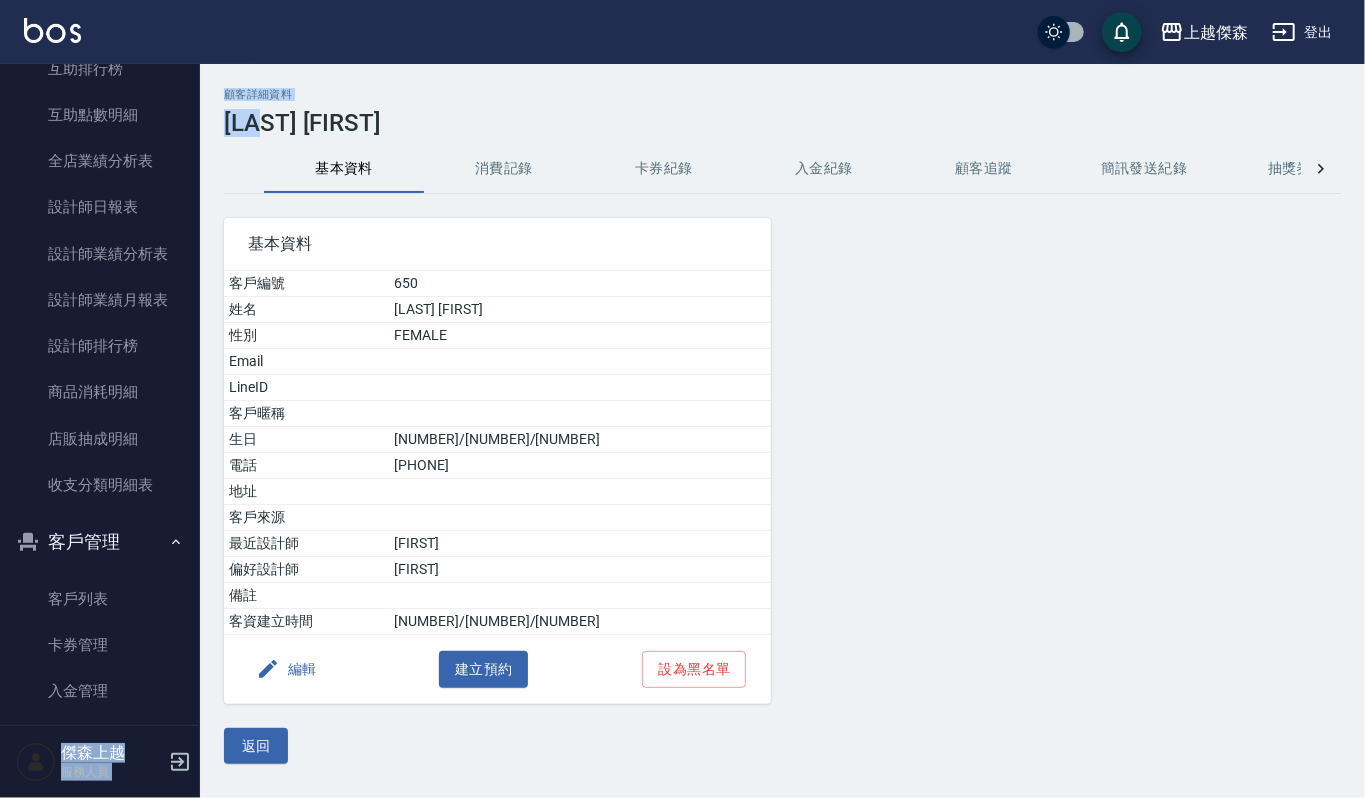 click on "林彣娟" at bounding box center [782, 123] 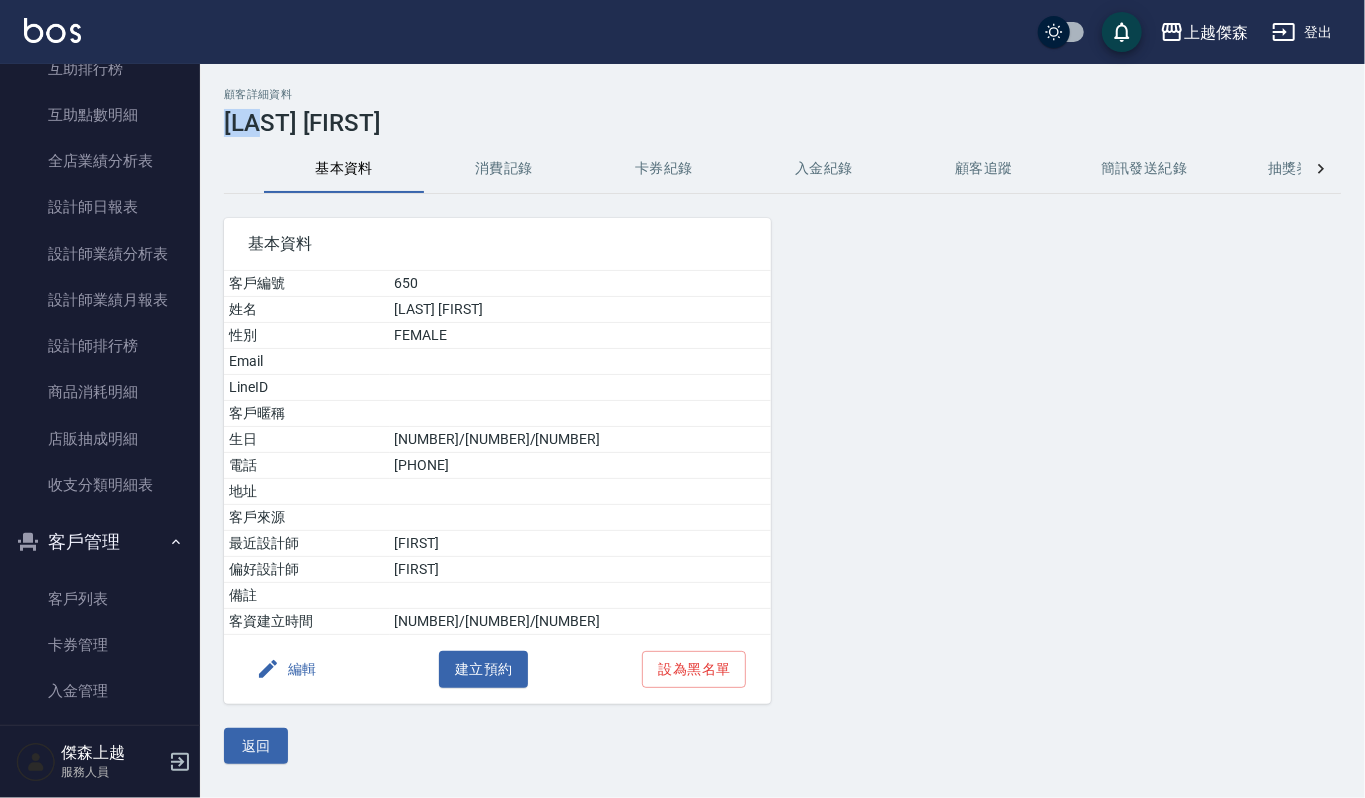 drag, startPoint x: 296, startPoint y: 118, endPoint x: 209, endPoint y: 126, distance: 87.36704 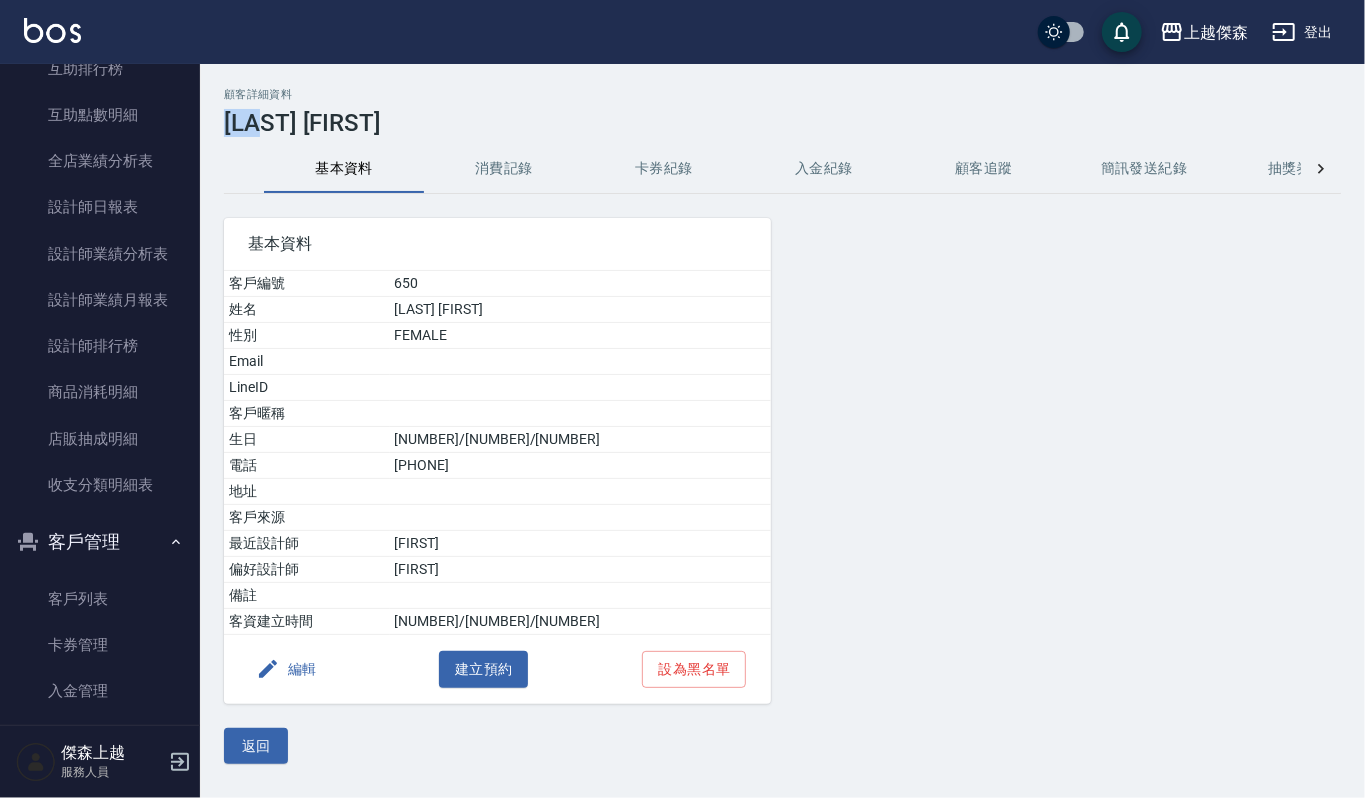 copy on "[PERSON]" 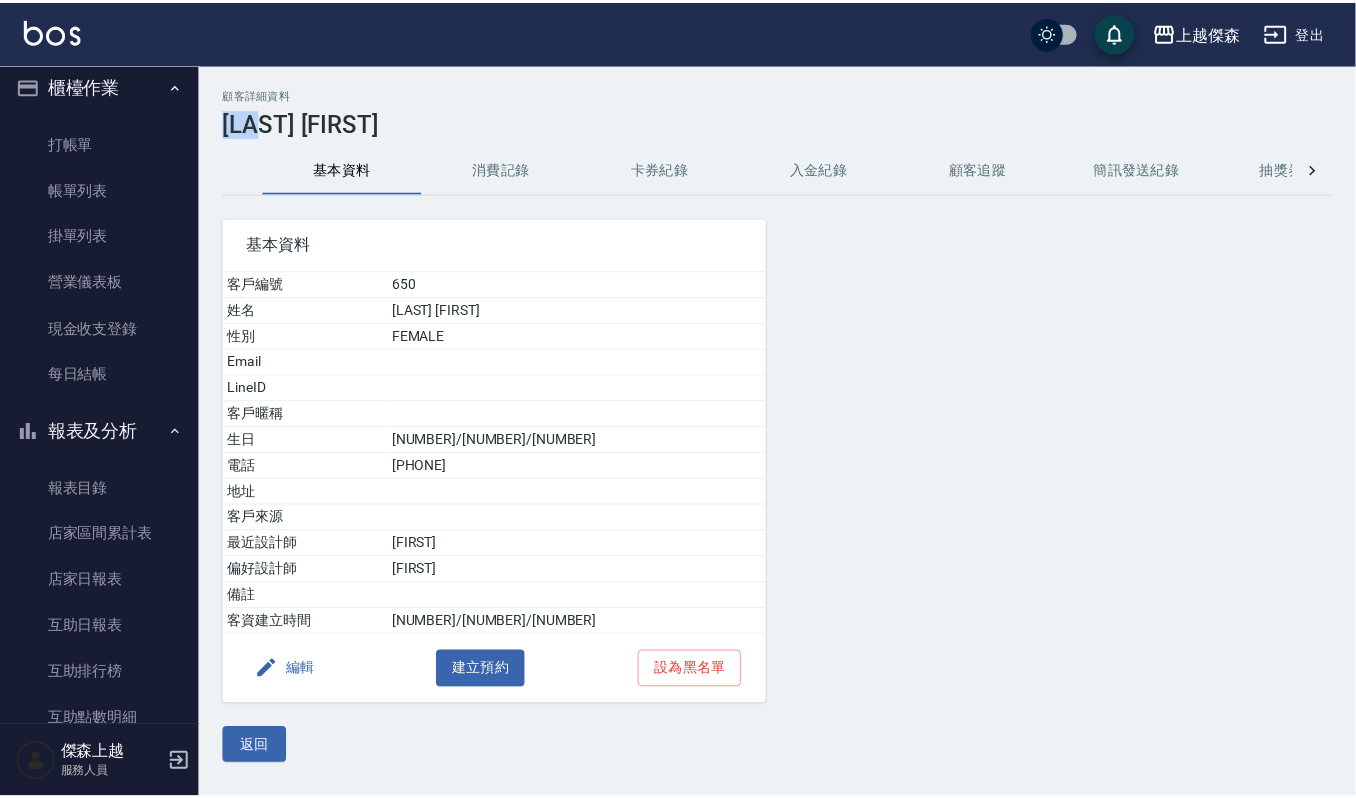 scroll, scrollTop: 0, scrollLeft: 0, axis: both 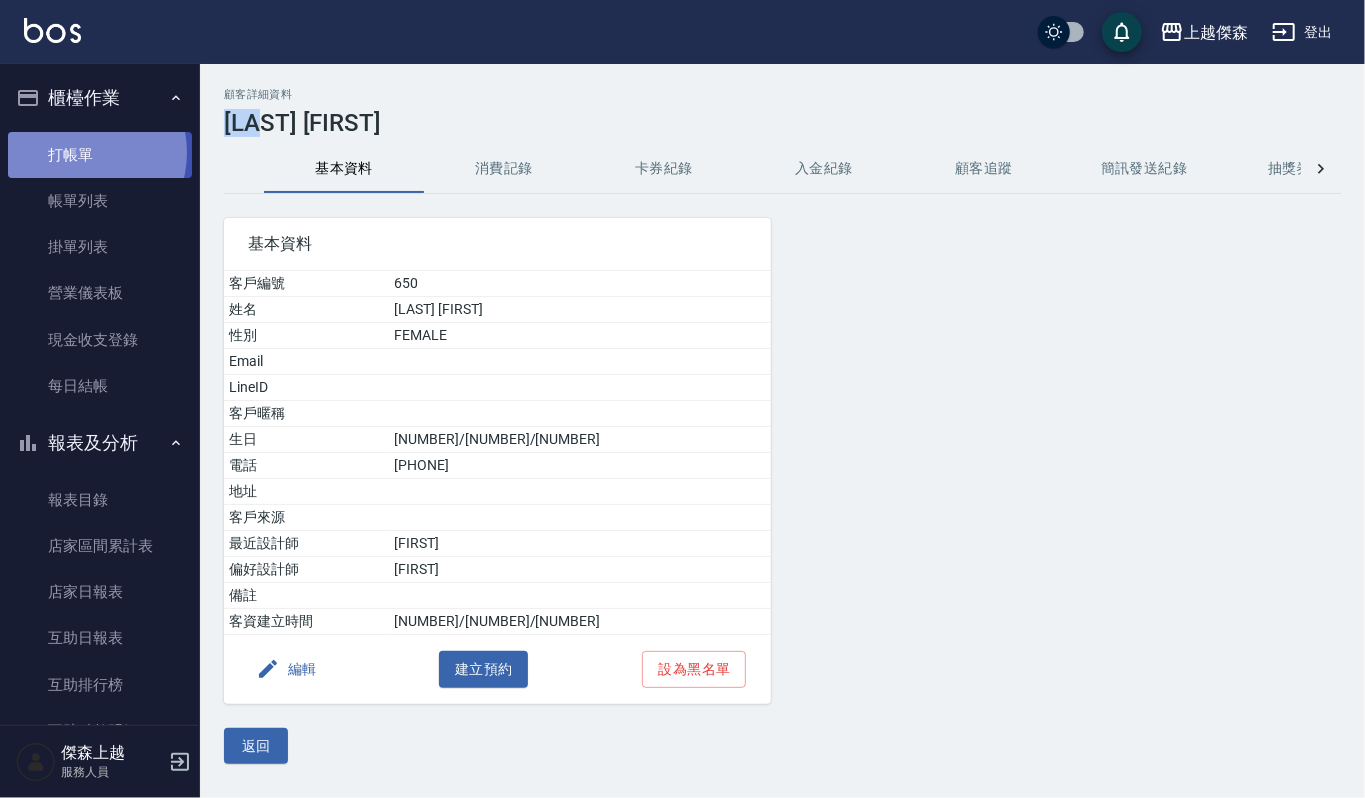 click on "打帳單" at bounding box center [100, 155] 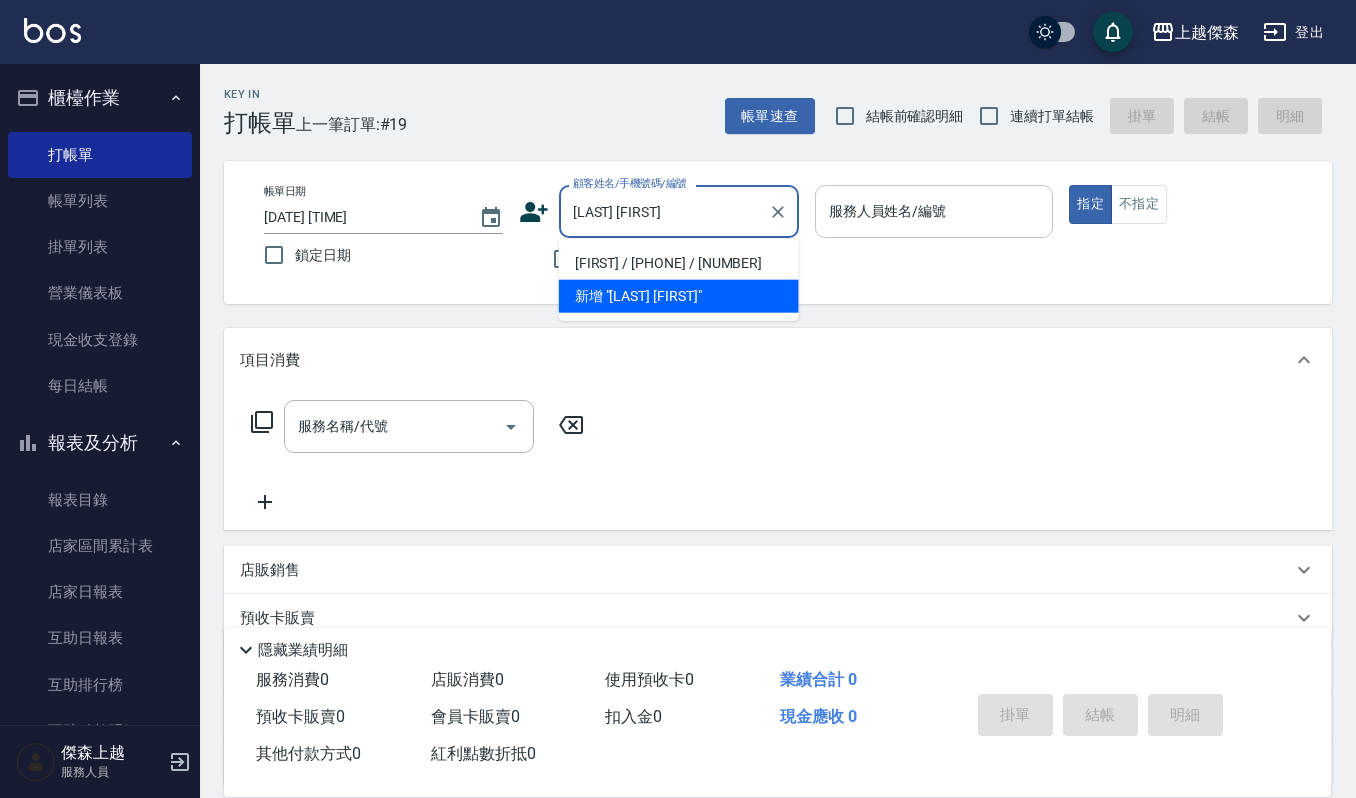 type on "林彣娟" 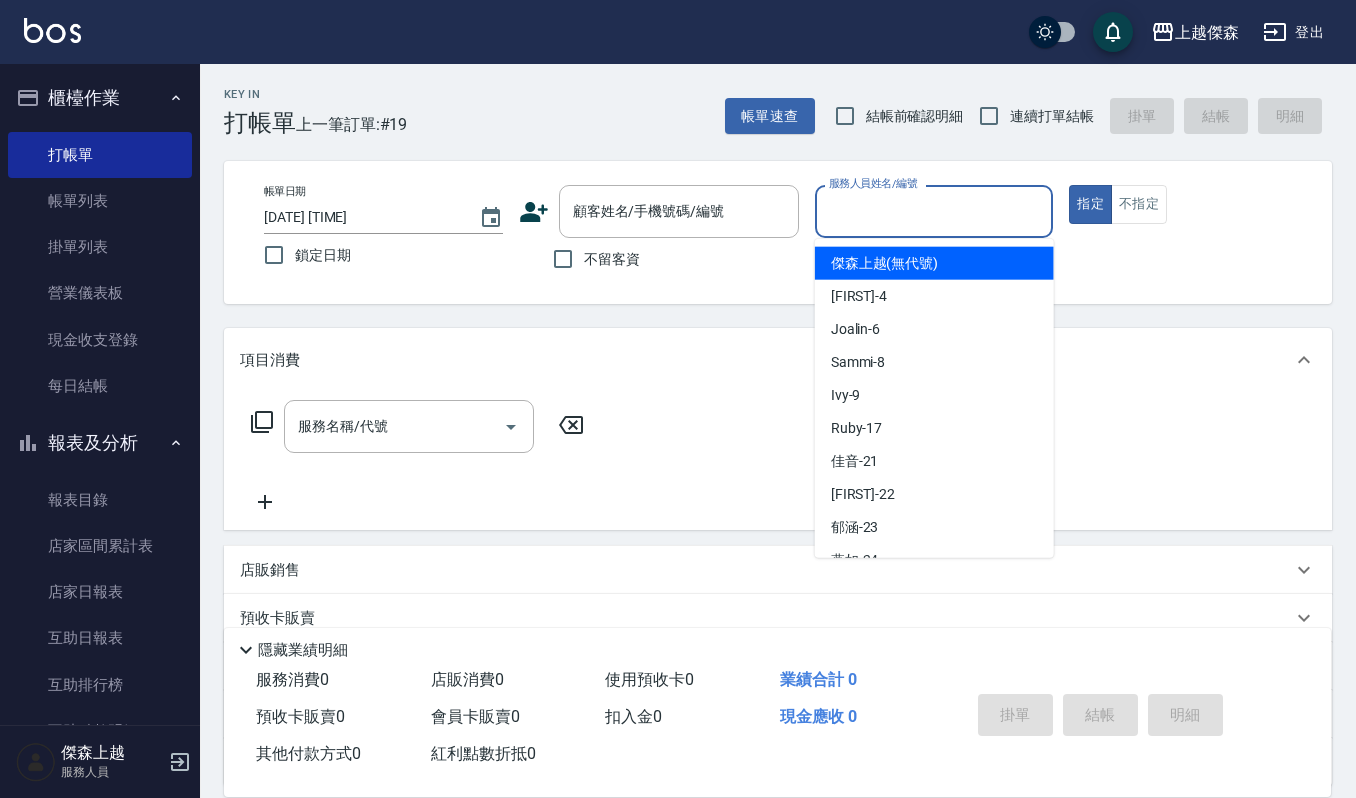 click on "服務人員姓名/編號" at bounding box center [934, 211] 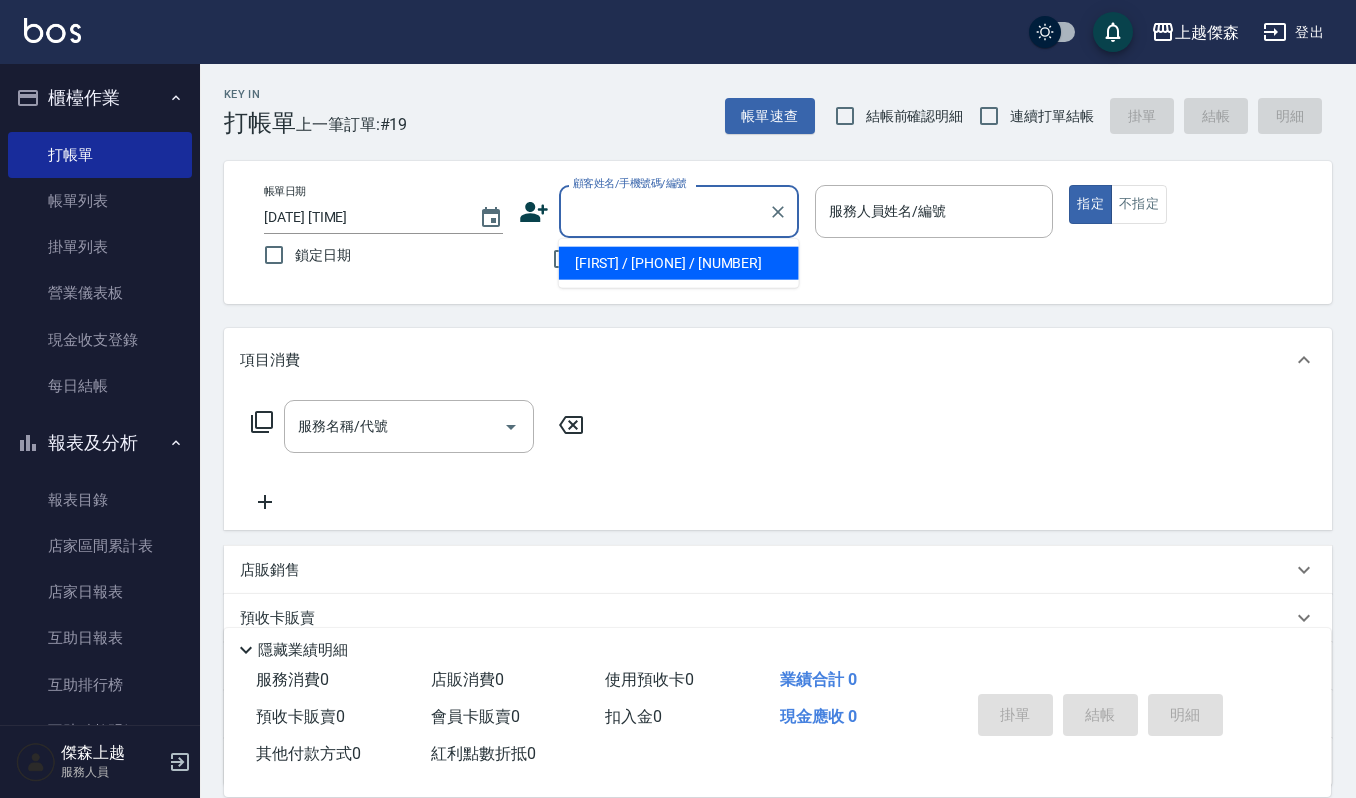 drag, startPoint x: 648, startPoint y: 222, endPoint x: 606, endPoint y: 272, distance: 65.29931 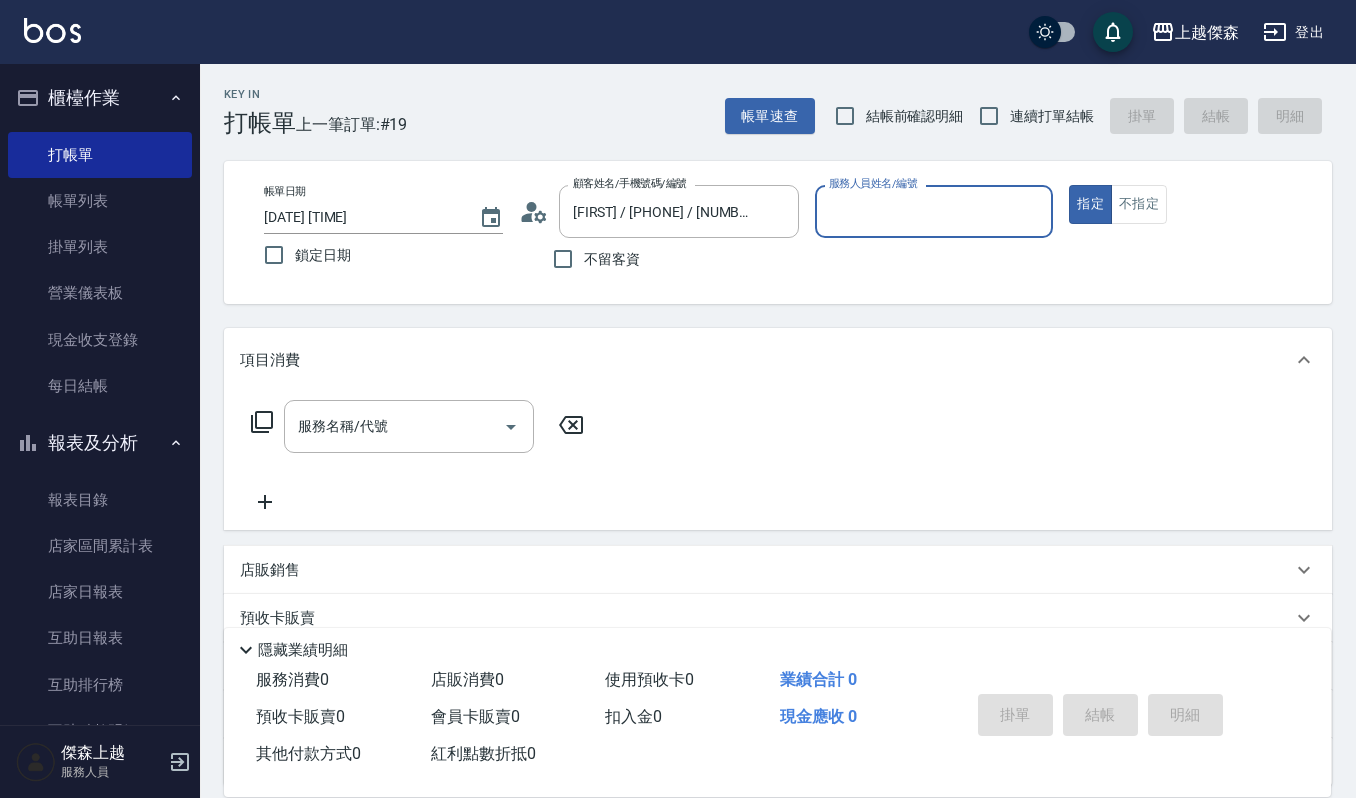 type on "吉兒-4" 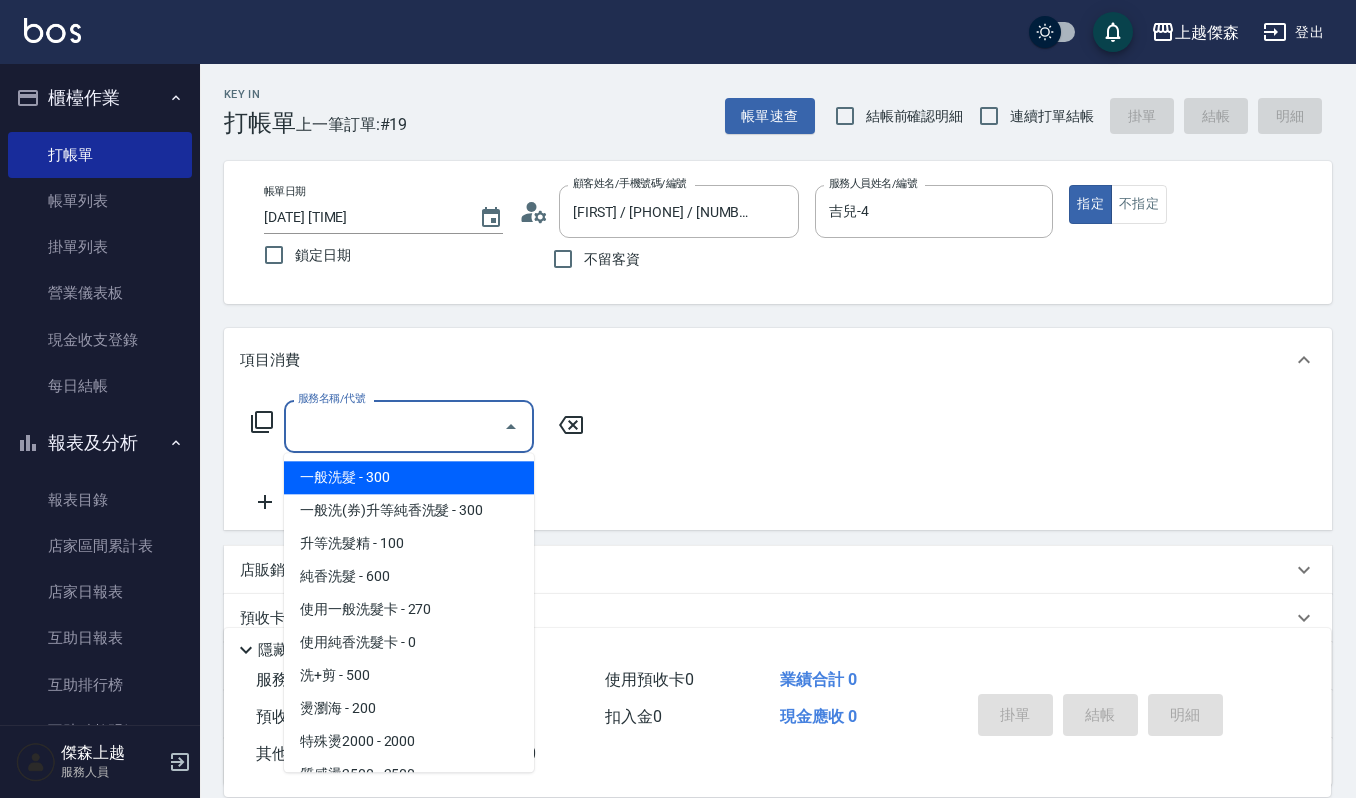 click on "服務名稱/代號" at bounding box center (394, 426) 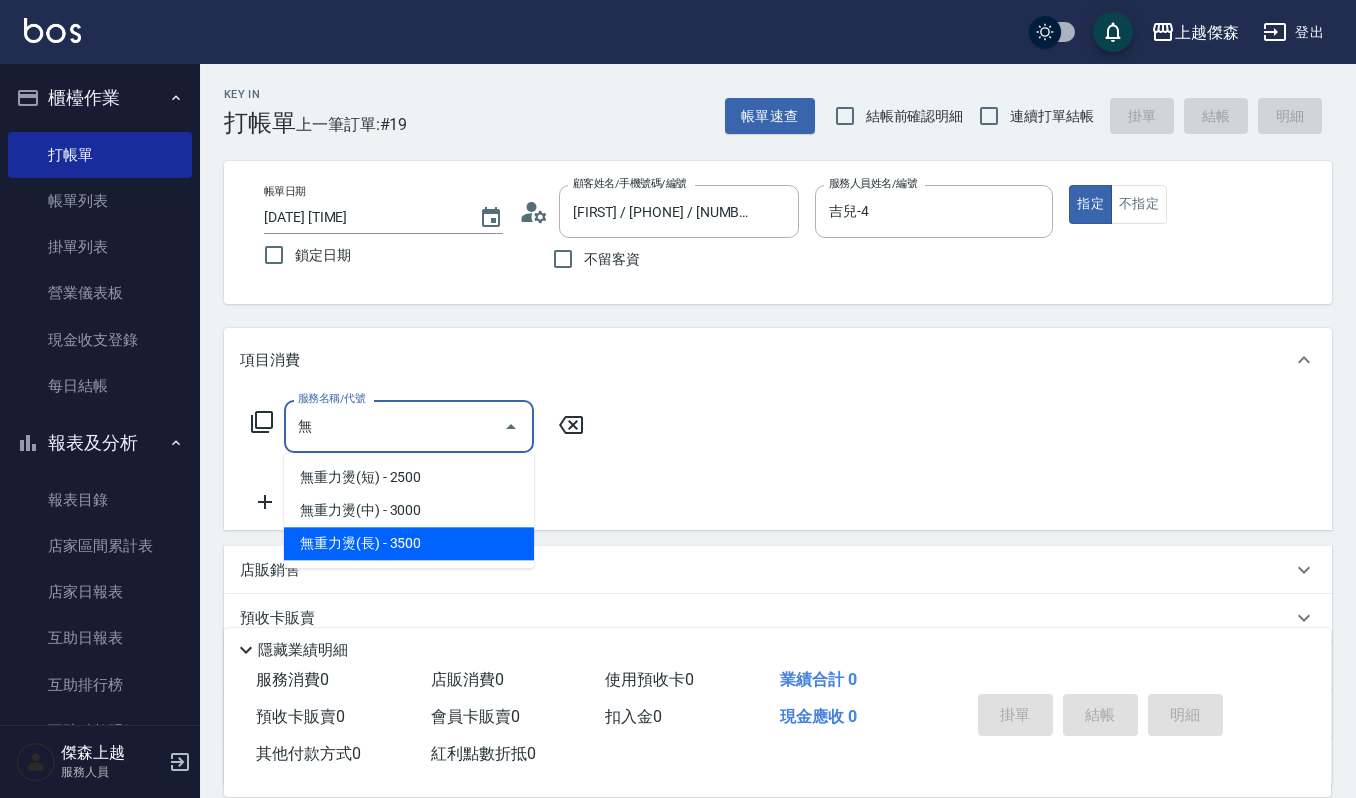 click on "無重力燙(長) - 3500" at bounding box center (409, 543) 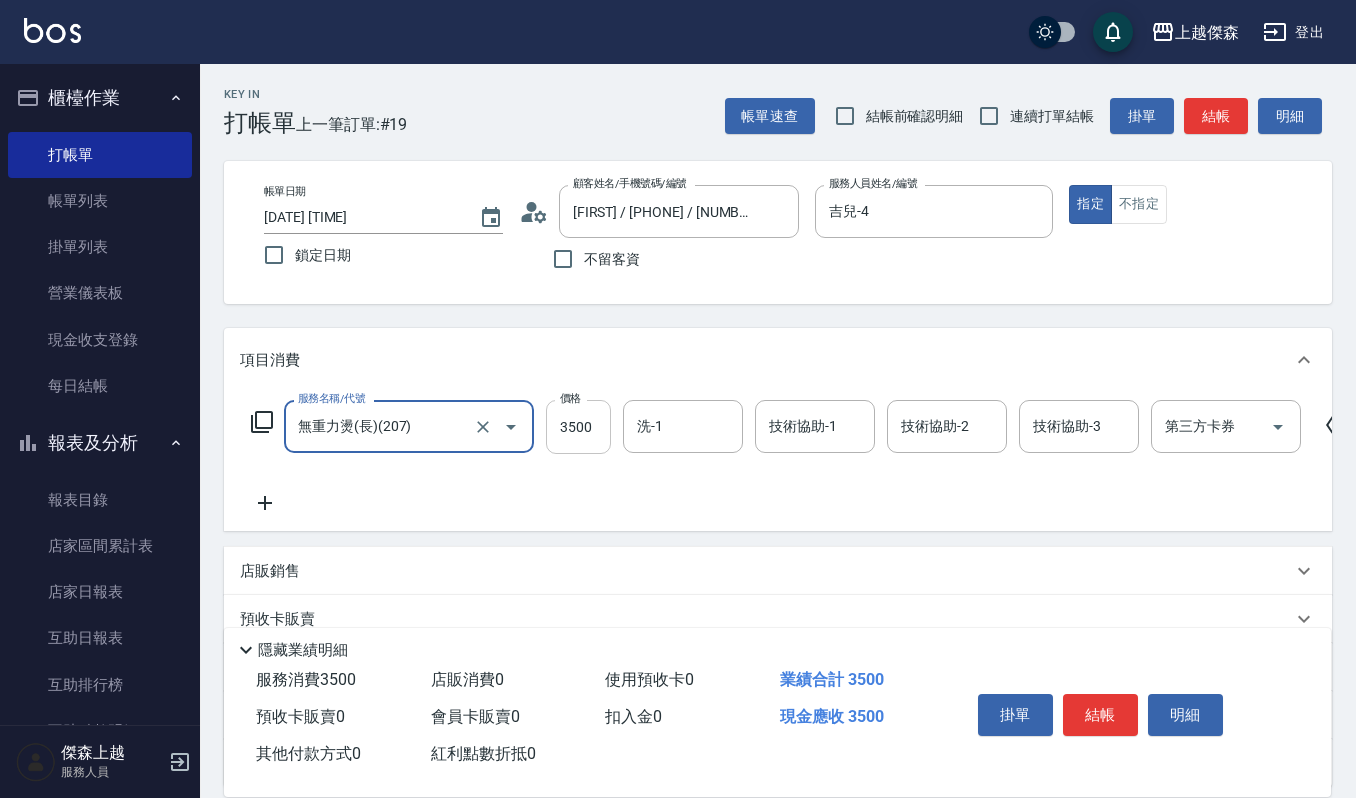 type on "無重力燙(長)(207)" 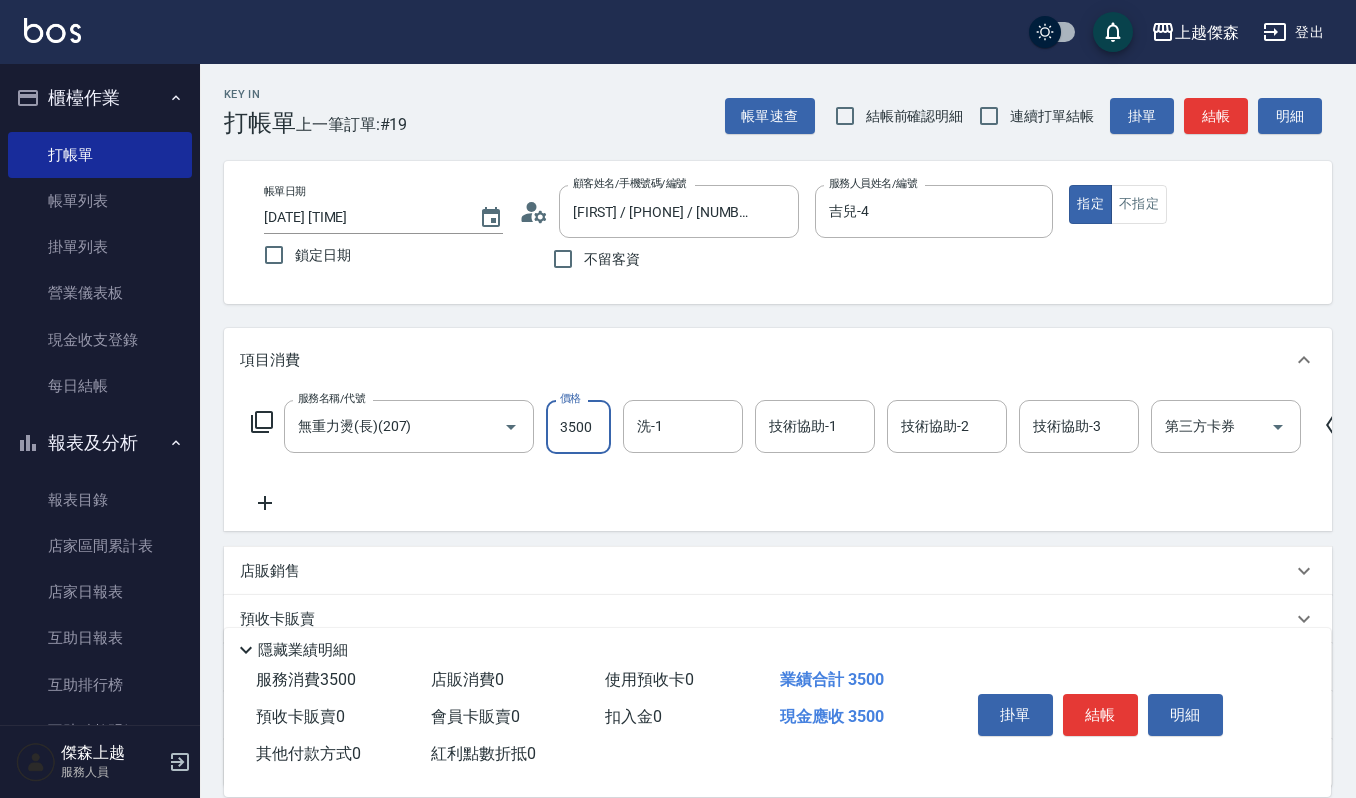 click on "3500" at bounding box center [578, 427] 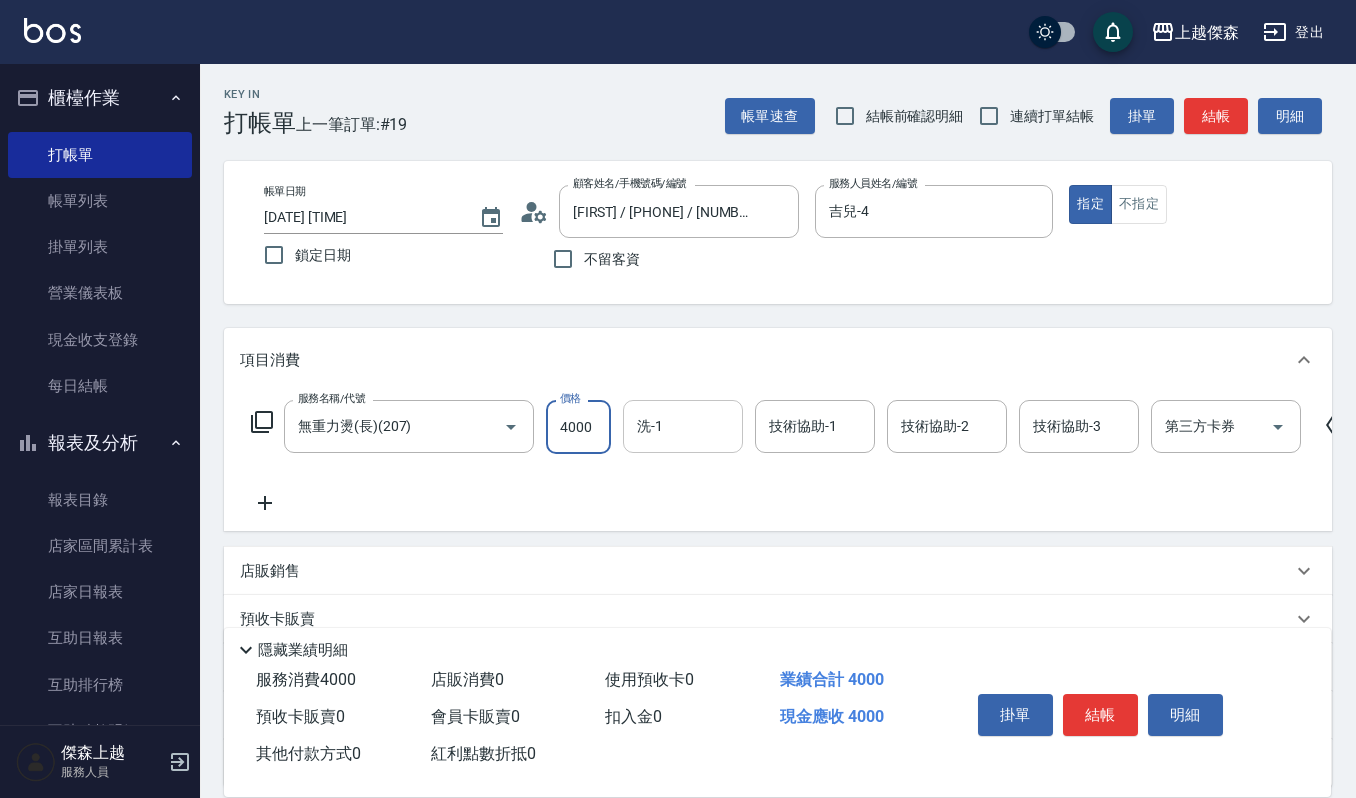 type on "4000" 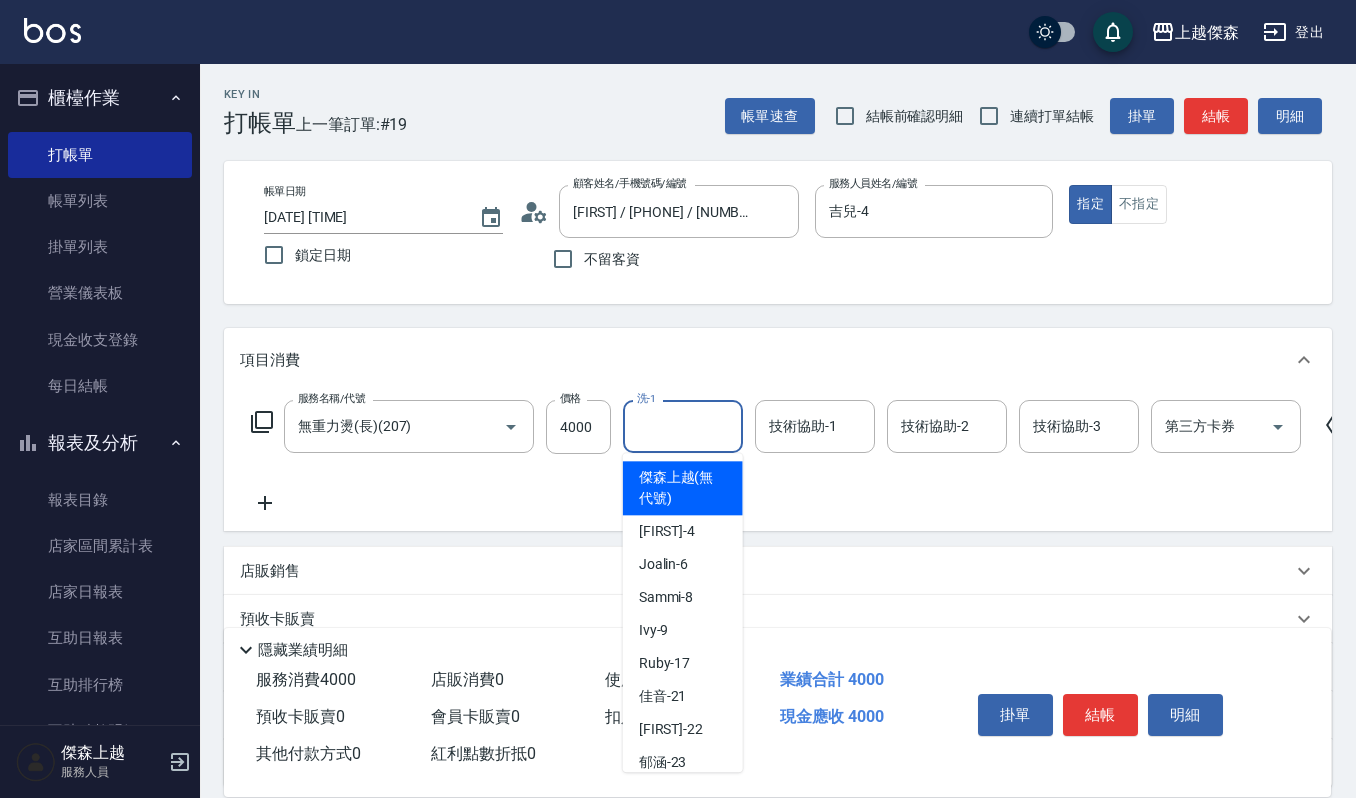 click on "洗-1" at bounding box center (683, 426) 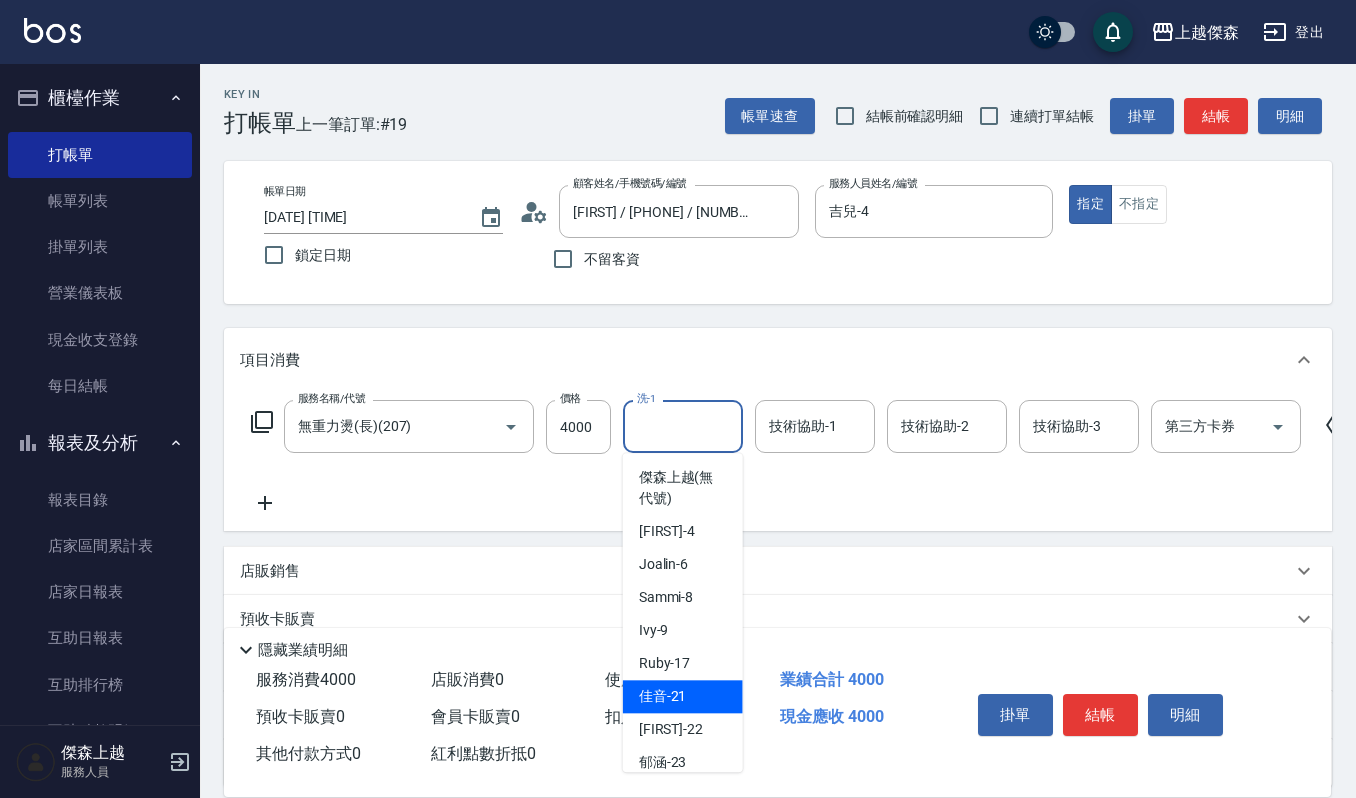 click on "佳音 -21" at bounding box center (683, 696) 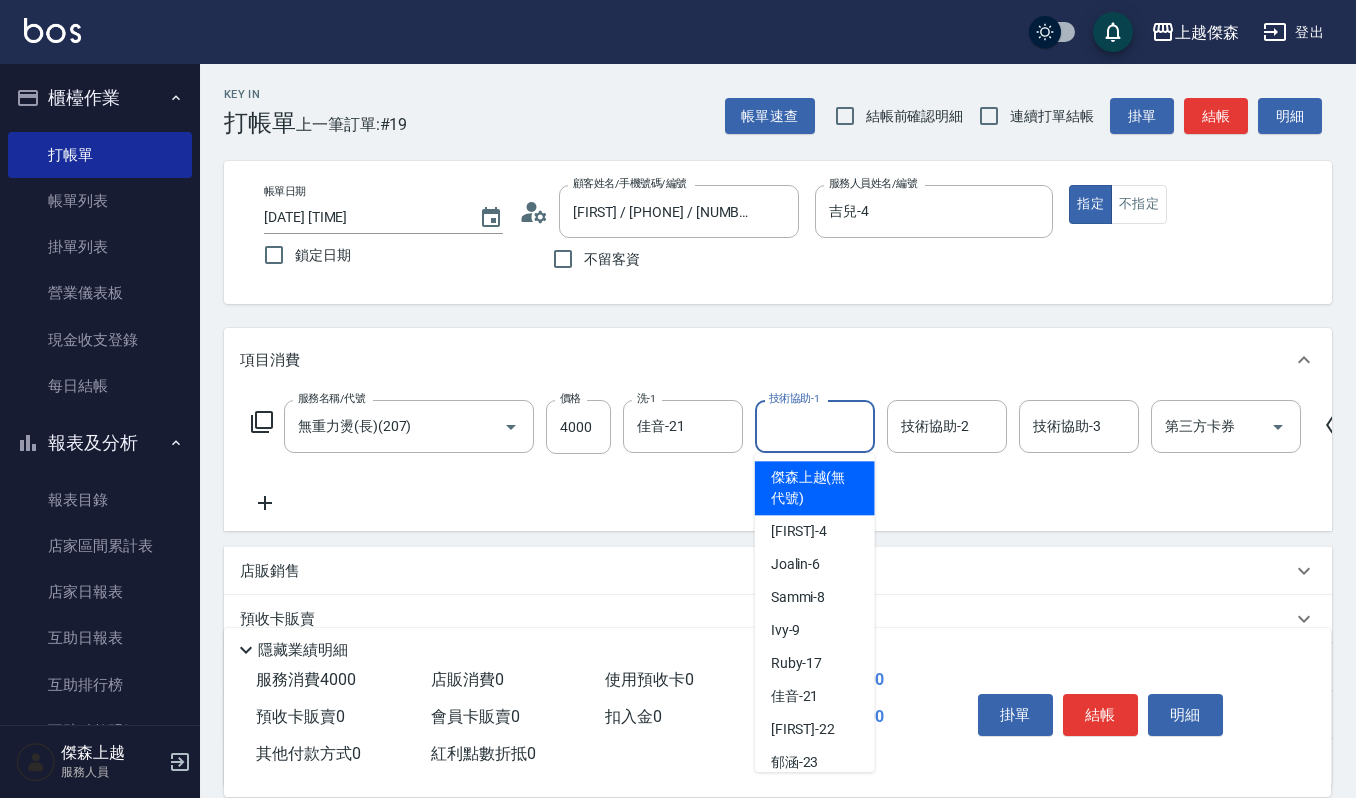 click on "技術協助-1" at bounding box center [815, 426] 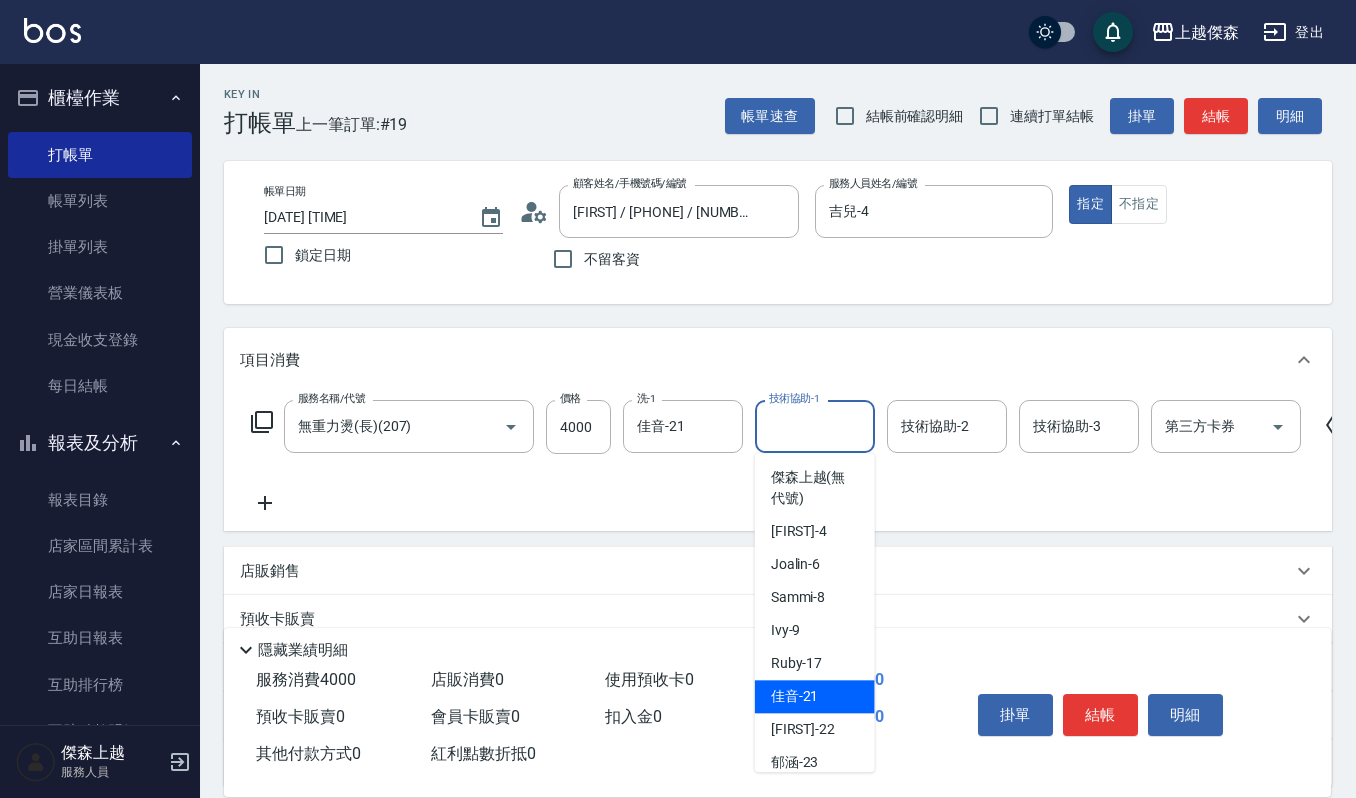 click on "佳音 -21" at bounding box center (795, 696) 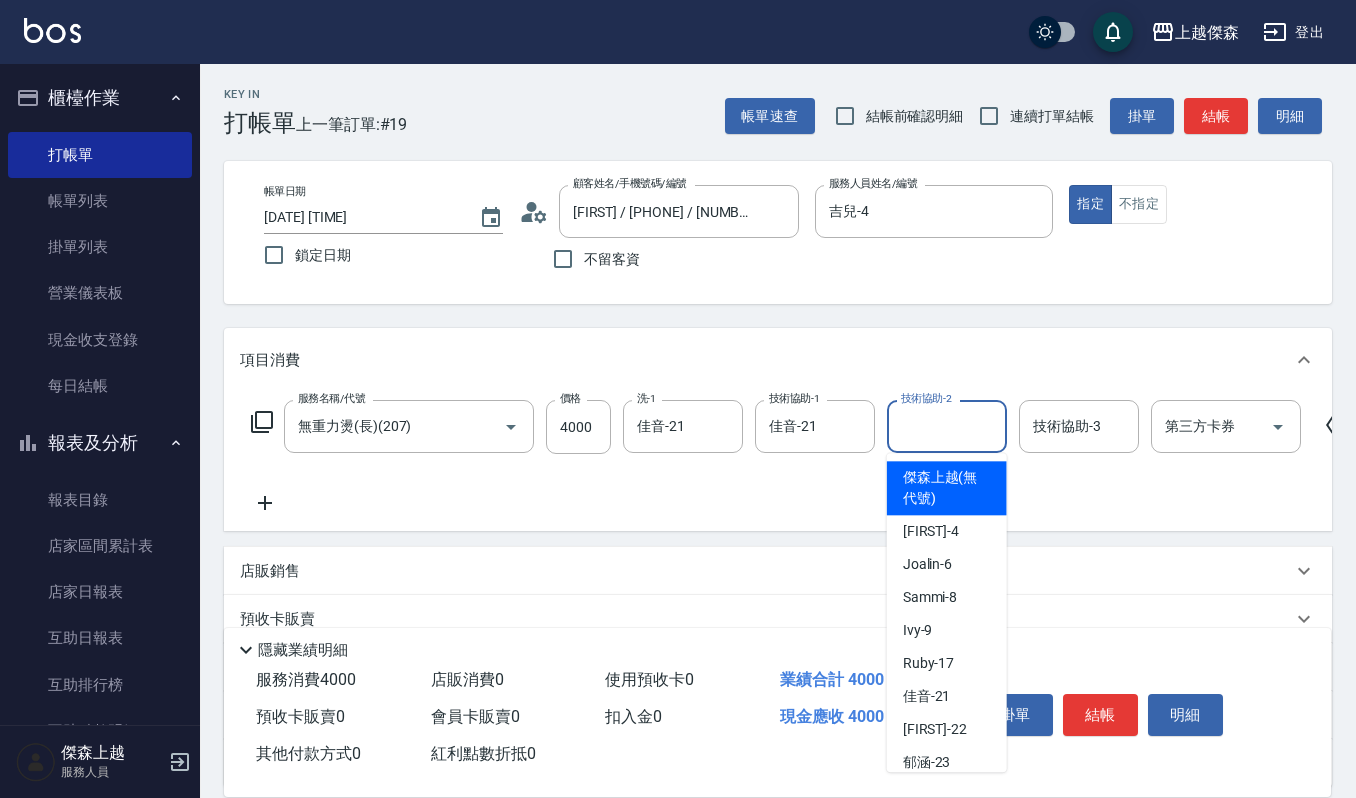 click on "技術協助-2" at bounding box center [947, 426] 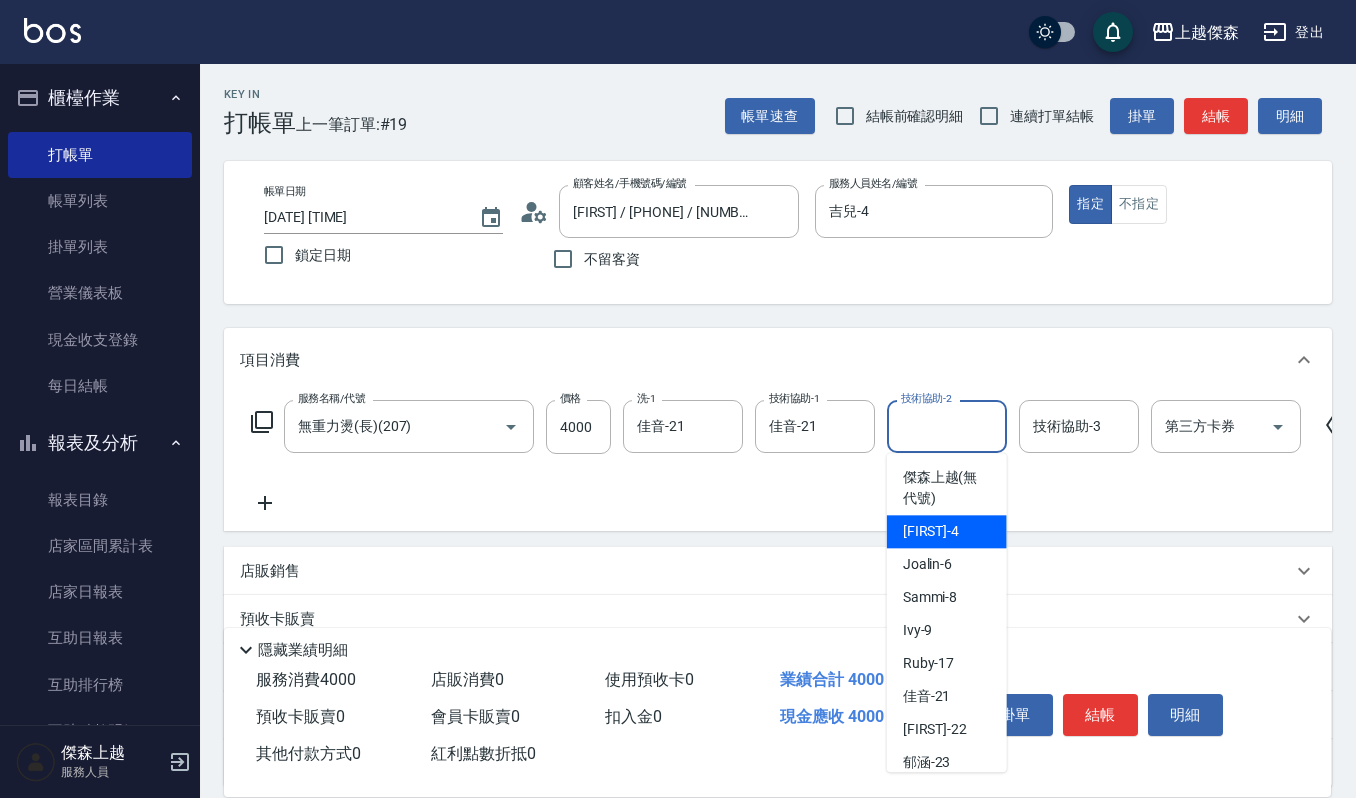 click on "吉兒 -4" at bounding box center (947, 531) 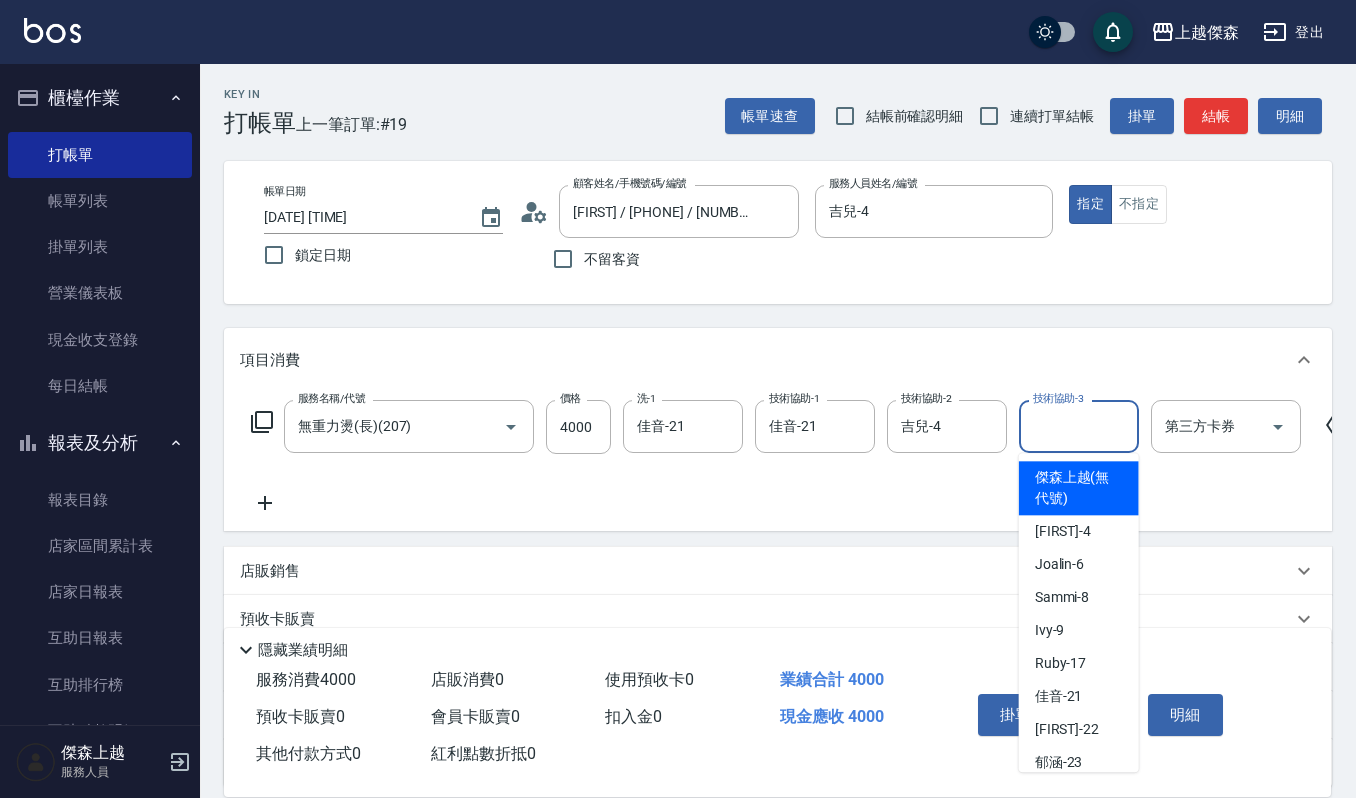 click on "技術協助-3" at bounding box center [1079, 426] 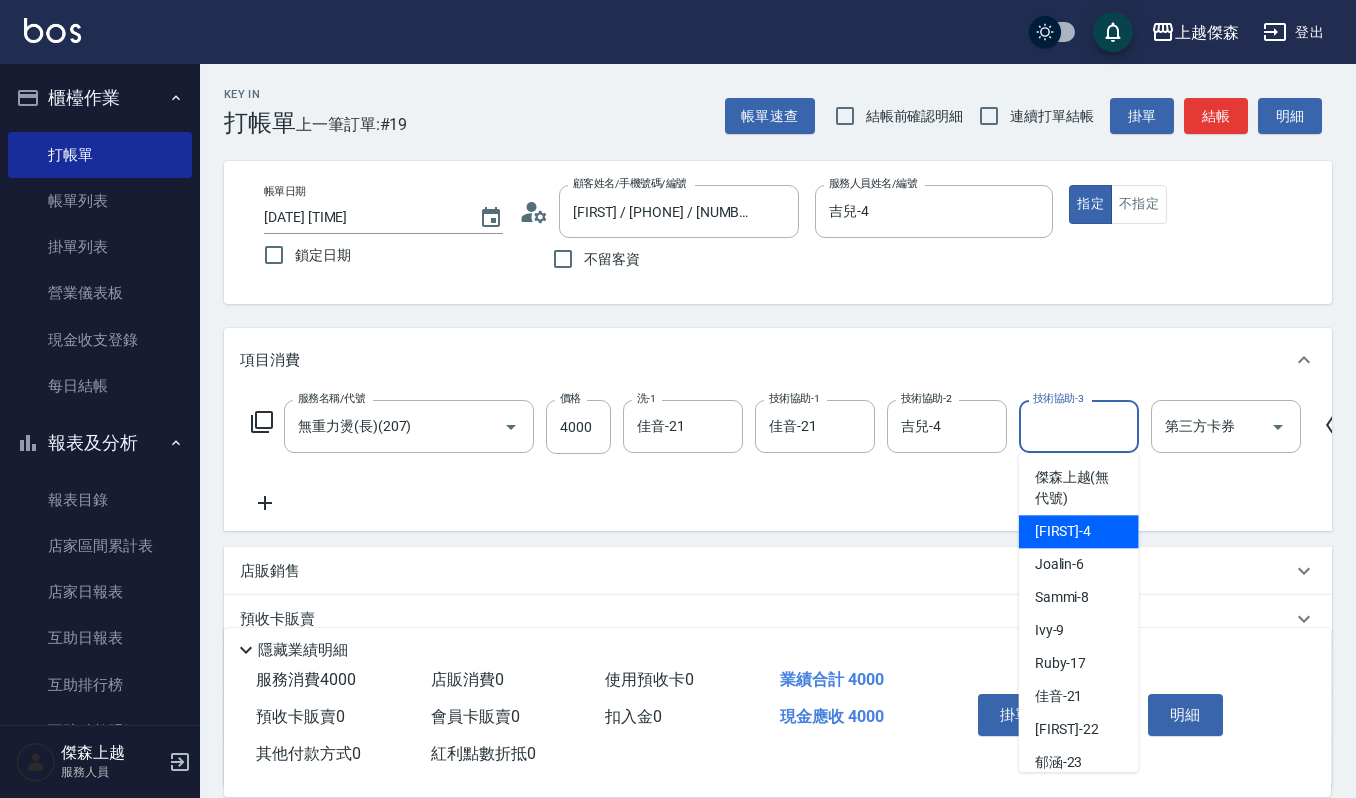 click on "吉兒 -4" at bounding box center [1079, 531] 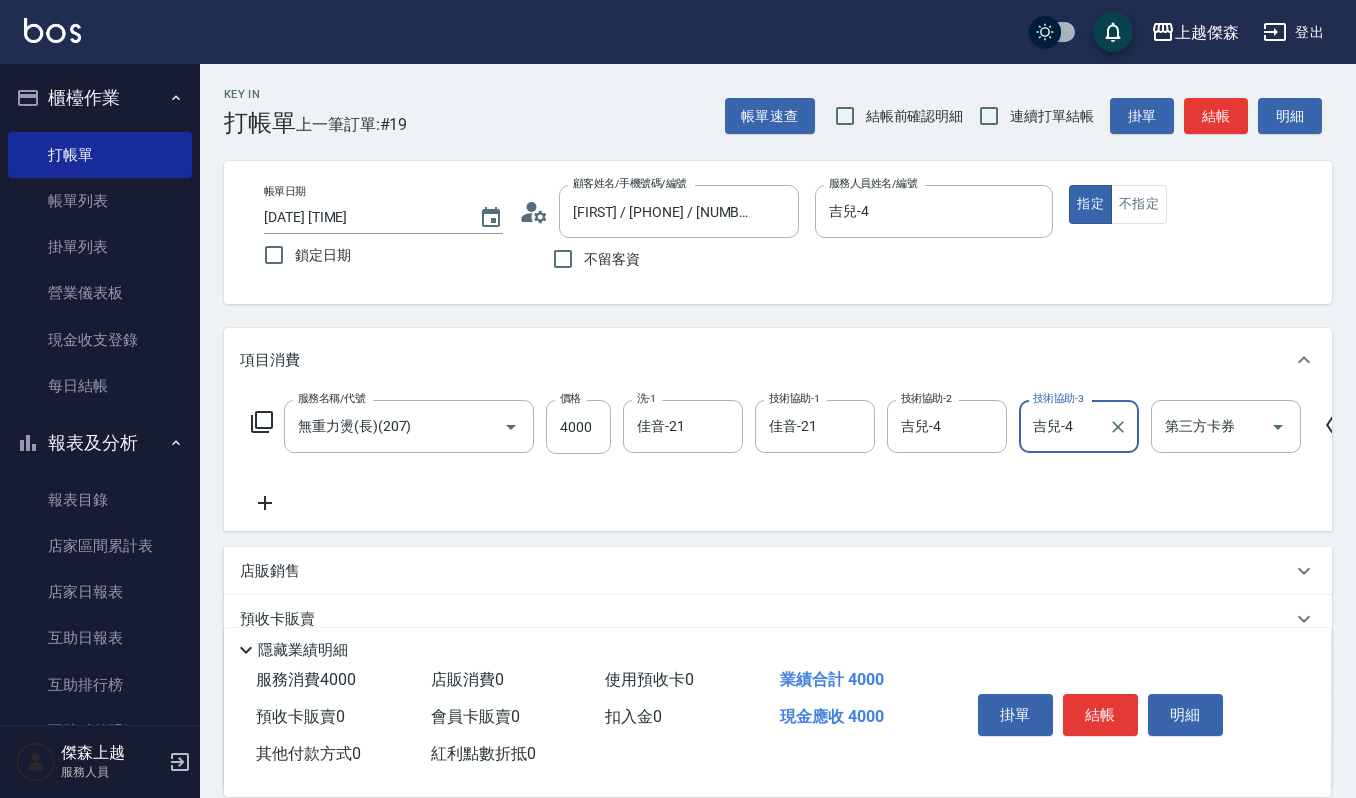 click 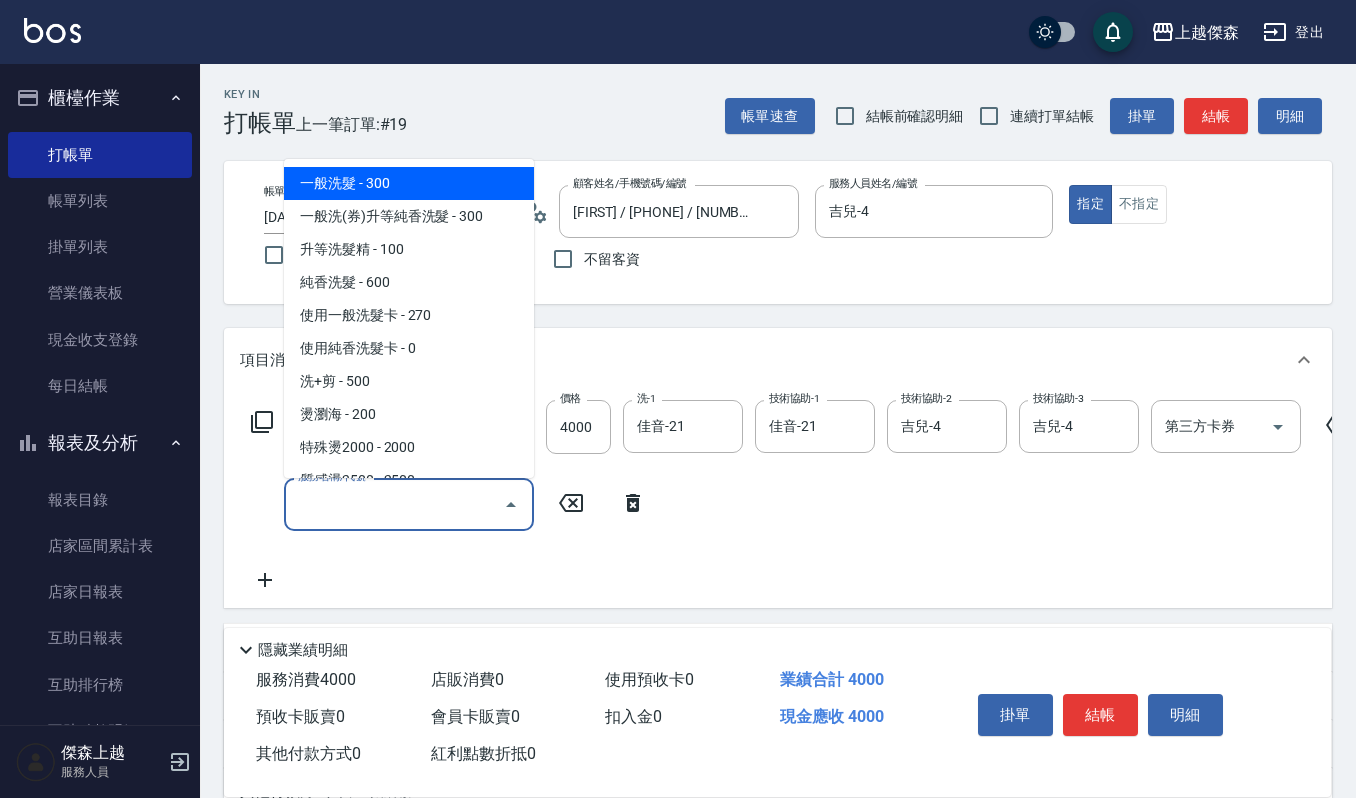 click on "服務名稱/代號" at bounding box center (394, 504) 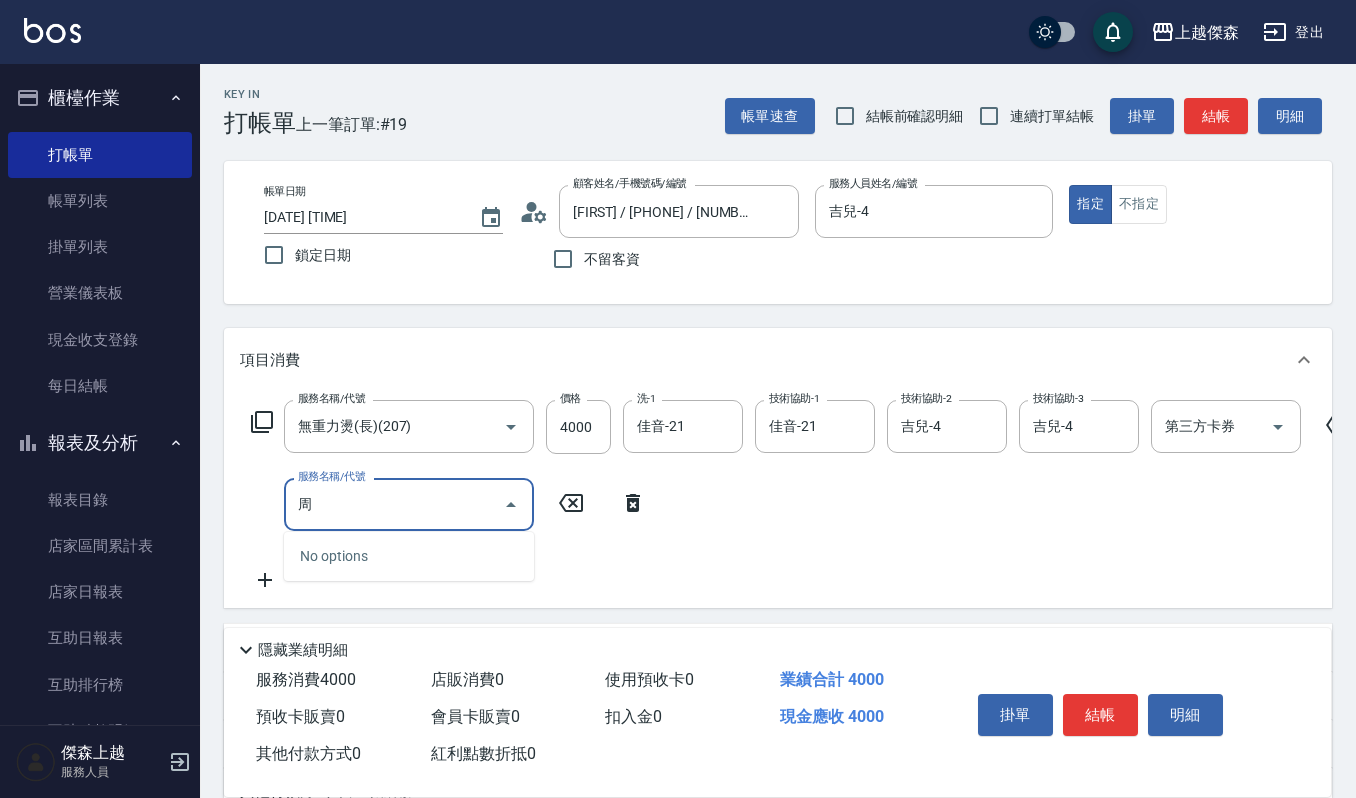 type on "週" 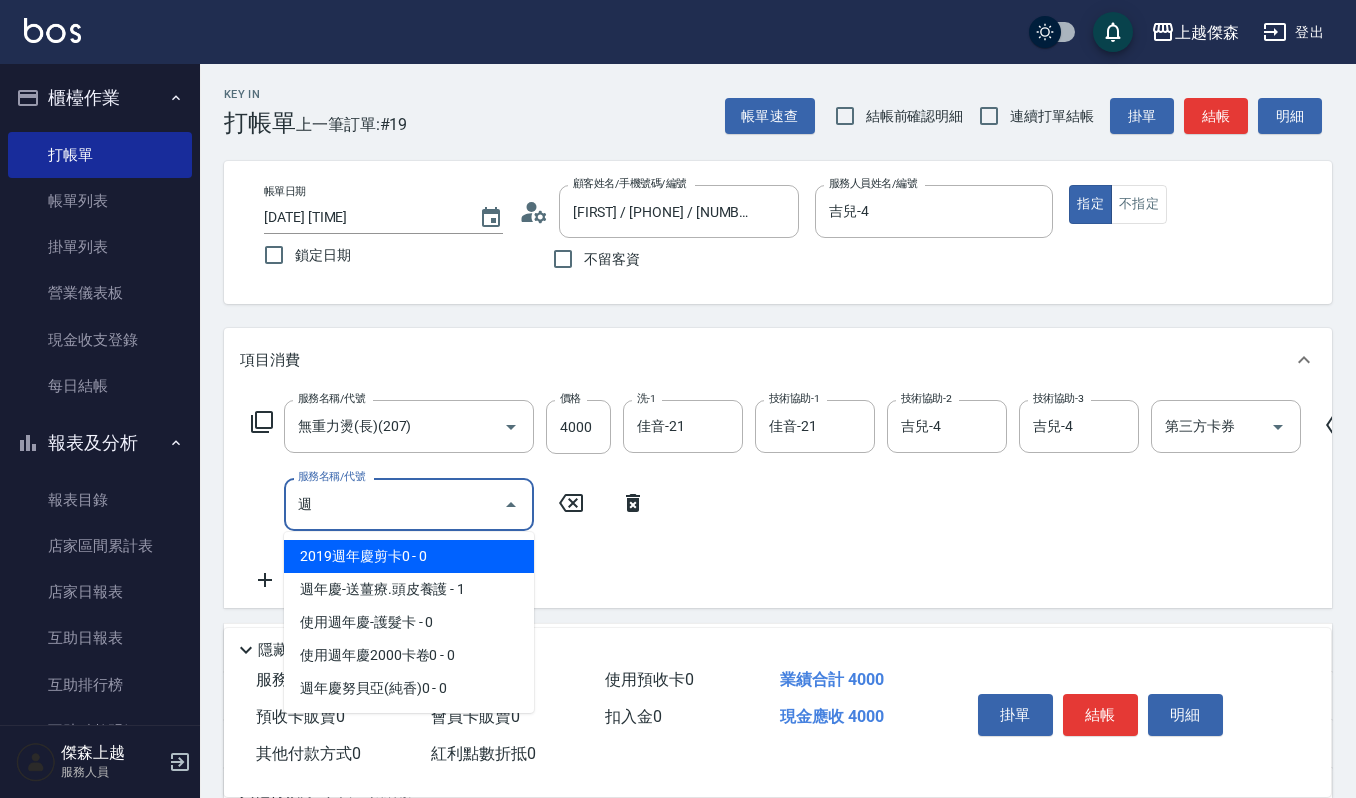 click on "週" at bounding box center (394, 504) 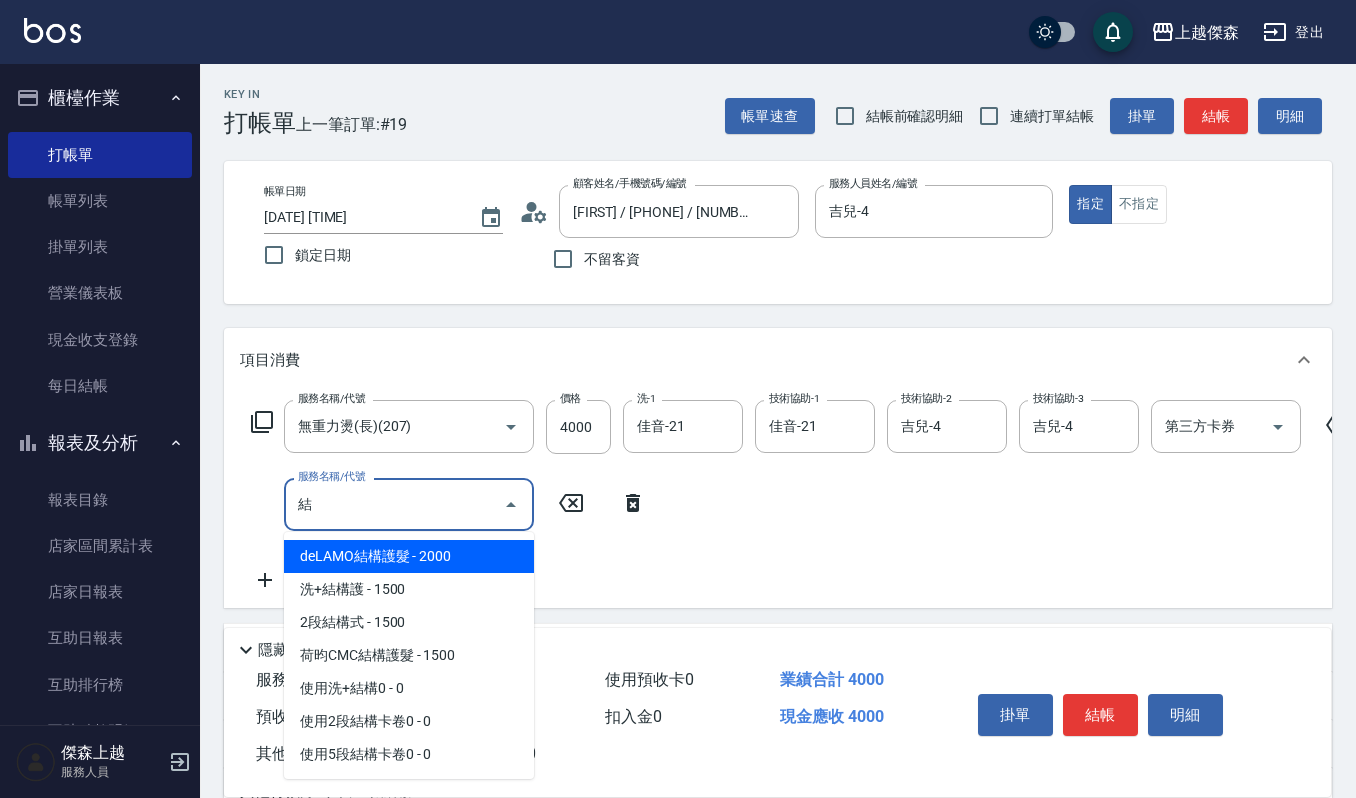 click on "使用洗+結構0 - 0" at bounding box center (409, 688) 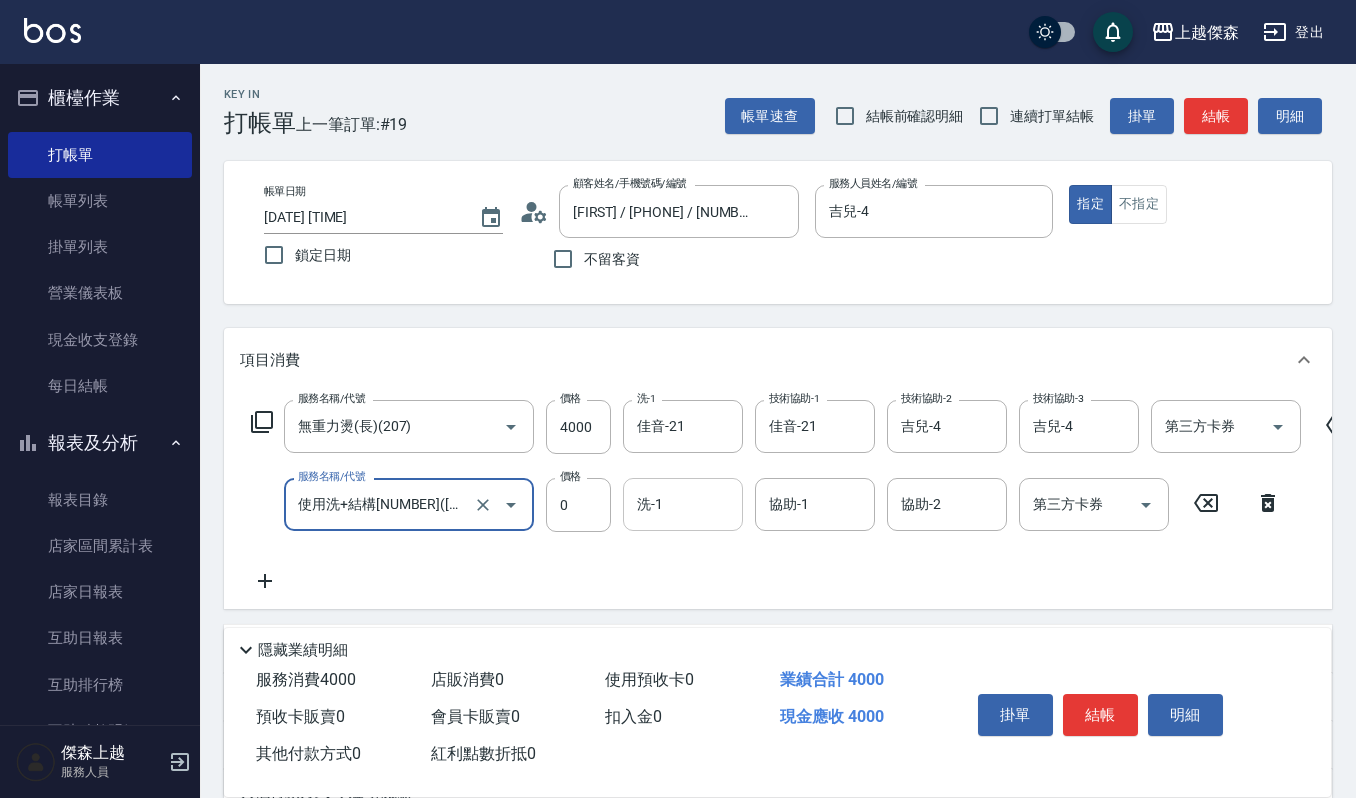 type on "使用洗+結構0(586)" 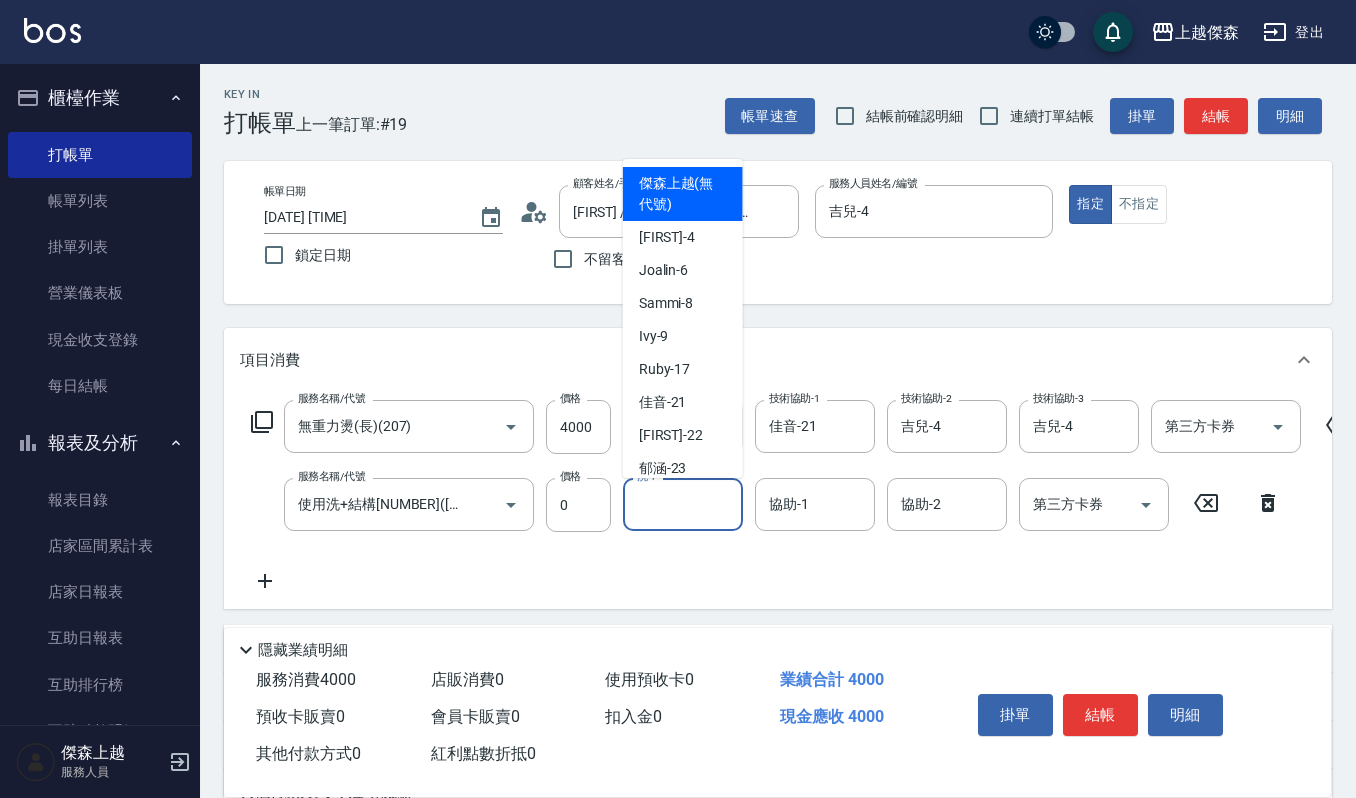 click on "洗-1" at bounding box center (683, 504) 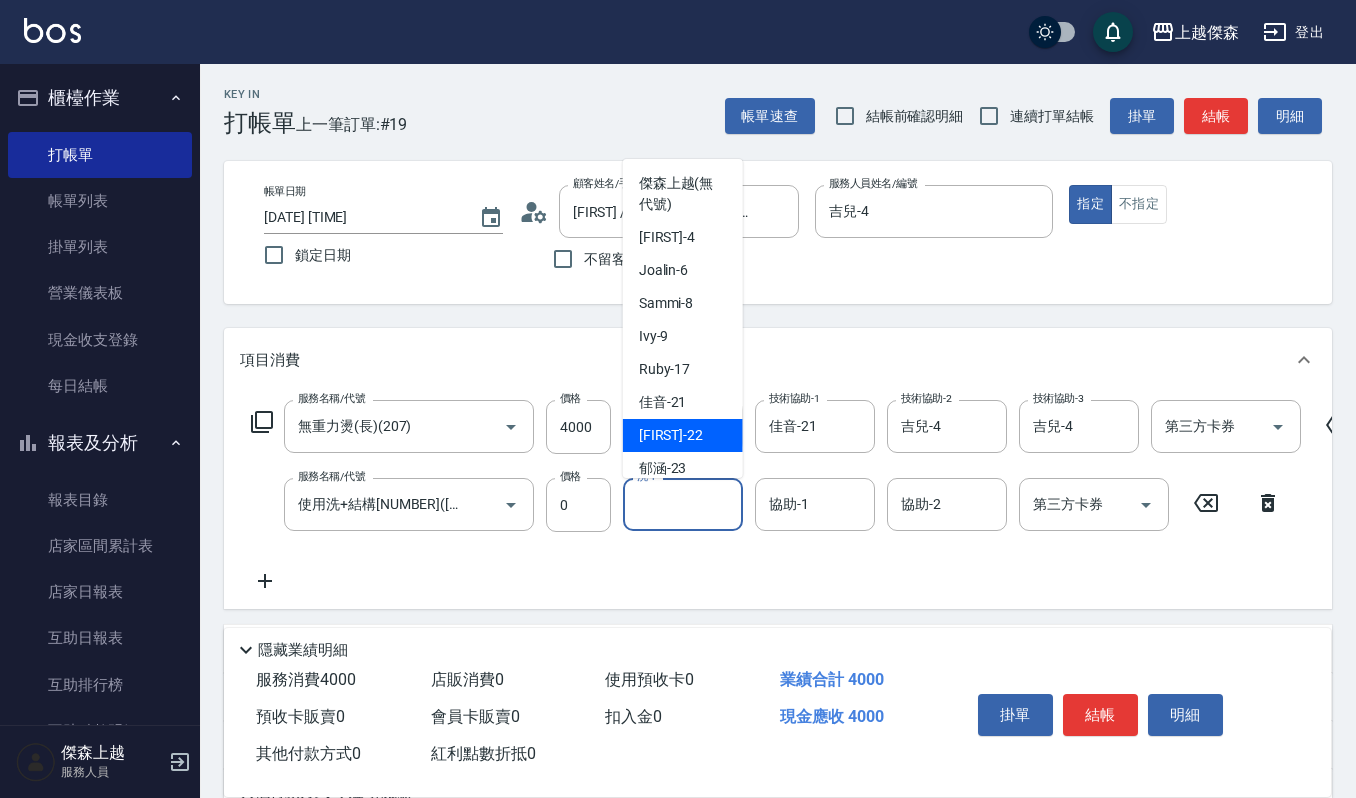 click on "宜芳 -22" at bounding box center (683, 435) 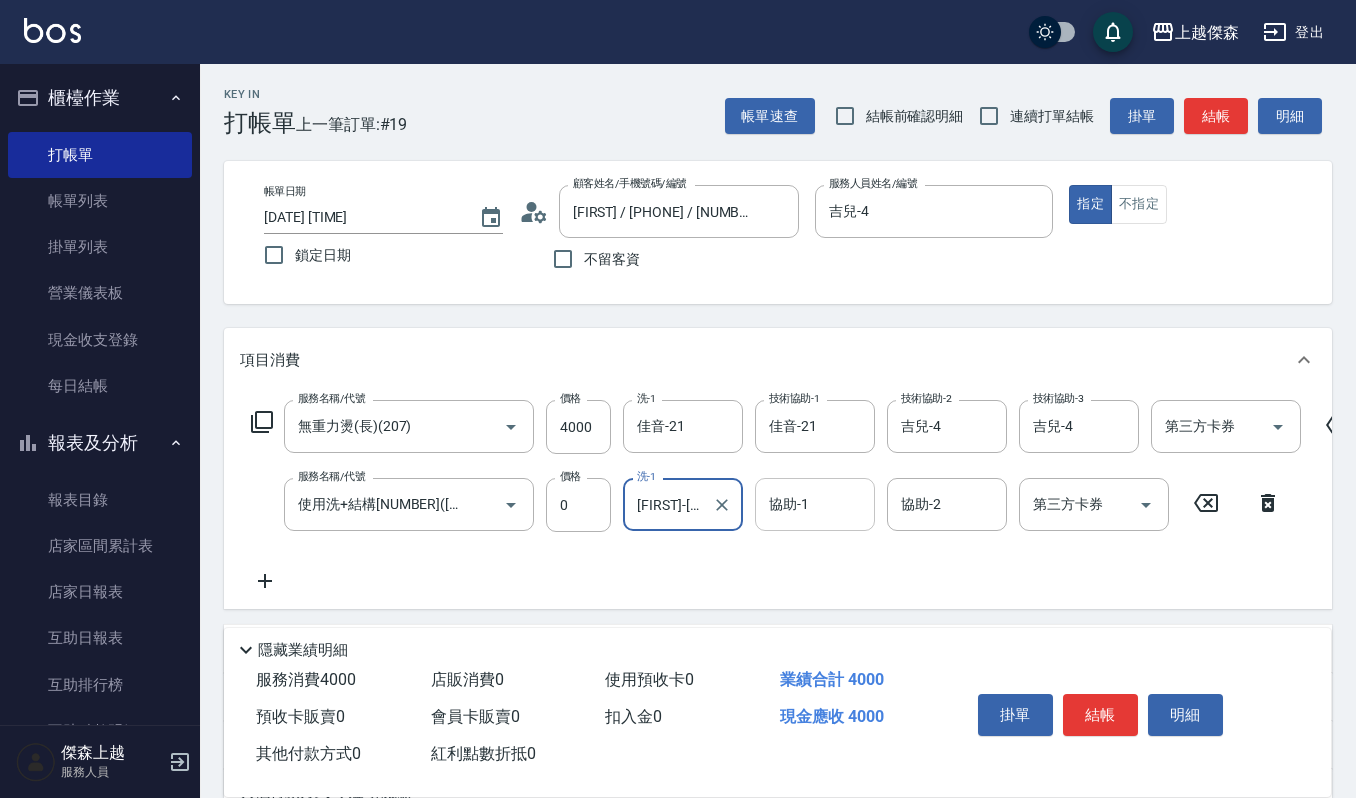 click on "協助-1" at bounding box center (815, 504) 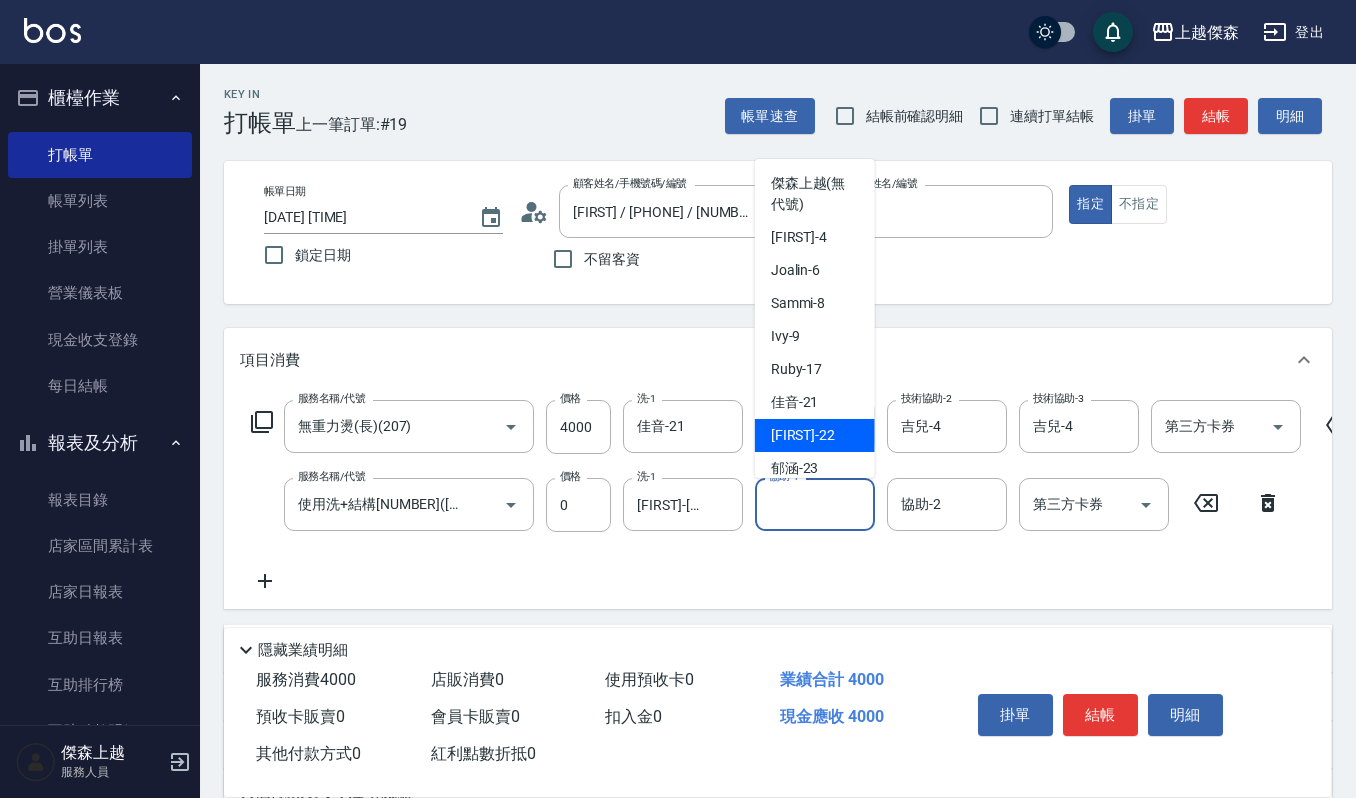 click on "宜芳 -22" at bounding box center (815, 435) 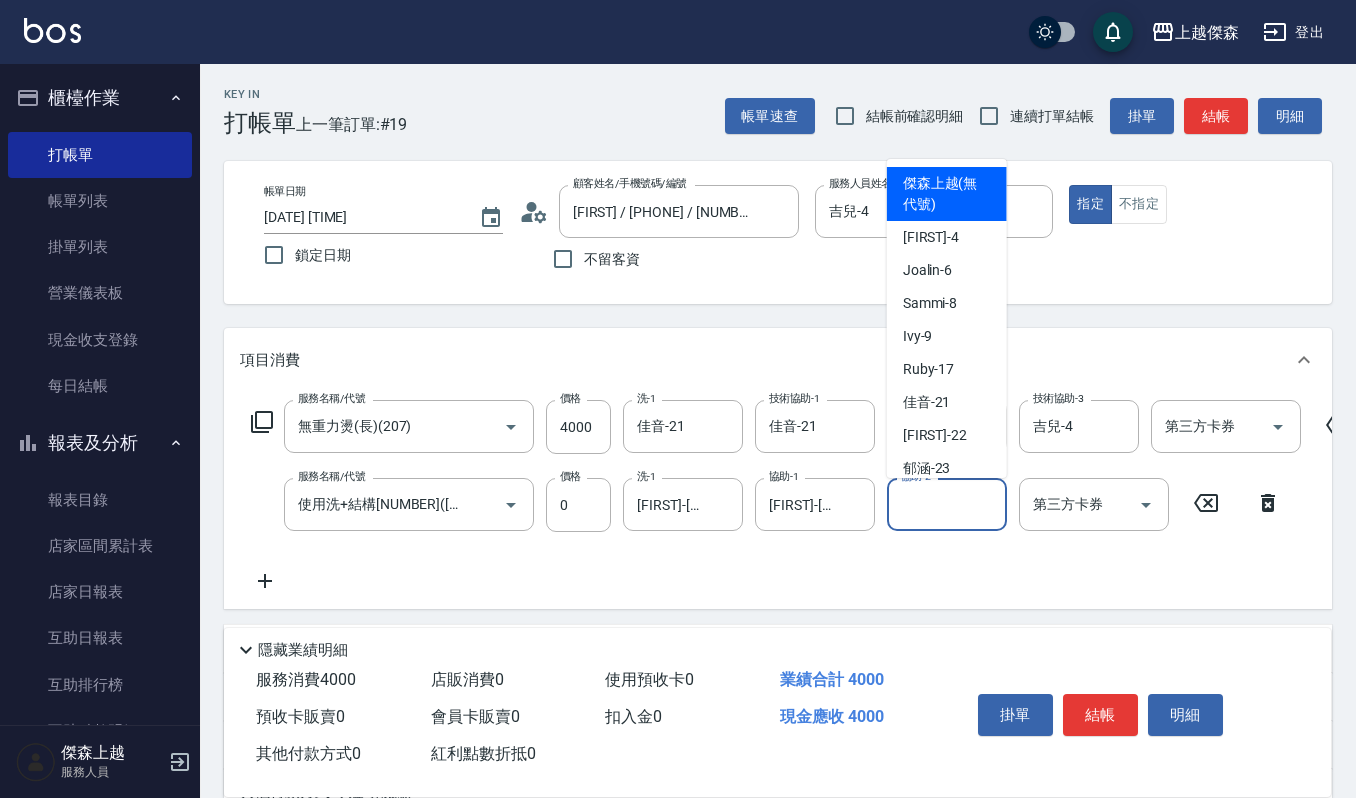 click on "協助-2" at bounding box center (947, 504) 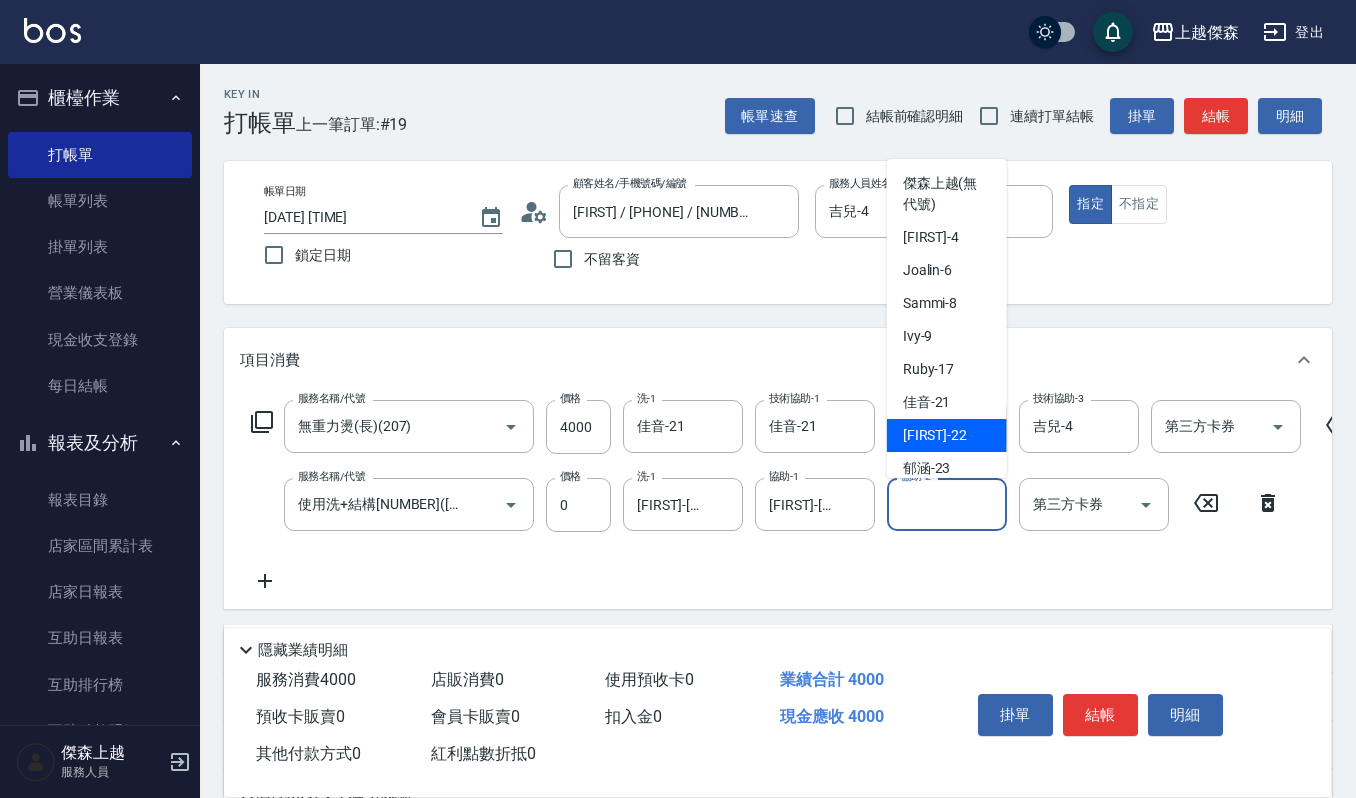 click on "宜芳 -22" at bounding box center (935, 435) 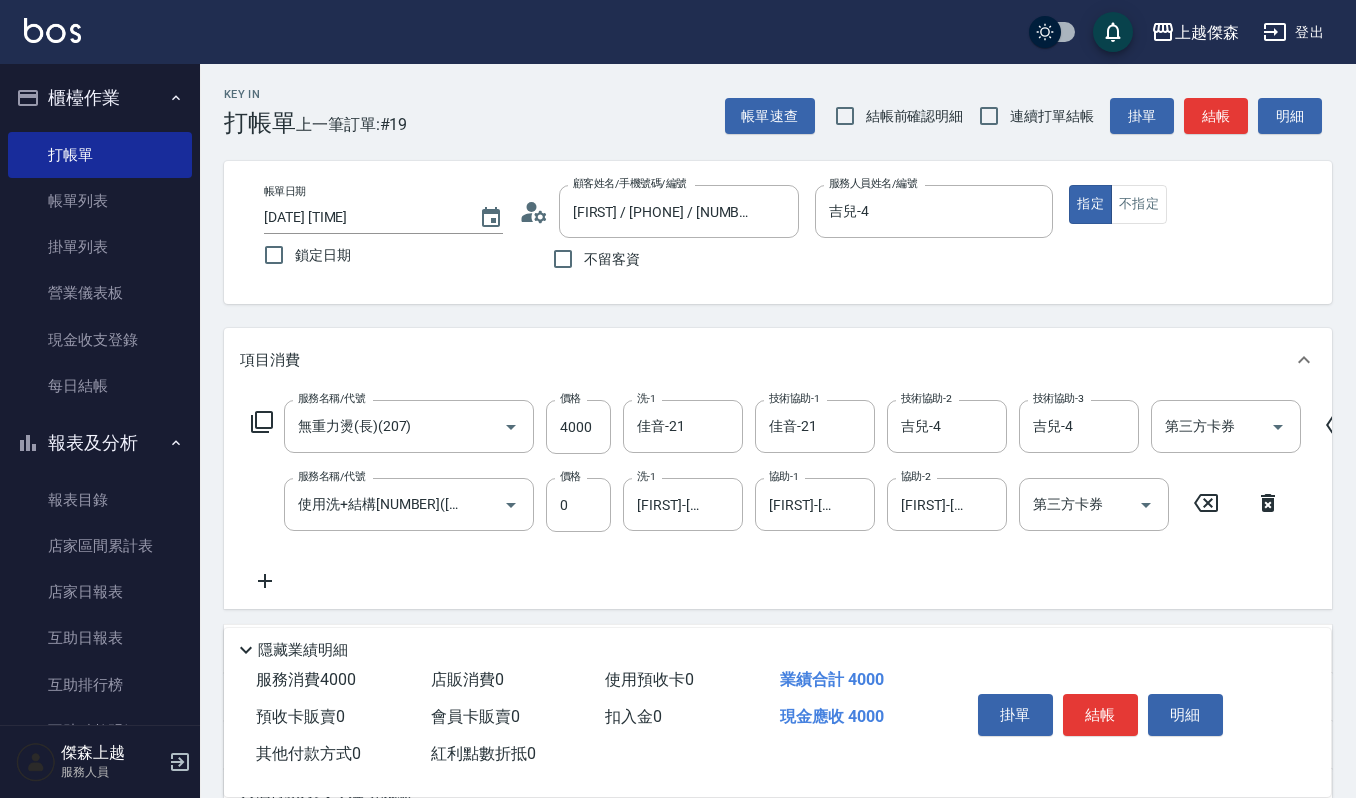 click 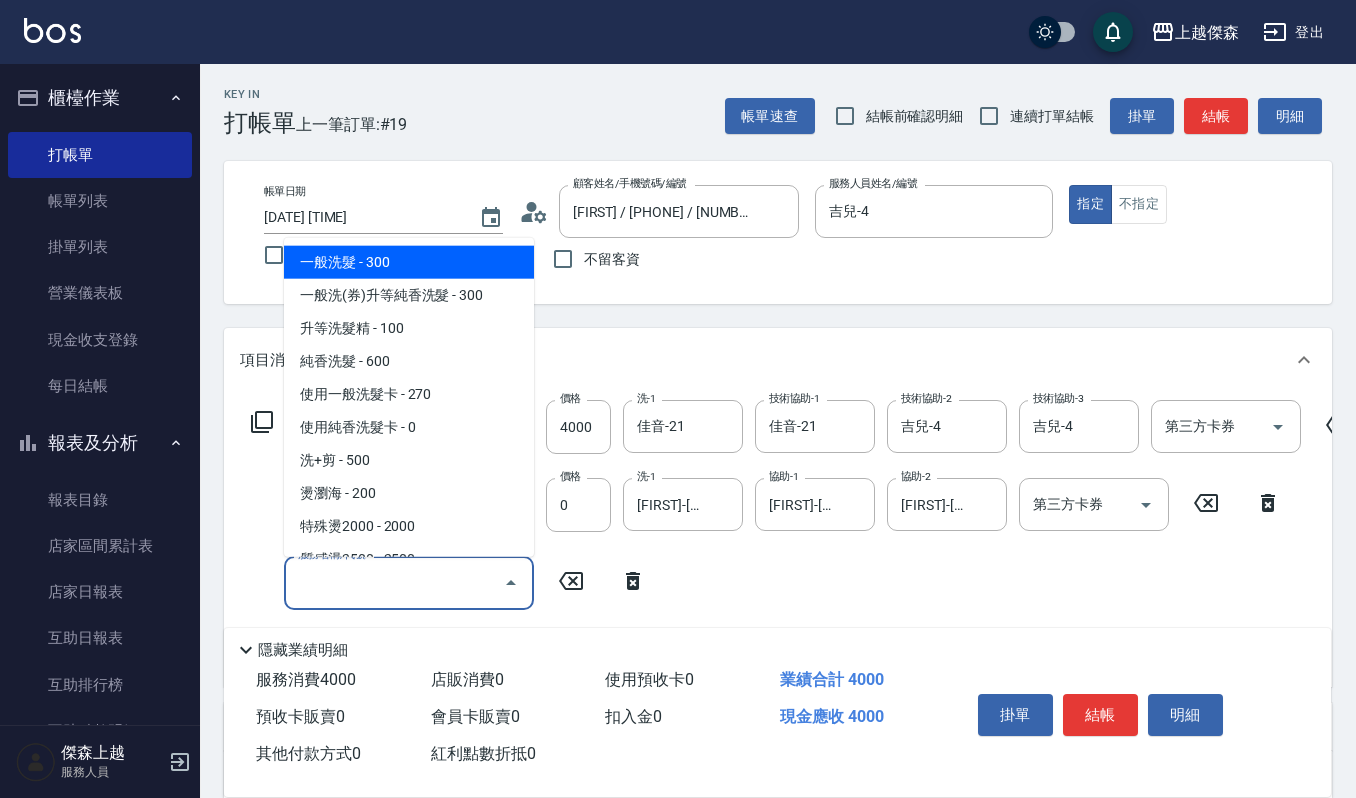 click on "服務名稱/代號" at bounding box center (394, 582) 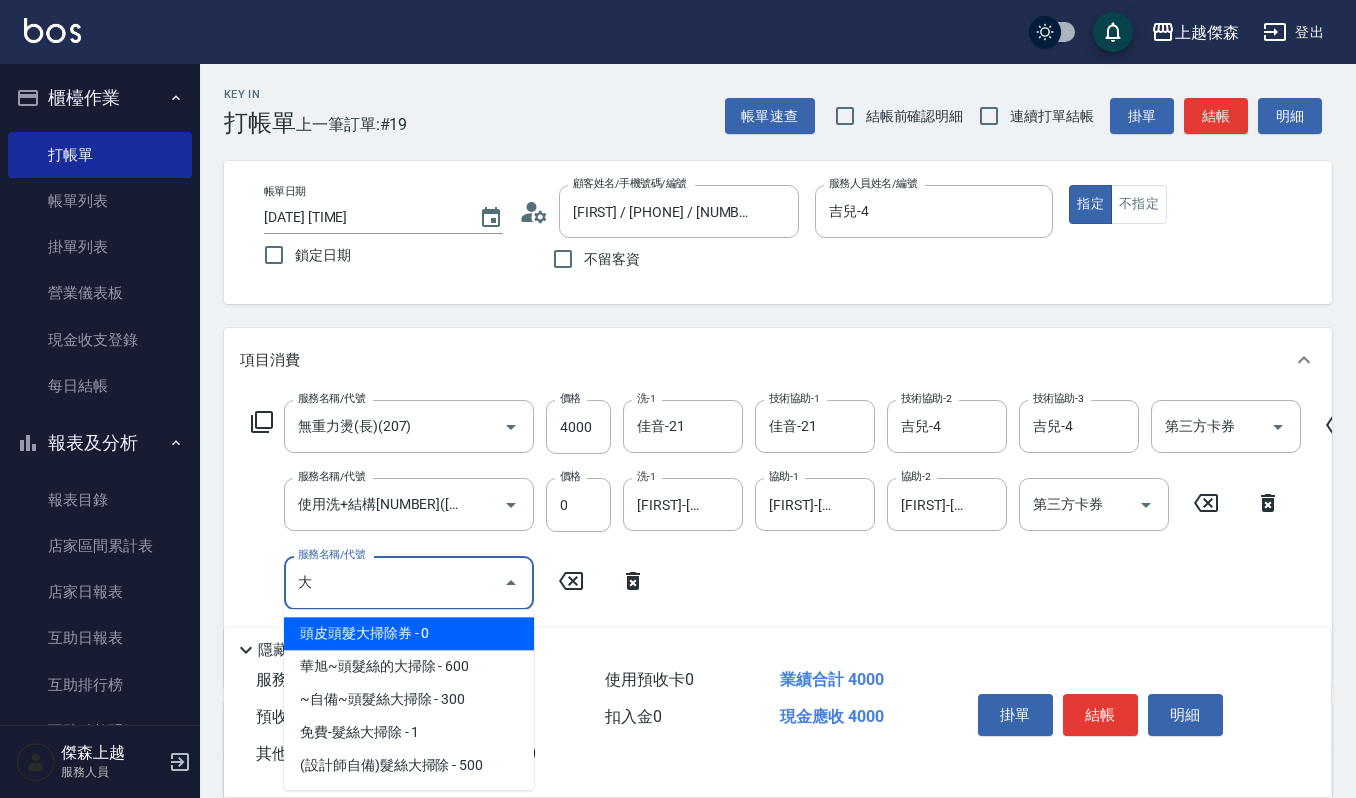 click on "頭皮頭髮大掃除券 - 0" at bounding box center (409, 633) 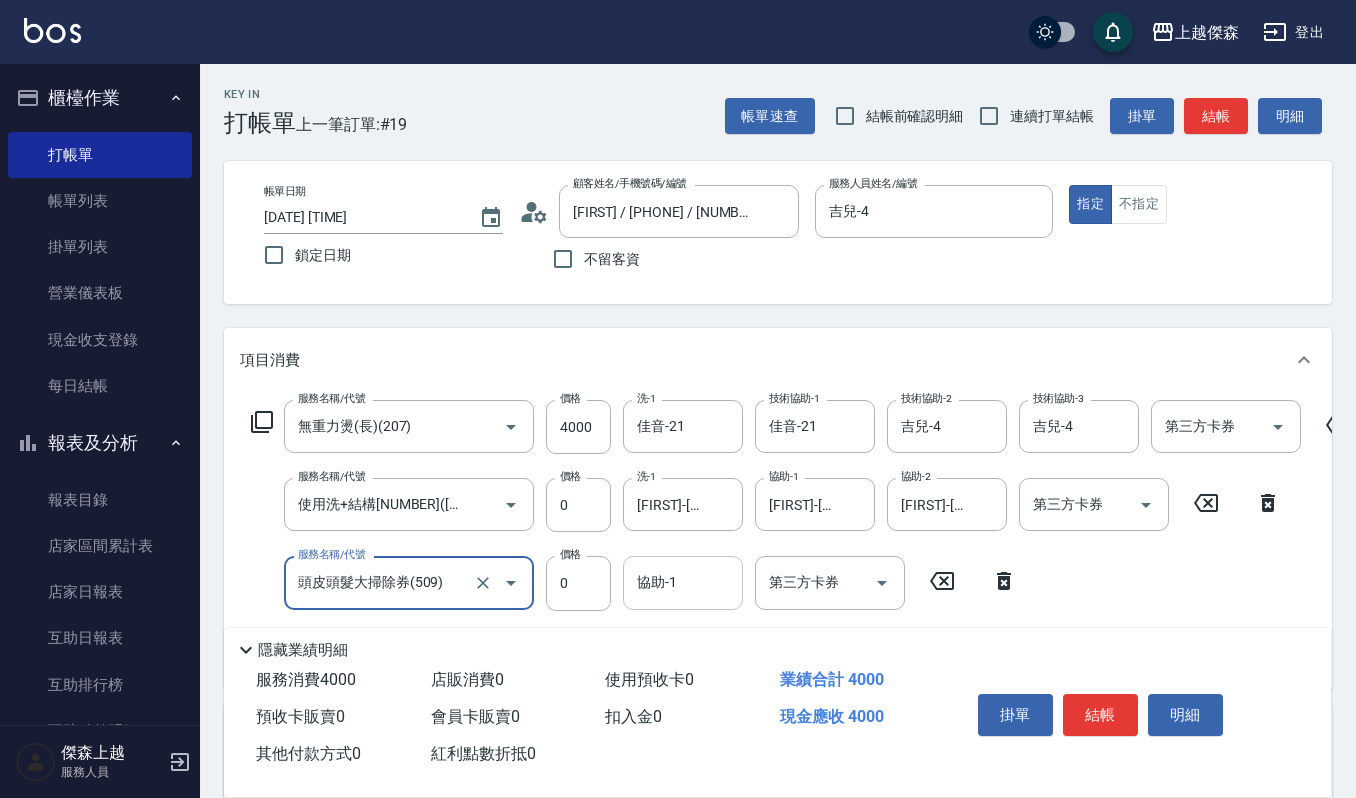type on "頭皮頭髮大掃除券(509)" 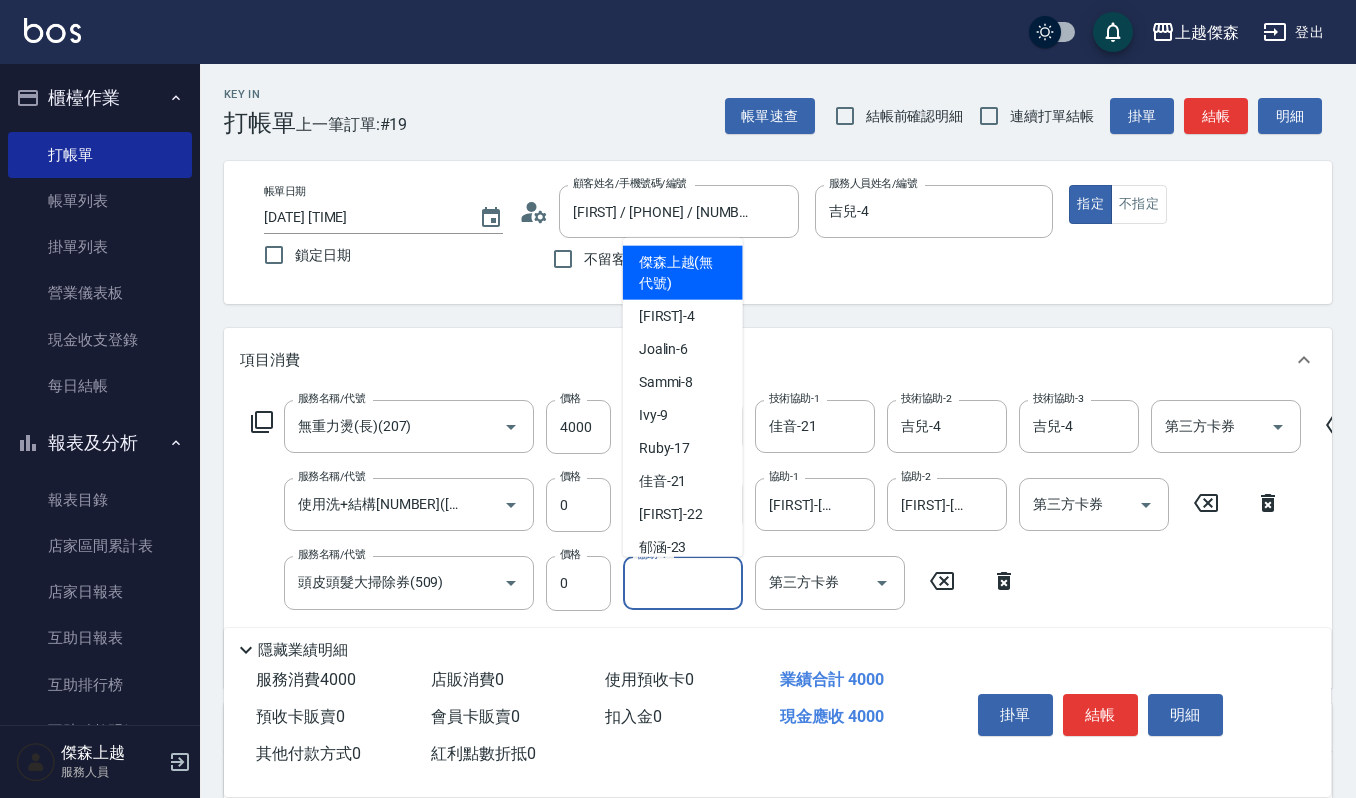 click on "協助-1" at bounding box center [683, 582] 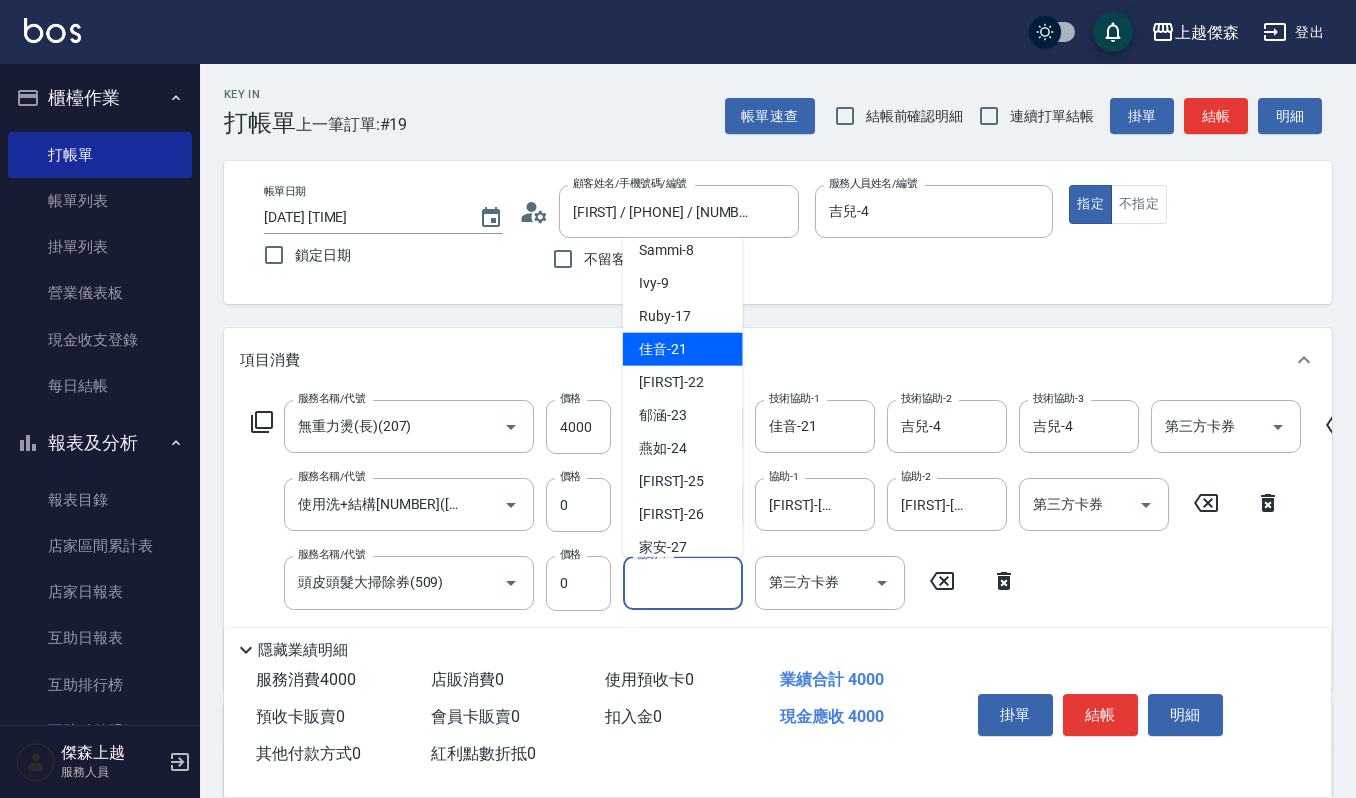 scroll, scrollTop: 133, scrollLeft: 0, axis: vertical 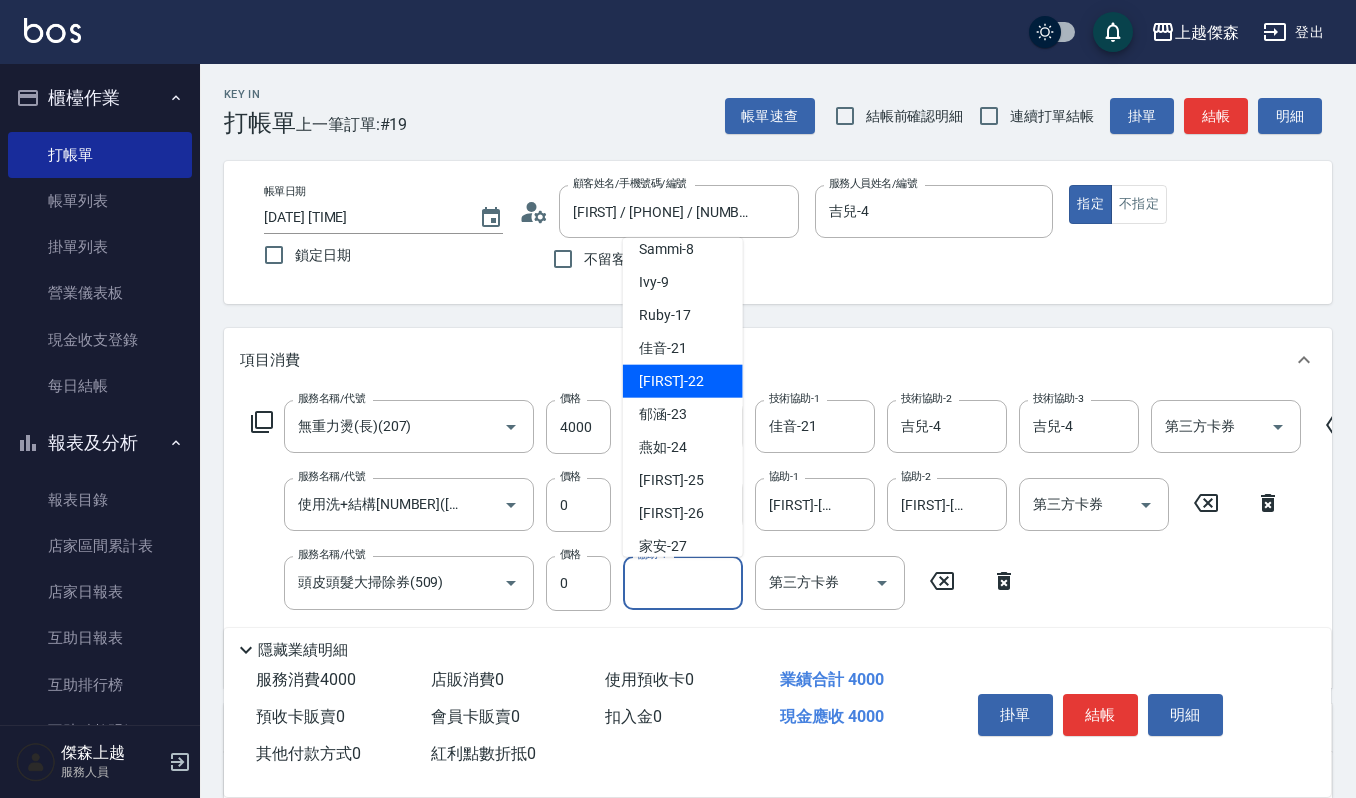 click on "宜芳 -22" at bounding box center (683, 380) 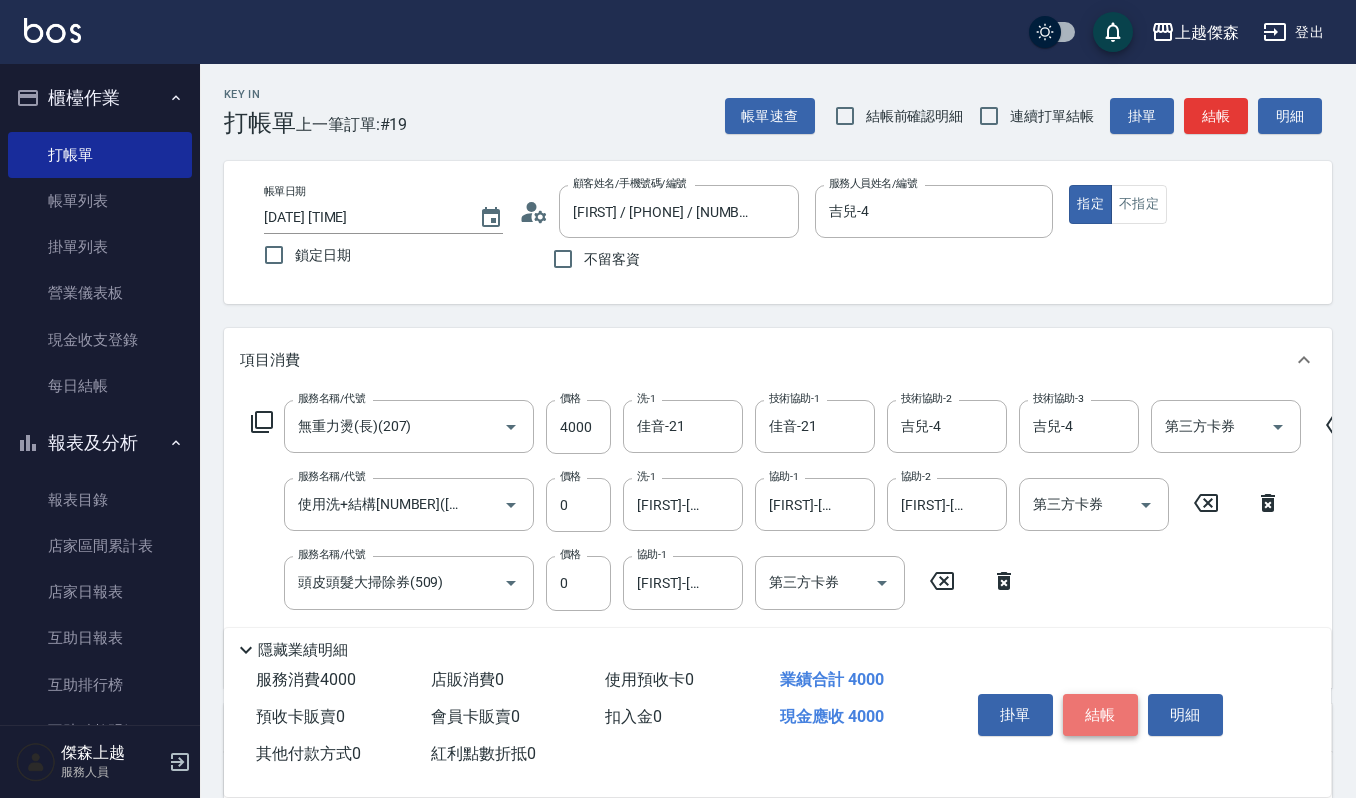 click on "結帳" at bounding box center (1100, 715) 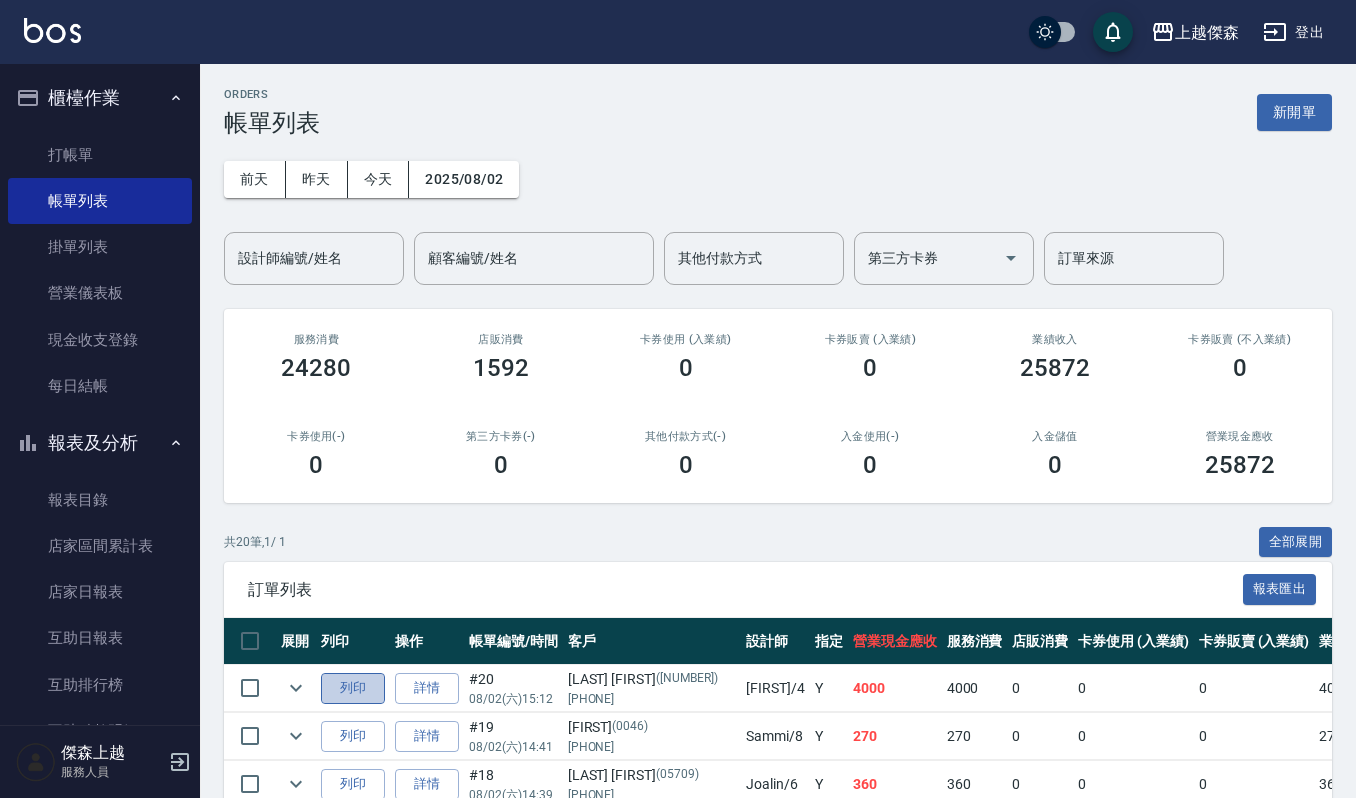 click on "列印" at bounding box center (353, 688) 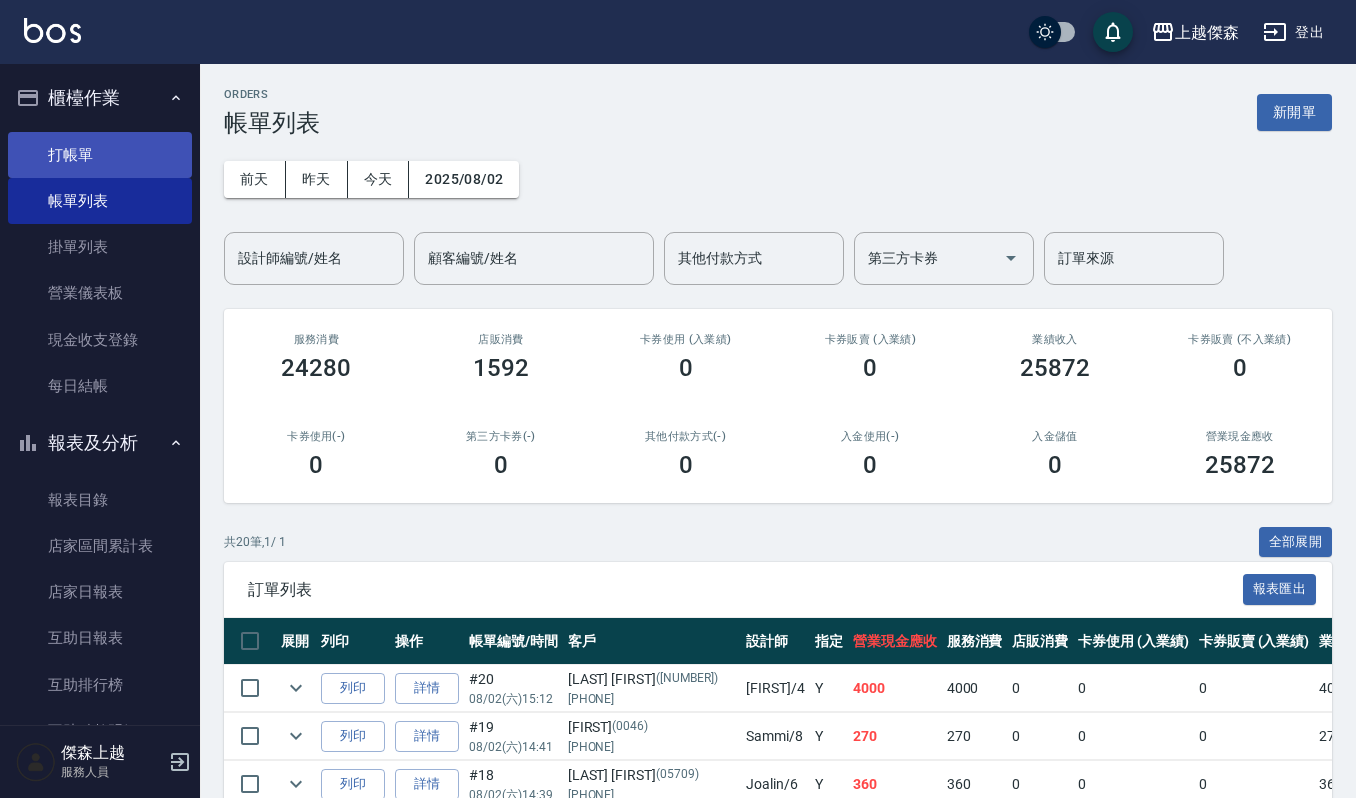 click on "打帳單" at bounding box center (100, 155) 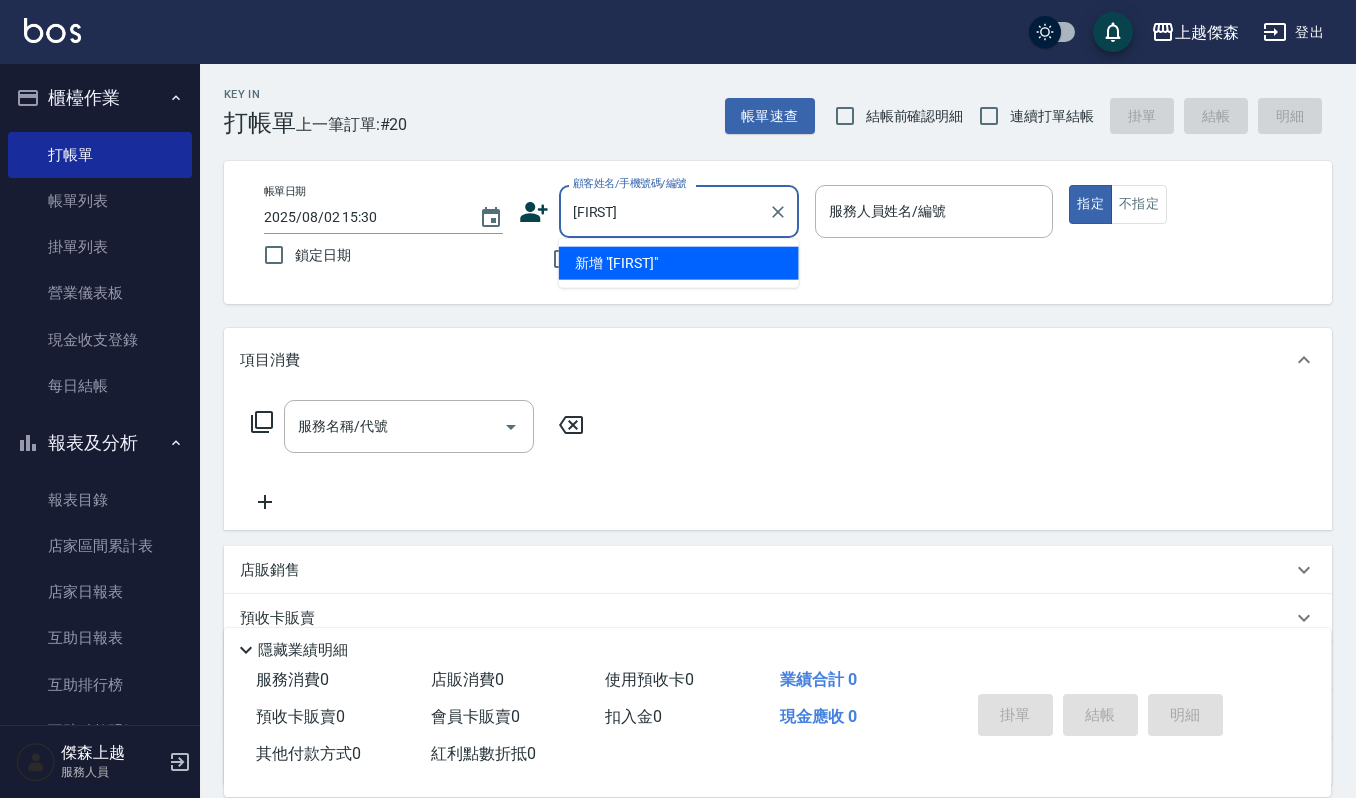 click on "新增 "鄭惠惠"" at bounding box center (679, 263) 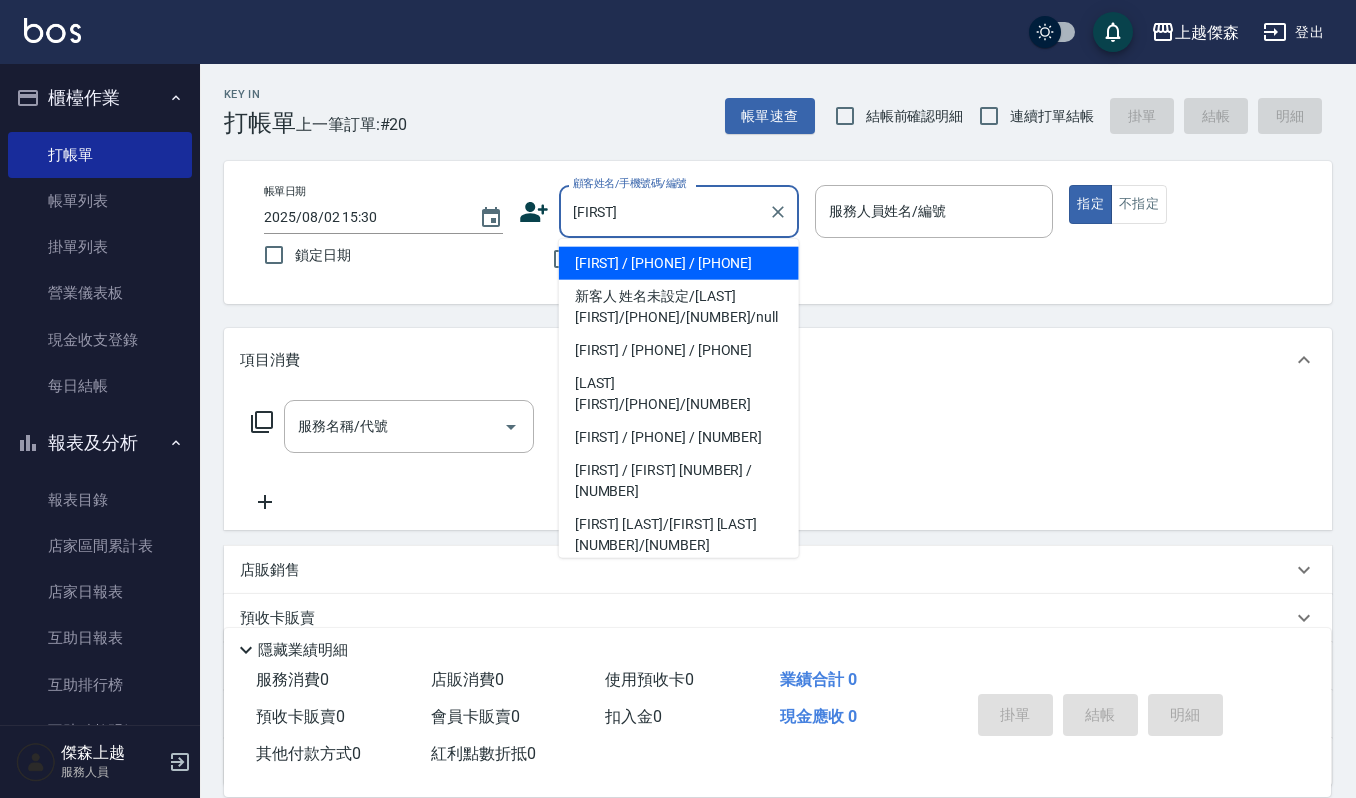 click on "鄭惠惠" at bounding box center (664, 211) 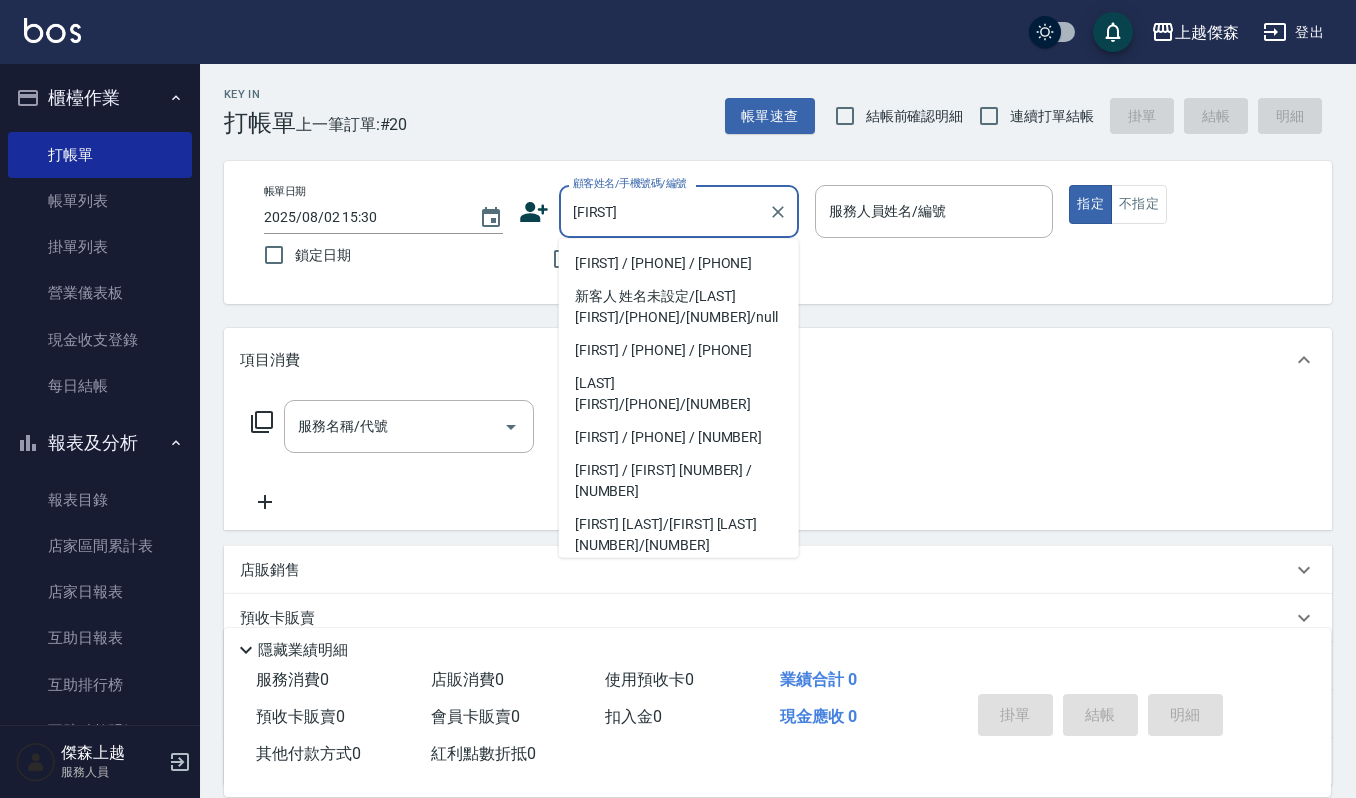 click on "鄭惠文/0958562535/0958562535" at bounding box center (679, 263) 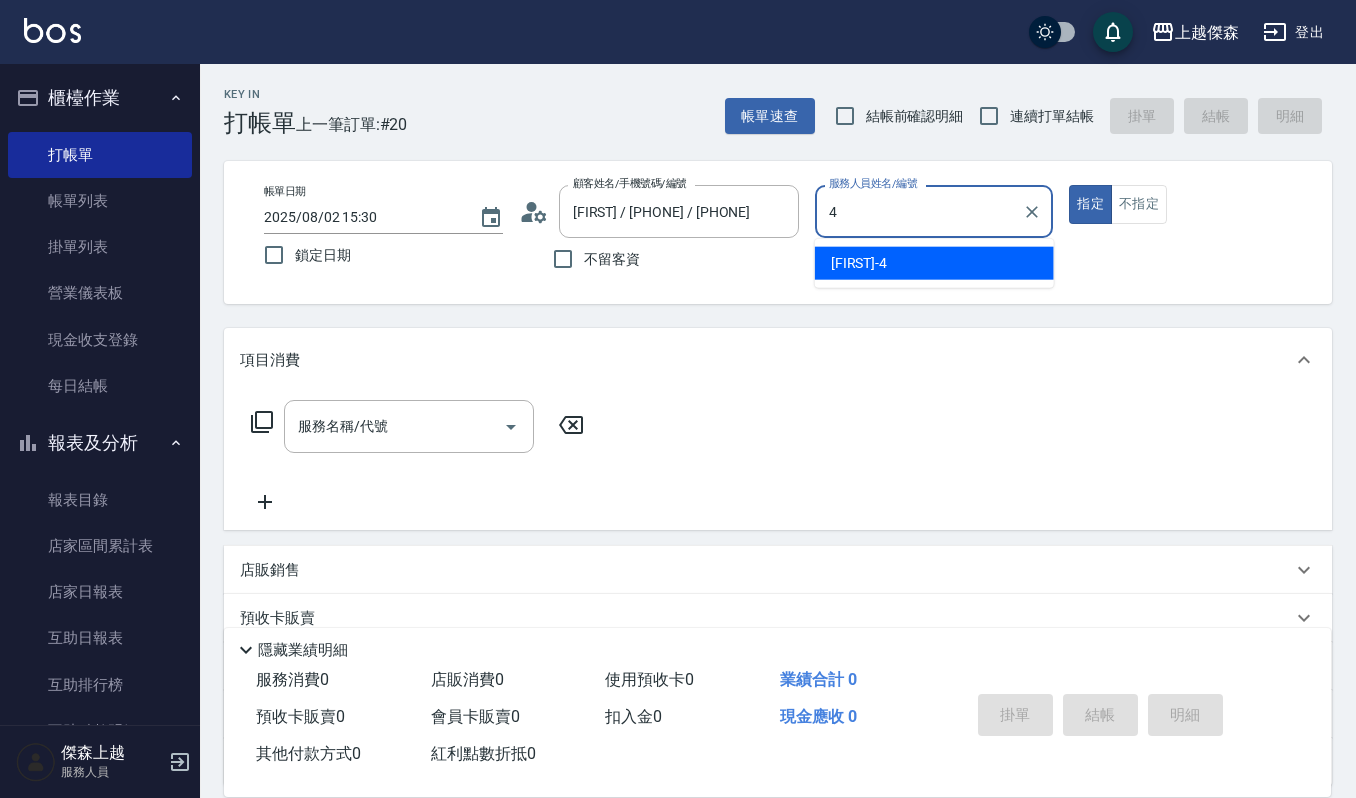 type on "吉兒-4" 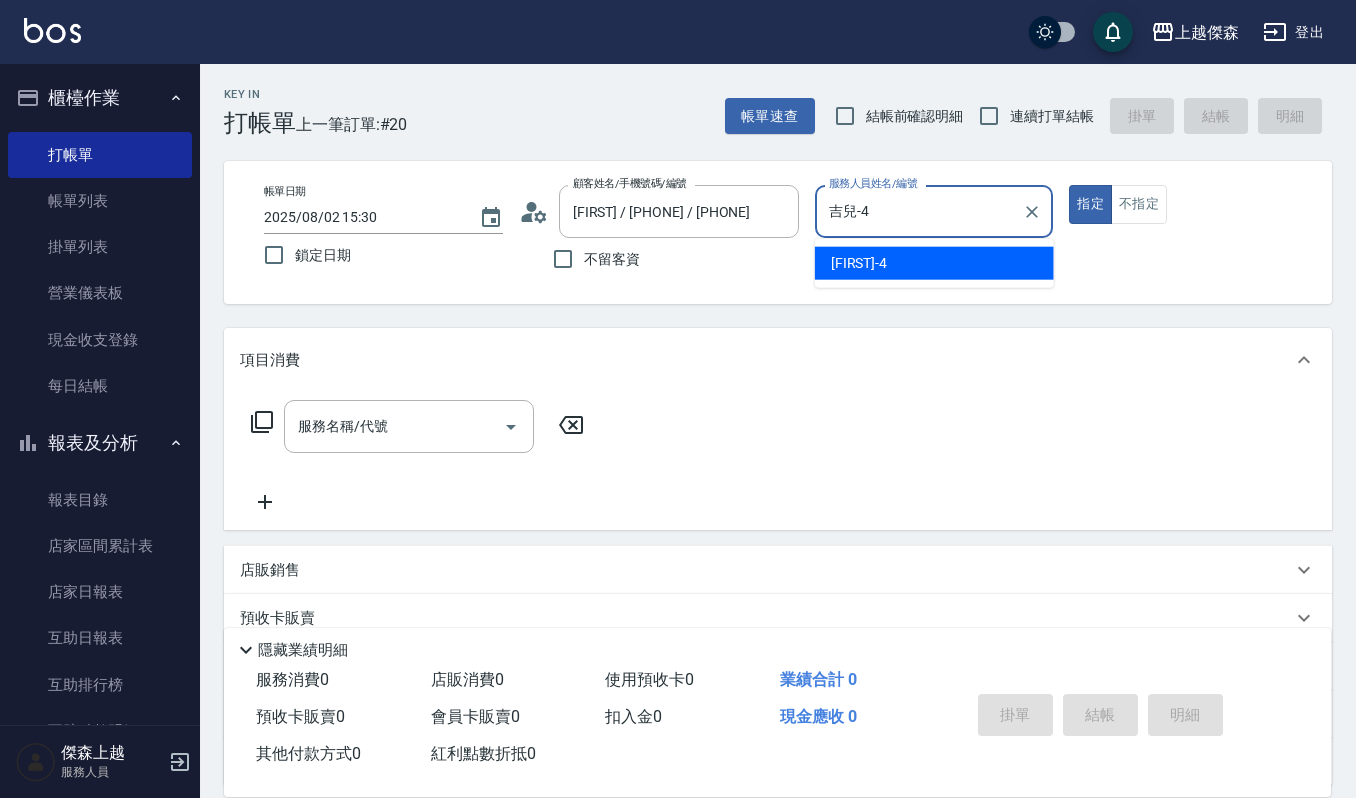 type on "true" 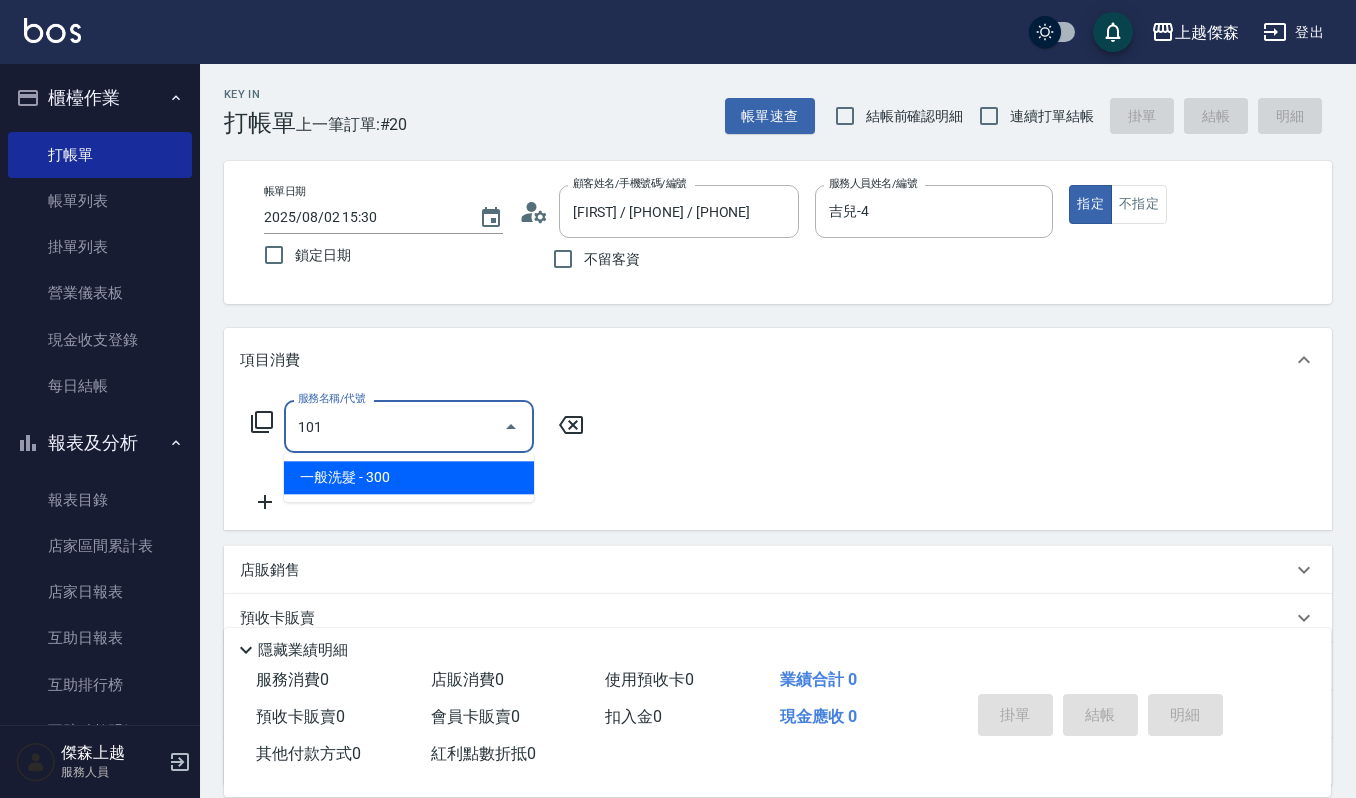 type on "一般洗髮(101)" 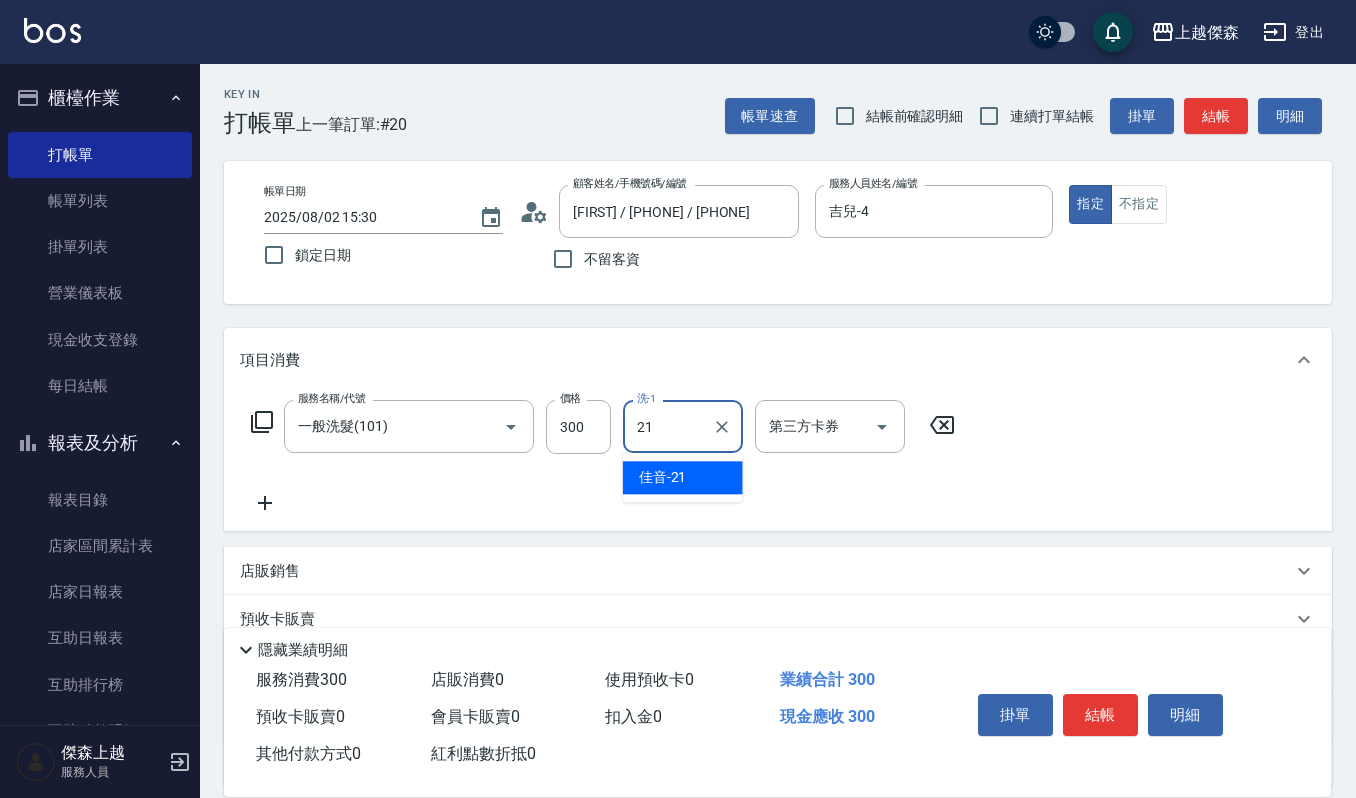 type on "佳音-21" 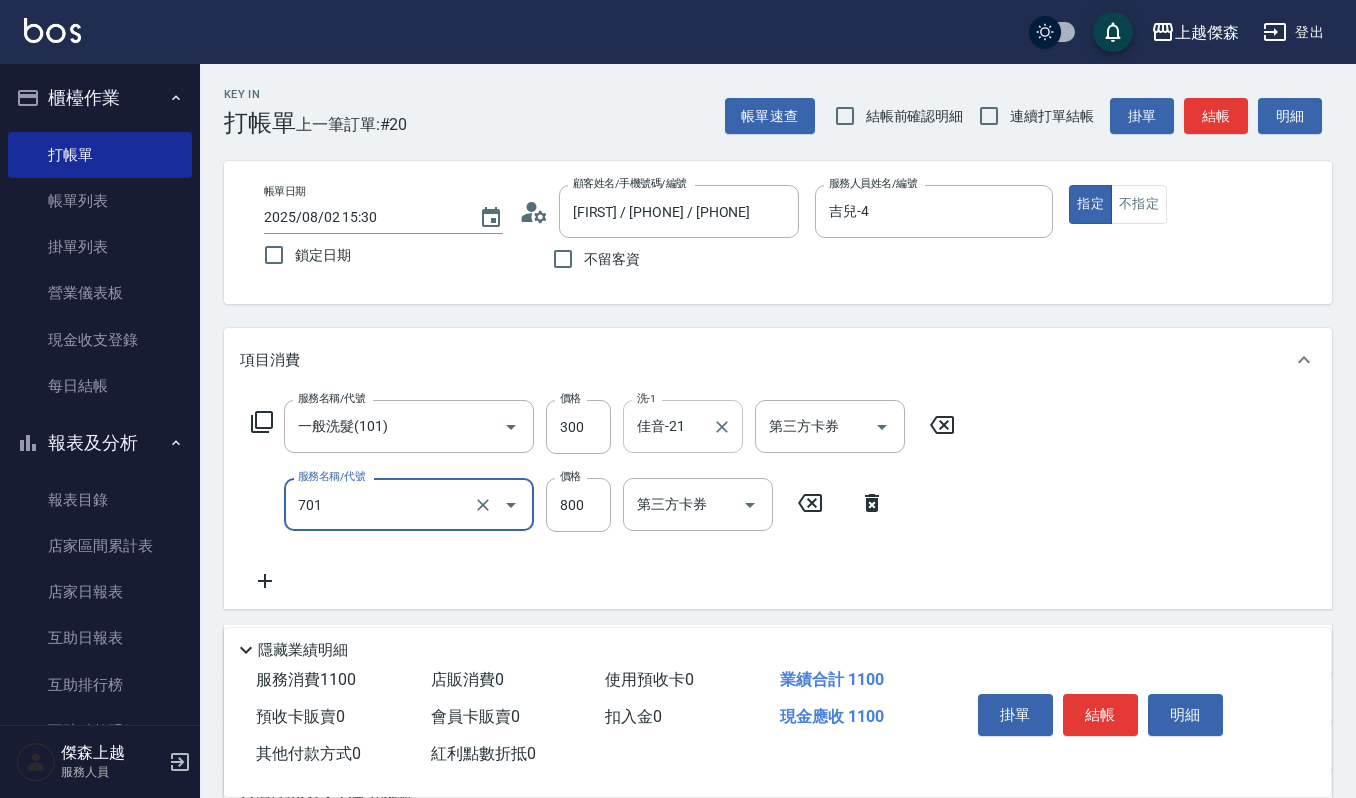 type on "CMC加購護(701)" 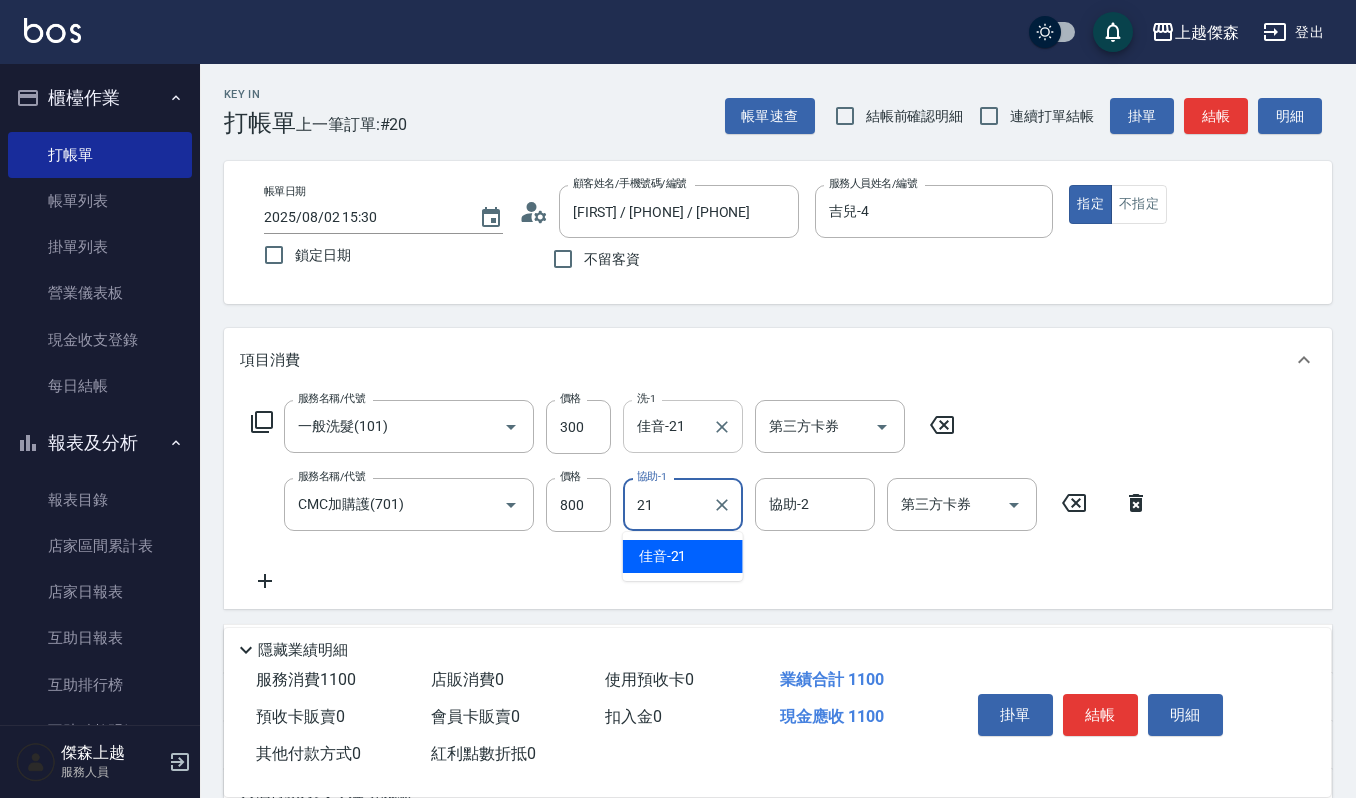 type on "佳音-21" 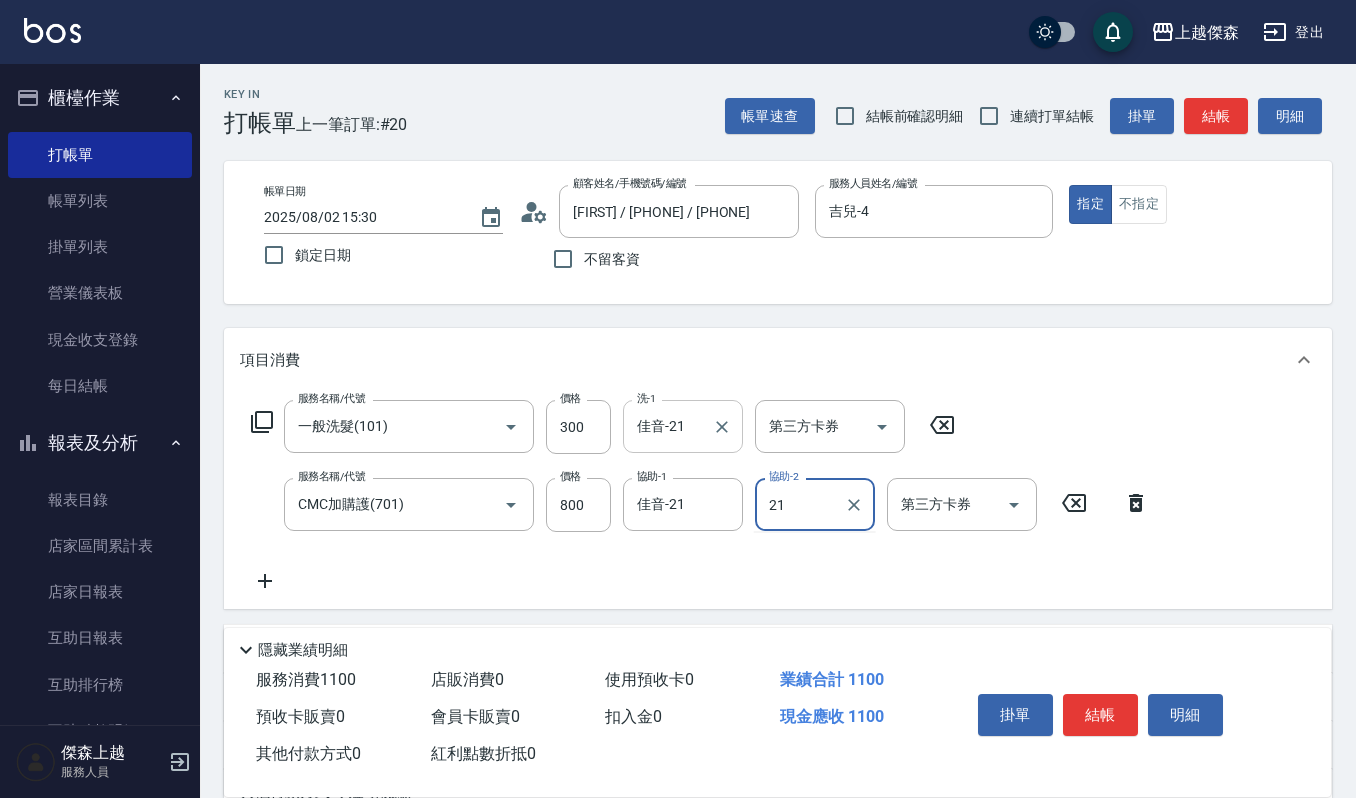type on "佳音-21" 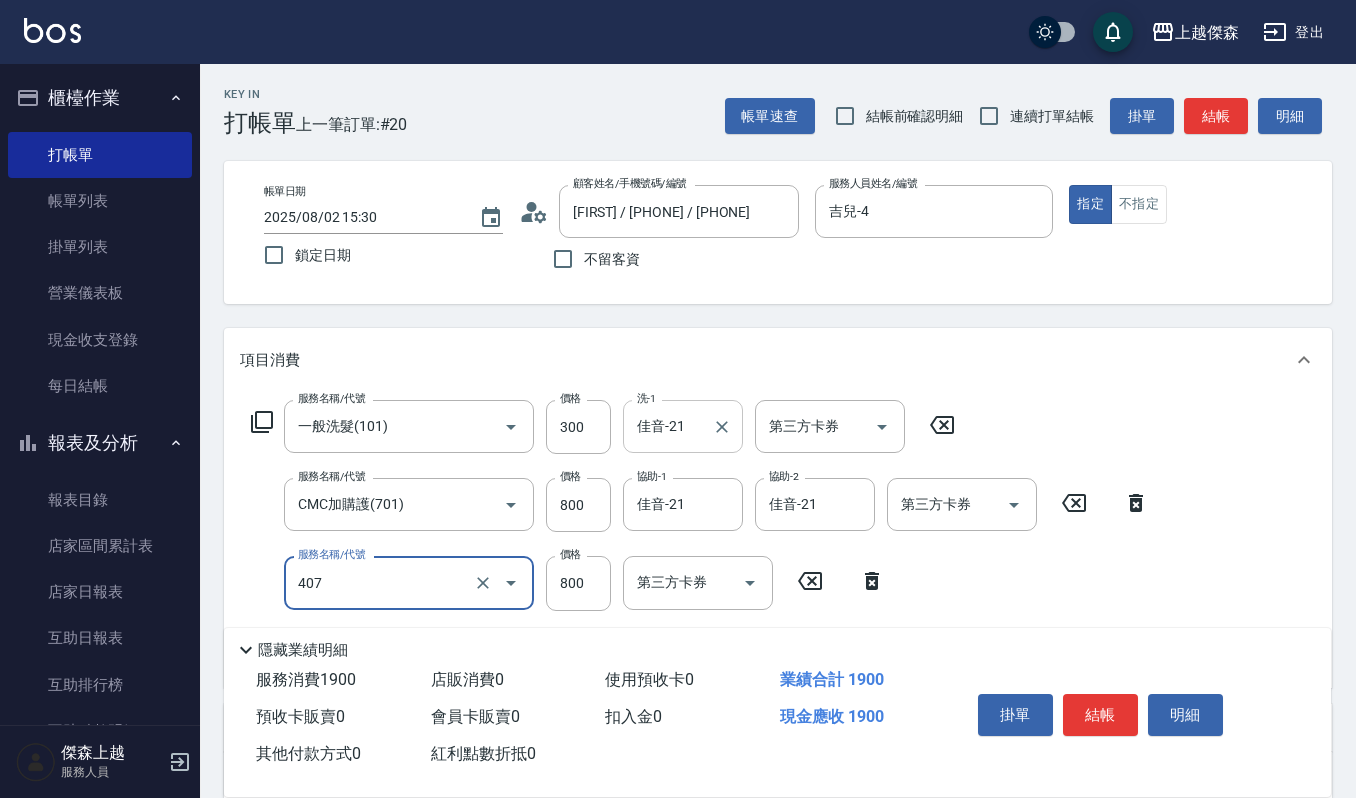 type on "補染(407)" 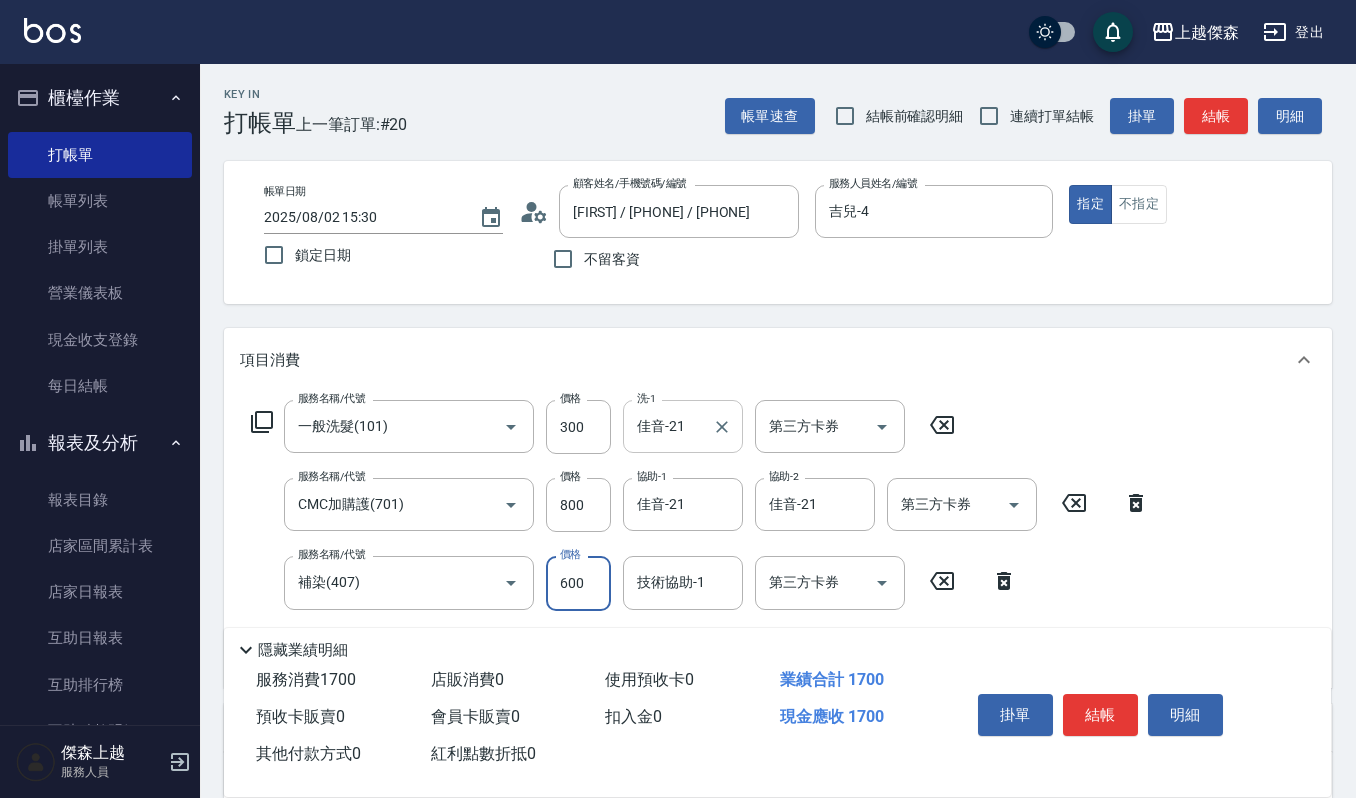 type on "600" 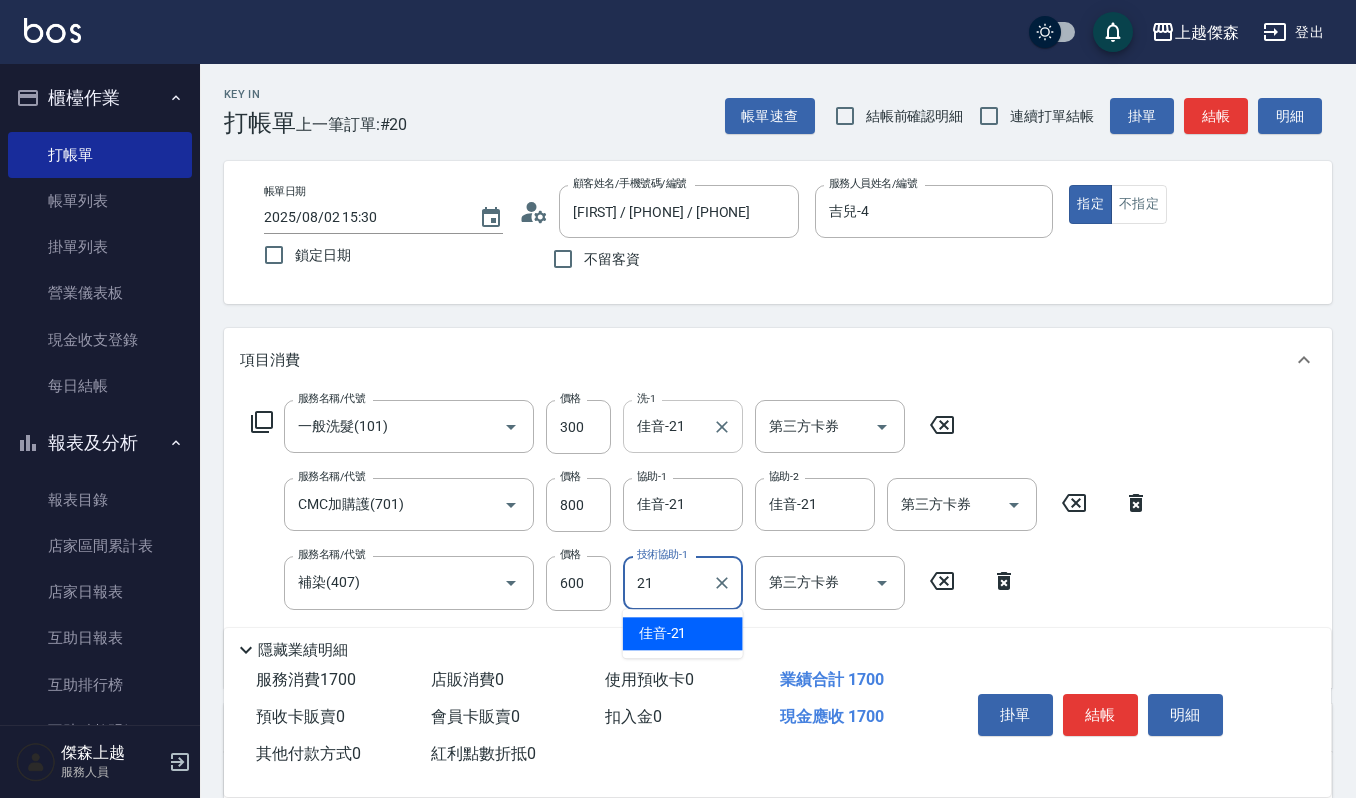 type on "佳音-21" 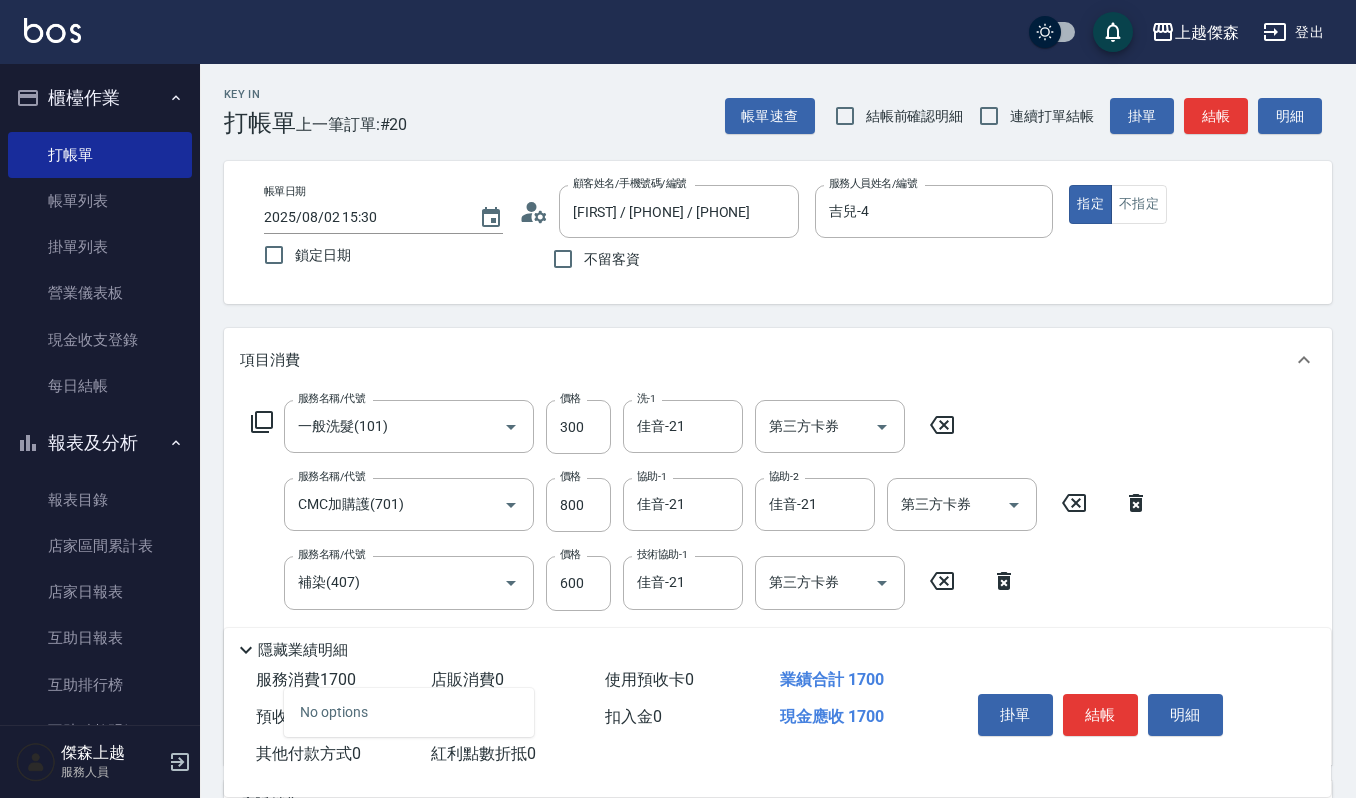 scroll, scrollTop: 133, scrollLeft: 0, axis: vertical 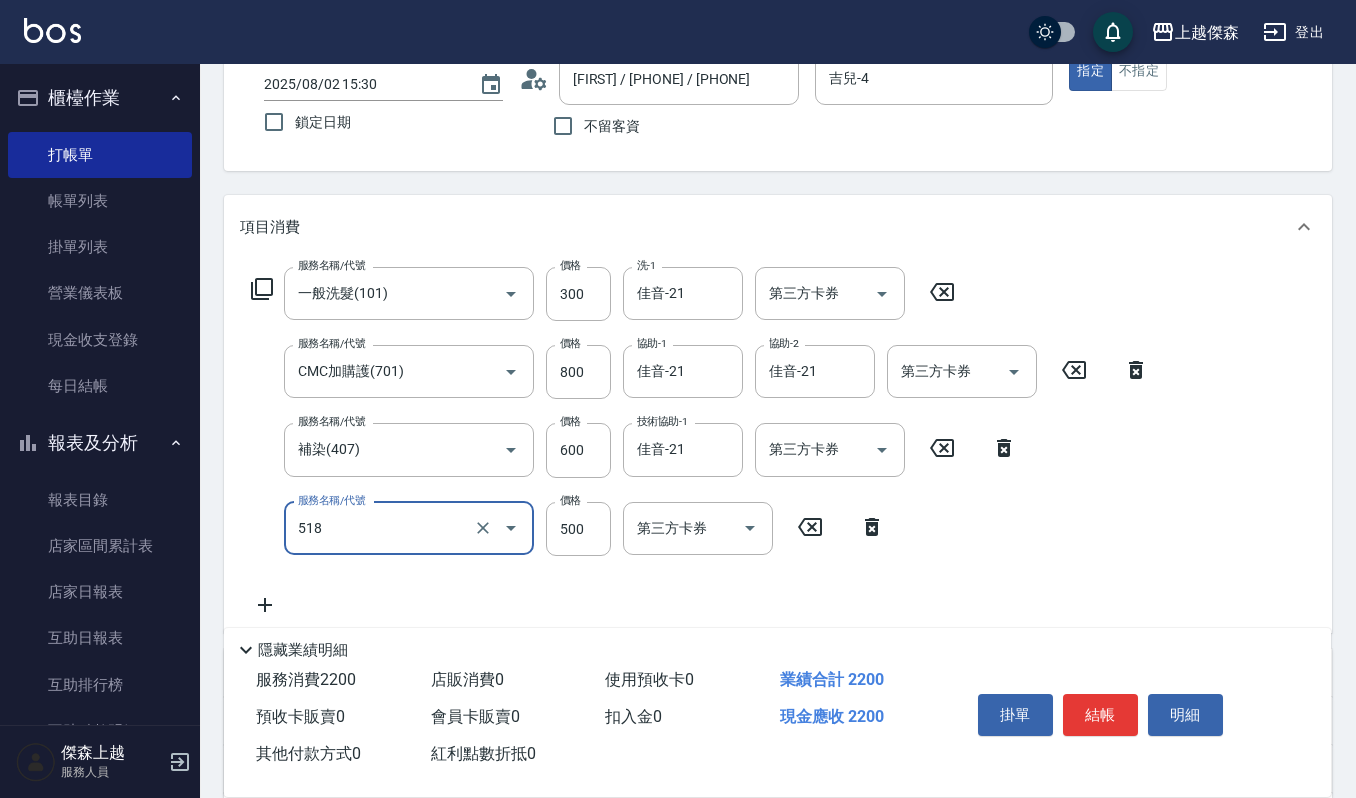 type on "(雲提)燙染前頭皮防護(518)" 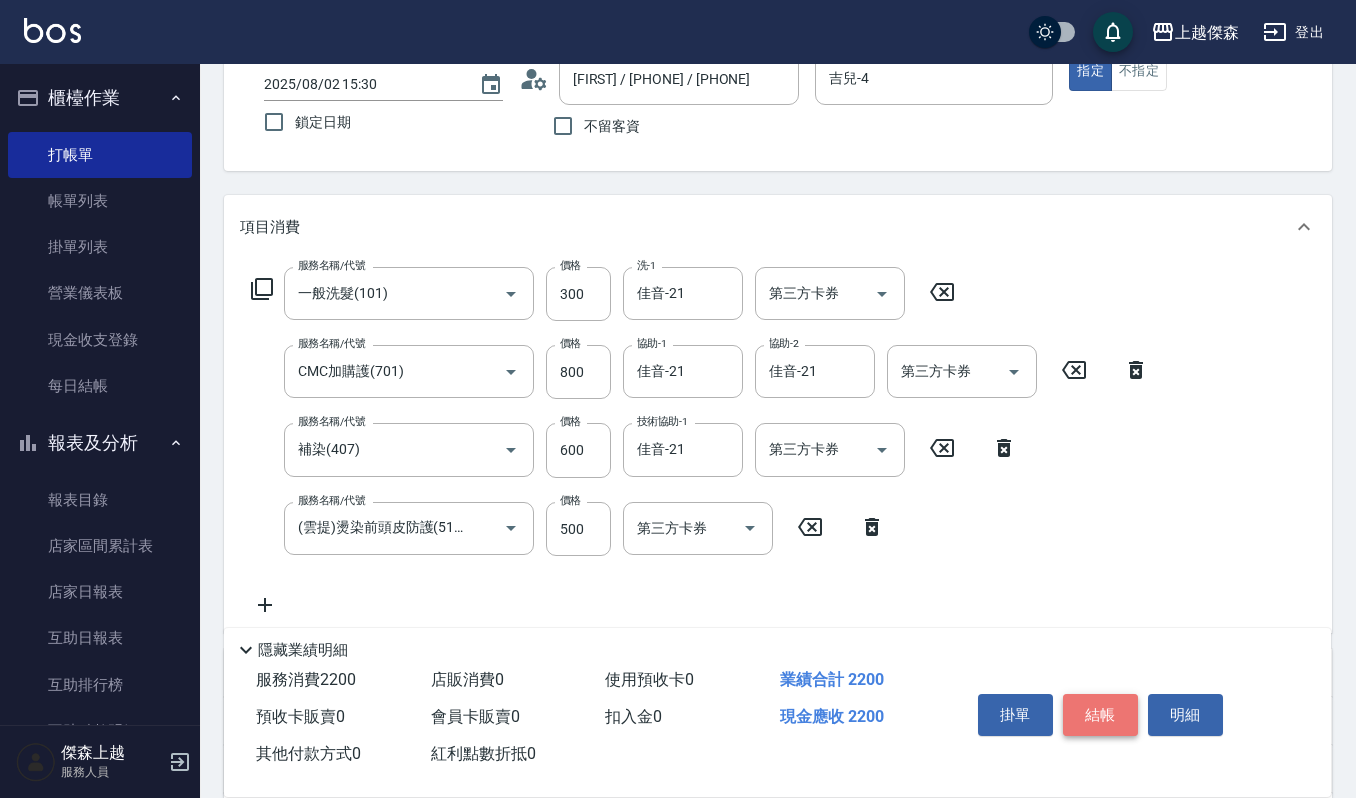 click on "結帳" at bounding box center (1100, 715) 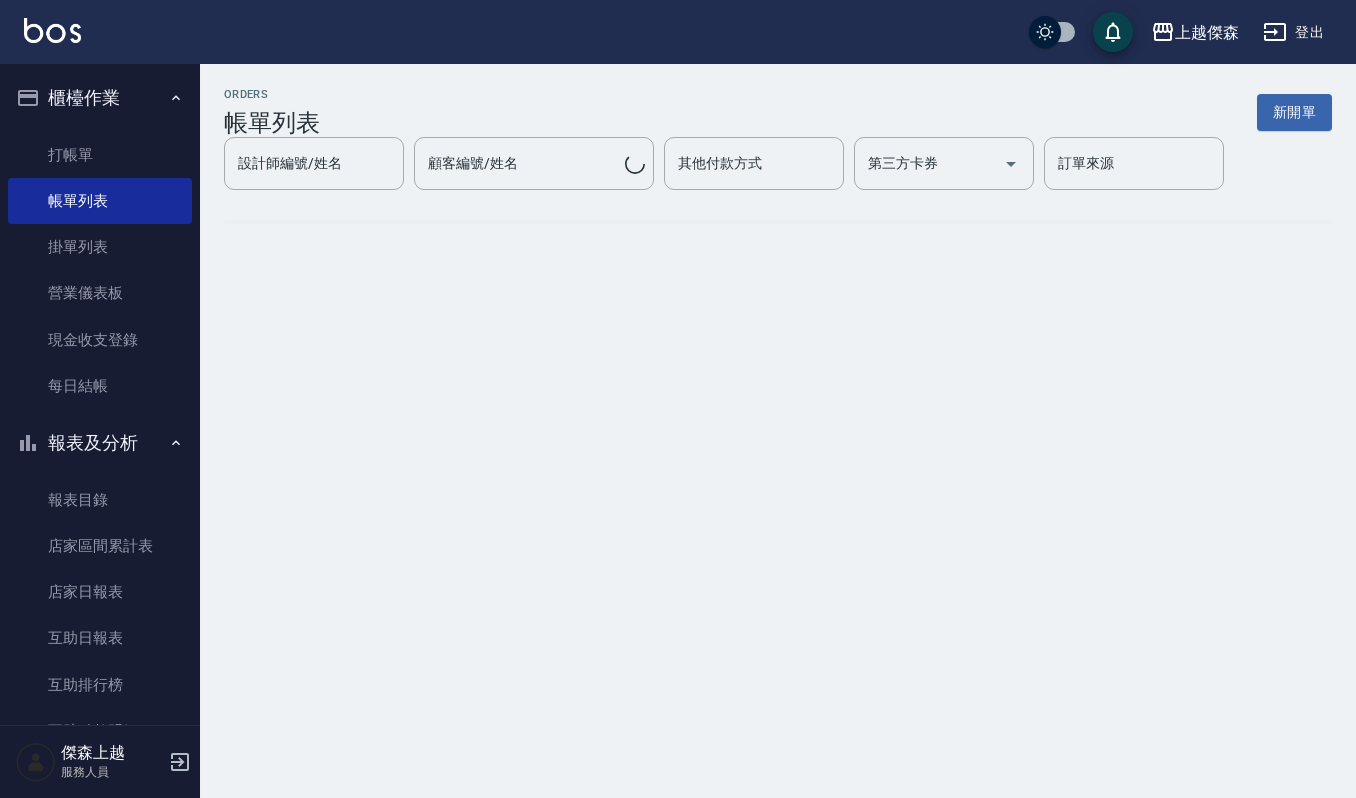 scroll, scrollTop: 0, scrollLeft: 0, axis: both 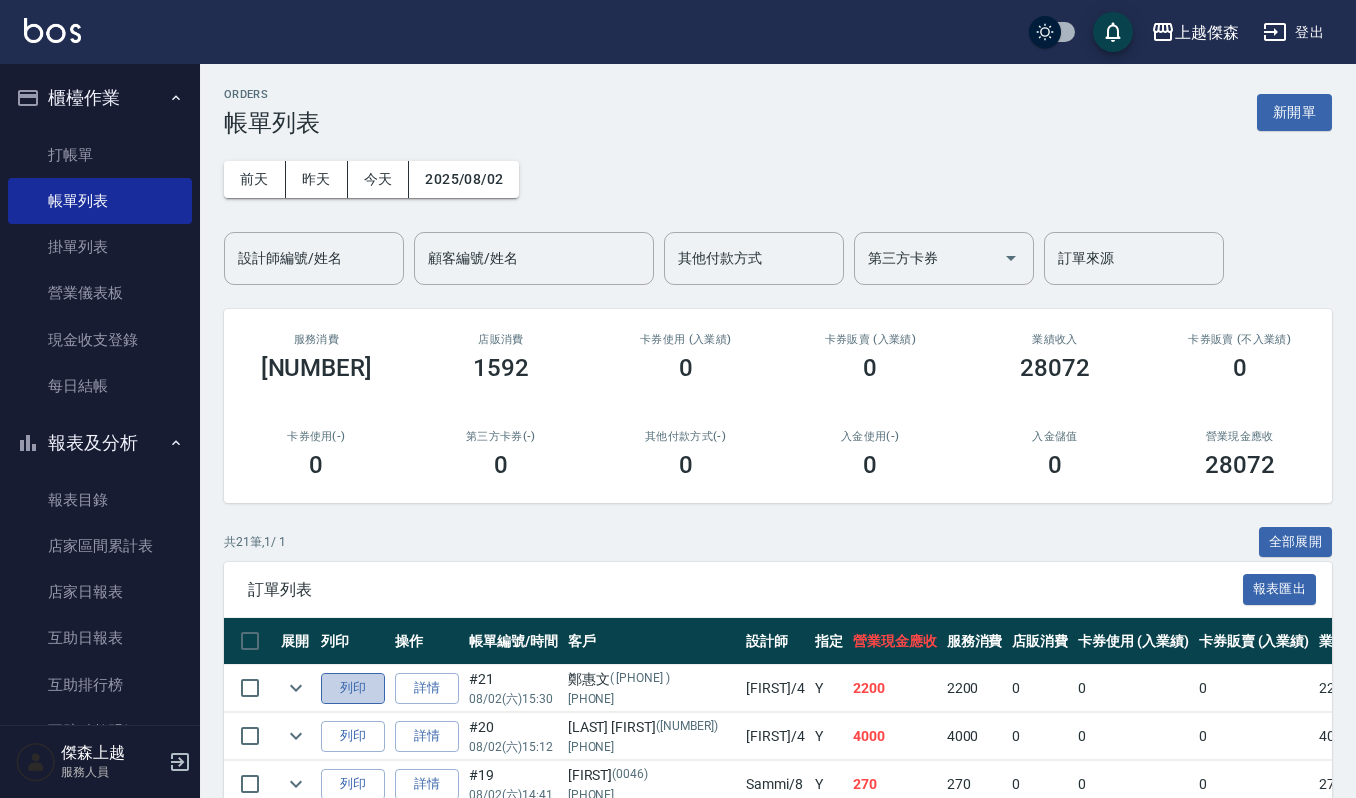 click on "列印" at bounding box center [353, 688] 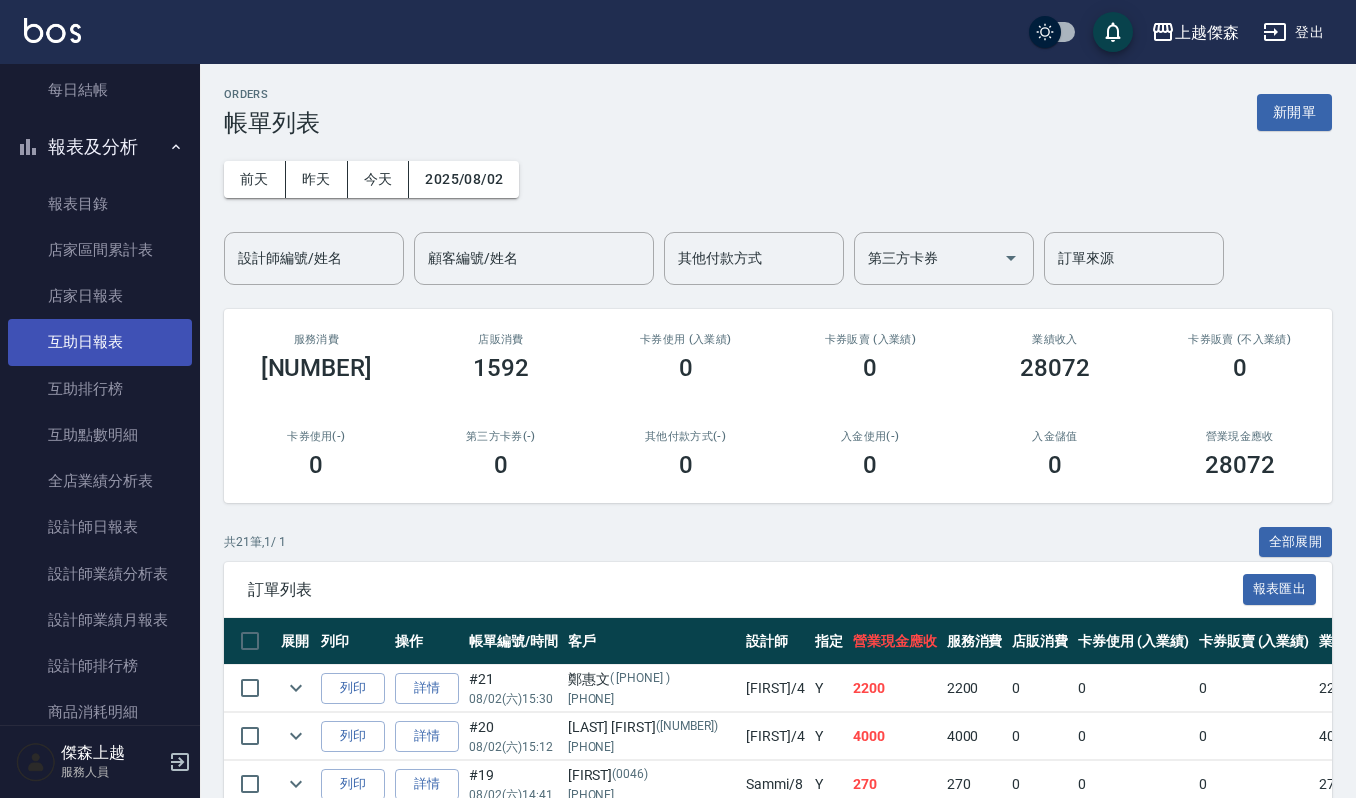 scroll, scrollTop: 533, scrollLeft: 0, axis: vertical 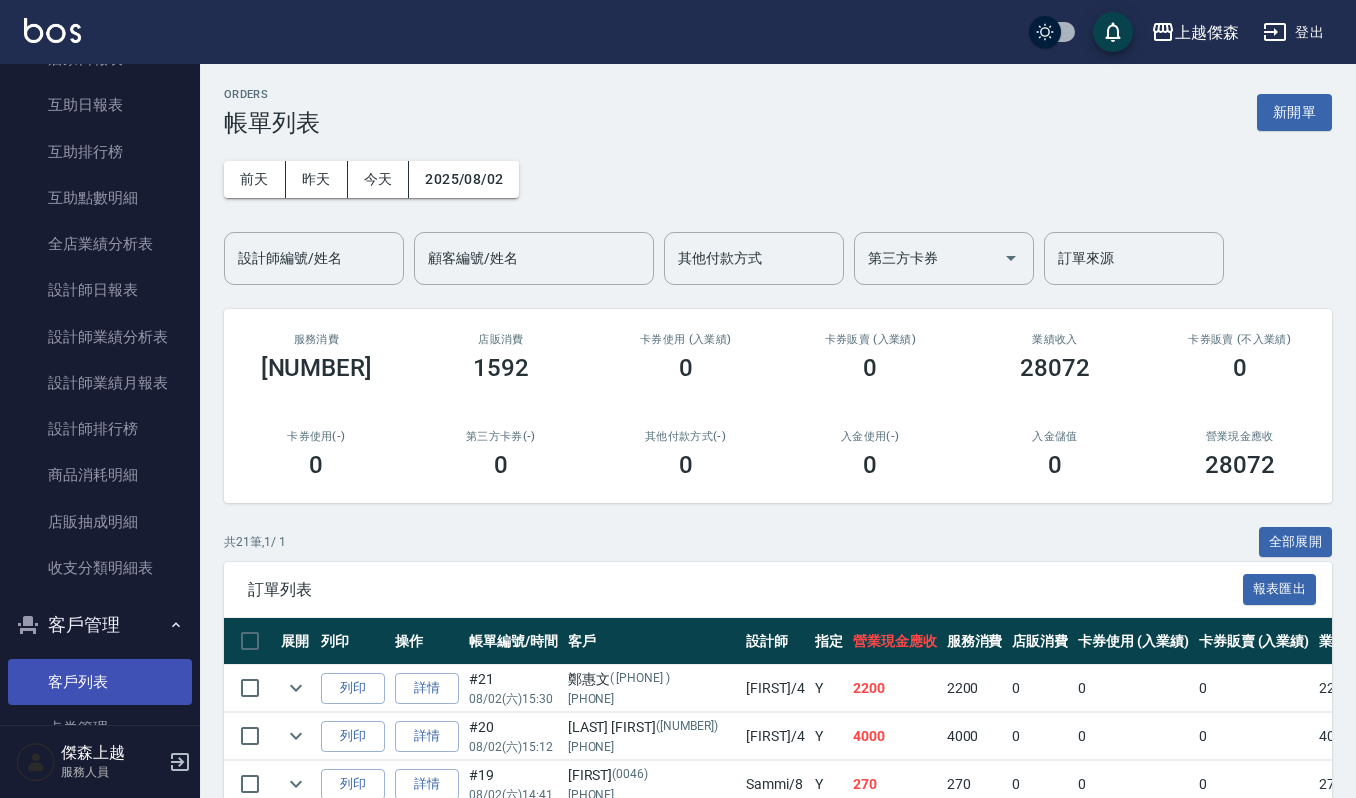 click on "客戶列表" at bounding box center [100, 682] 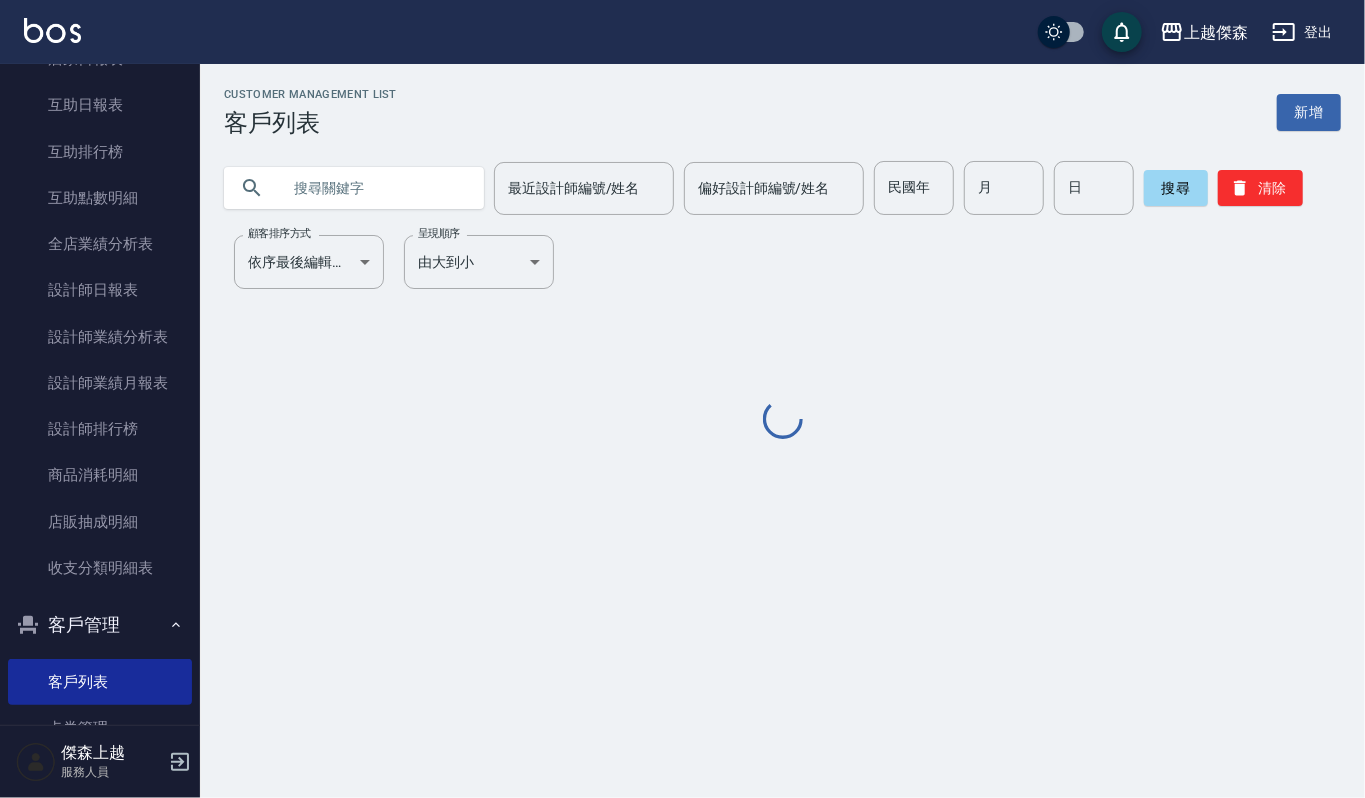 click at bounding box center [374, 188] 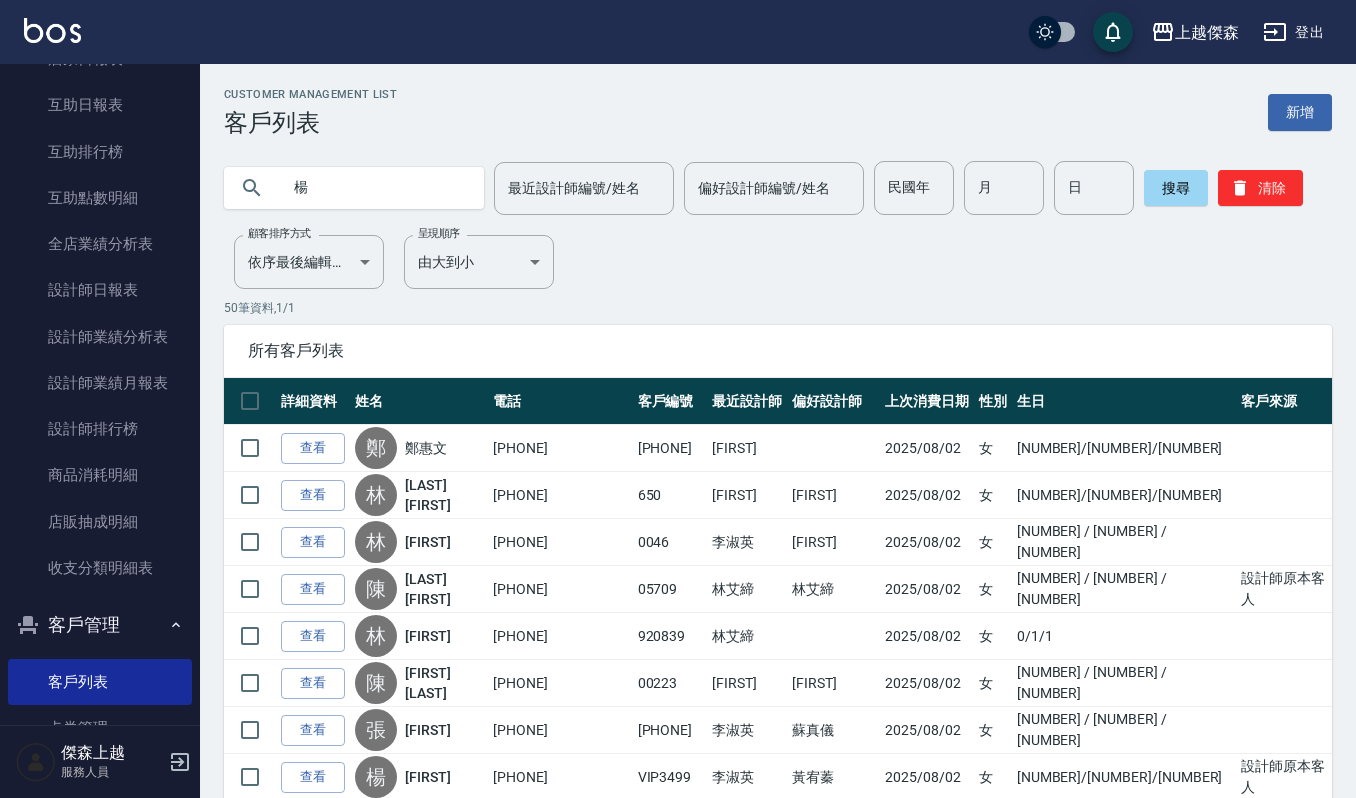 type on "楊" 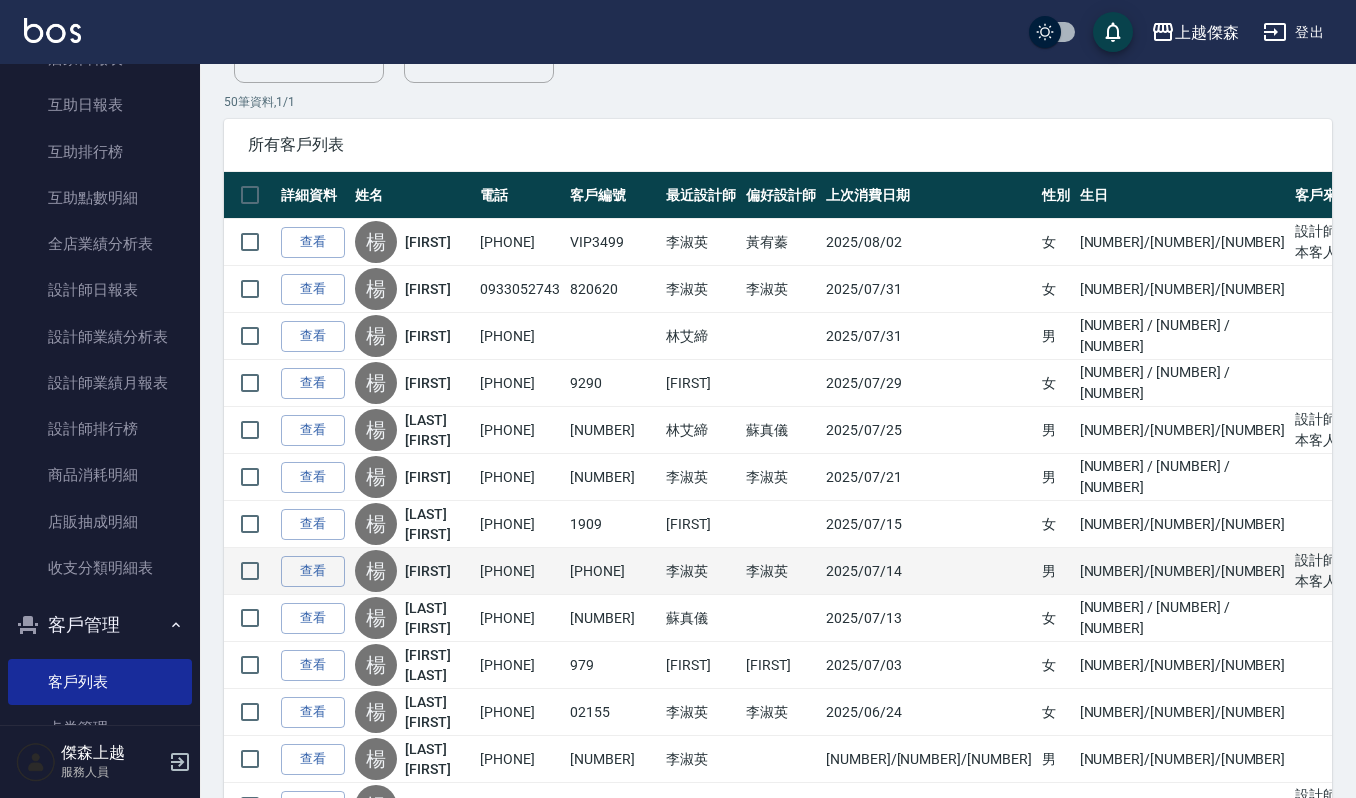 scroll, scrollTop: 266, scrollLeft: 0, axis: vertical 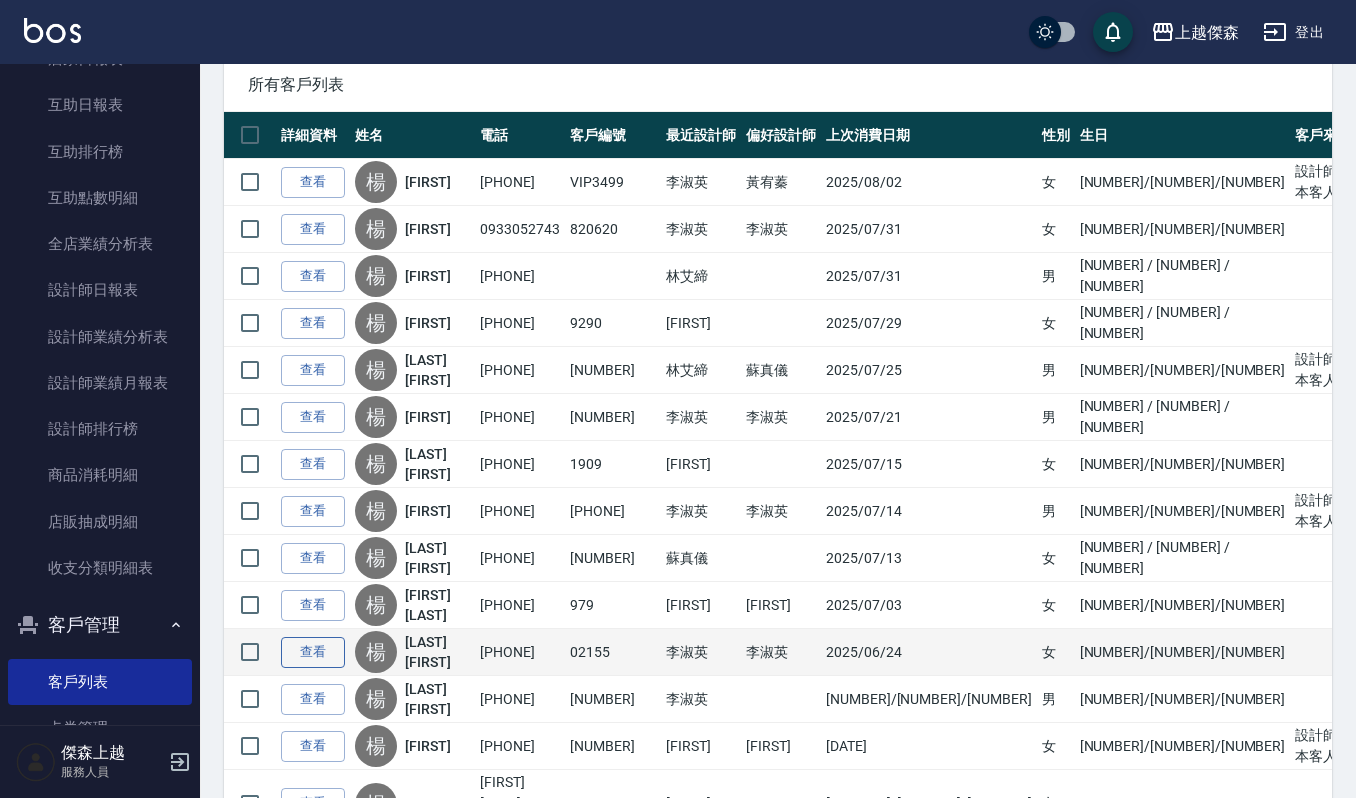 click on "查看" at bounding box center (313, 652) 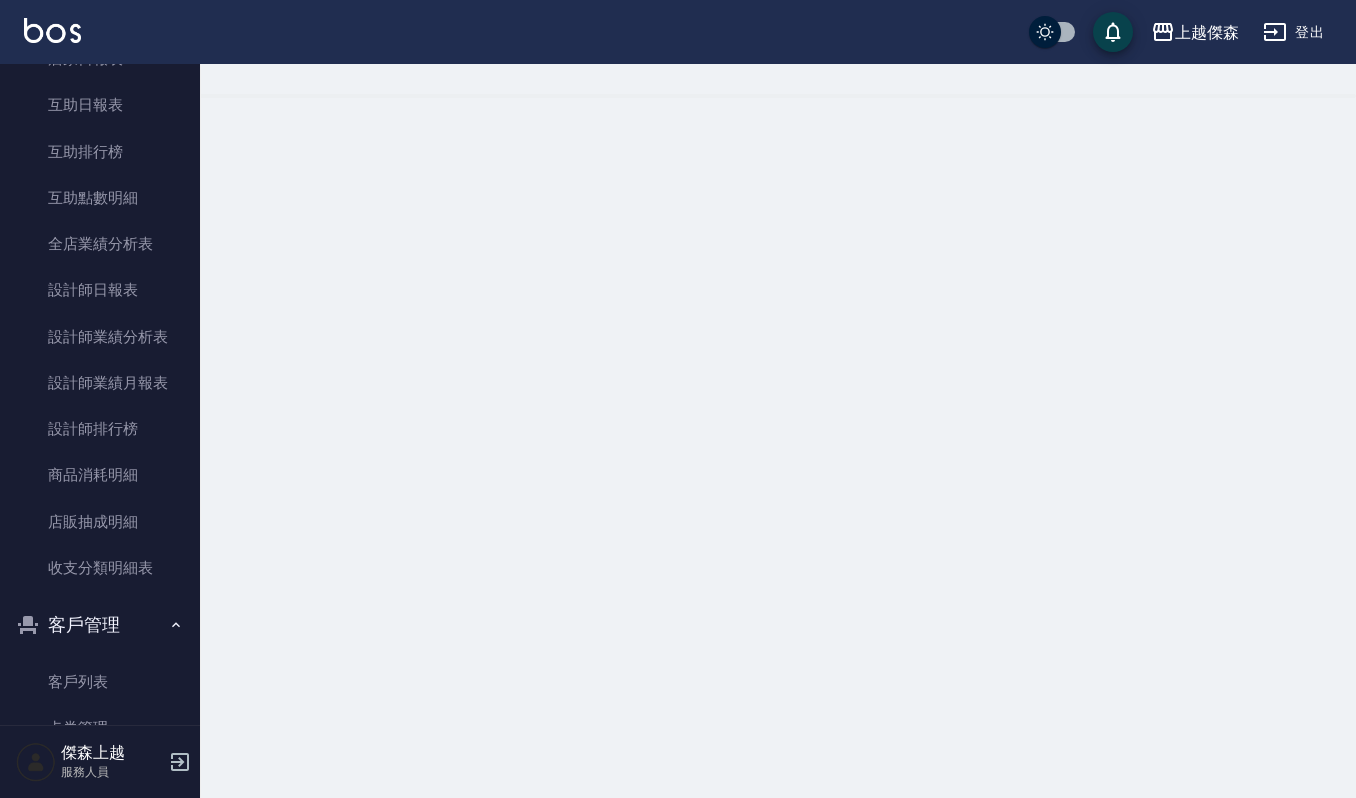 scroll, scrollTop: 0, scrollLeft: 0, axis: both 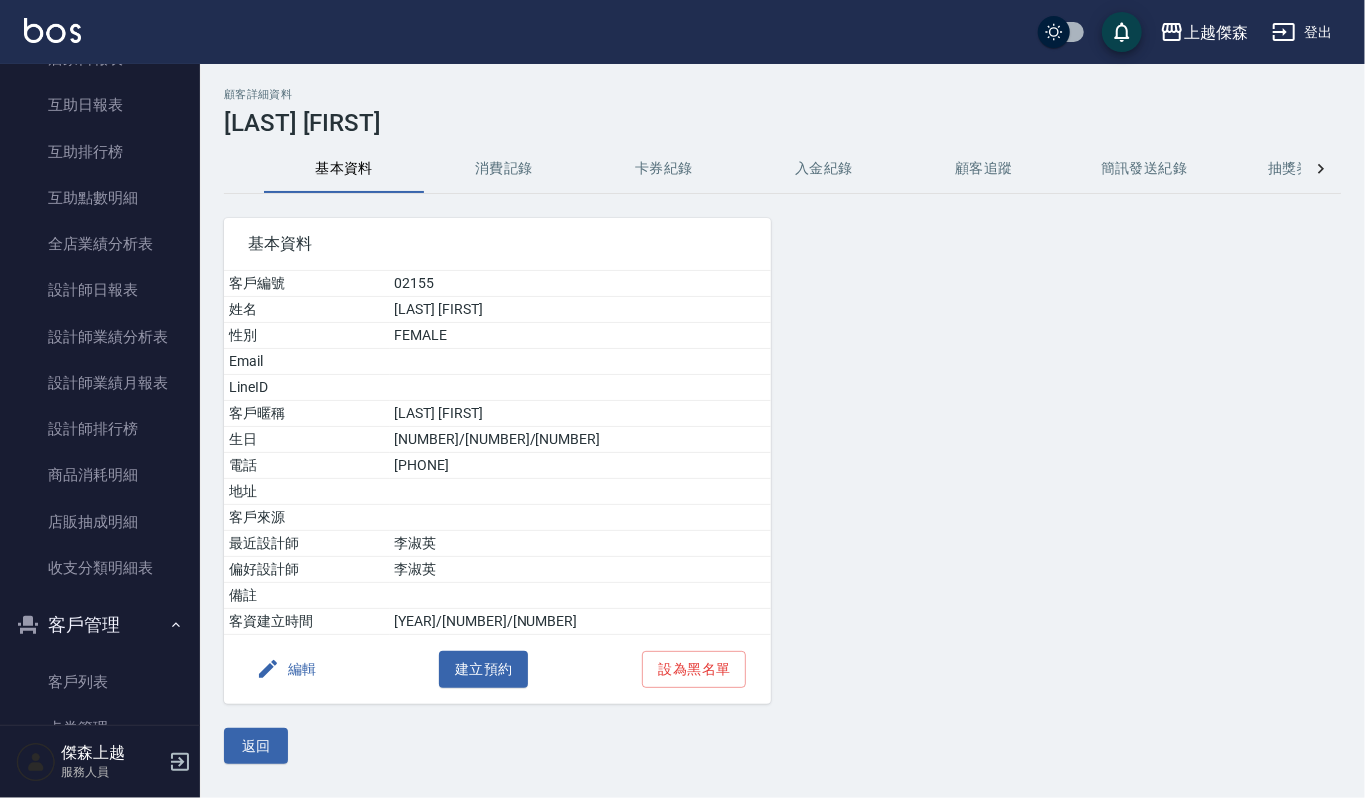click on "消費記錄" at bounding box center (504, 169) 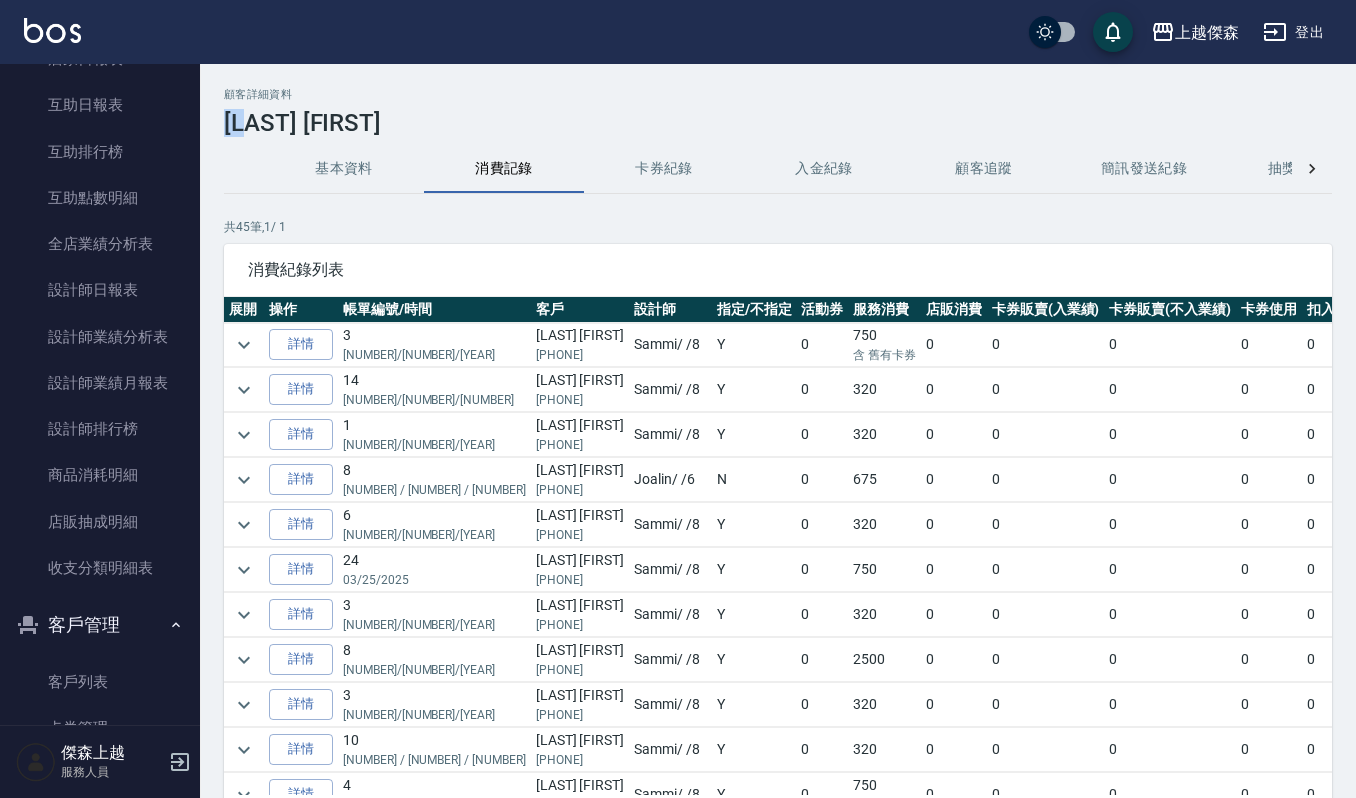 drag, startPoint x: 228, startPoint y: 116, endPoint x: 270, endPoint y: 109, distance: 42.579338 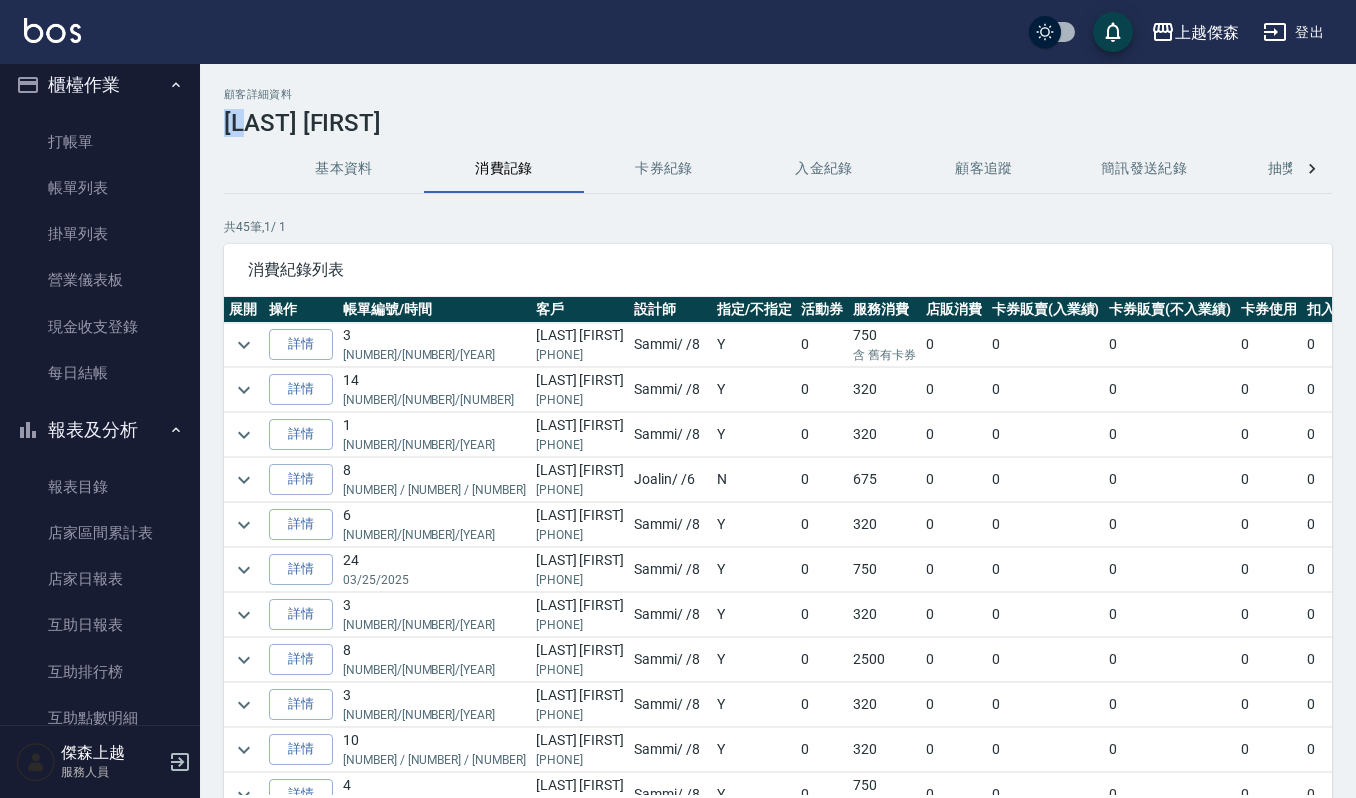 scroll, scrollTop: 0, scrollLeft: 0, axis: both 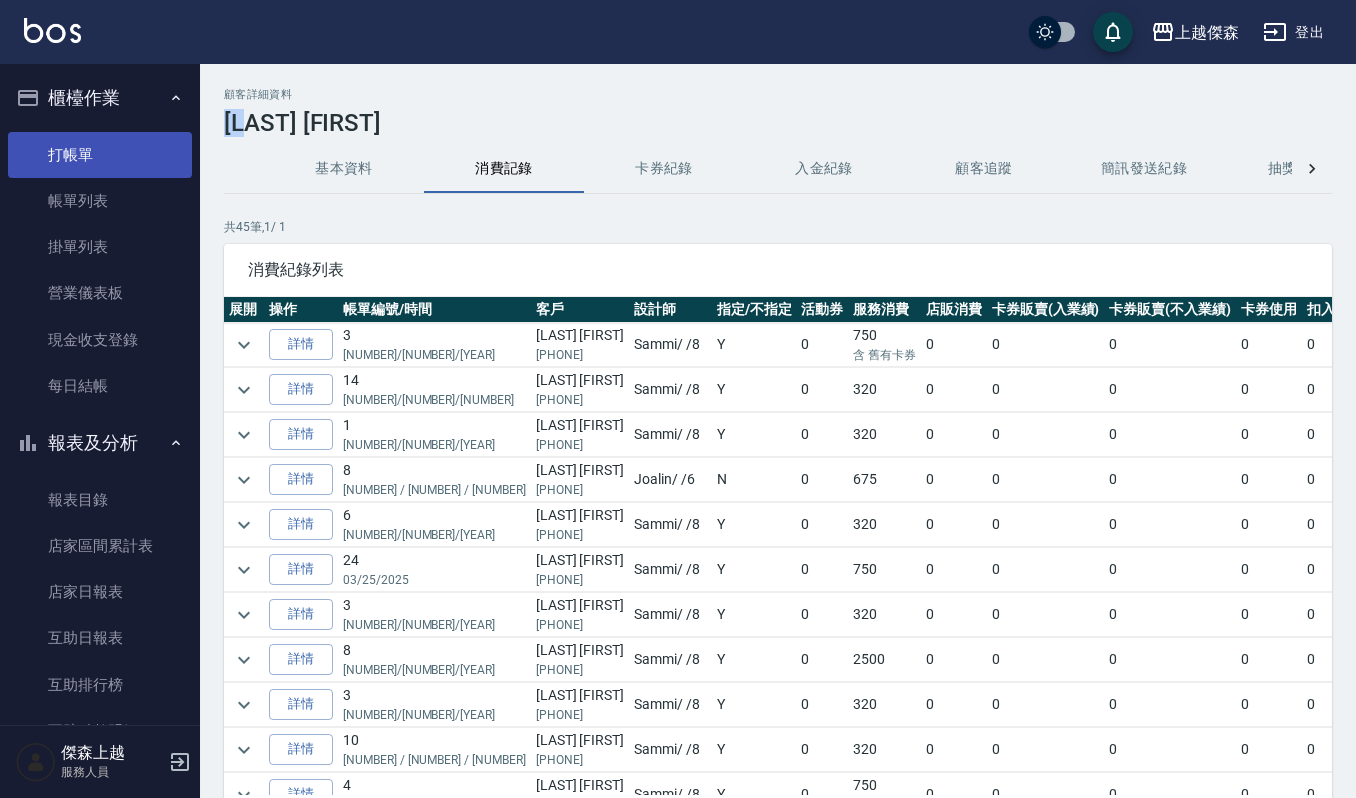 click on "打帳單" at bounding box center [100, 155] 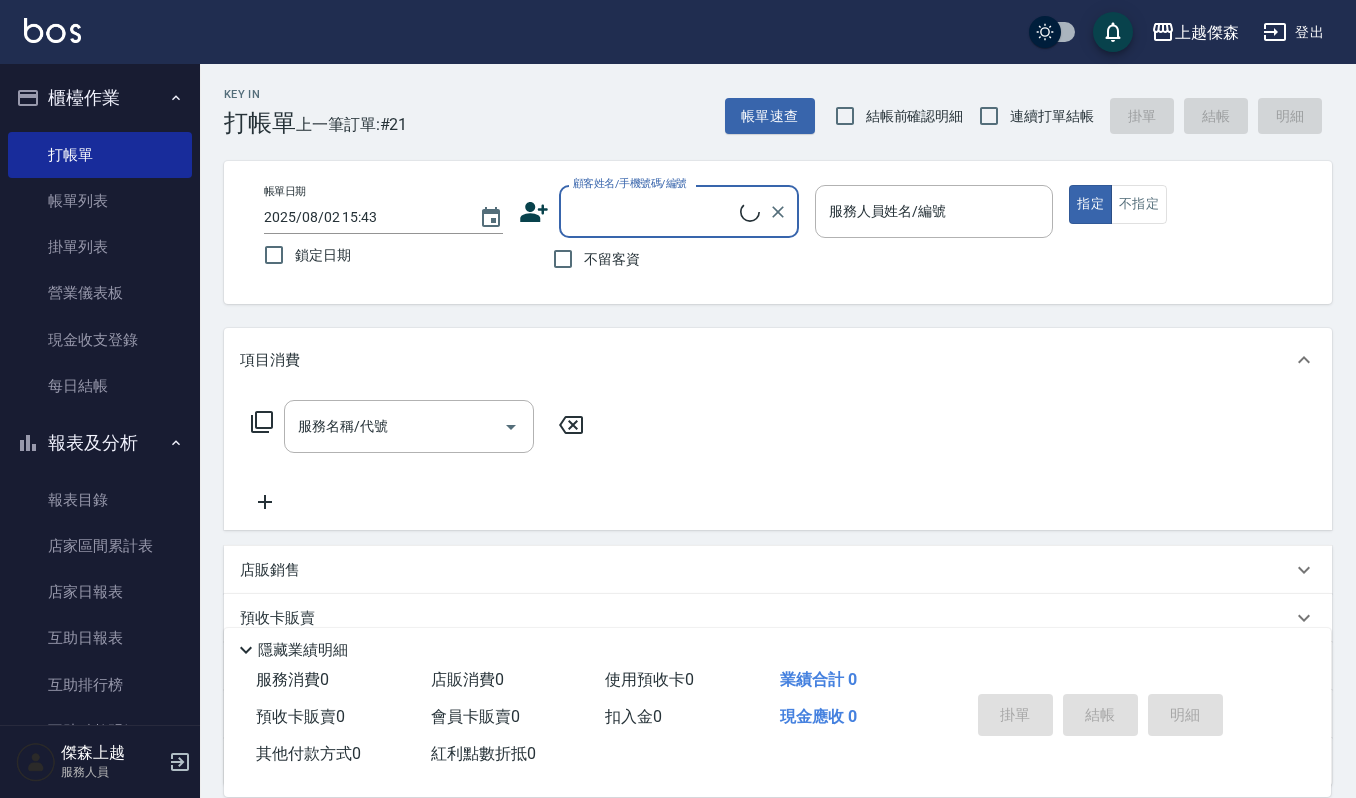 click on "顧客姓名/手機號碼/編號" at bounding box center (654, 211) 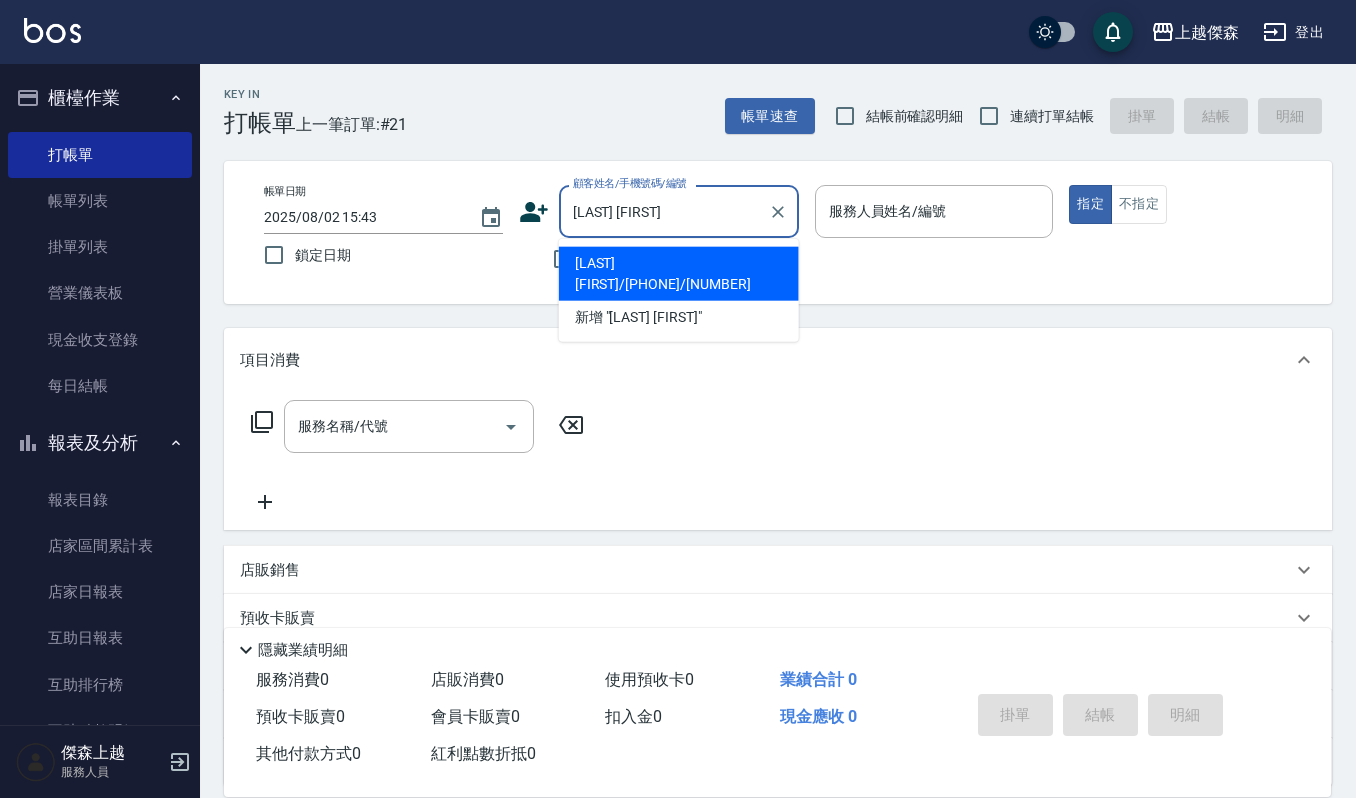 click on "楊郡/0932157008/02155" at bounding box center (679, 274) 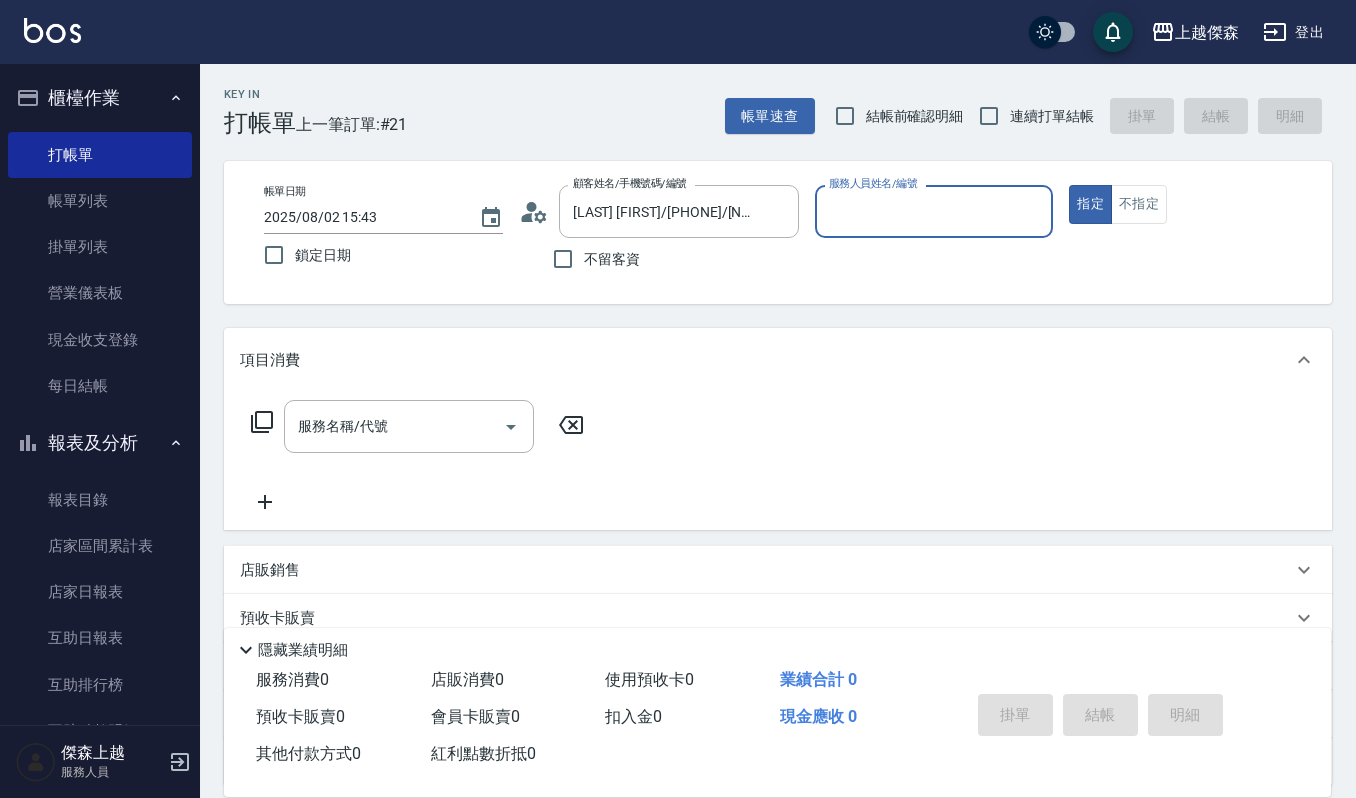 type on "Sammi-8" 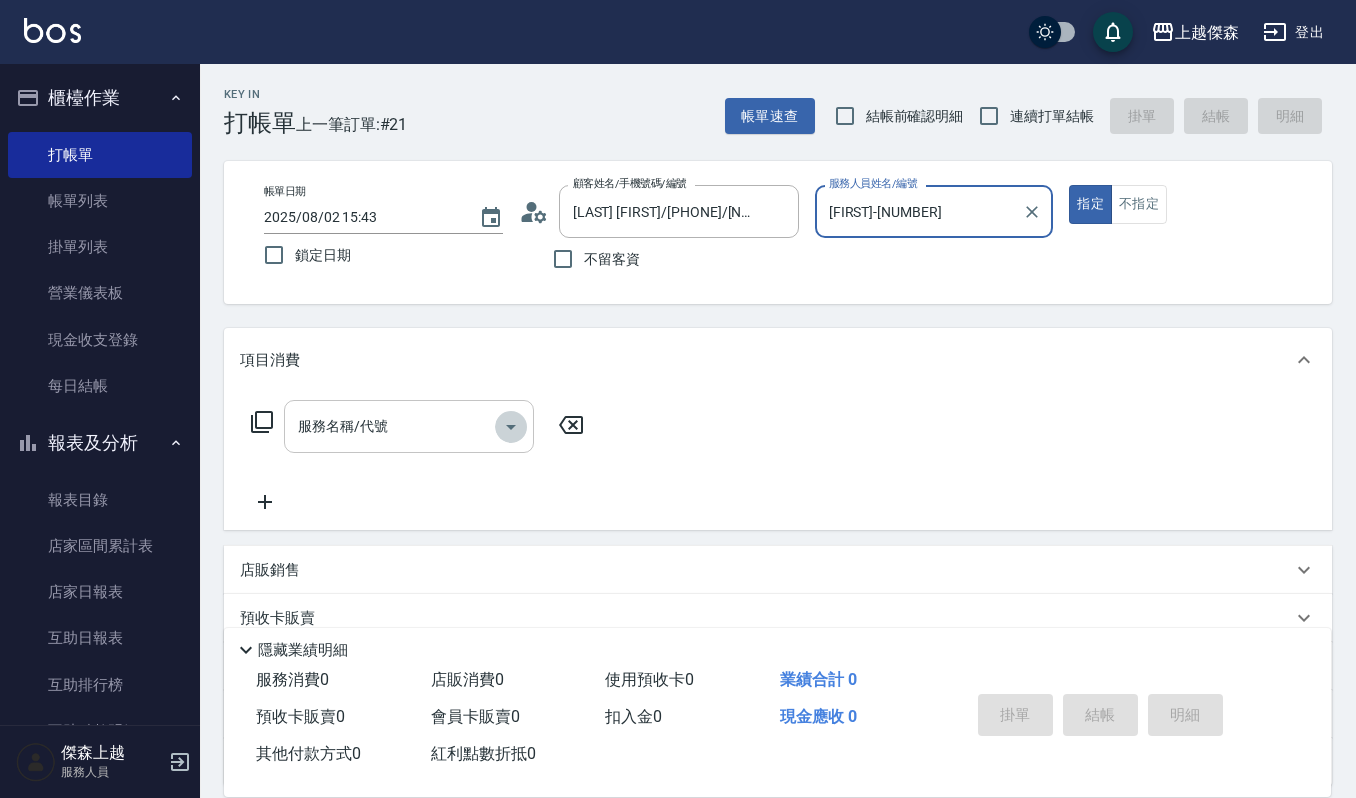 click 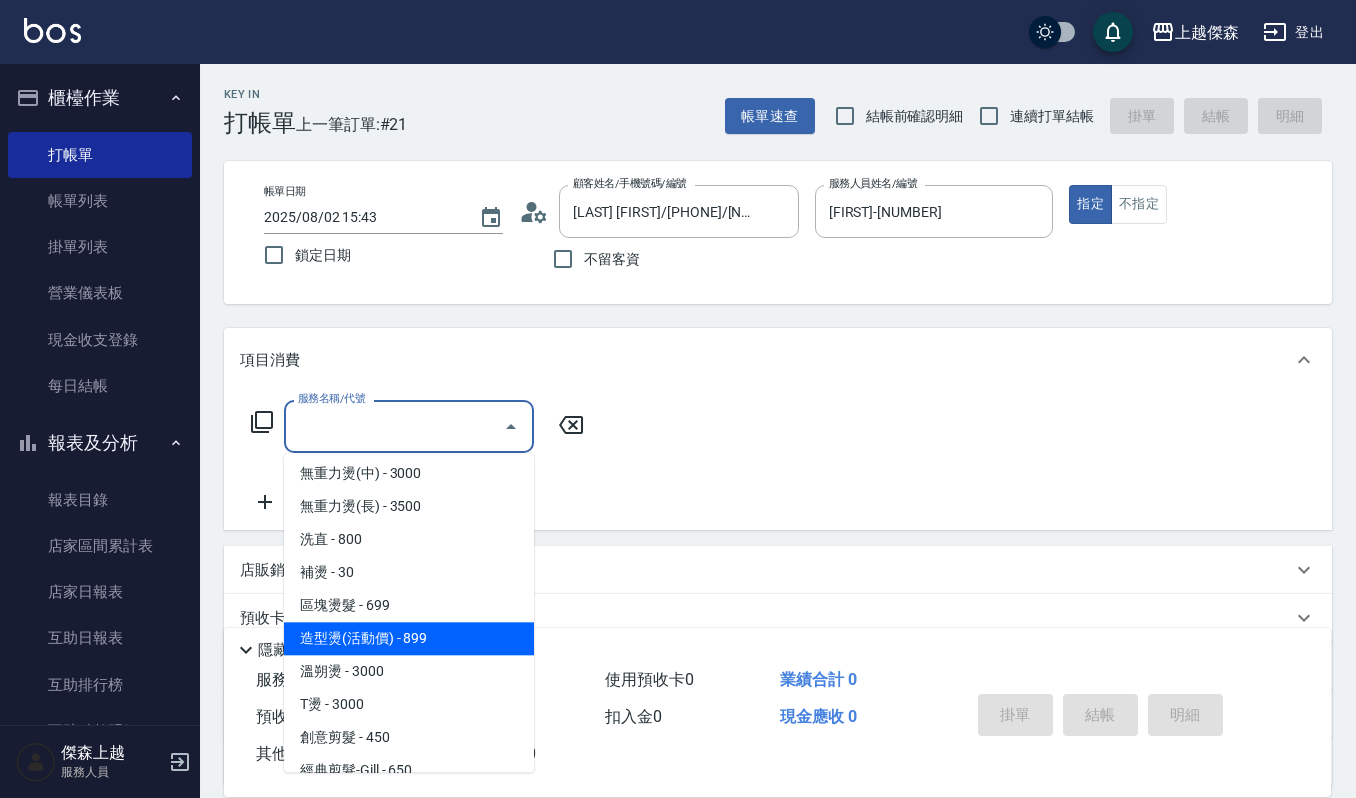 scroll, scrollTop: 533, scrollLeft: 0, axis: vertical 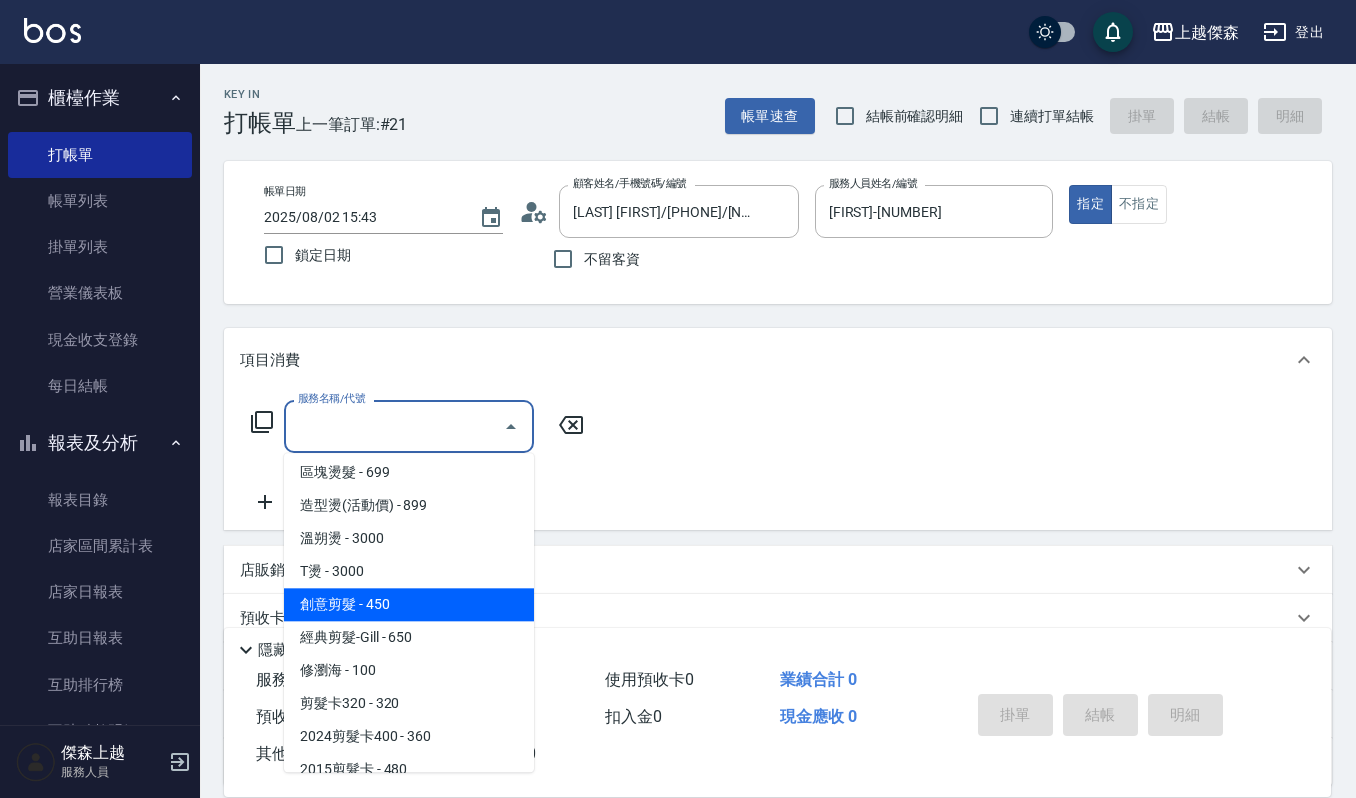 click on "創意剪髮 - 450" at bounding box center [409, 604] 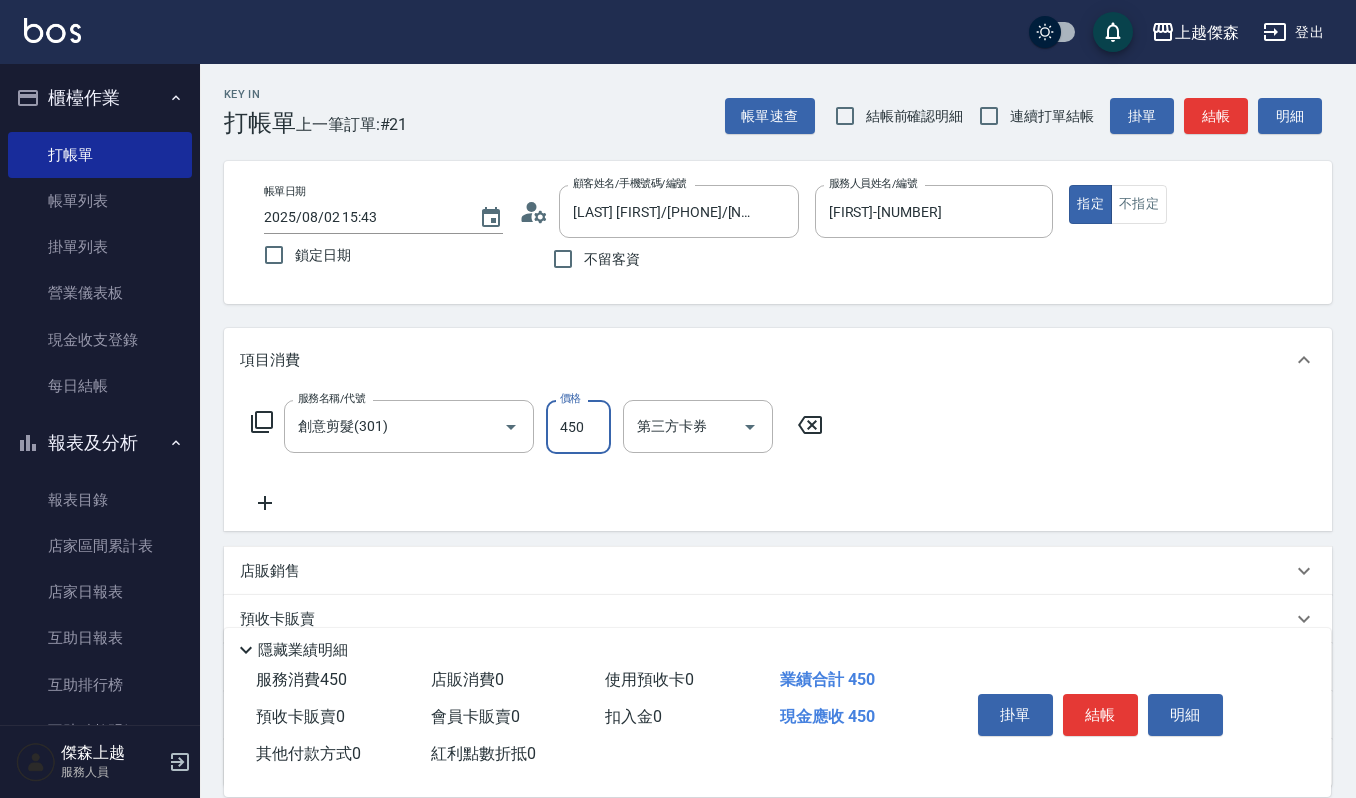 click on "450" at bounding box center [578, 427] 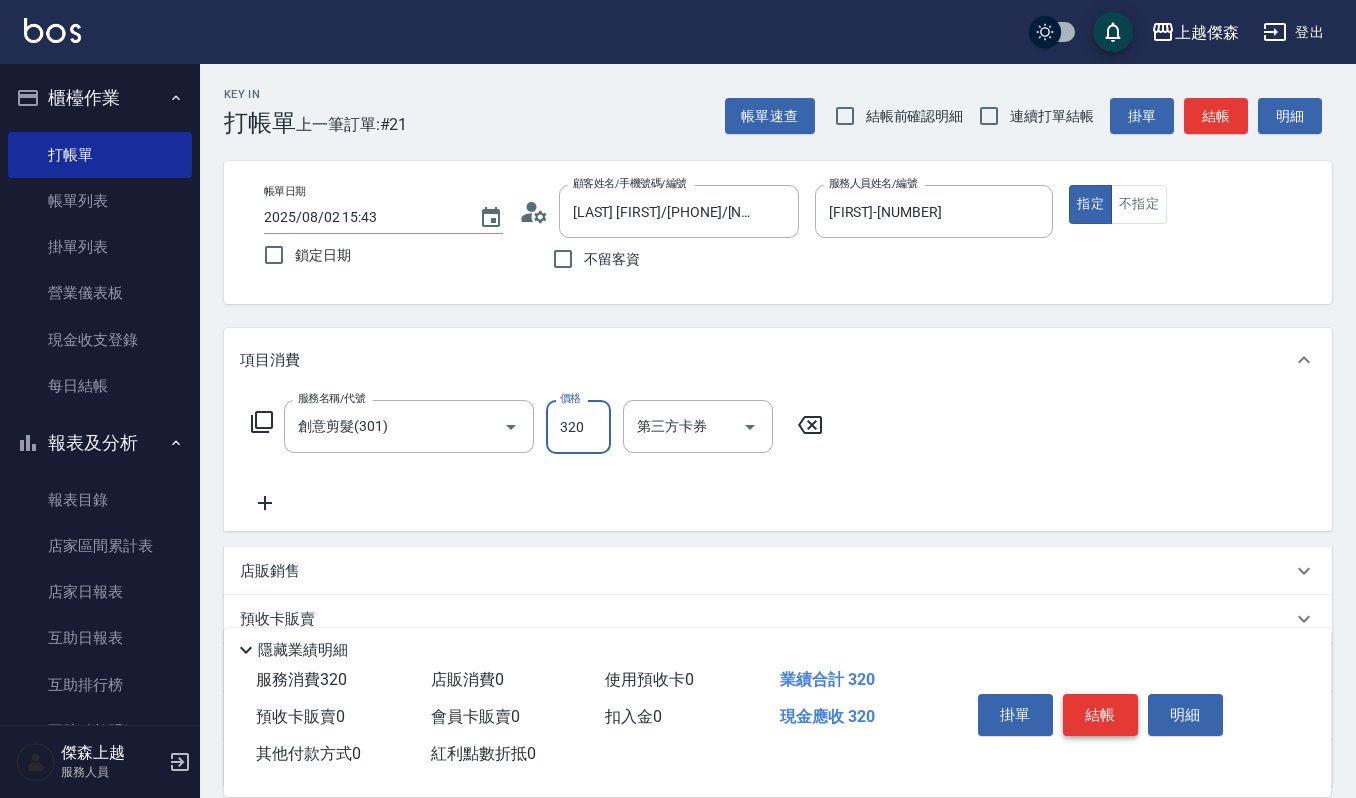 type on "320" 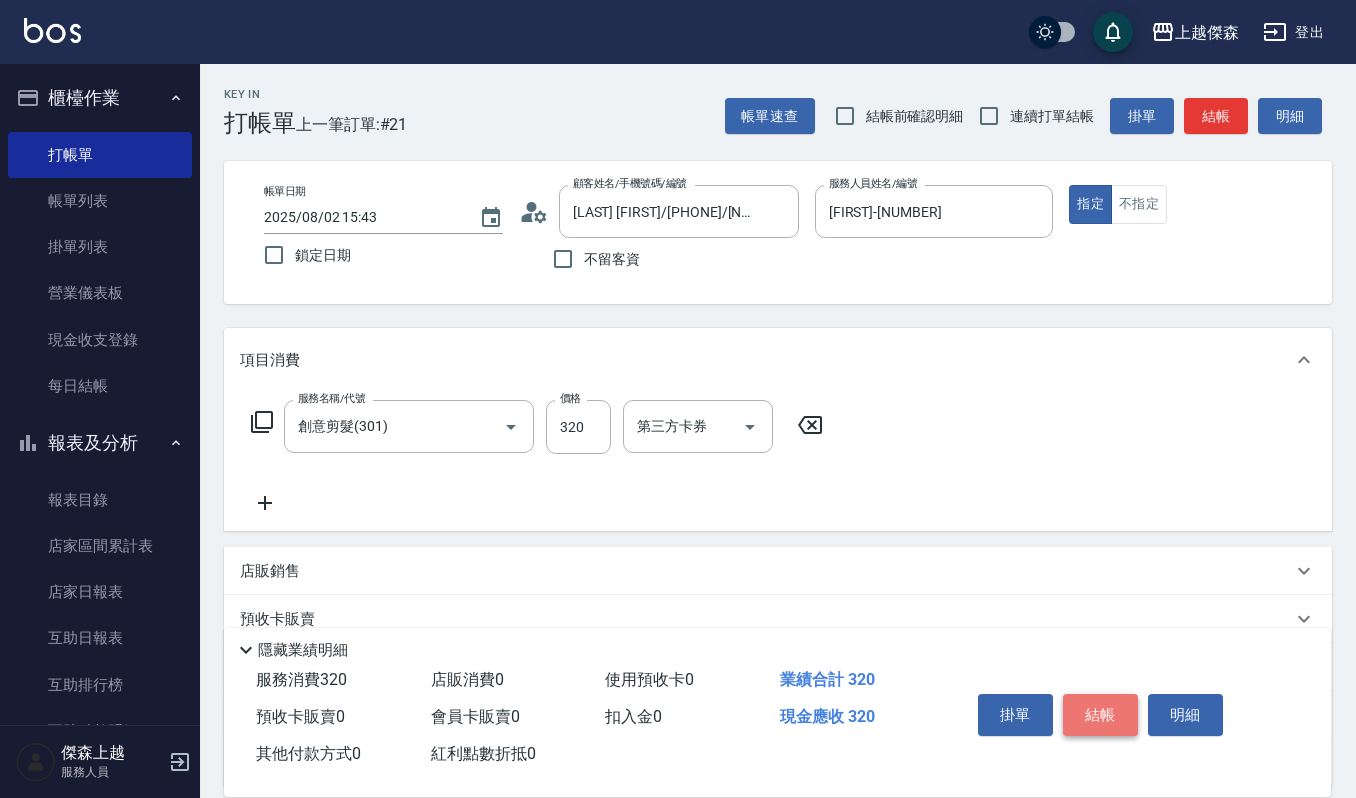 click on "結帳" at bounding box center (1100, 715) 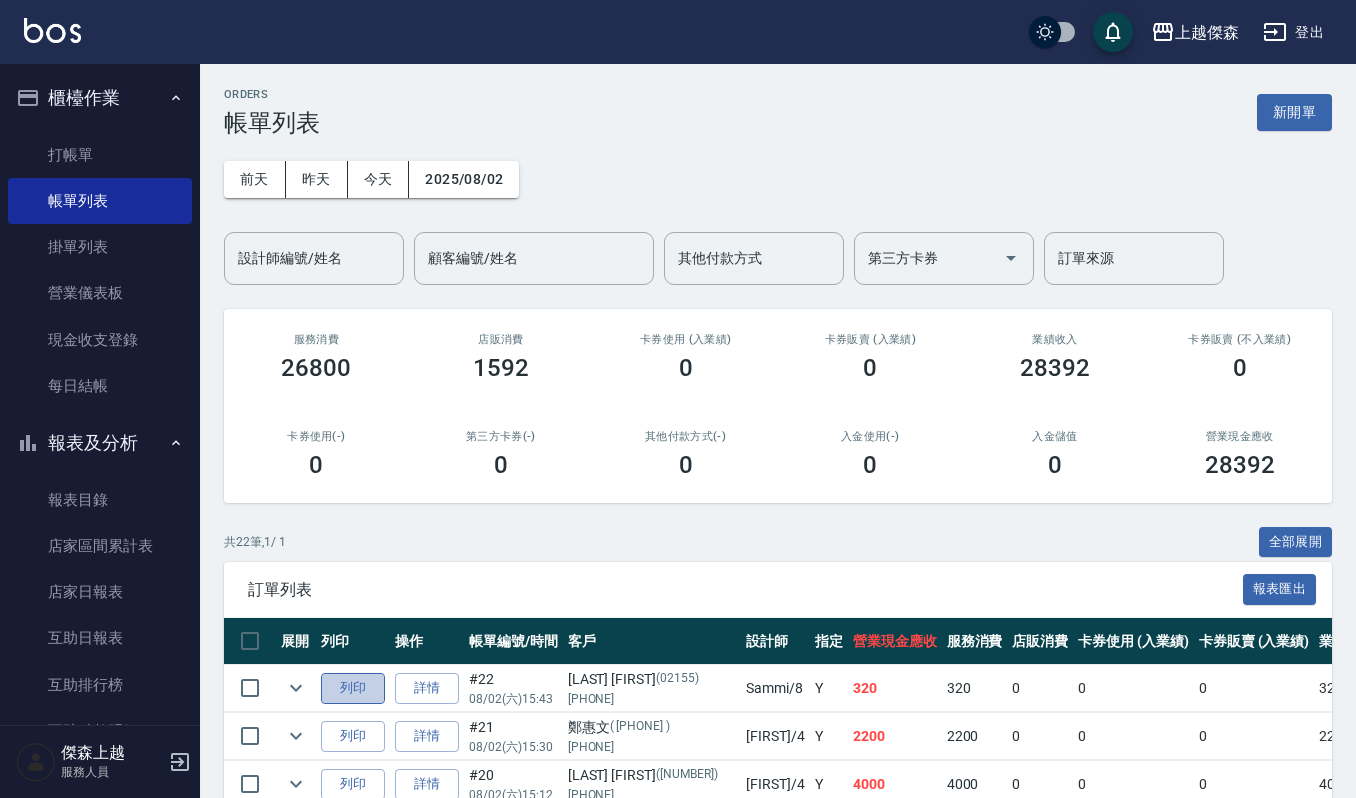 click on "列印" at bounding box center (353, 688) 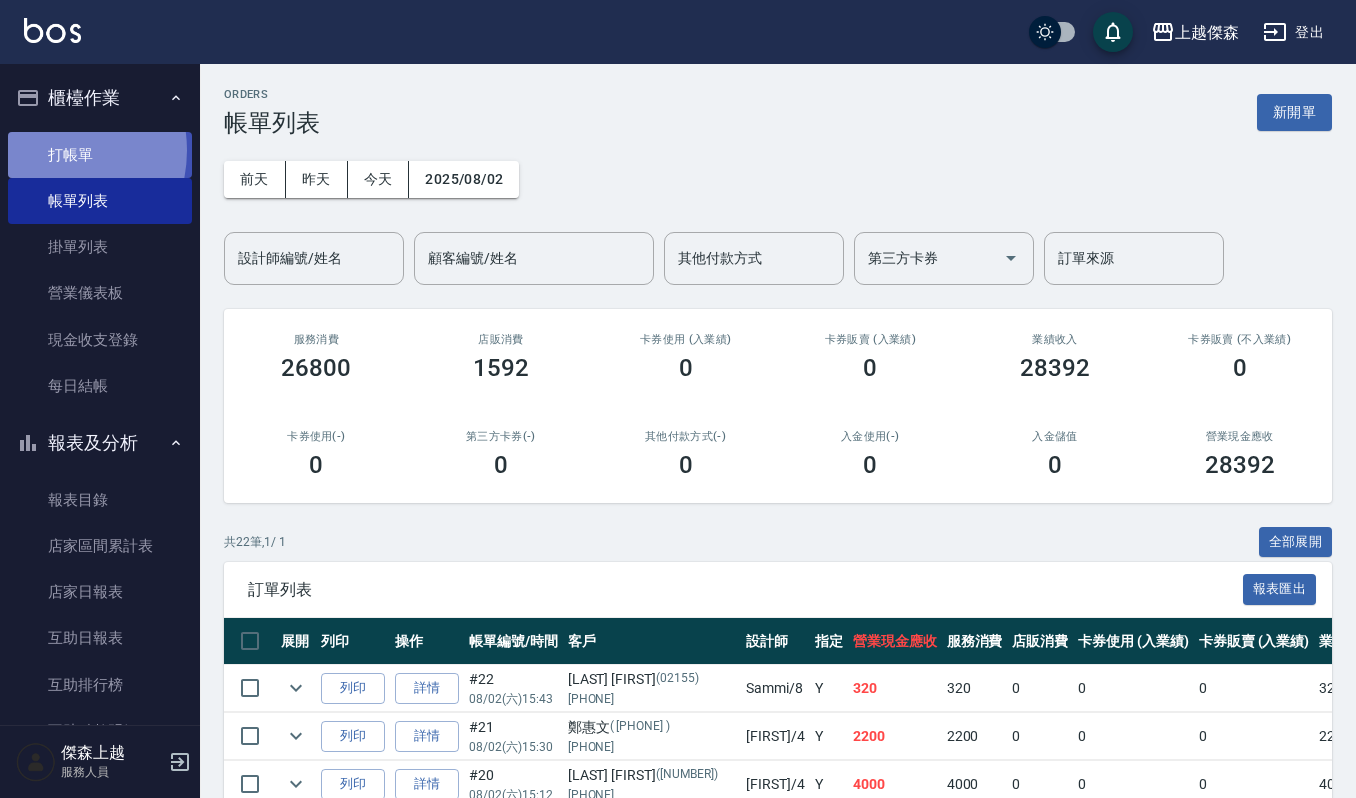click on "打帳單" at bounding box center [100, 155] 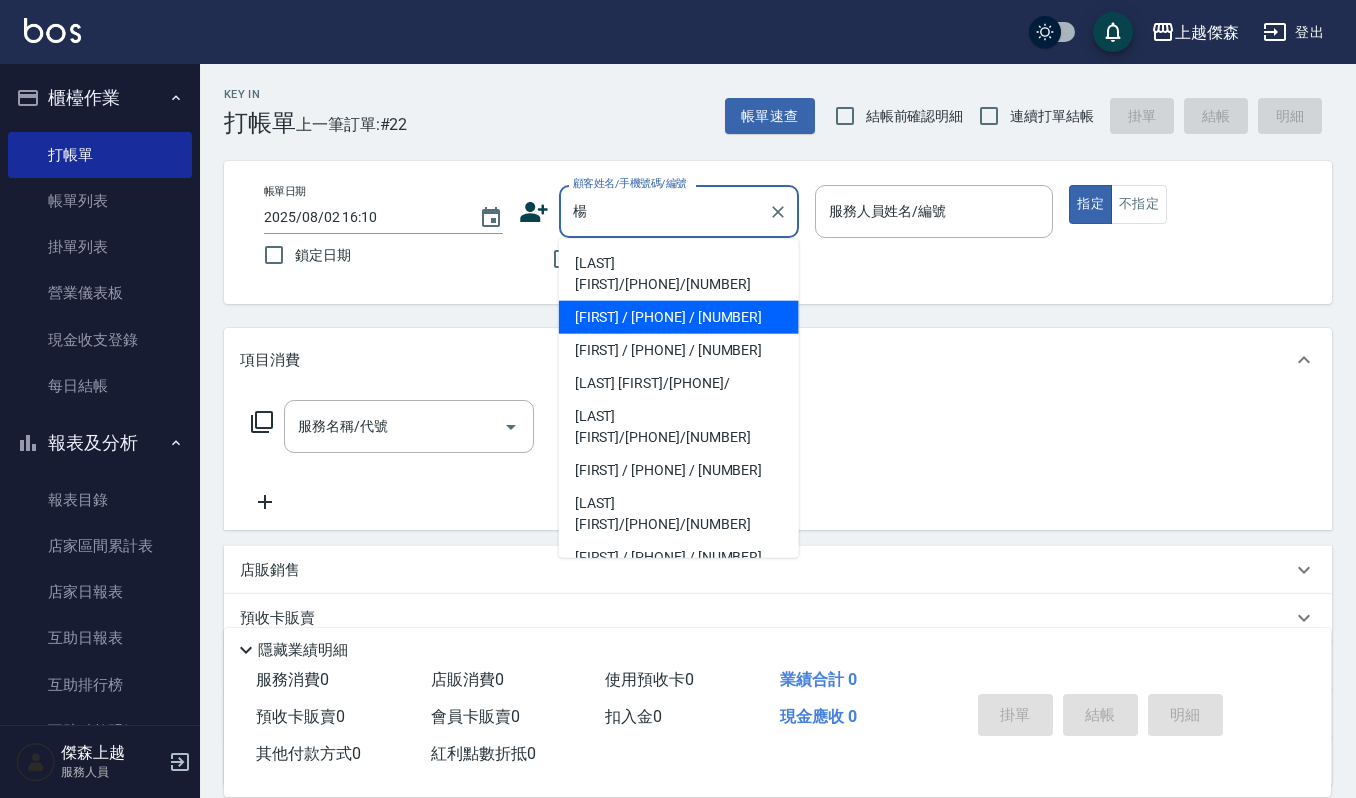 type on "楊靖/0903119133/VIP3499" 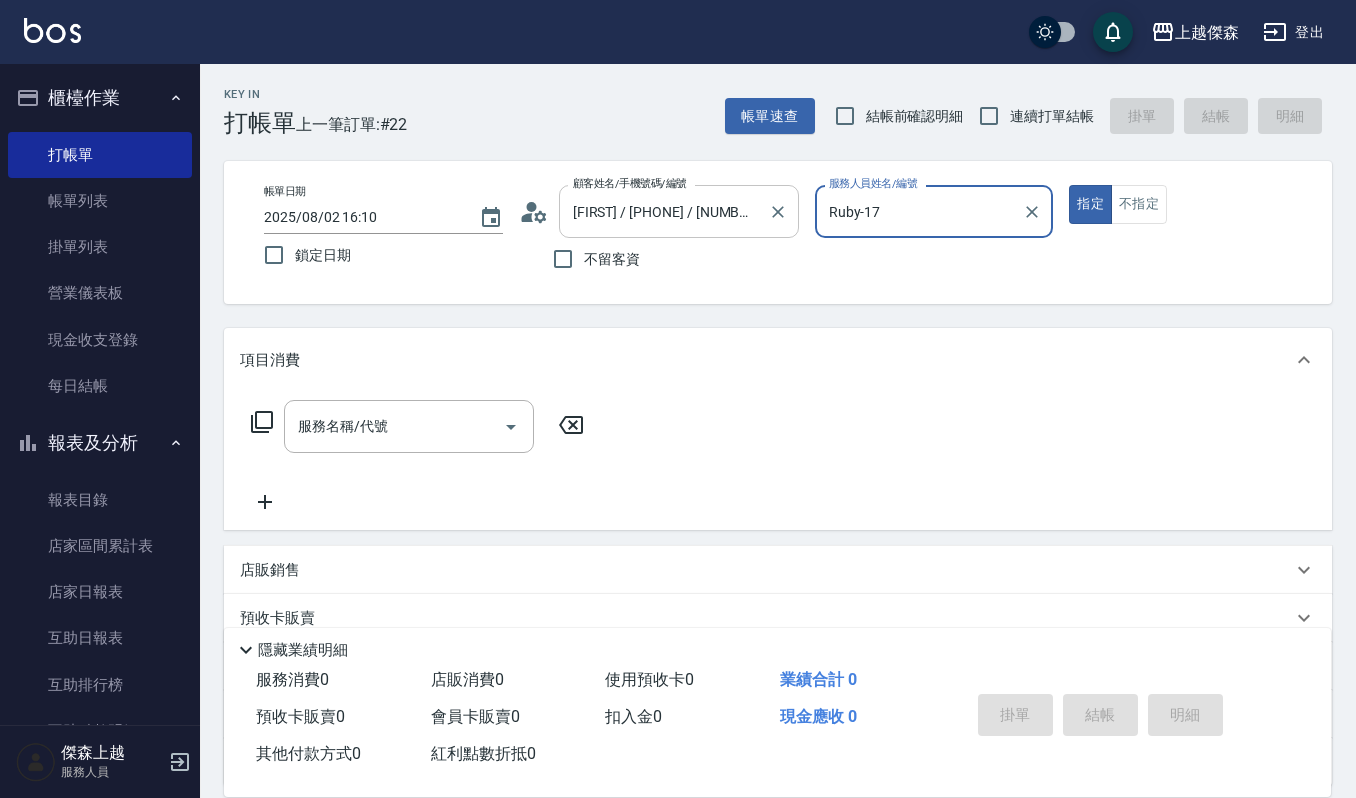 type on "Ruby-17" 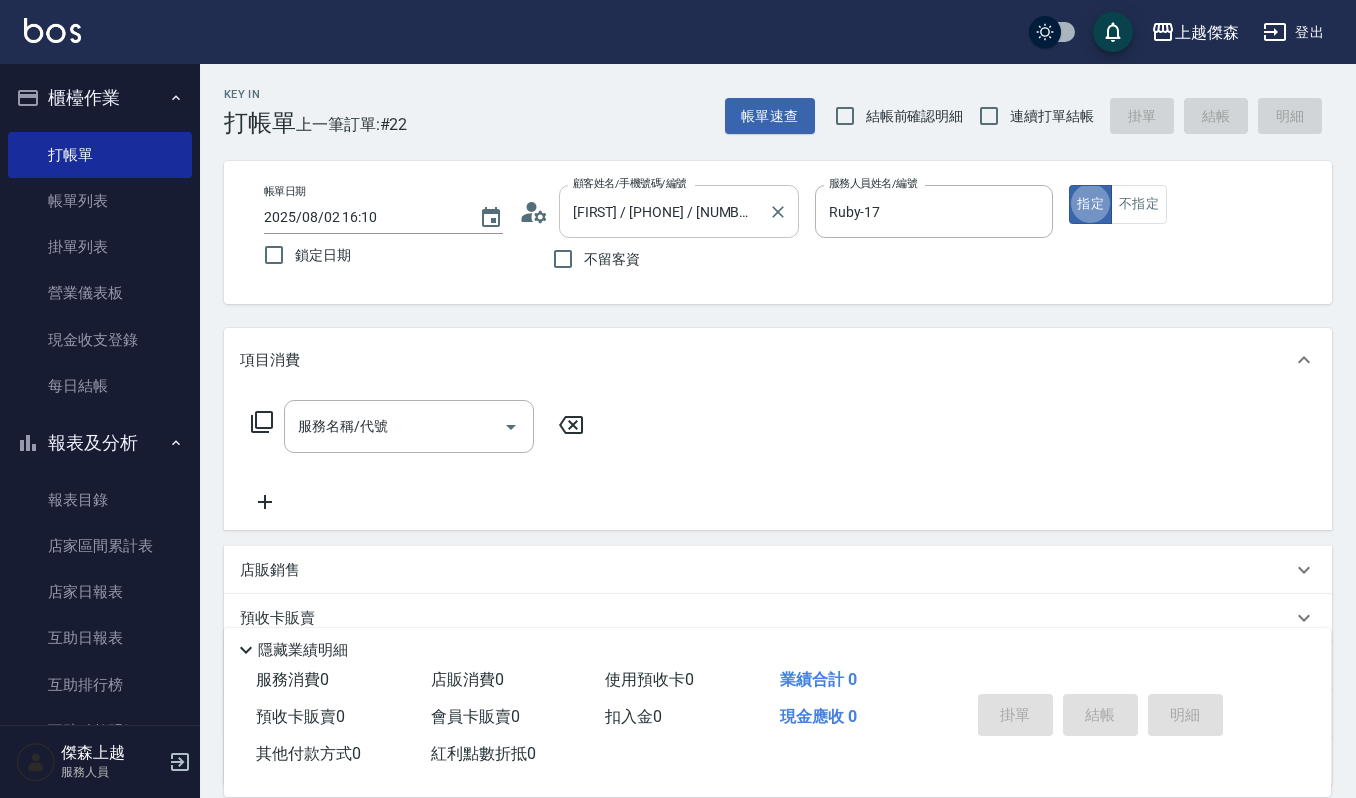 type on "true" 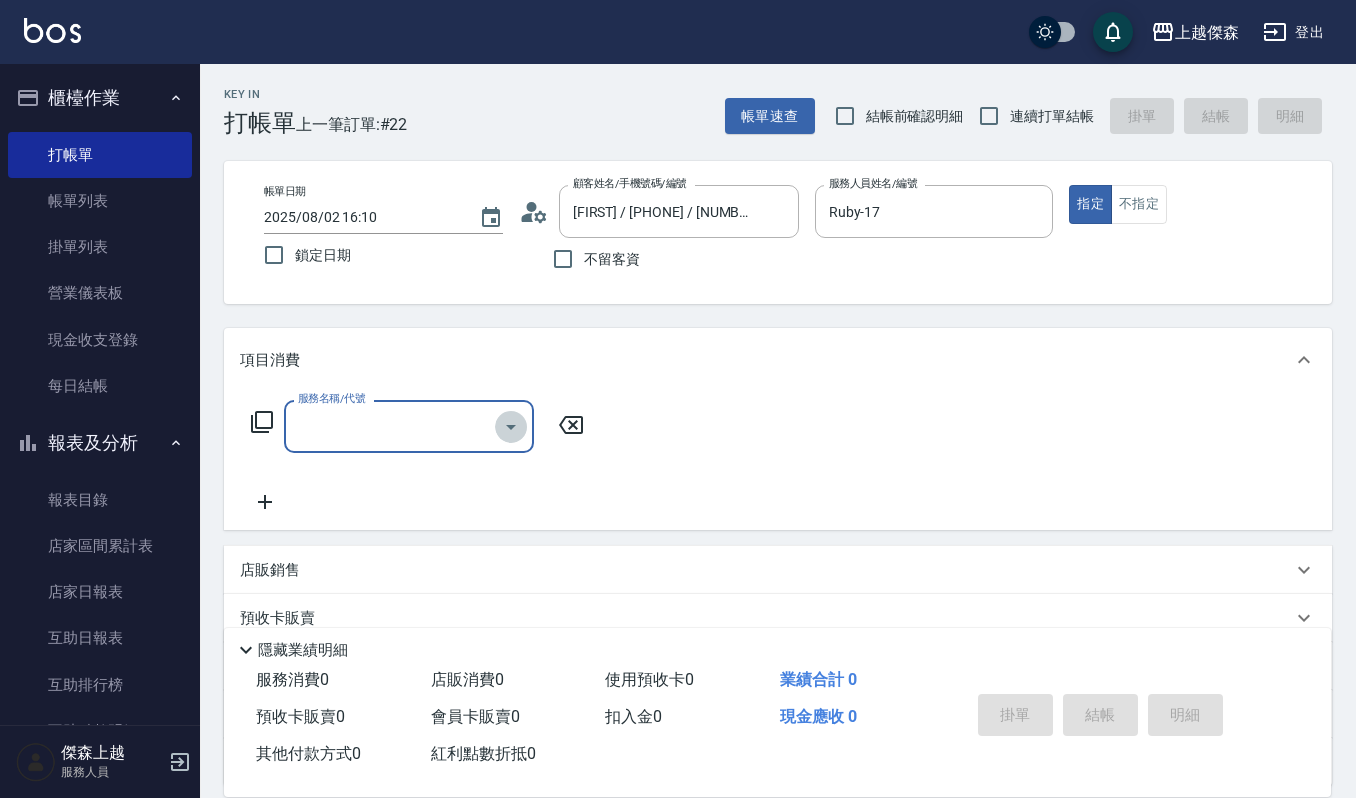 click 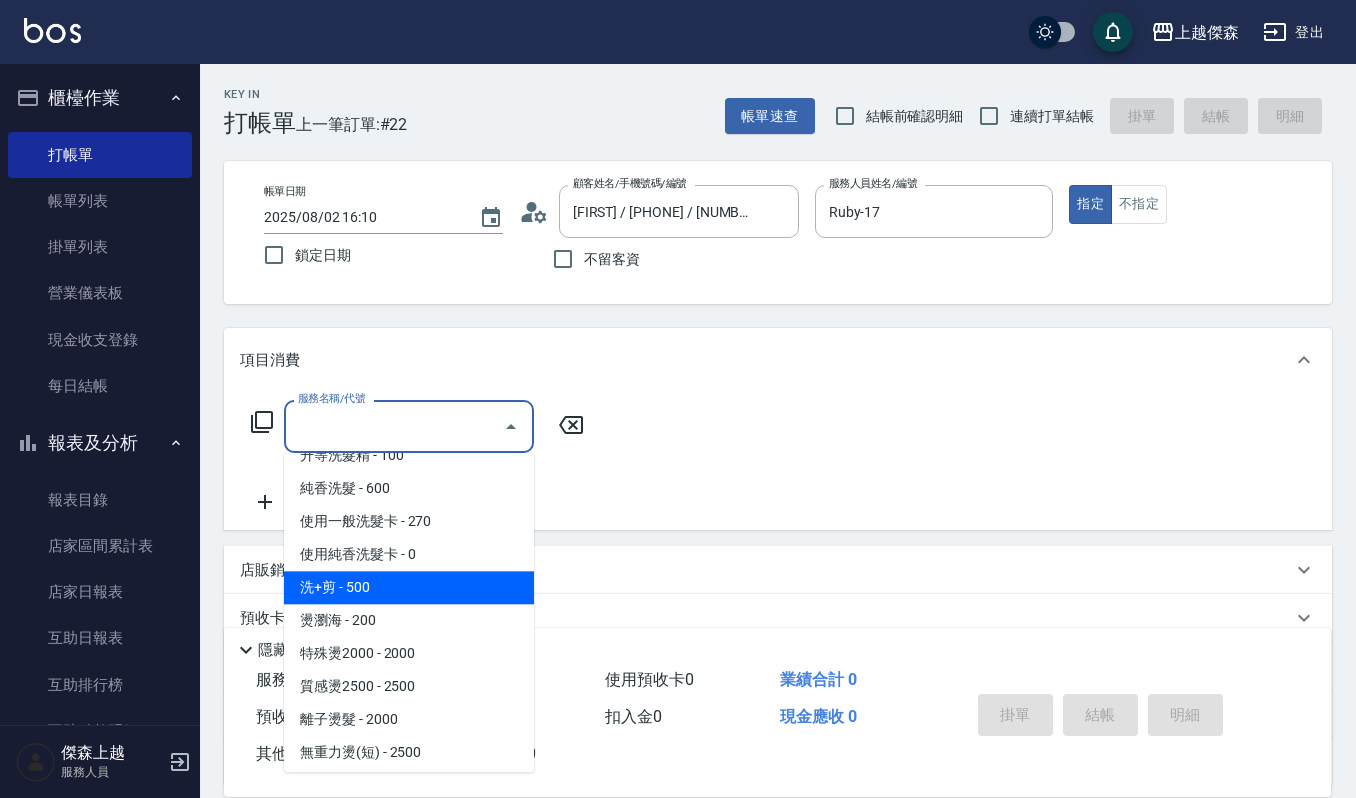 scroll, scrollTop: 133, scrollLeft: 0, axis: vertical 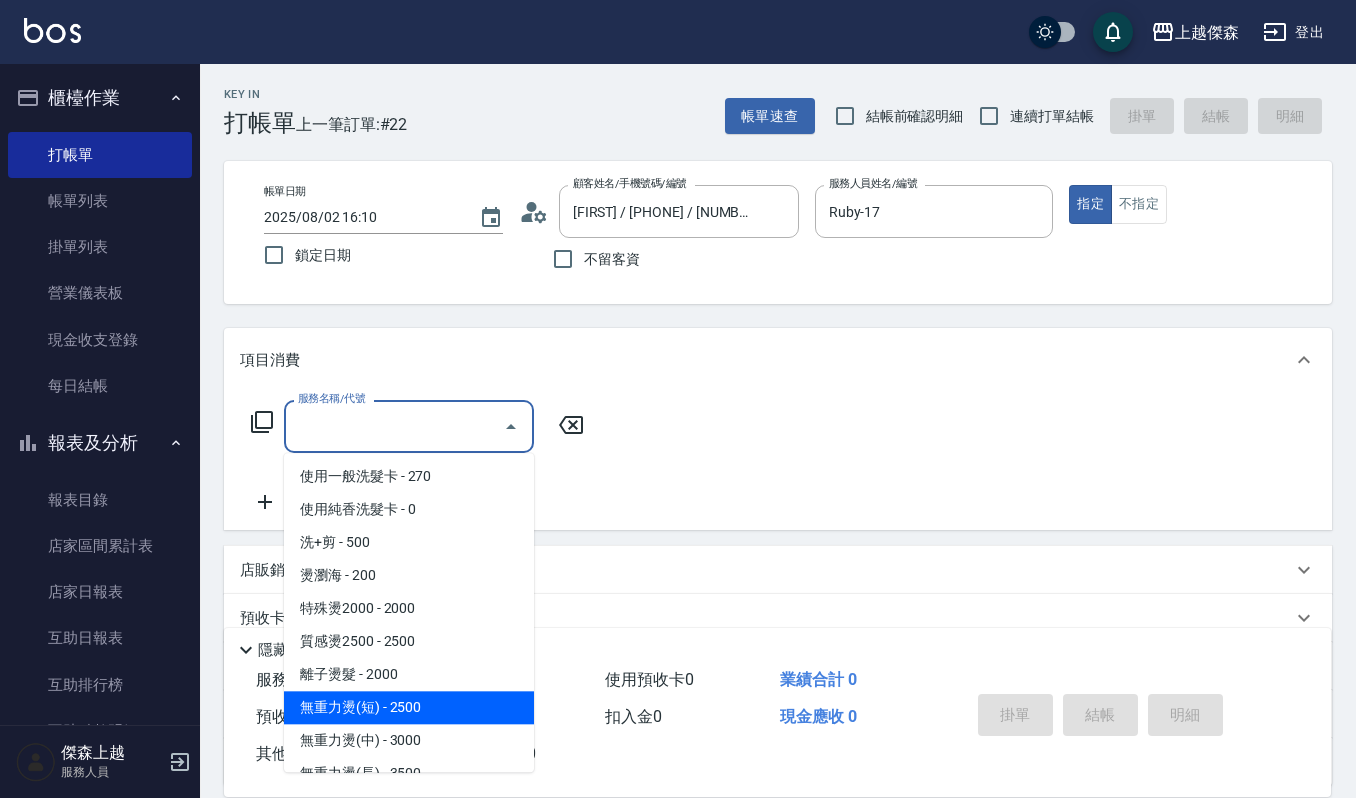 click on "無重力燙(短) - 2500" at bounding box center [409, 707] 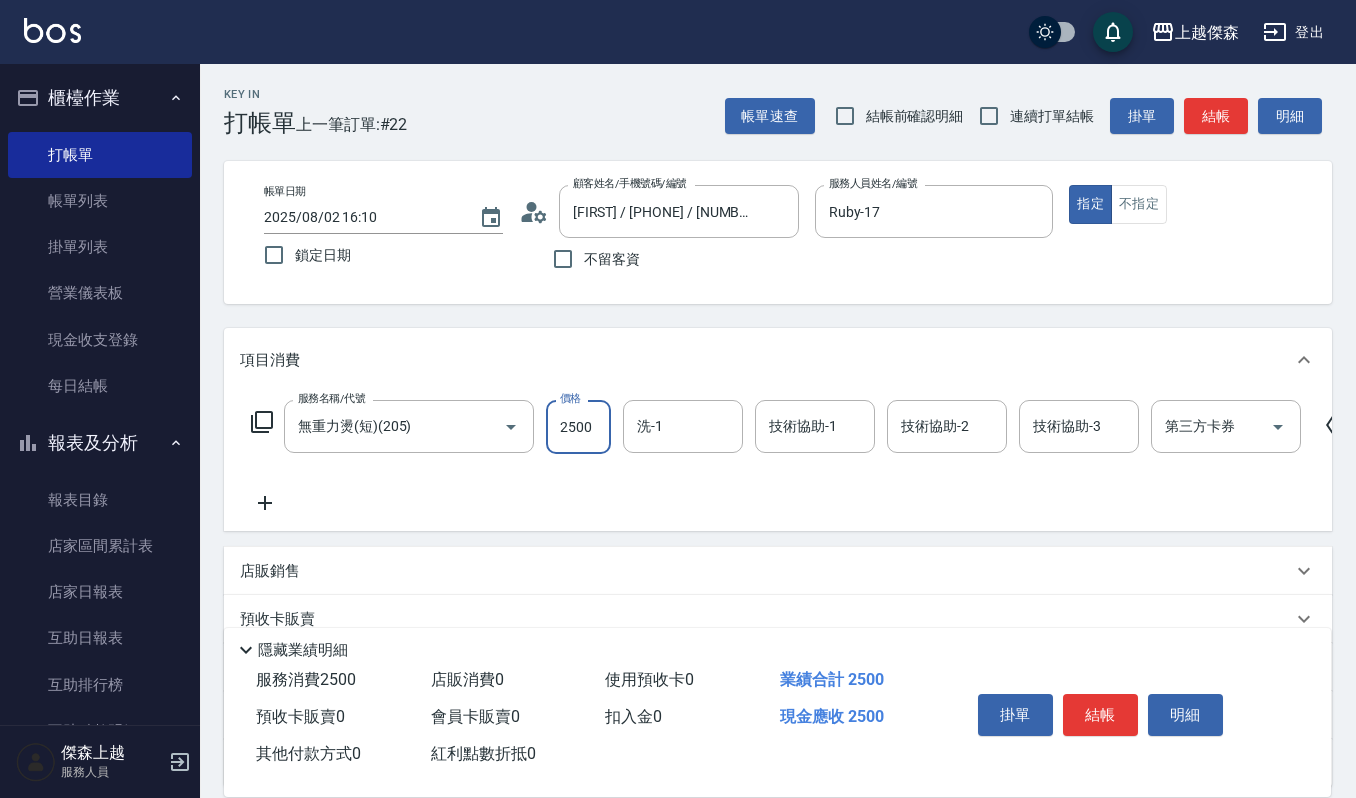 click on "2500" at bounding box center (578, 427) 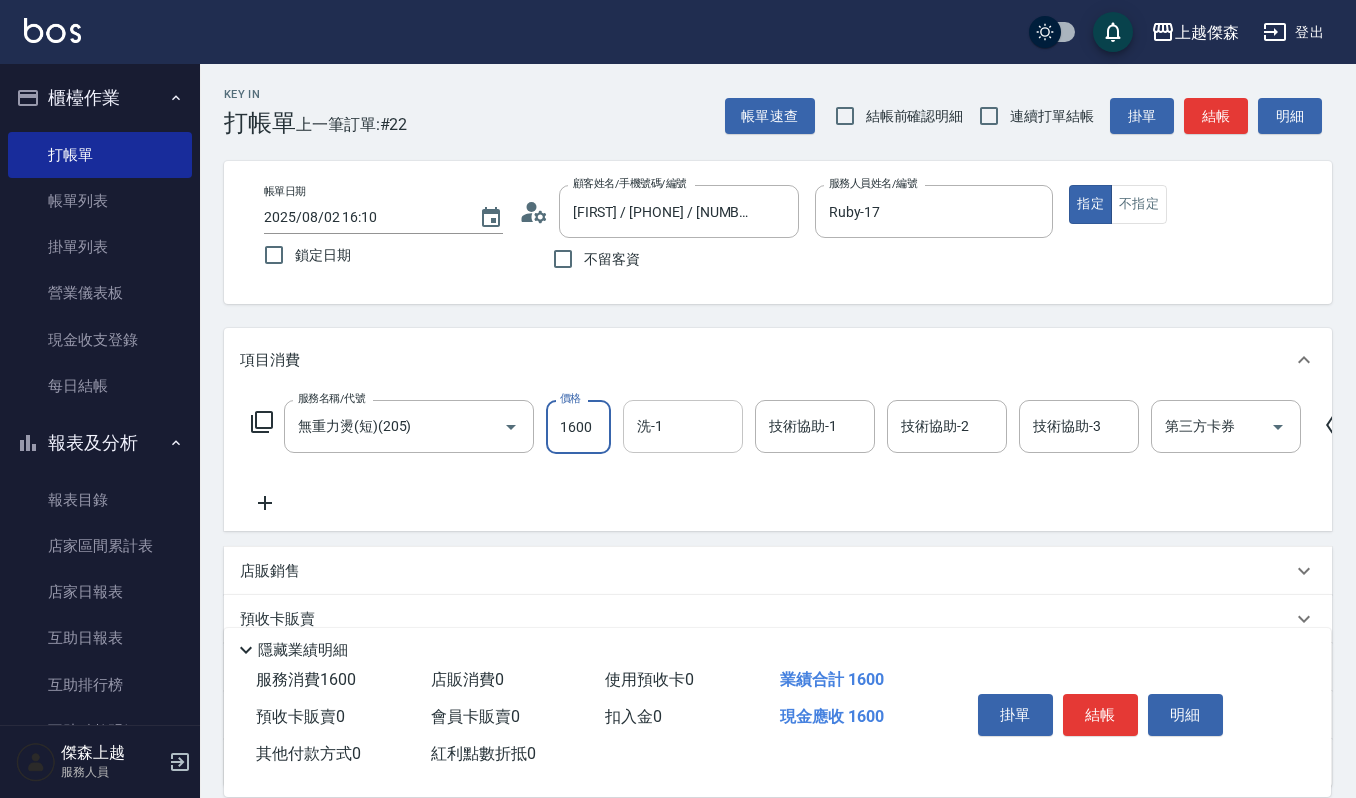 type on "1600" 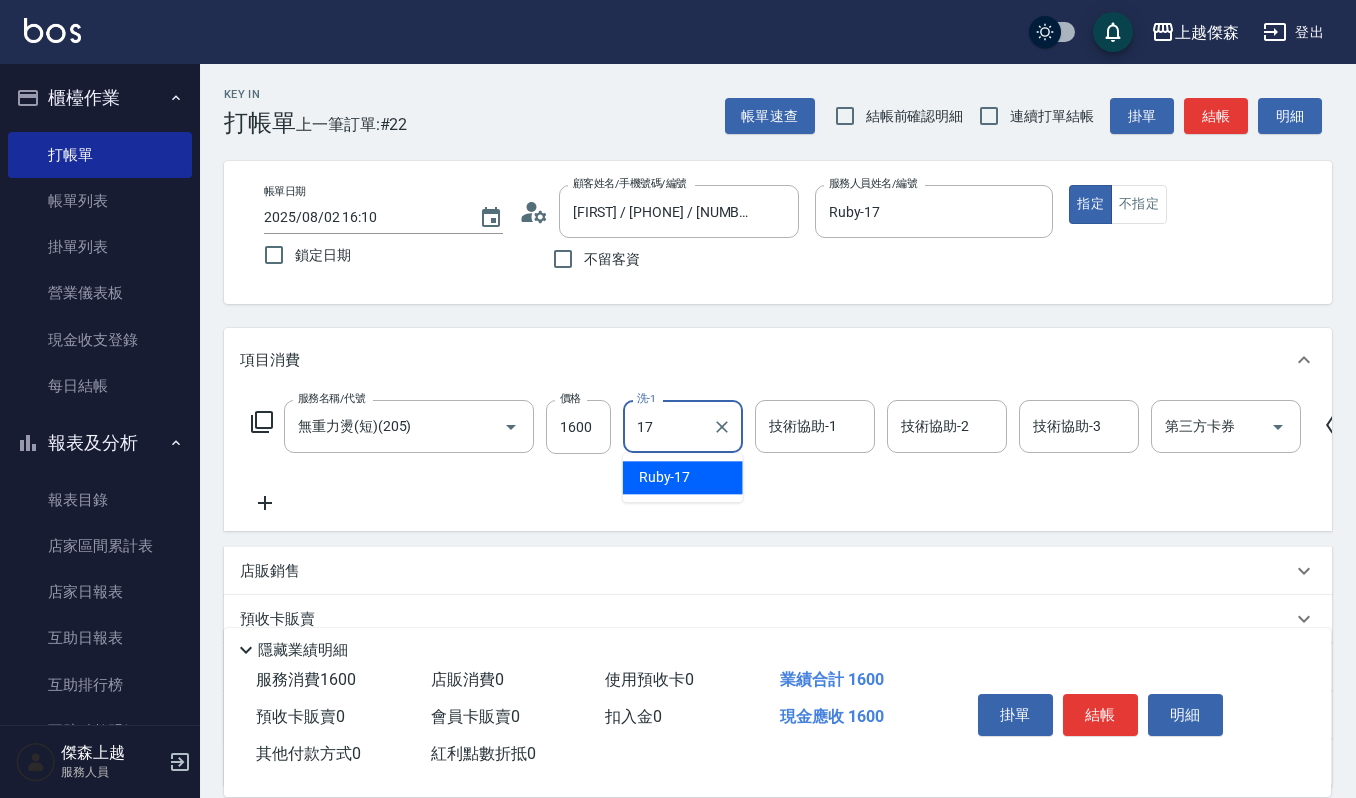type on "Ruby-17" 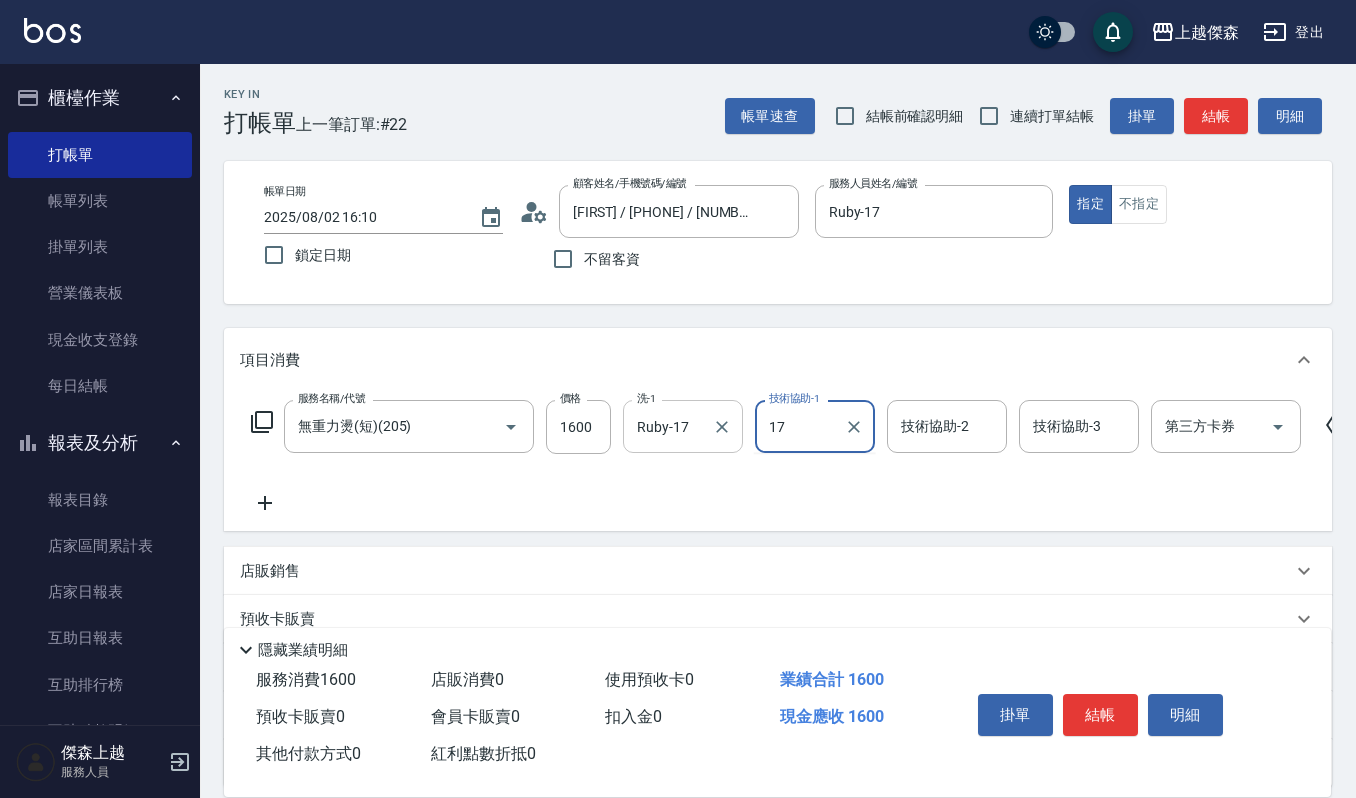 type on "Ruby-17" 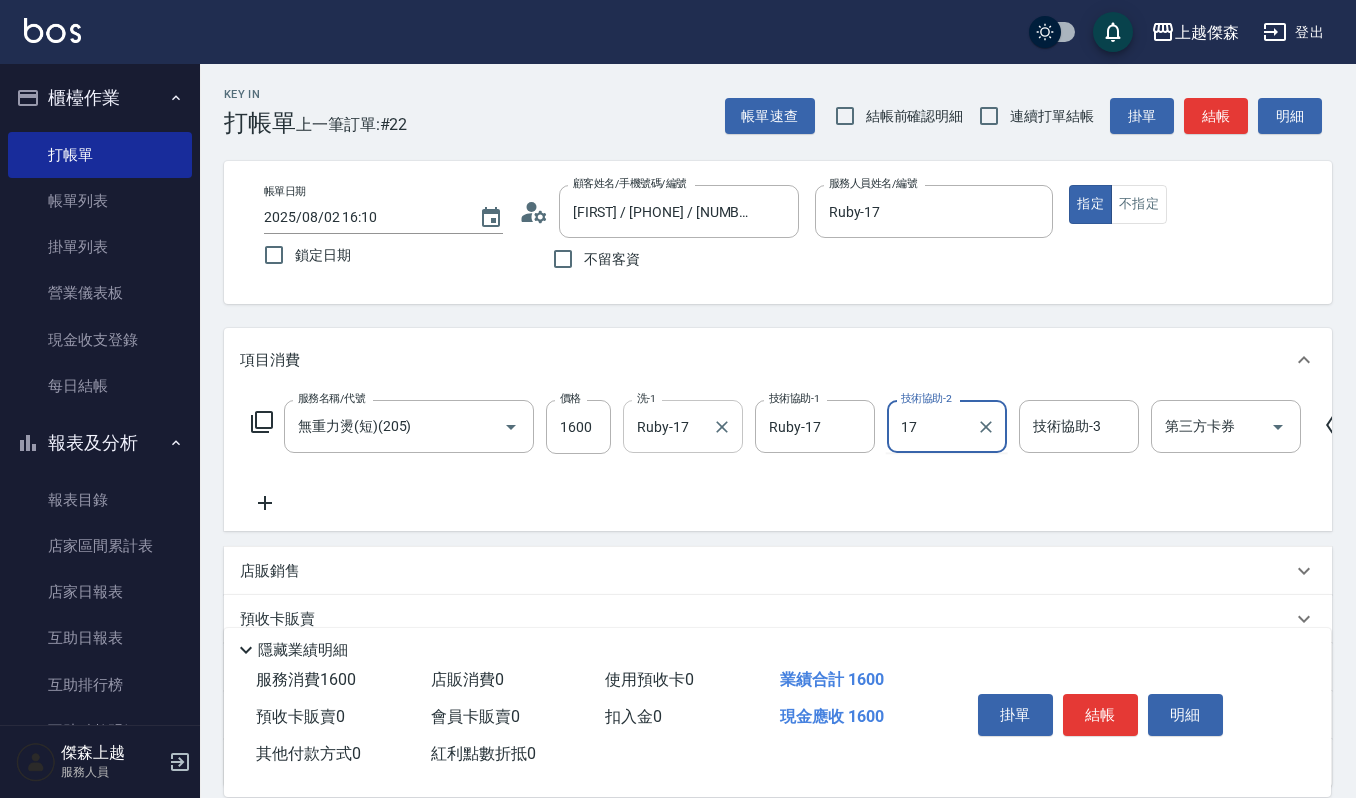 type on "Ruby-17" 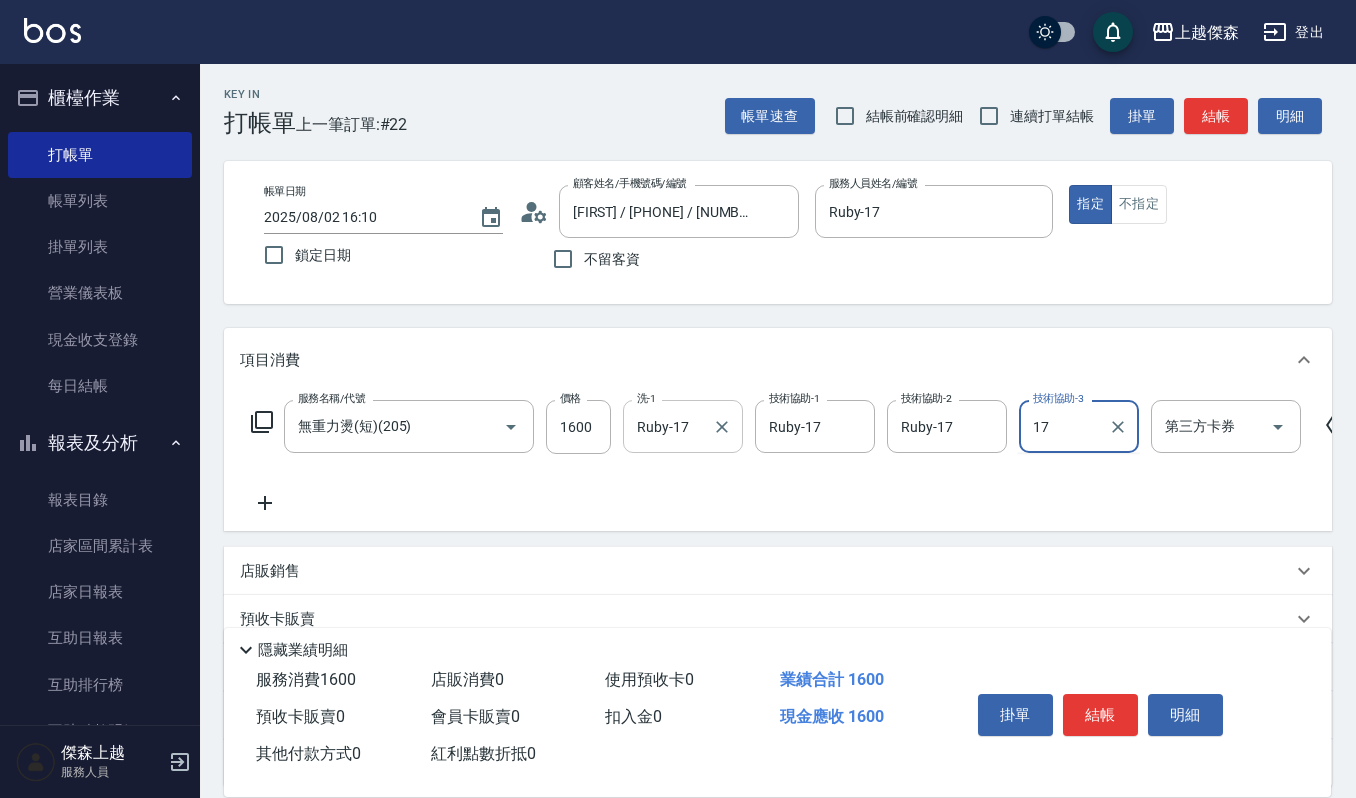 type on "Ruby-17" 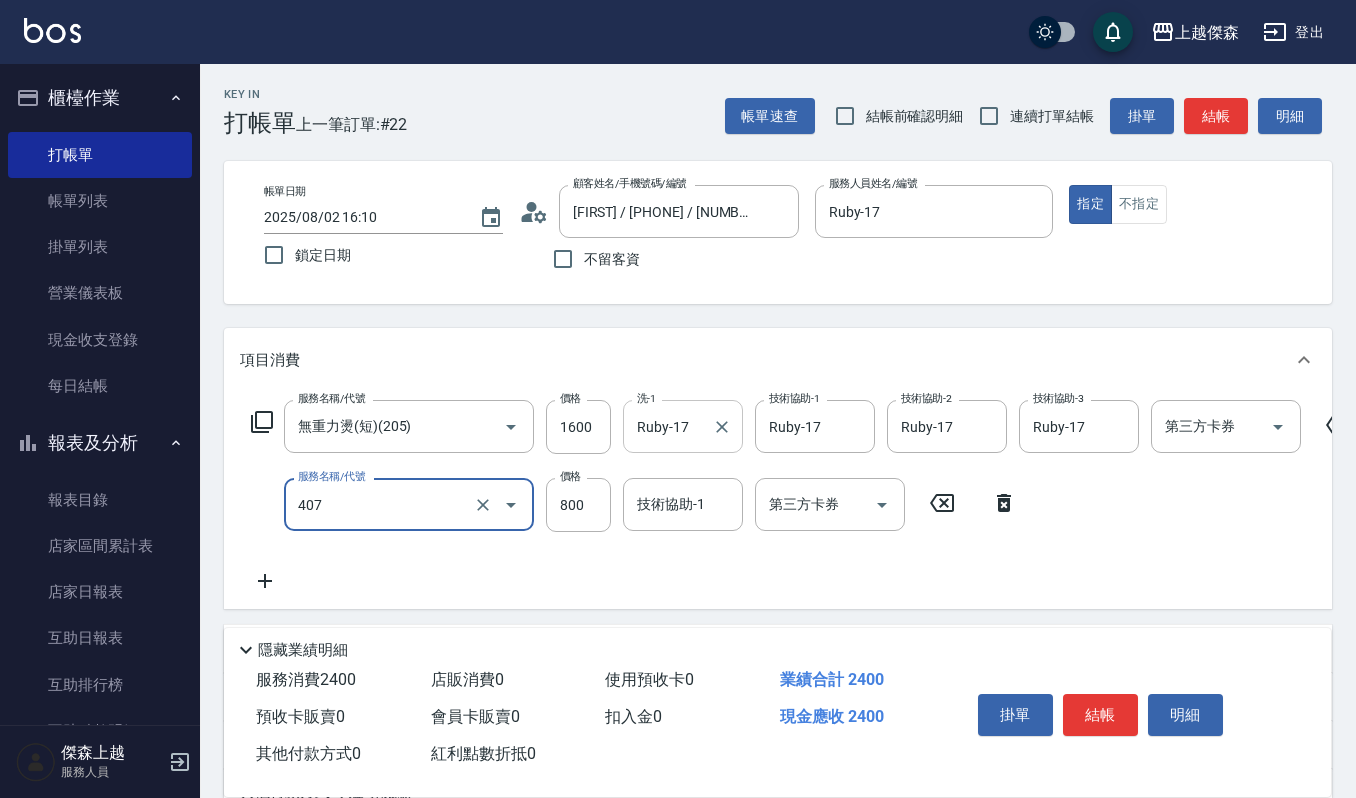 type on "補染(407)" 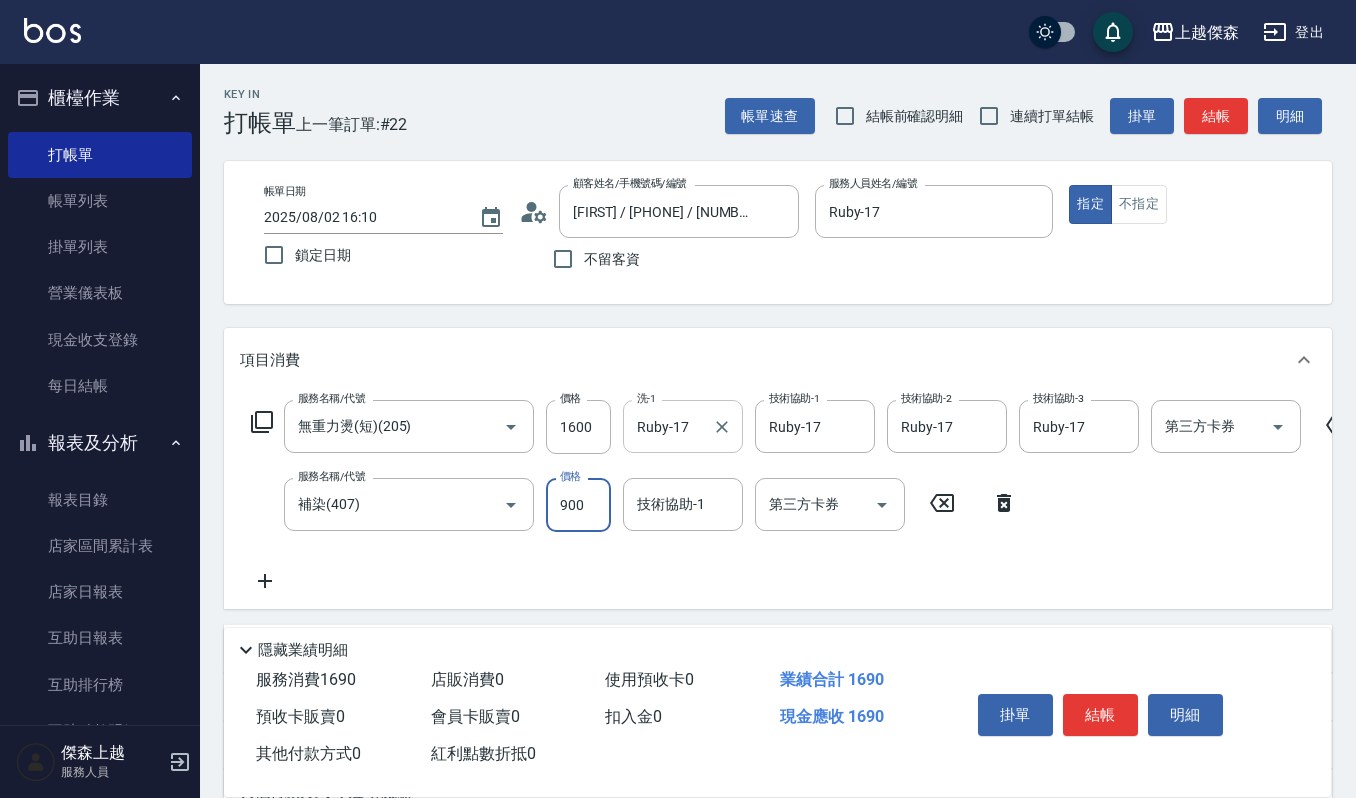 type on "900" 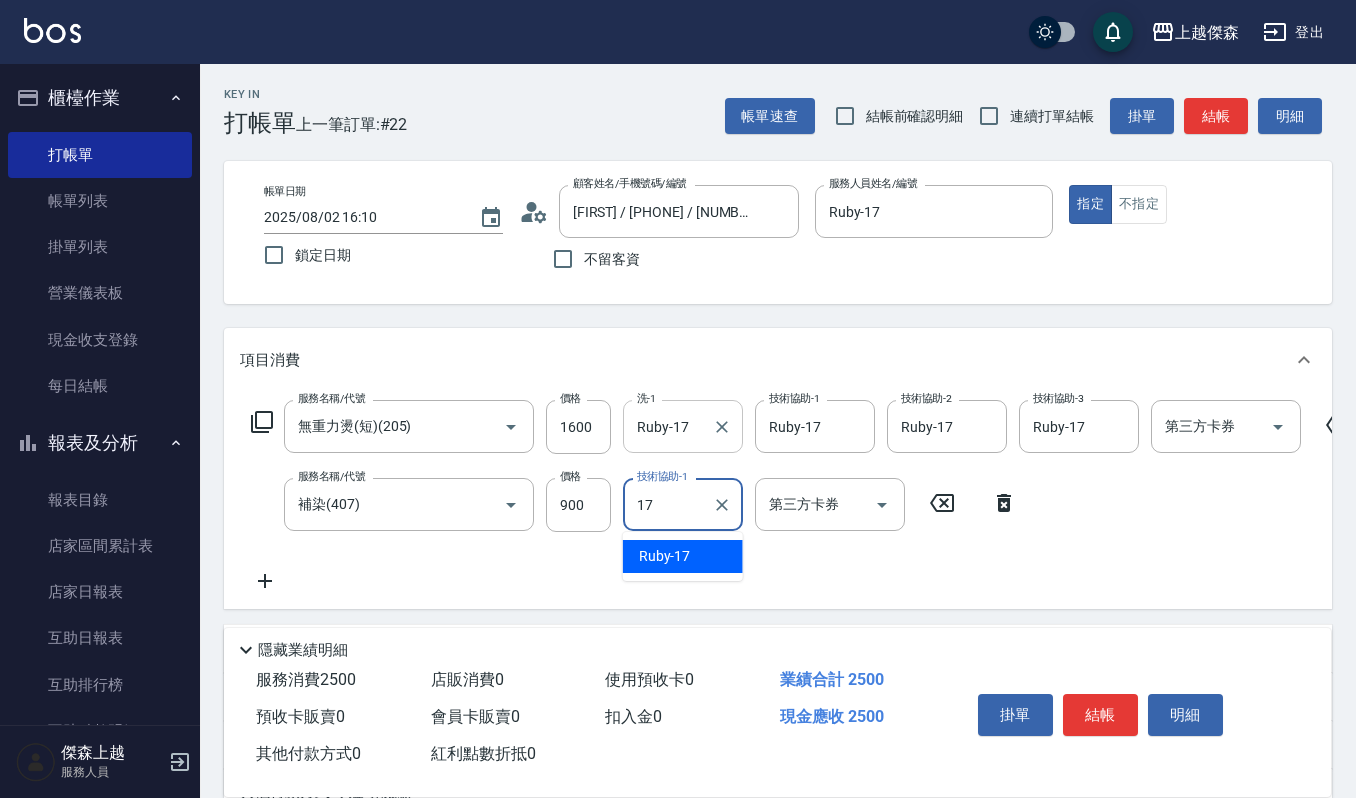 type on "Ruby-17" 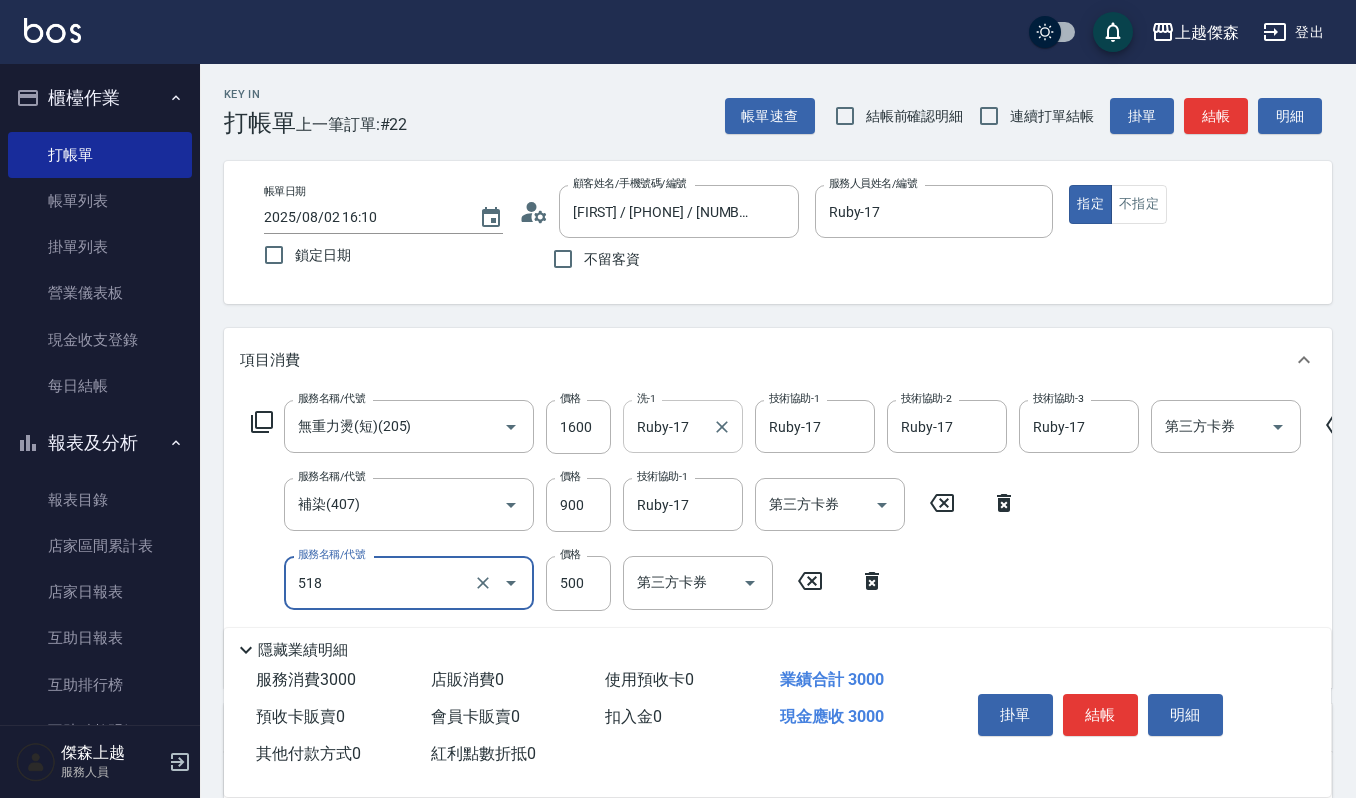 type on "(雲提)燙染前頭皮防護(518)" 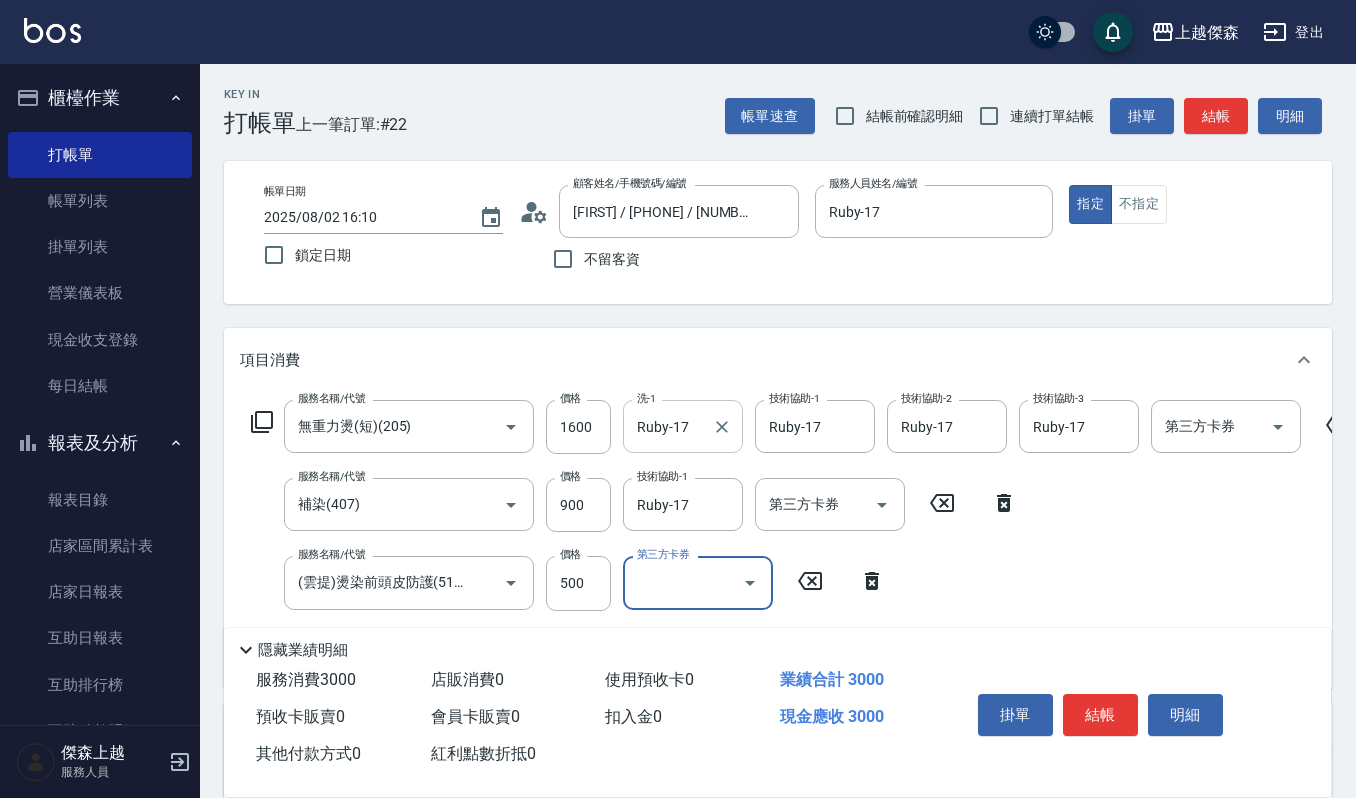 scroll, scrollTop: 0, scrollLeft: 0, axis: both 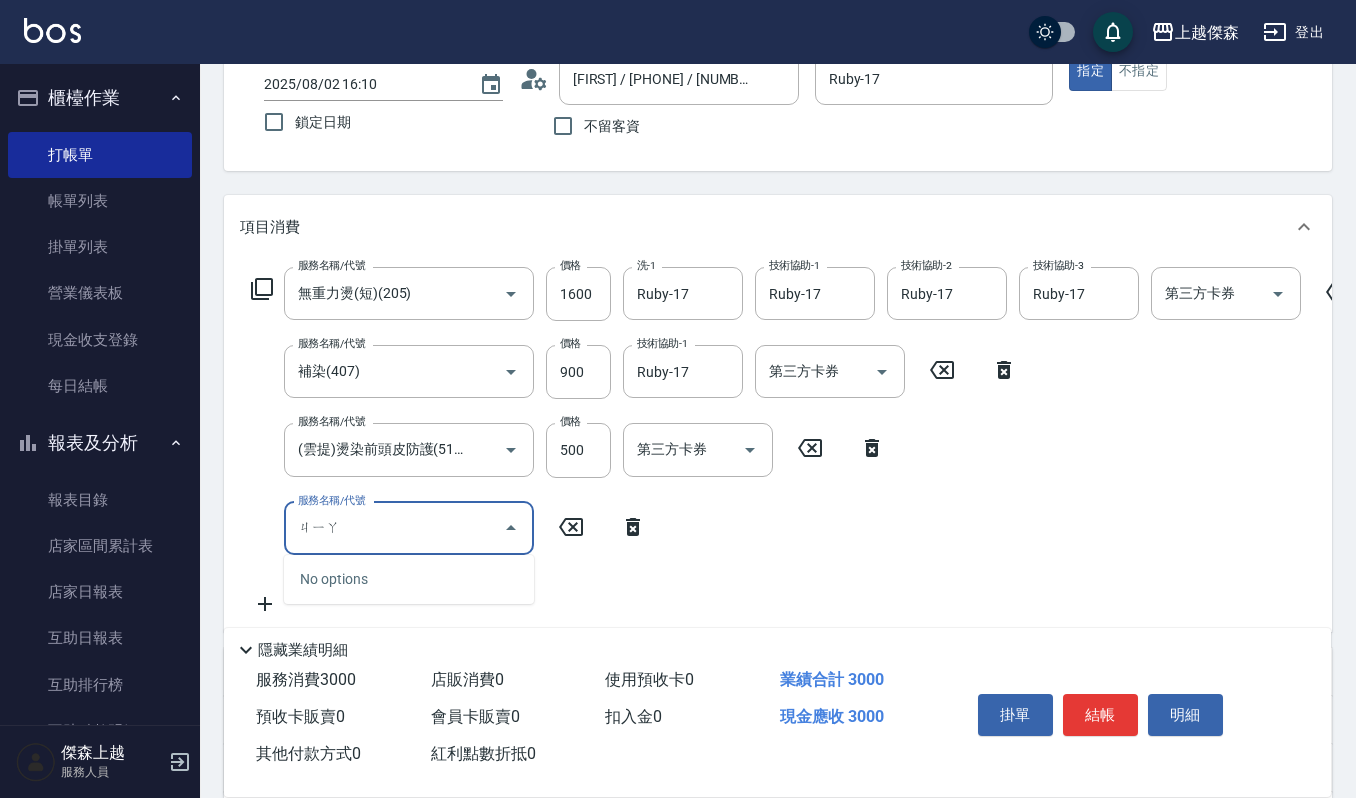 type on "家" 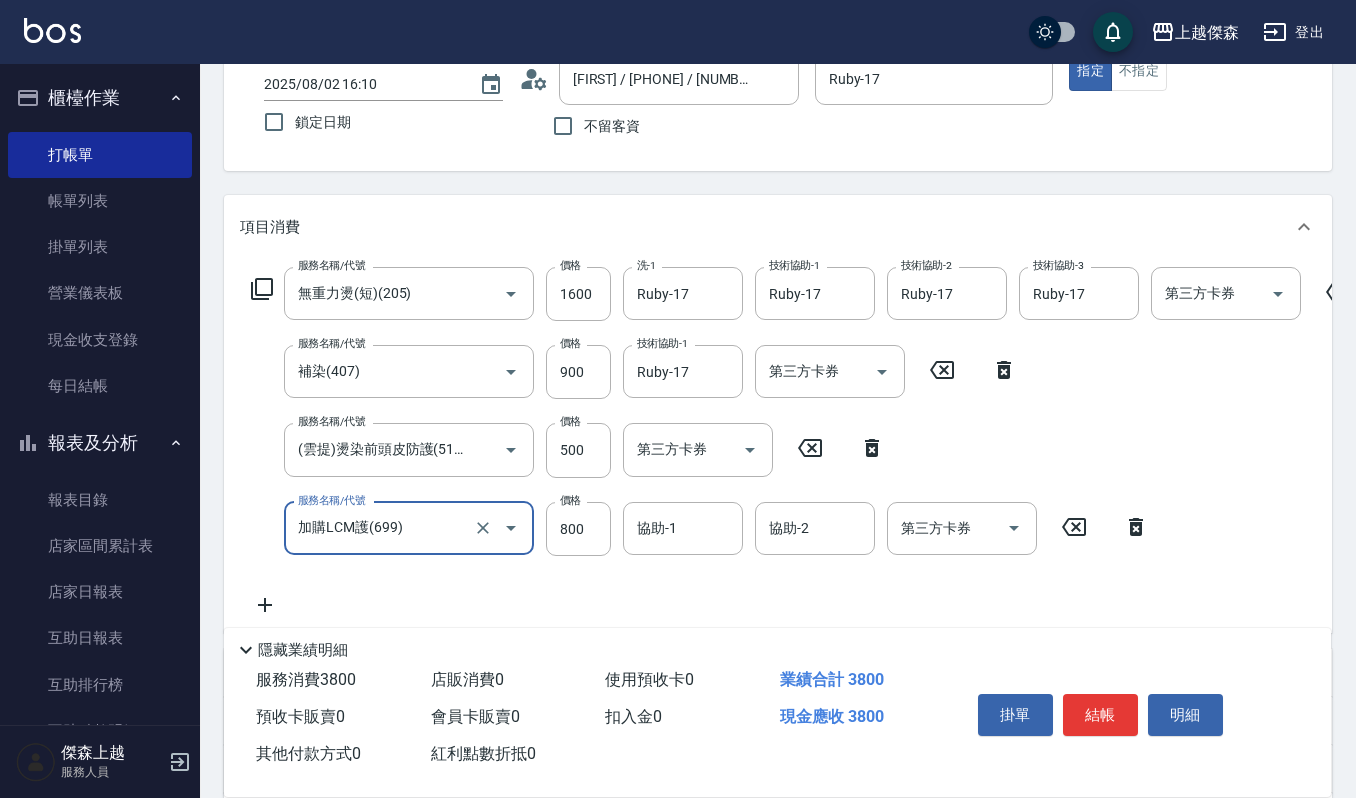 type on "加購LCM護(699)" 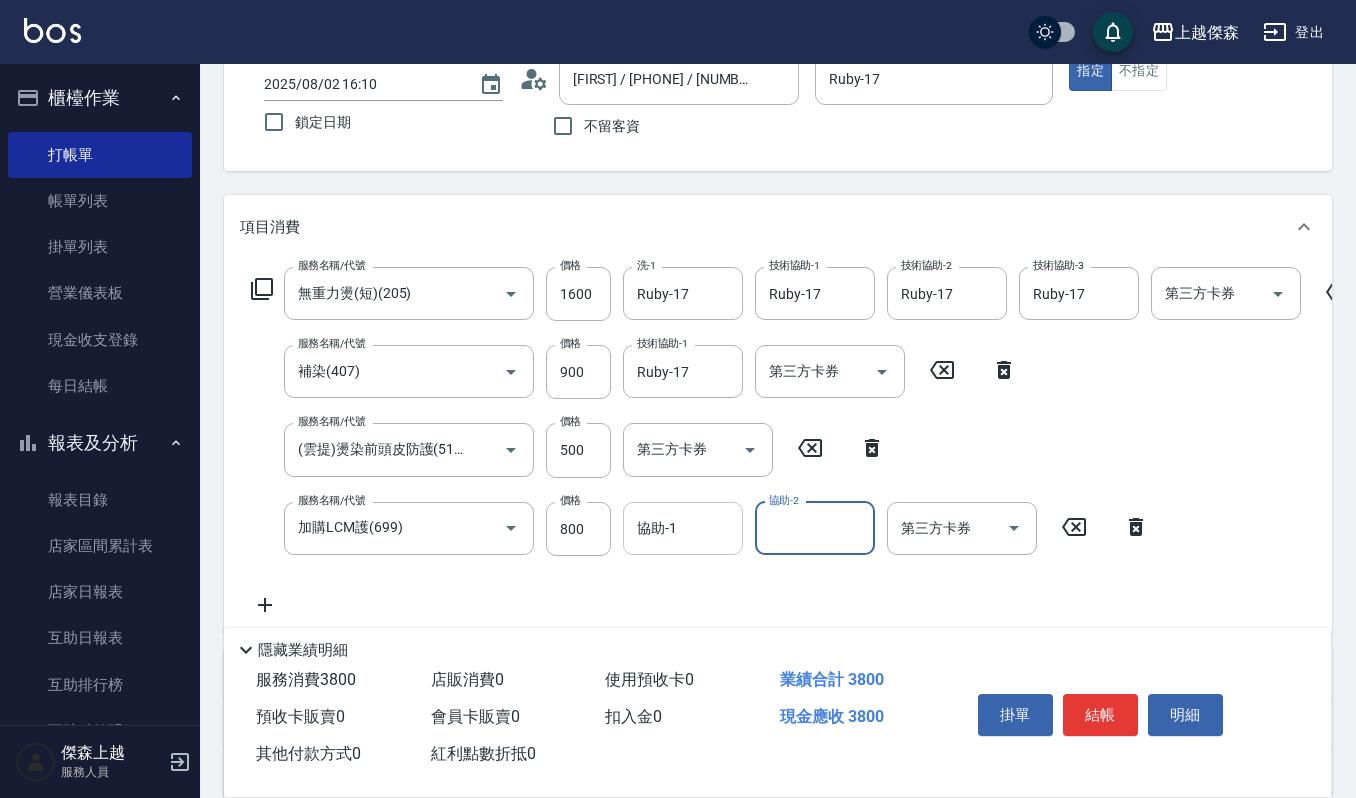 click on "協助-1" at bounding box center [683, 528] 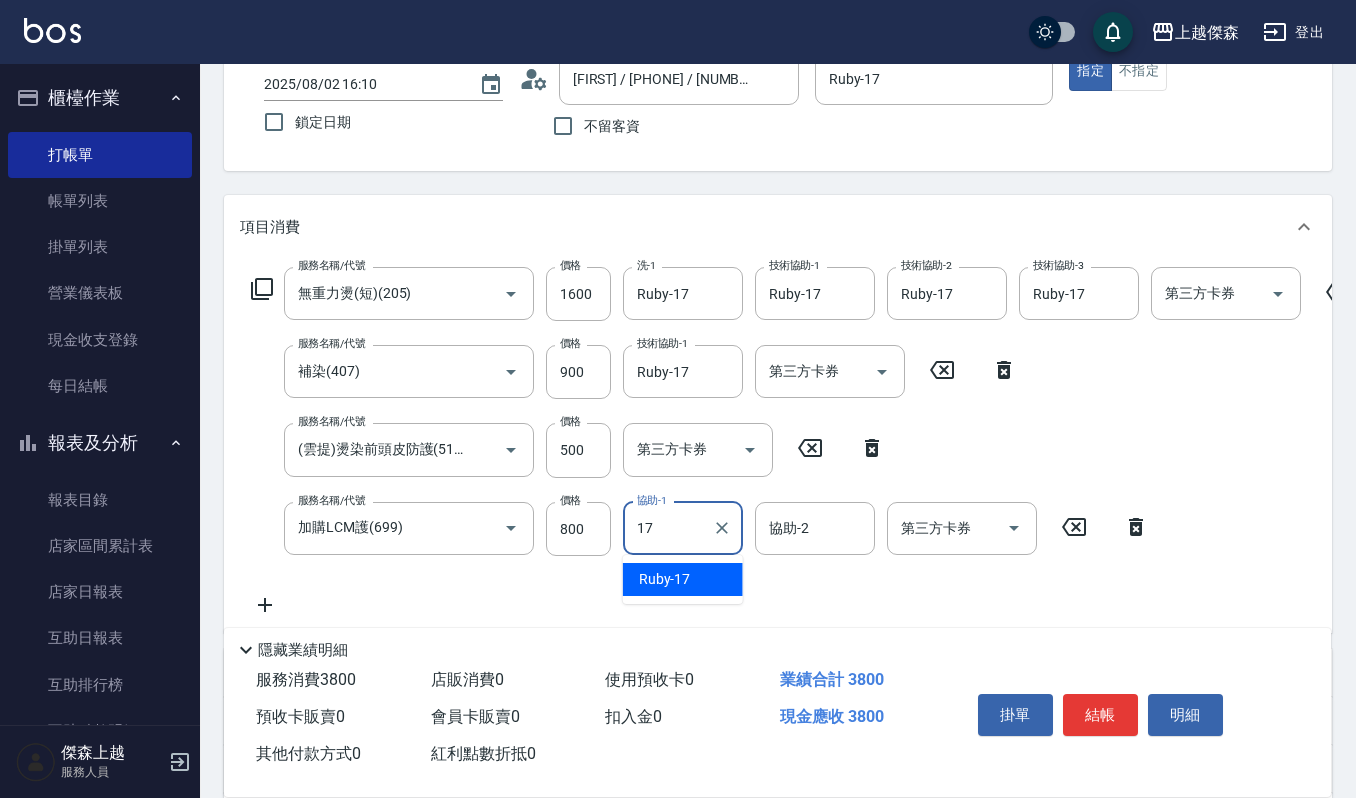 type on "Ruby-17" 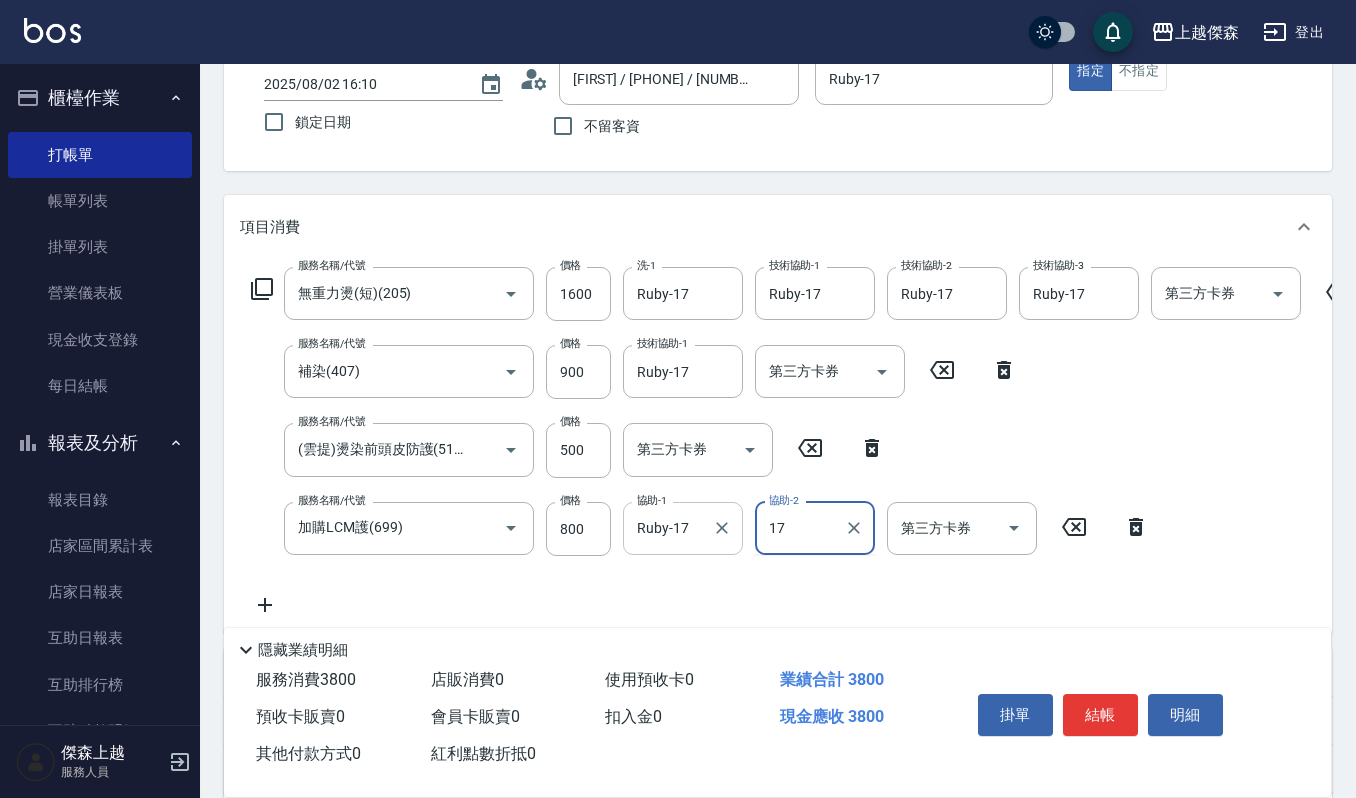type on "Ruby-17" 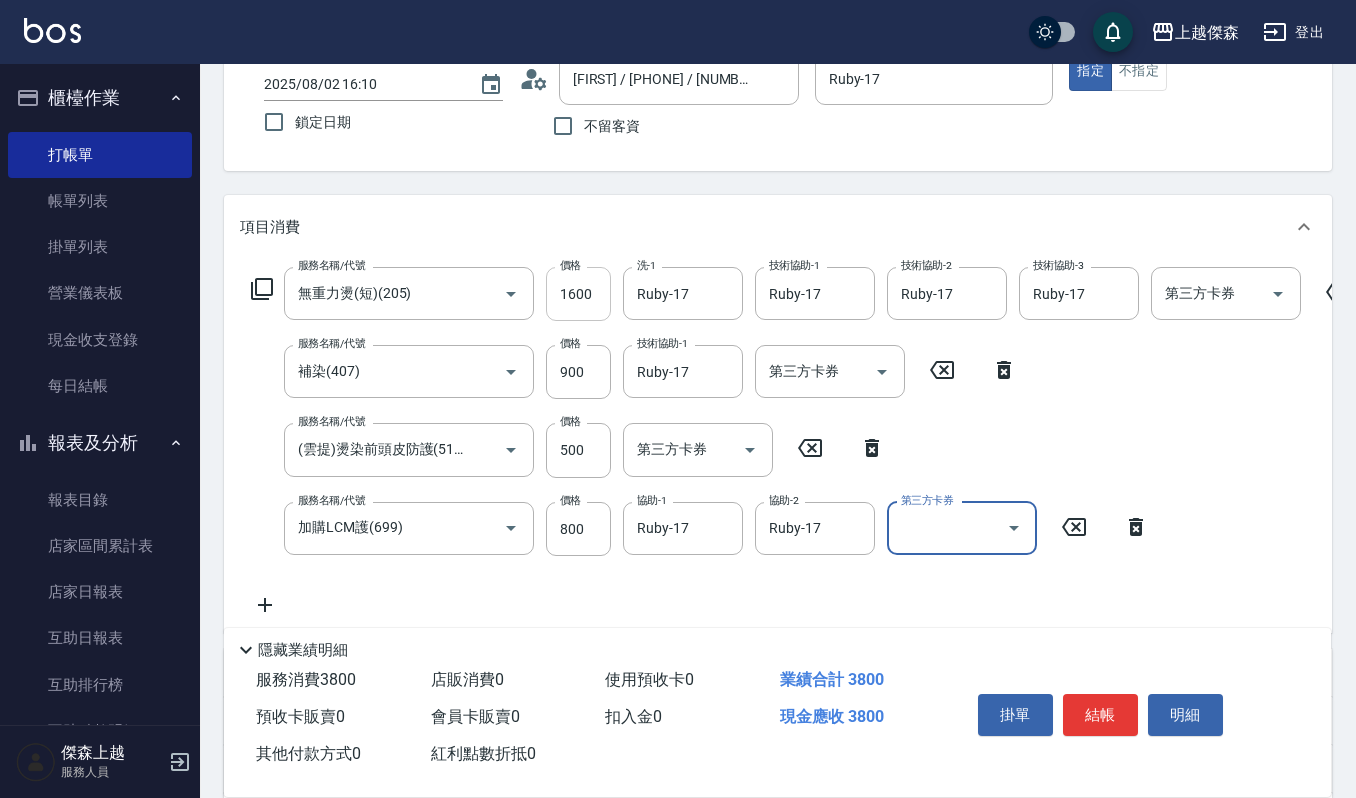 click on "1600" at bounding box center [578, 294] 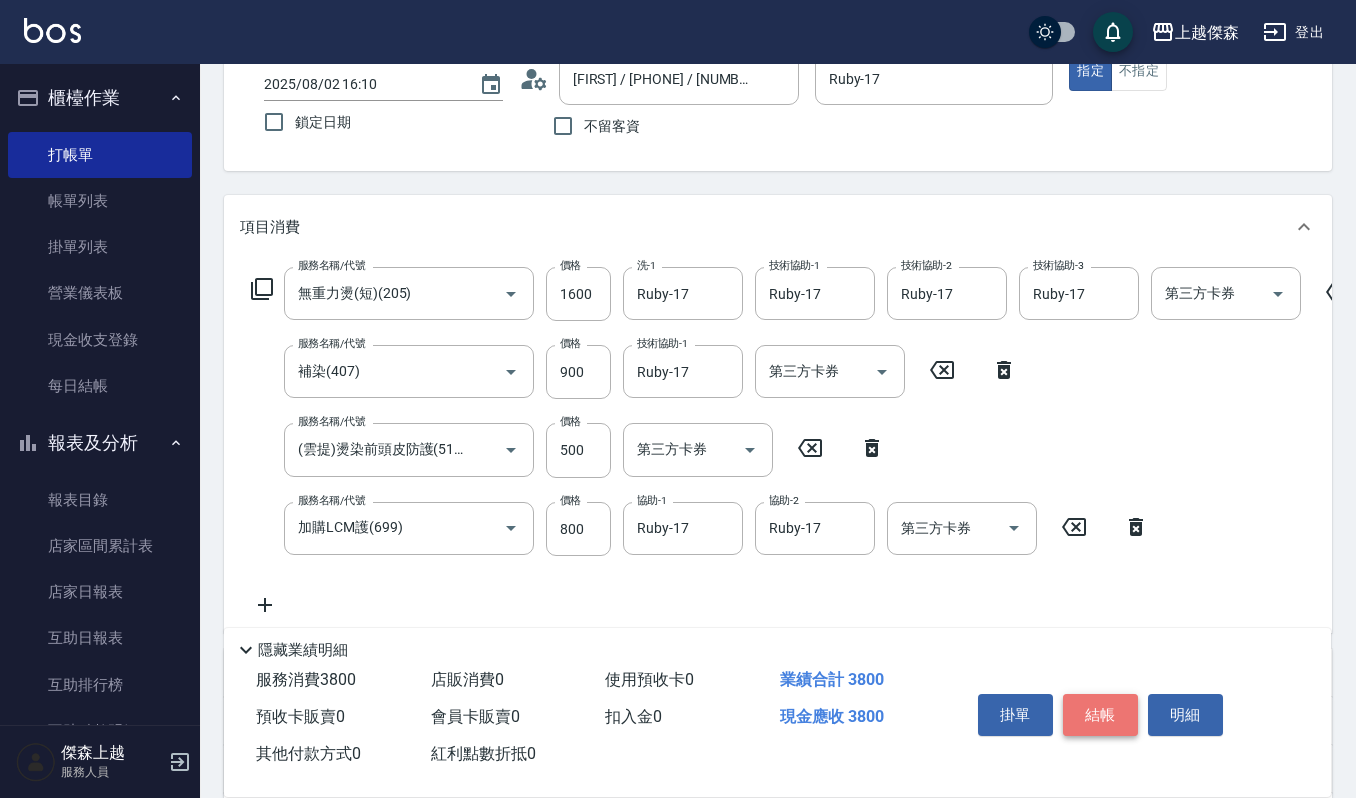click on "結帳" at bounding box center (1100, 715) 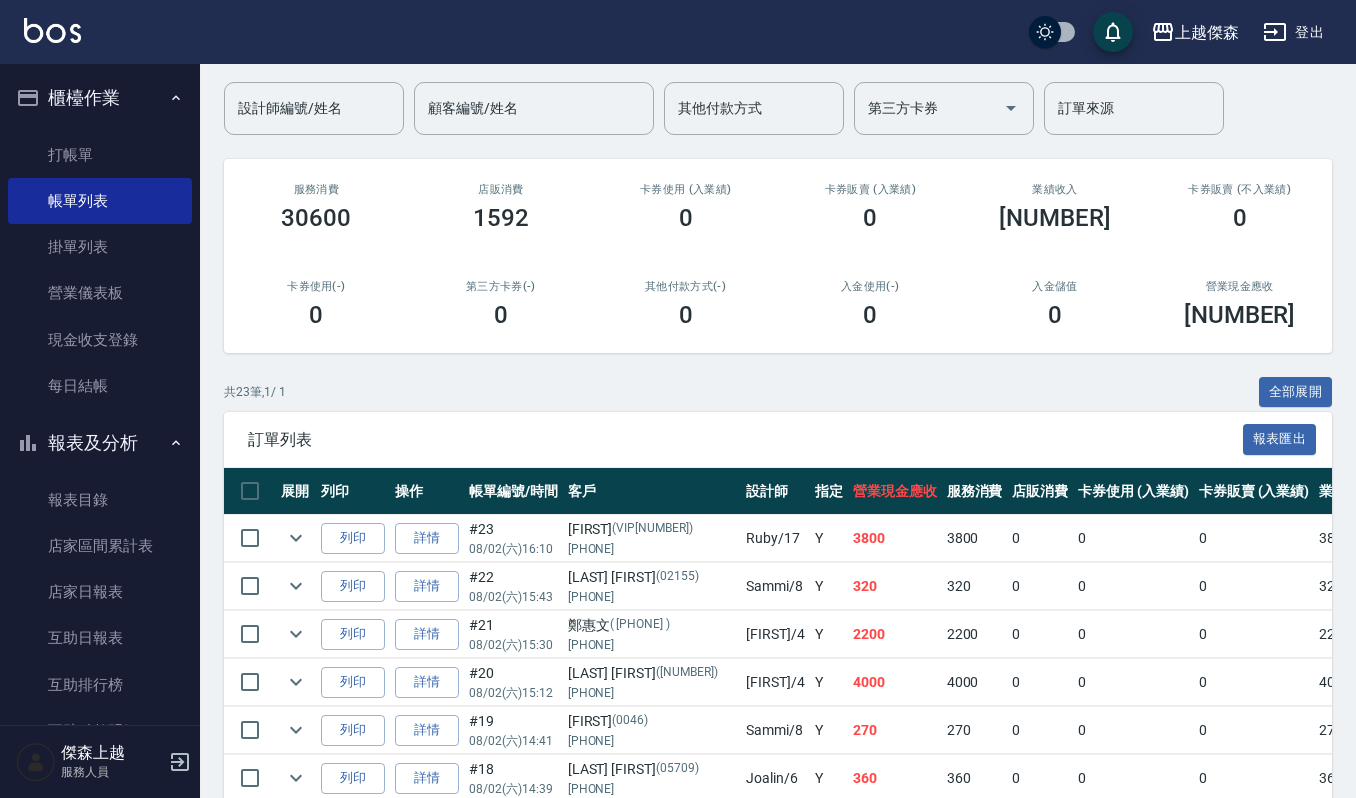 scroll, scrollTop: 0, scrollLeft: 0, axis: both 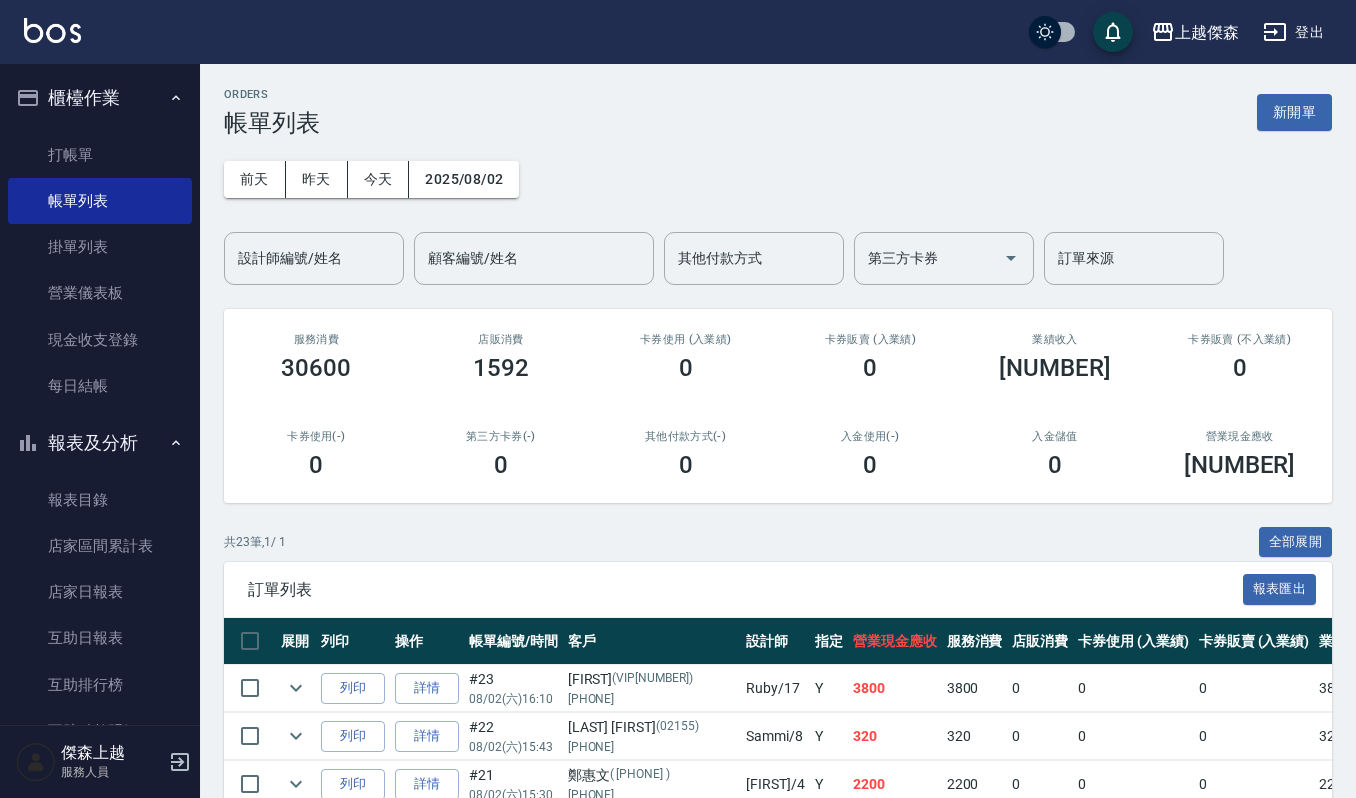 click on "櫃檯作業 打帳單 帳單列表 掛單列表 營業儀表板 現金收支登錄 每日結帳 報表及分析 報表目錄 店家區間累計表 店家日報表 互助日報表 互助排行榜 互助點數明細 全店業績分析表 設計師日報表 設計師業績分析表 設計師業績月報表 設計師排行榜 商品消耗明細 店販抽成明細 收支分類明細表 客戶管理 客戶列表 卡券管理 入金管理" at bounding box center [100, 394] 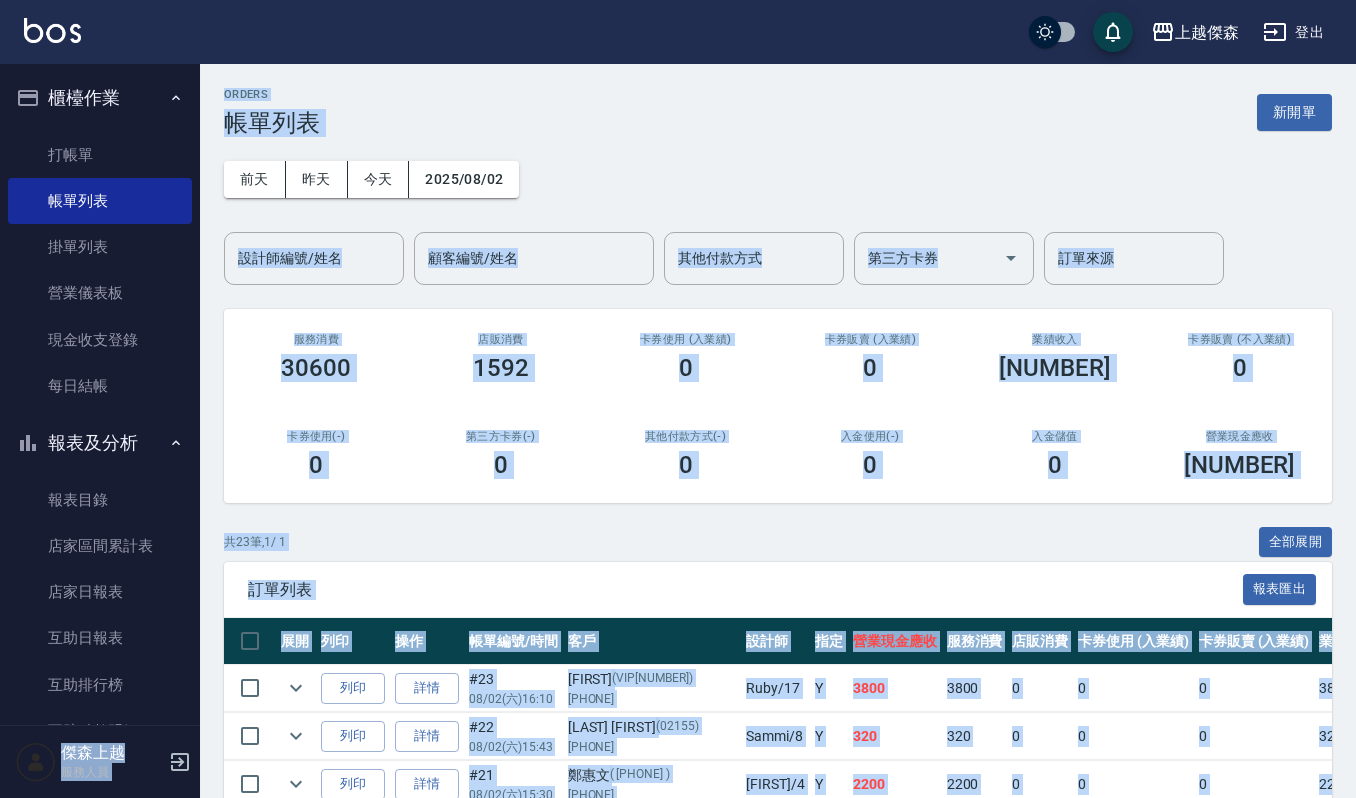 scroll, scrollTop: 254, scrollLeft: 0, axis: vertical 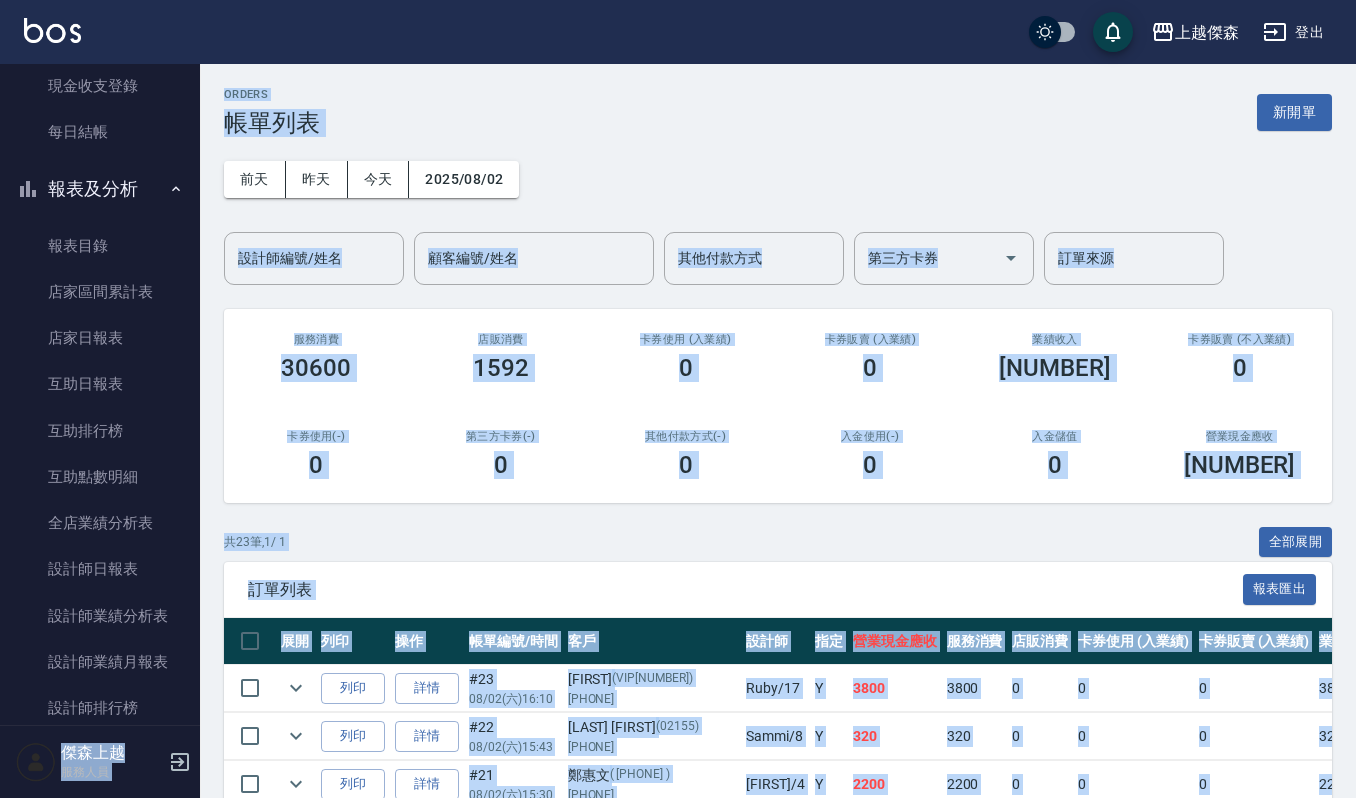 click on "ORDERS 帳單列表 新開單 前天 昨天 今天 2025/08/02 設計師編號/姓名 設計師編號/姓名 顧客編號/姓名 顧客編號/姓名 其他付款方式 其他付款方式 第三方卡券 第三方卡券 訂單來源 訂單來源 服務消費 30600 店販消費 1592 卡券使用 (入業績) 0 卡券販賣 (入業績) 0 業績收入 32192 卡券販賣 (不入業績) 0 卡券使用(-) 0 第三方卡券(-) 0 其他付款方式(-) 0 入金使用(-) 0 入金儲值 0 營業現金應收 32192 共  23  筆,  1  /   1 全部展開 訂單列表 報表匯出 展開 列印 操作 帳單編號/時間 客戶 設計師 指定 營業現金應收 服務消費 店販消費 卡券使用 (入業績) 卡券販賣 (入業績) 業績收入 卡券販賣 (不入業績) 卡券使用(-) 第三方卡券(-) 其他付款方式(-) 入金使用(-) 備註 訂單來源 列印 詳情 #23 08/02 (六) 16:10 楊靖 (VIP3499) 0903119133 Ruby /17 Y 3800 3800 0 0 0 3800 0 0 0 0 0 列印 詳情 #22 08/02 (六) 15:43 楊郡 (02155) Sammi" at bounding box center [778, 955] 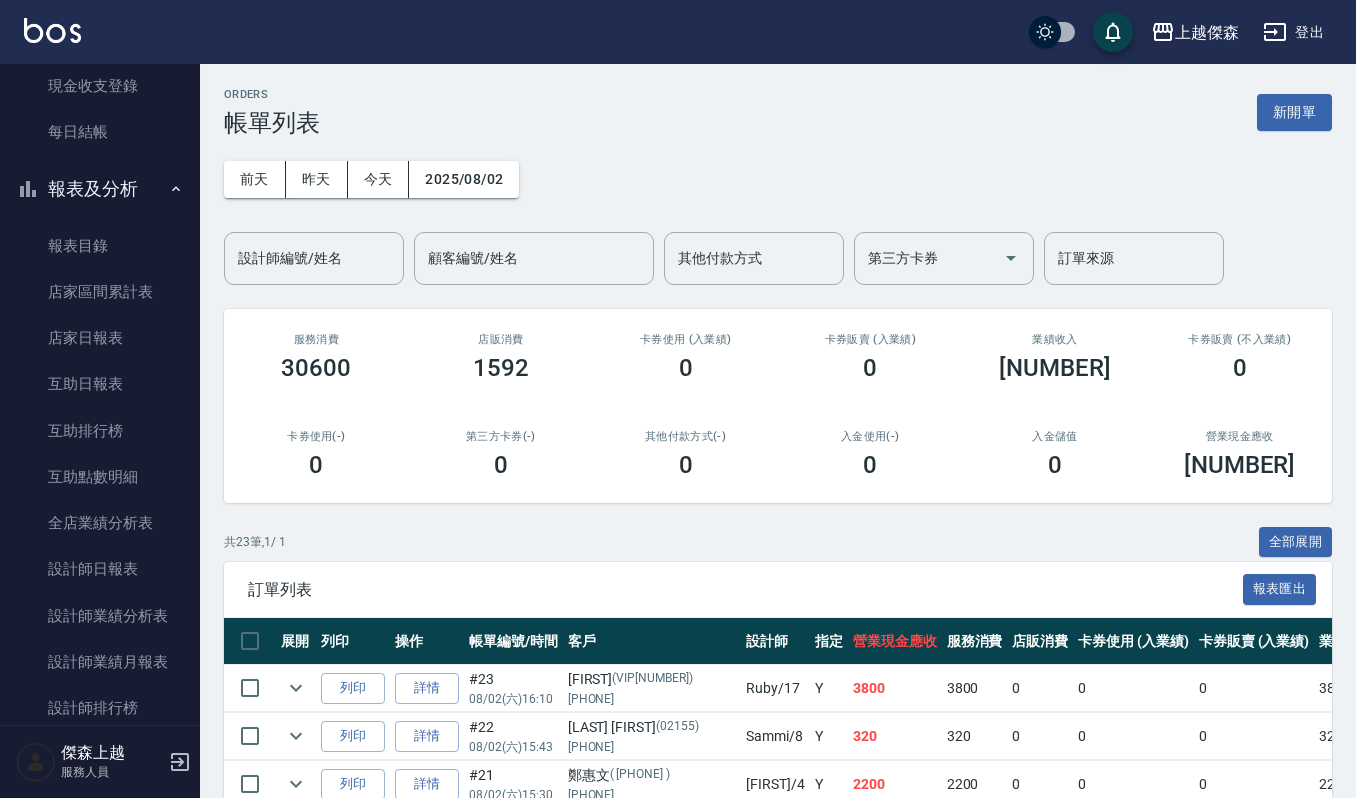 click on "ORDERS 帳單列表 新開單 前天 昨天 今天 2025/08/02 設計師編號/姓名 設計師編號/姓名 顧客編號/姓名 顧客編號/姓名 其他付款方式 其他付款方式 第三方卡券 第三方卡券 訂單來源 訂單來源 服務消費 30600 店販消費 1592 卡券使用 (入業績) 0 卡券販賣 (入業績) 0 業績收入 32192 卡券販賣 (不入業績) 0 卡券使用(-) 0 第三方卡券(-) 0 其他付款方式(-) 0 入金使用(-) 0 入金儲值 0 營業現金應收 32192 共  23  筆,  1  /   1 全部展開 訂單列表 報表匯出 展開 列印 操作 帳單編號/時間 客戶 設計師 指定 營業現金應收 服務消費 店販消費 卡券使用 (入業績) 卡券販賣 (入業績) 業績收入 卡券販賣 (不入業績) 卡券使用(-) 第三方卡券(-) 其他付款方式(-) 入金使用(-) 備註 訂單來源 列印 詳情 #23 08/02 (六) 16:10 楊靖 (VIP3499) 0903119133 Ruby /17 Y 3800 3800 0 0 0 3800 0 0 0 0 0 列印 詳情 #22 08/02 (六) 15:43 楊郡 (02155) Sammi" at bounding box center (778, 955) 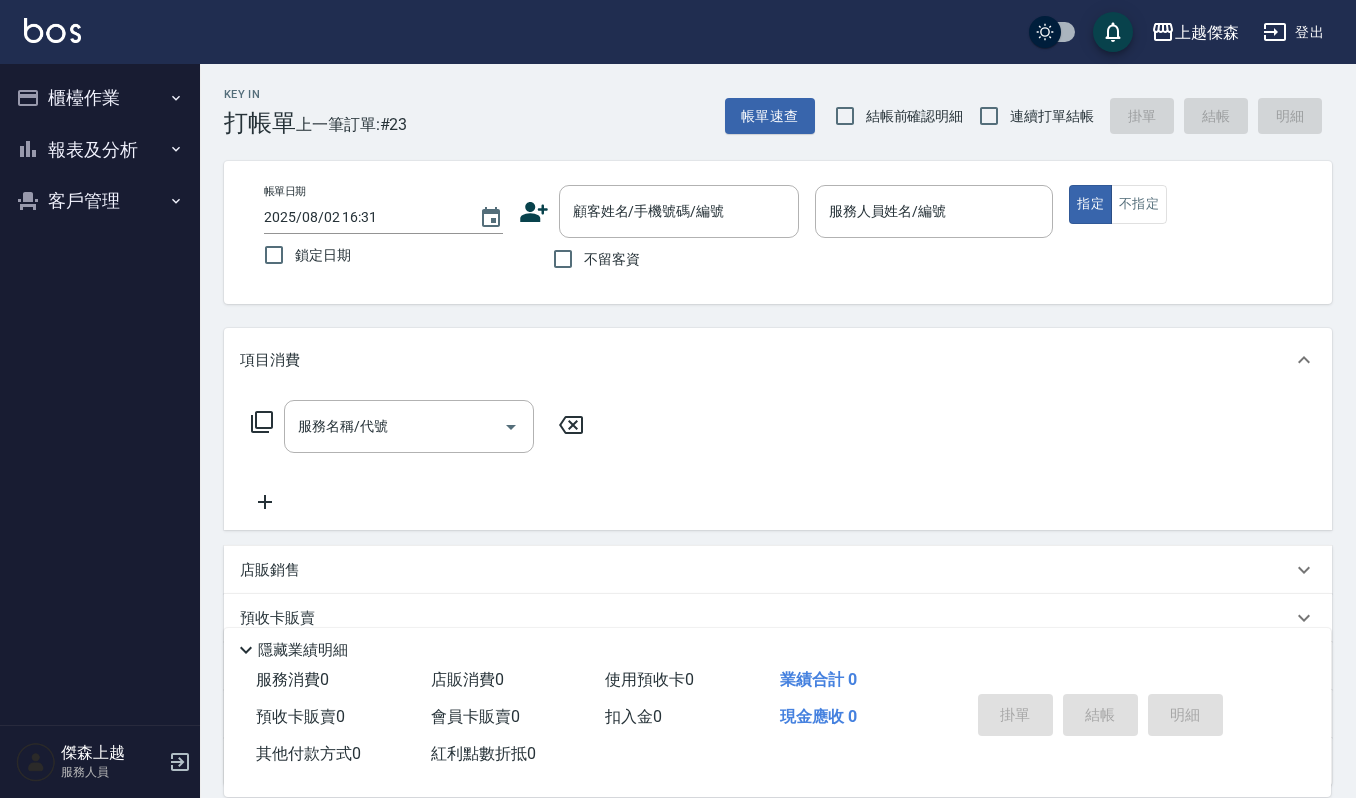 scroll, scrollTop: 0, scrollLeft: 0, axis: both 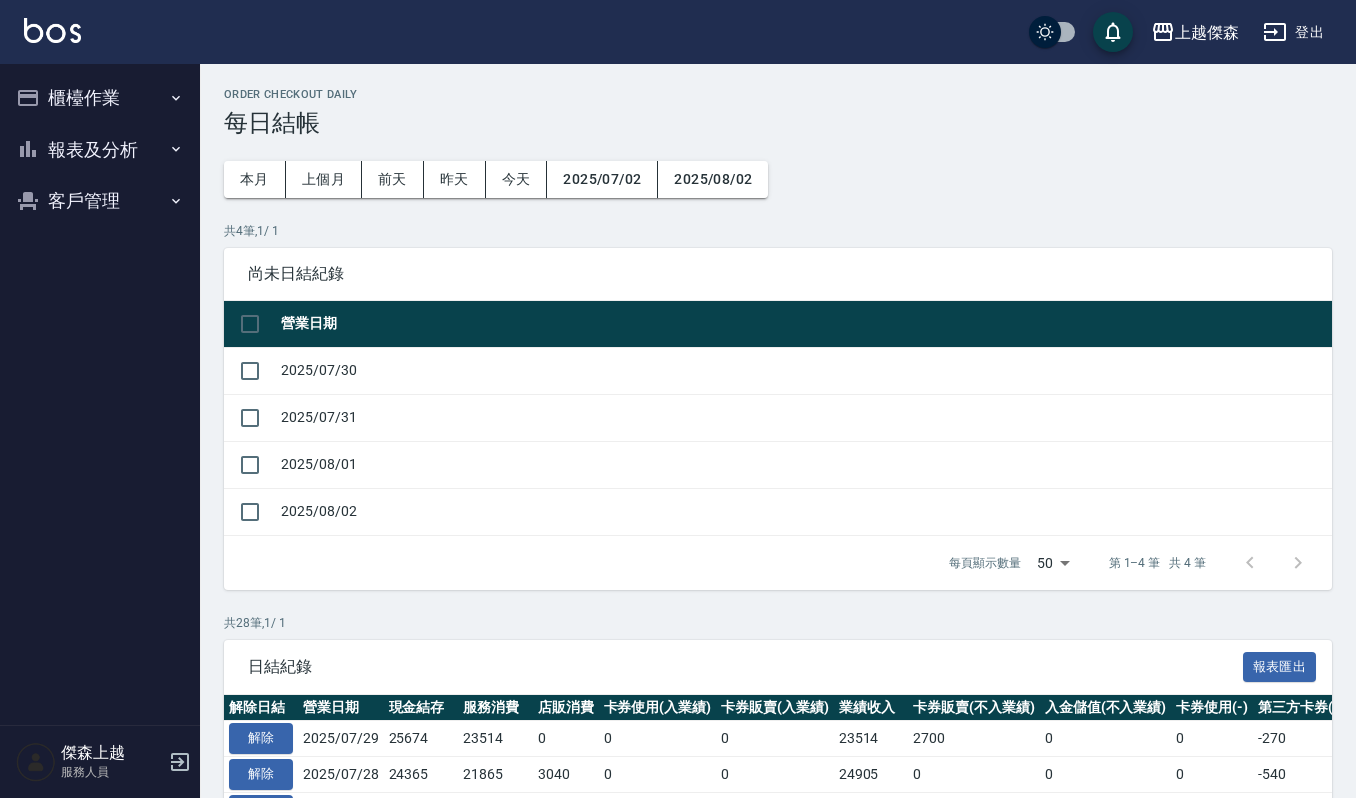 click on "客戶管理" at bounding box center [100, 201] 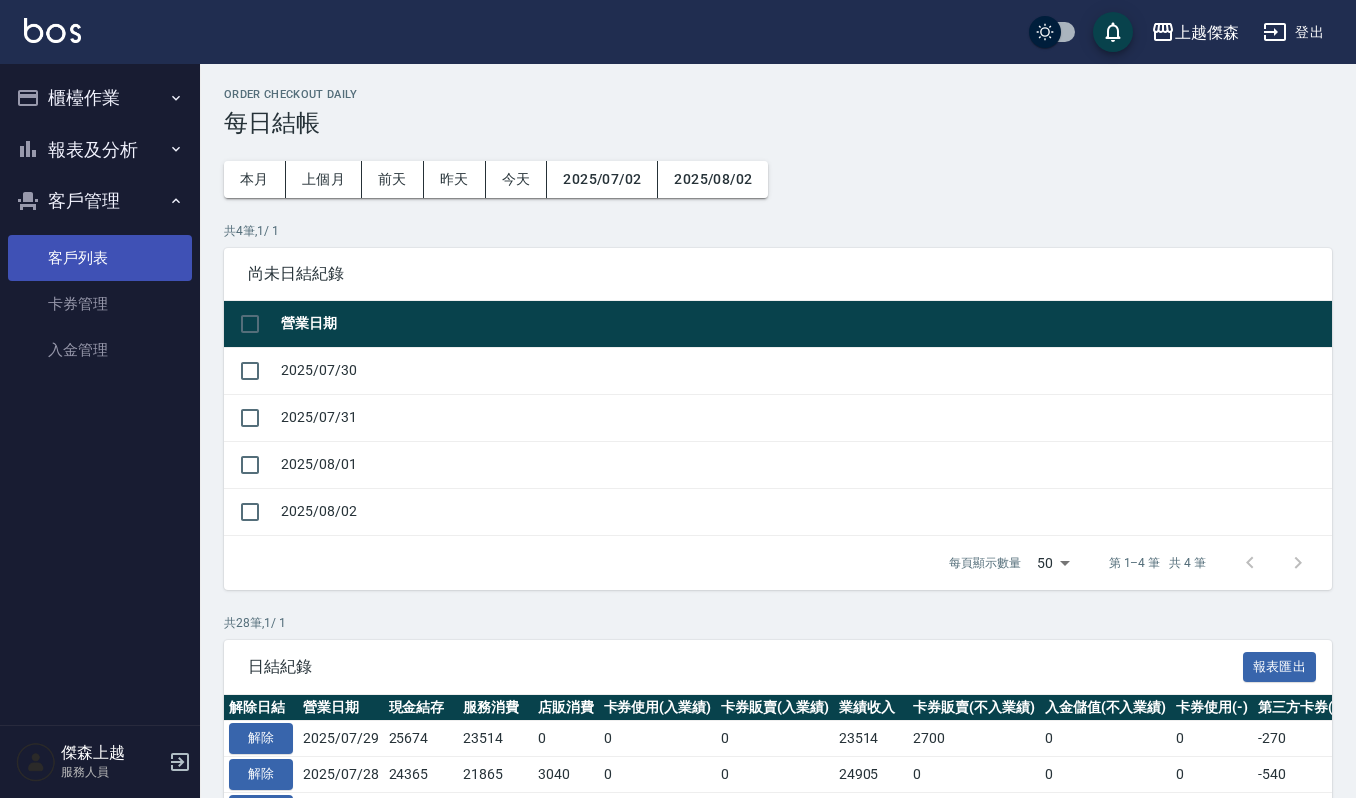 click on "客戶列表" at bounding box center [100, 258] 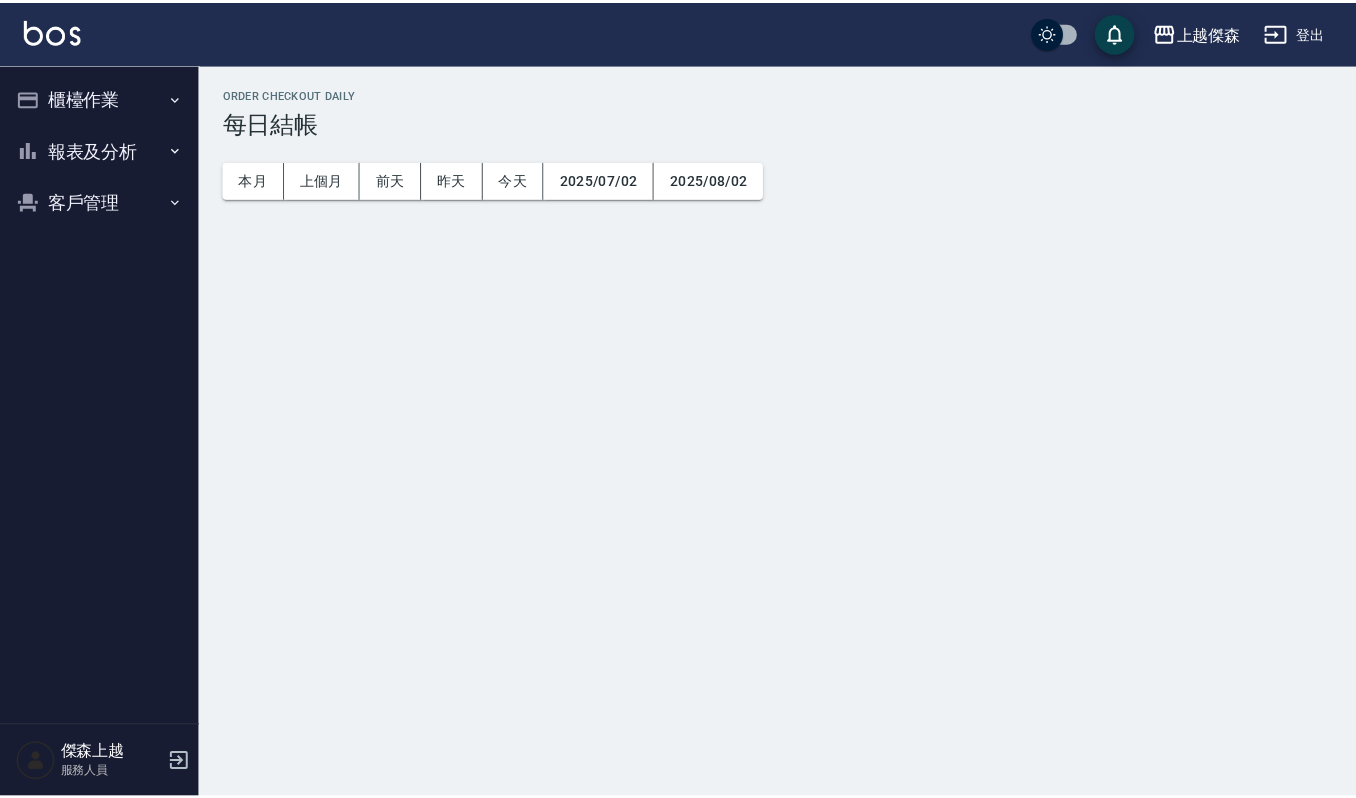 scroll, scrollTop: 0, scrollLeft: 0, axis: both 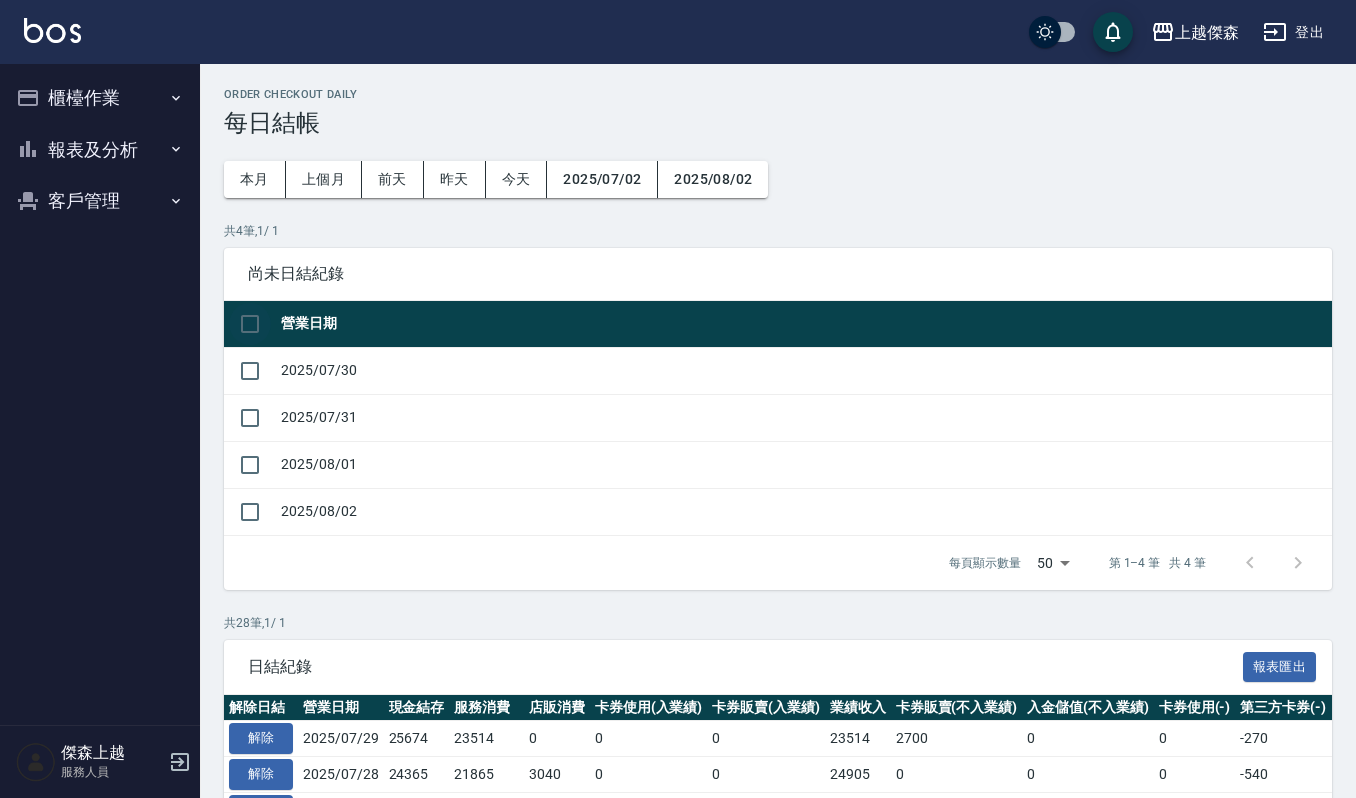 click at bounding box center [250, 324] 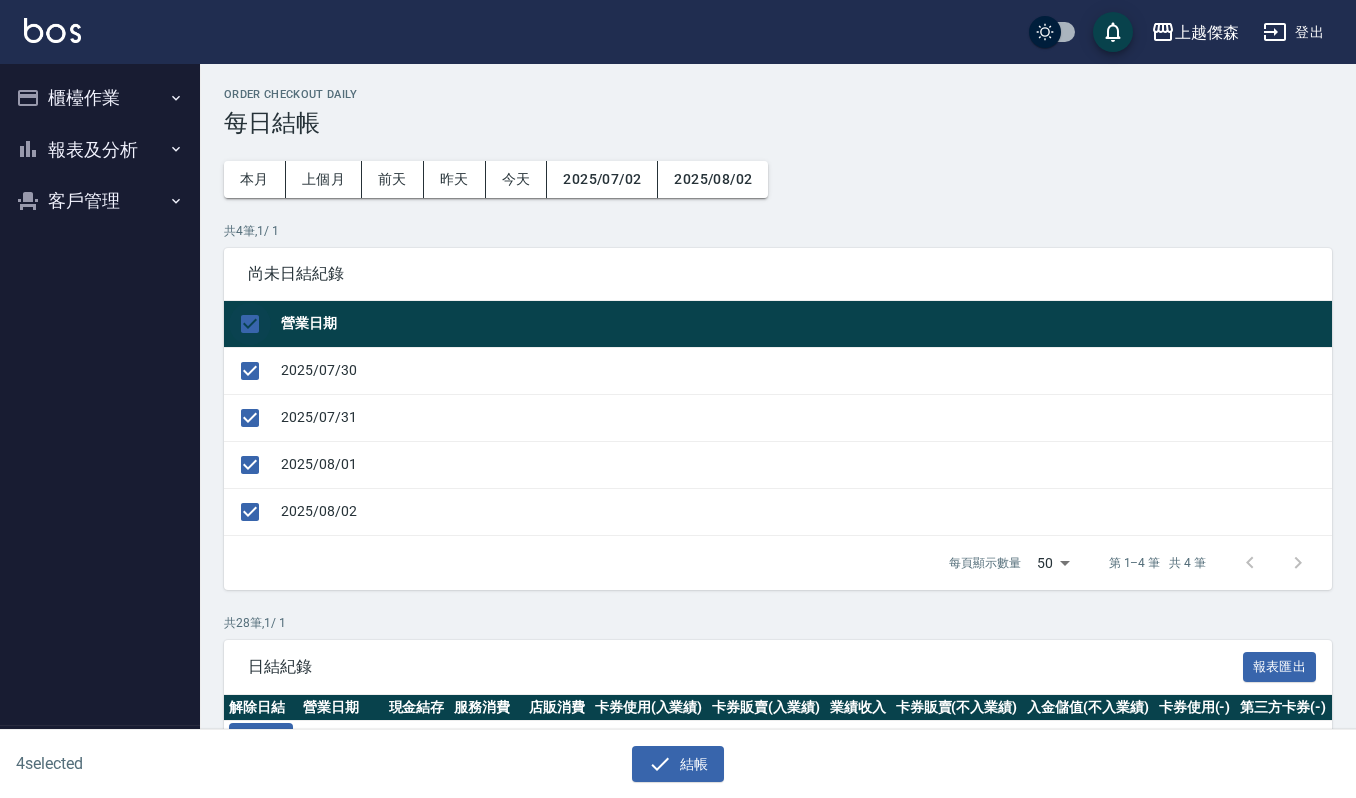 click at bounding box center (250, 324) 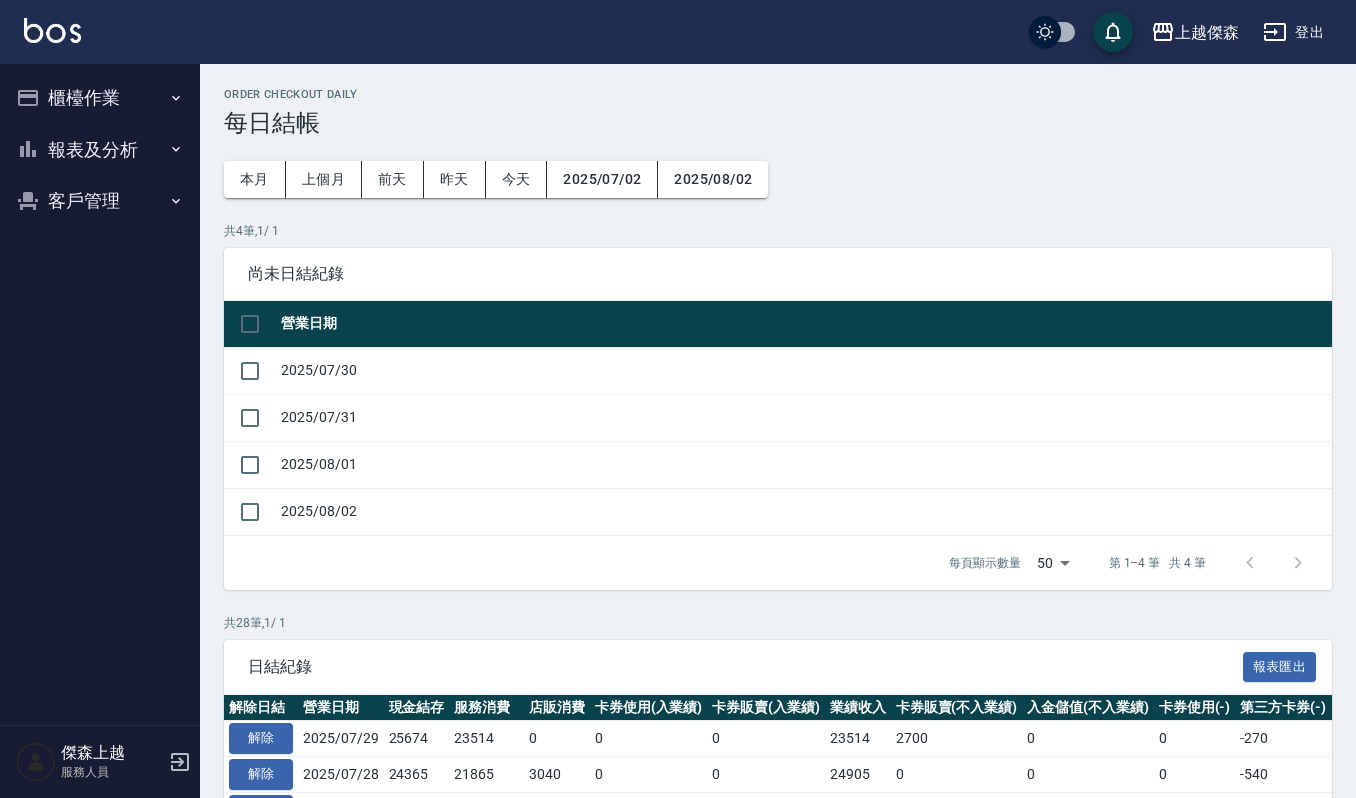click on "櫃檯作業" at bounding box center (100, 98) 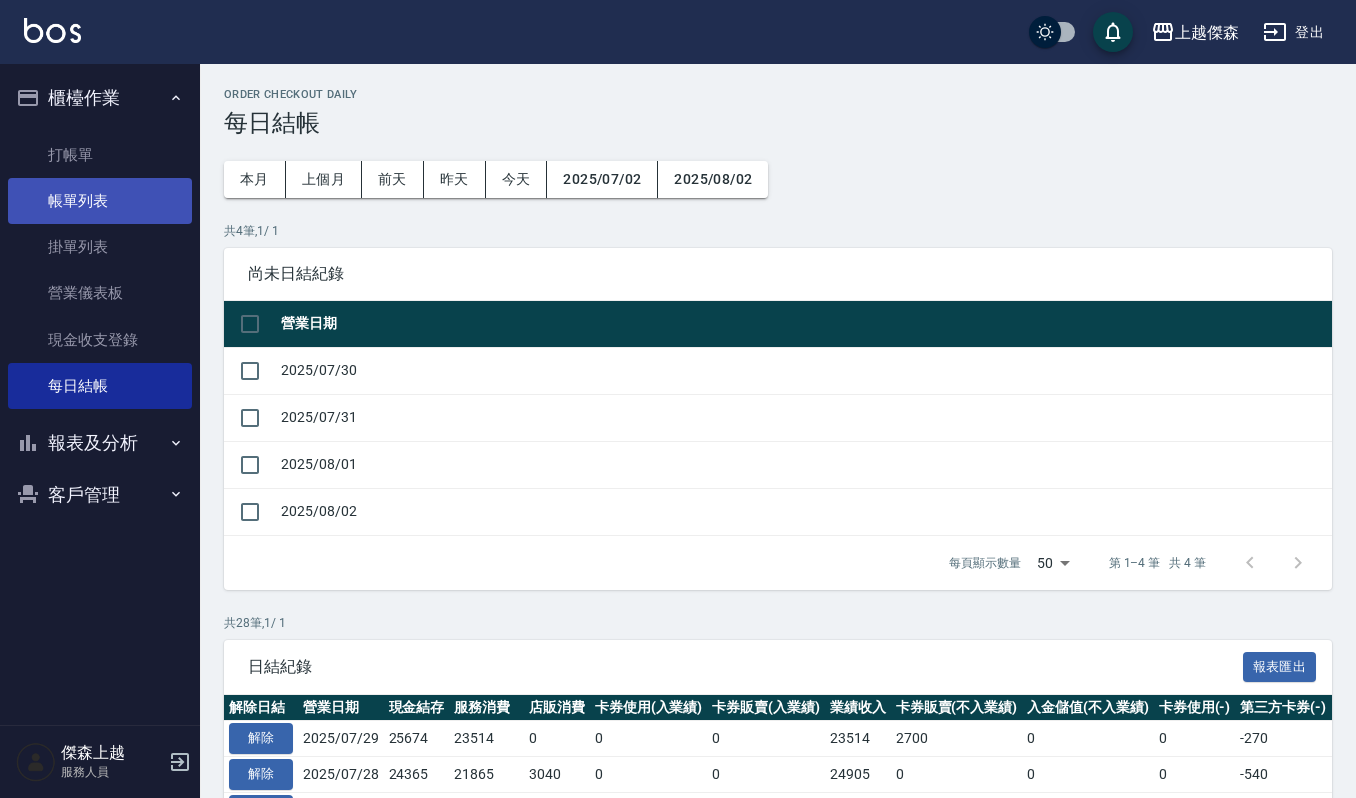 click on "帳單列表" at bounding box center [100, 201] 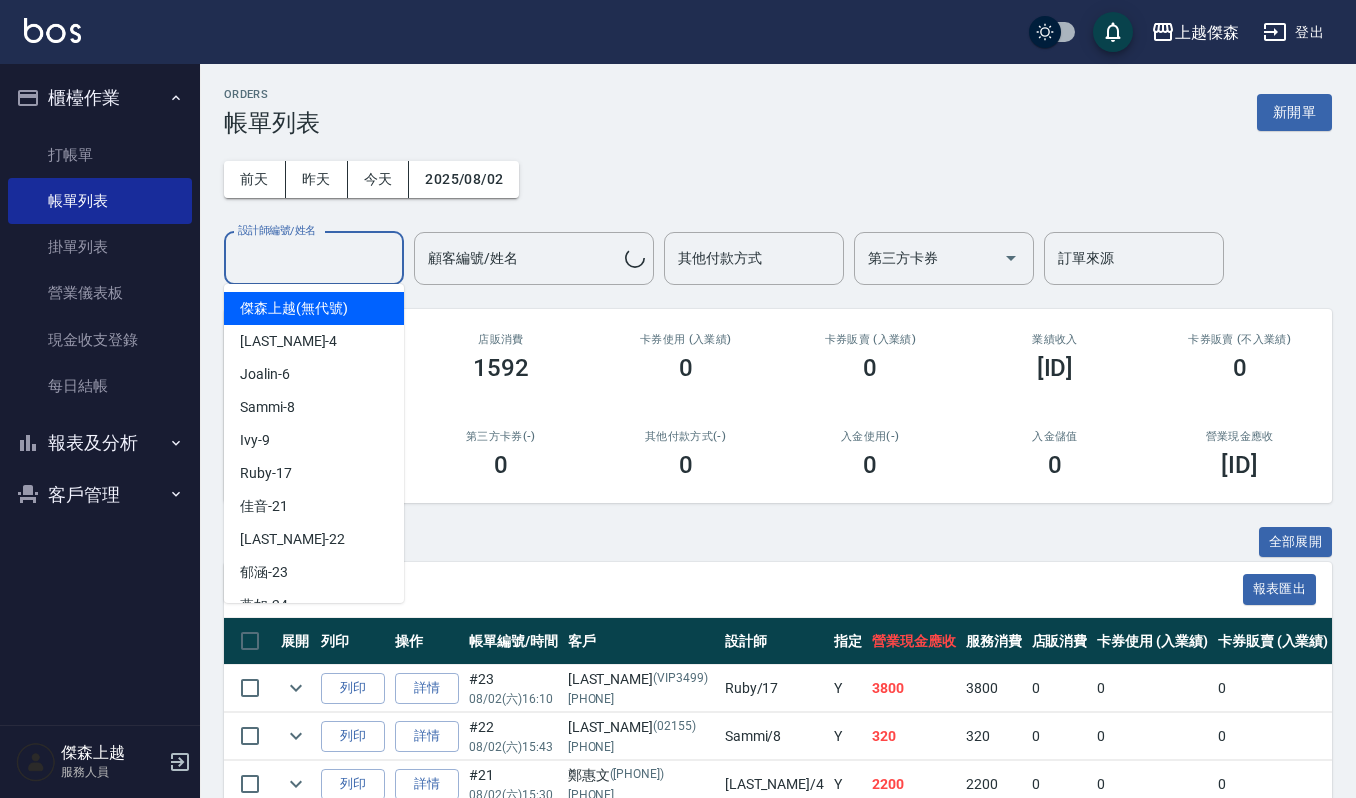 click on "設計師編號/姓名" at bounding box center (314, 258) 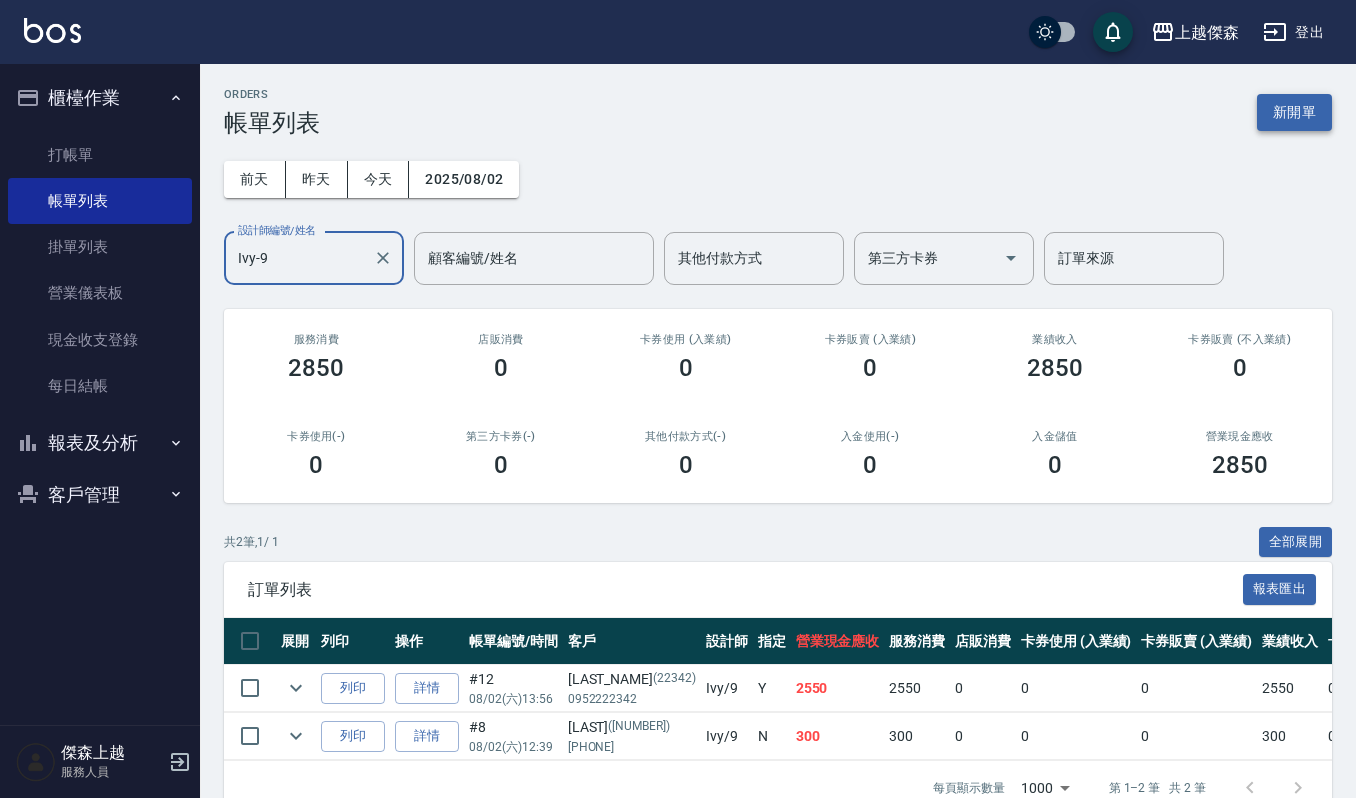 type on "Ivy-9" 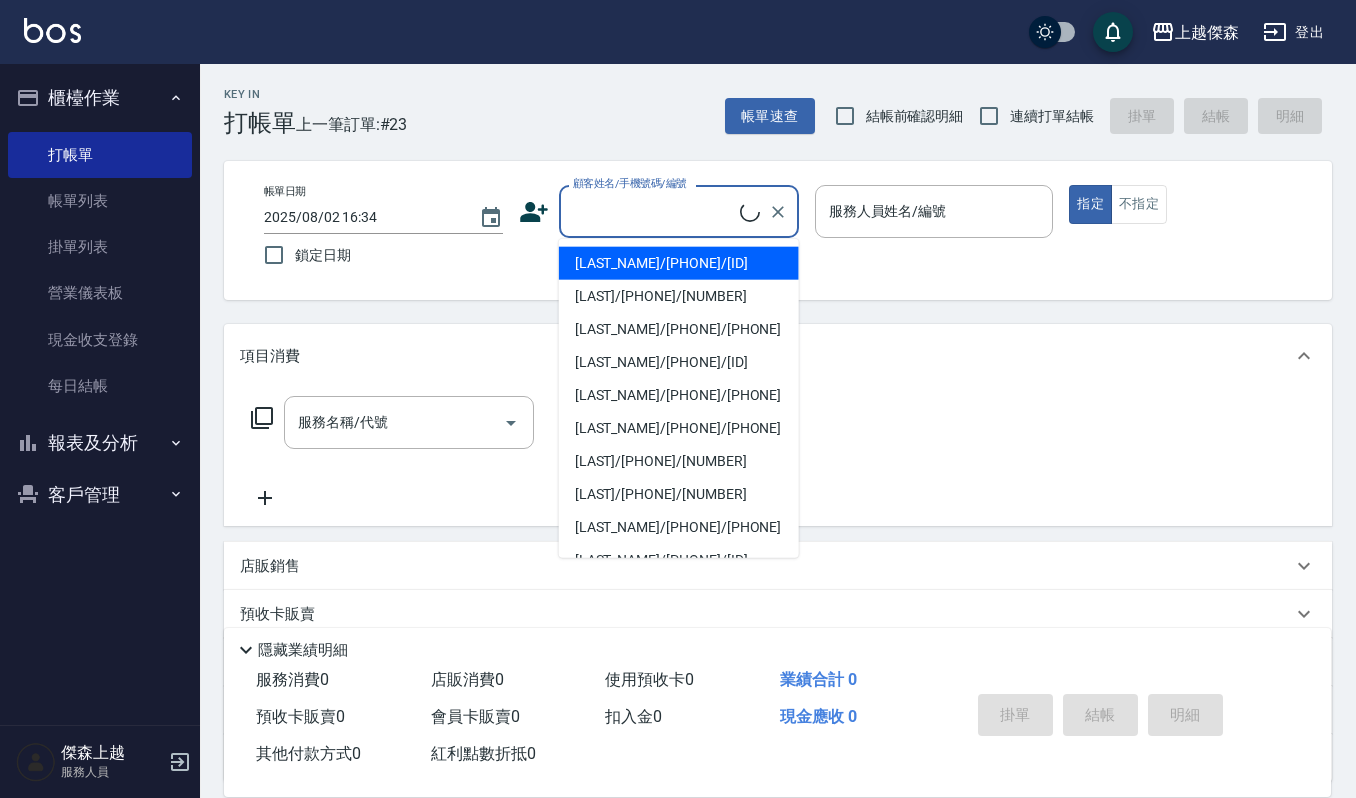 click on "顧客姓名/手機號碼/編號" at bounding box center [654, 211] 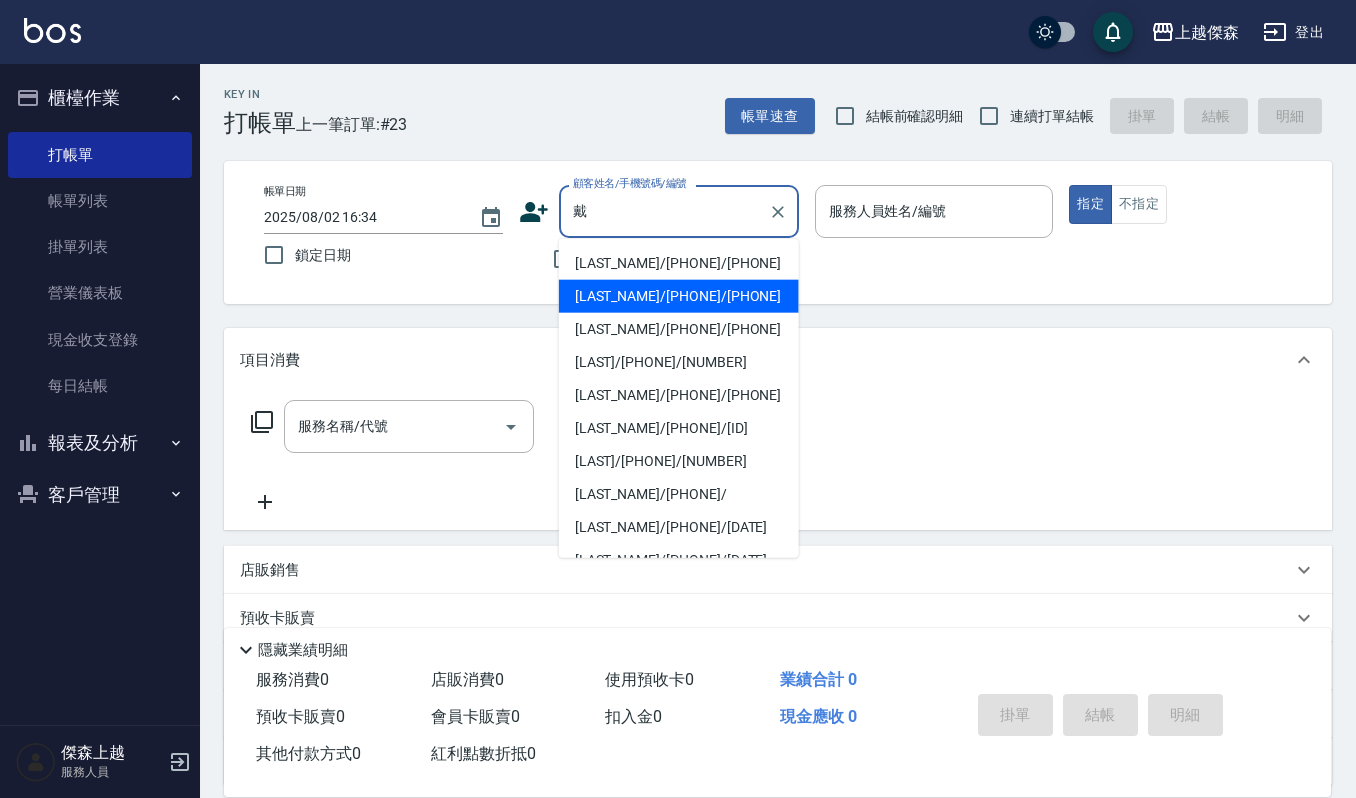click on "[LAST_NAME]/[PHONE]/[PHONE]" at bounding box center [679, 296] 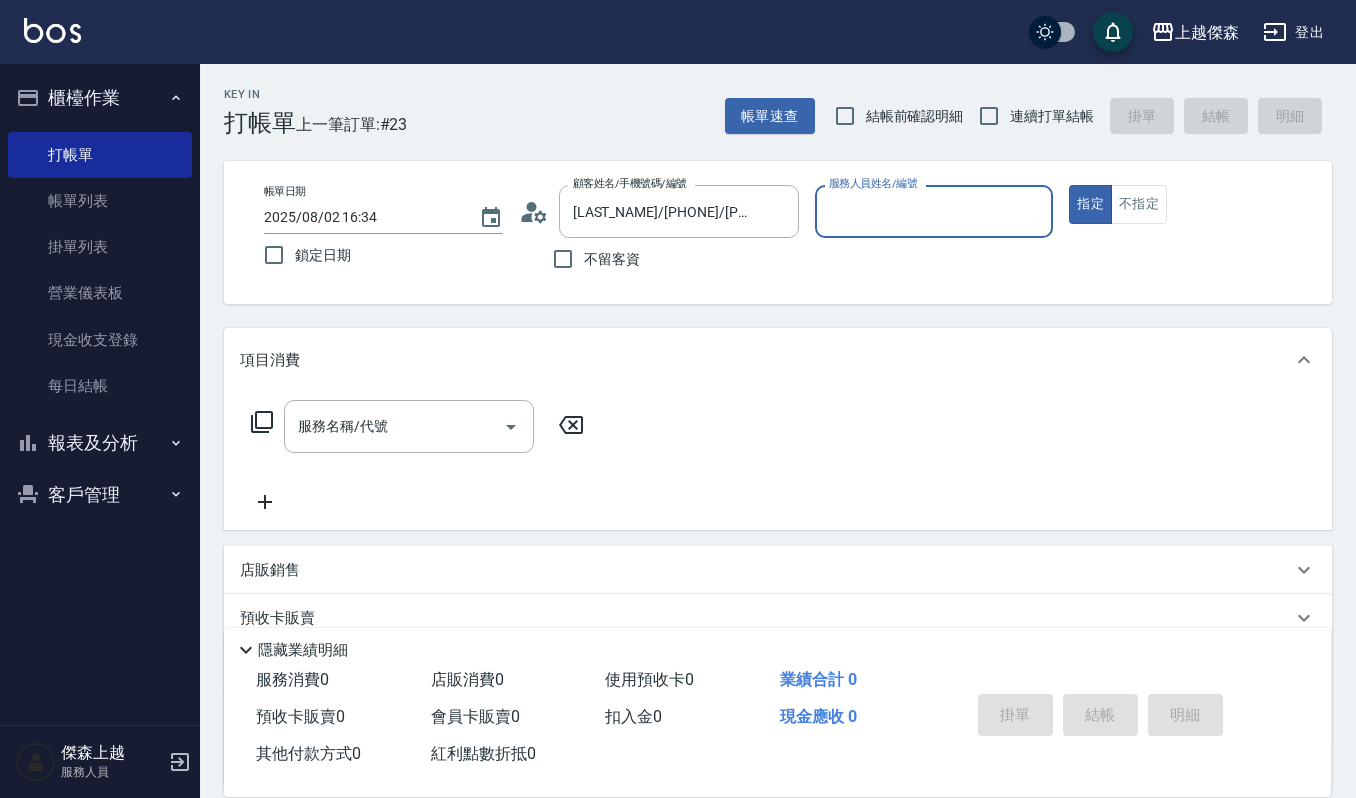 type on "Ivy-9" 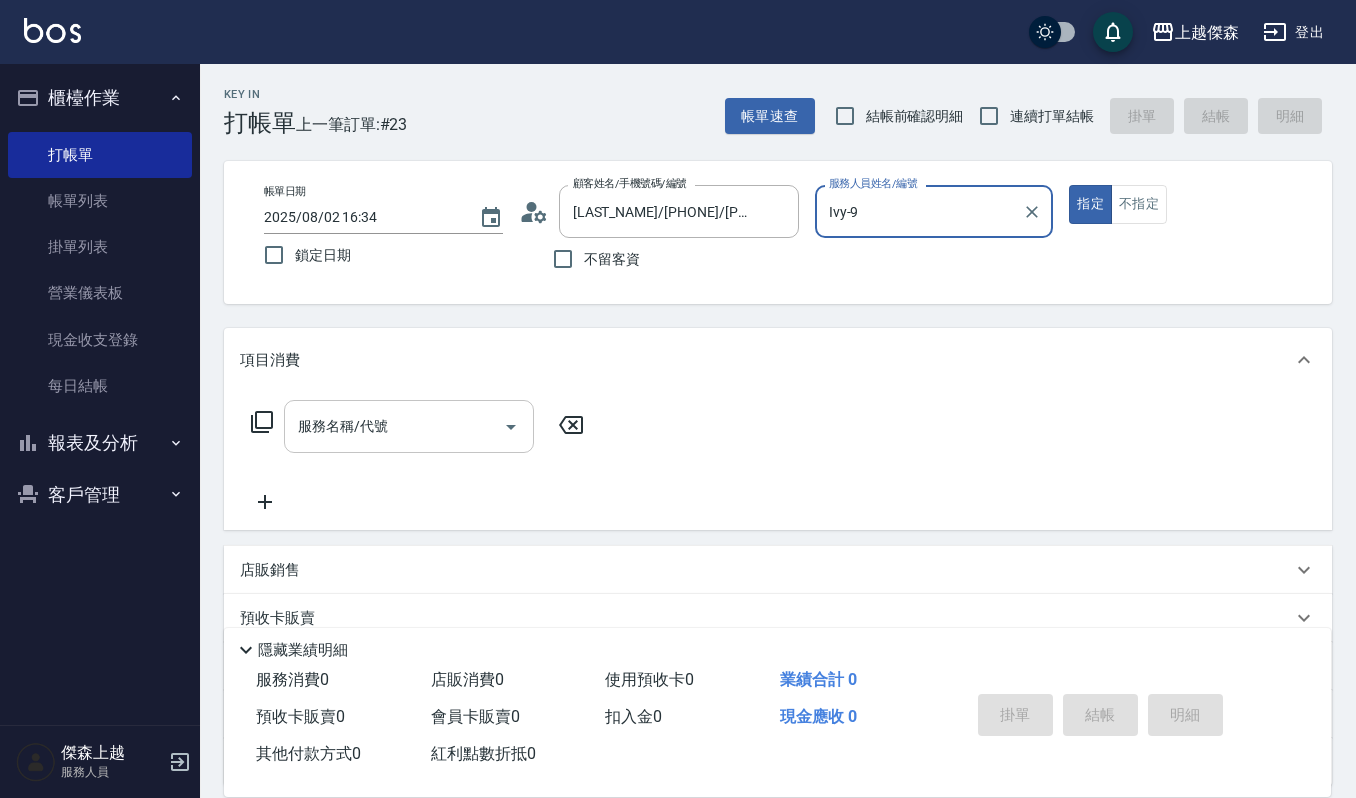 click on "服務名稱/代號" at bounding box center (394, 426) 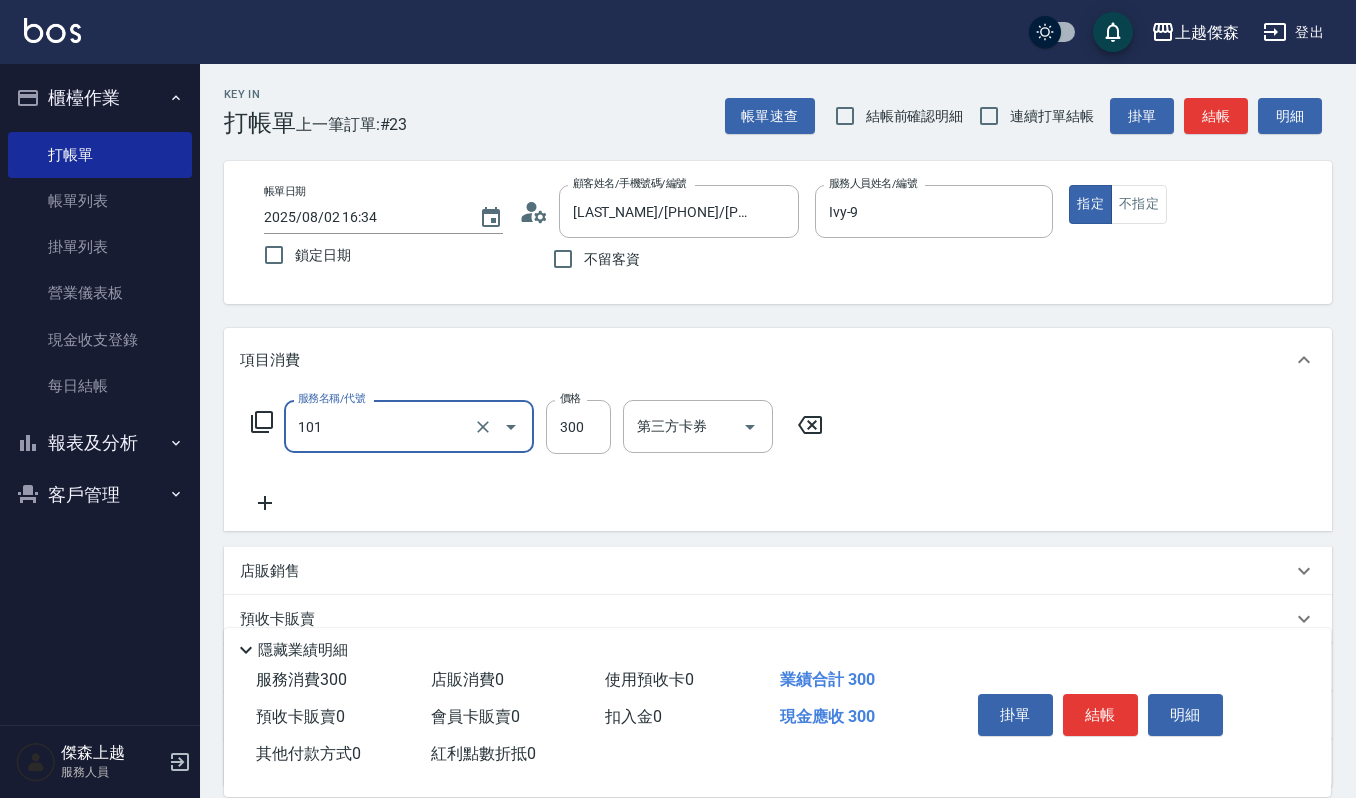 type on "一般洗髮(101)" 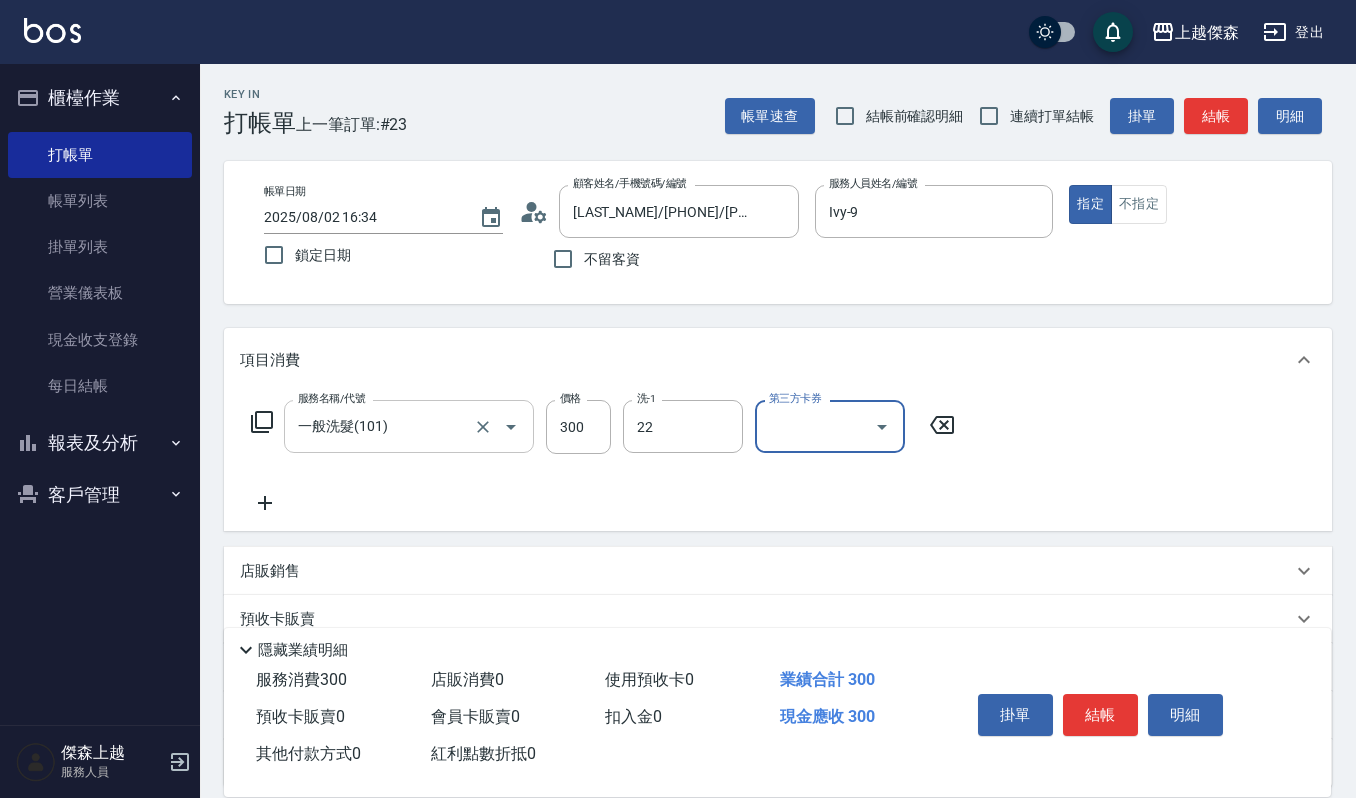 type on "[LAST_NAME]-22" 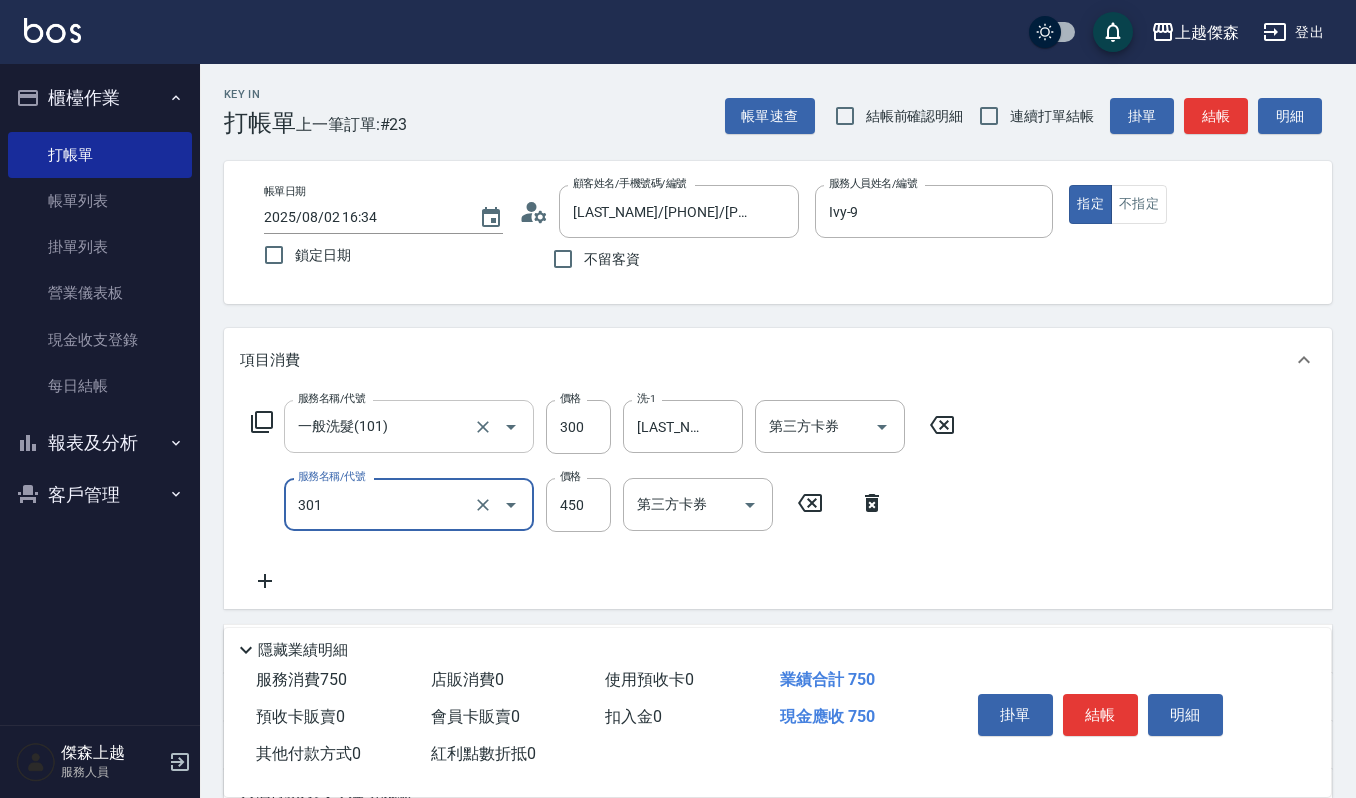 type on "創意剪髮(301)" 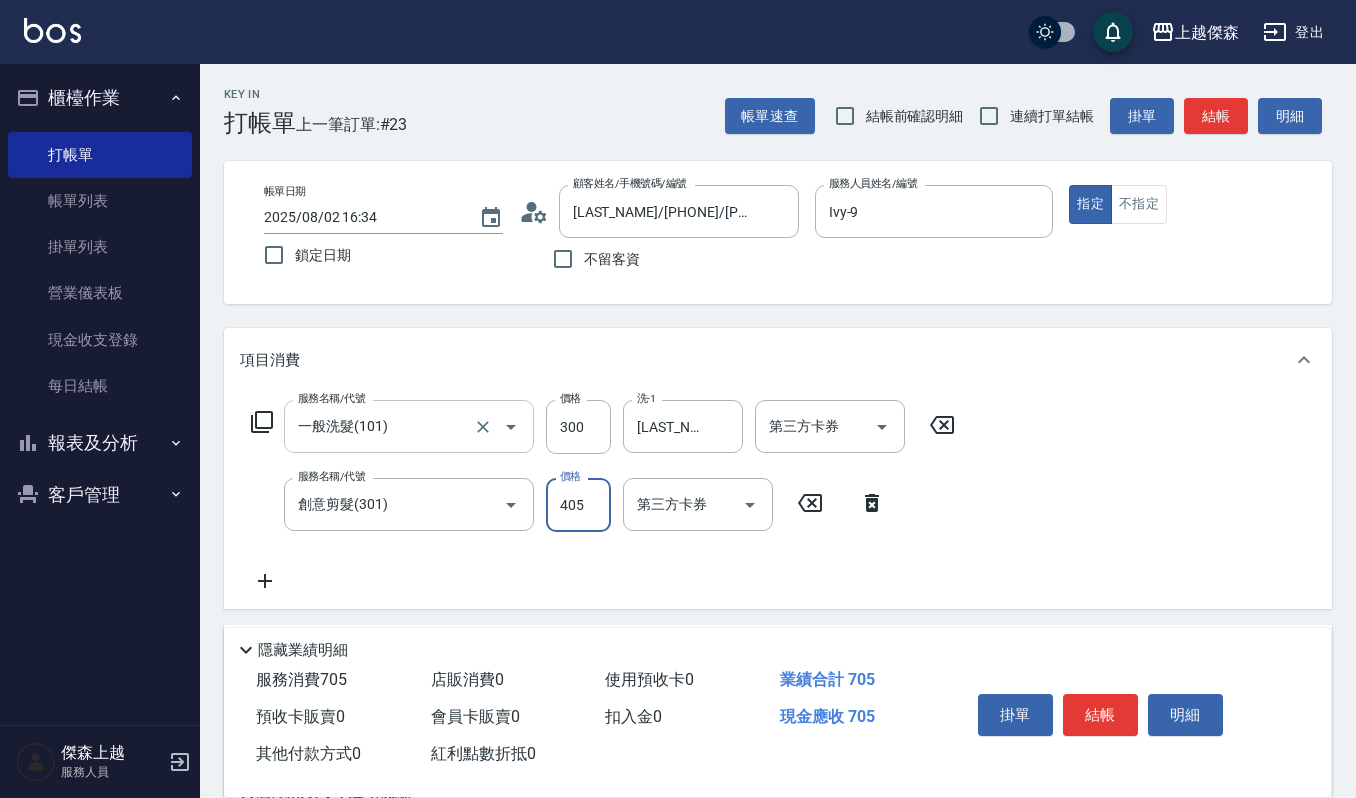 type on "405" 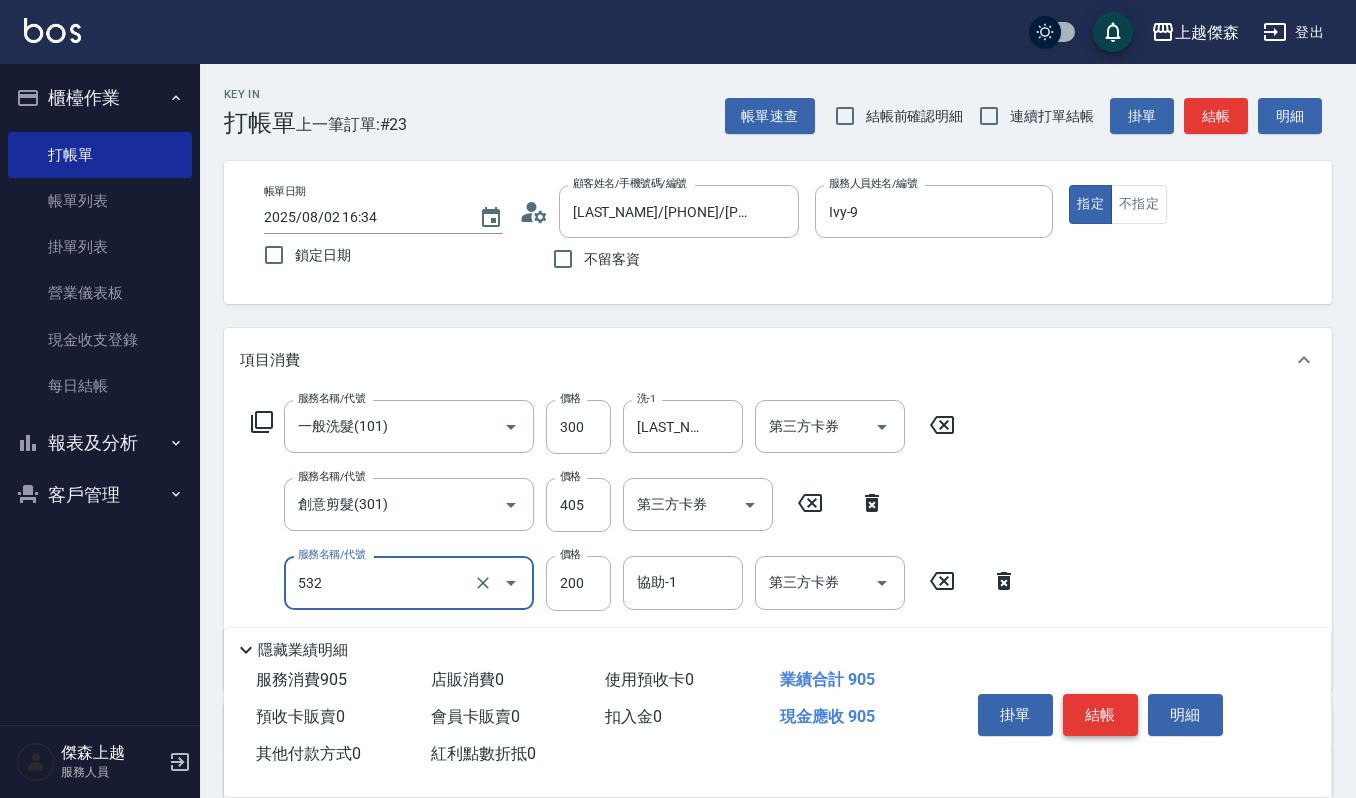 type on "自備複方.亞士(532)" 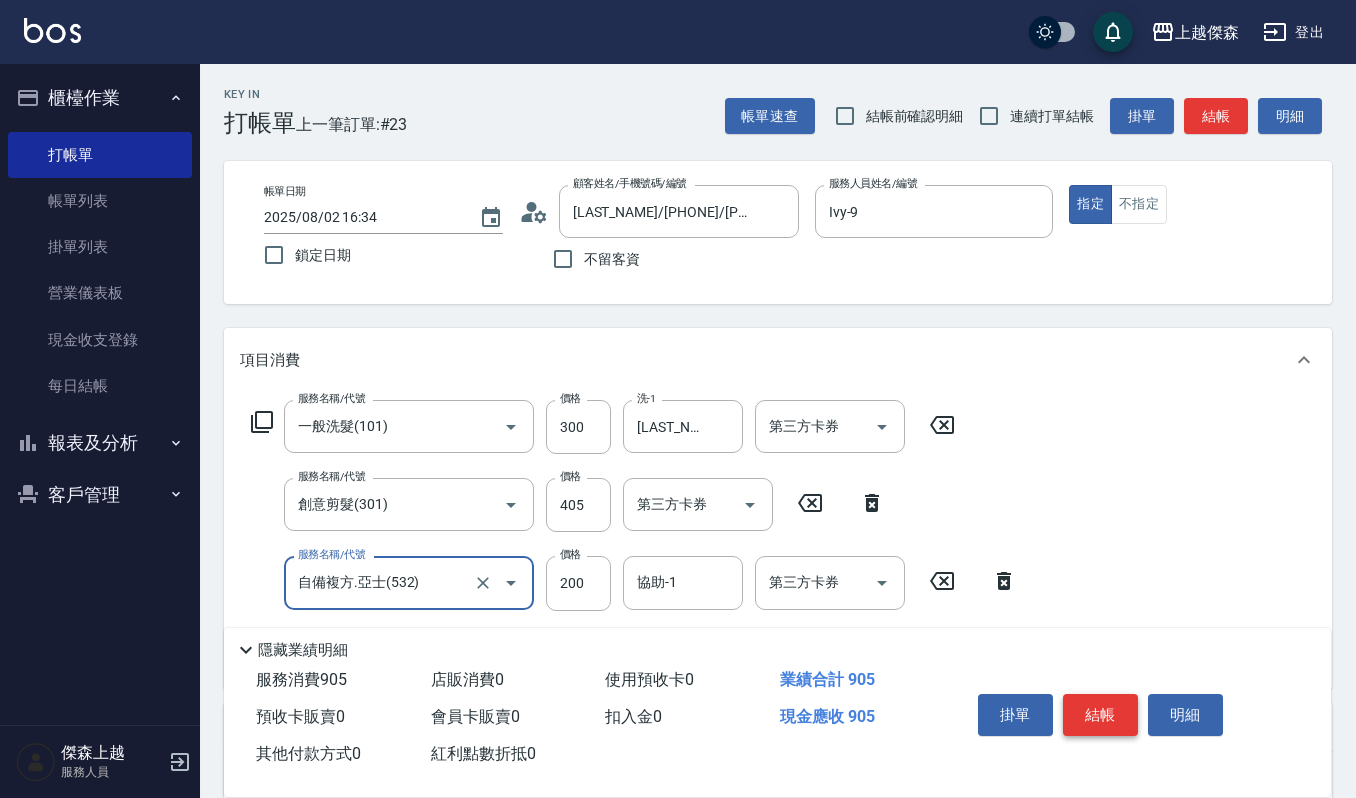 click on "結帳" at bounding box center [1100, 715] 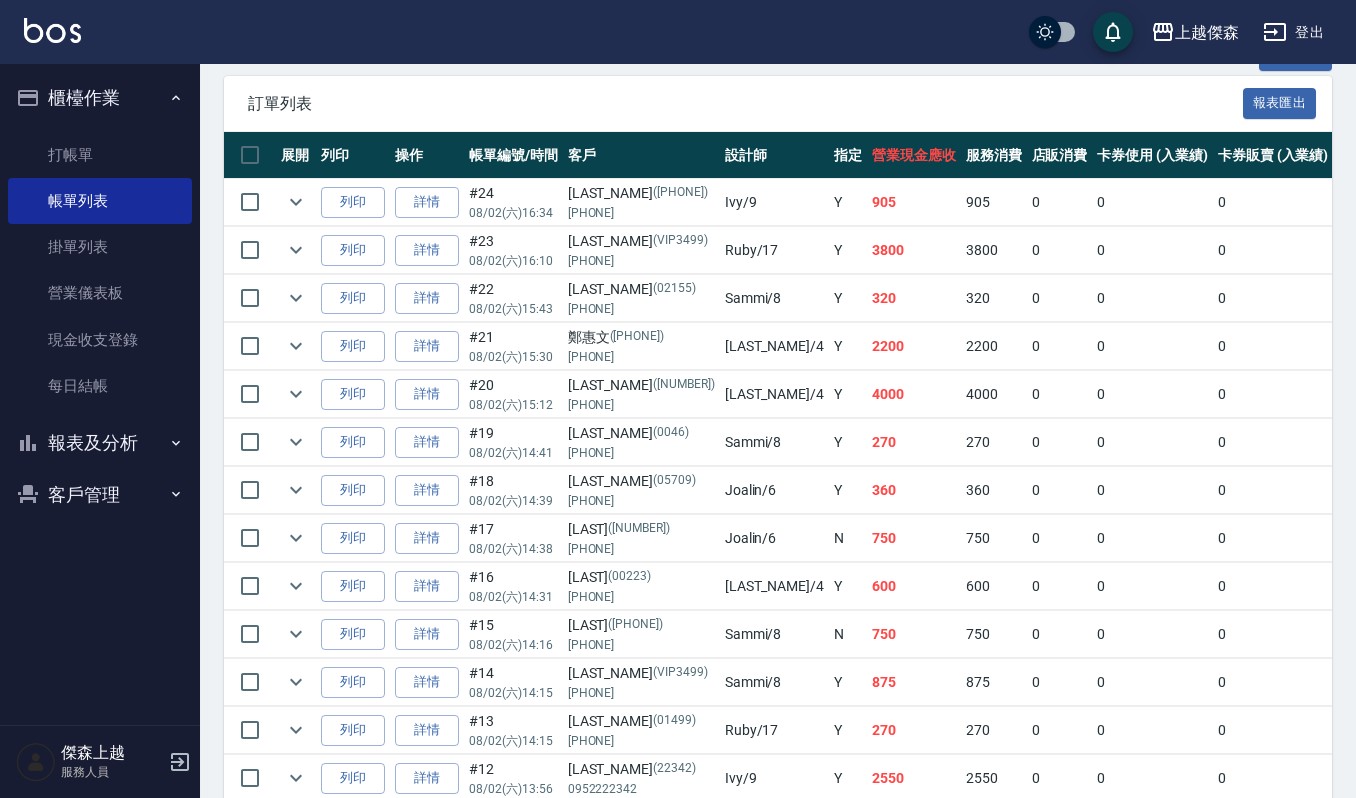 scroll, scrollTop: 533, scrollLeft: 0, axis: vertical 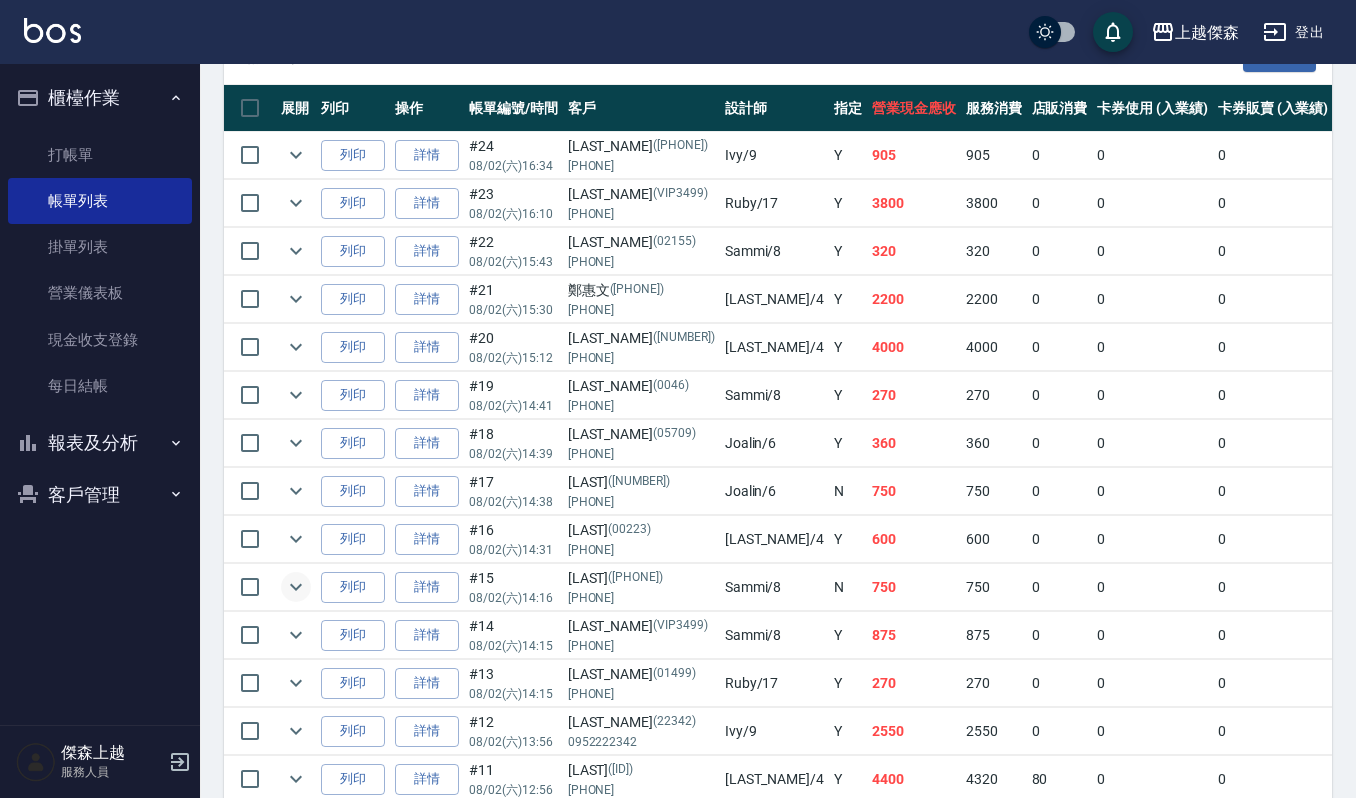 click 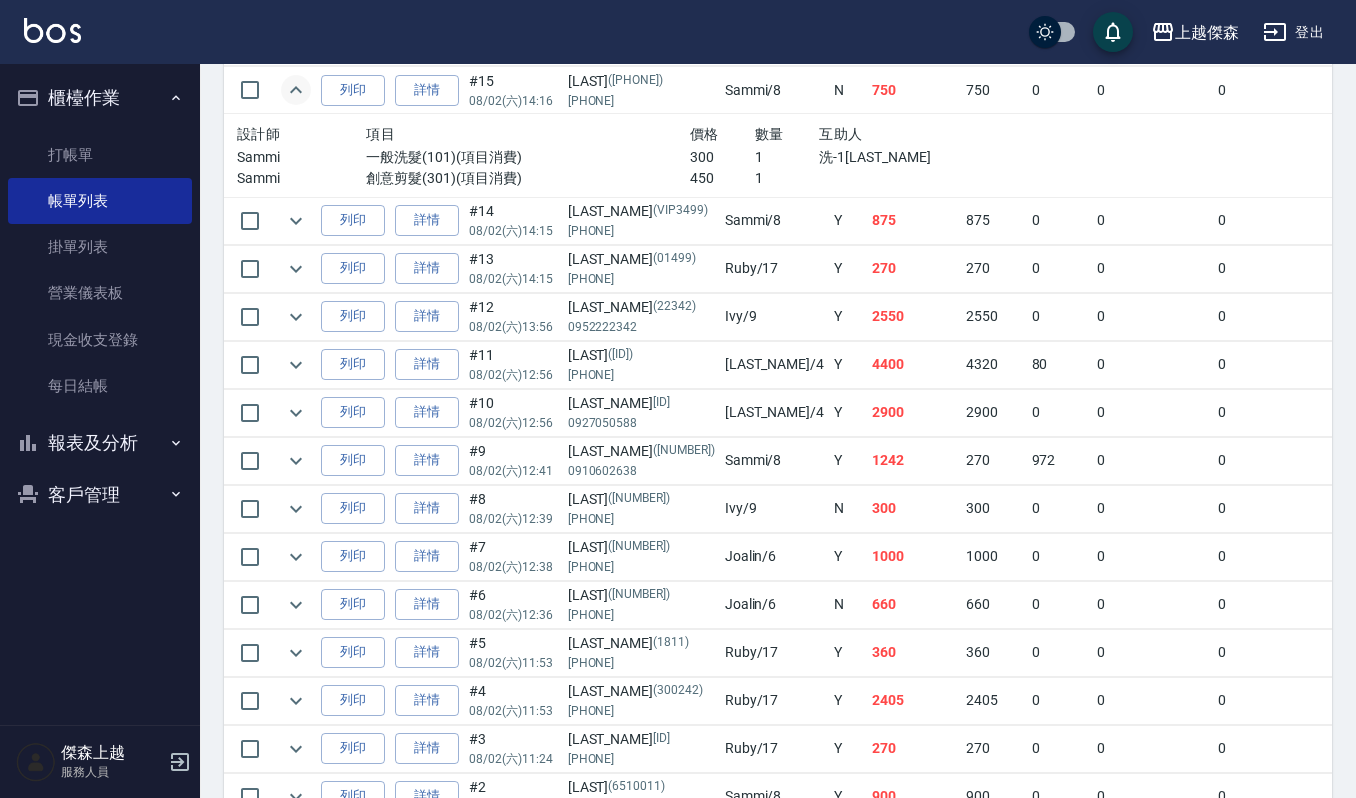 scroll, scrollTop: 1066, scrollLeft: 0, axis: vertical 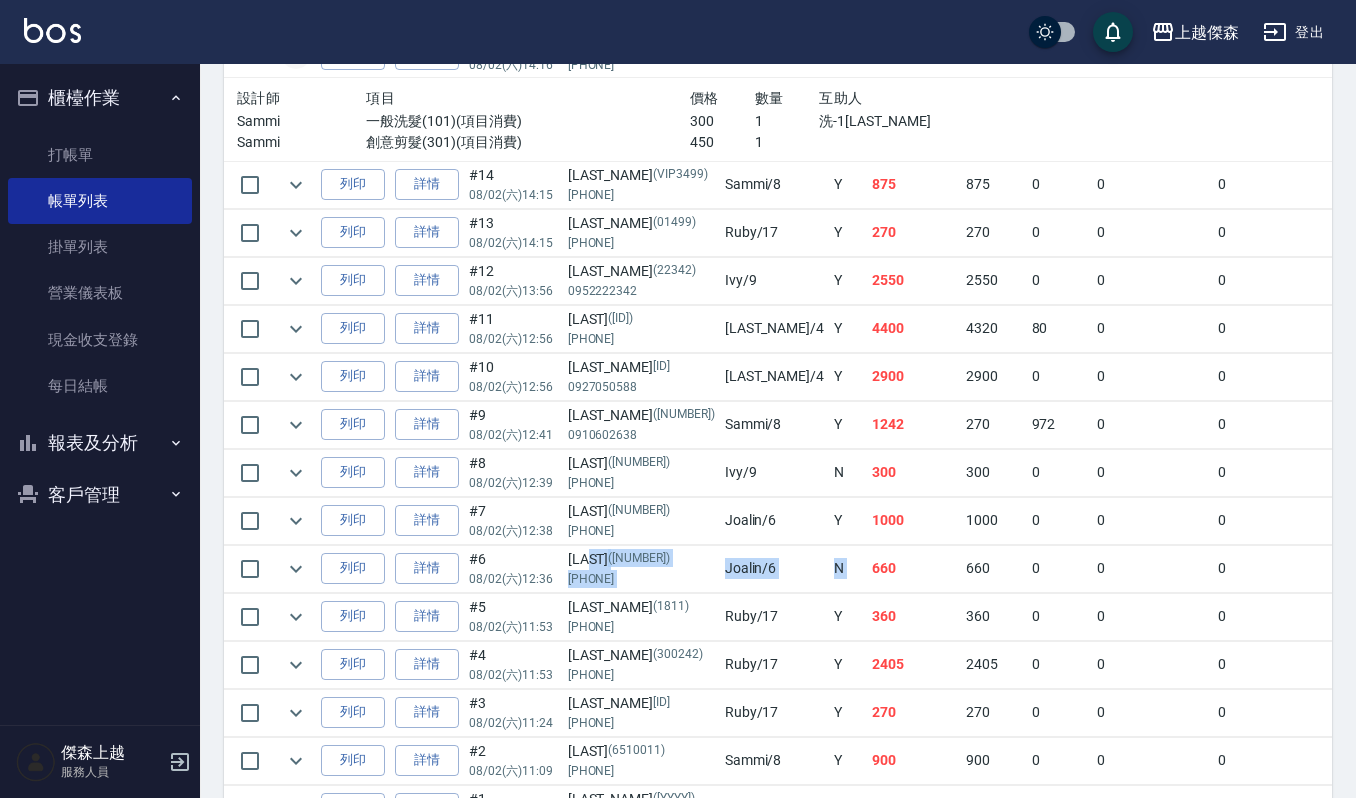 drag, startPoint x: 686, startPoint y: 573, endPoint x: 798, endPoint y: 581, distance: 112.28535 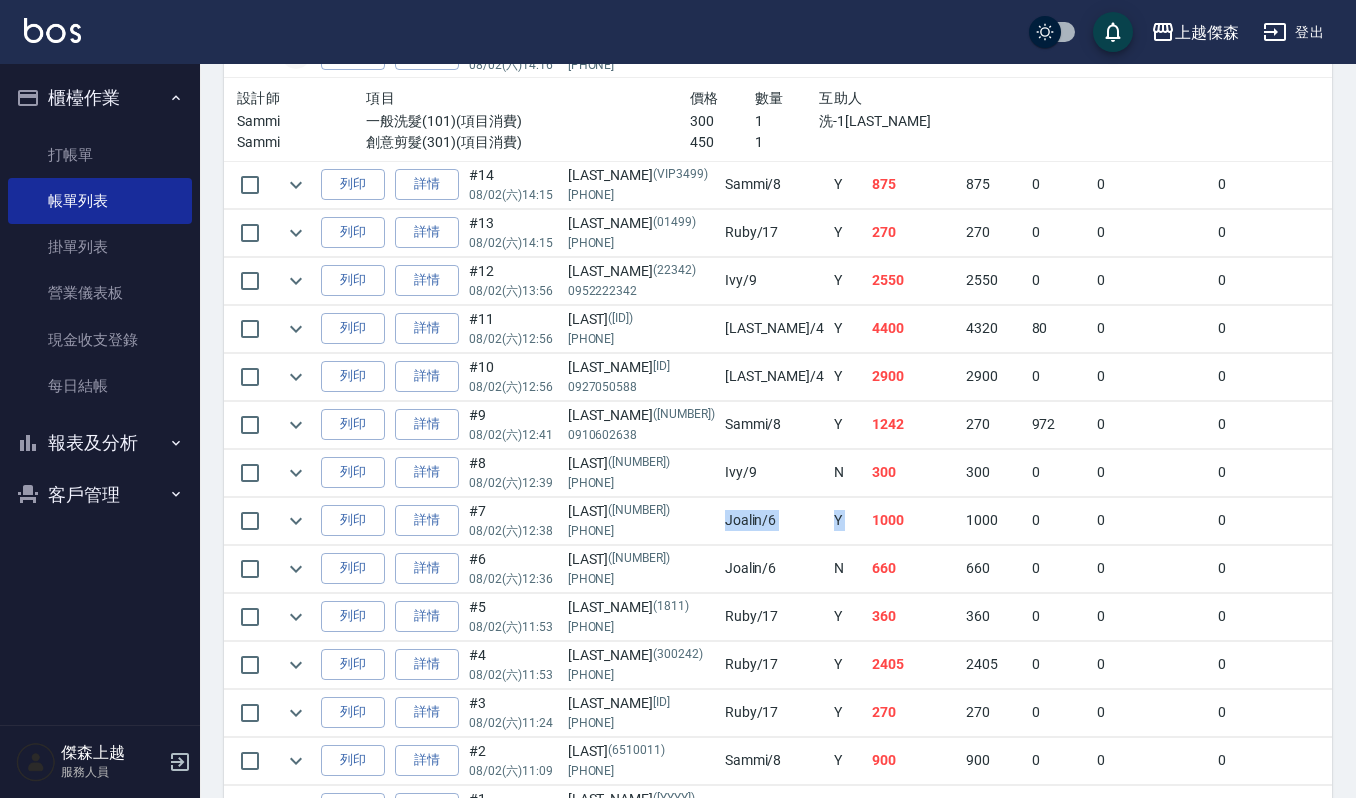 drag, startPoint x: 692, startPoint y: 528, endPoint x: 802, endPoint y: 544, distance: 111.15755 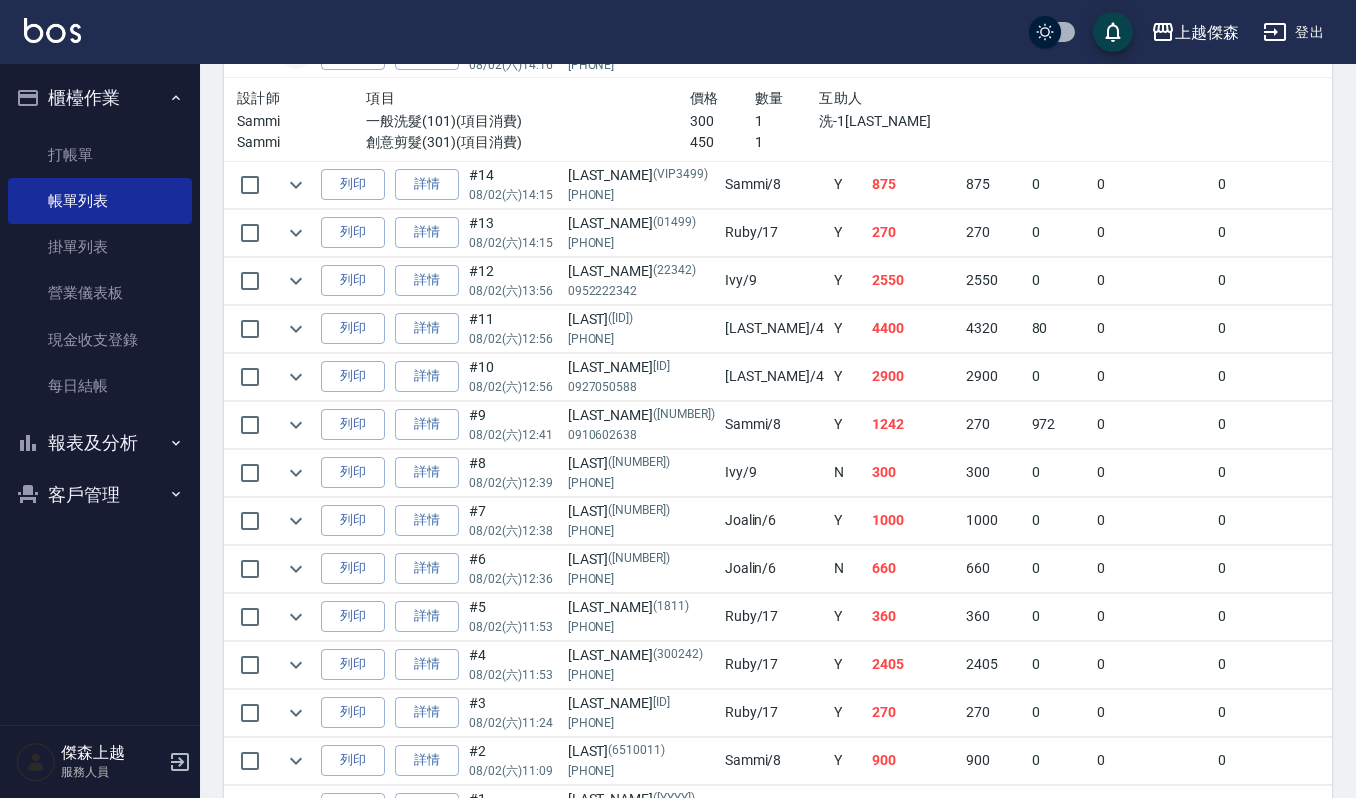 click on "N" at bounding box center [848, 568] 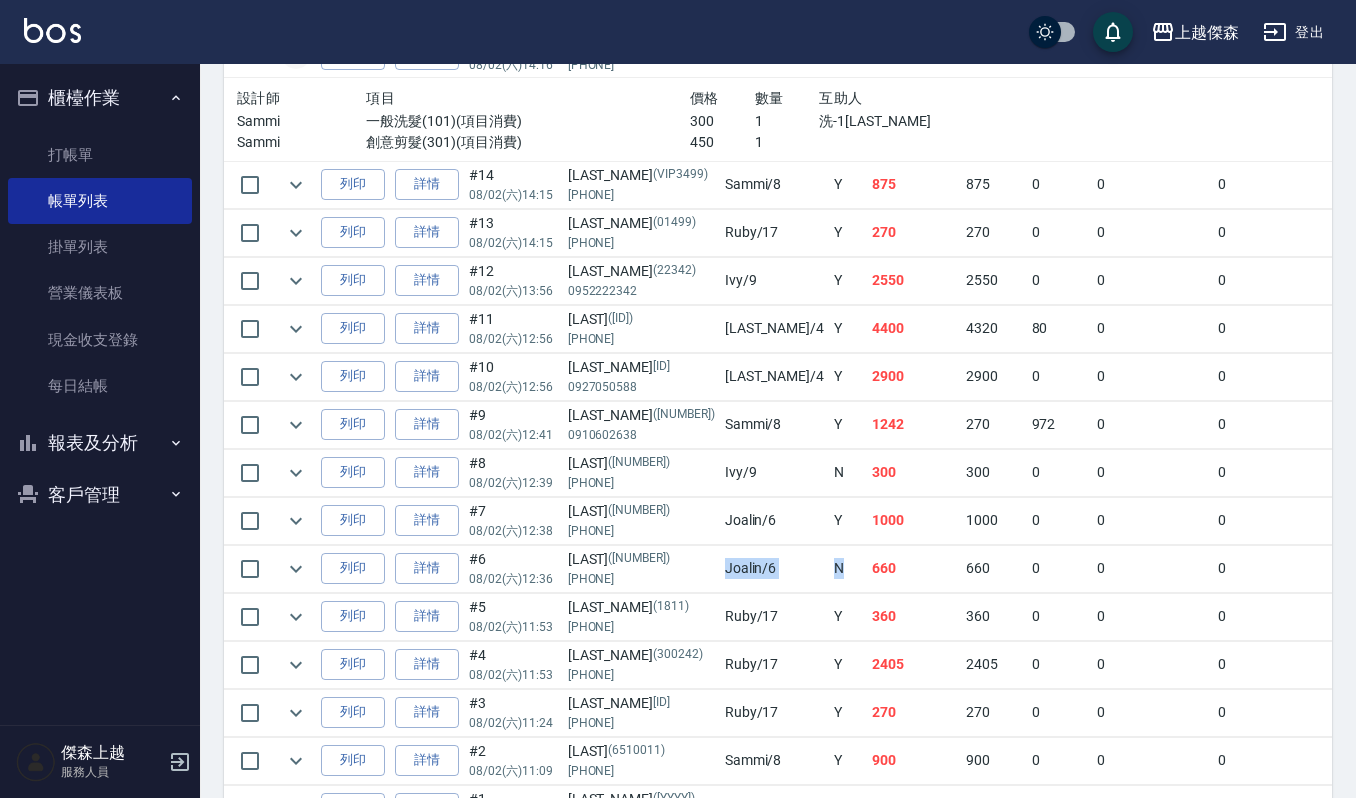 drag, startPoint x: 697, startPoint y: 590, endPoint x: 772, endPoint y: 590, distance: 75 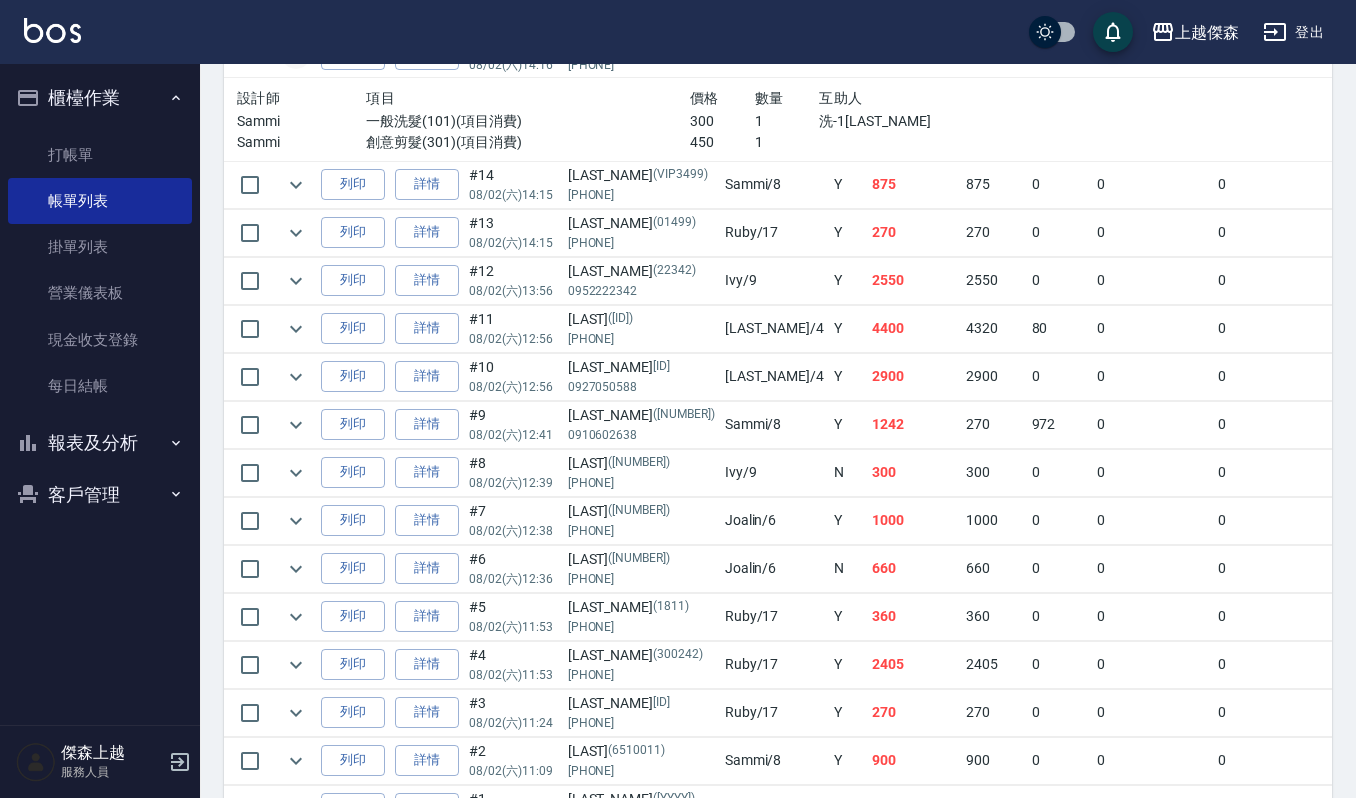 click on "660" at bounding box center [914, 568] 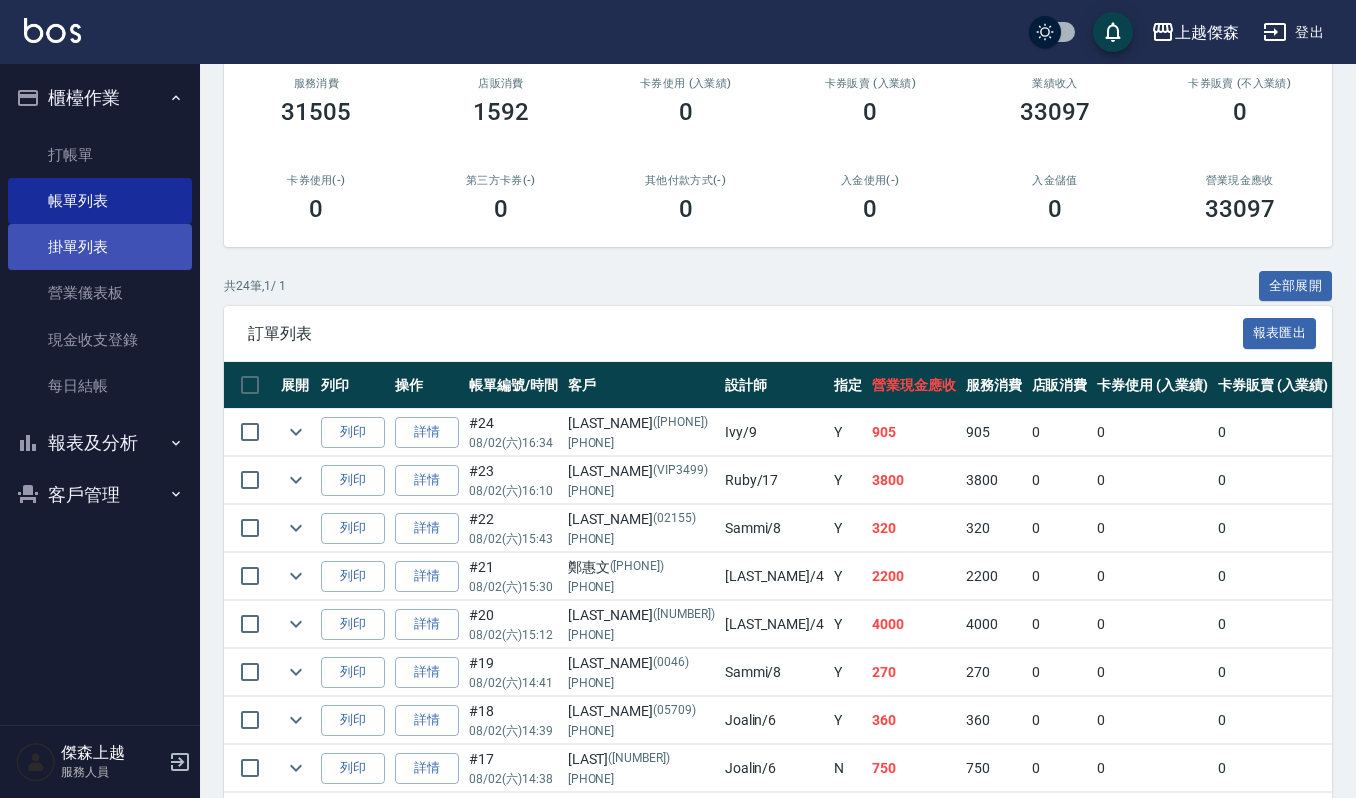 scroll, scrollTop: 0, scrollLeft: 0, axis: both 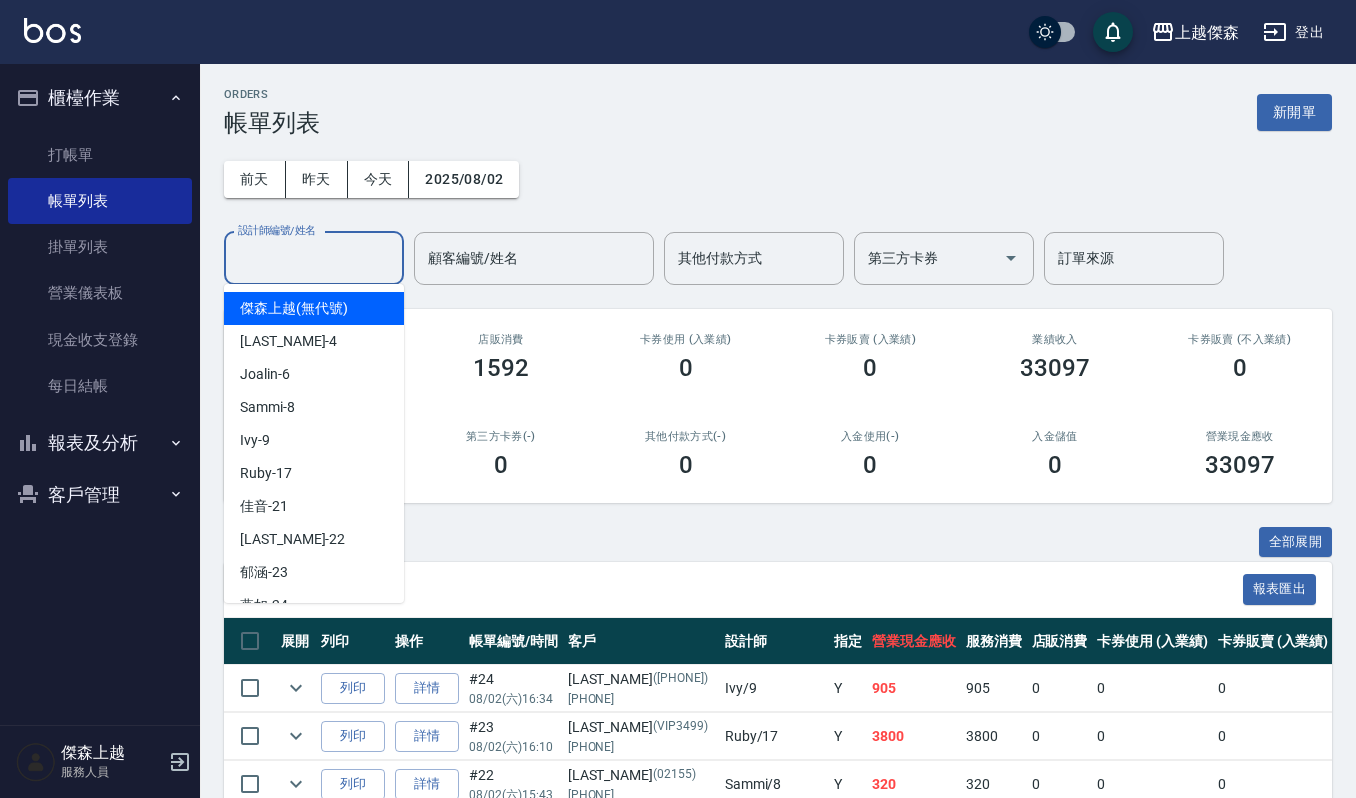 click on "設計師編號/姓名 設計師編號/姓名" at bounding box center [314, 258] 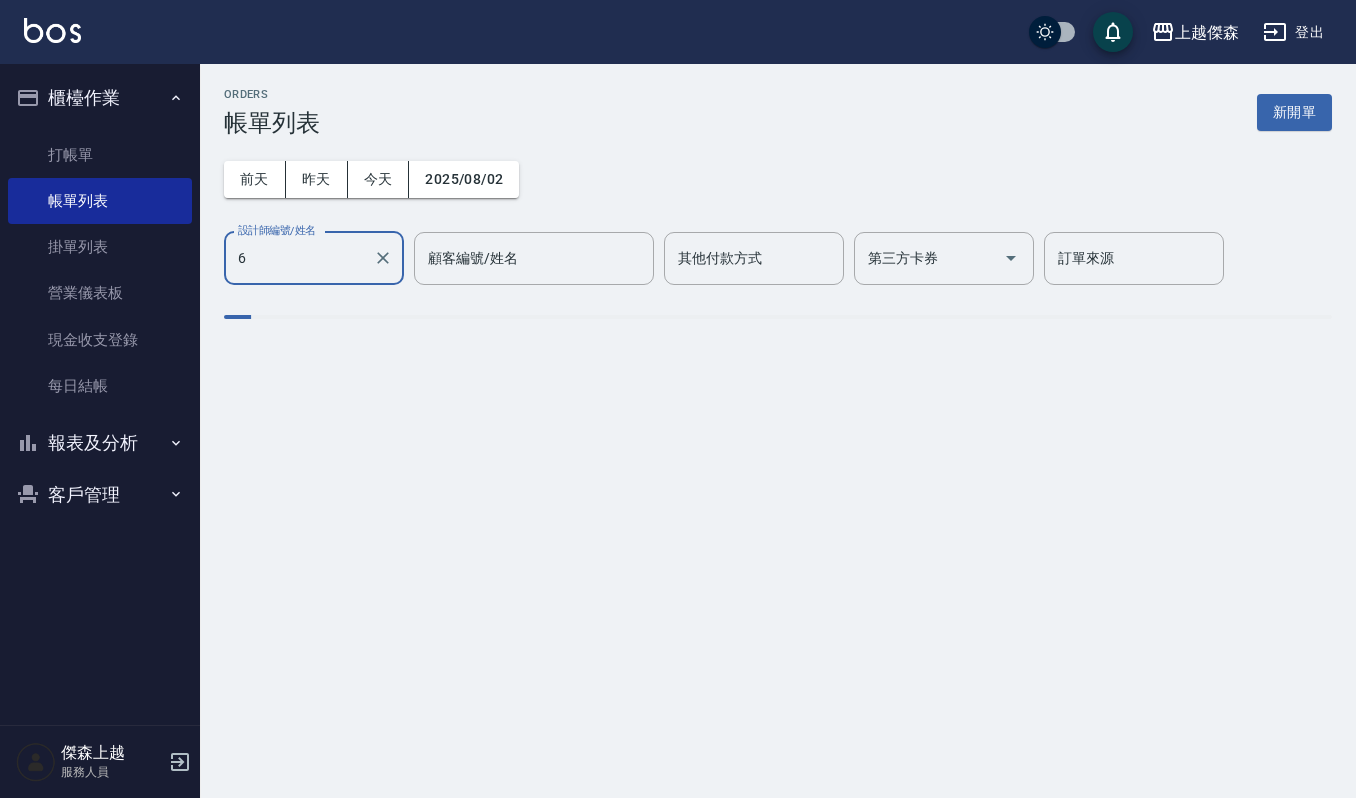 type on "[LAST_NAME]-17" 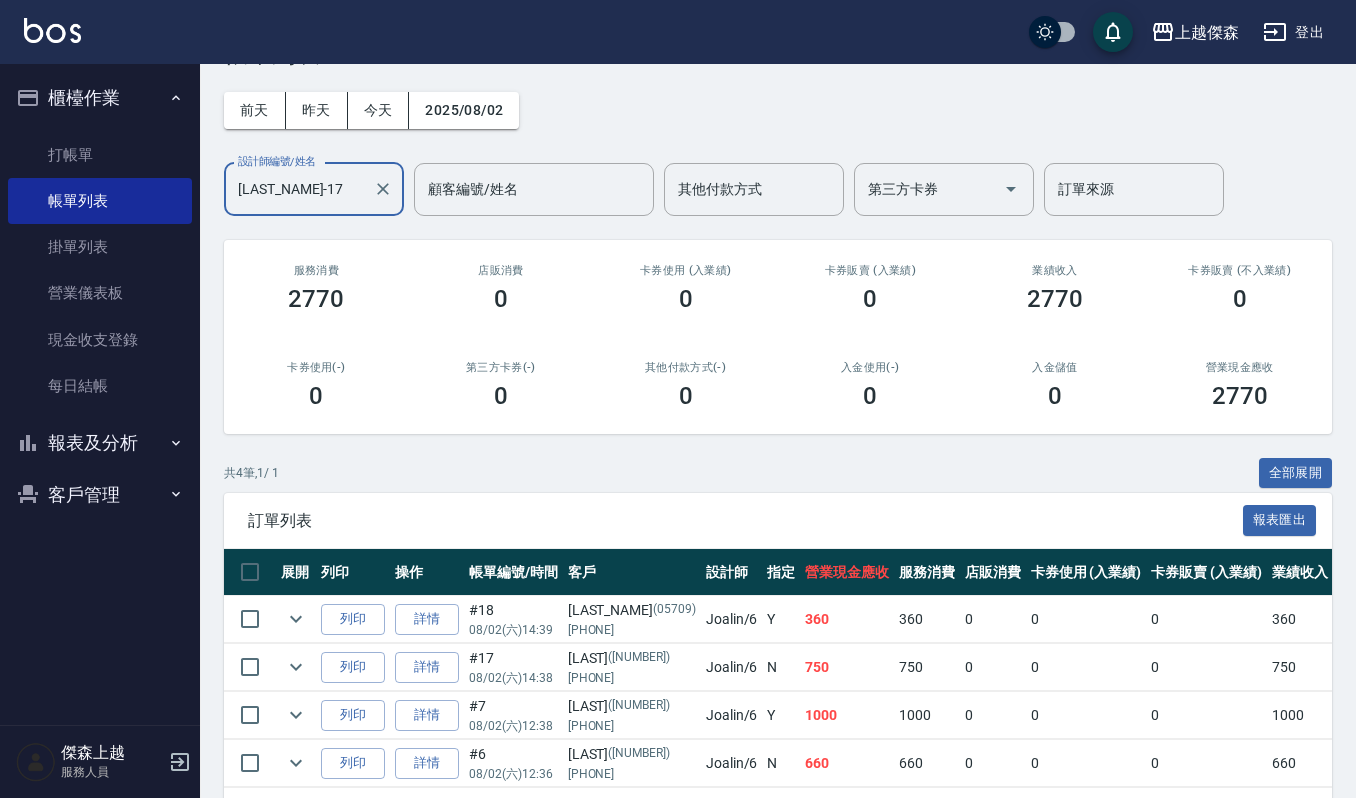 scroll, scrollTop: 133, scrollLeft: 0, axis: vertical 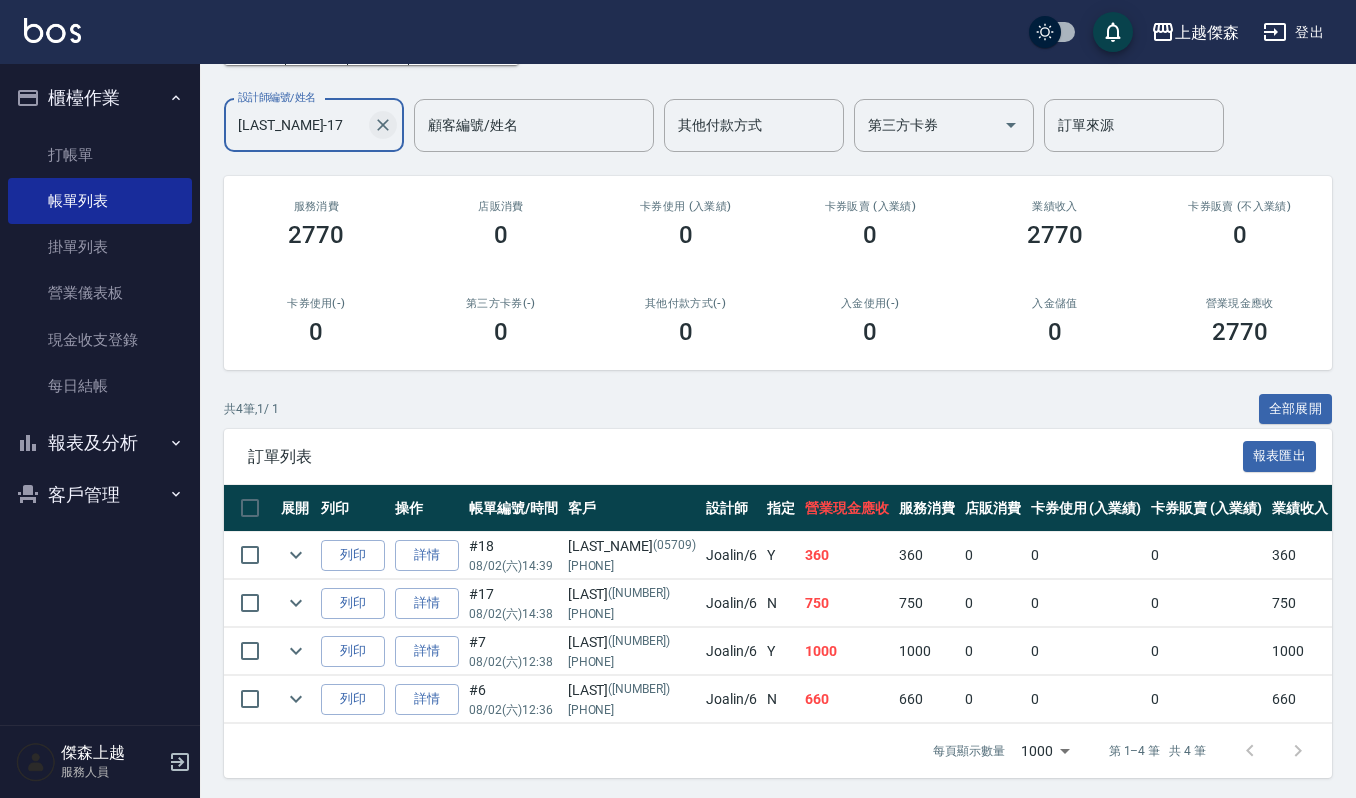 click at bounding box center [383, 125] 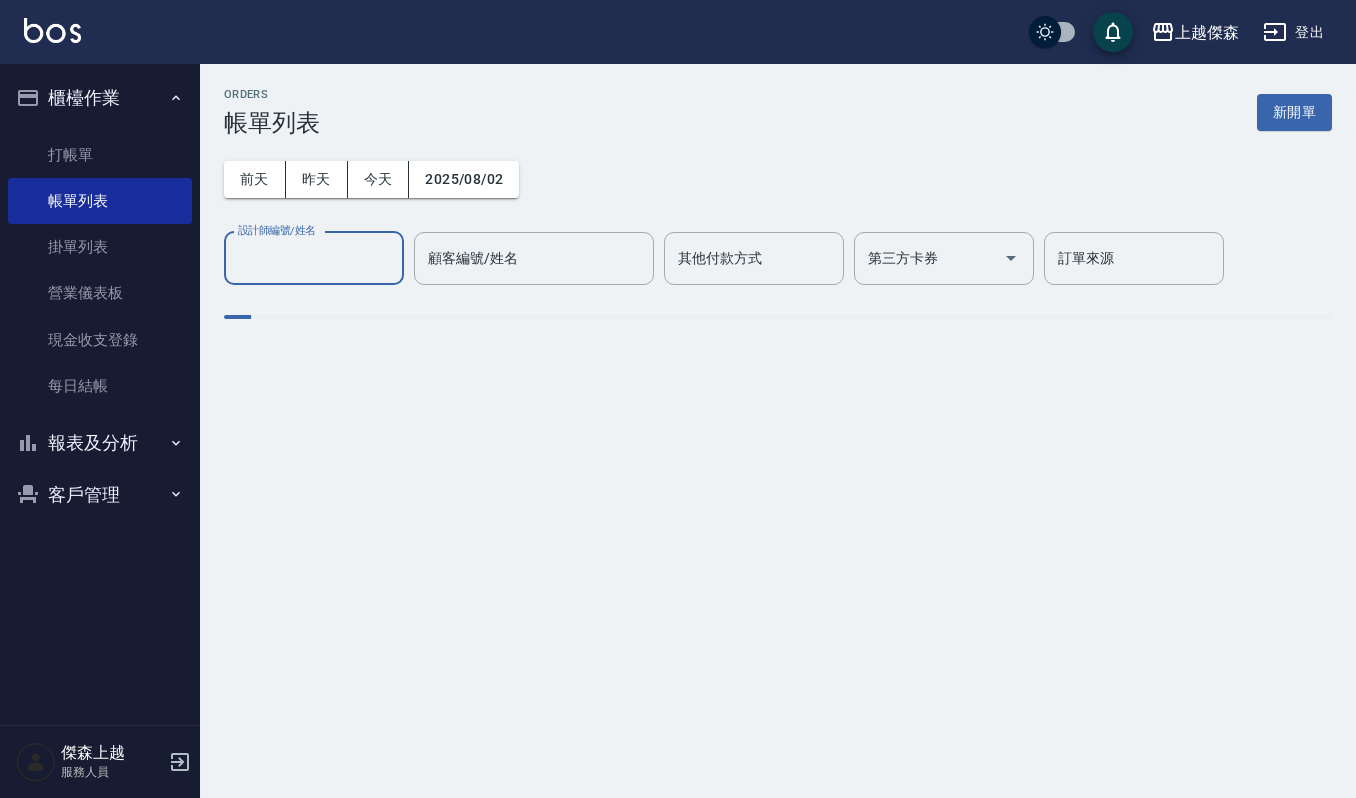 scroll, scrollTop: 0, scrollLeft: 0, axis: both 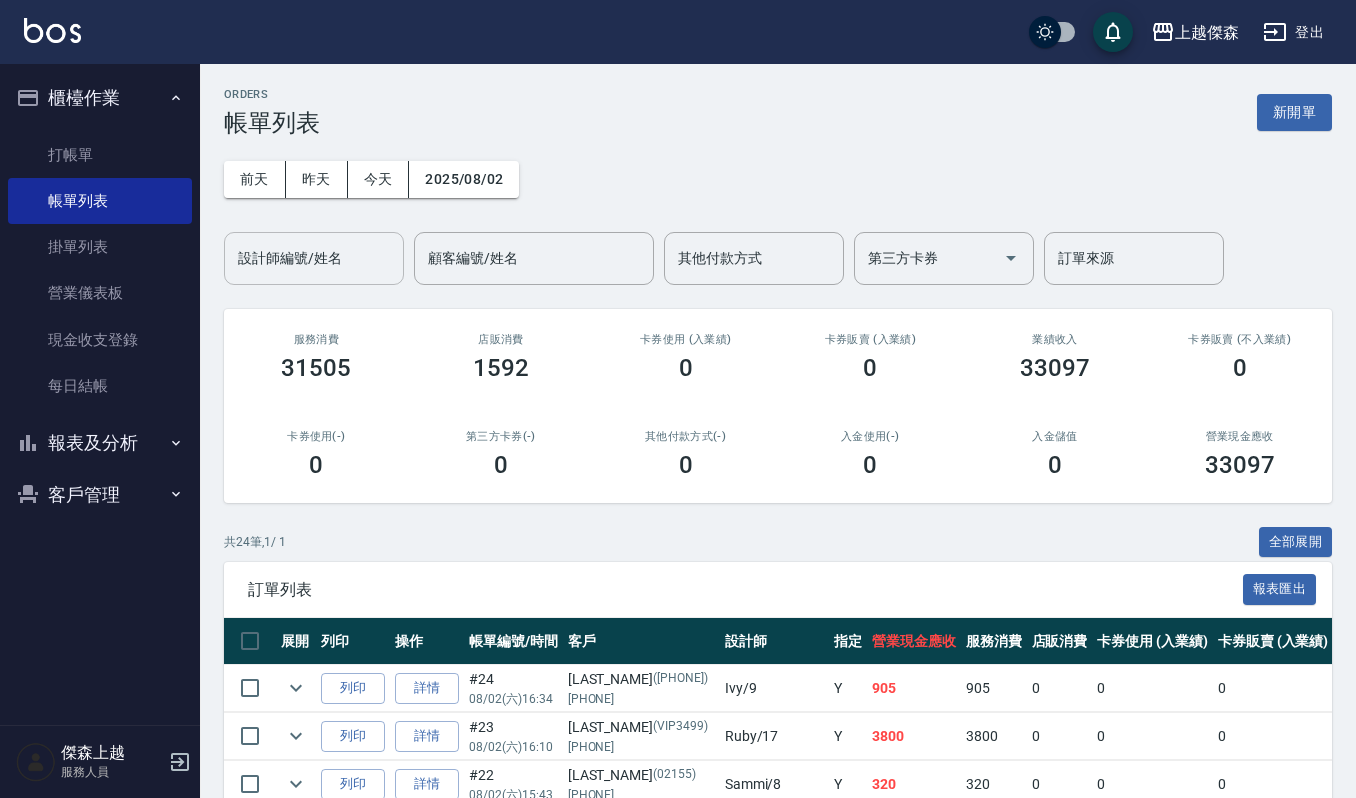 click on "ORDERS 帳單列表 新開單" at bounding box center (778, 112) 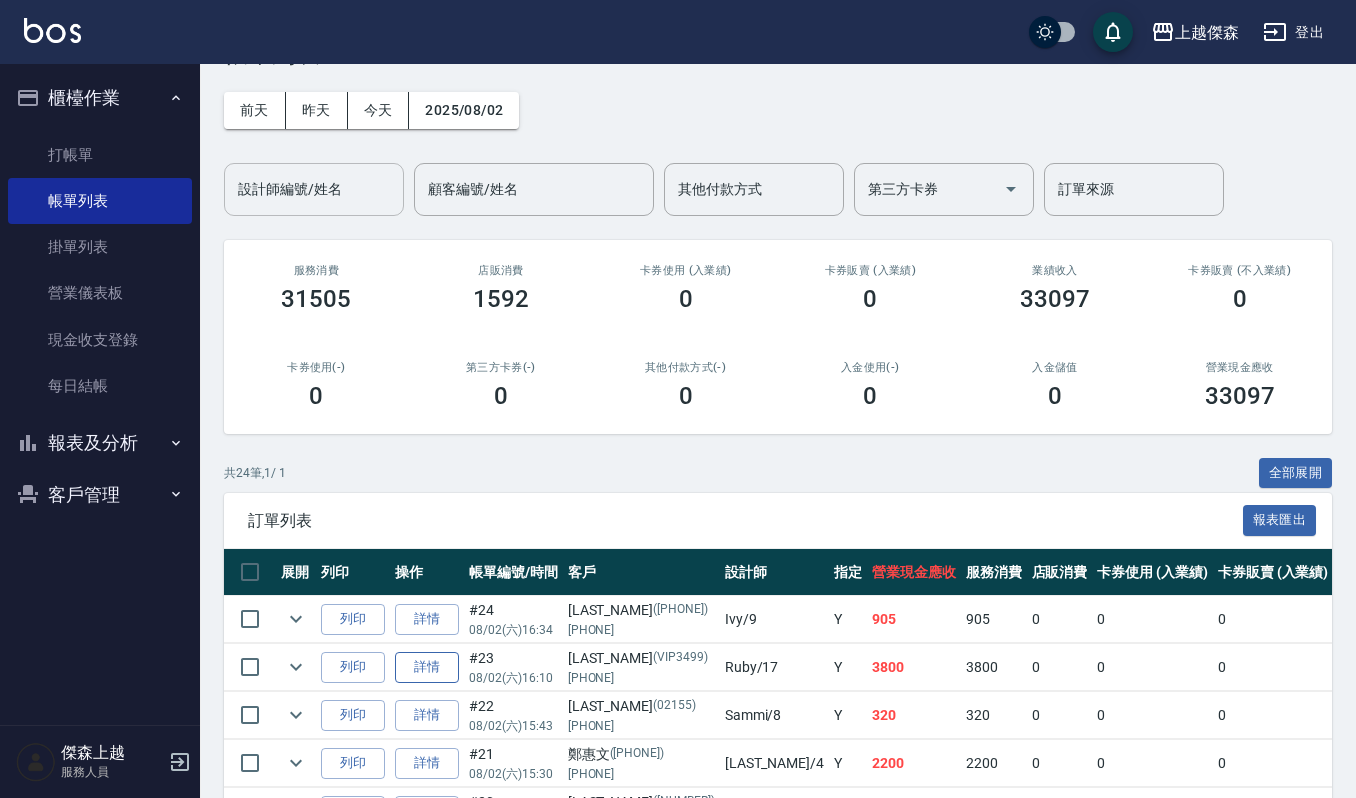 scroll, scrollTop: 133, scrollLeft: 0, axis: vertical 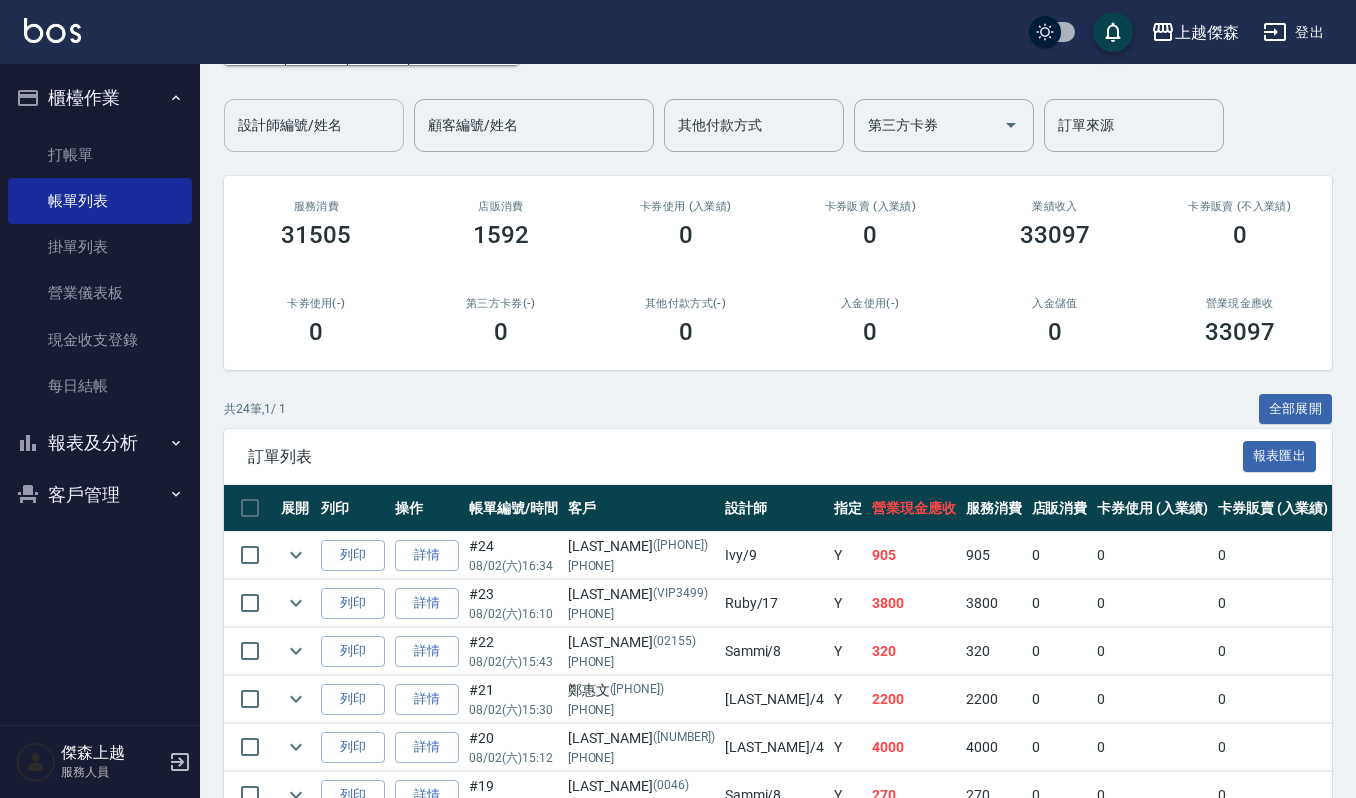 click on "詳情" at bounding box center (427, 555) 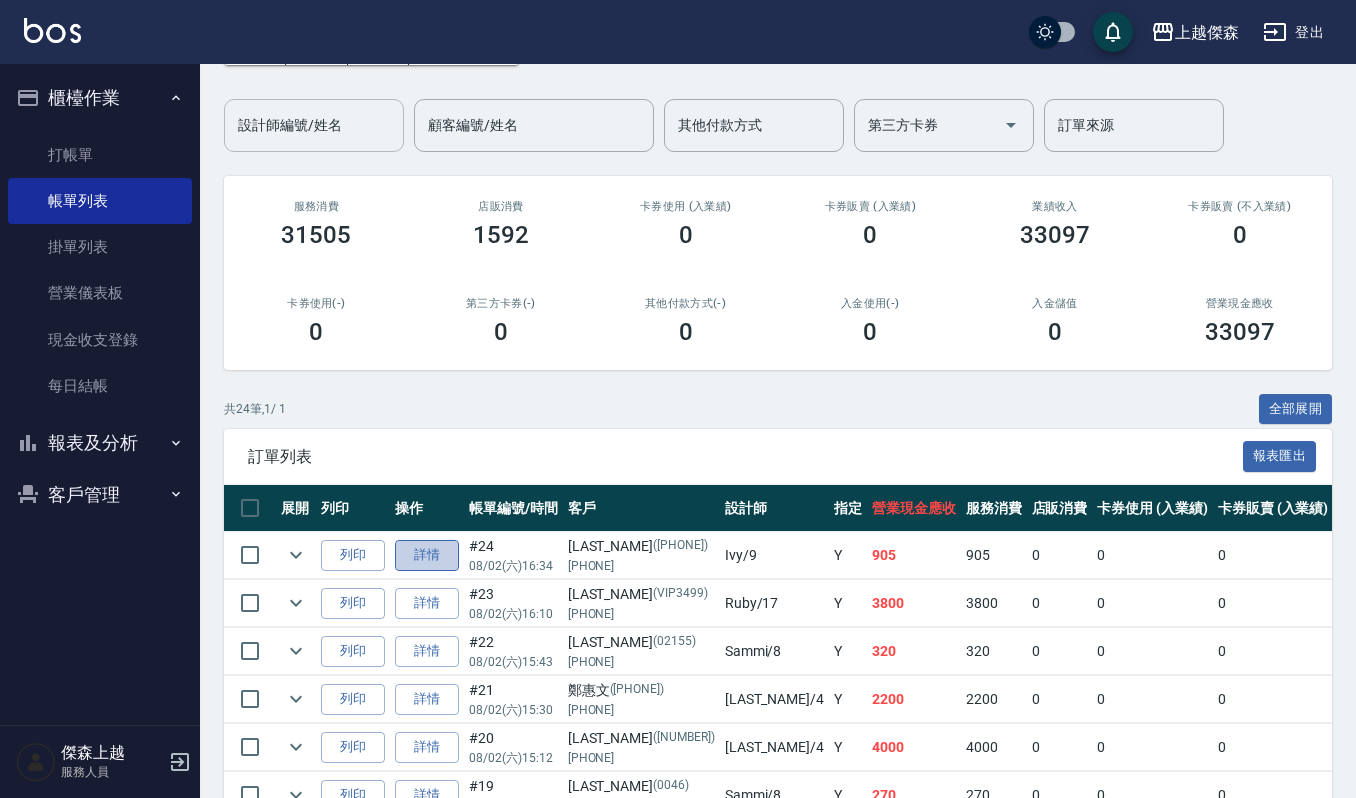 click on "詳情" at bounding box center (427, 555) 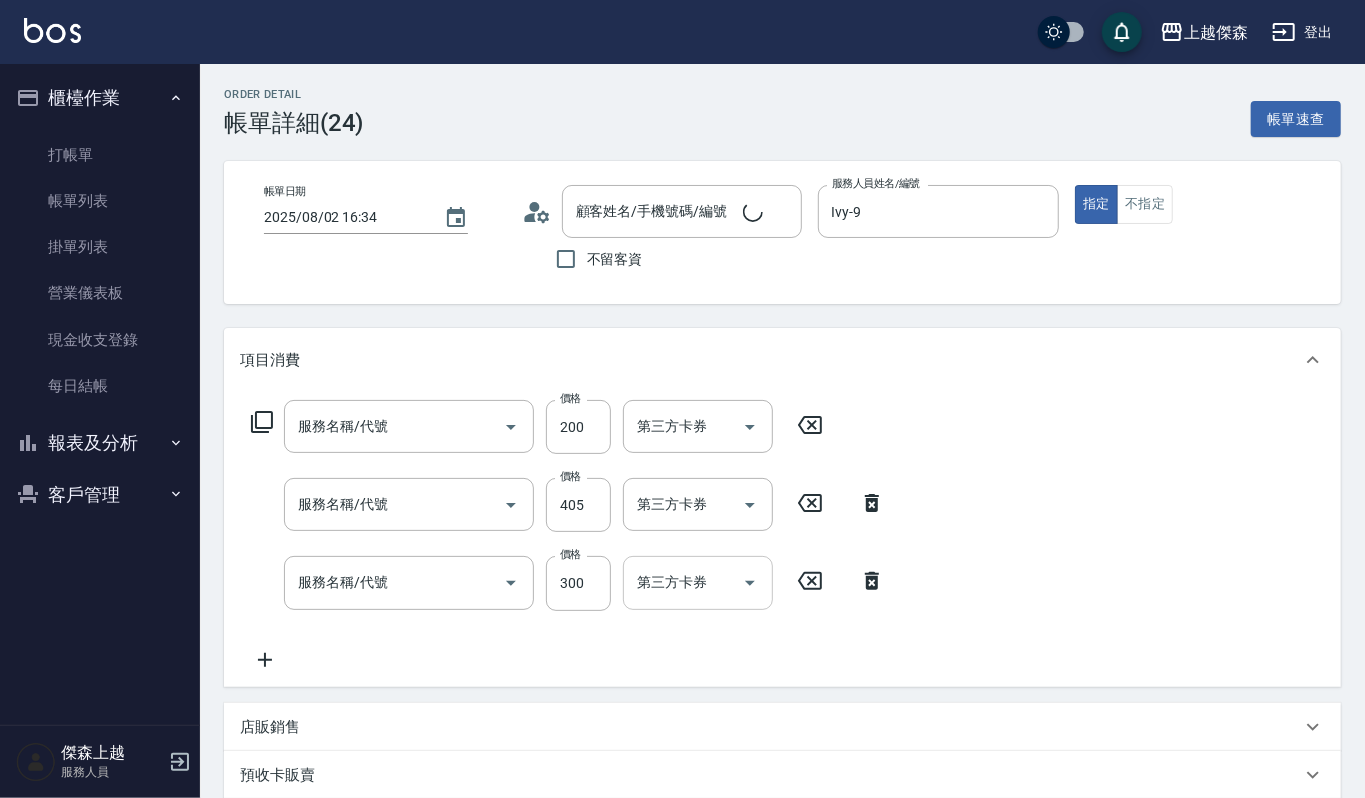 type on "2025/08/02 16:34" 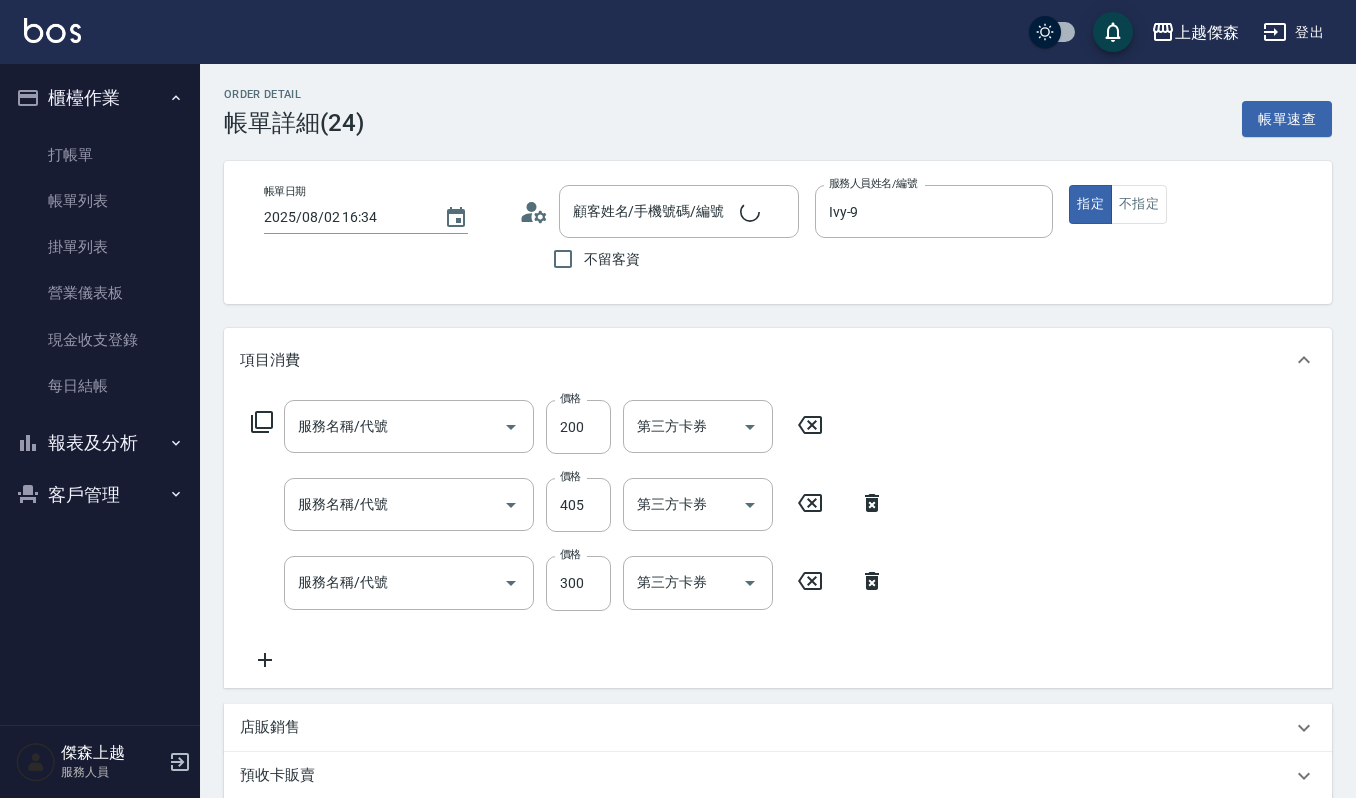 type on "[LAST_NAME]/[PHONE]/[PHONE]" 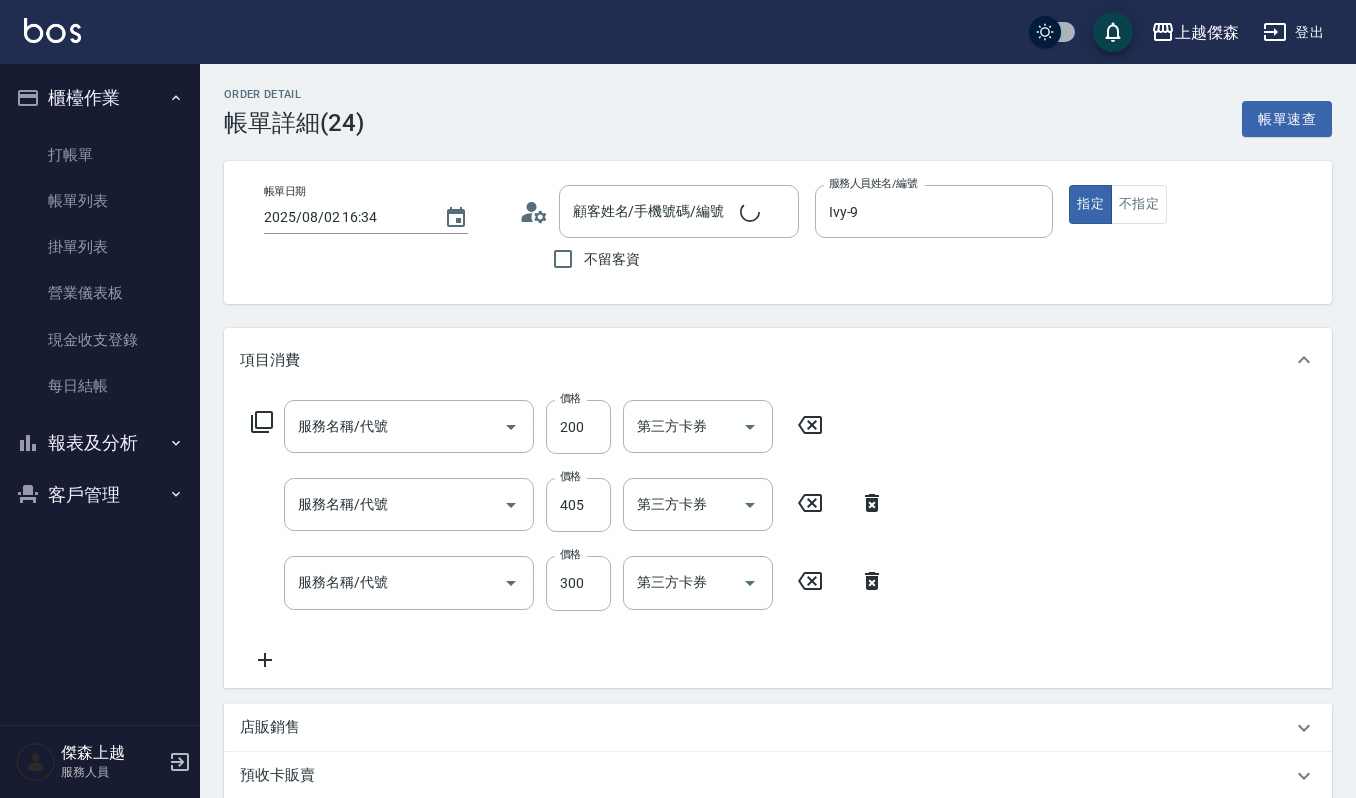 type on "自備複方.亞士(532)" 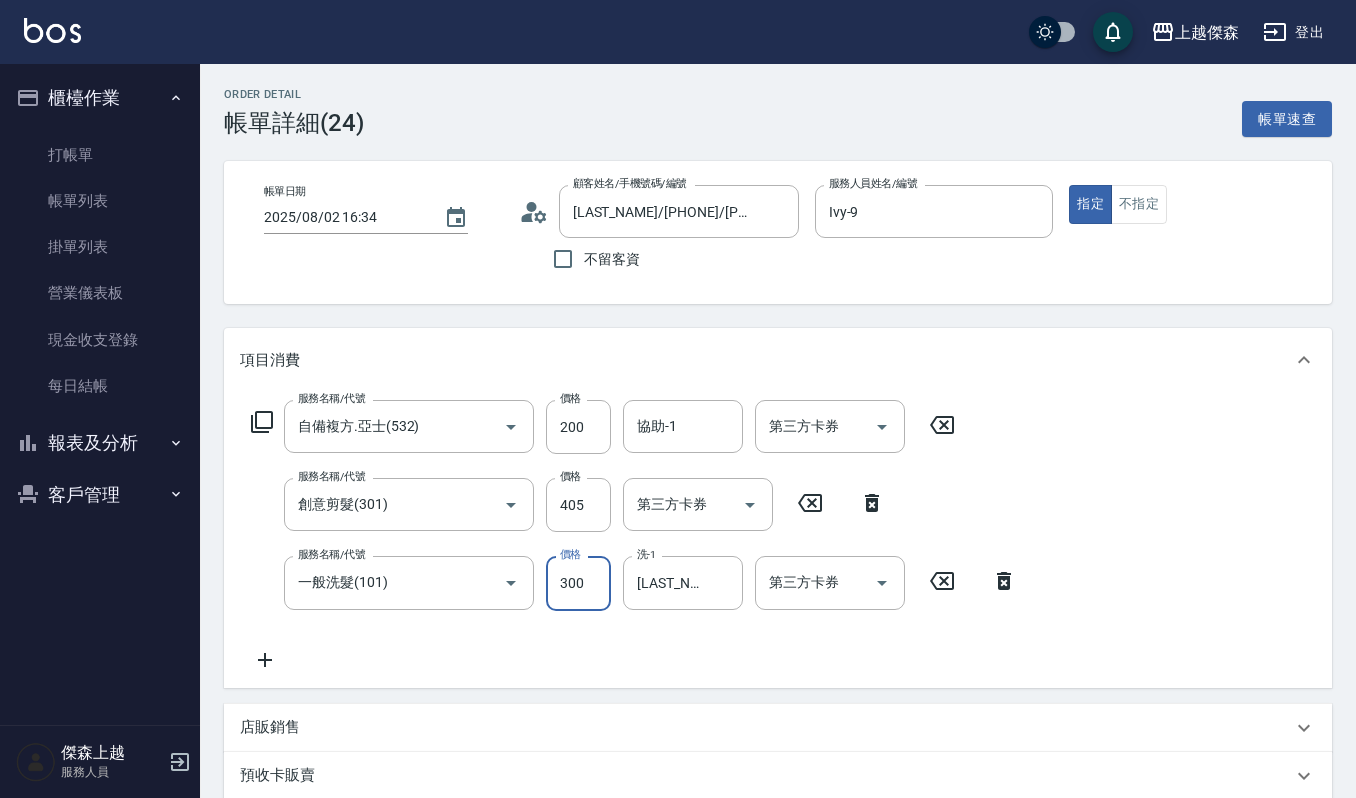 click on "300" at bounding box center (578, 583) 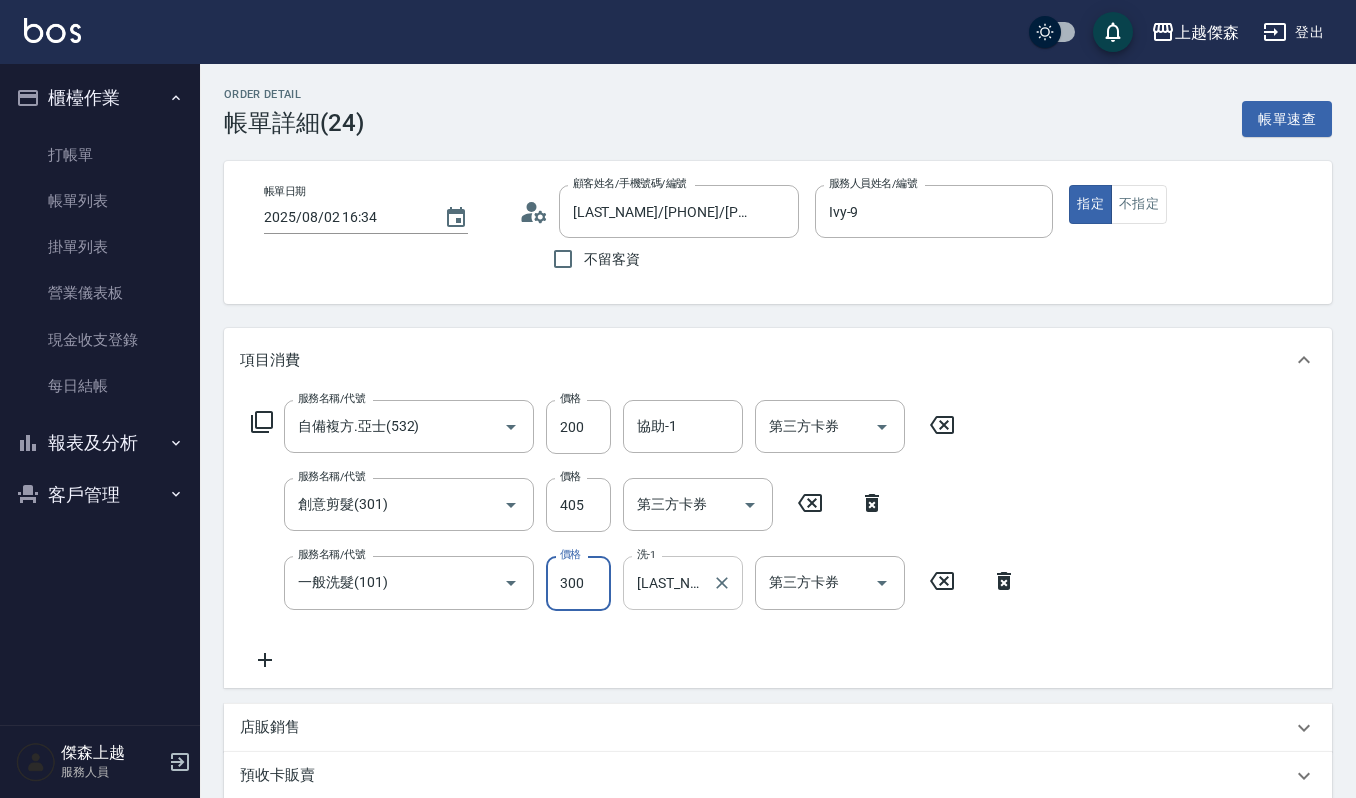 click at bounding box center [721, 582] 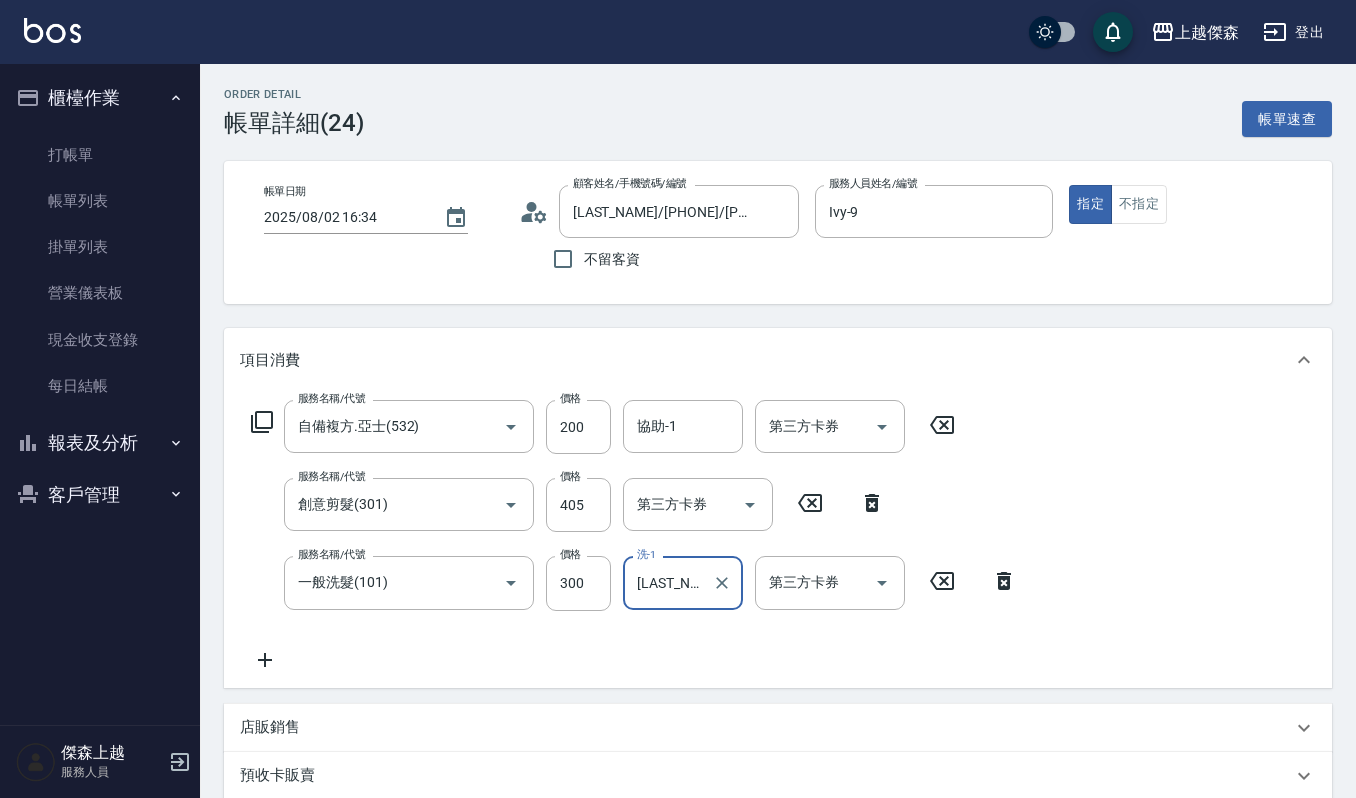 click at bounding box center [721, 582] 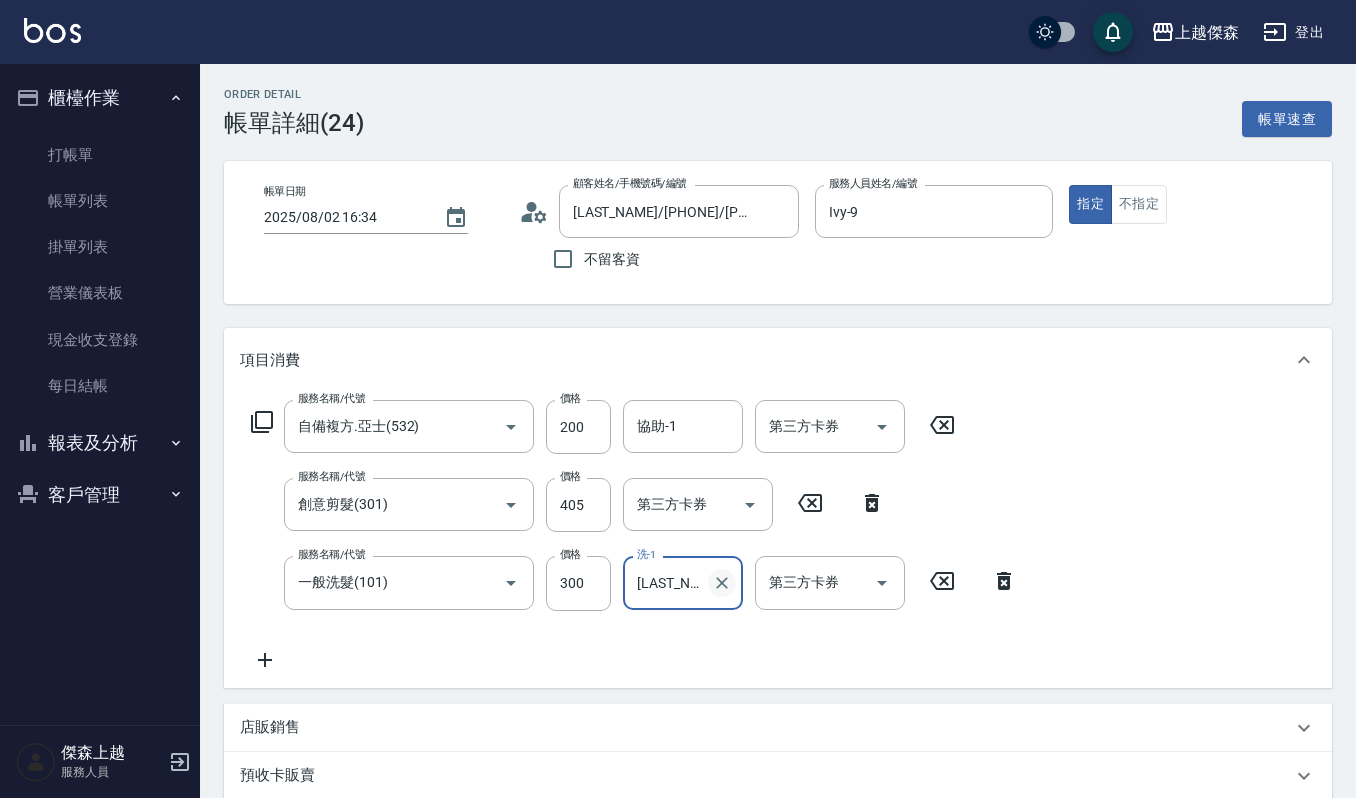 click 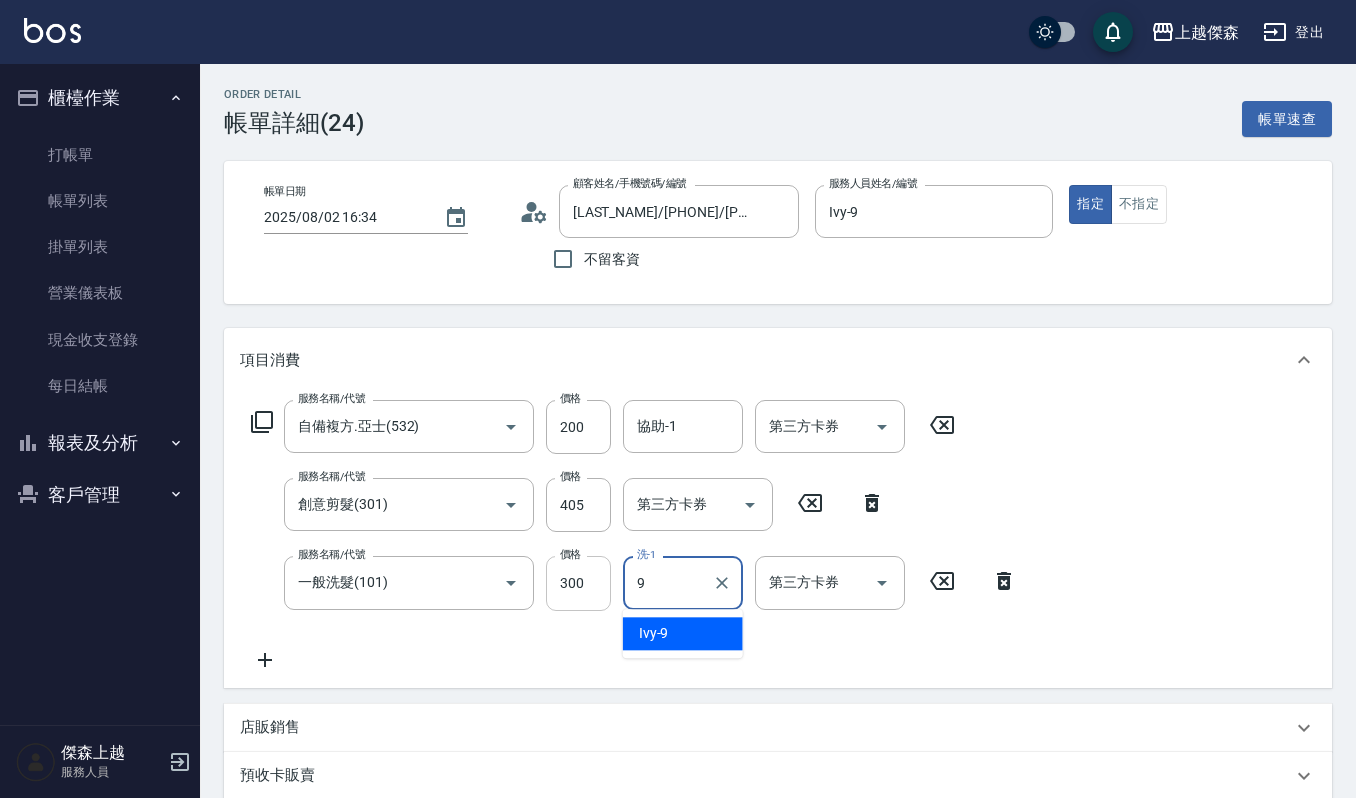type on "Ivy-9" 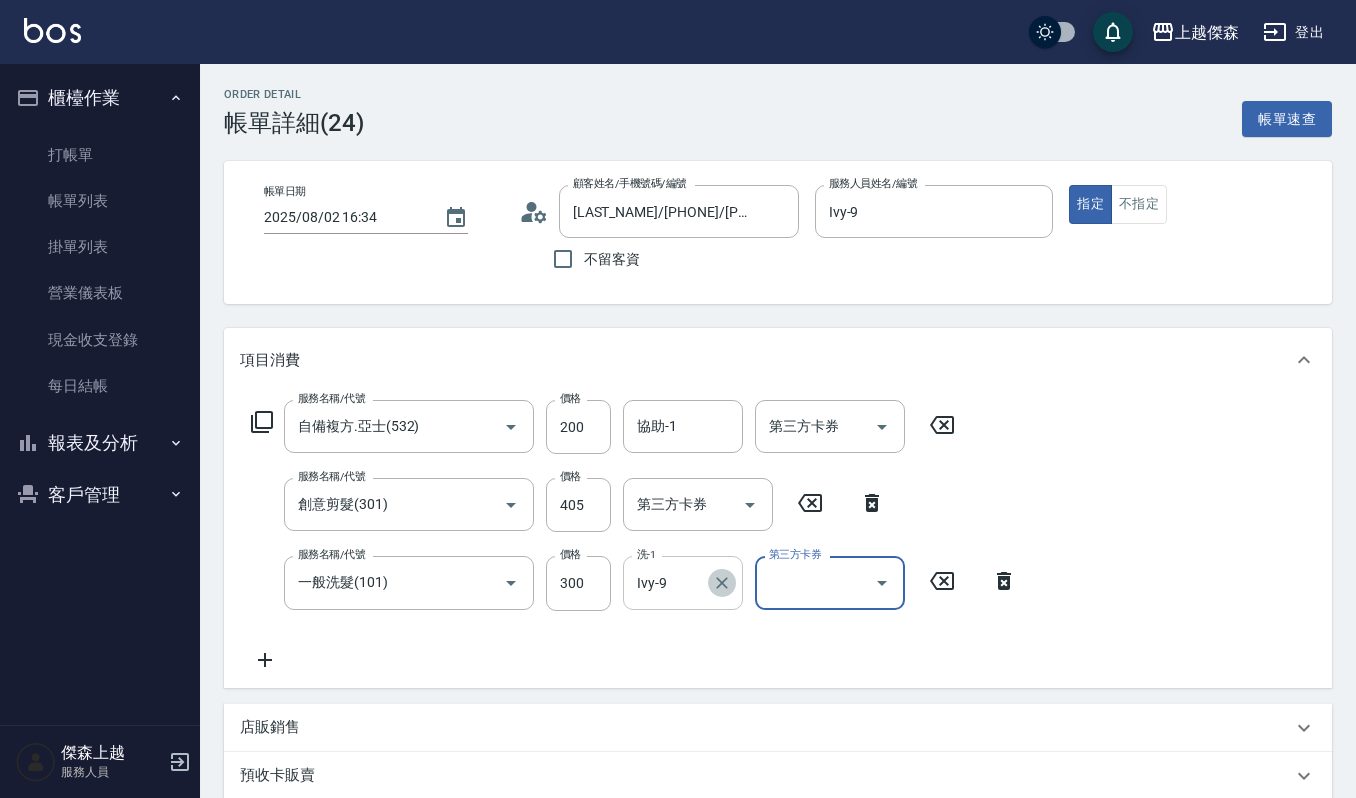 click 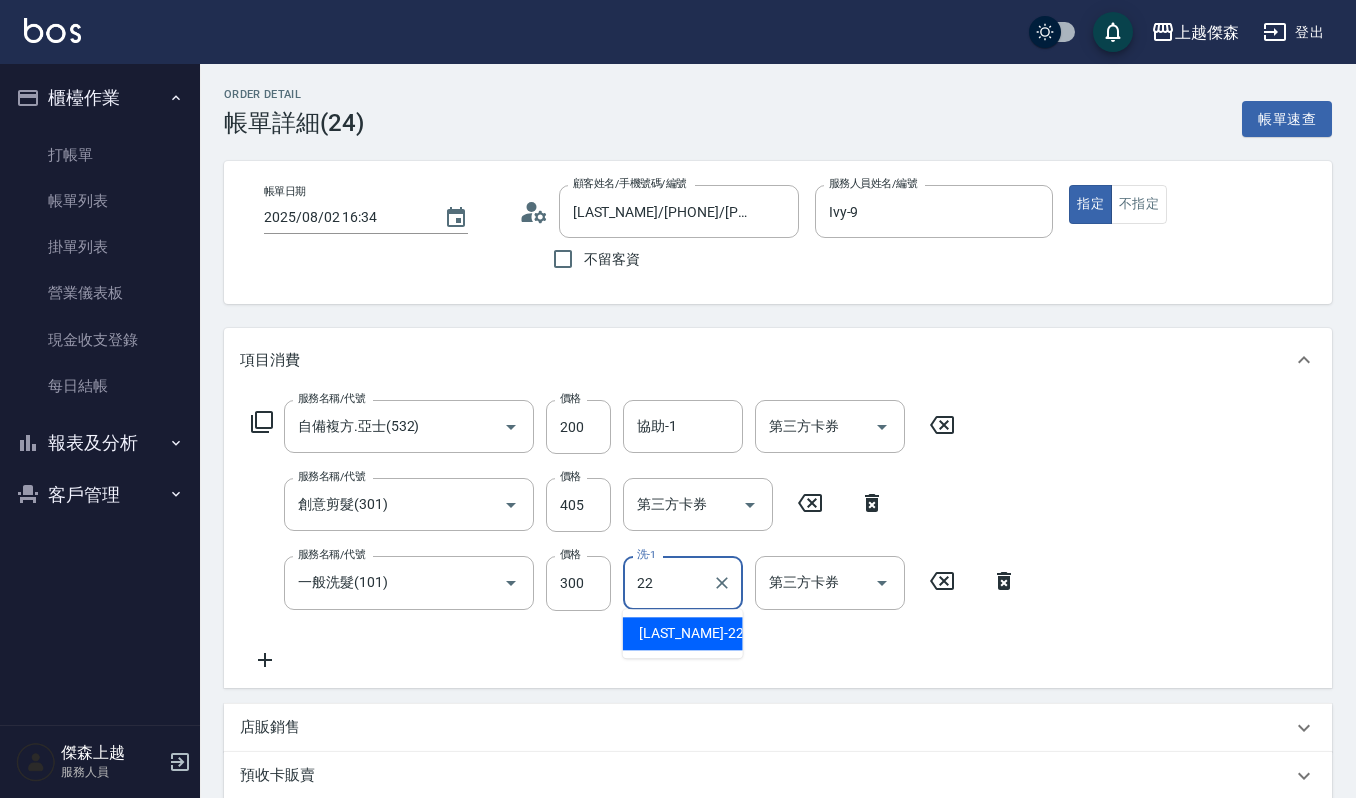 type on "[LAST_NAME]-22" 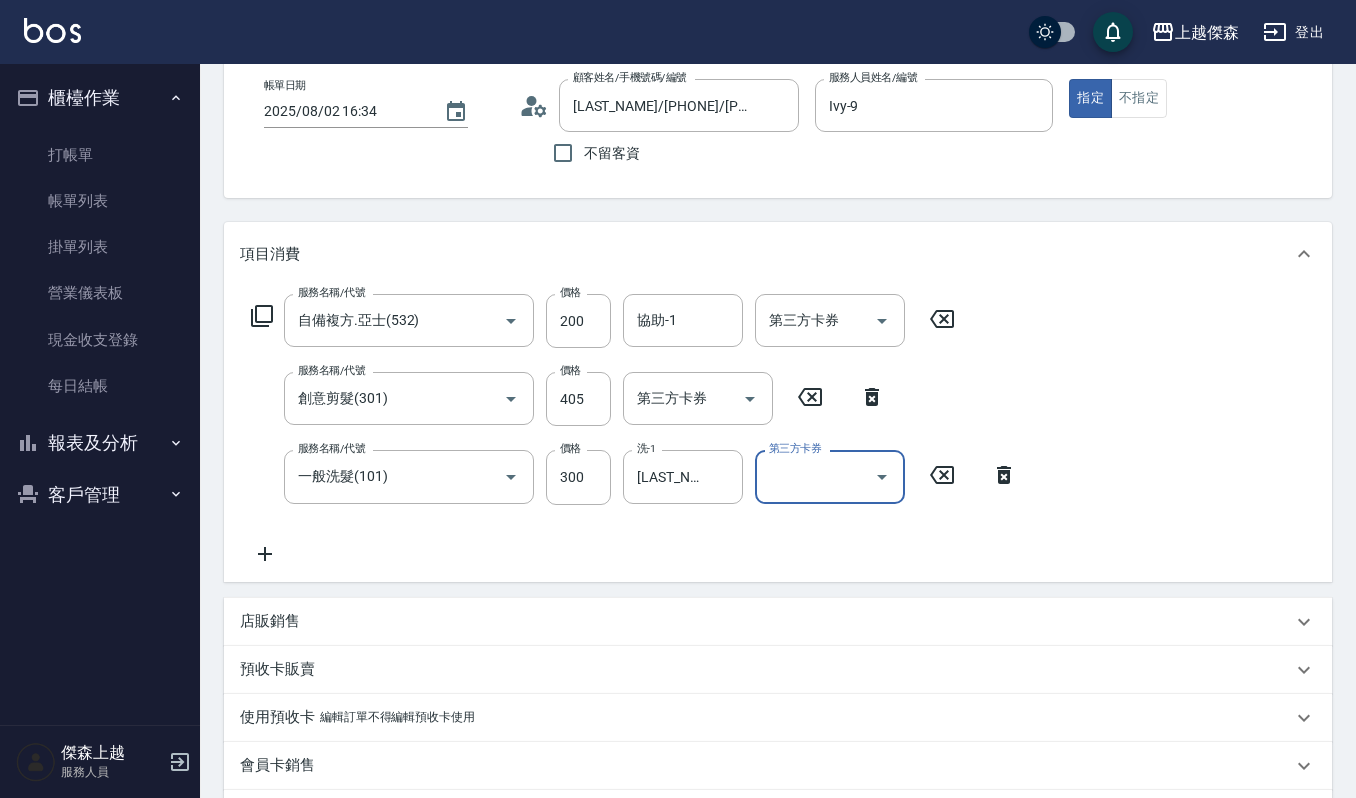 scroll, scrollTop: 266, scrollLeft: 0, axis: vertical 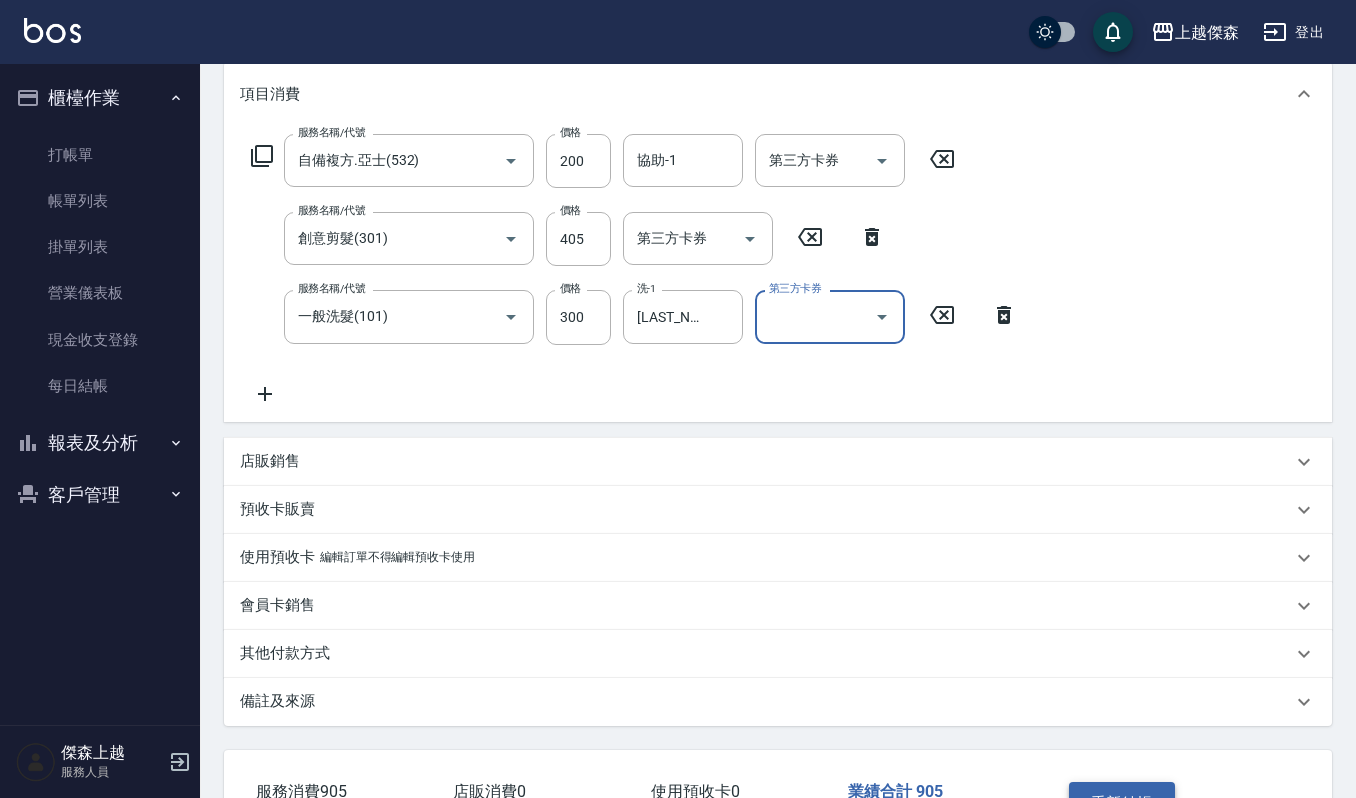 click on "重新結帳" at bounding box center (1122, 803) 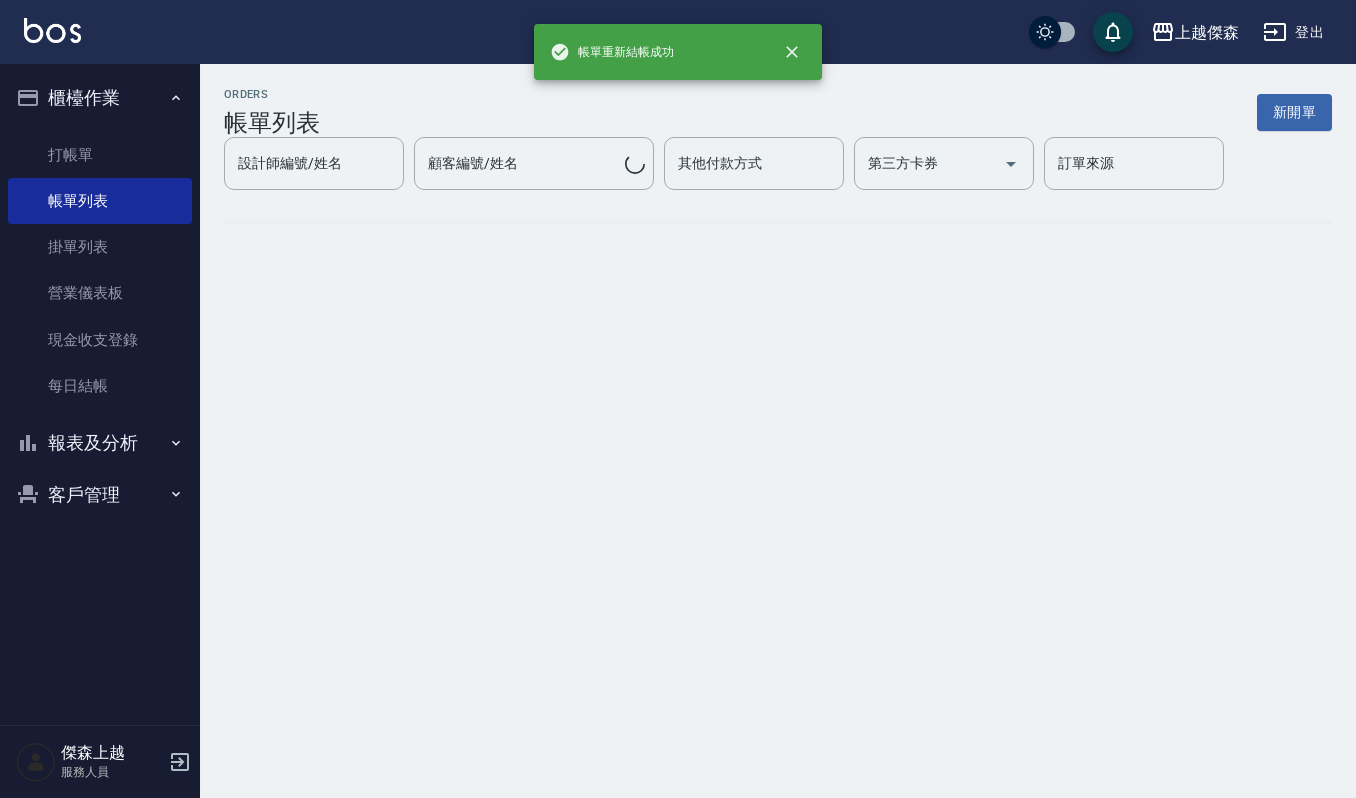 scroll, scrollTop: 0, scrollLeft: 0, axis: both 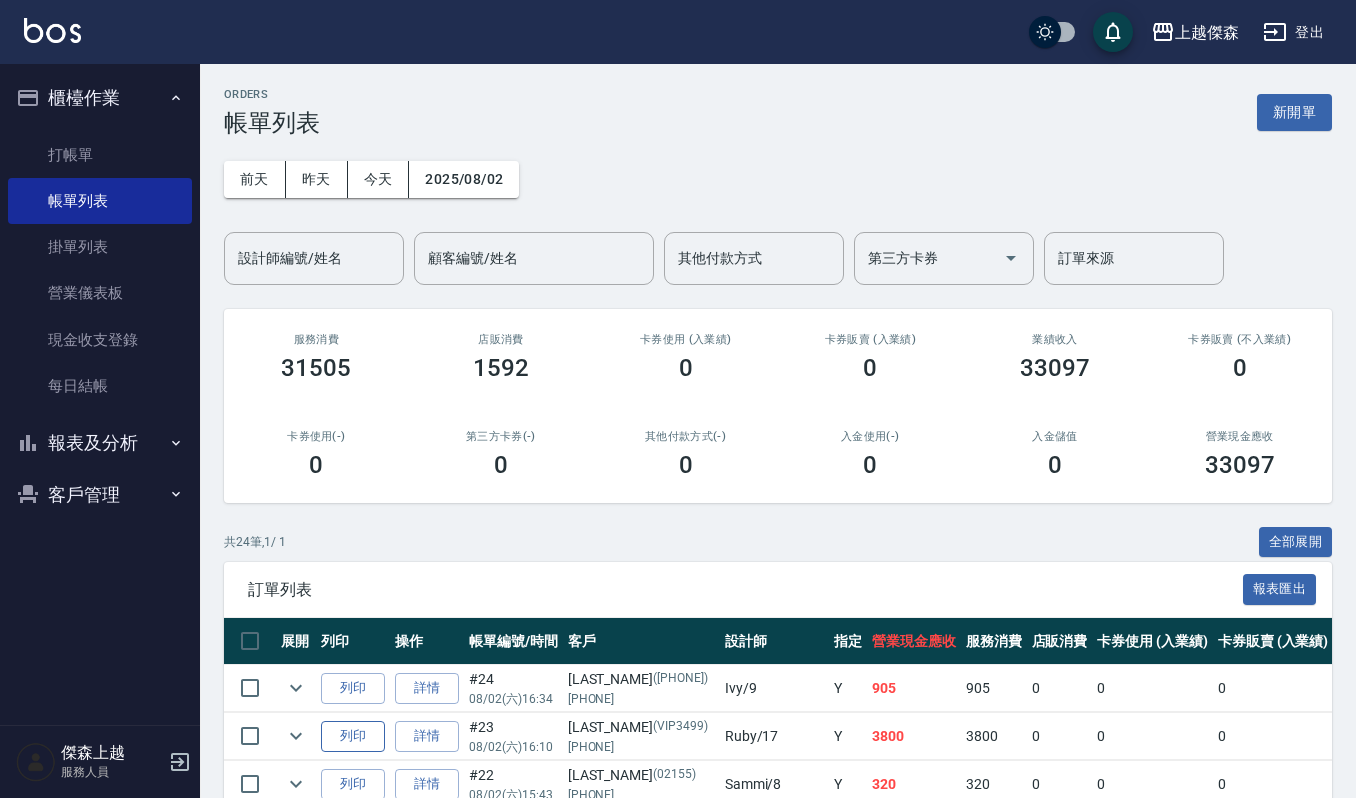 click on "列印" at bounding box center [353, 736] 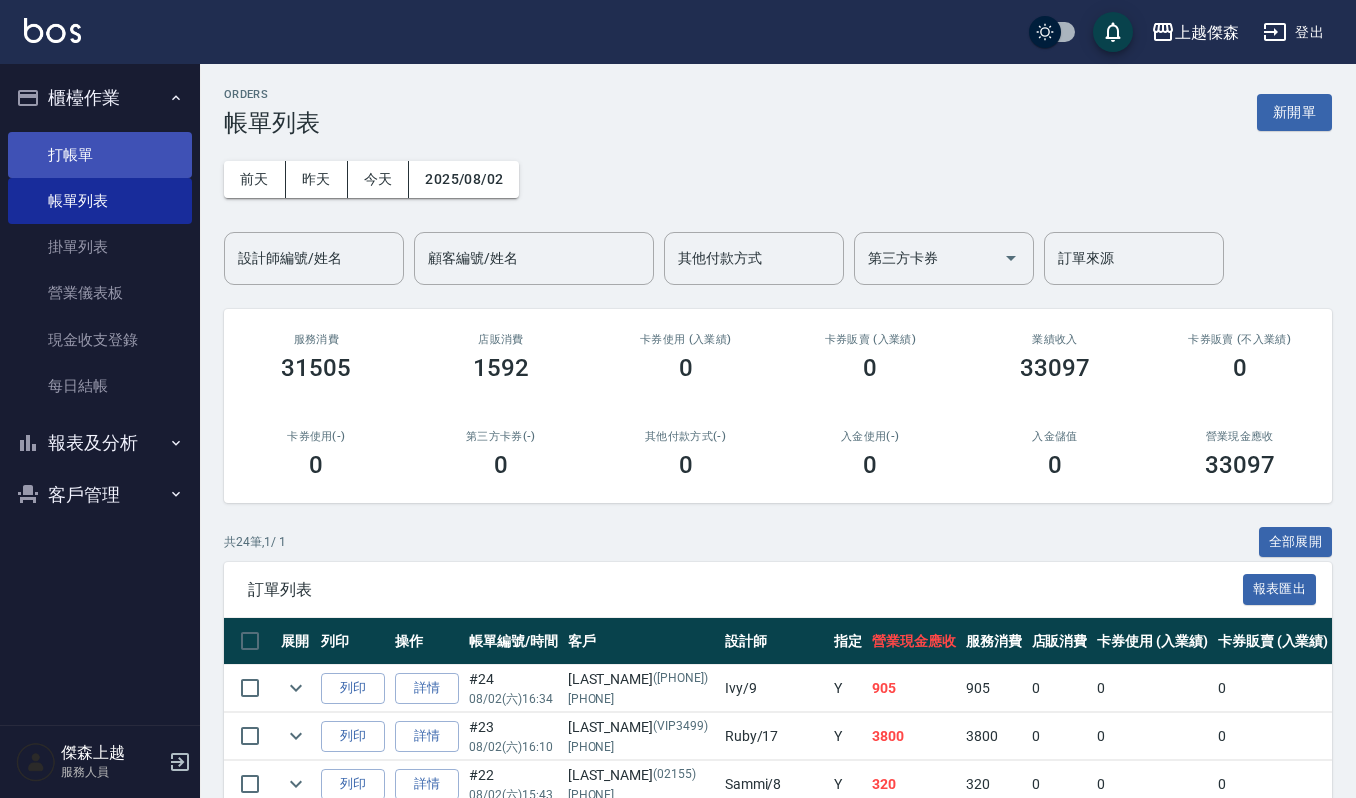click on "打帳單" at bounding box center [100, 155] 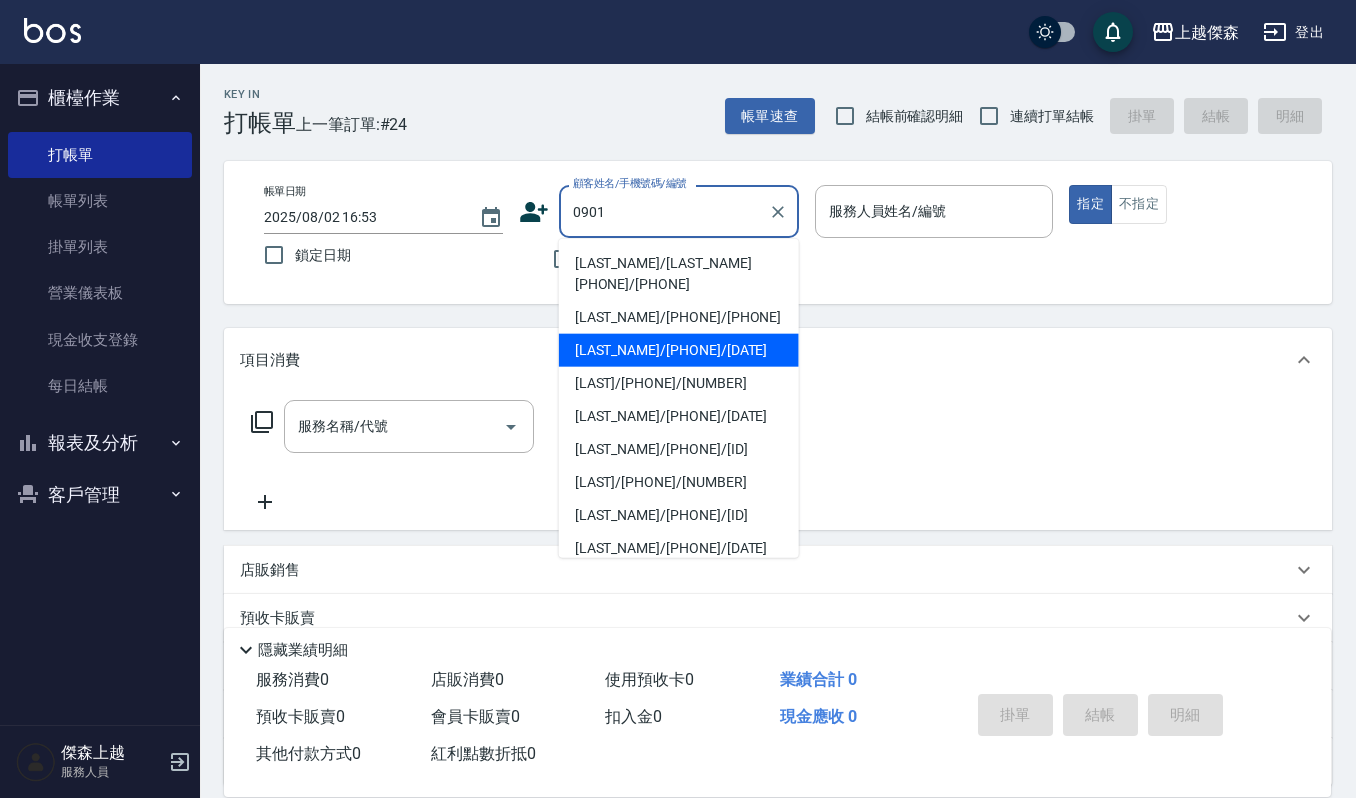 click on "[LAST_NAME]/[PHONE]/[DATE]" at bounding box center [679, 350] 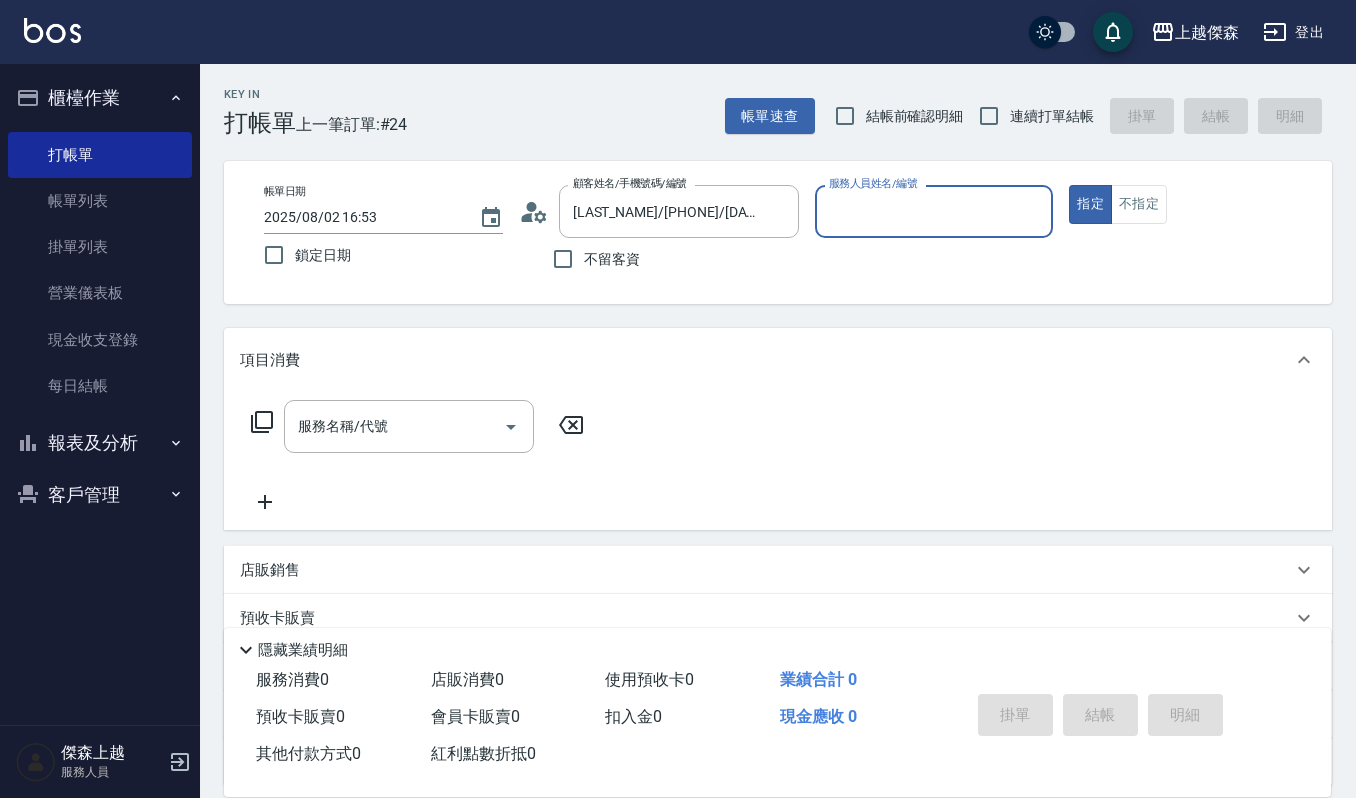 click 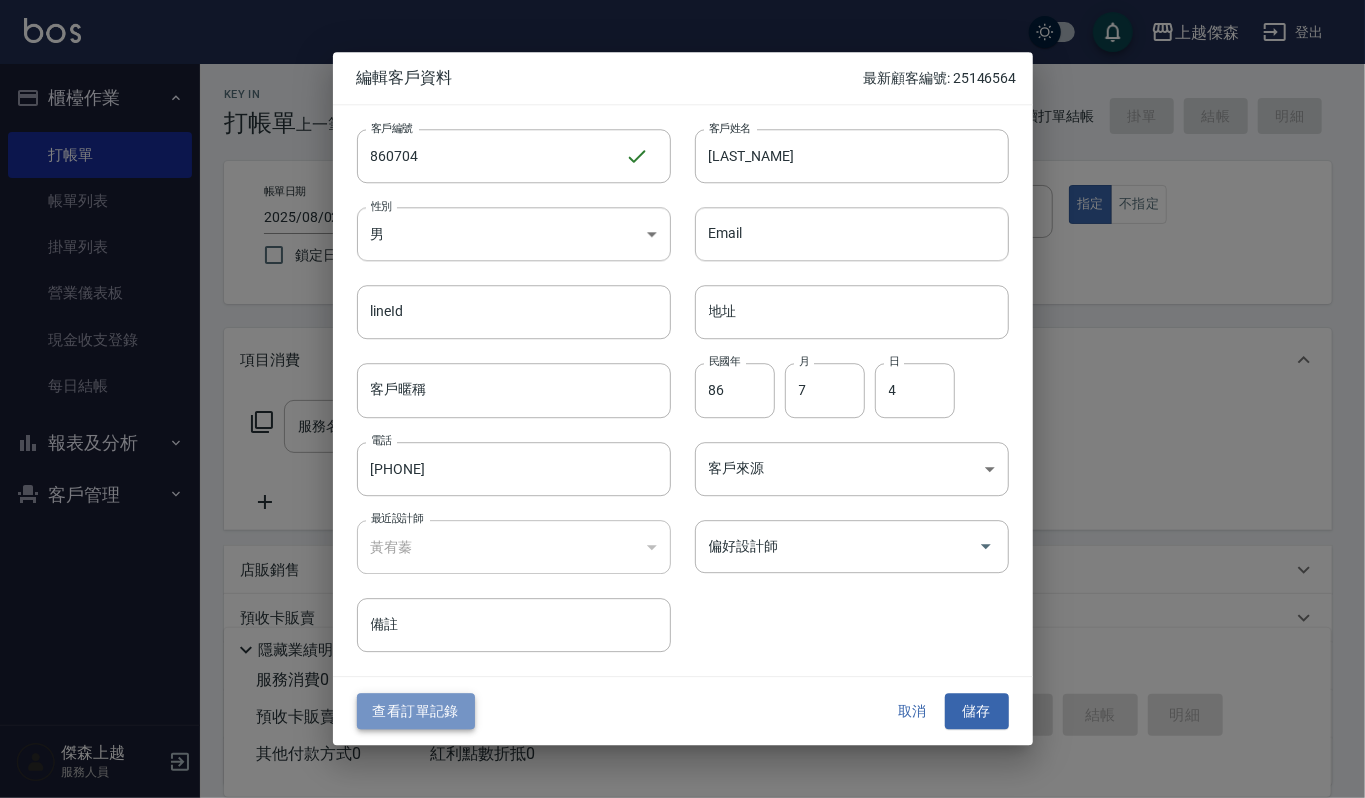 click on "查看訂單記錄" at bounding box center [416, 711] 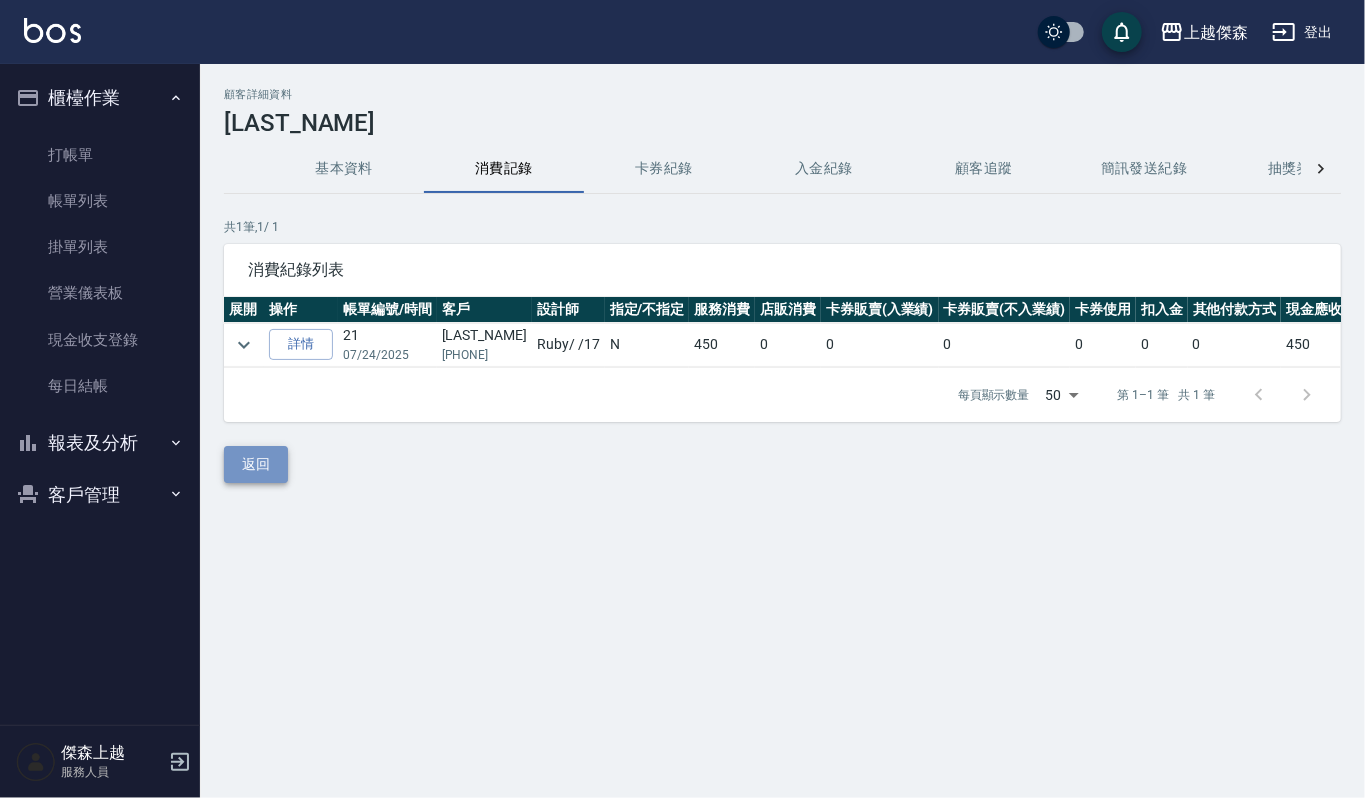 click on "返回" at bounding box center (256, 464) 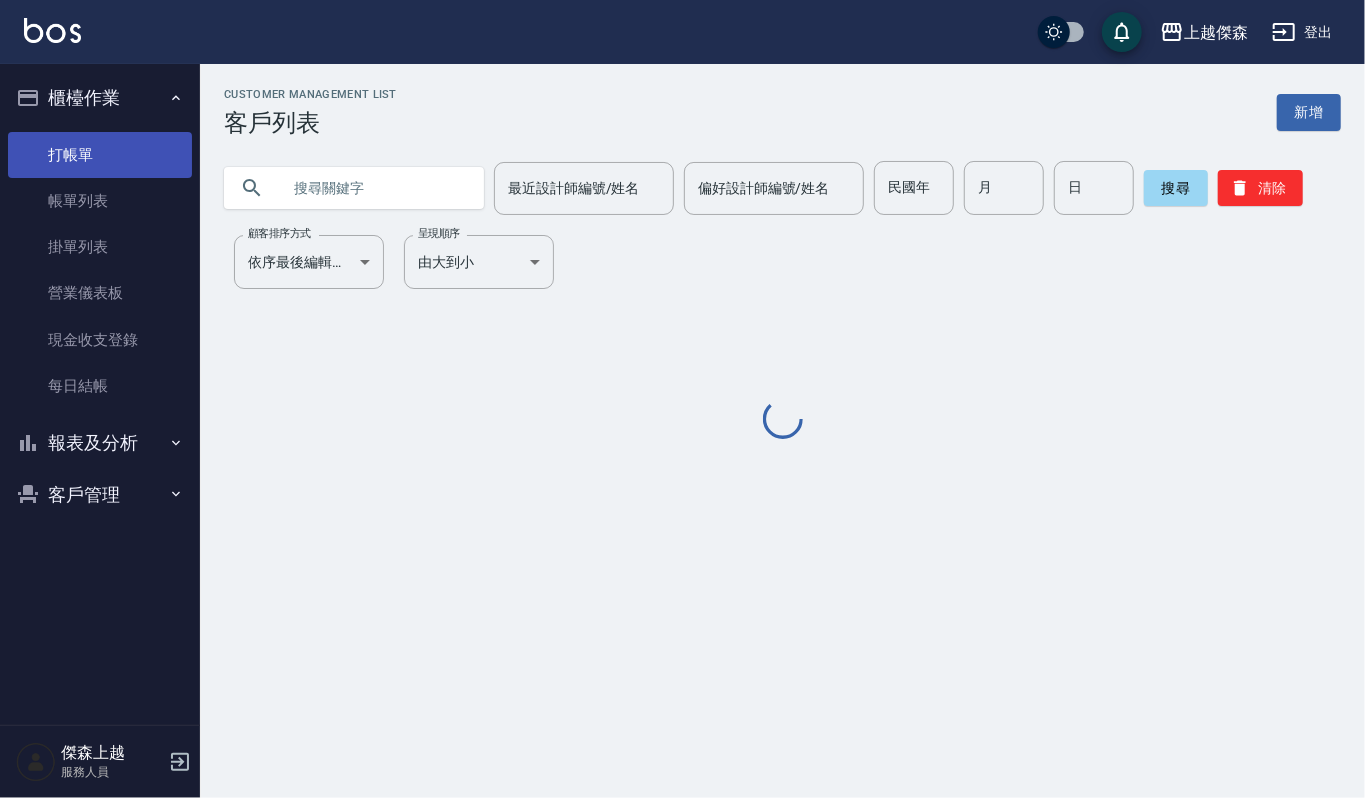 click on "打帳單" at bounding box center (100, 155) 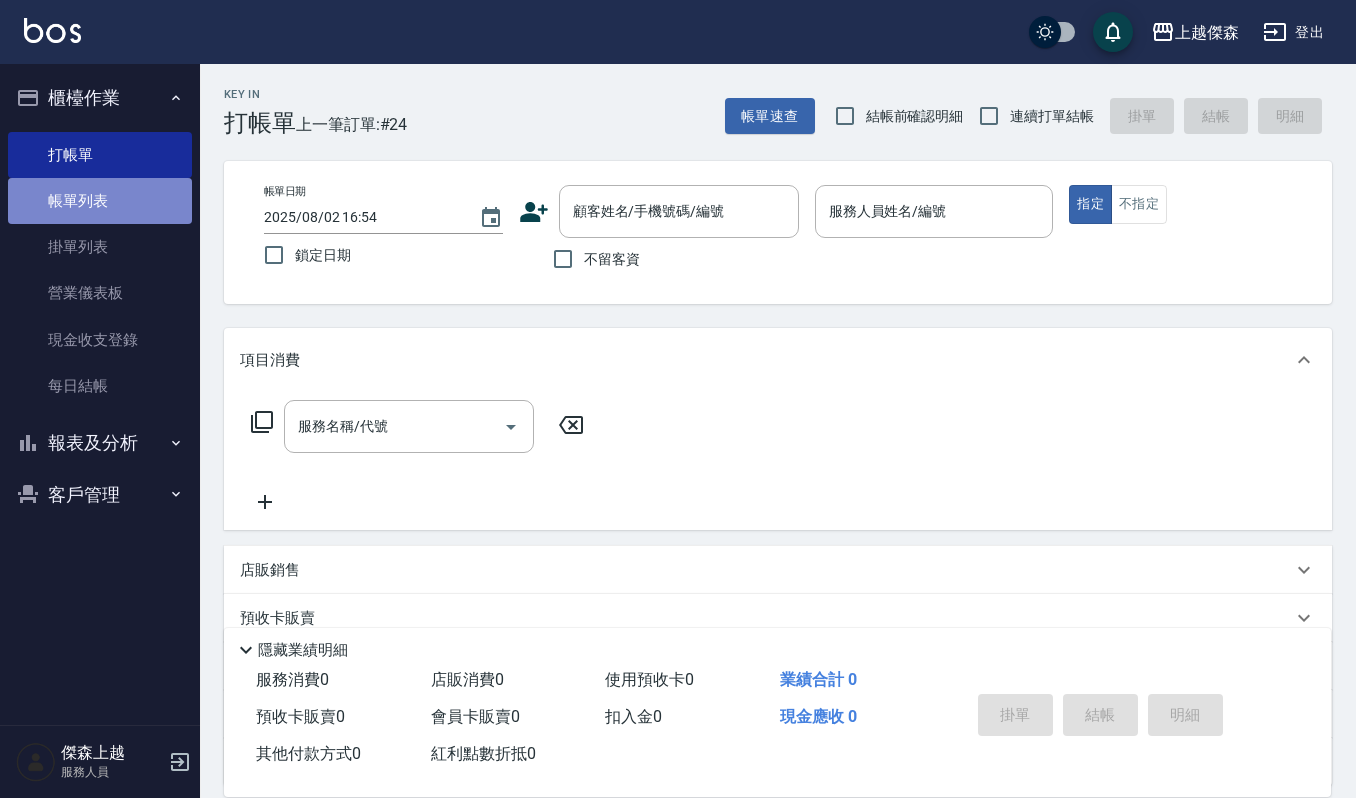 click on "帳單列表" at bounding box center [100, 201] 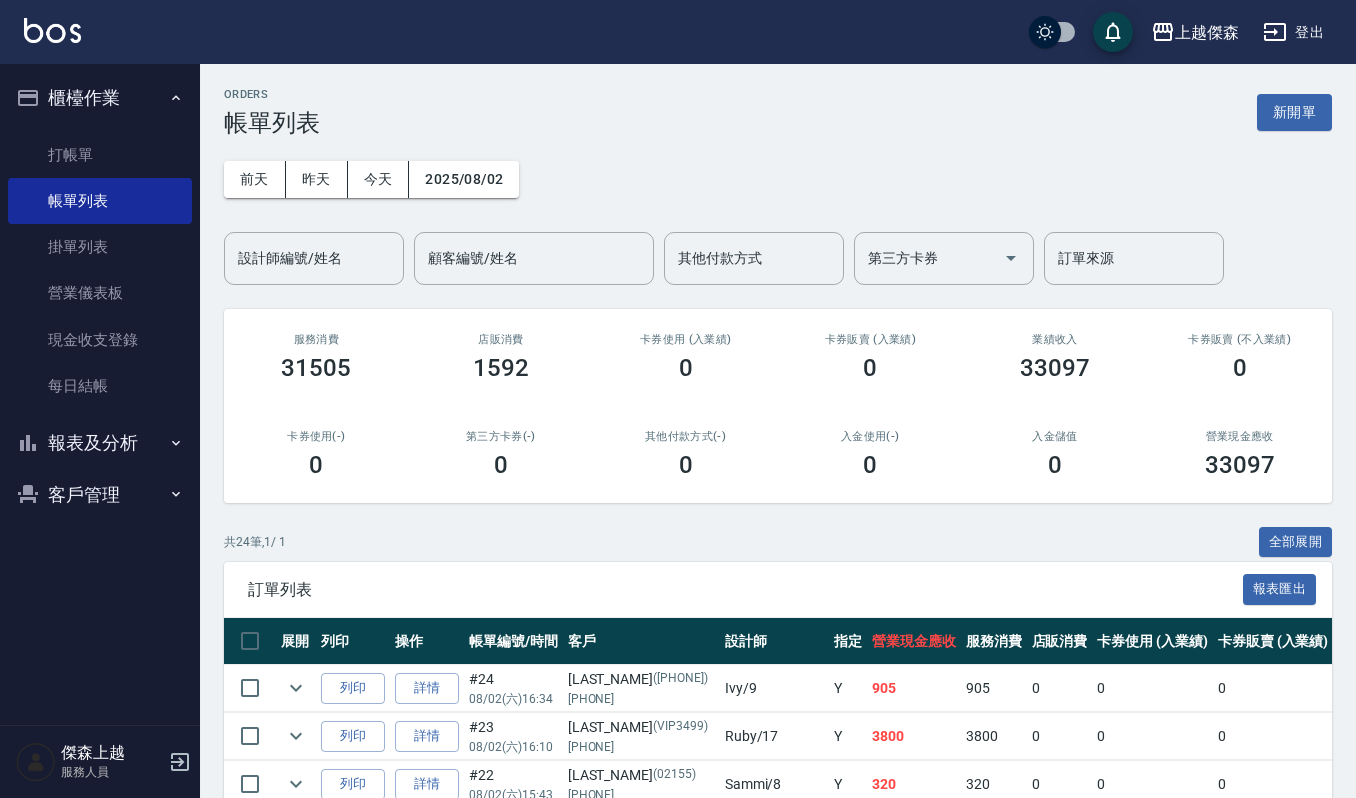 scroll, scrollTop: 133, scrollLeft: 0, axis: vertical 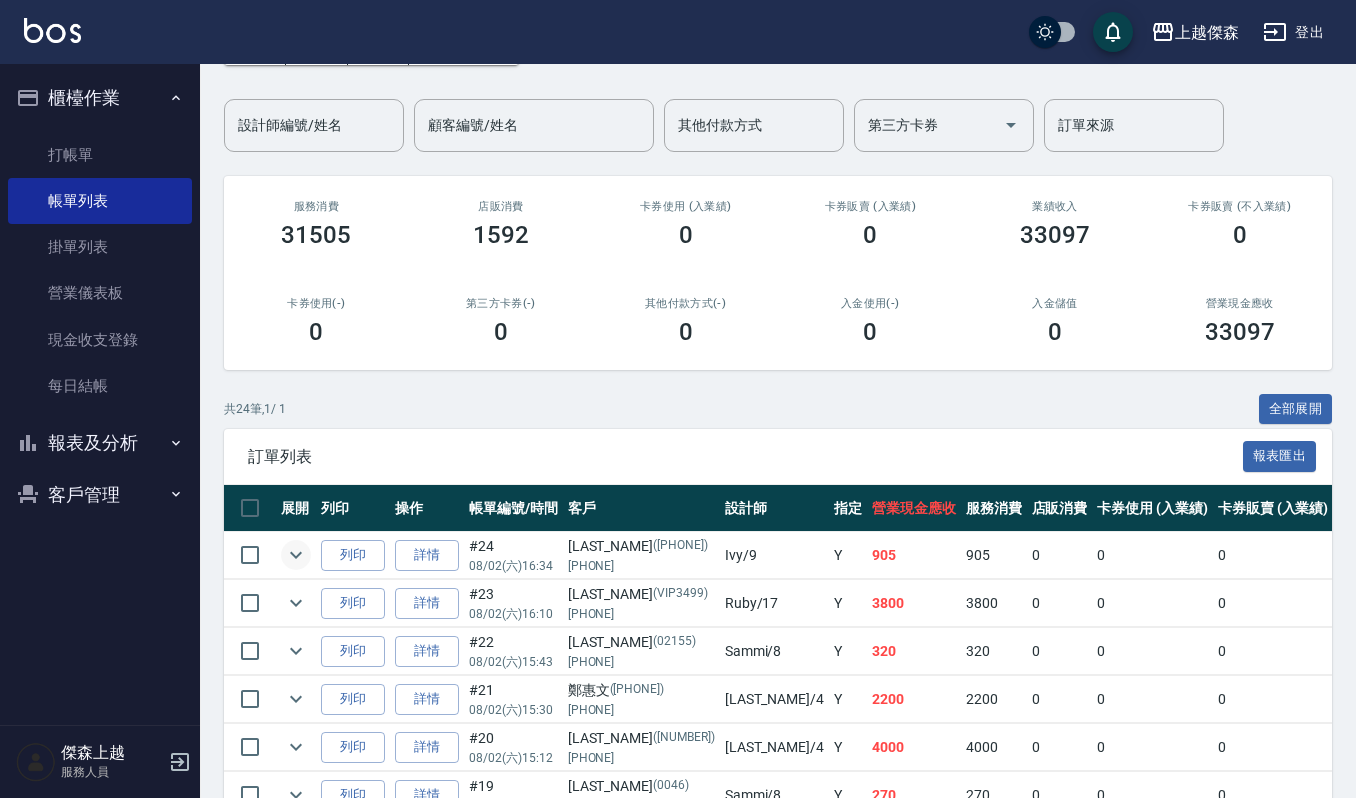 click 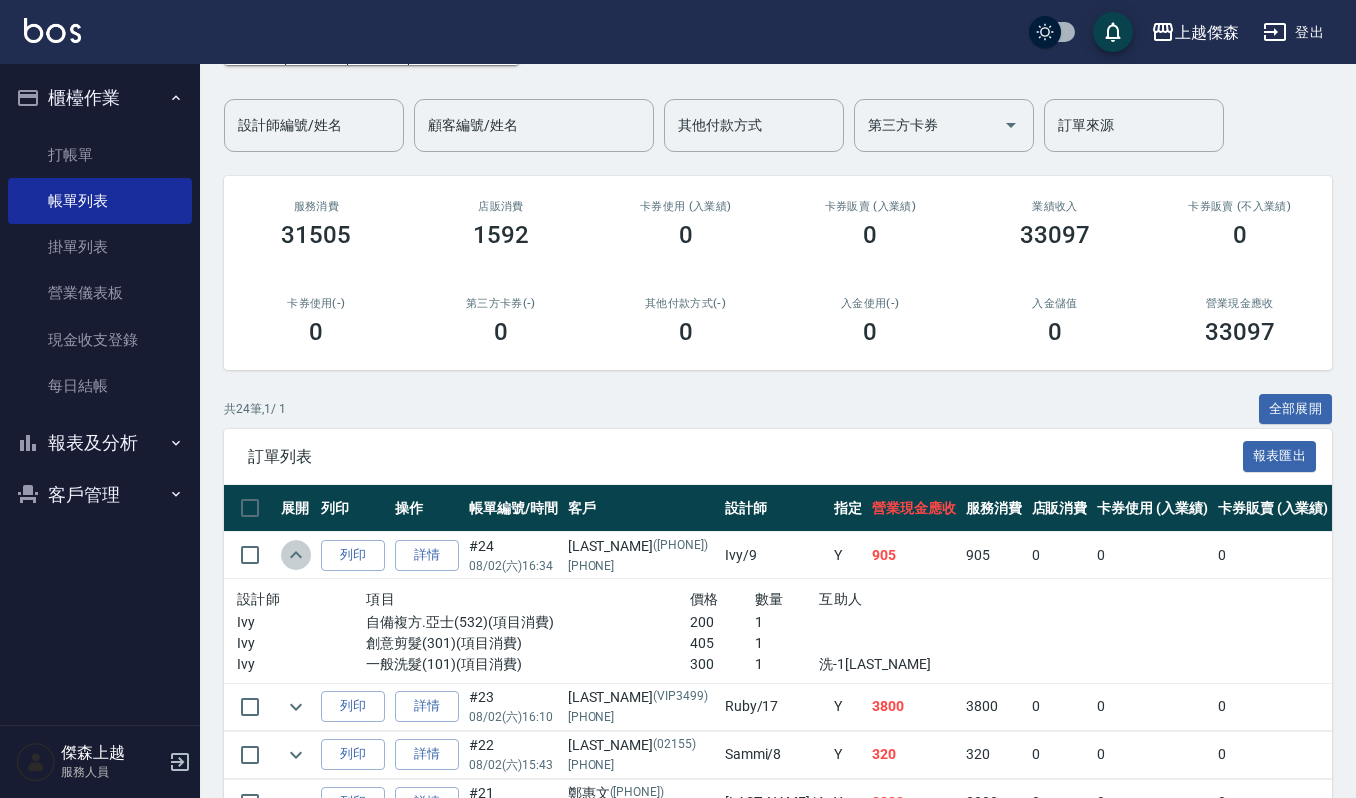 click 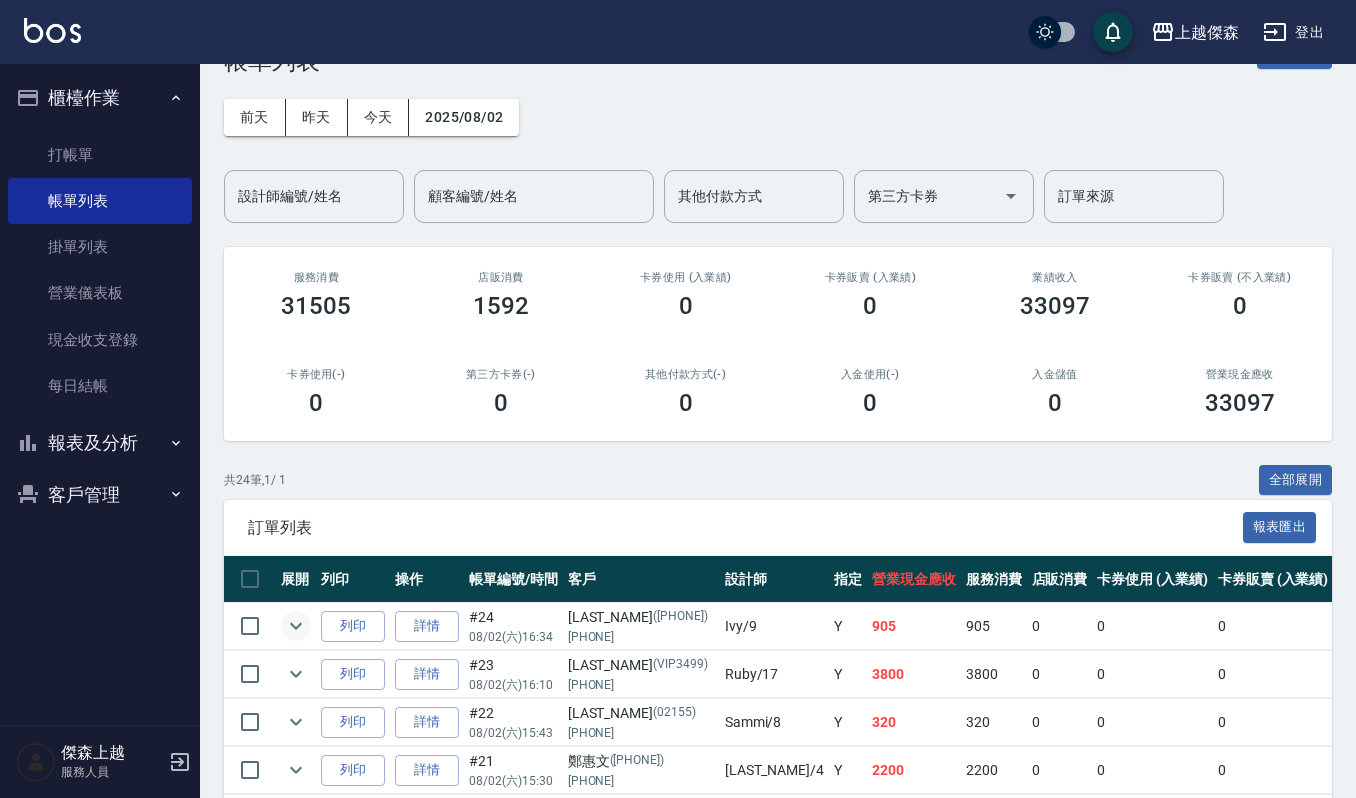 scroll, scrollTop: 0, scrollLeft: 0, axis: both 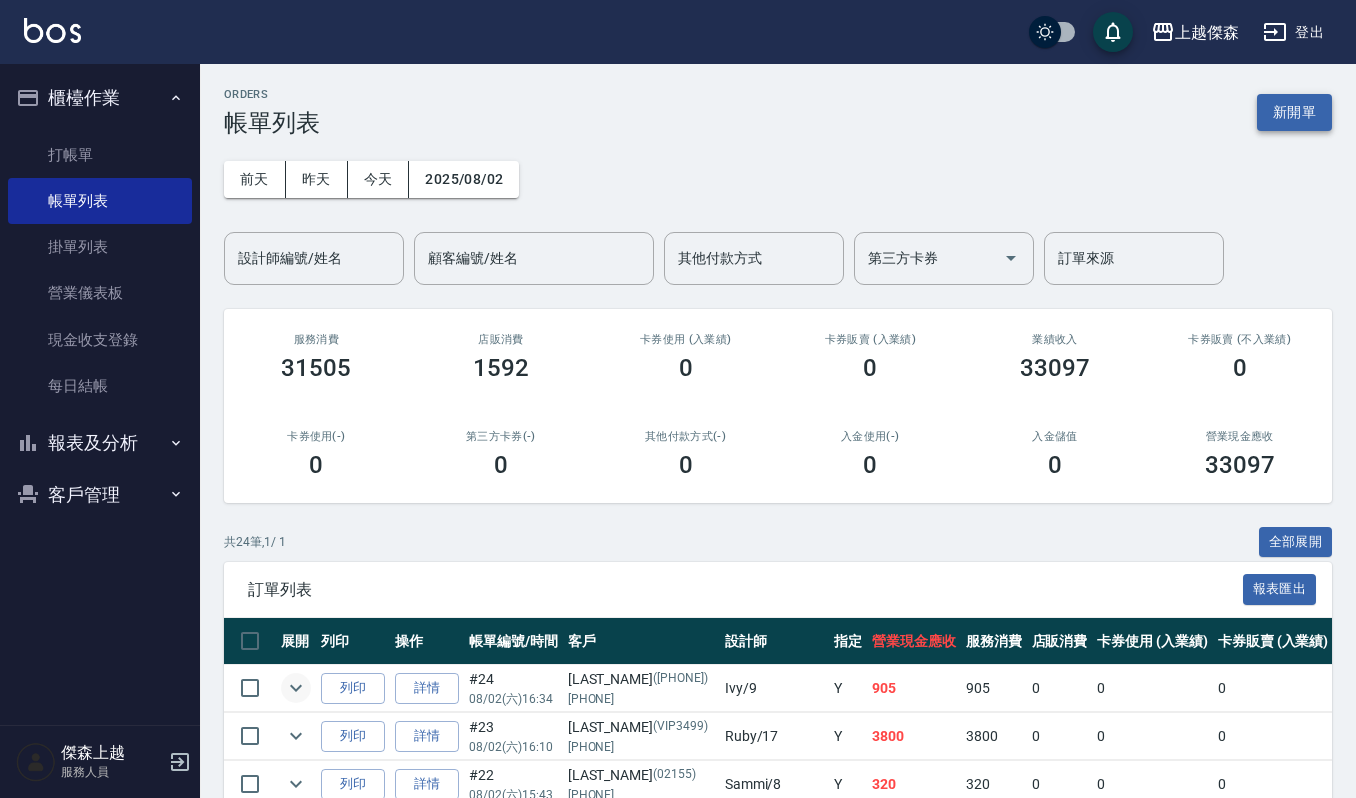 click on "新開單" at bounding box center [1294, 112] 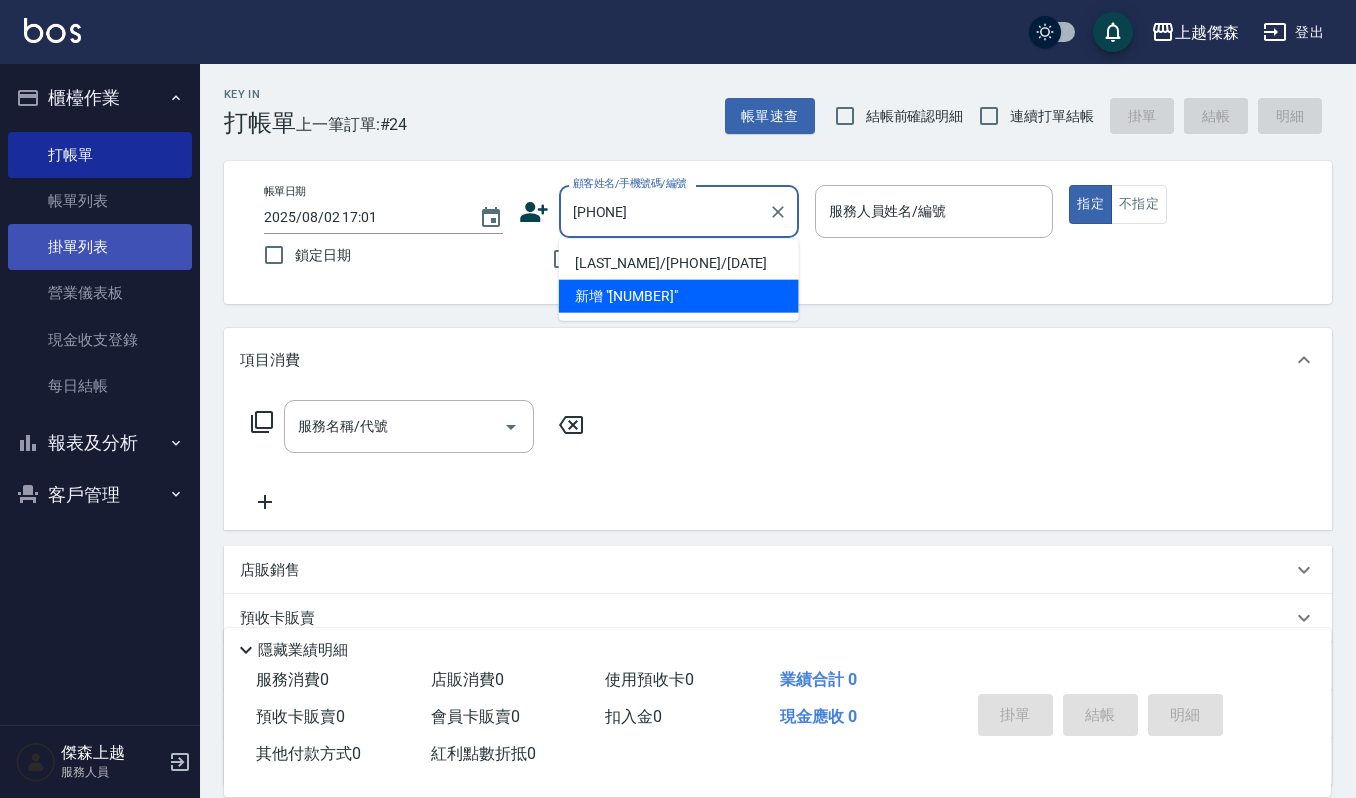 drag, startPoint x: 736, startPoint y: 202, endPoint x: 57, endPoint y: 230, distance: 679.5771 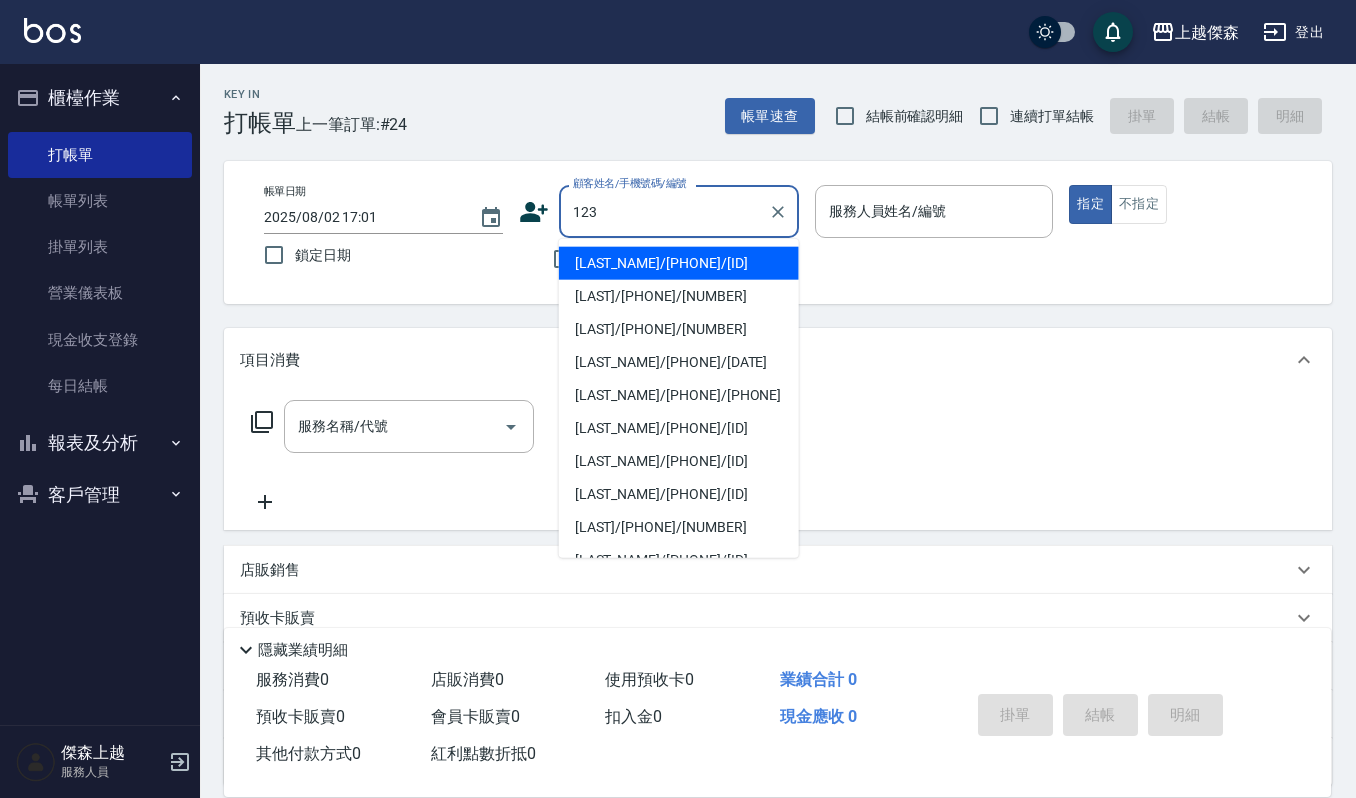 click on "吳麗卿/0955576158/123" at bounding box center [679, 263] 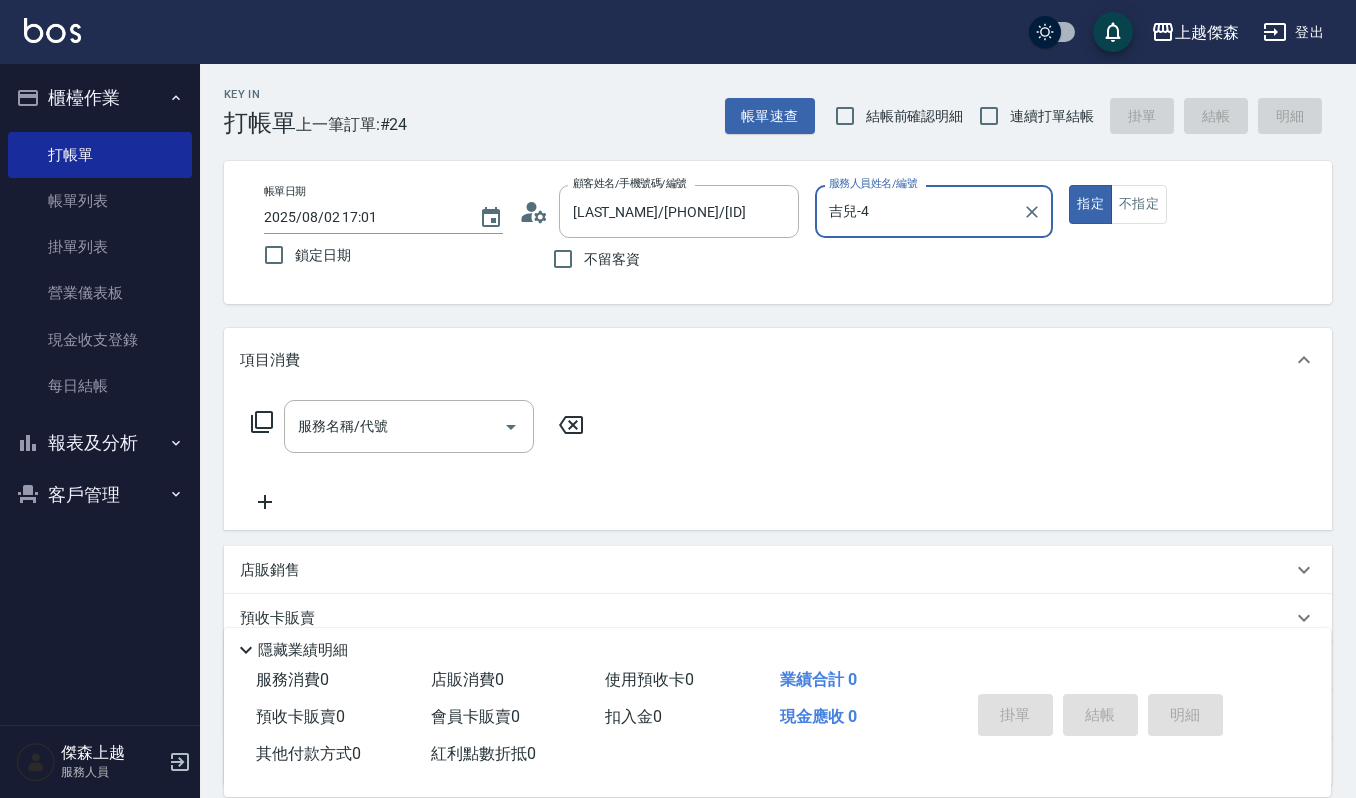 click on "服務人員姓名/編號" at bounding box center [873, 183] 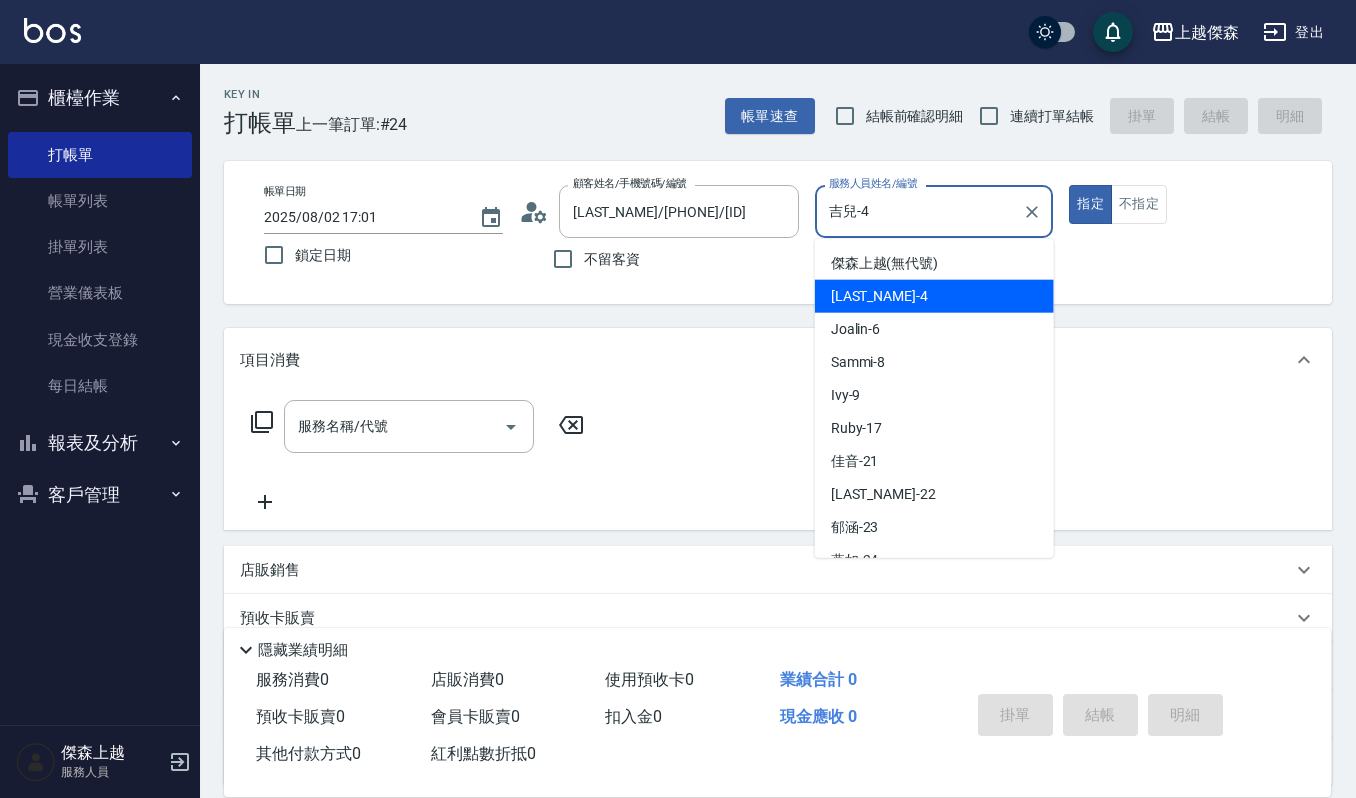 click on "吉兒-4" at bounding box center (919, 211) 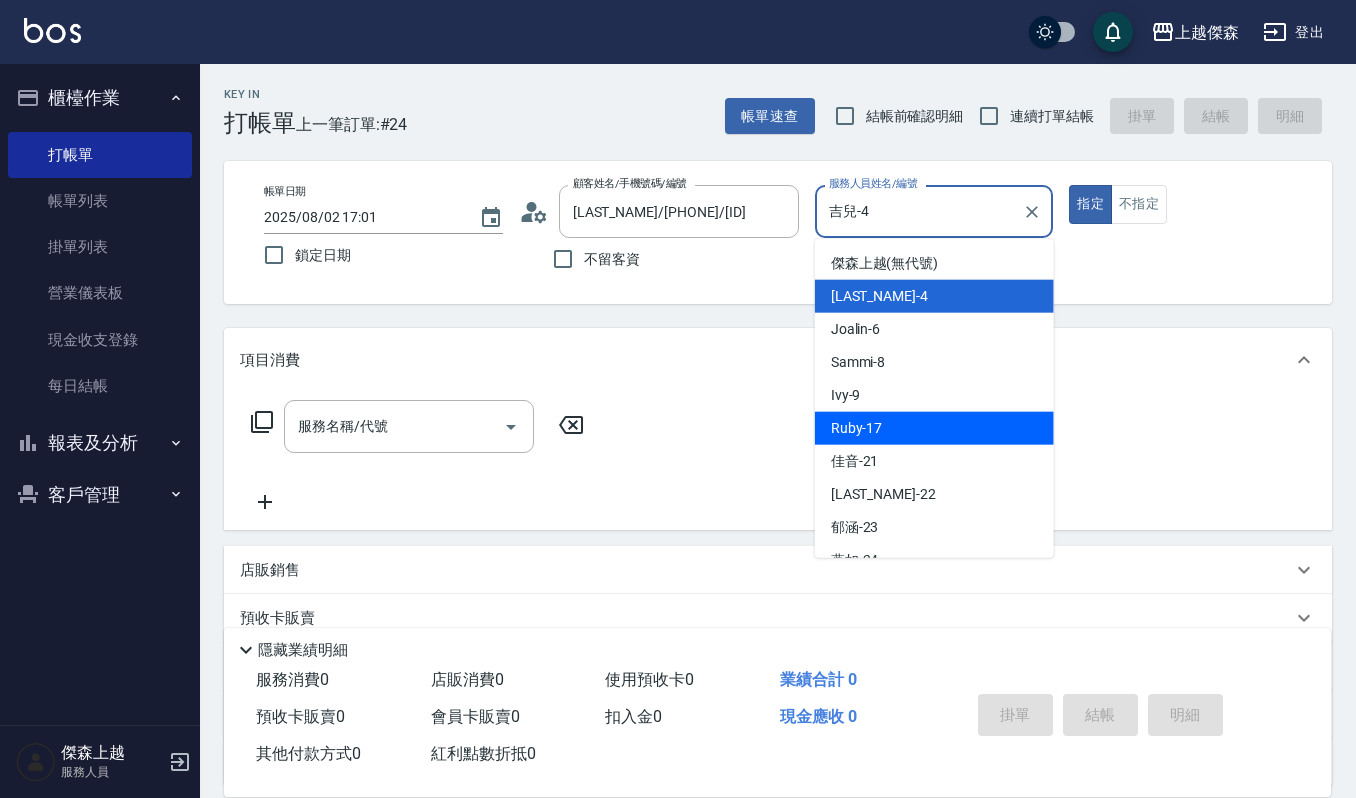 click on "Ruby -17" at bounding box center [857, 428] 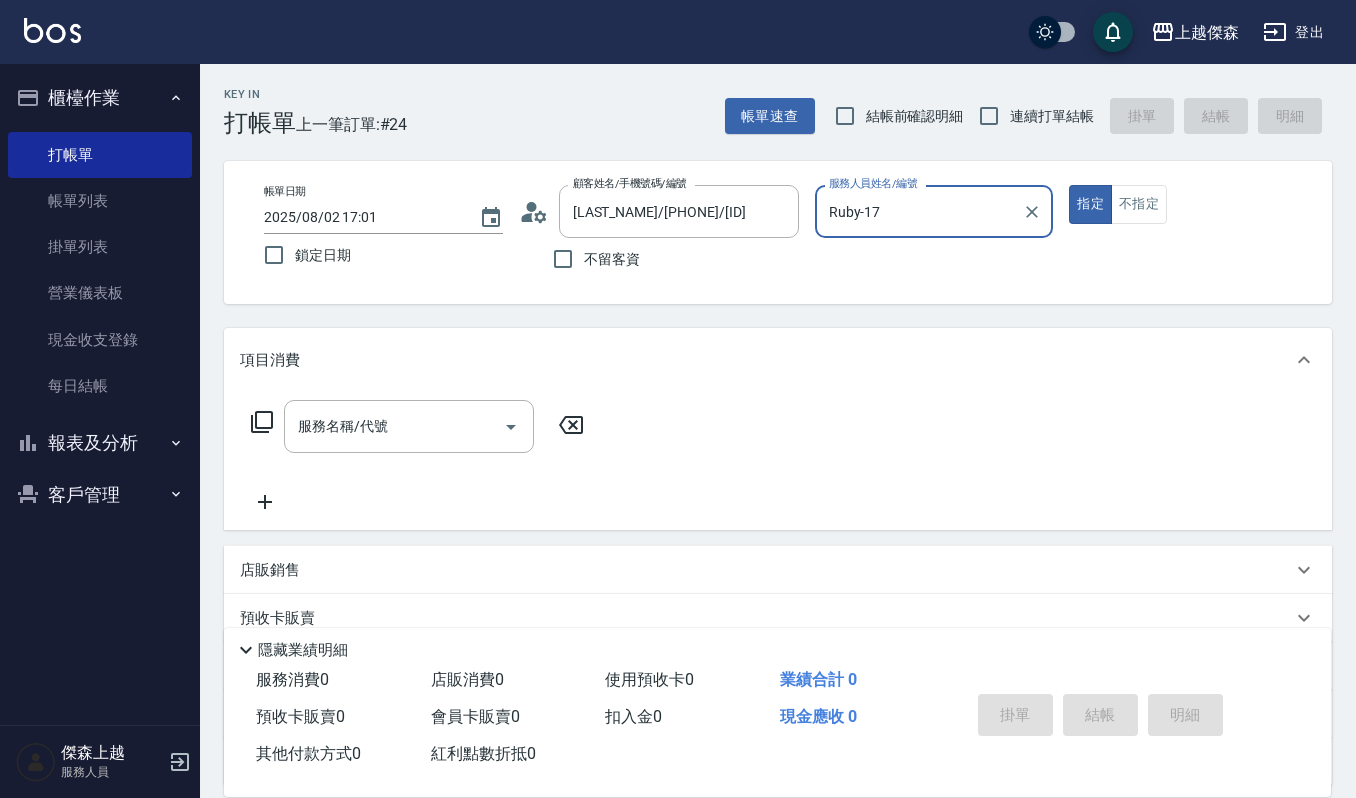 click on "項目消費" at bounding box center [778, 360] 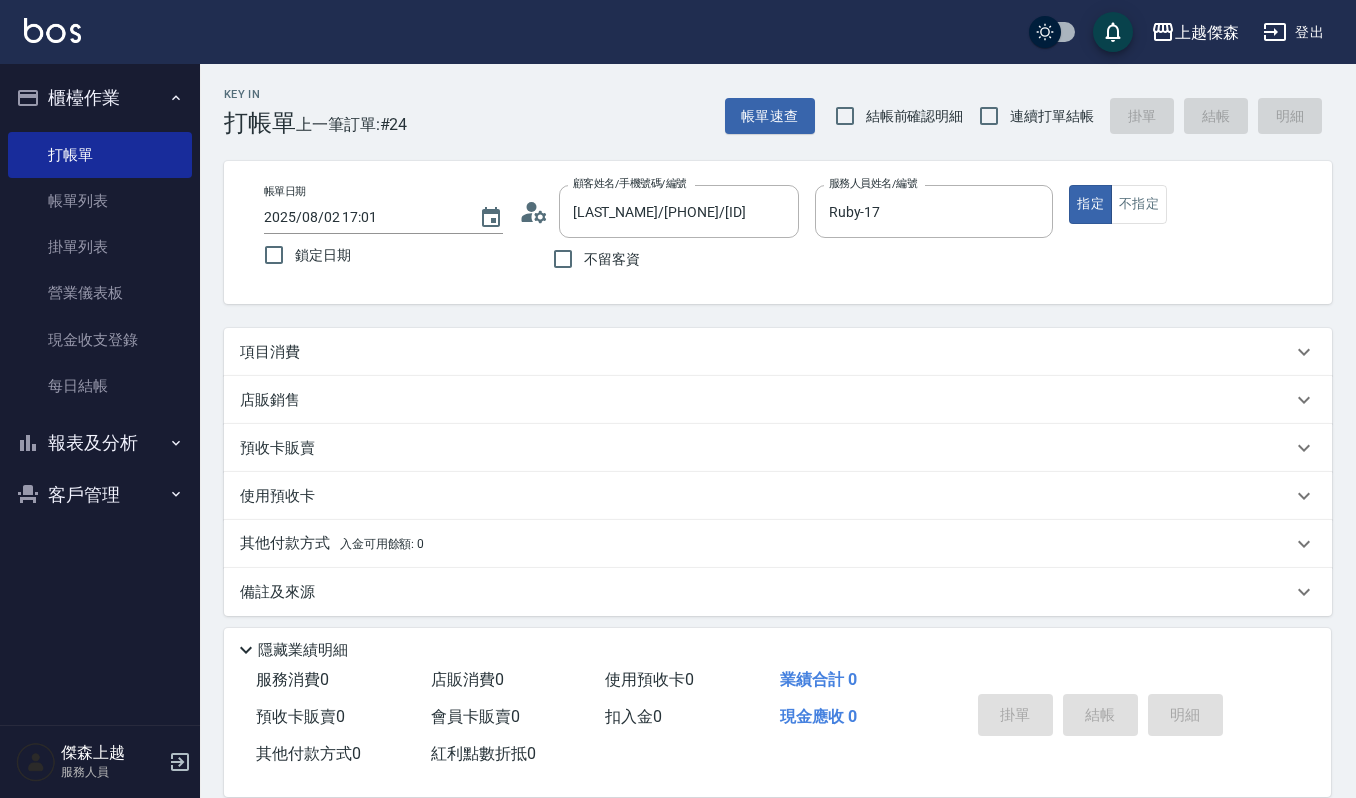 click on "項目消費 服務名稱/代號 服務名稱/代號 店販銷售 服務人員姓名/編號 服務人員姓名/編號 商品代號/名稱 商品代號/名稱 預收卡販賣 卡券名稱/代號 卡券名稱/代號 使用預收卡 卡券代號/名稱 卡券代號/名稱 其他付款方式 入金可用餘額: 0 其他付款方式 其他付款方式 入金剩餘： 0元 0 ​ 整筆扣入金 0元 異動入金 備註及來源 備註 備註 訂單來源 ​ 訂單來源" at bounding box center [778, 472] 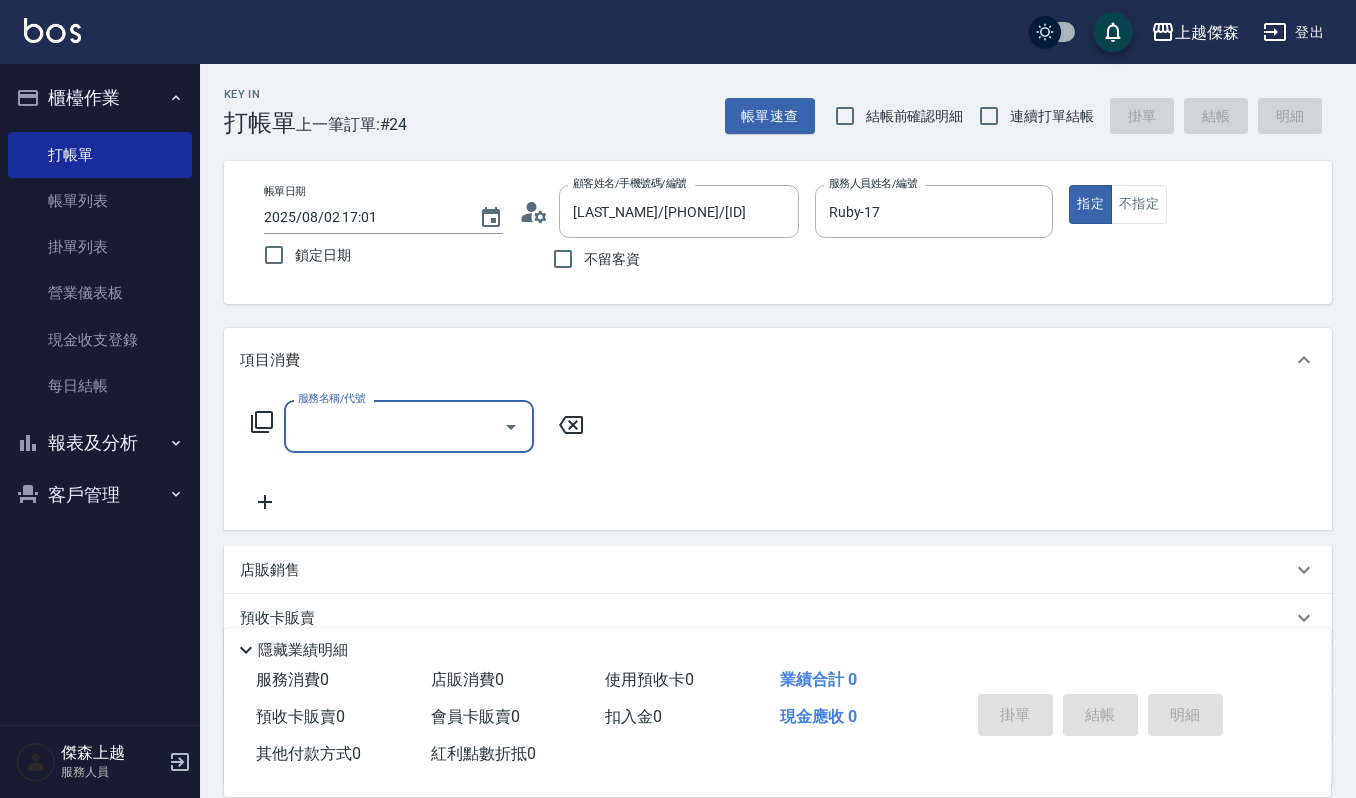 scroll, scrollTop: 1, scrollLeft: 0, axis: vertical 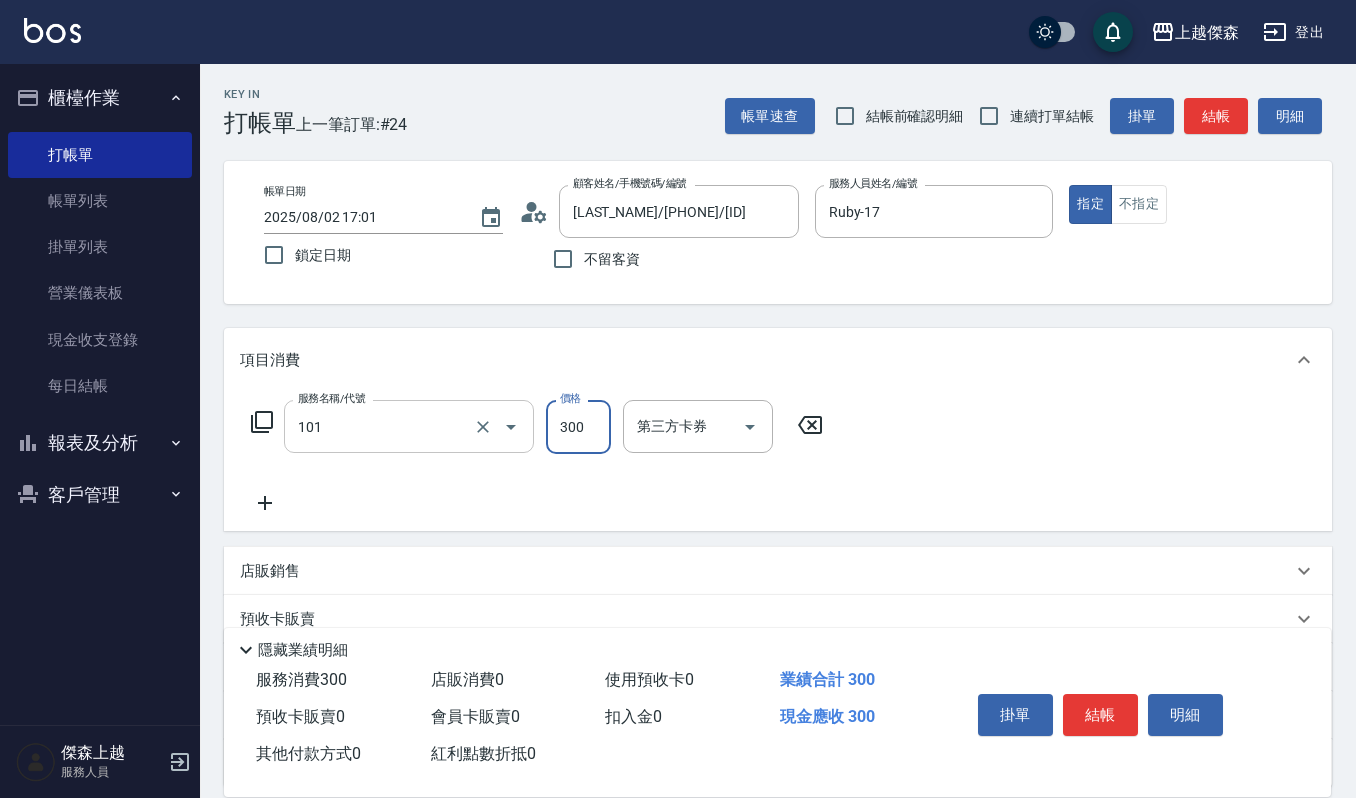 type on "一般洗髮(101)" 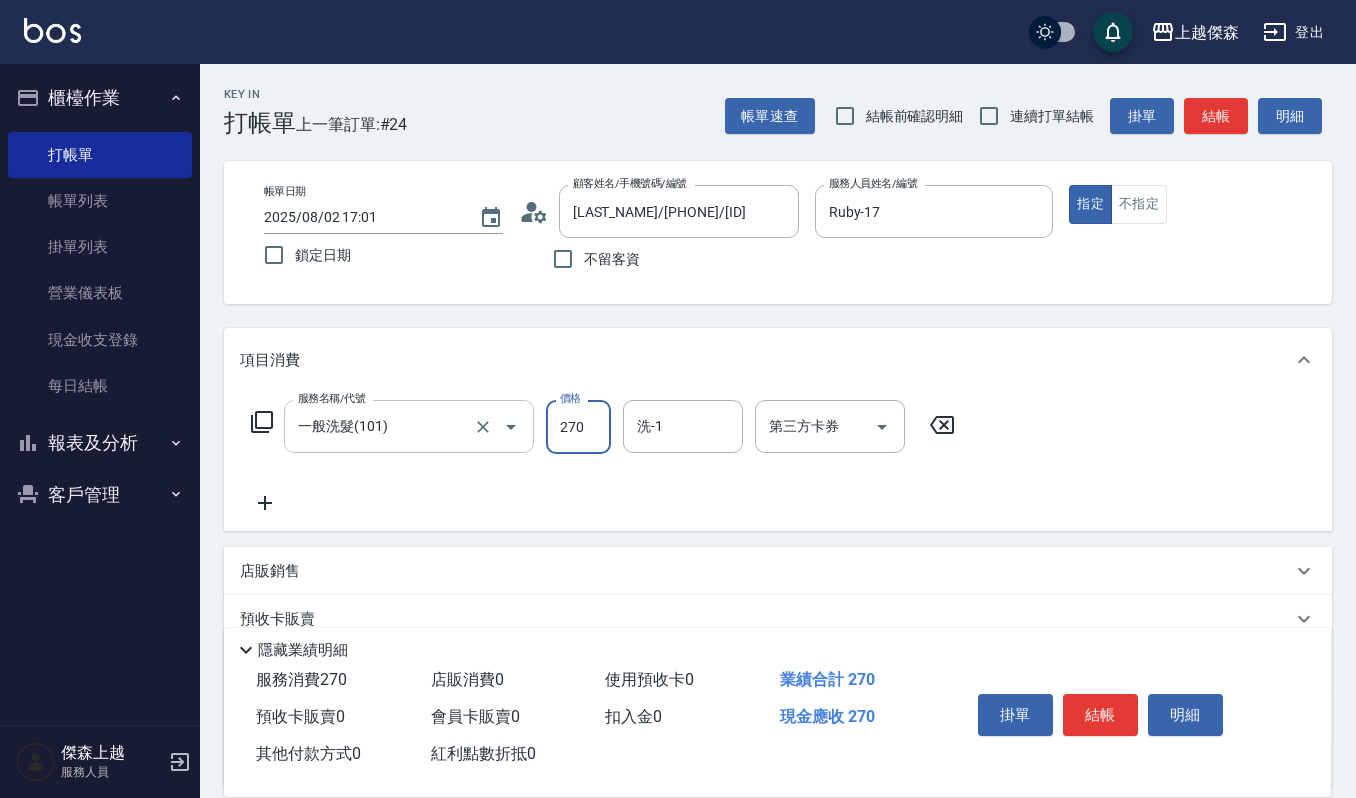 type on "270" 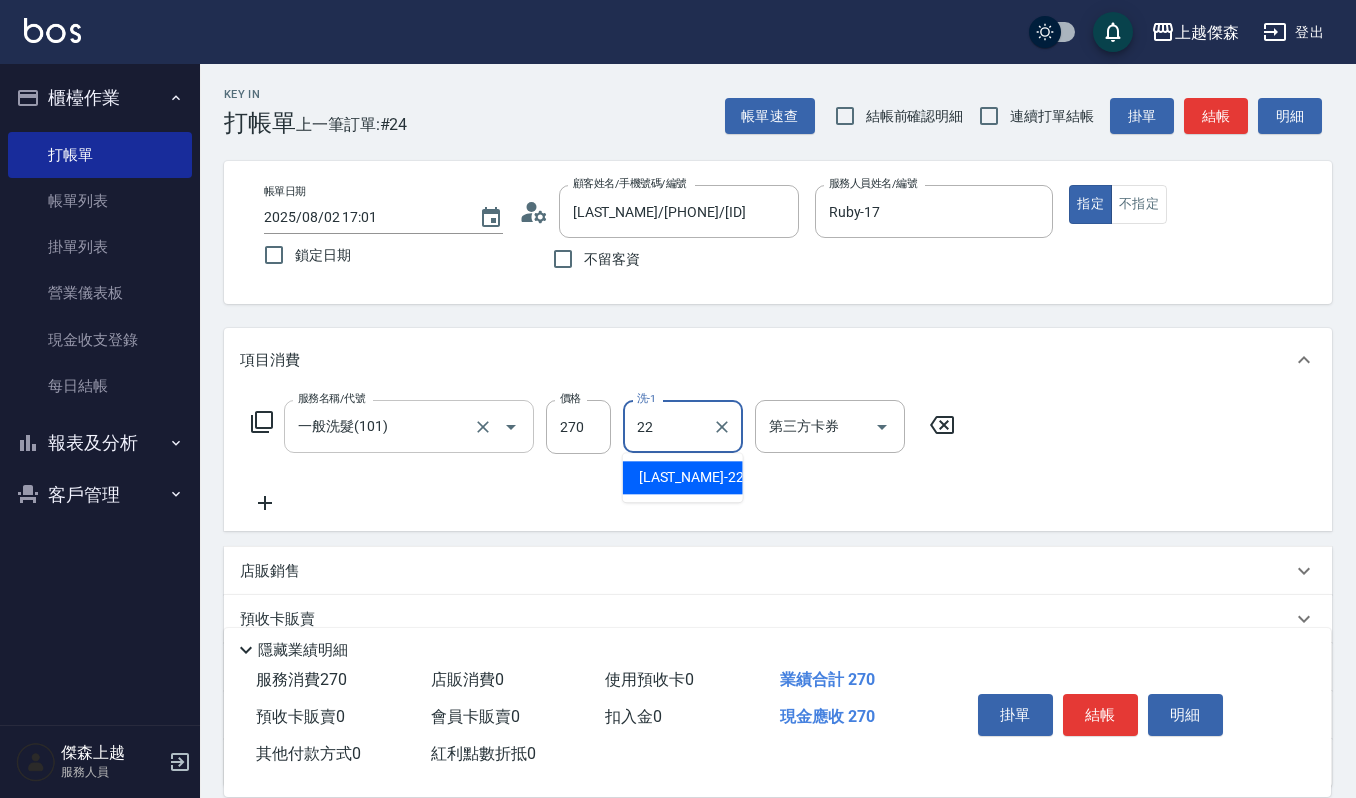 type on "宜芳-22" 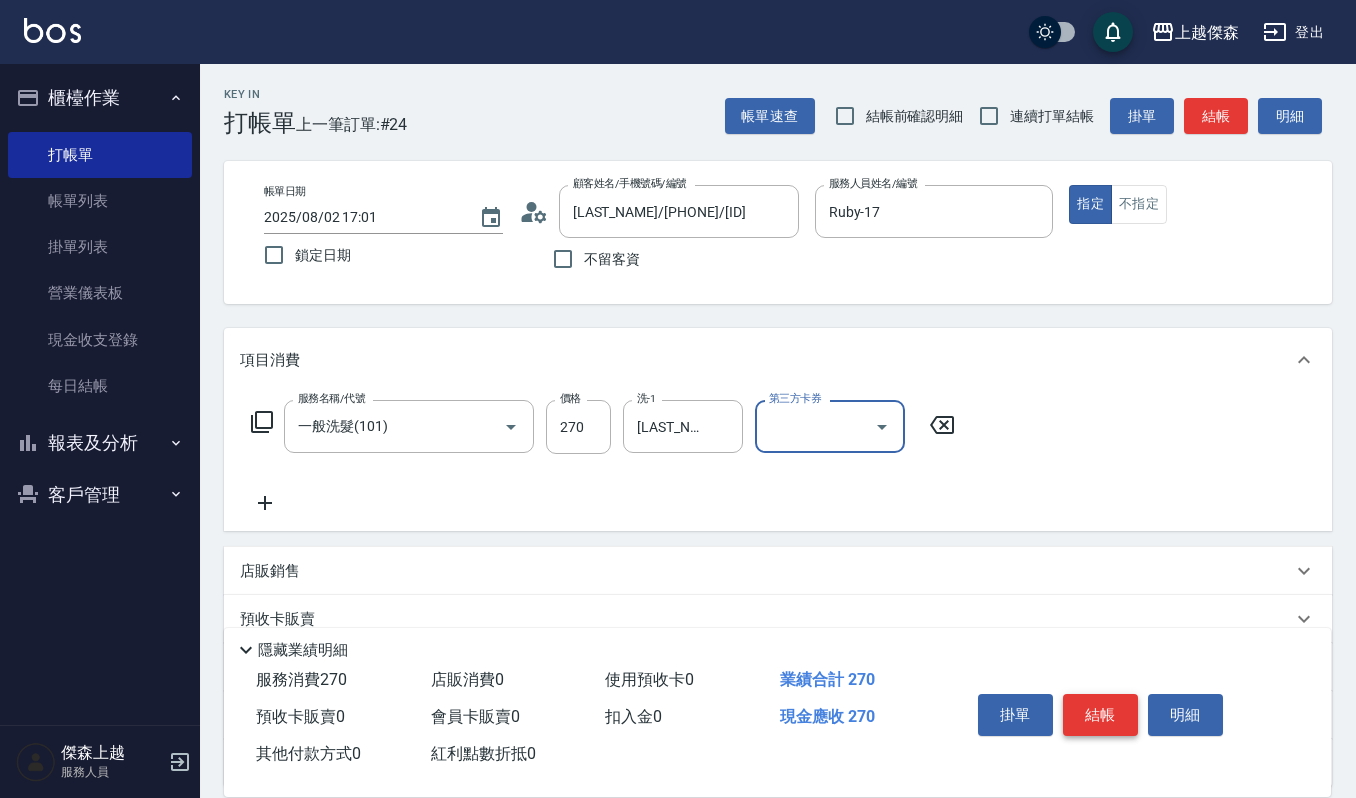 click on "結帳" at bounding box center (1100, 715) 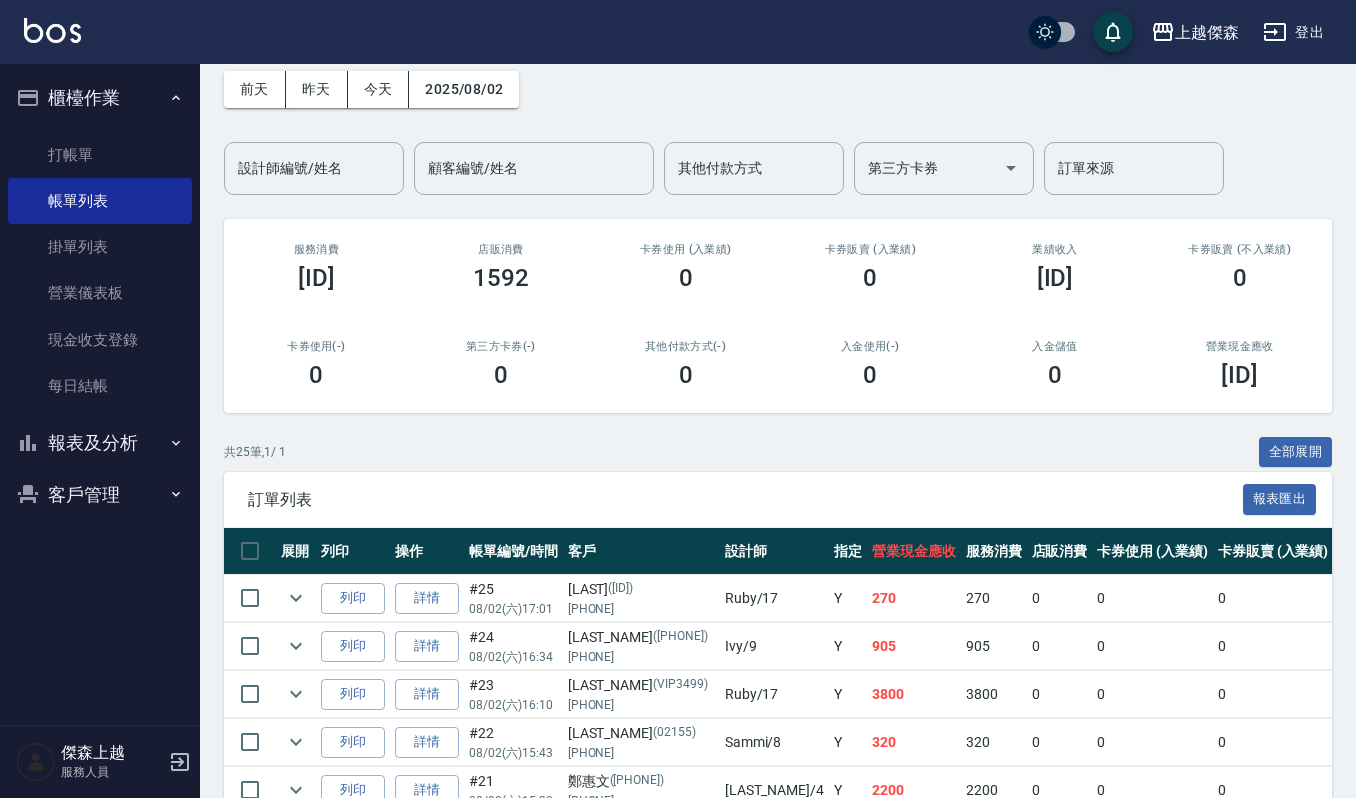 scroll, scrollTop: 133, scrollLeft: 0, axis: vertical 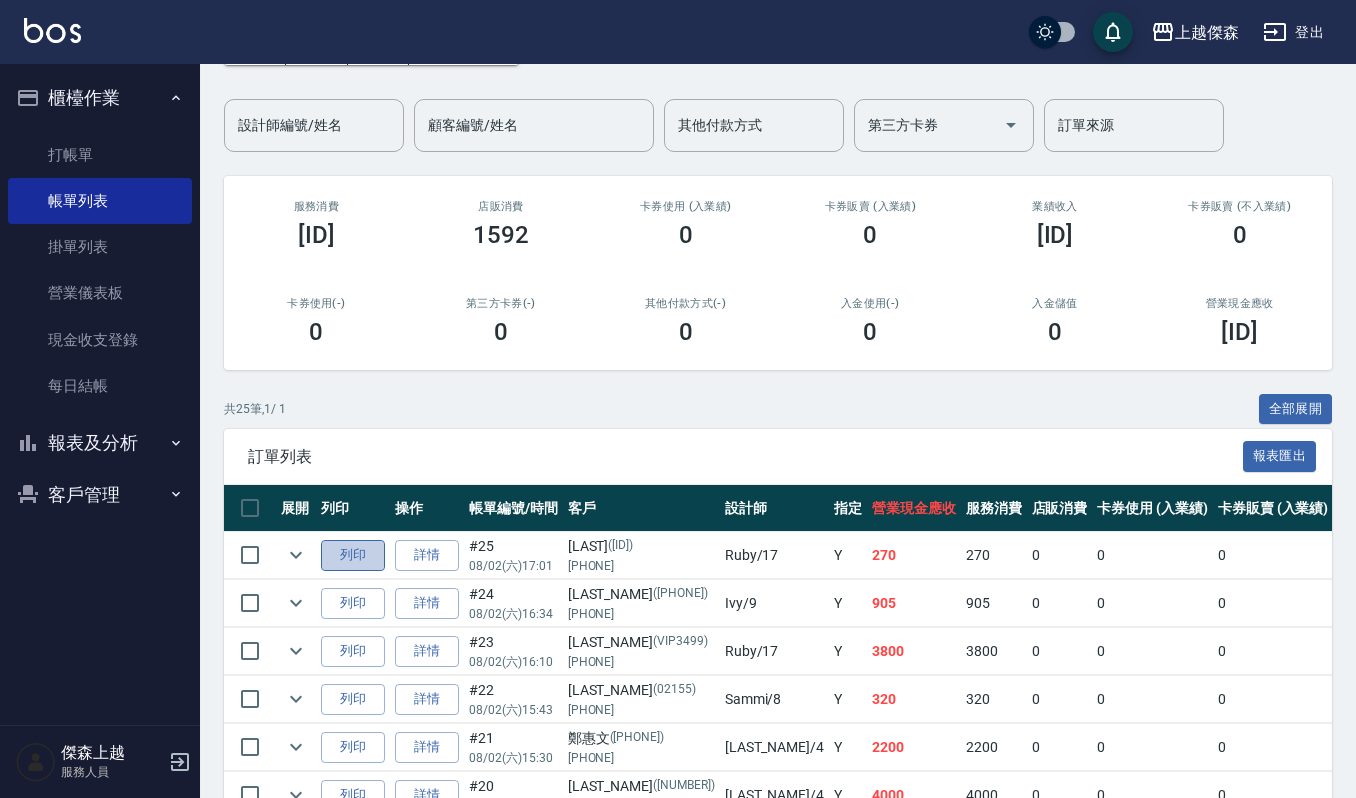 click on "列印" at bounding box center [353, 555] 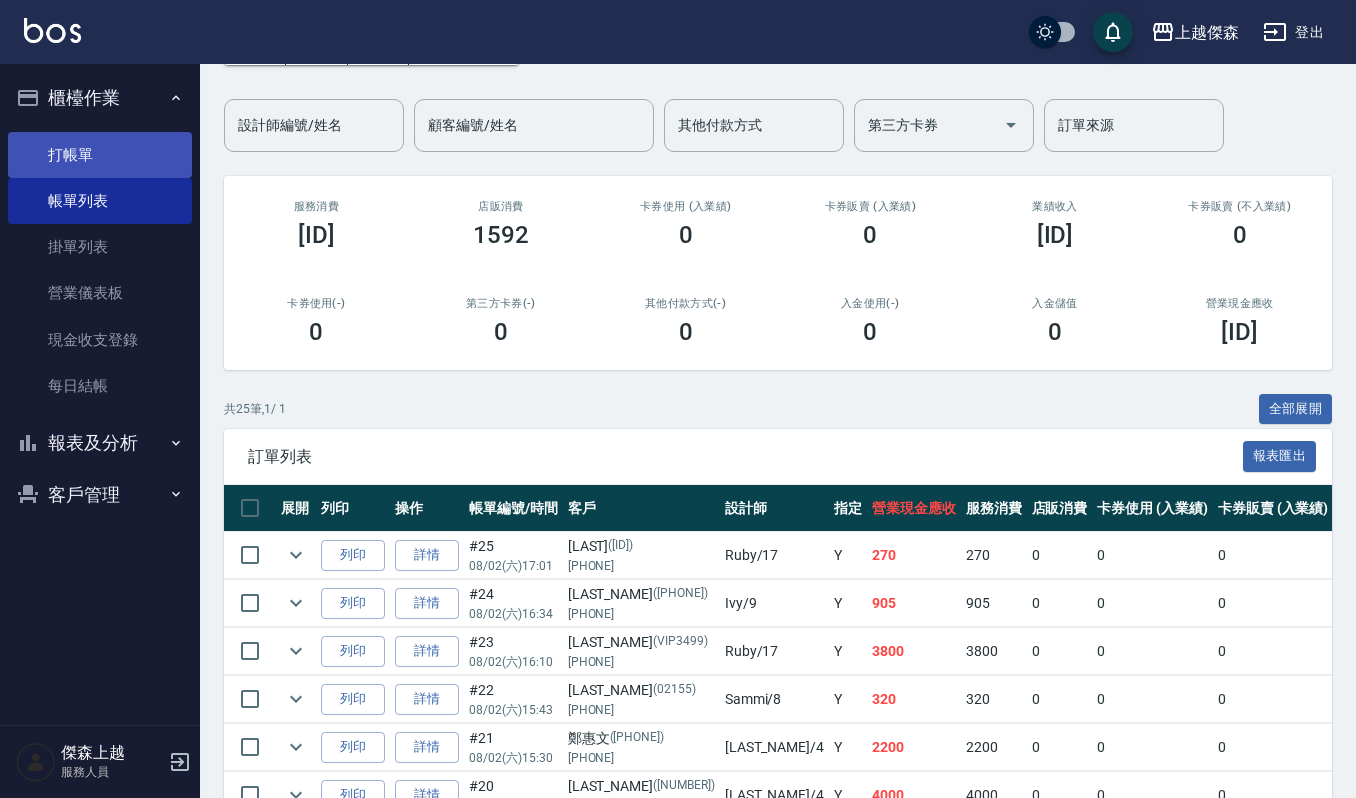 click on "打帳單" at bounding box center [100, 155] 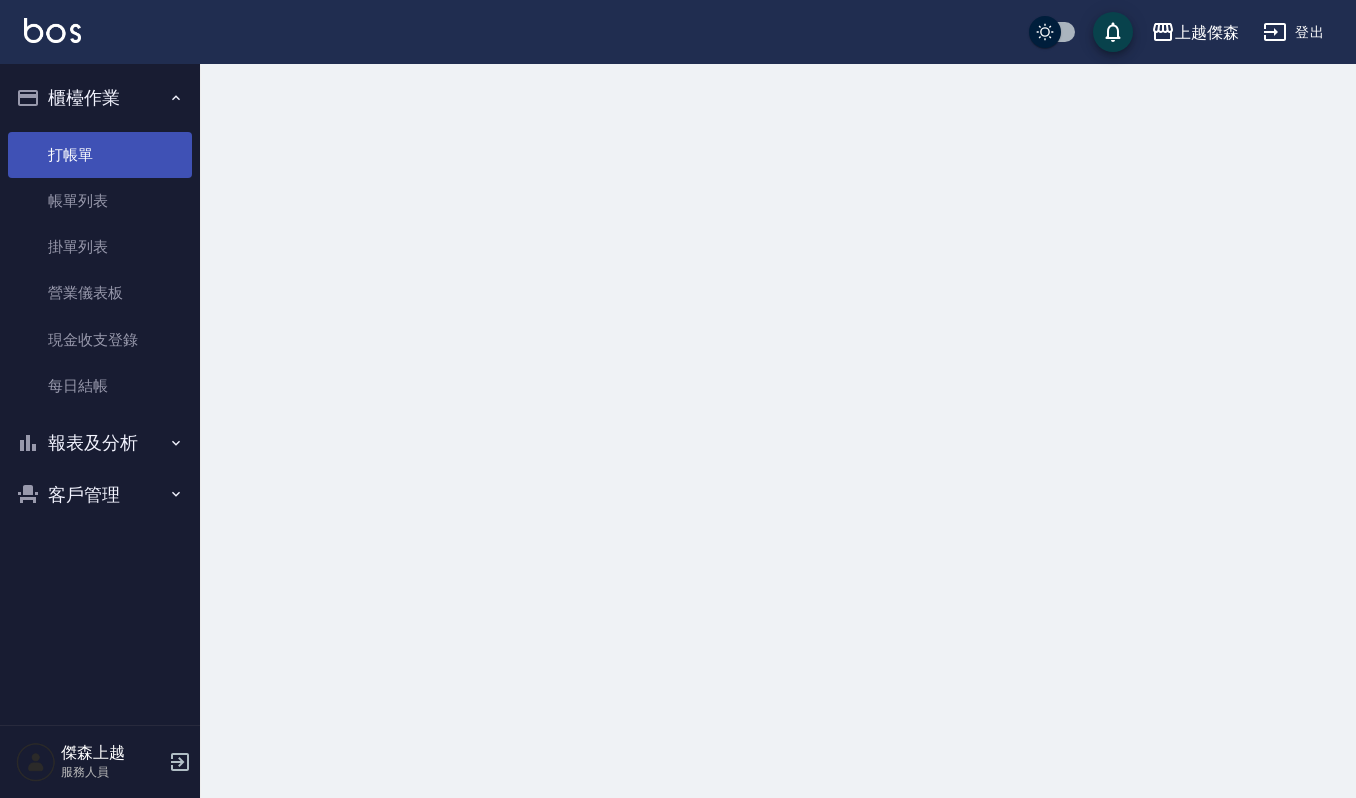scroll, scrollTop: 0, scrollLeft: 0, axis: both 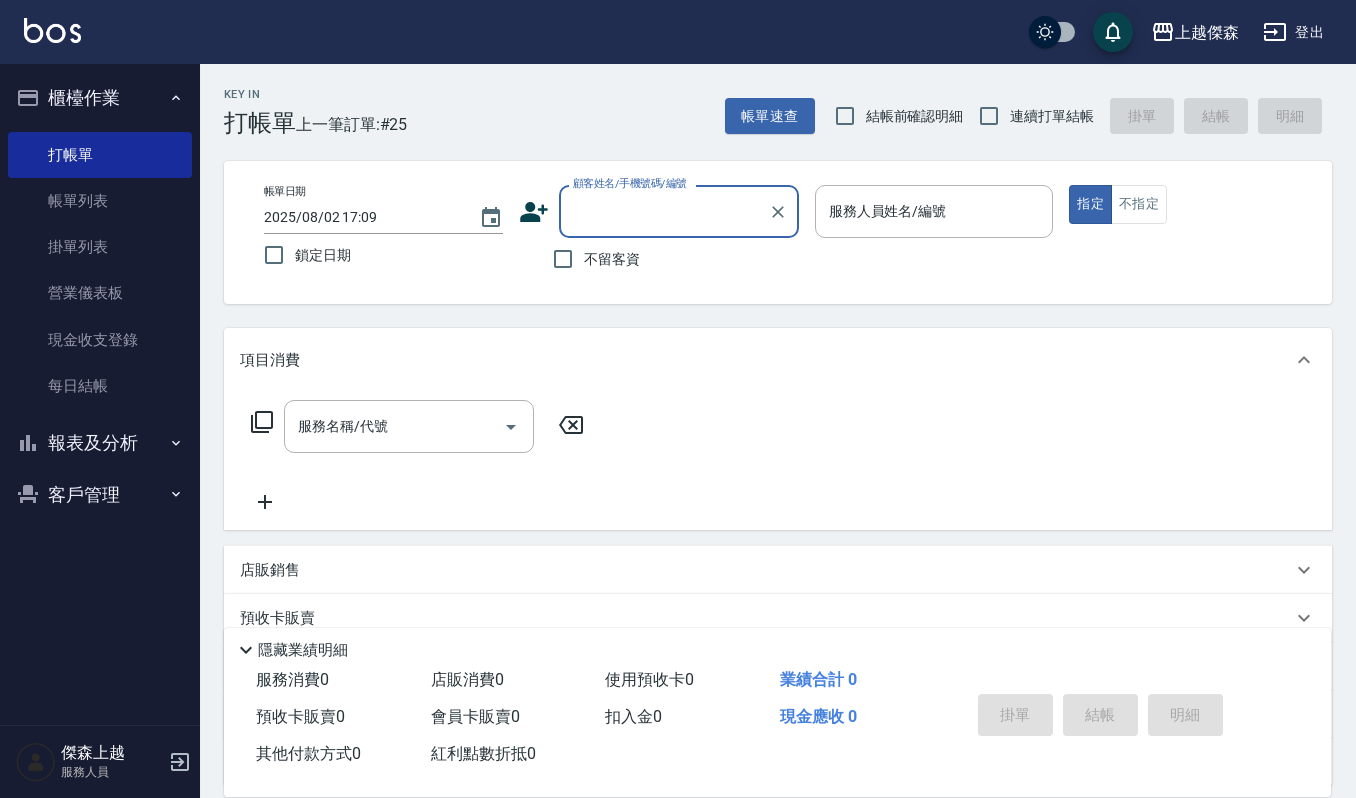 click on "顧客姓名/手機號碼/編號" at bounding box center [664, 211] 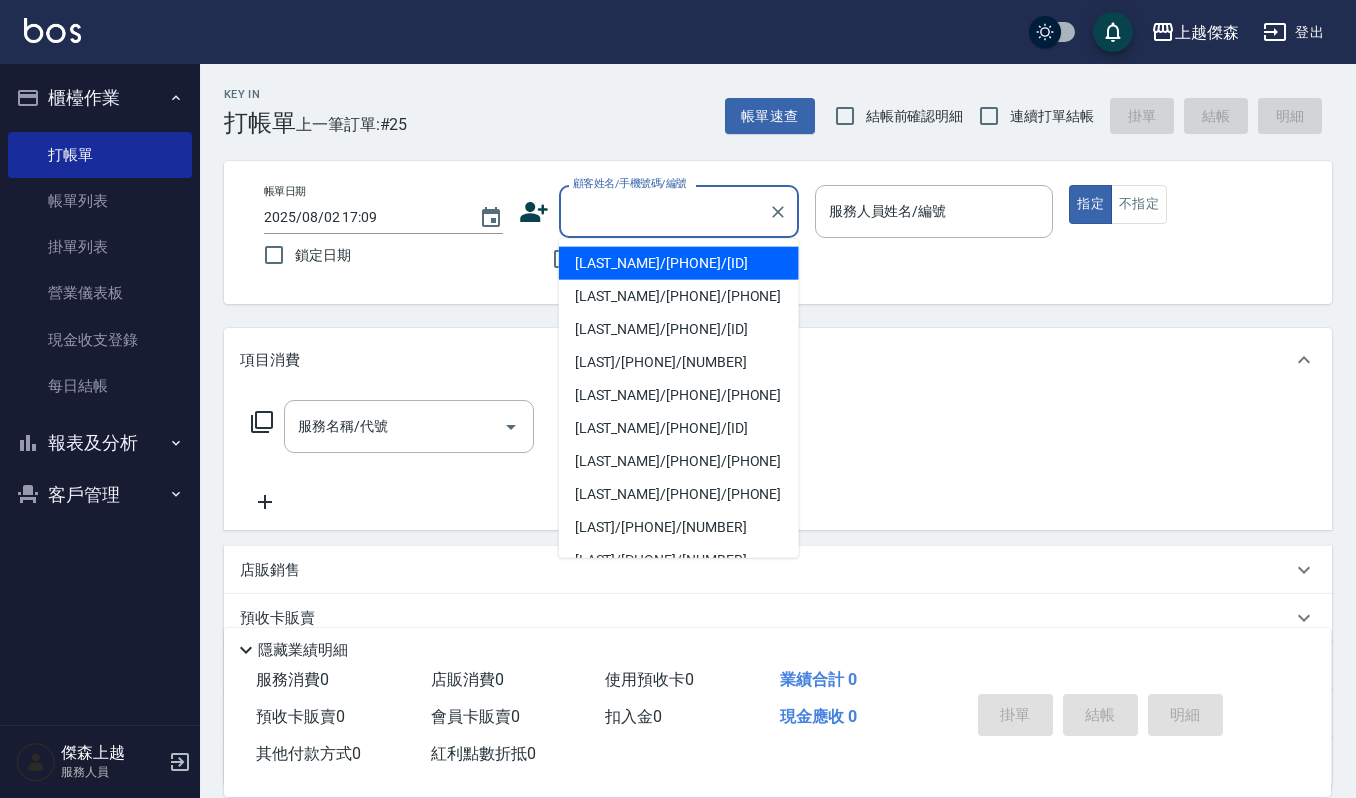 paste on "顏嘉宏" 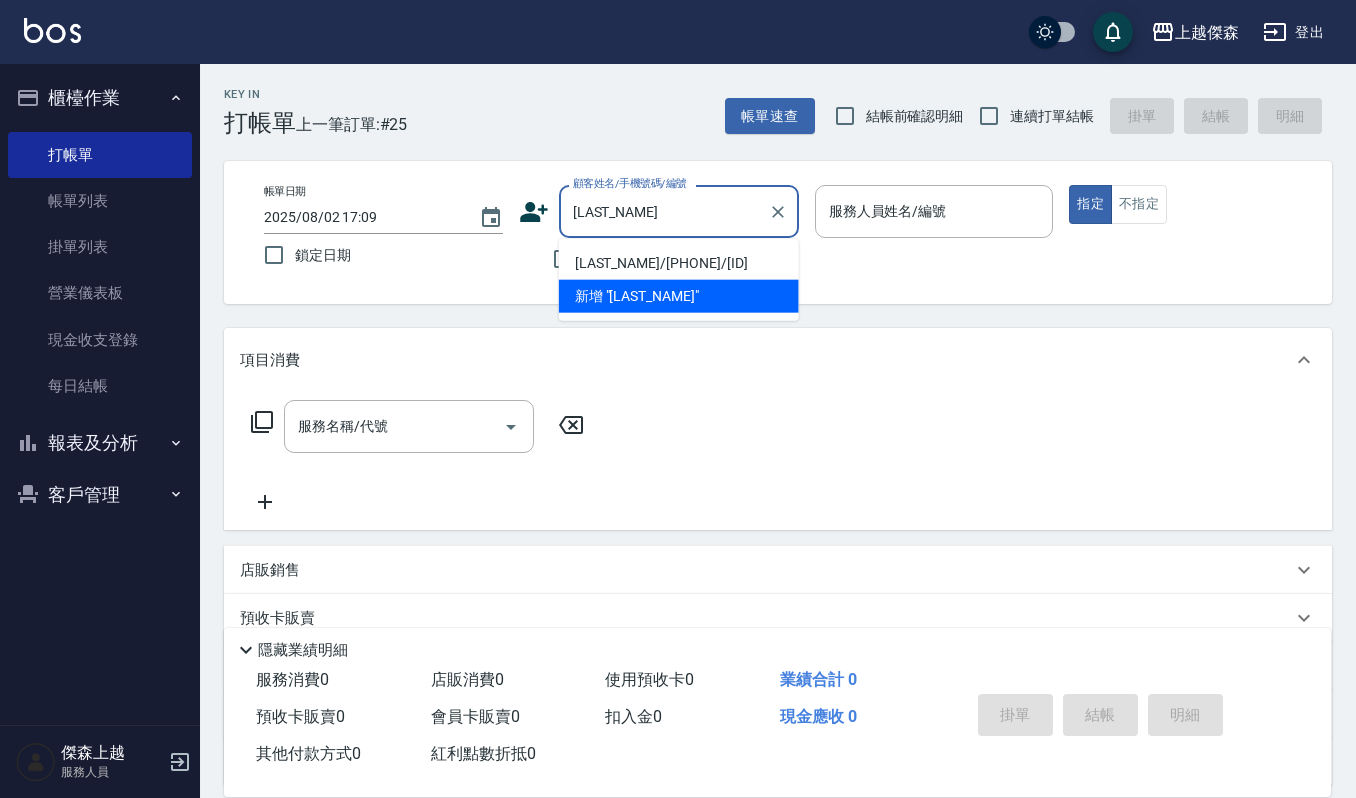 click on "顏嘉宏/0911509891/VIP2452" at bounding box center [679, 263] 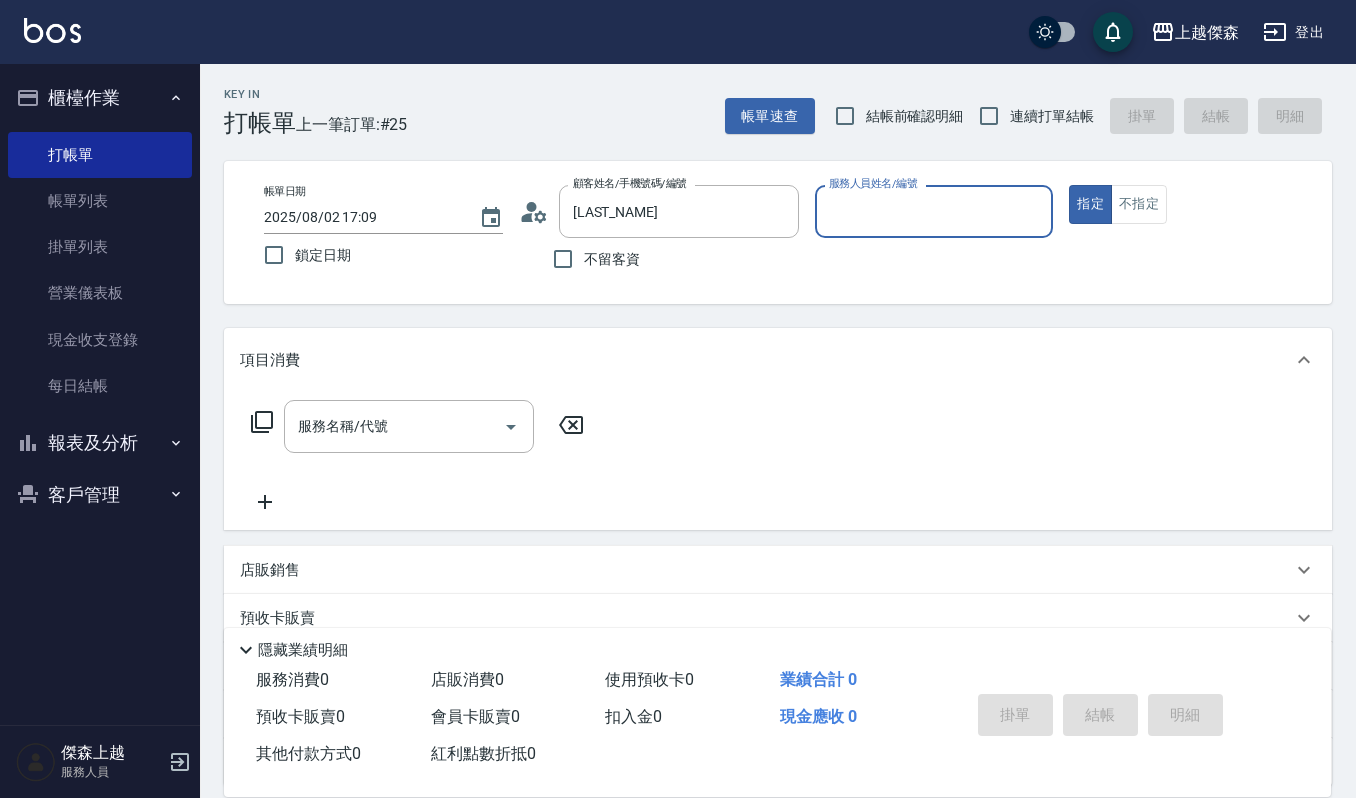 type on "顏嘉宏/0911509891/VIP2452" 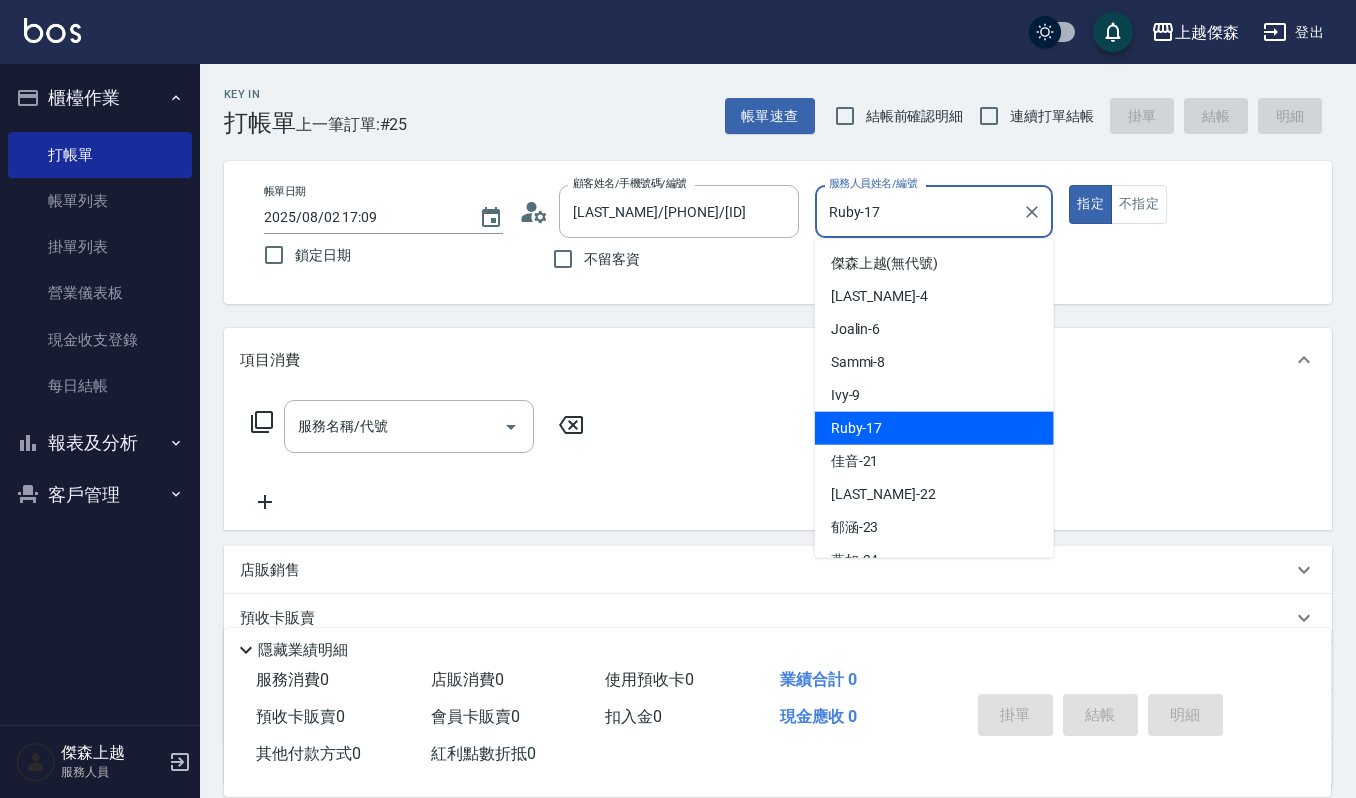 drag, startPoint x: 929, startPoint y: 220, endPoint x: 709, endPoint y: 238, distance: 220.73514 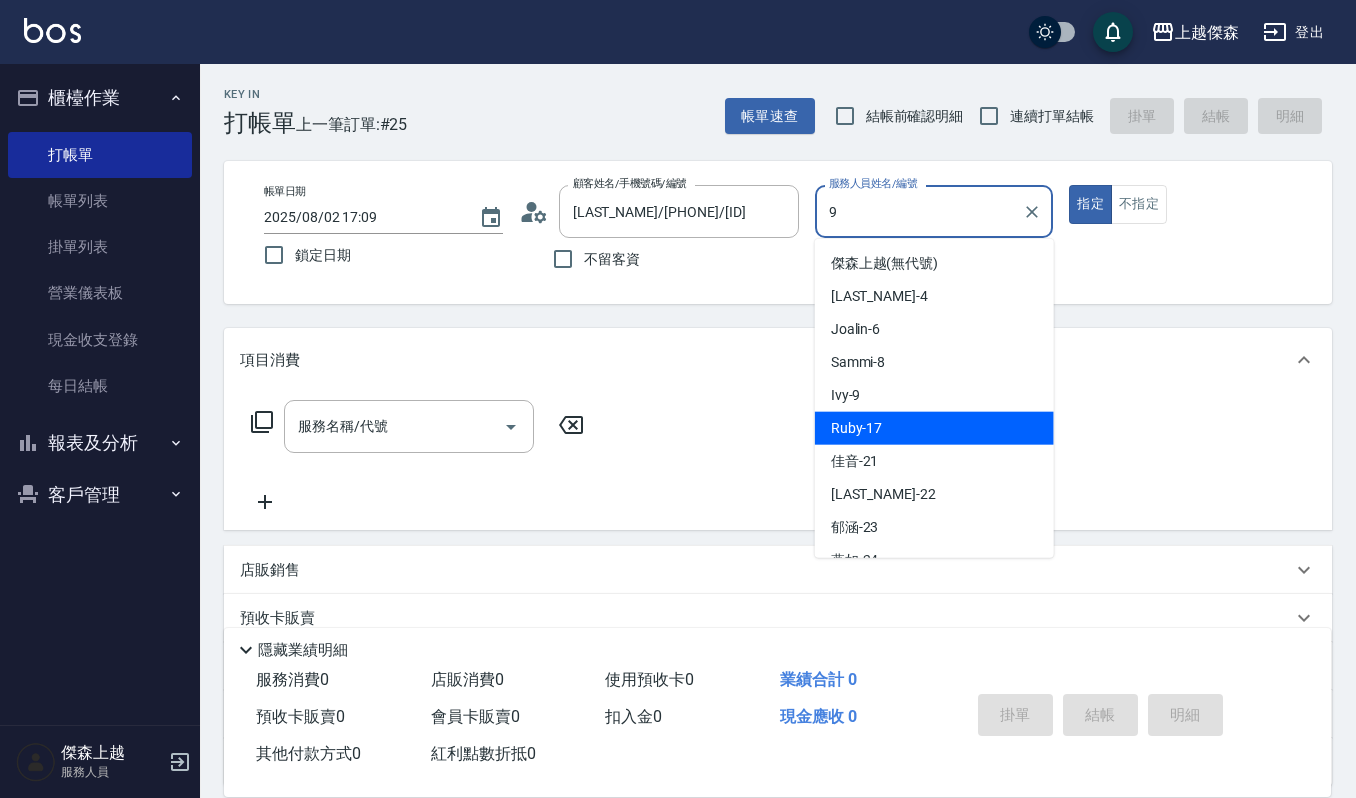 type on "Ivy-9" 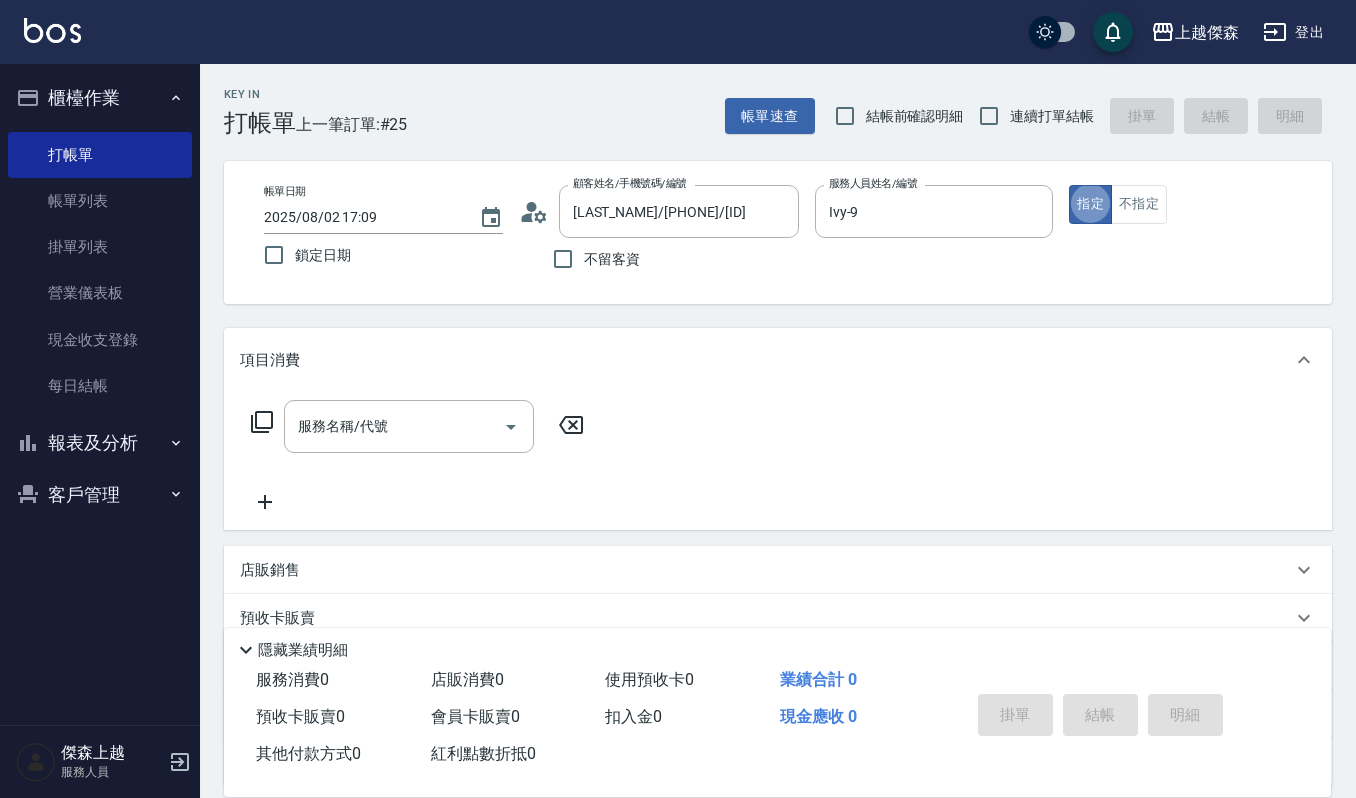 type on "true" 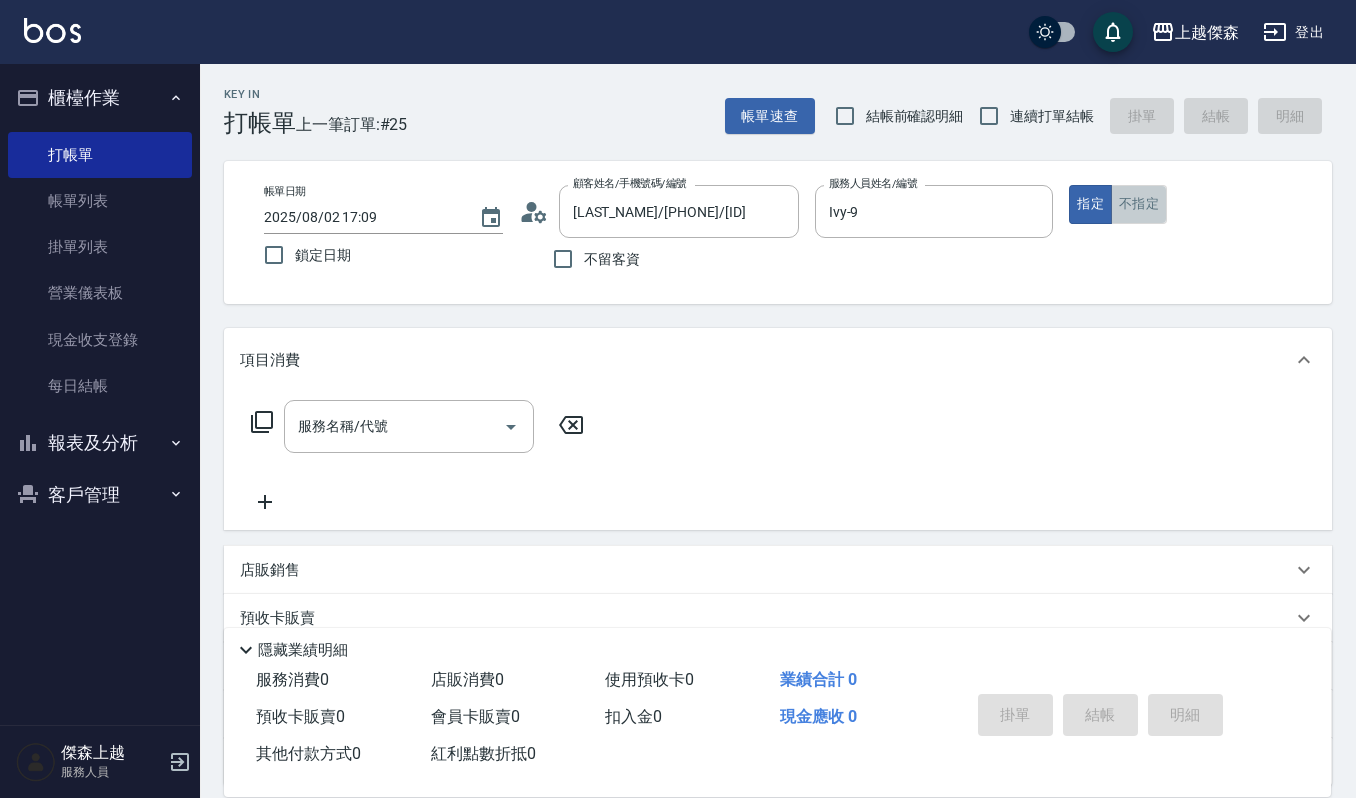 click on "不指定" at bounding box center [1139, 204] 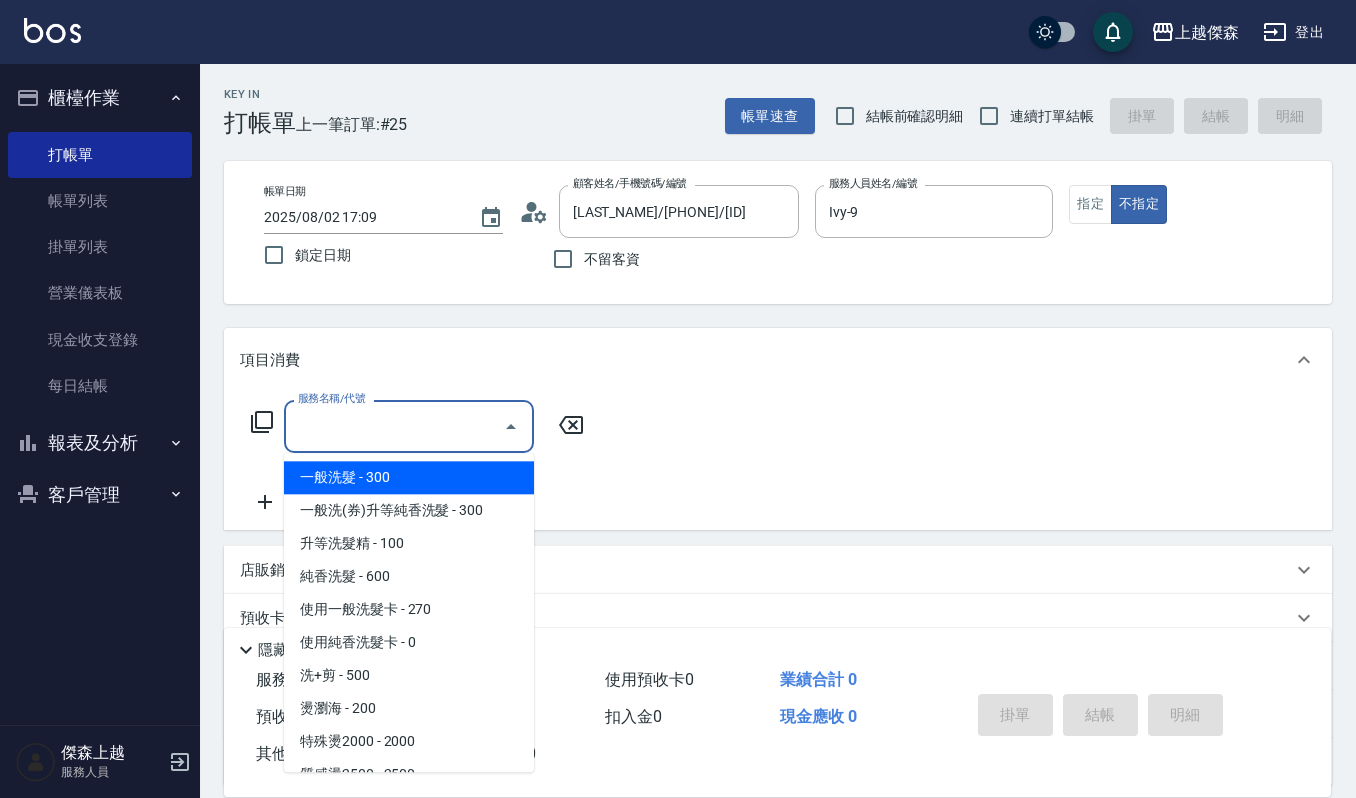 click on "服務名稱/代號" at bounding box center [394, 426] 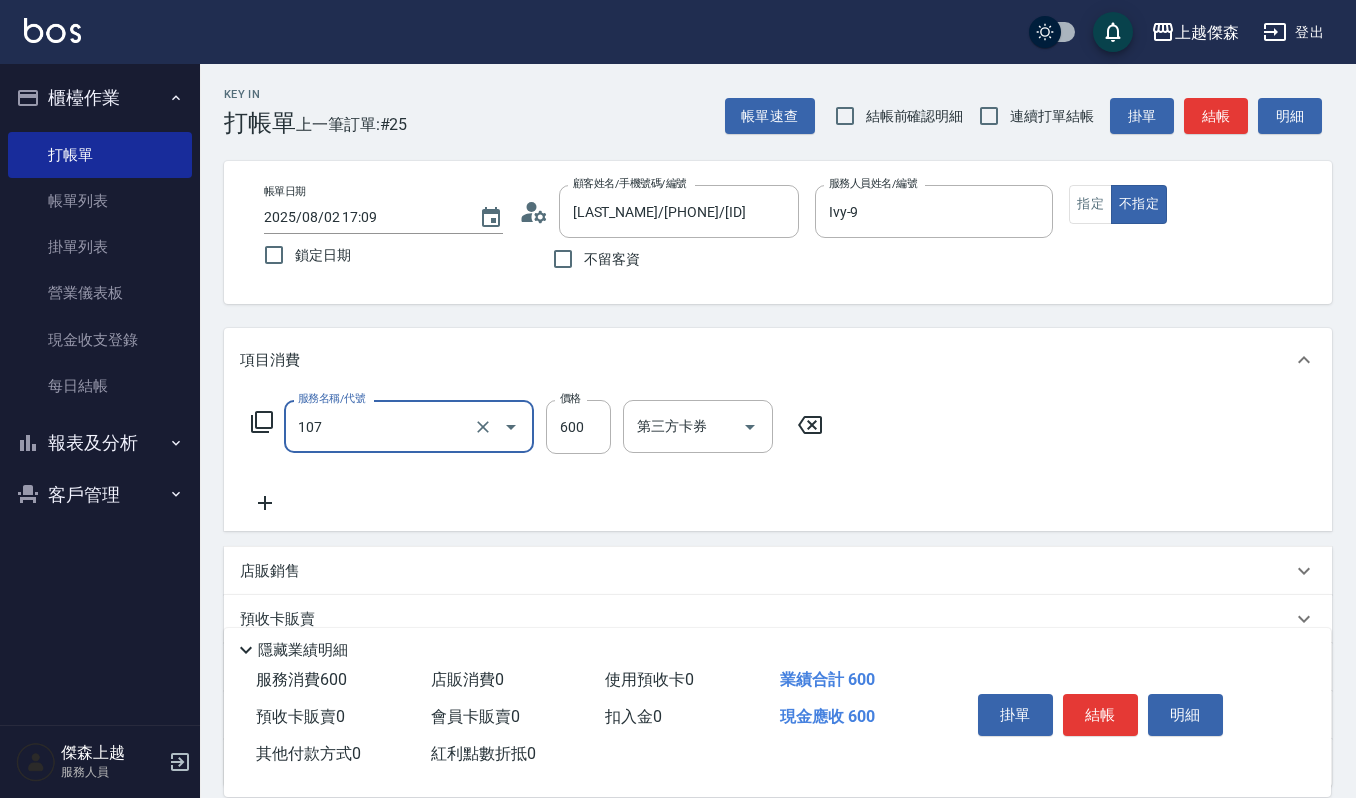 type on "純香洗髮(107)" 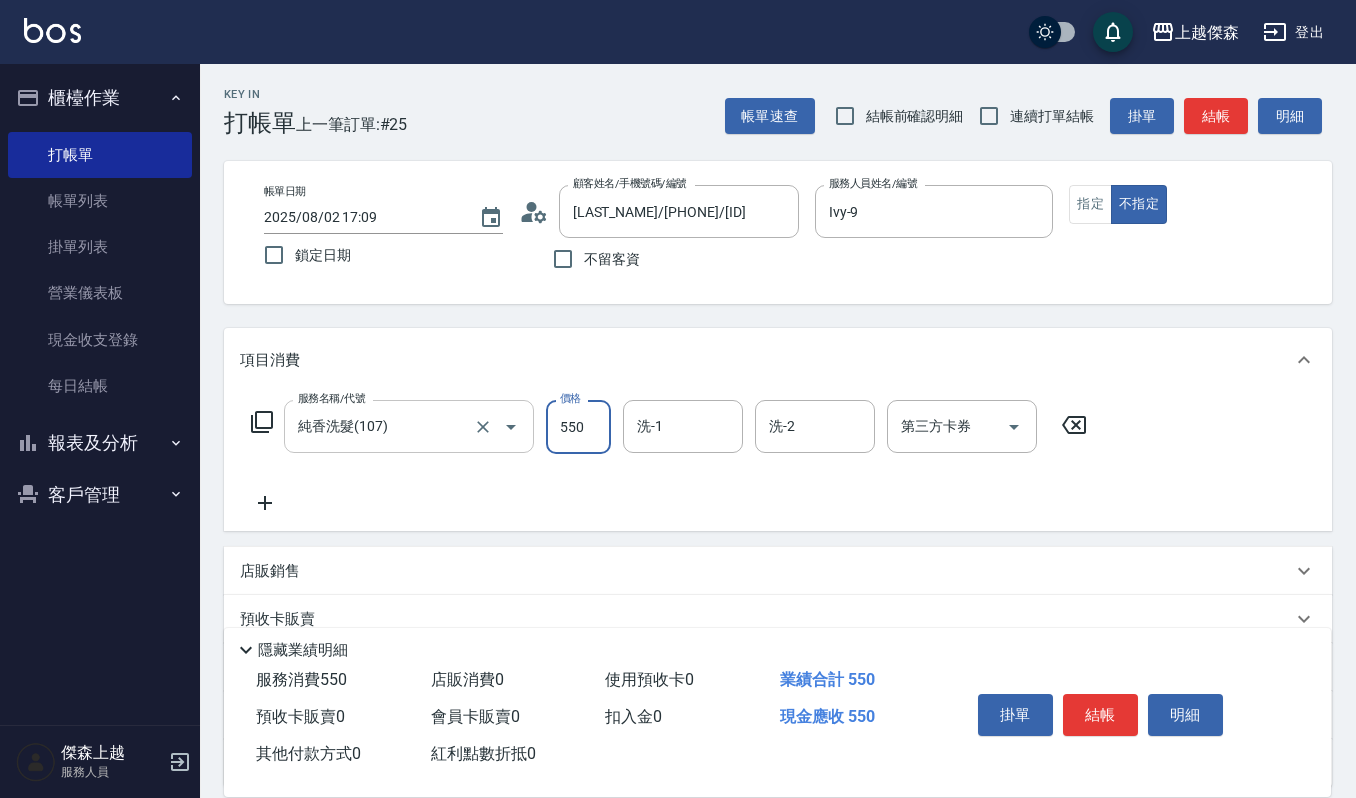 type on "550" 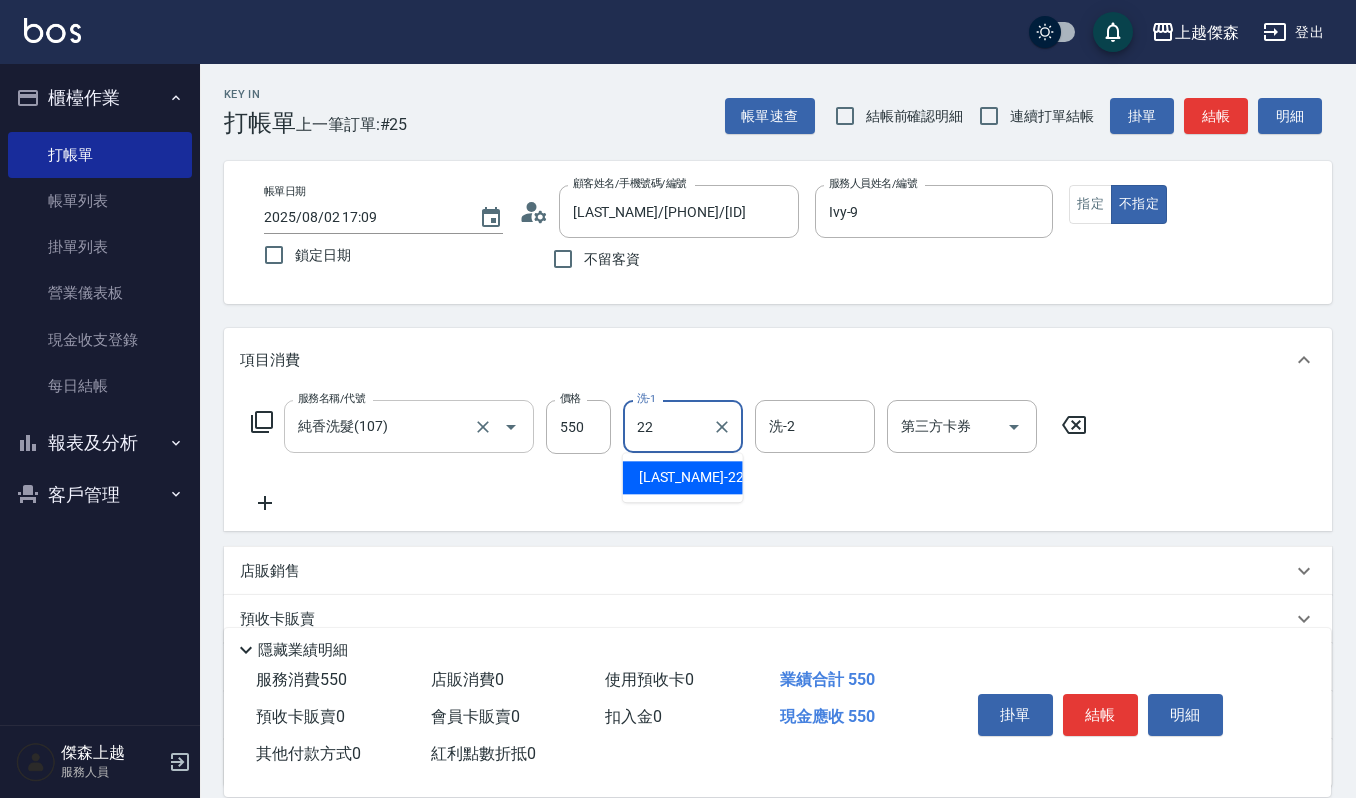 type on "宜芳-22" 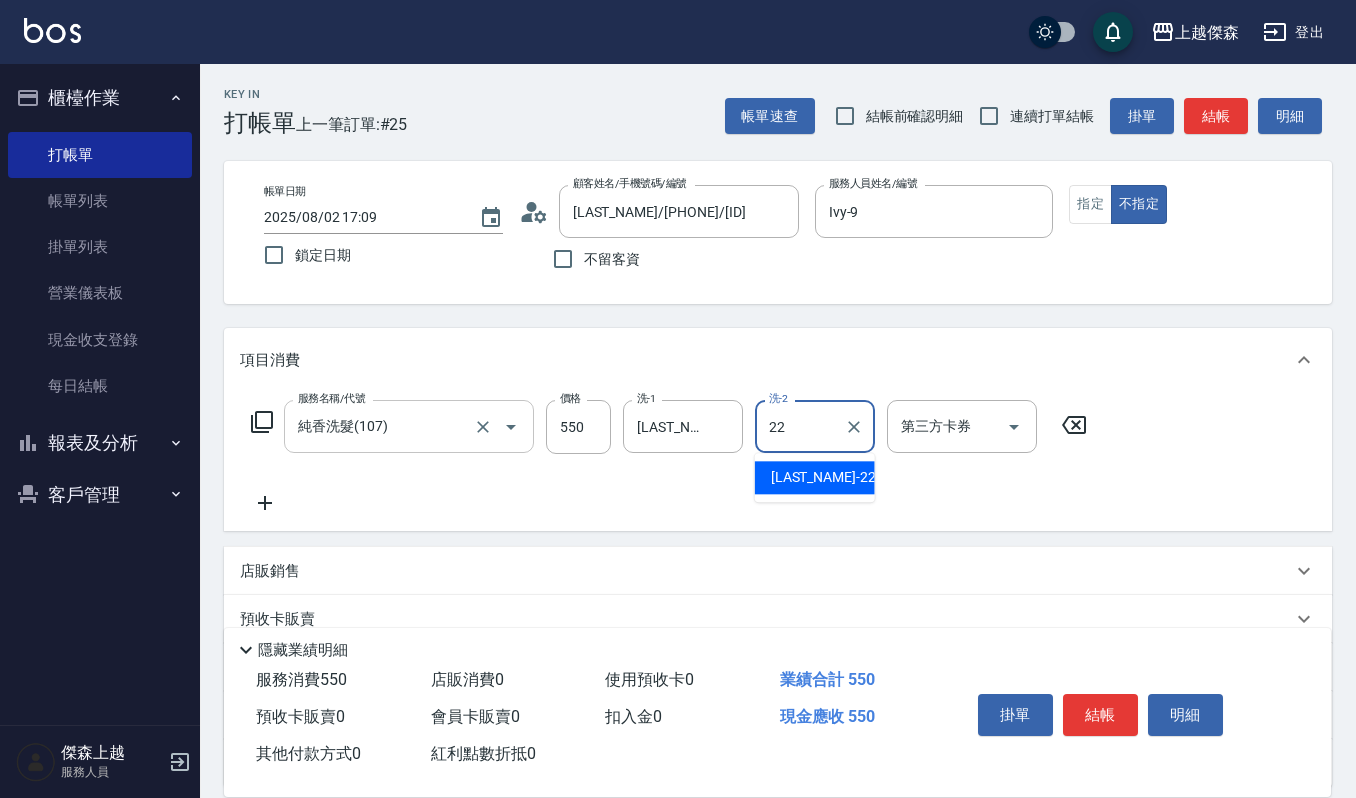 type on "宜芳-22" 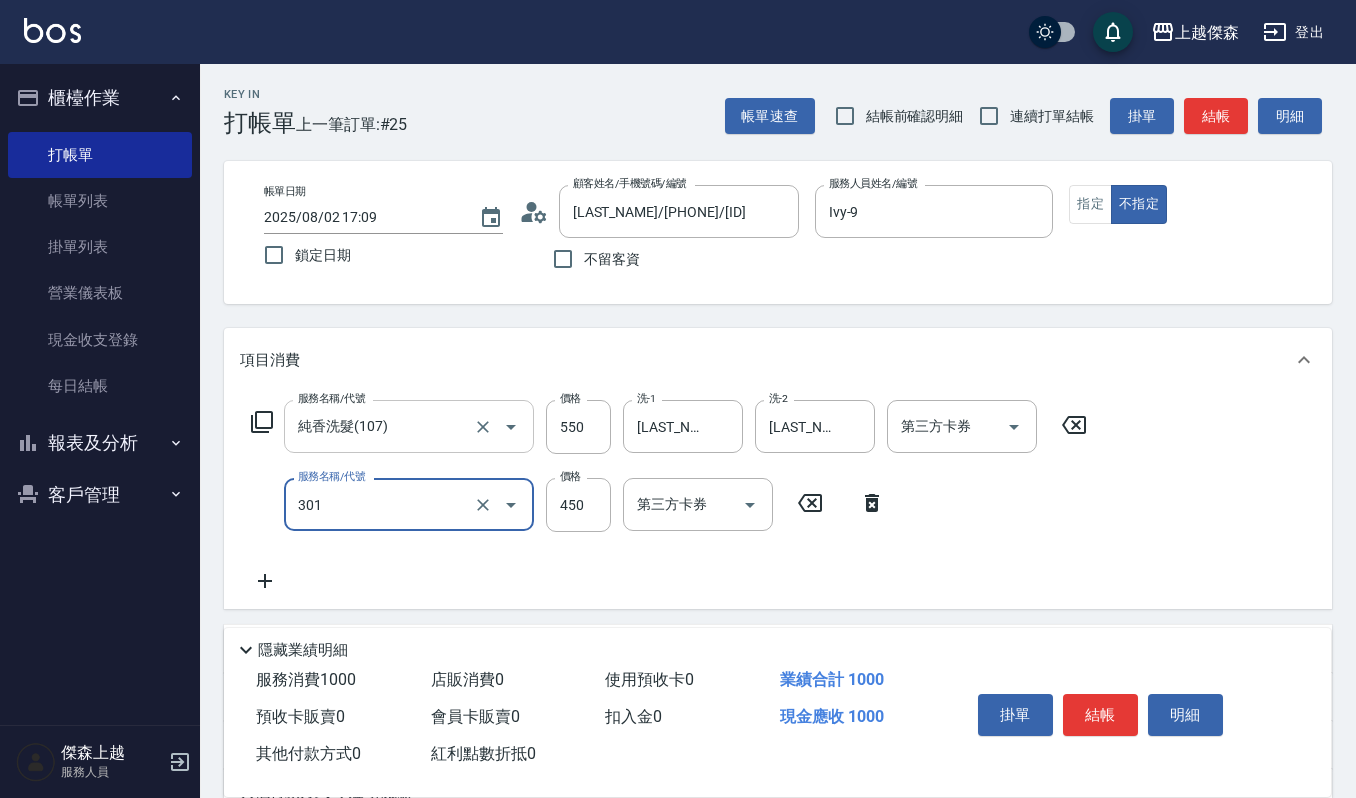 type on "創意剪髮(301)" 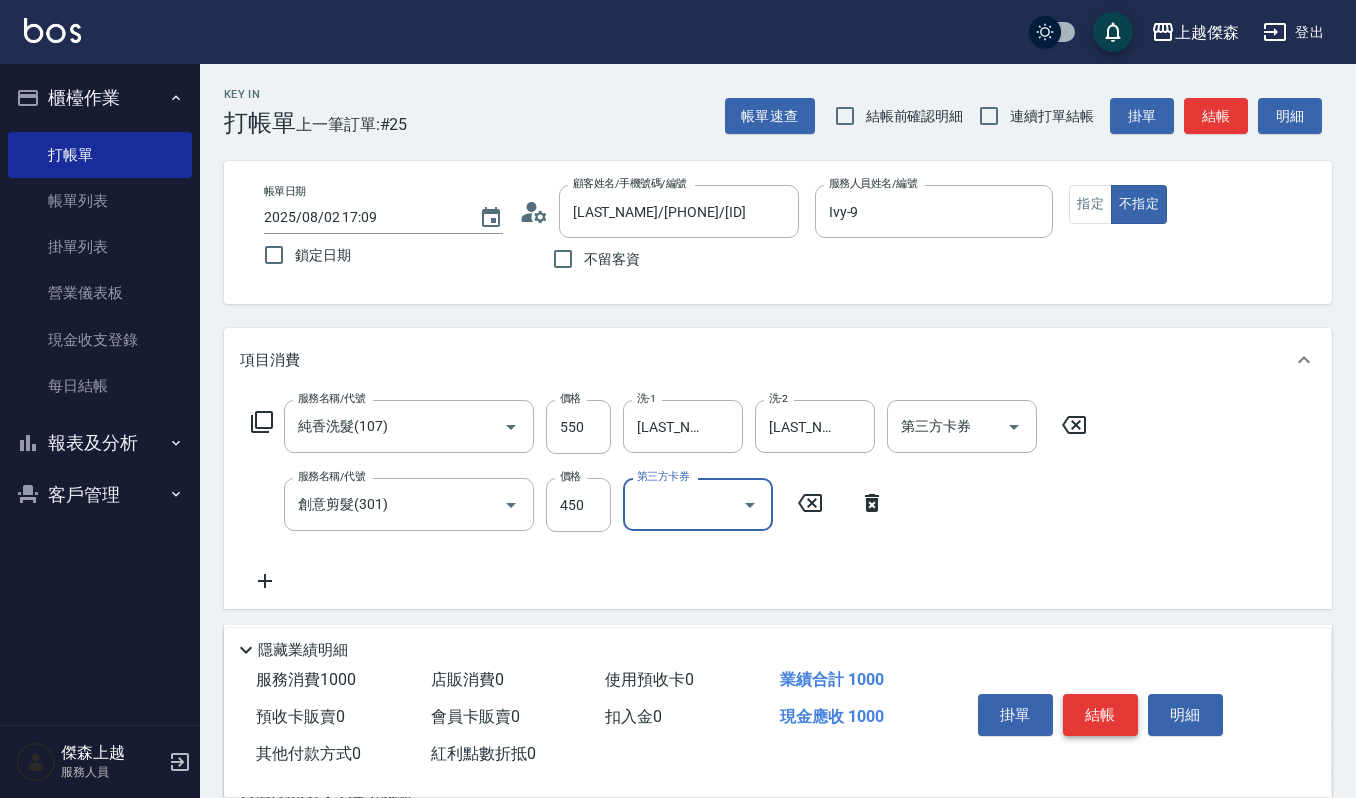 click on "結帳" at bounding box center (1100, 715) 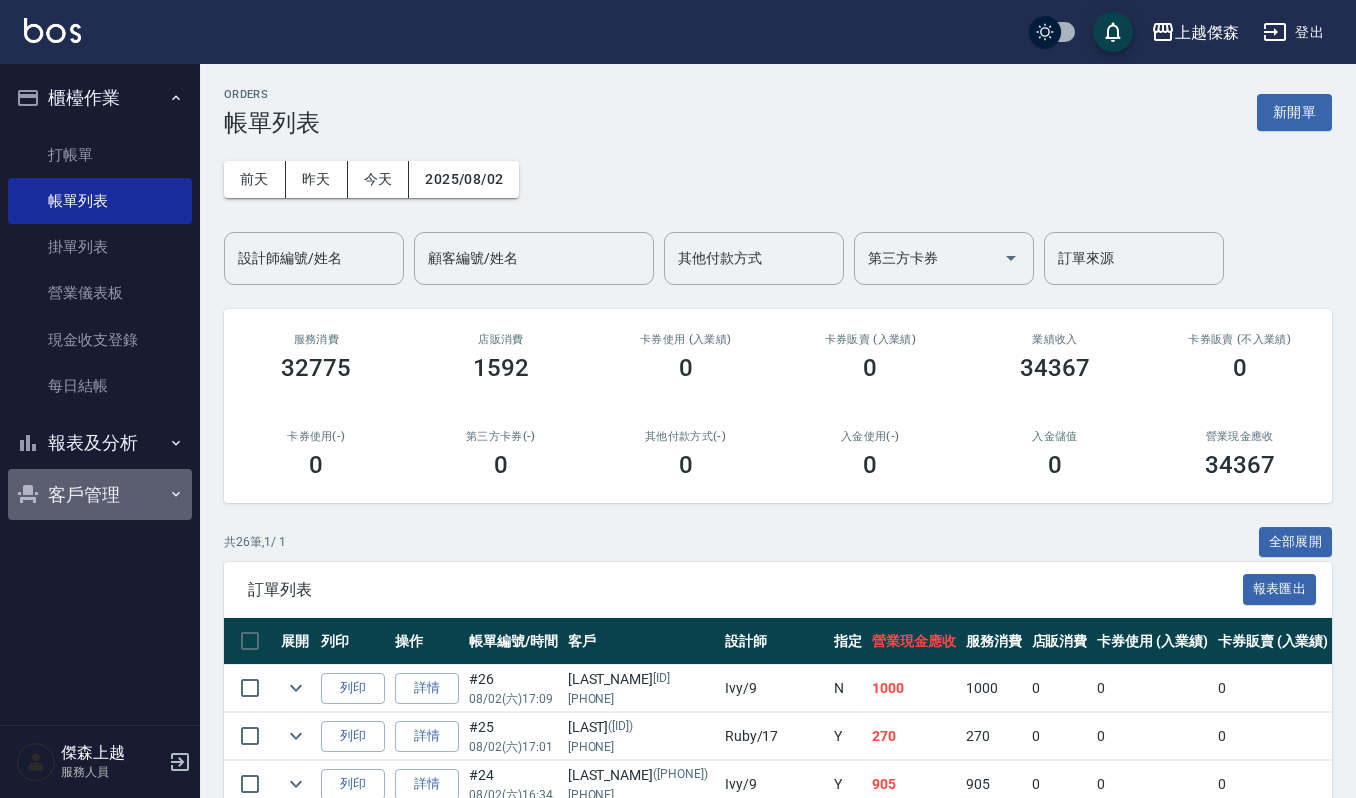 click on "客戶管理" at bounding box center [100, 495] 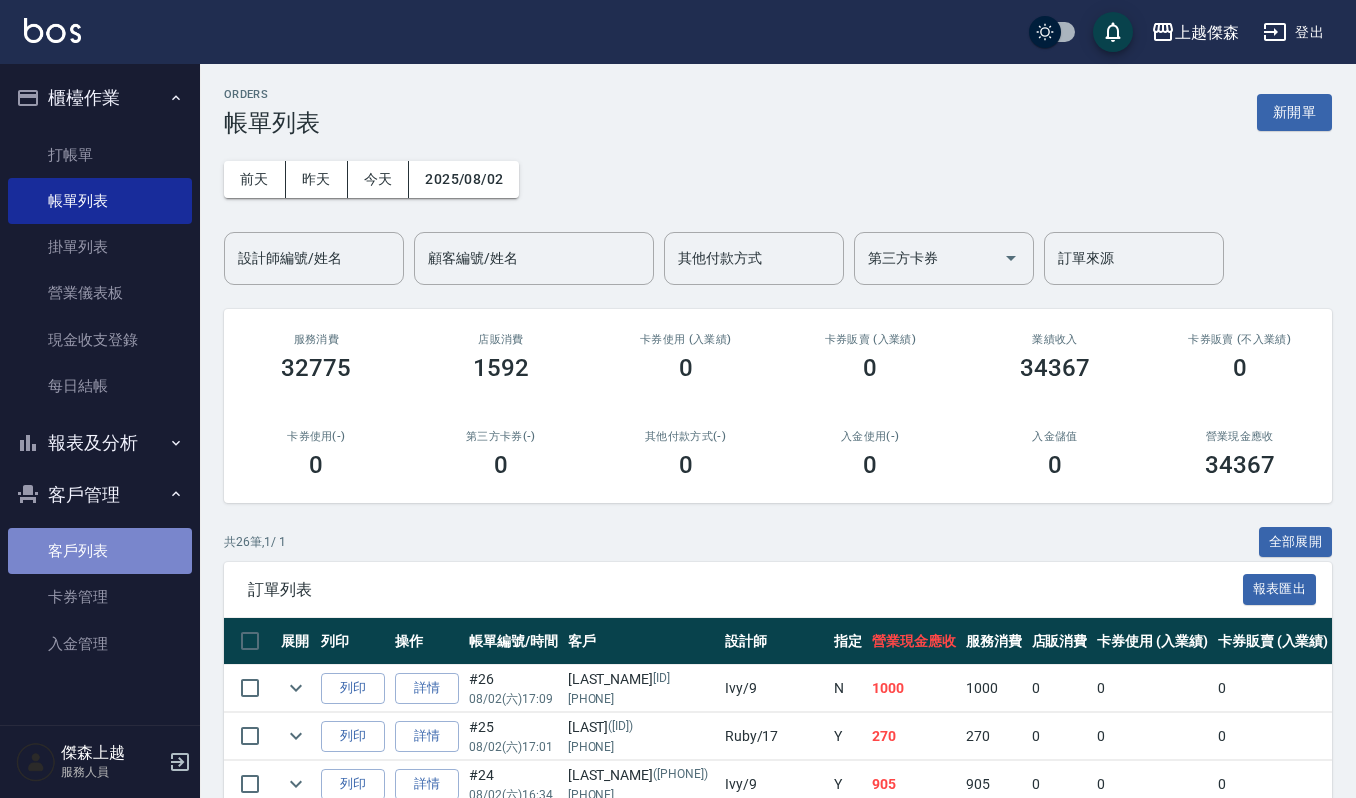 click on "客戶列表" at bounding box center [100, 551] 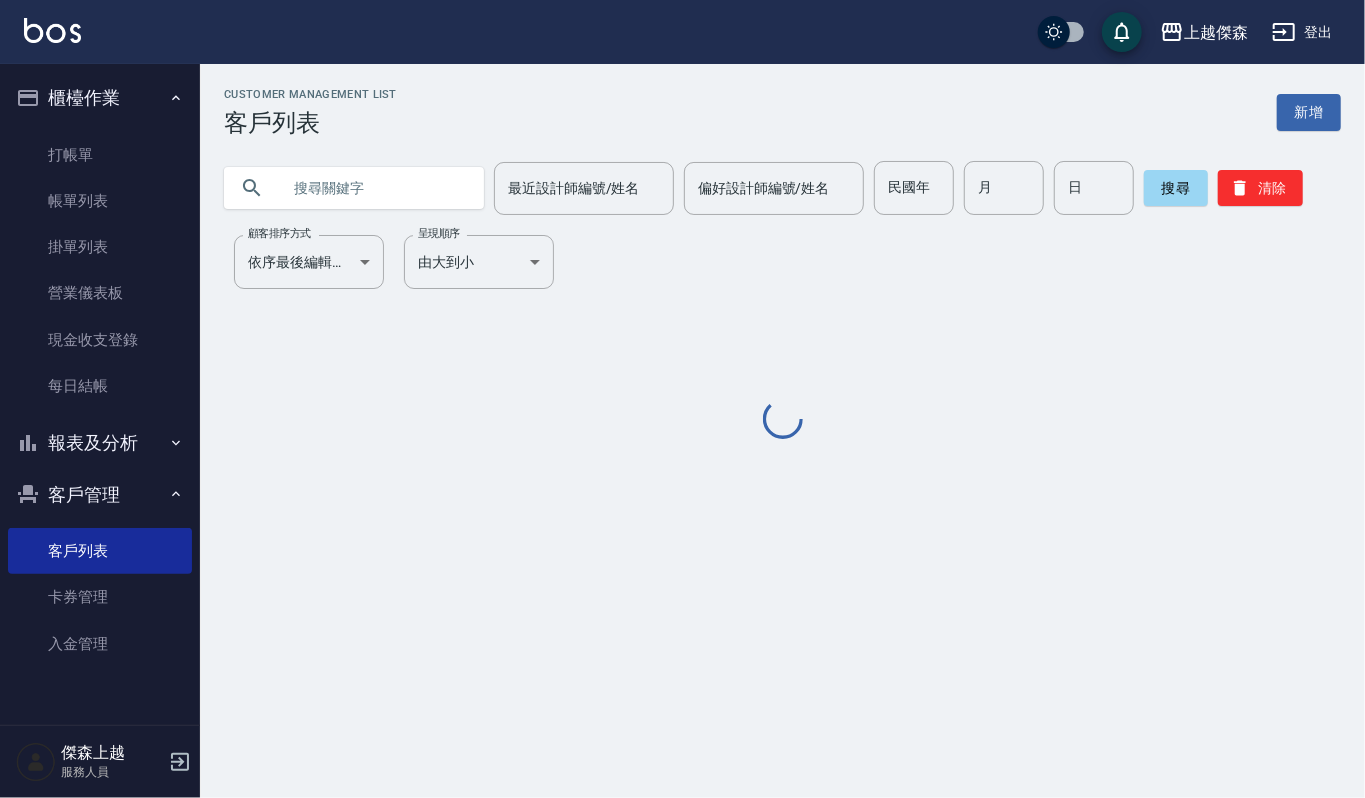 click at bounding box center (374, 188) 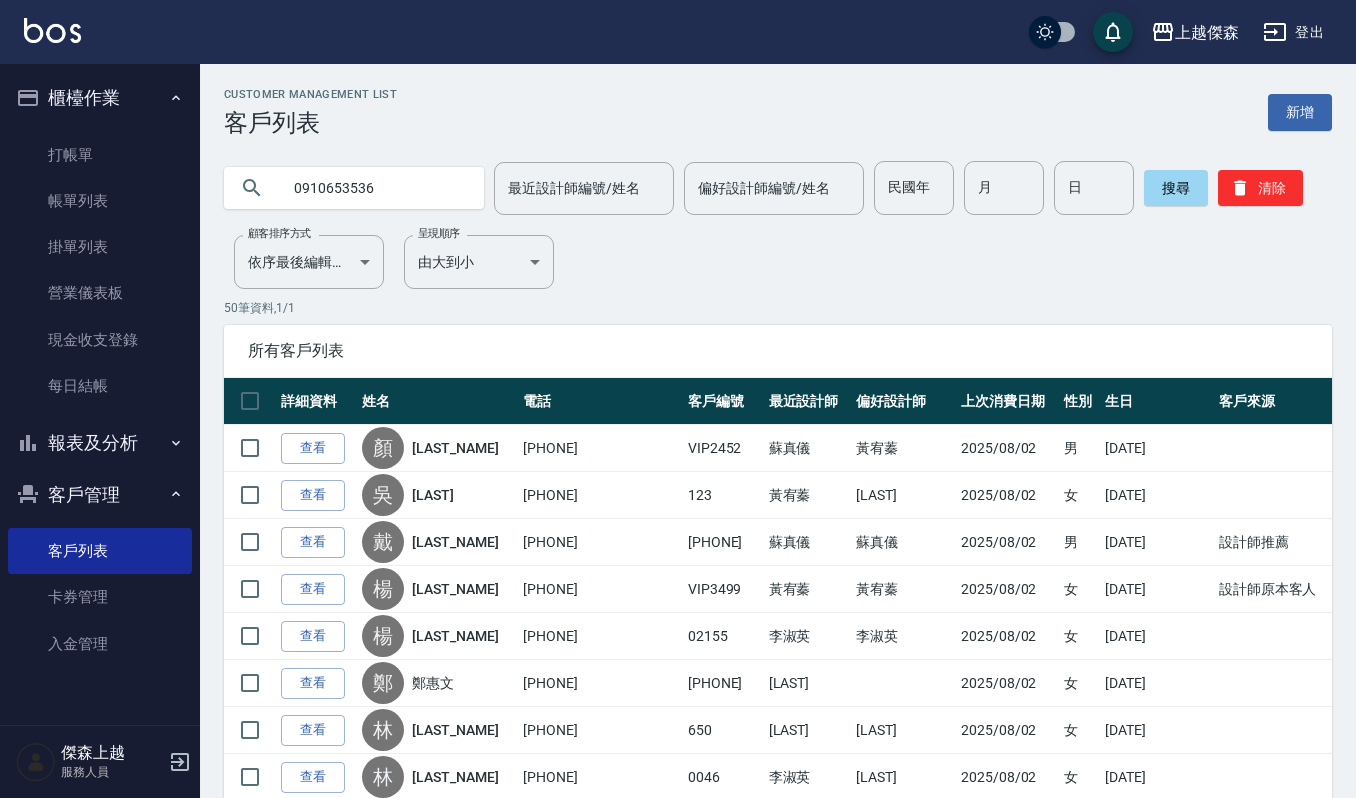 type on "0910653536" 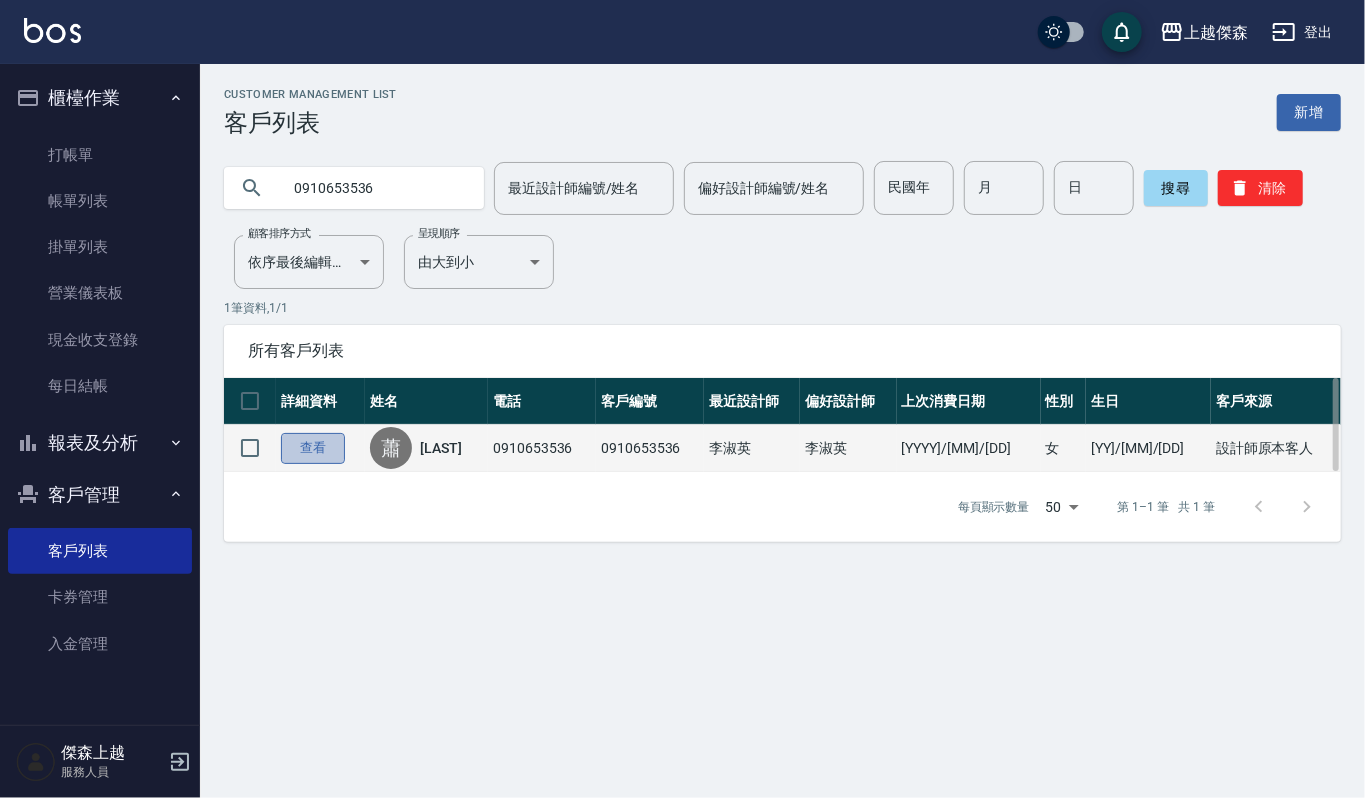 click on "查看" at bounding box center (313, 448) 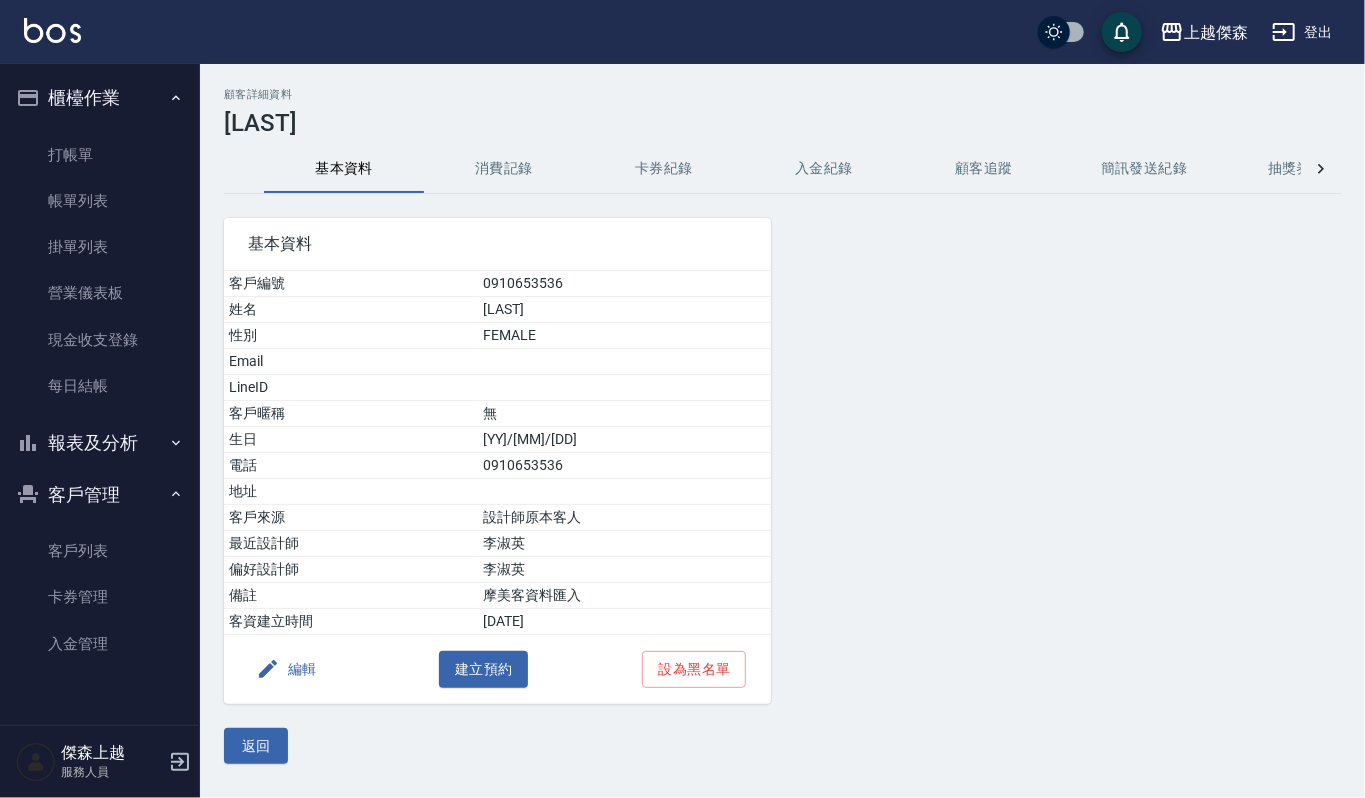 click on "消費記錄" at bounding box center [504, 169] 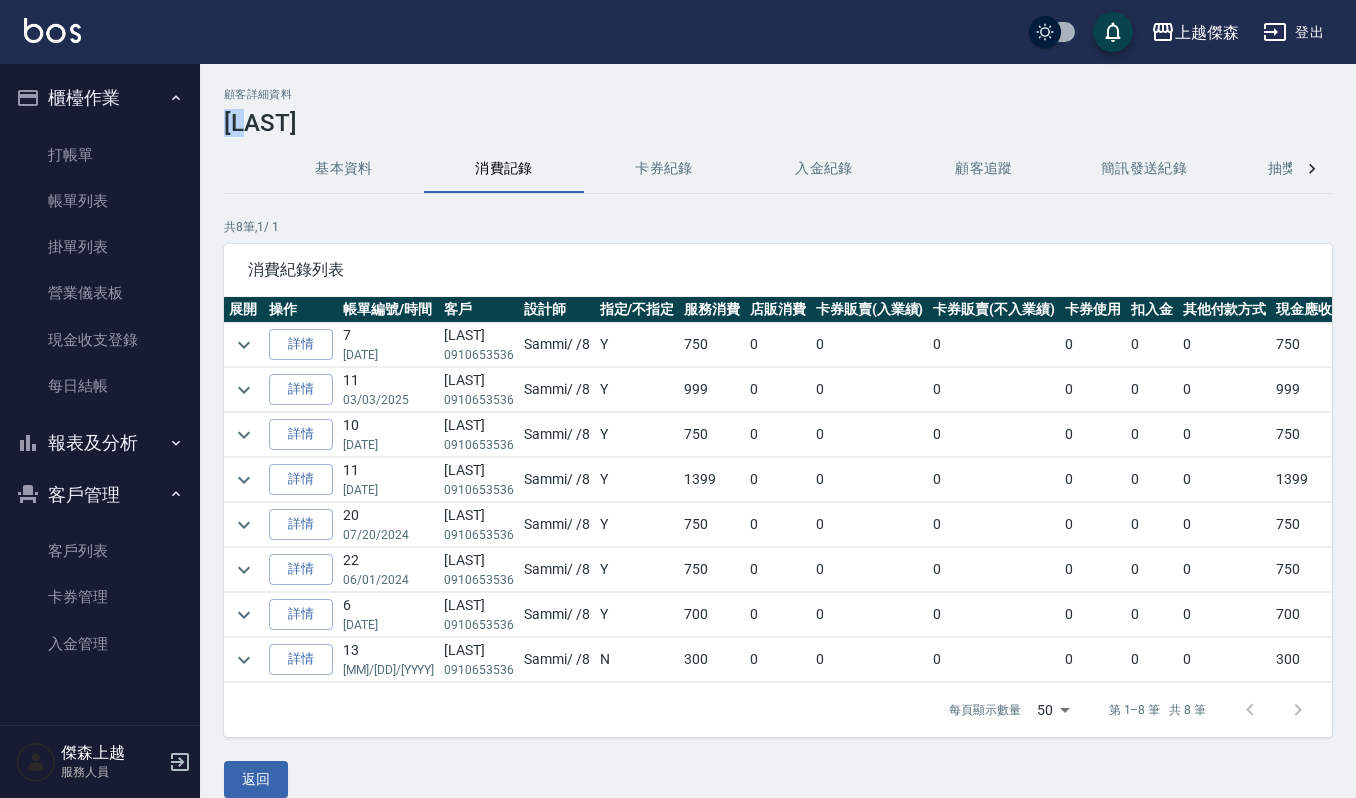 drag, startPoint x: 226, startPoint y: 121, endPoint x: 272, endPoint y: 113, distance: 46.69047 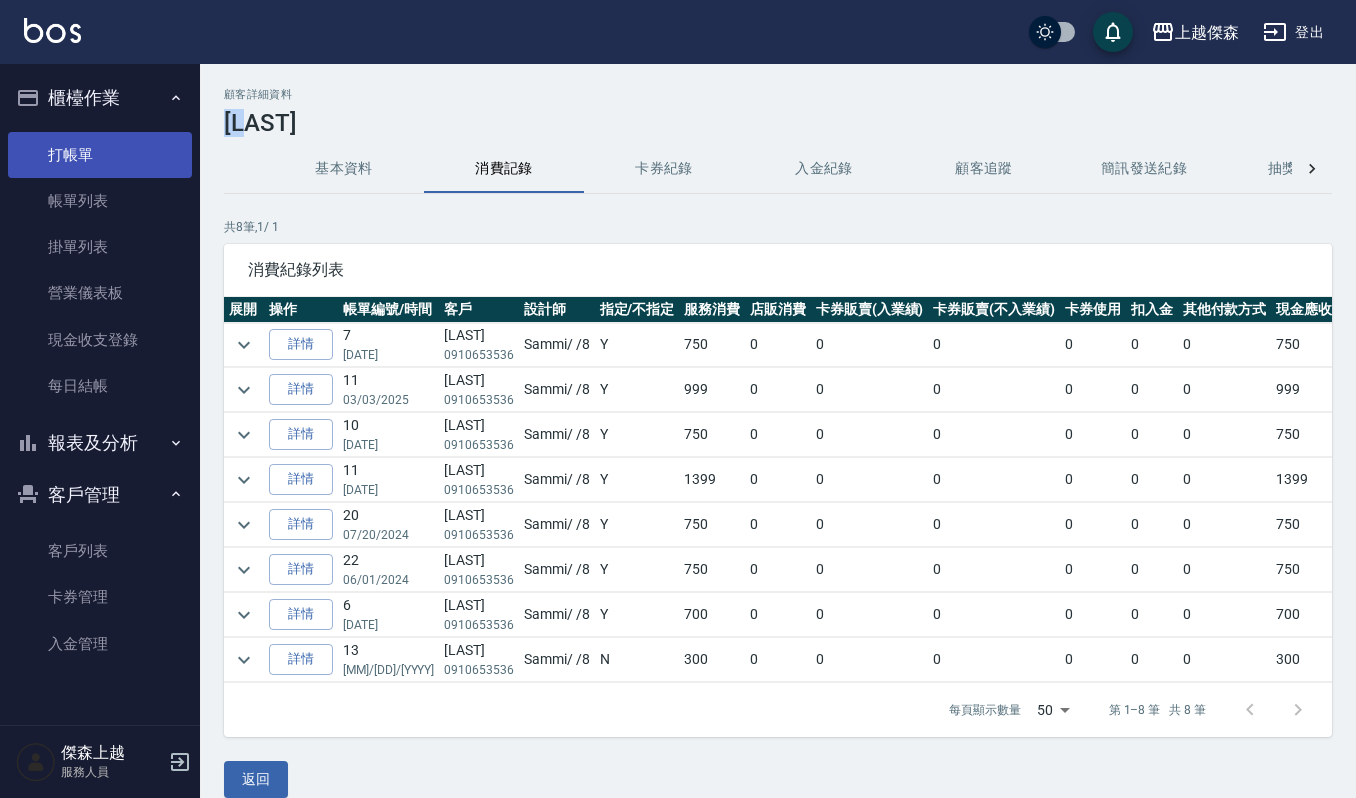click on "打帳單" at bounding box center [100, 155] 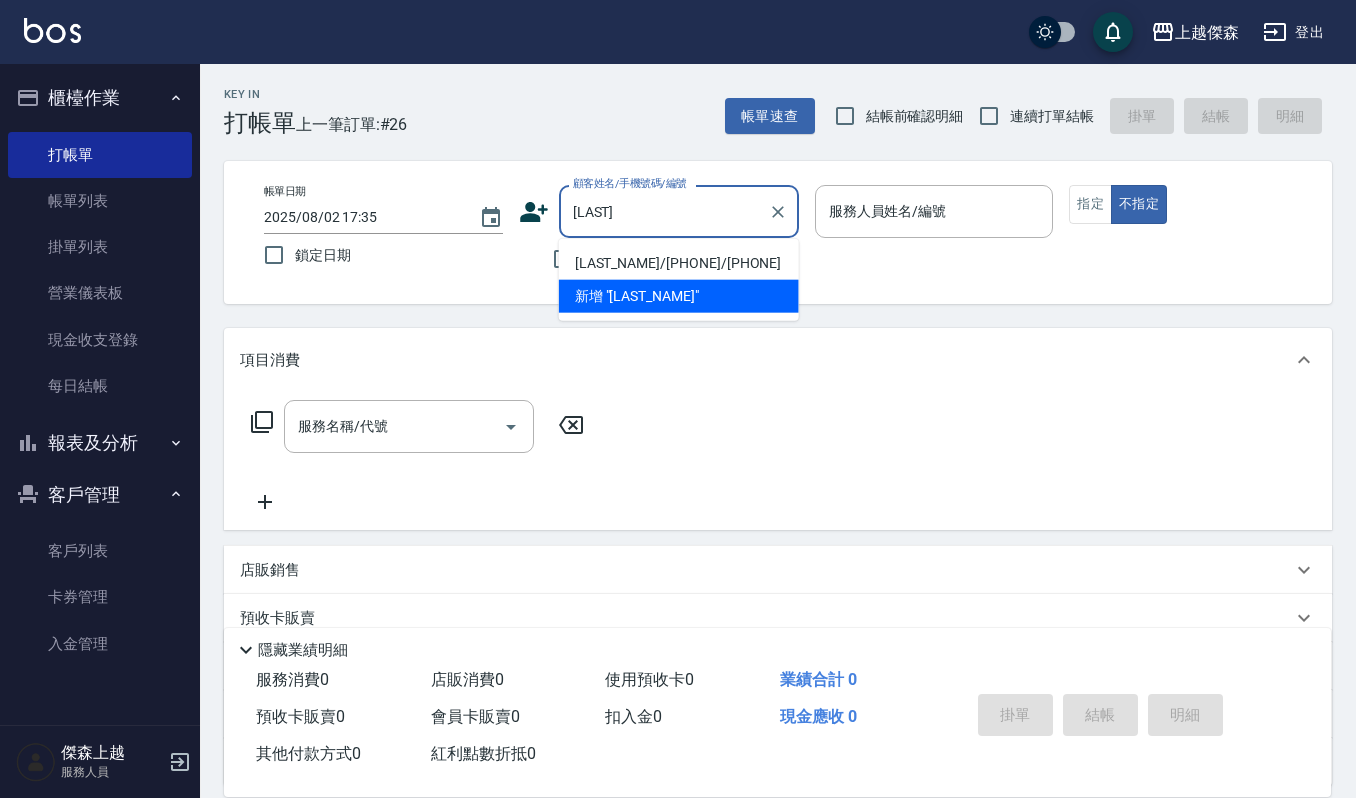 click on "蕭蒂/0910653536/0910653536" at bounding box center (679, 263) 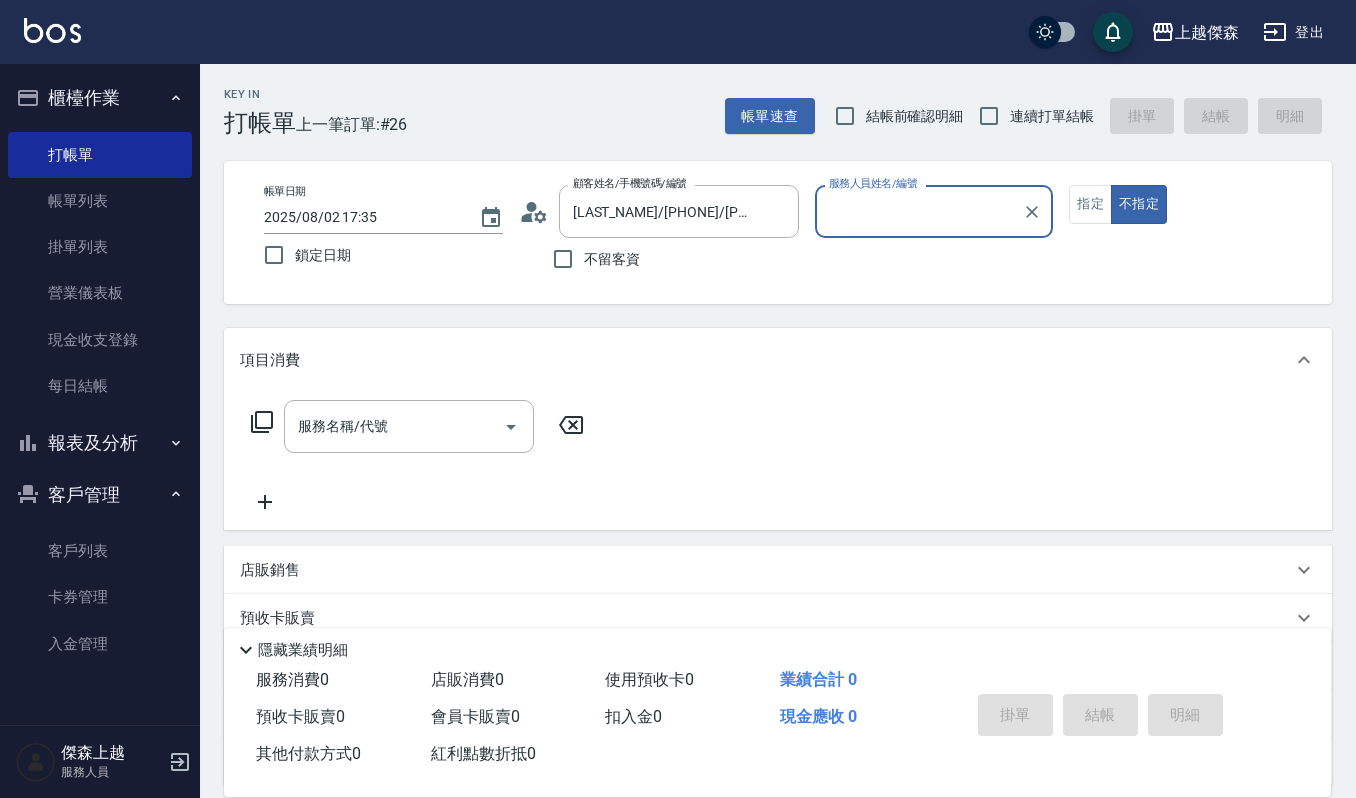 type on "Sammi-8" 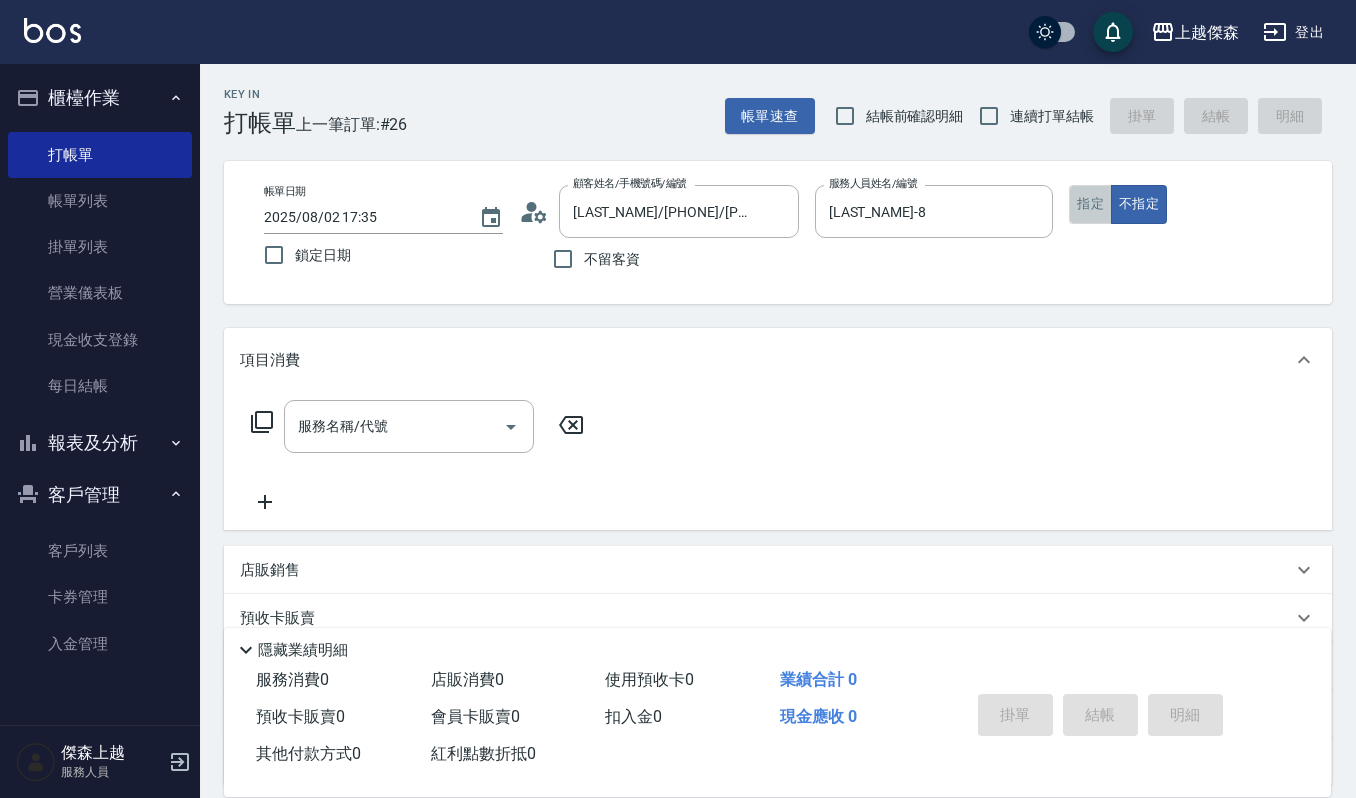 click on "指定" at bounding box center [1090, 204] 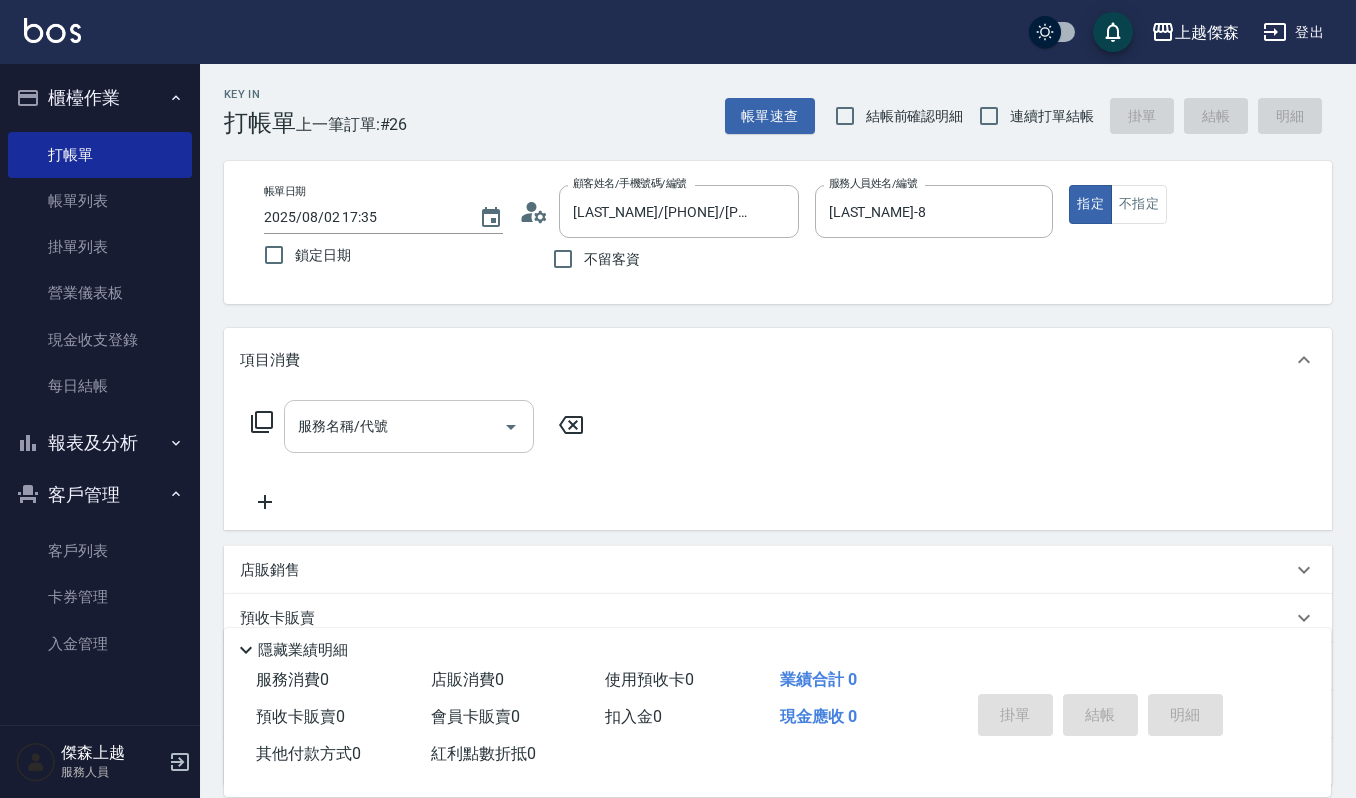 click 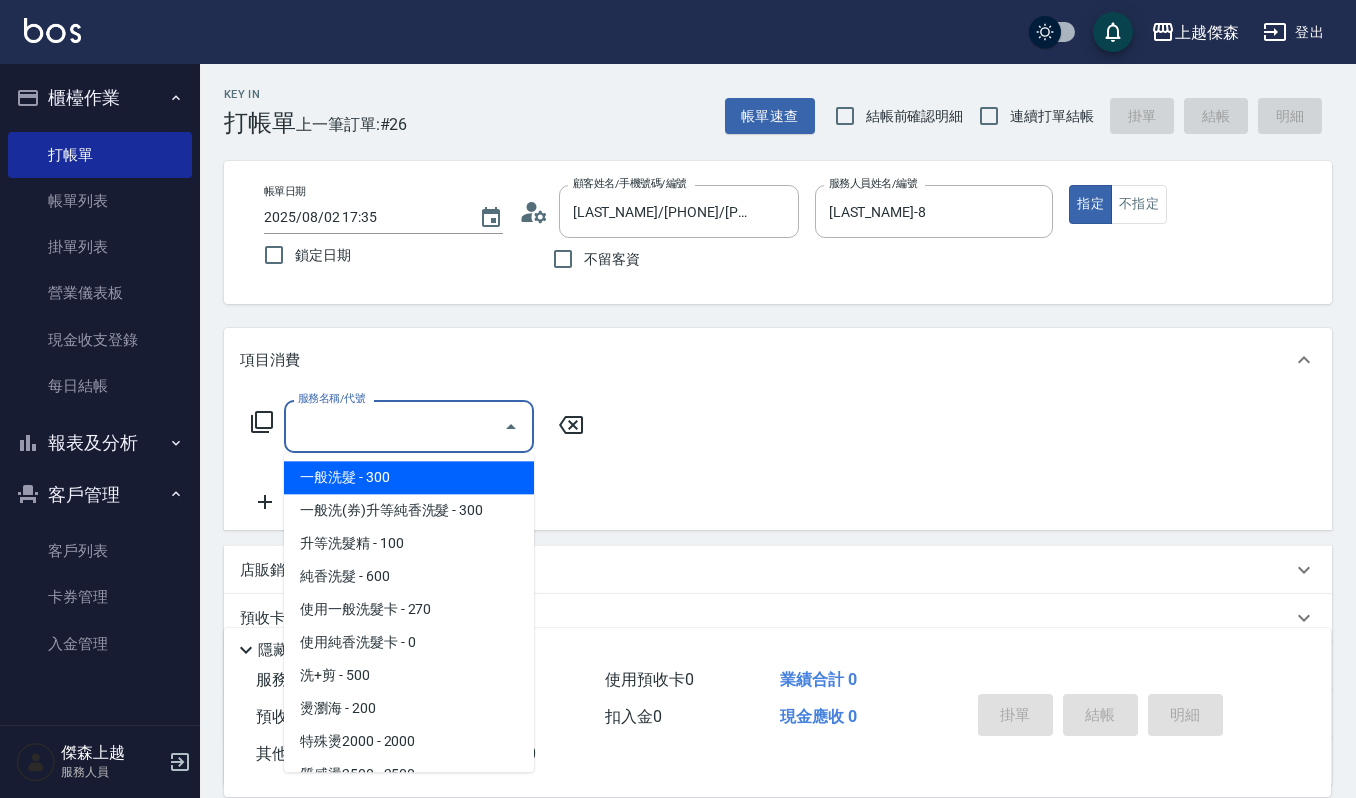 click on "一般洗髮 - 300" at bounding box center (409, 477) 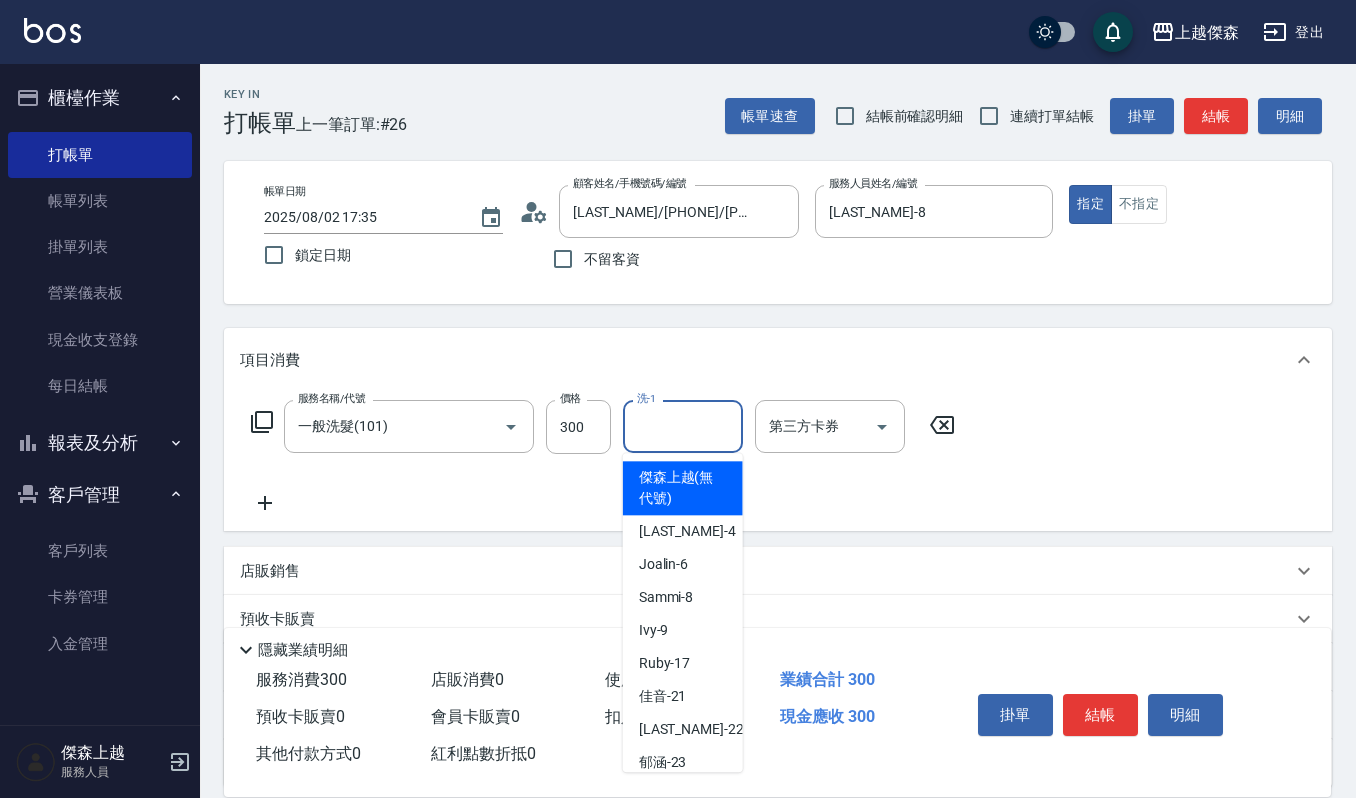click on "洗-1" at bounding box center (683, 426) 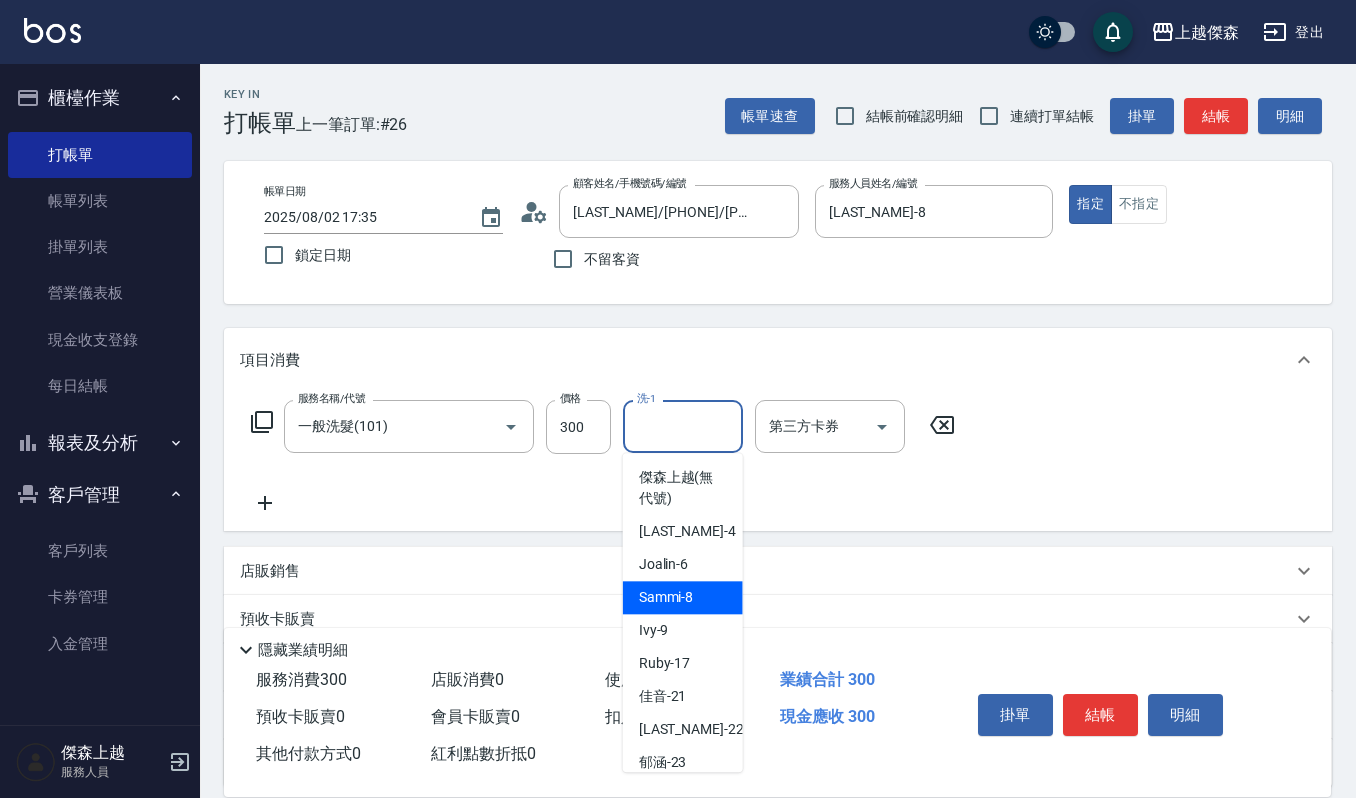 click on "Sammi -8" at bounding box center [666, 597] 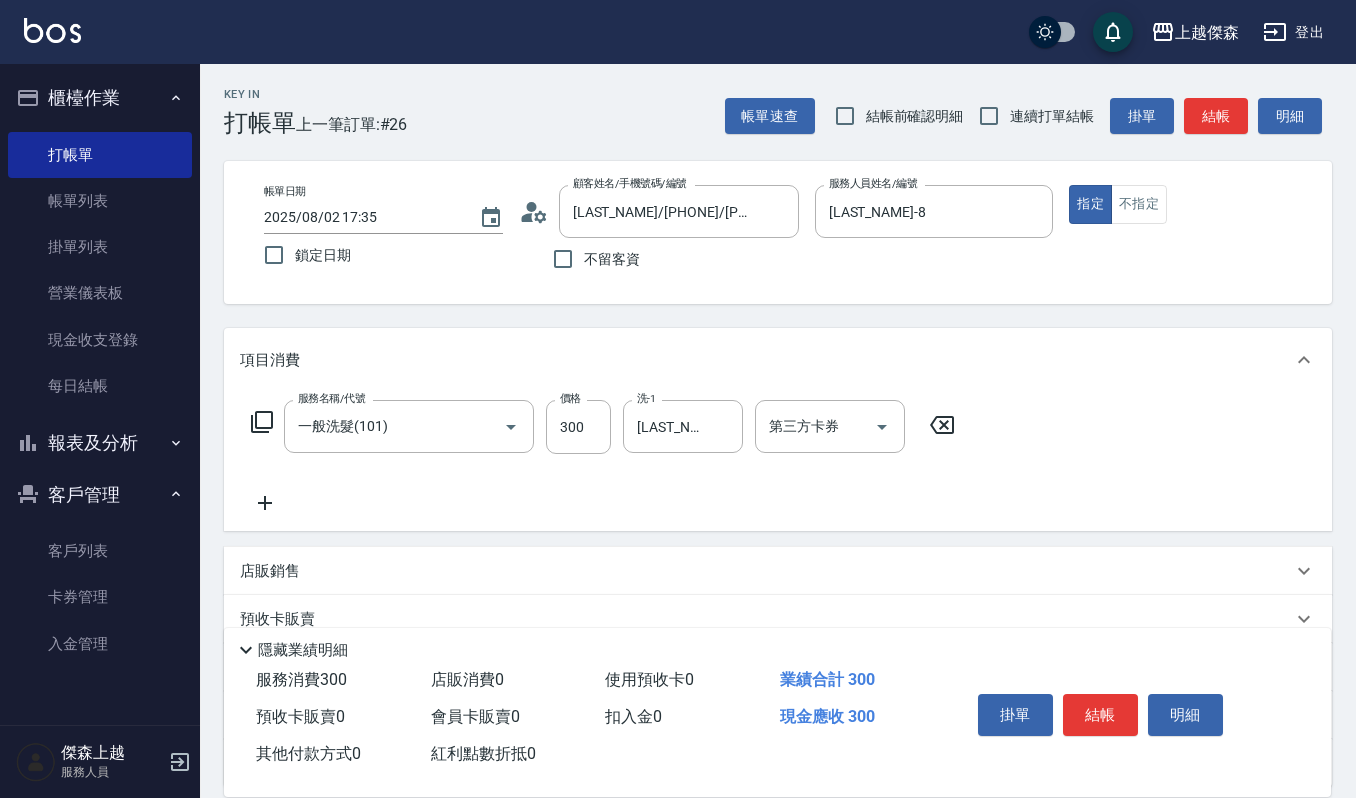 click 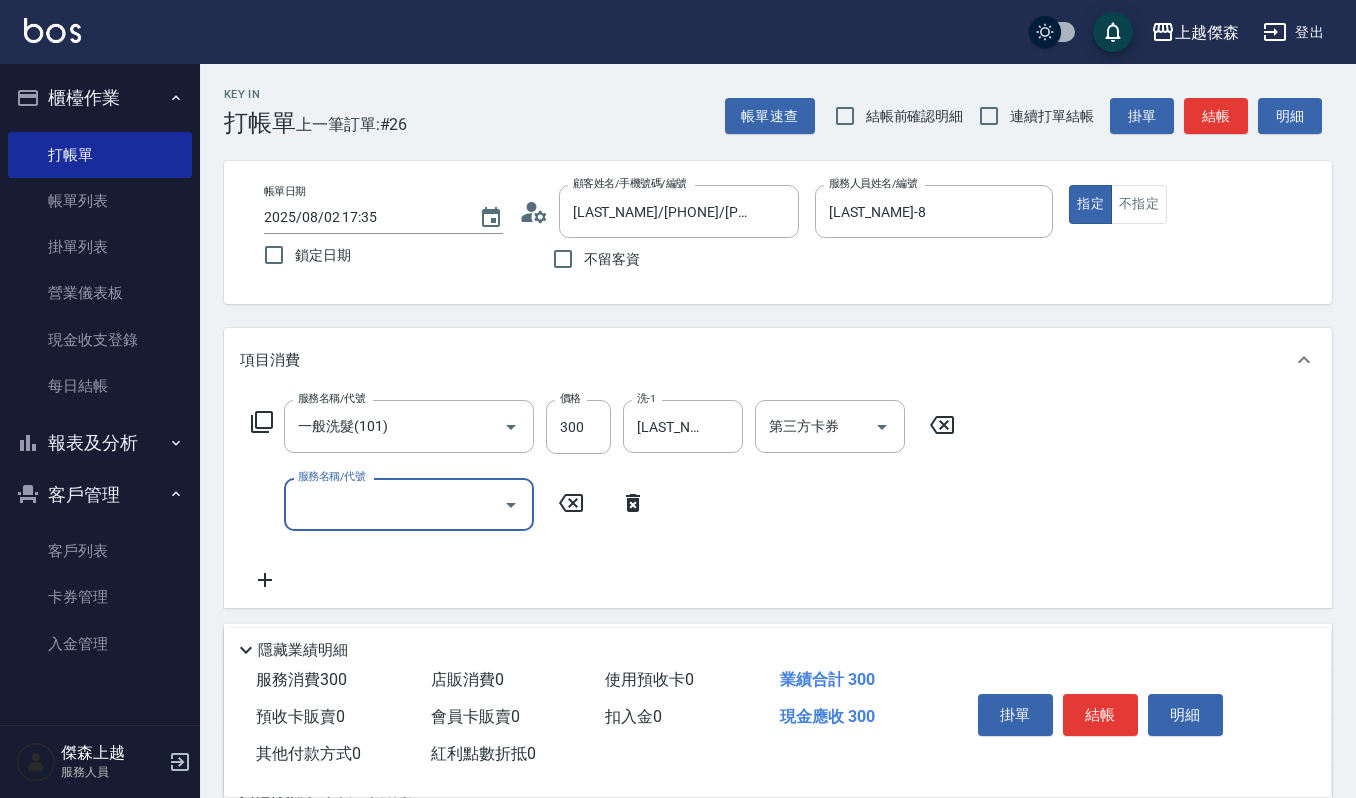 click 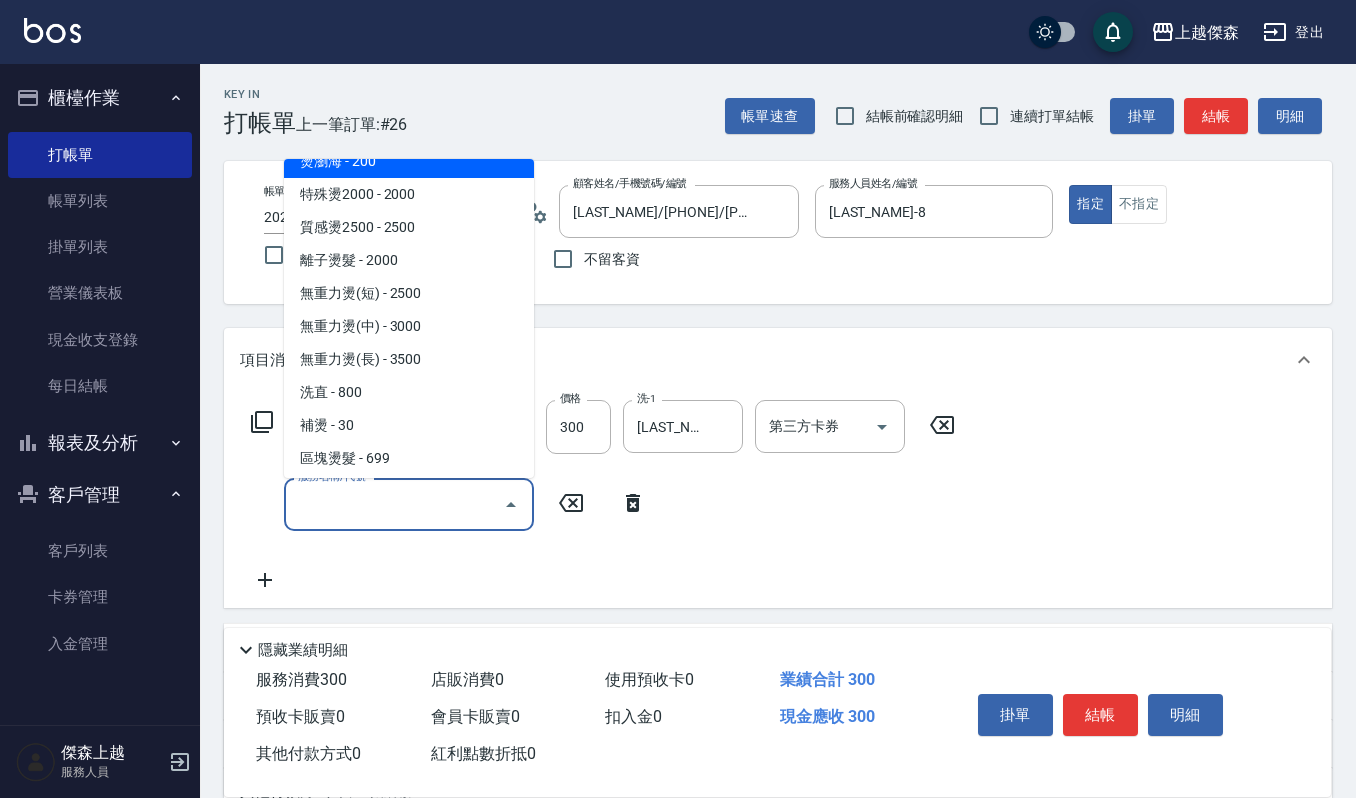 scroll, scrollTop: 533, scrollLeft: 0, axis: vertical 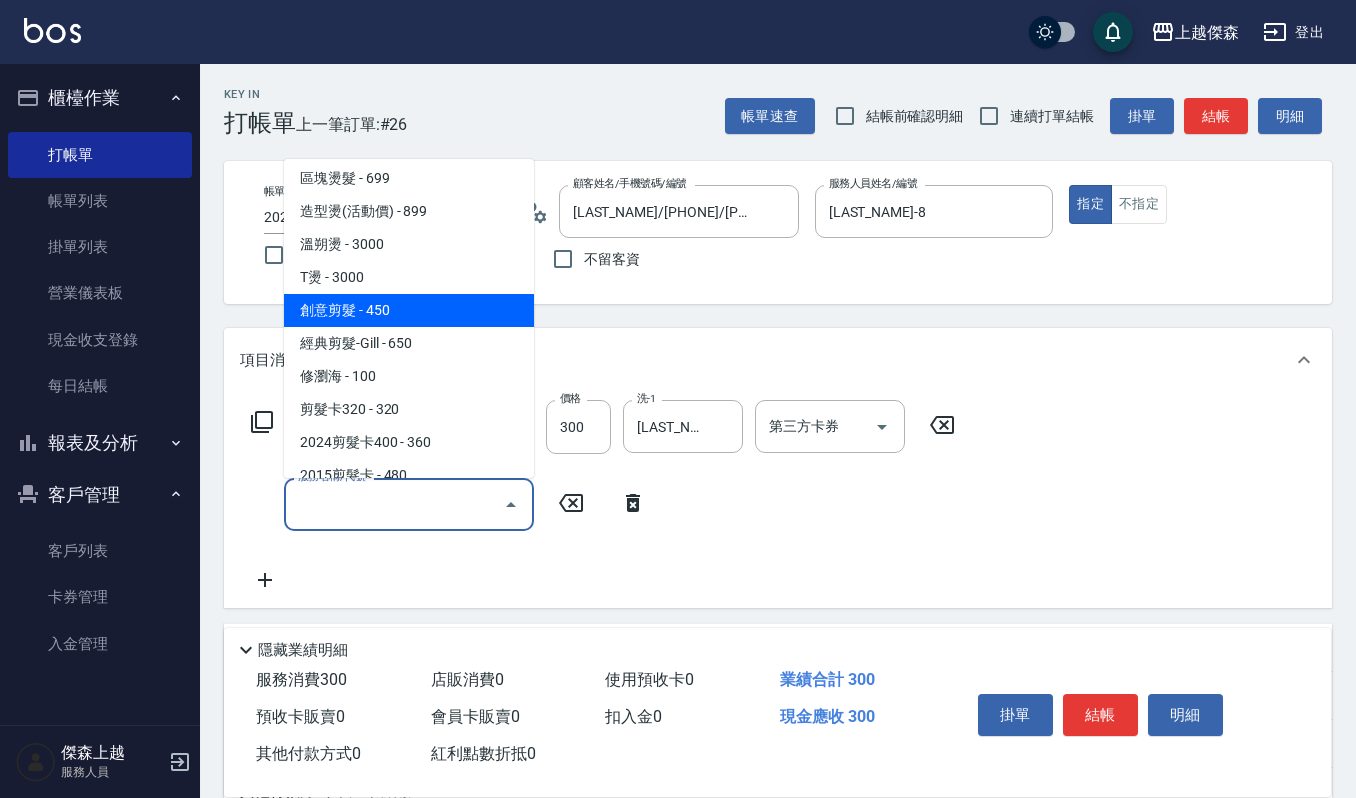 click on "創意剪髮 - 450" at bounding box center [409, 310] 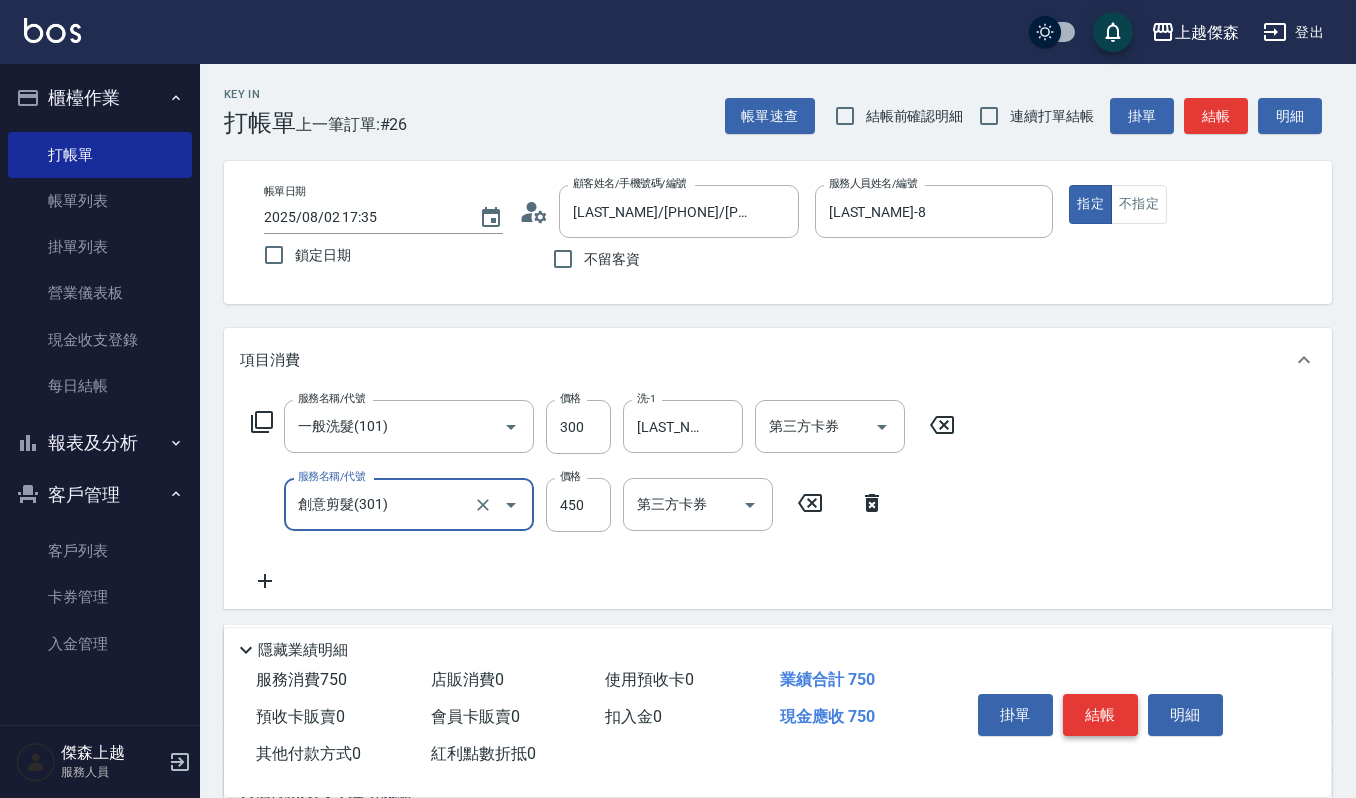 click on "結帳" at bounding box center [1100, 715] 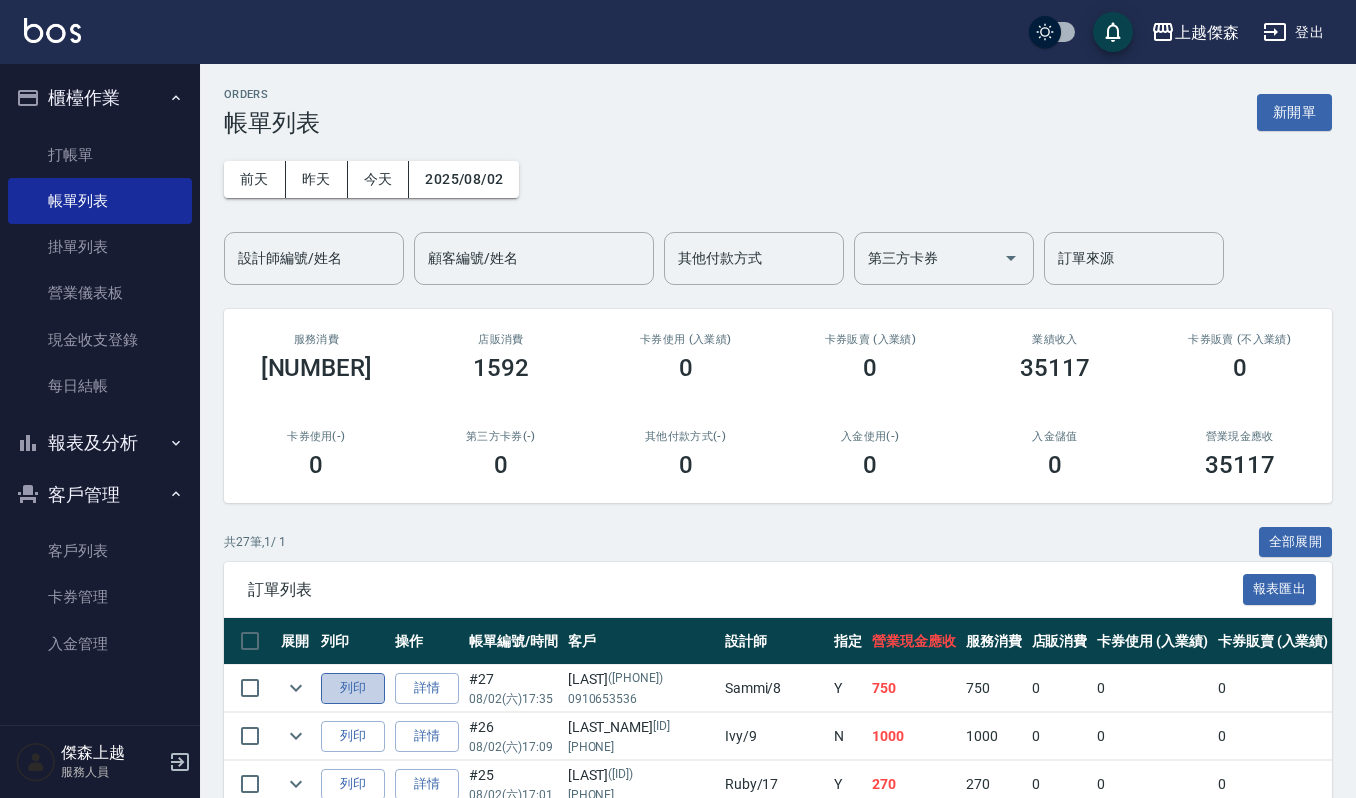 click on "列印" at bounding box center (353, 688) 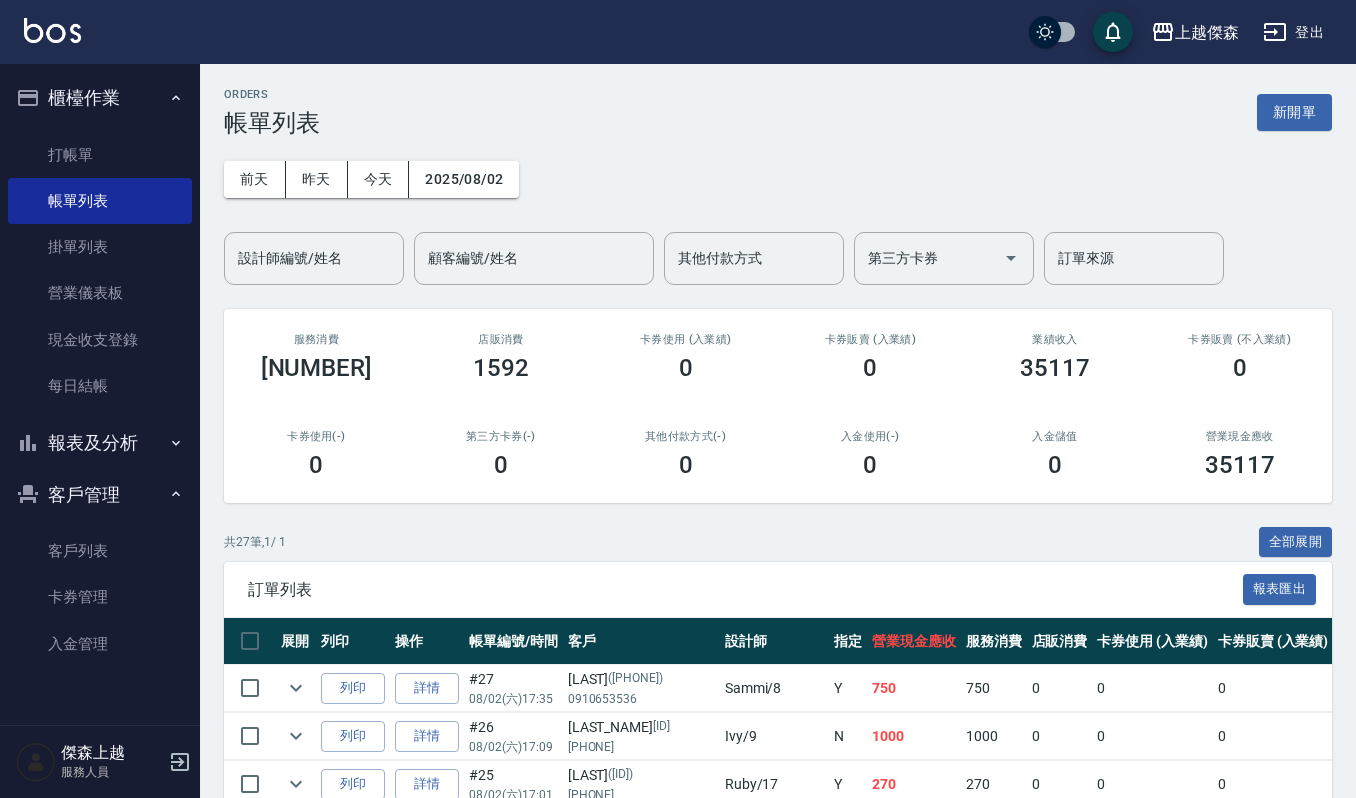 click on "ORDERS 帳單列表 新開單" at bounding box center (778, 112) 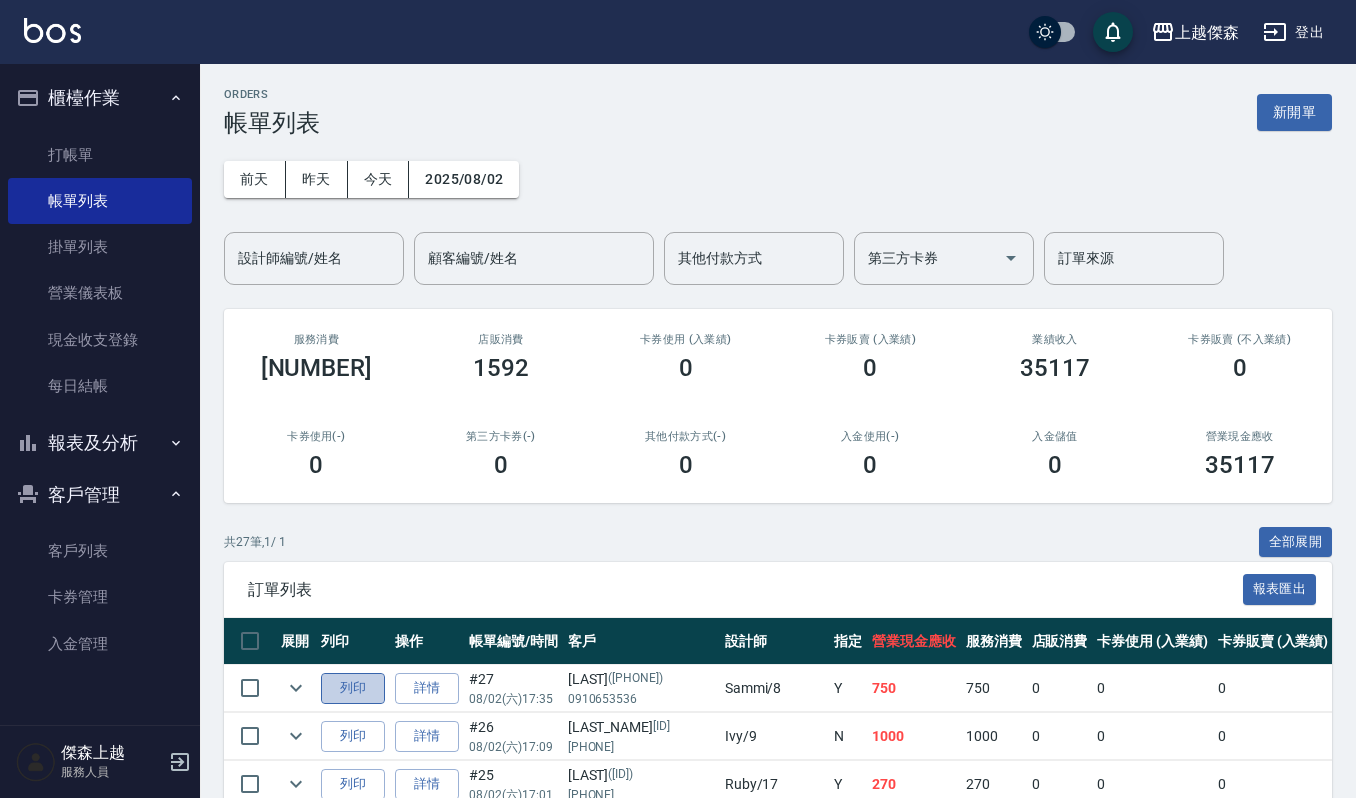 click on "列印" at bounding box center [353, 688] 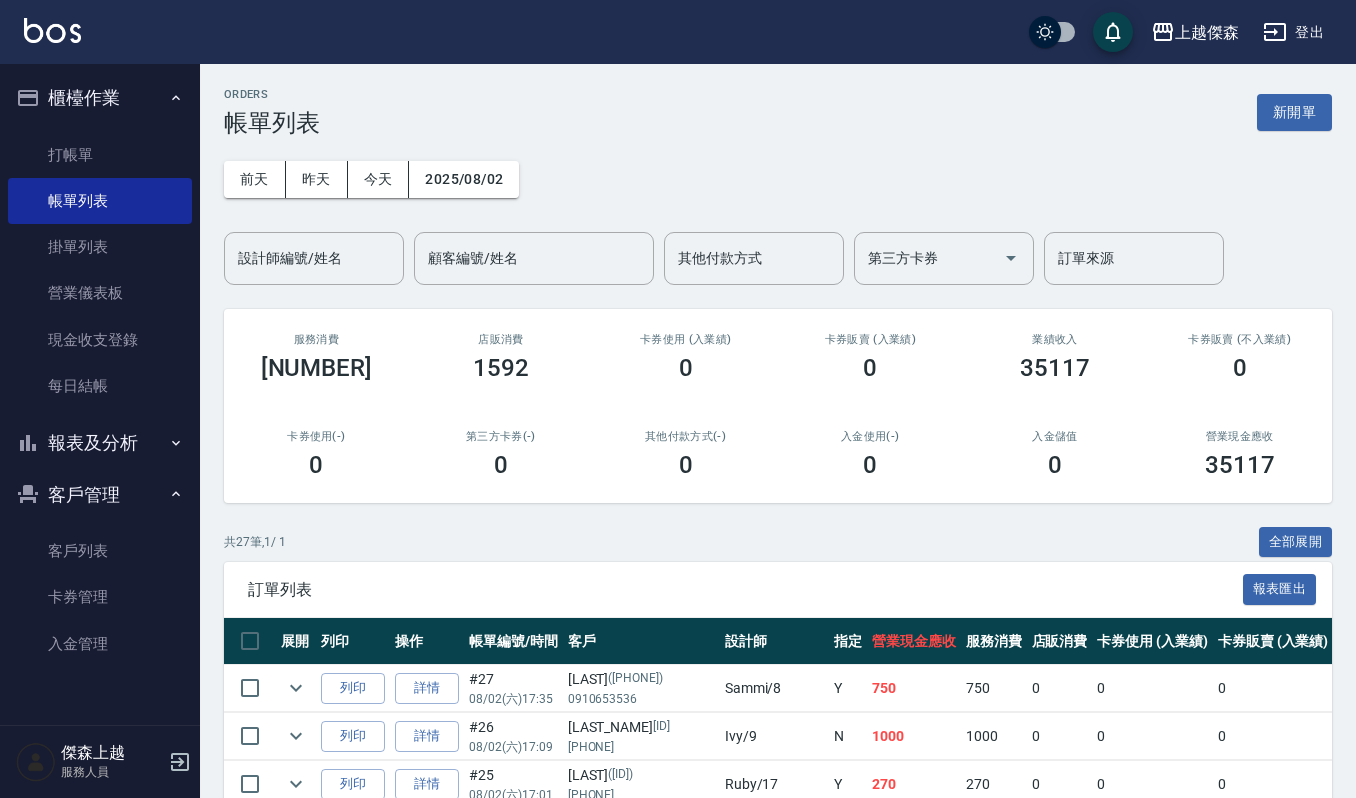 scroll, scrollTop: 266, scrollLeft: 0, axis: vertical 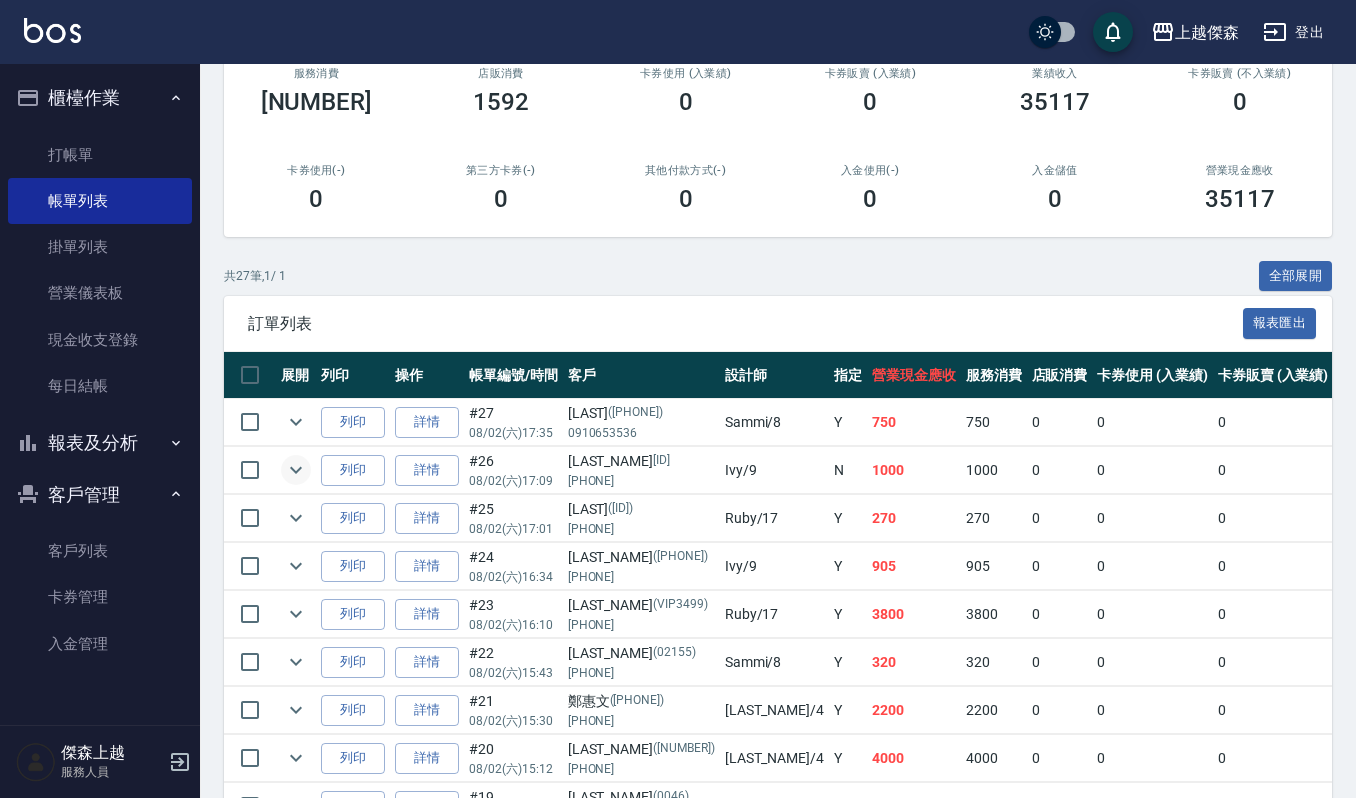 click 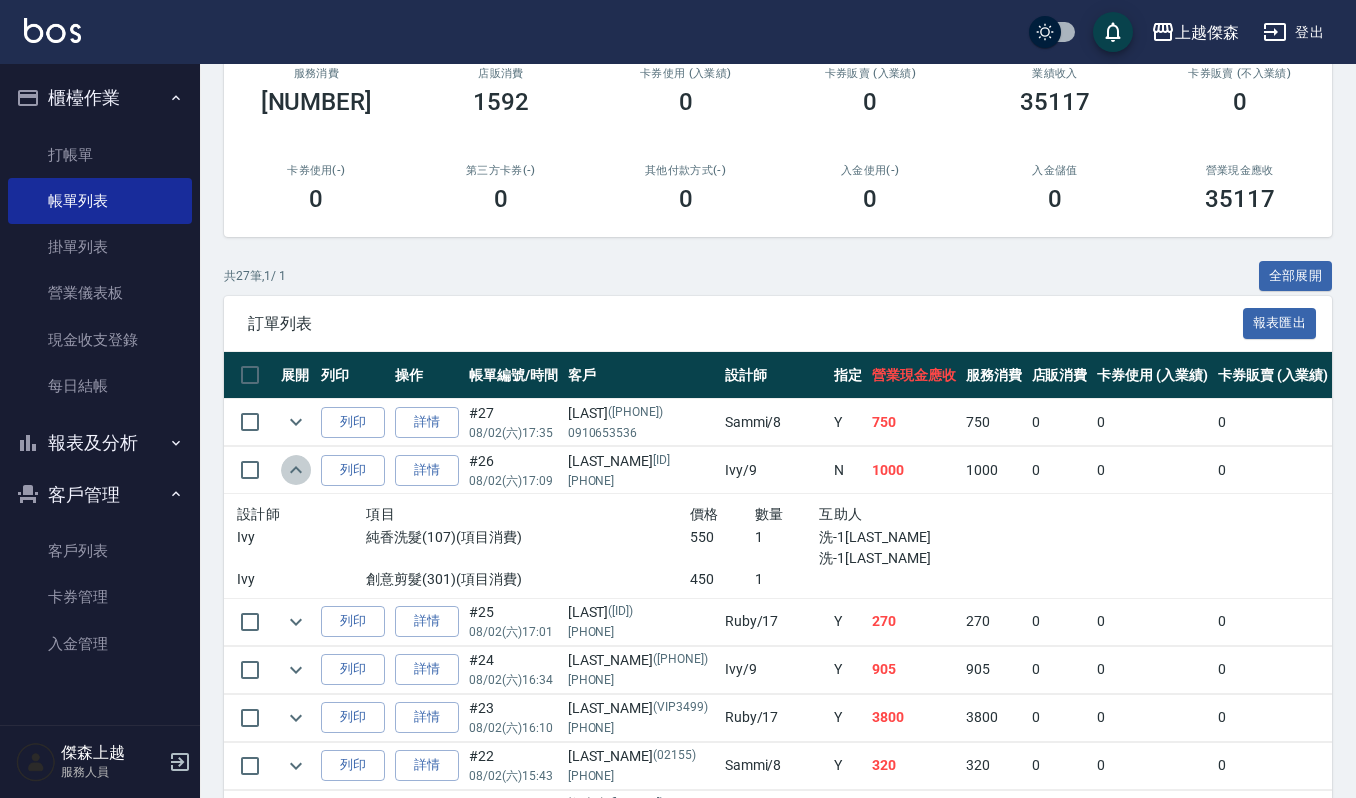 click 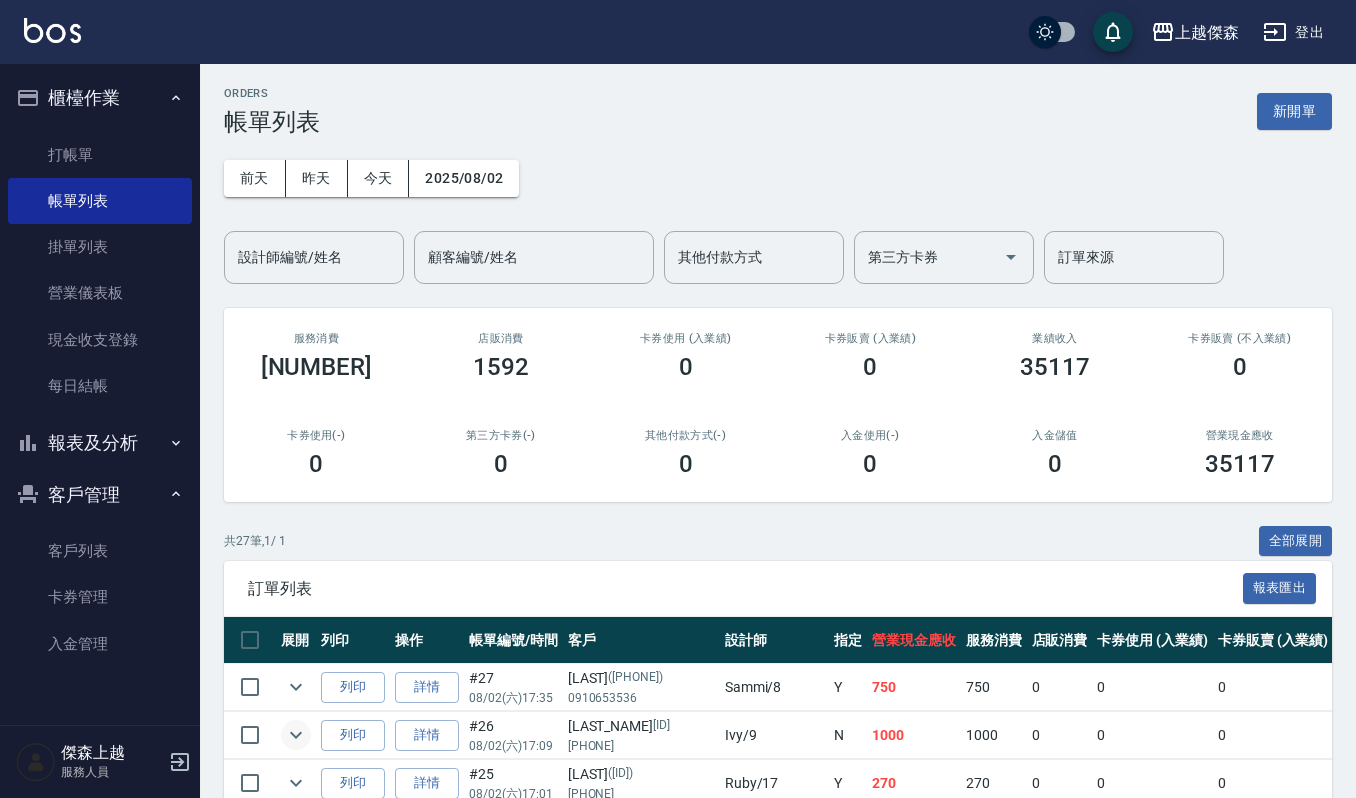 scroll, scrollTop: 0, scrollLeft: 0, axis: both 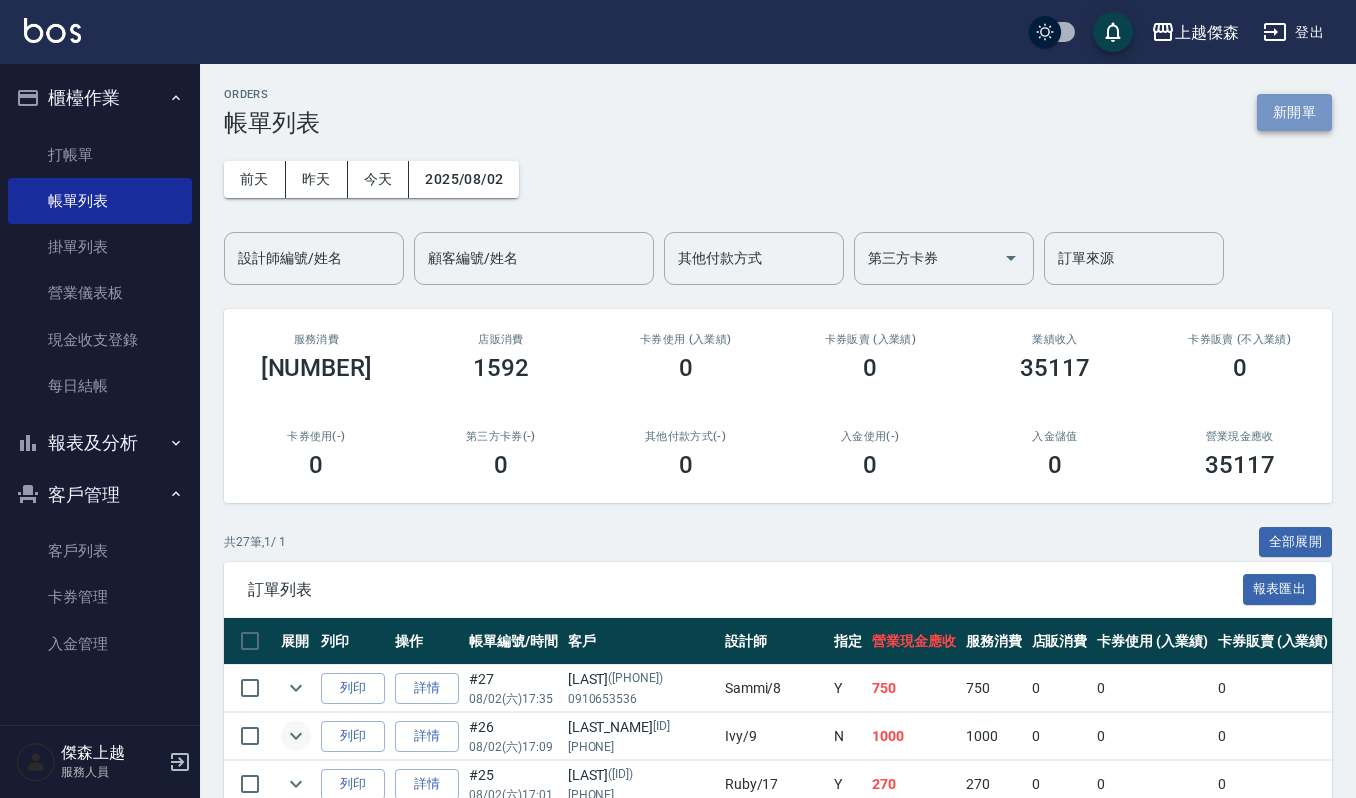 click on "新開單" at bounding box center [1294, 112] 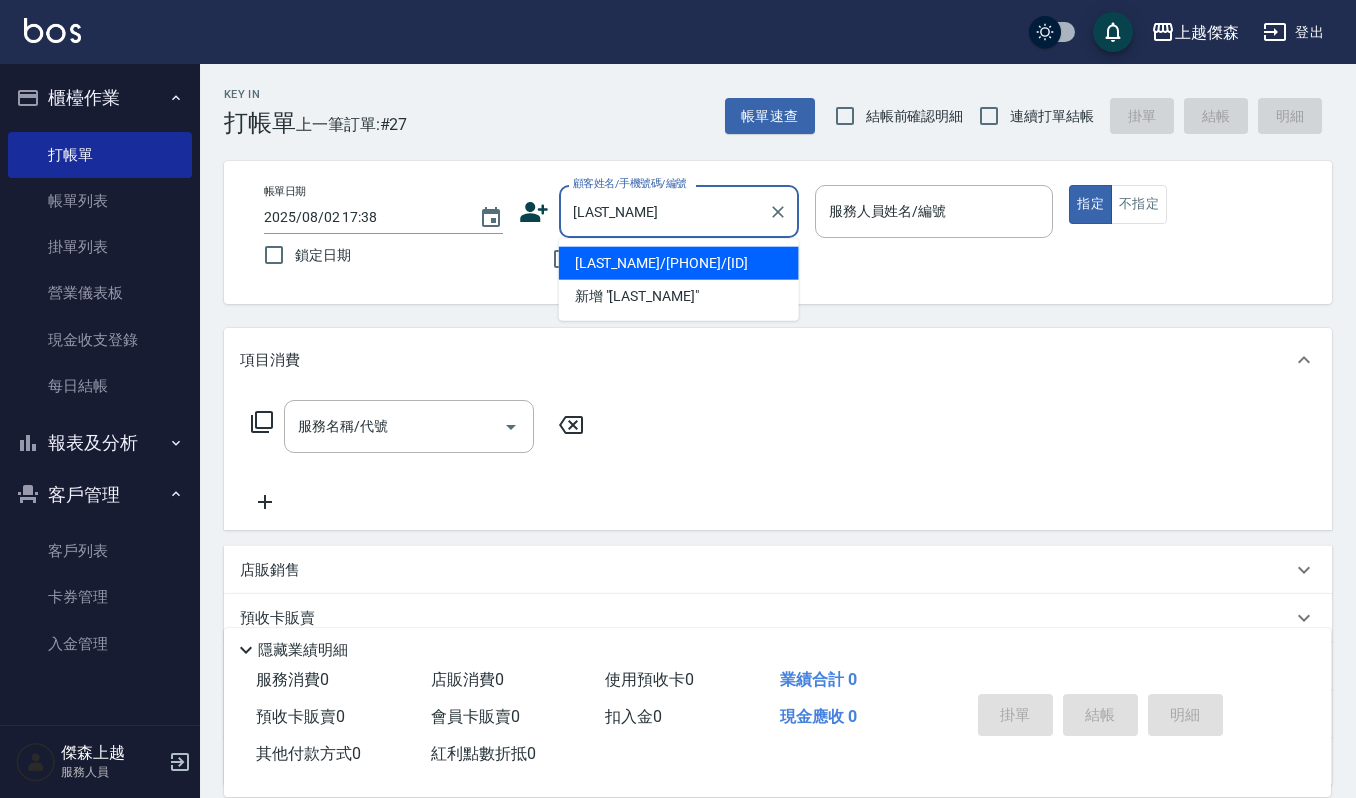 click on "潘建銘/0939224440/180322" at bounding box center (679, 263) 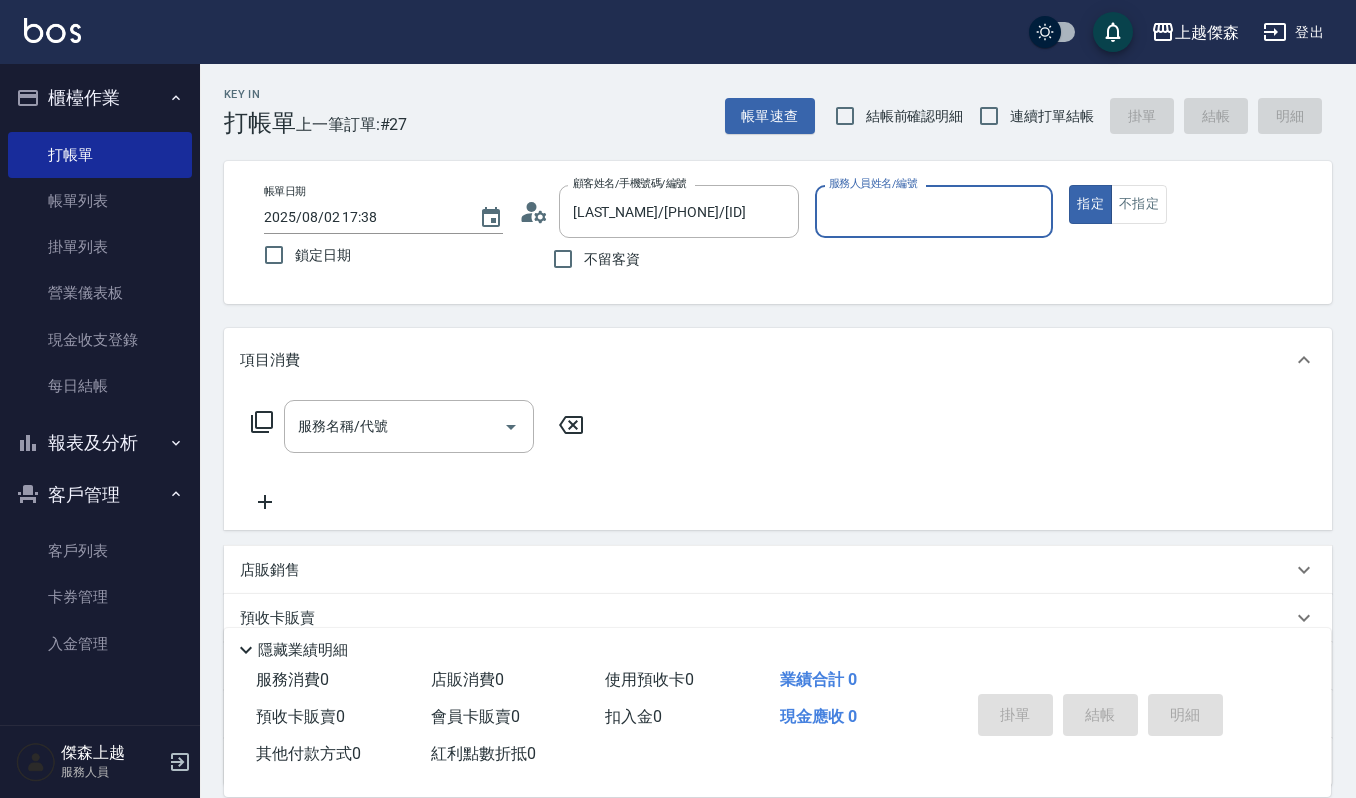 type on "Ruby-17" 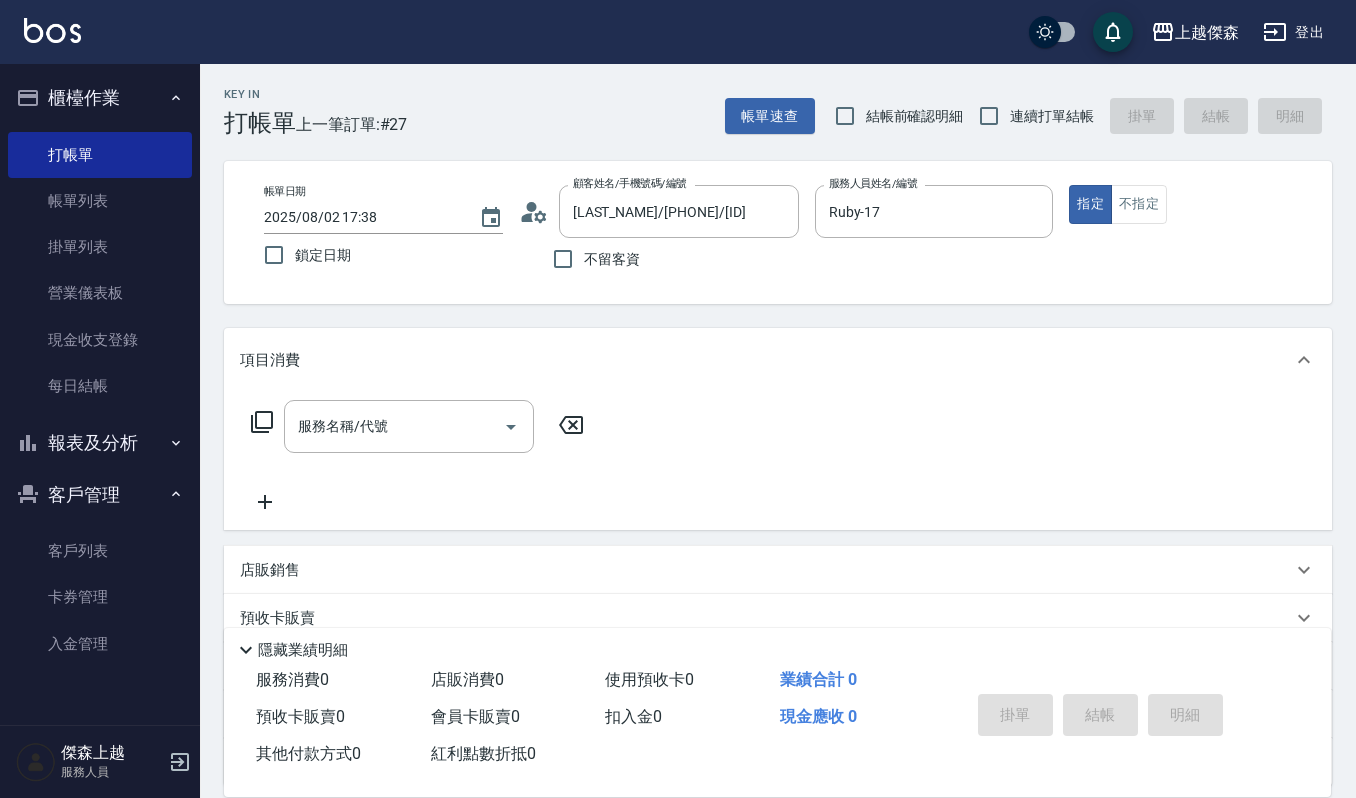 click 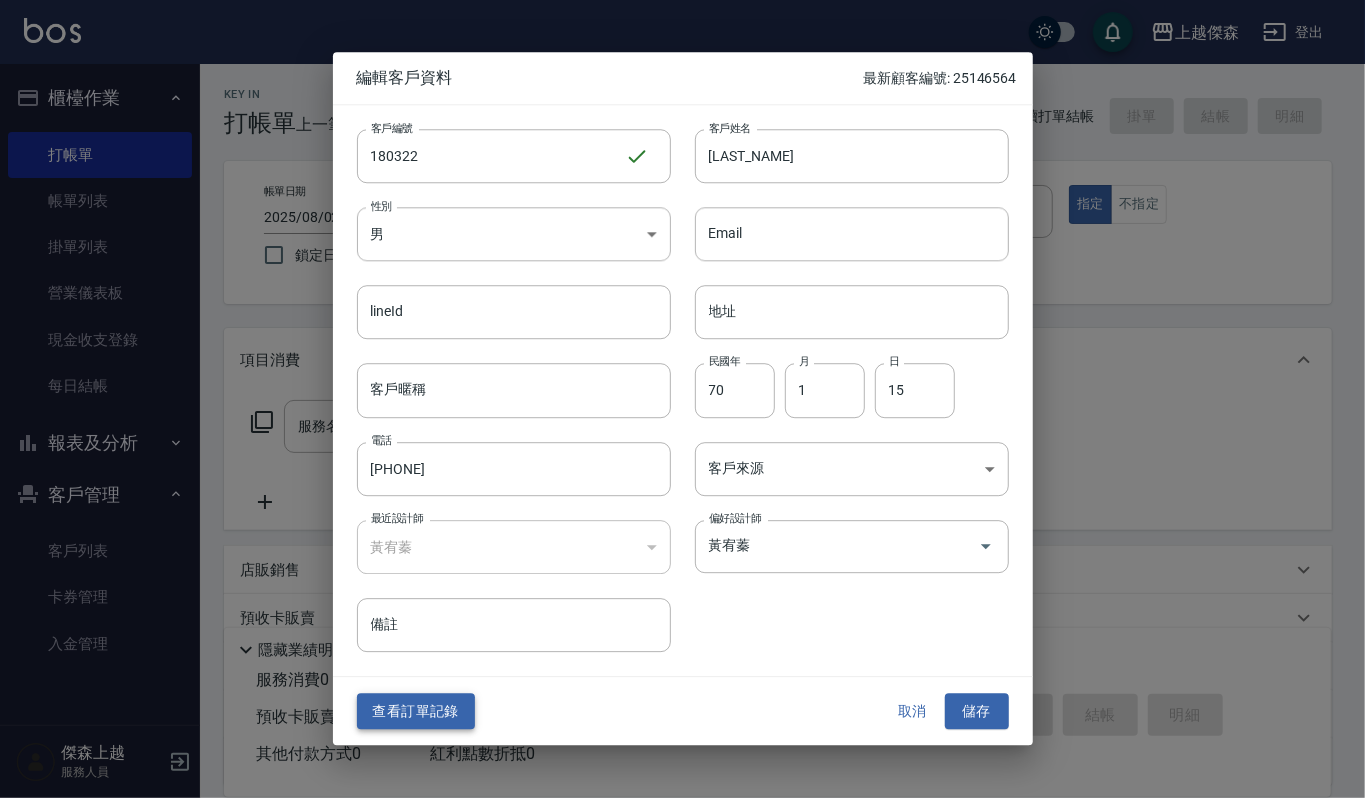 click on "查看訂單記錄" at bounding box center [416, 711] 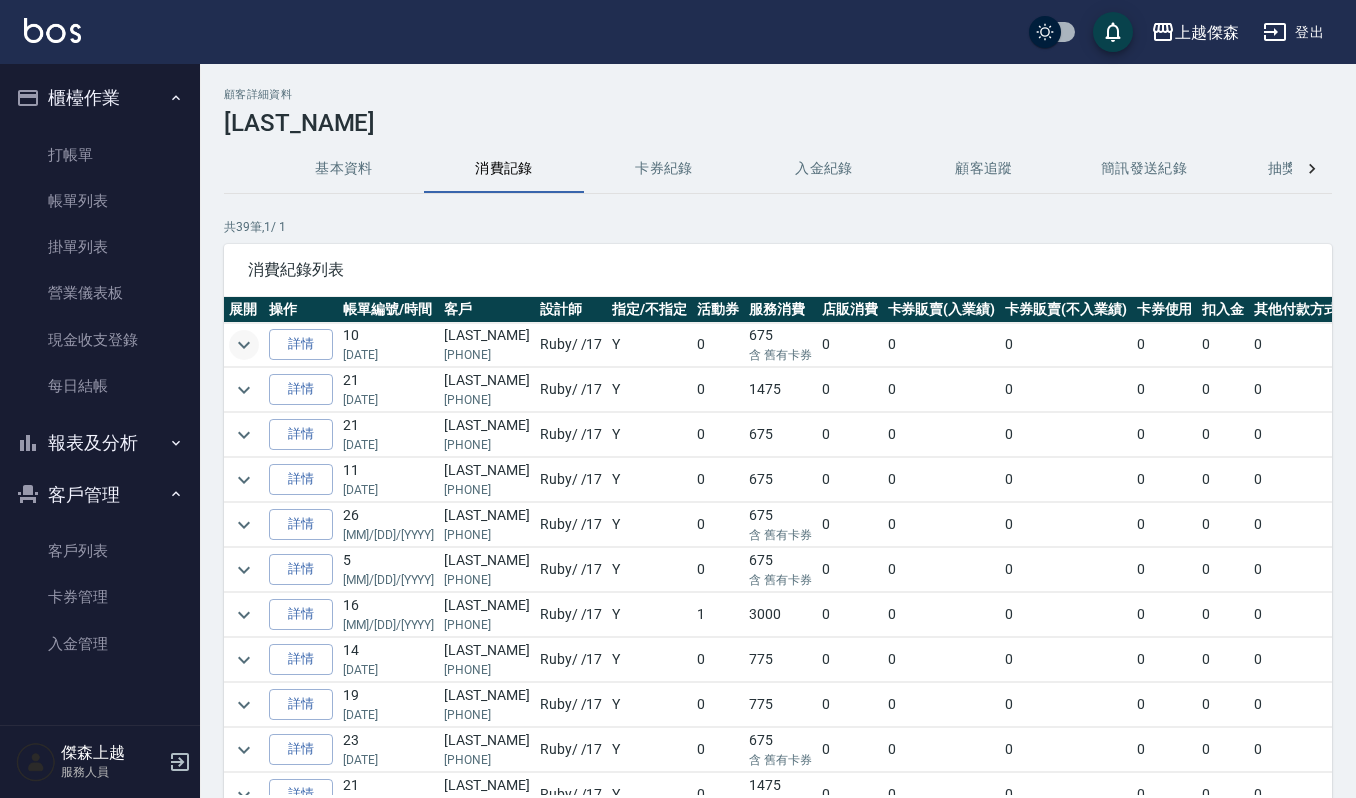 click 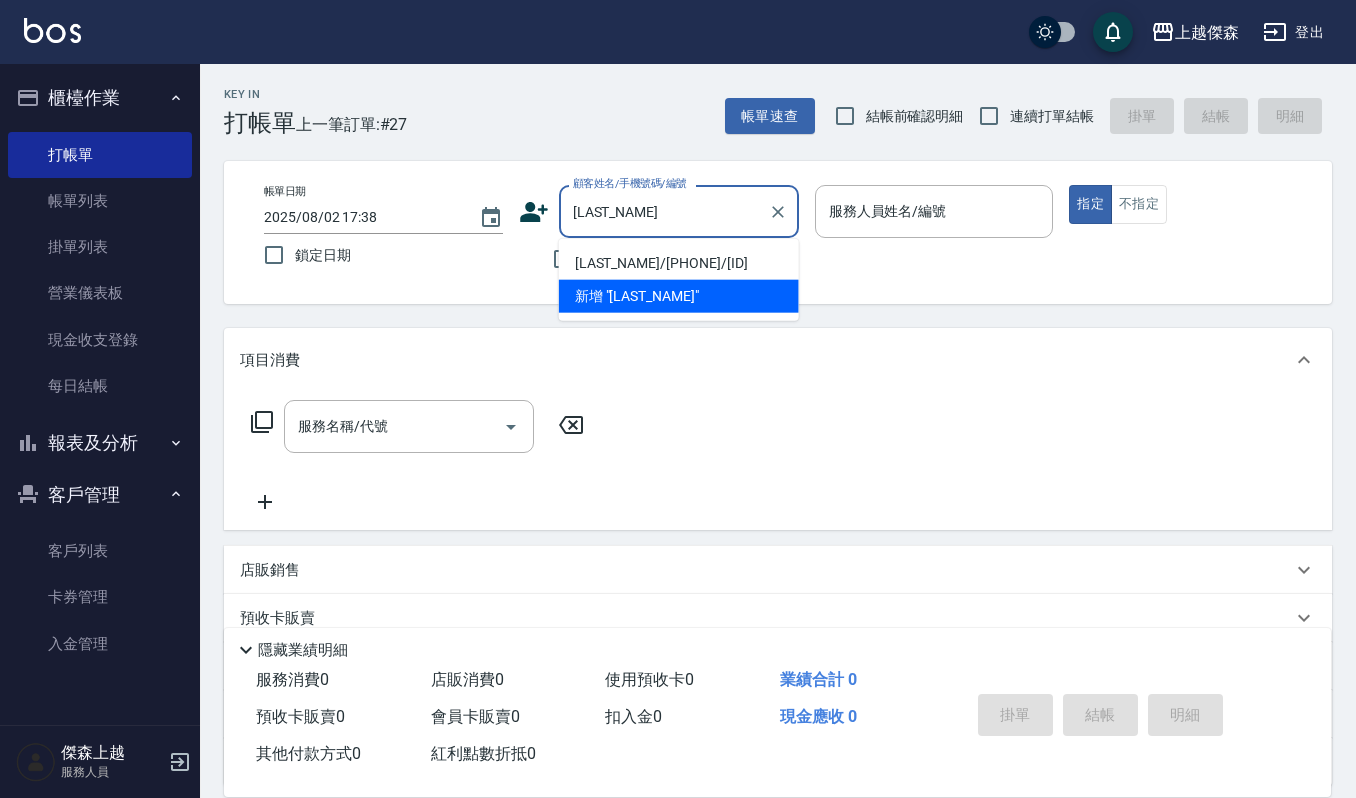 click on "潘建銘/0939224440/180322" at bounding box center [679, 263] 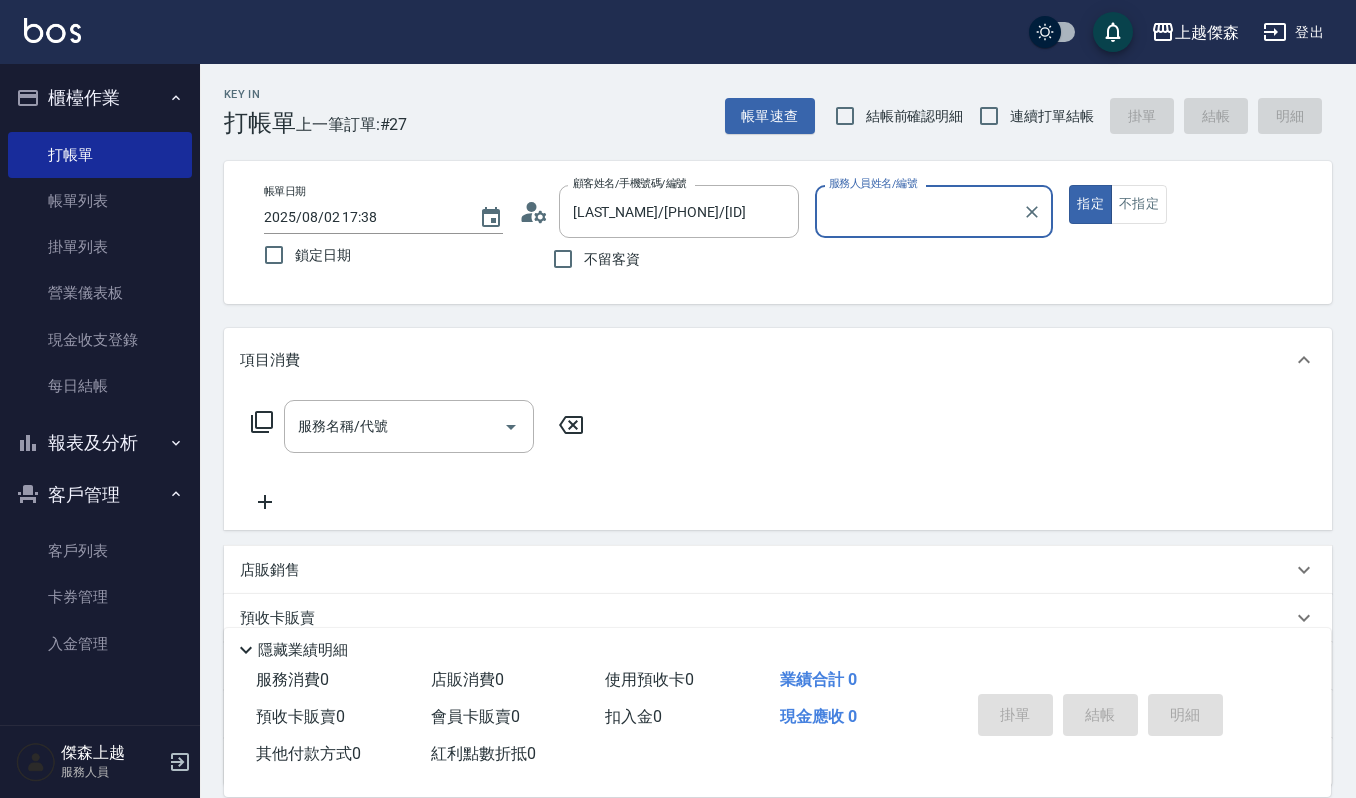 type on "Ruby-17" 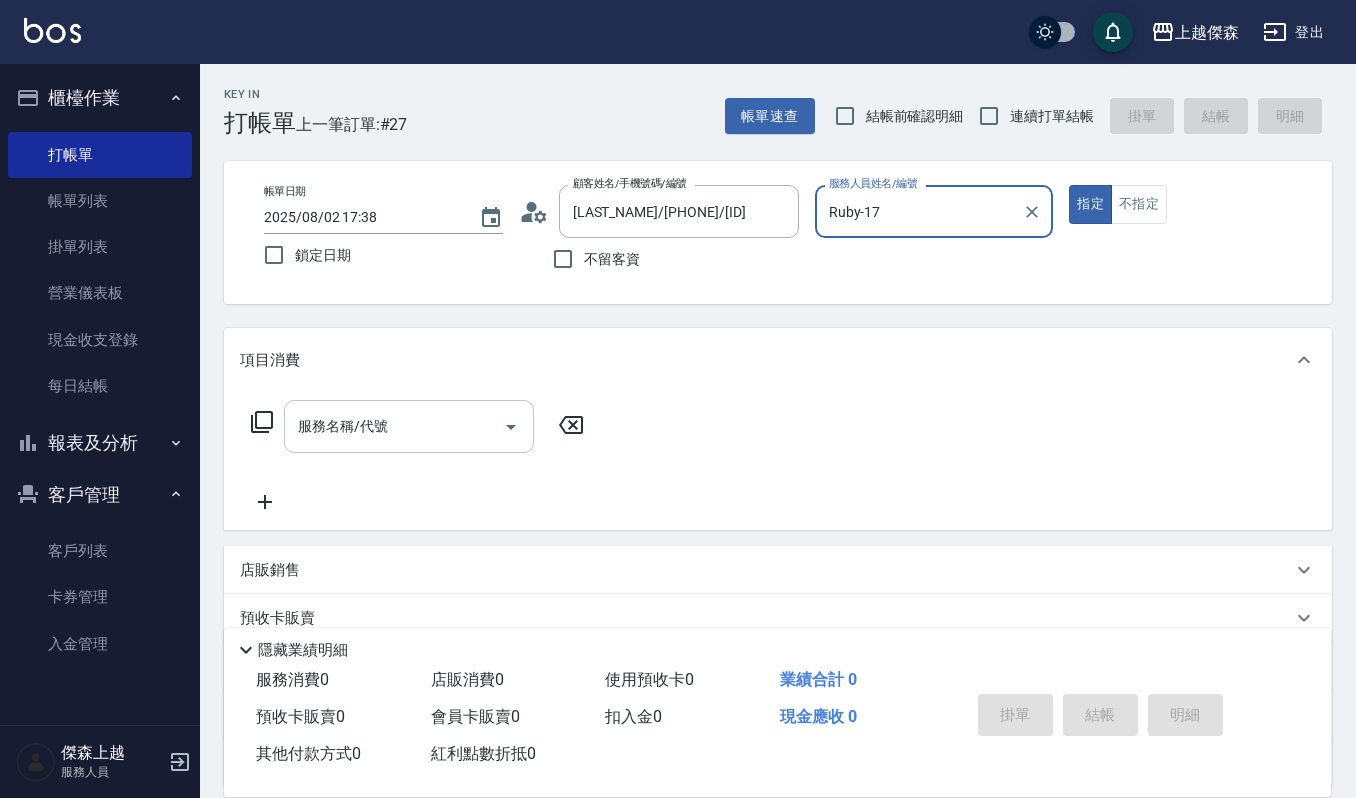 click on "服務名稱/代號 服務名稱/代號" at bounding box center [409, 426] 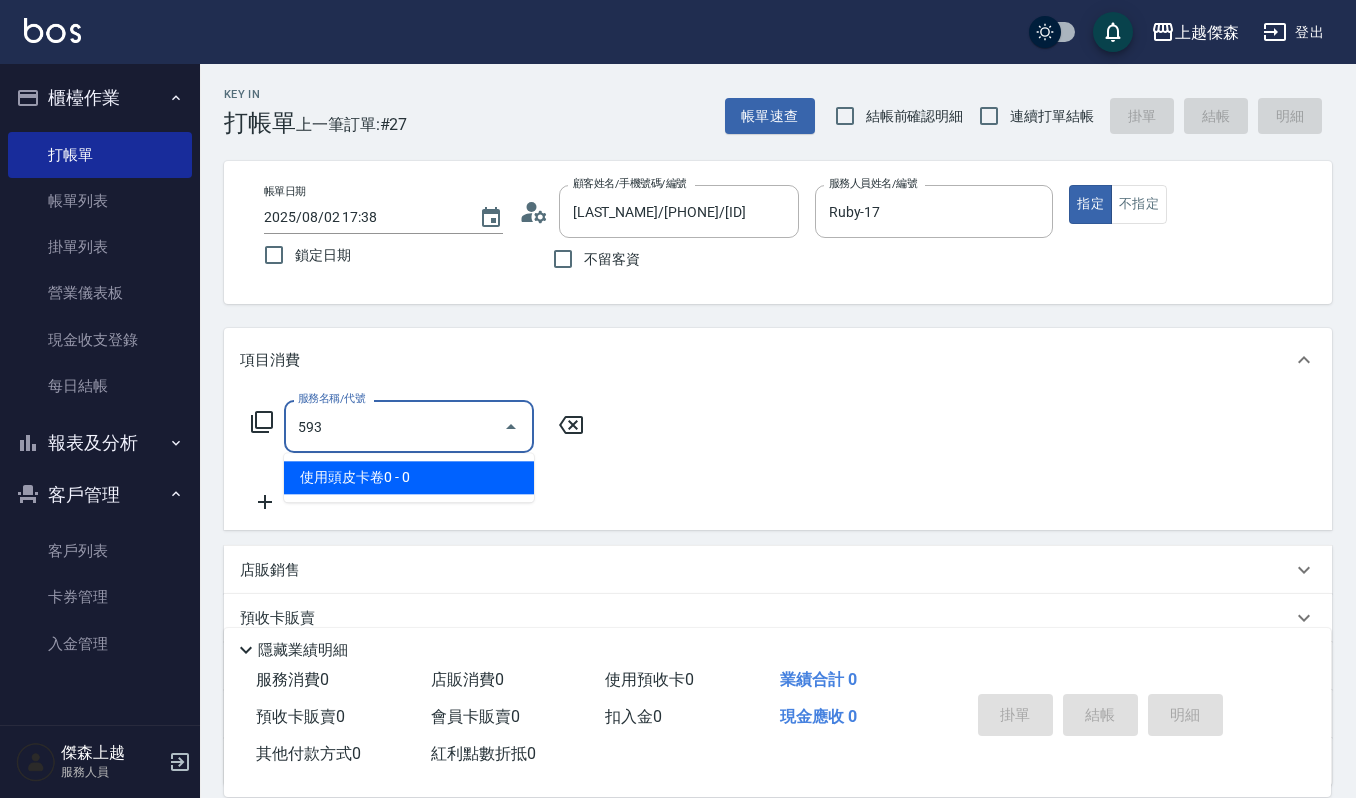 type on "使用頭皮卡卷0(593)" 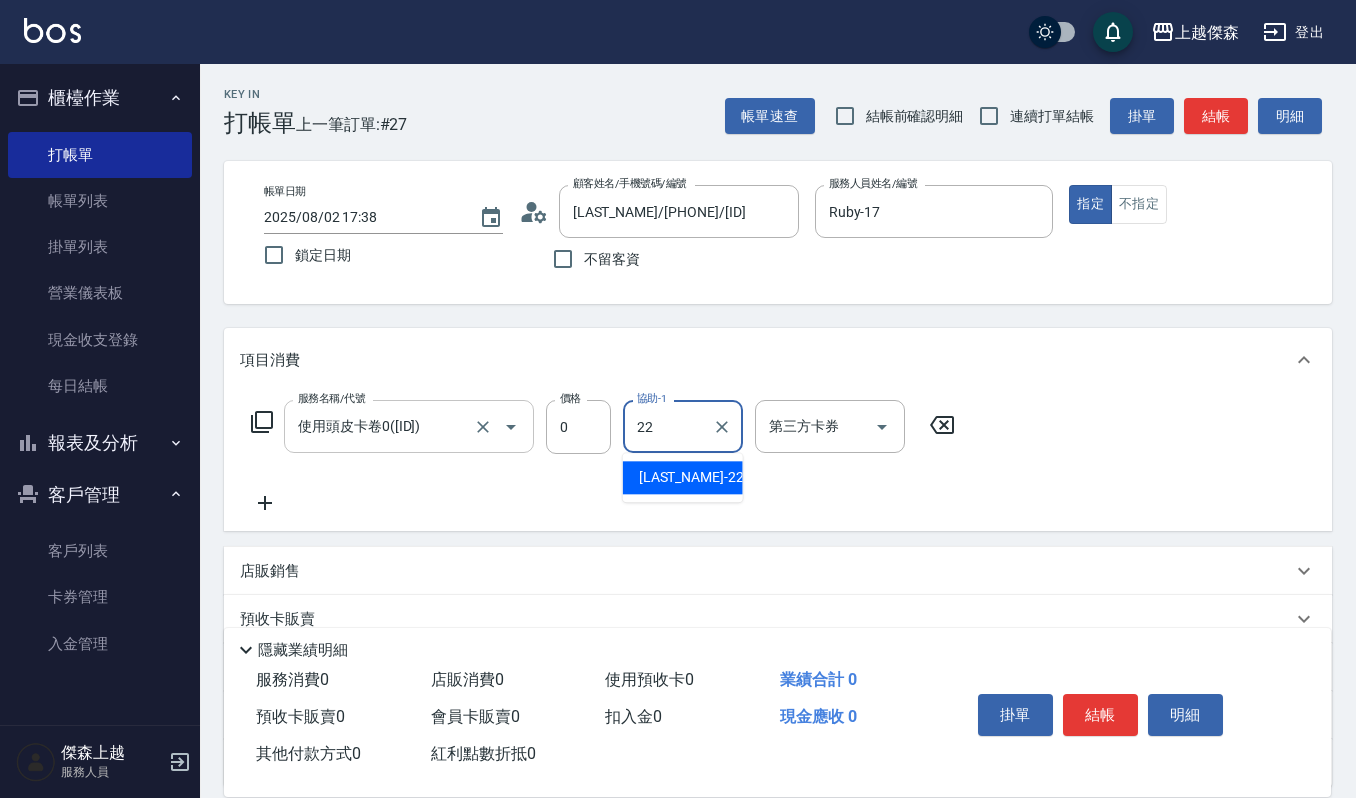 type on "宜芳-22" 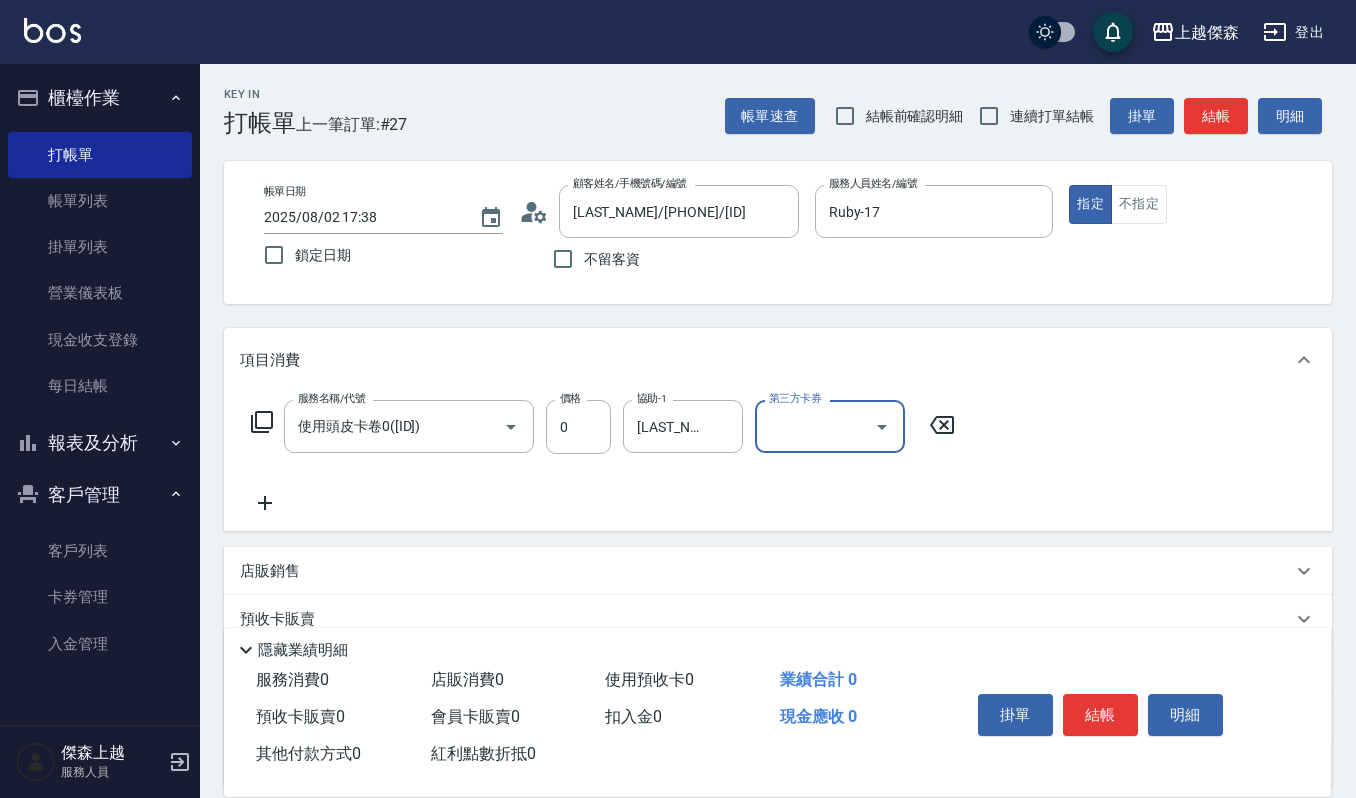click on "第三方卡券" at bounding box center [815, 426] 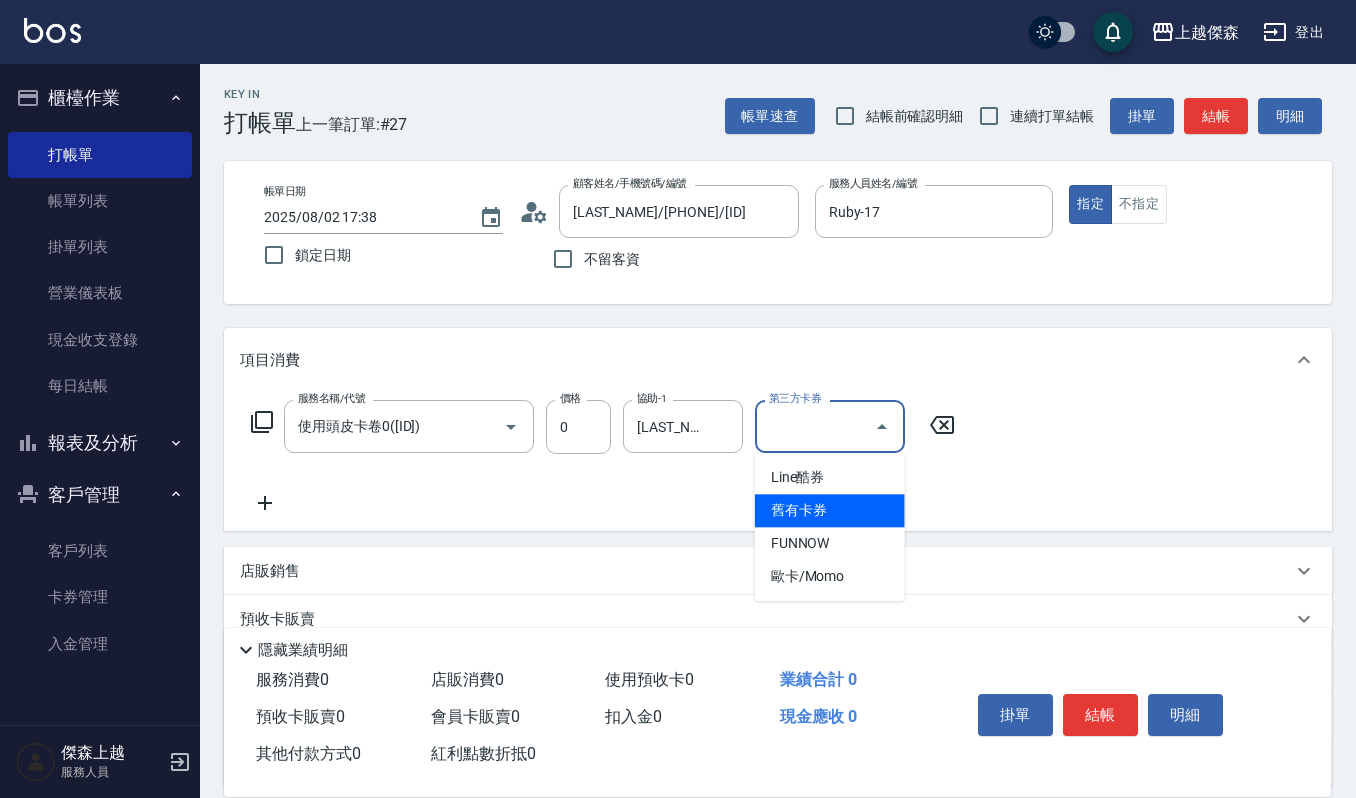 click on "舊有卡券" at bounding box center (830, 510) 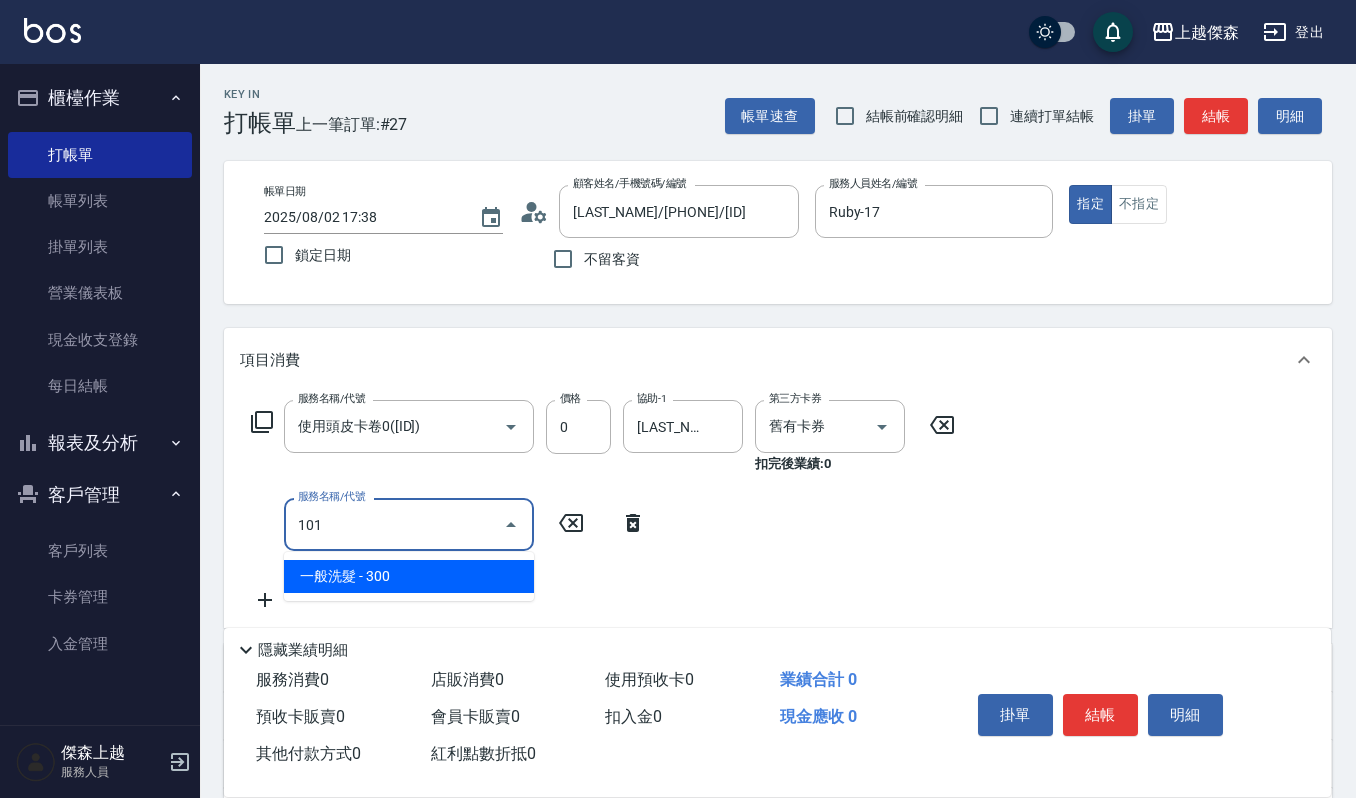type on "一般洗髮(101)" 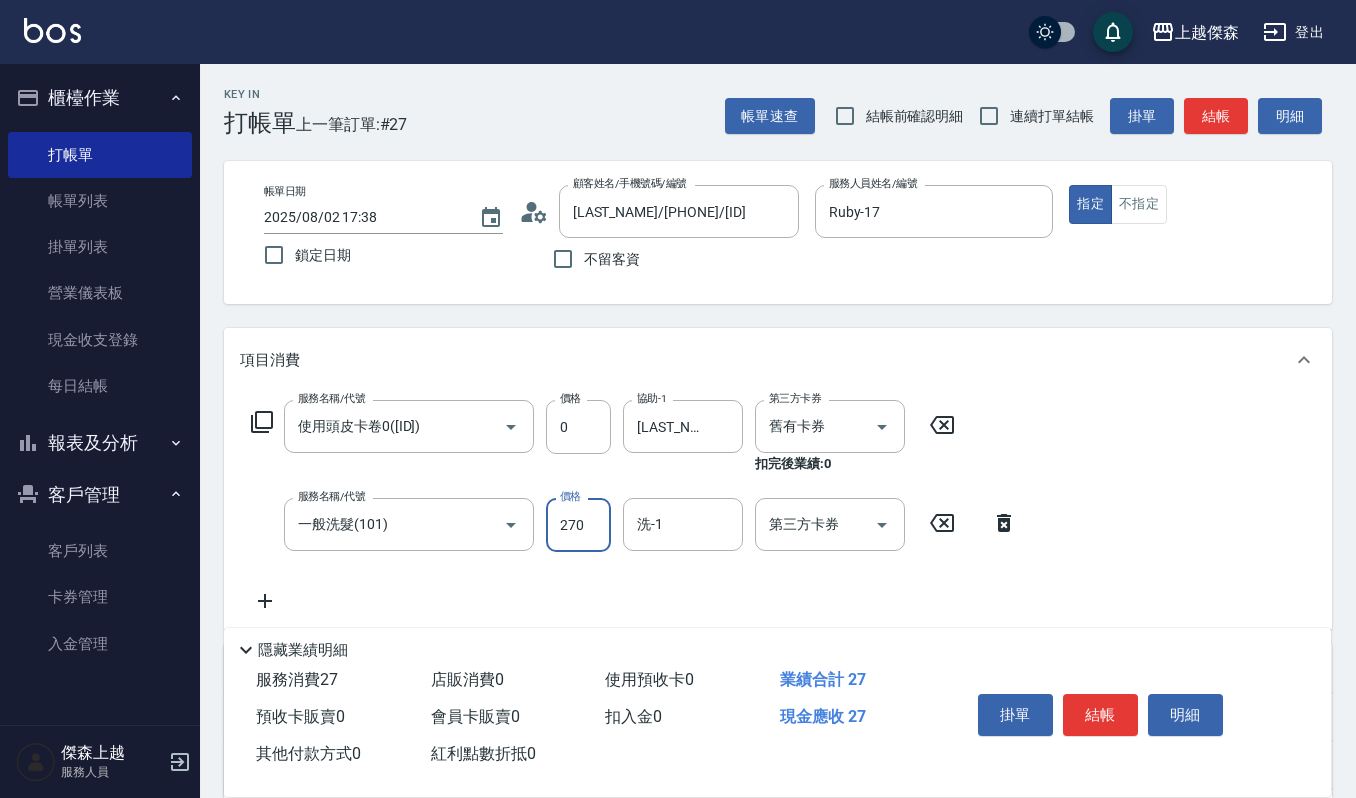 type on "270" 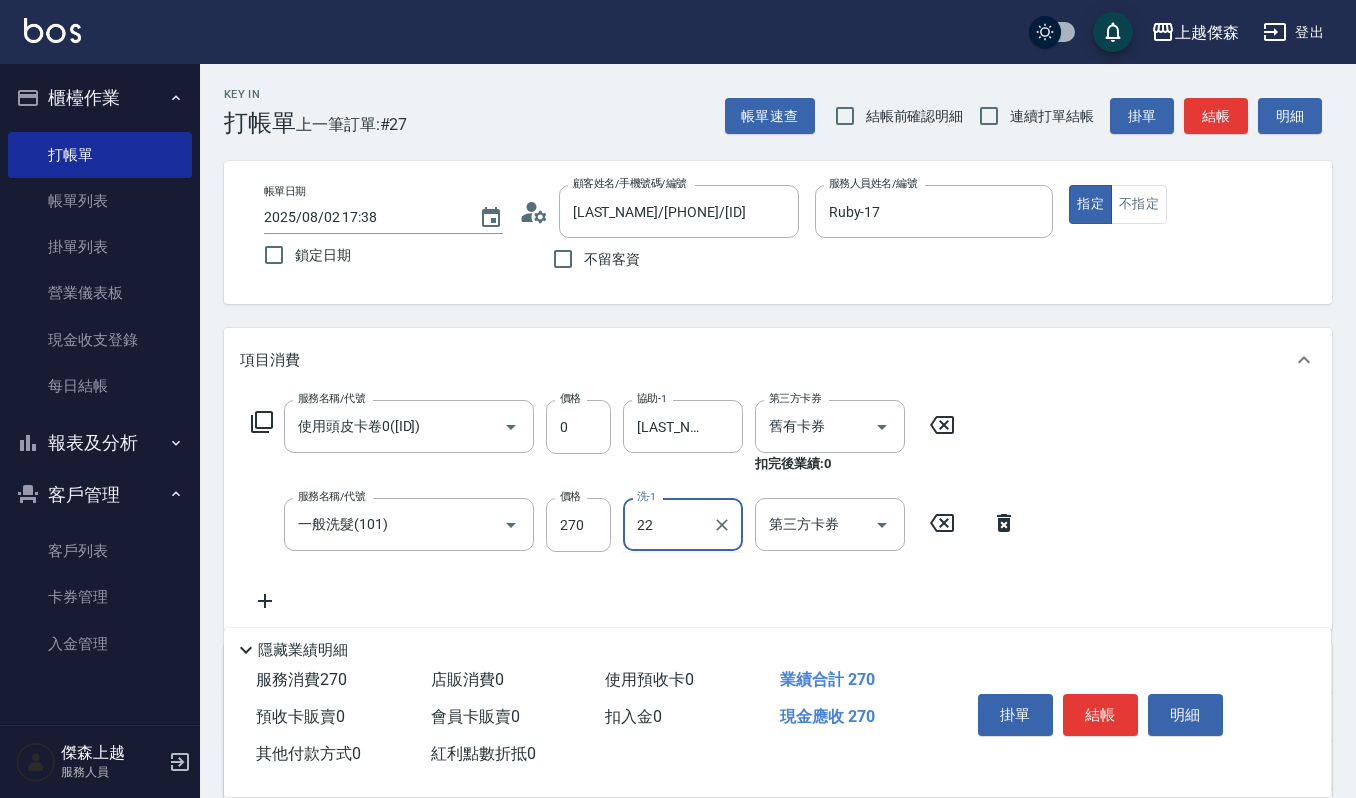 type on "宜芳-22" 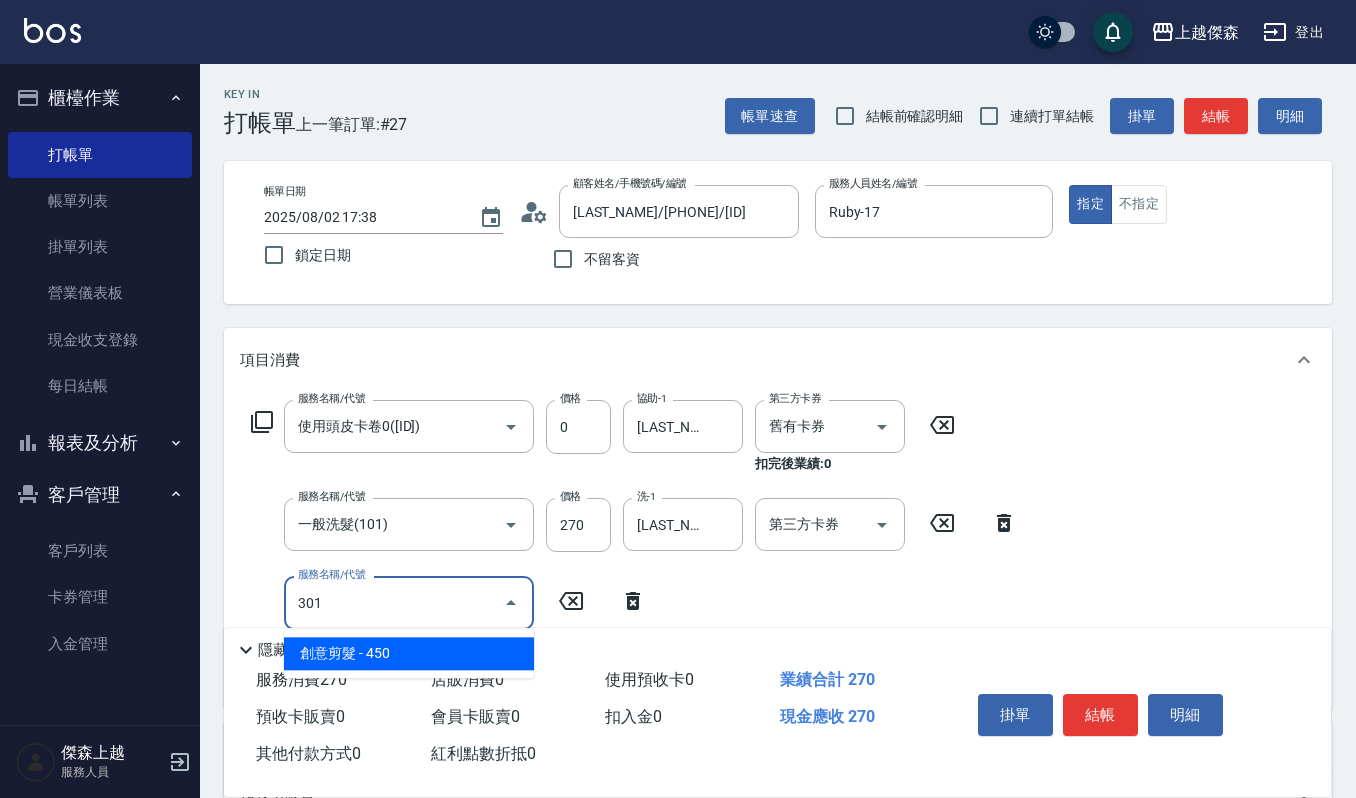 type on "創意剪髮(301)" 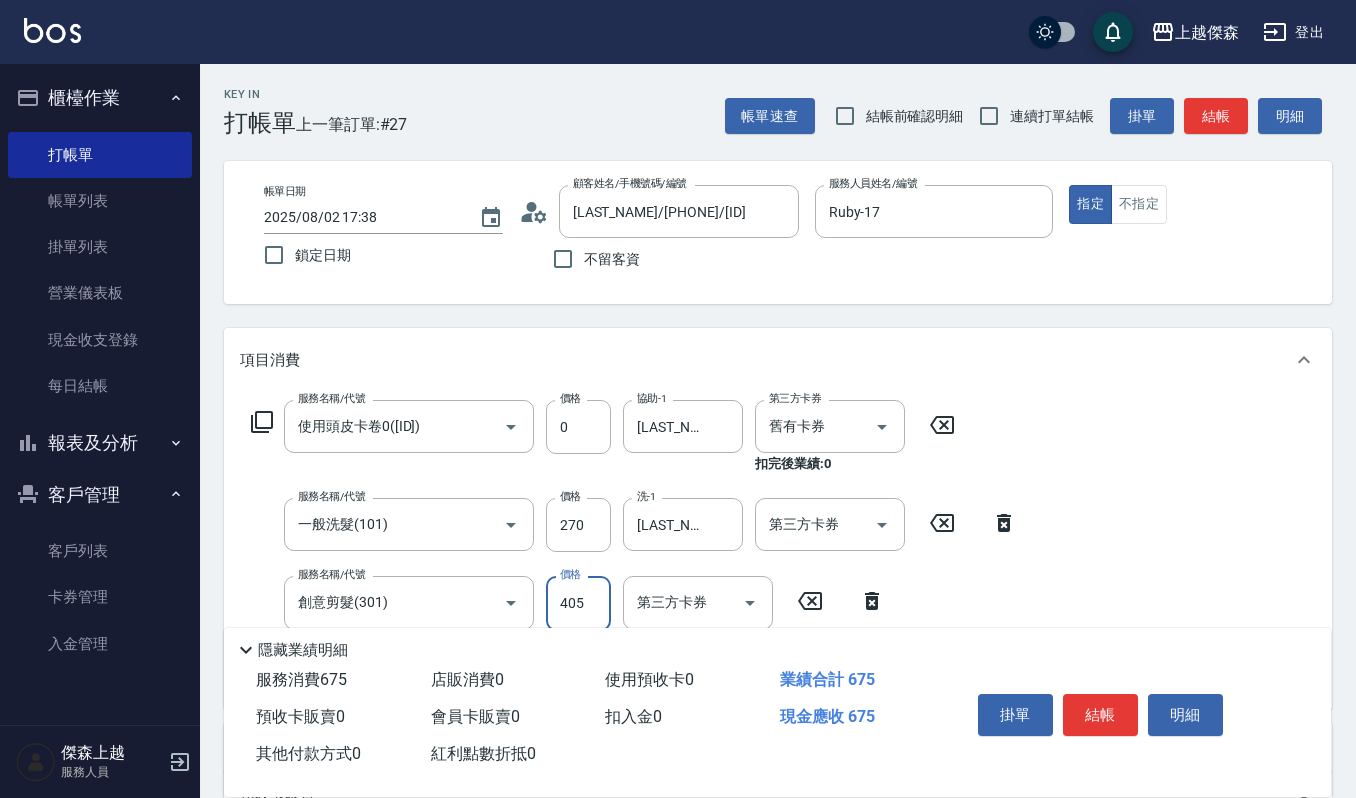 type on "405" 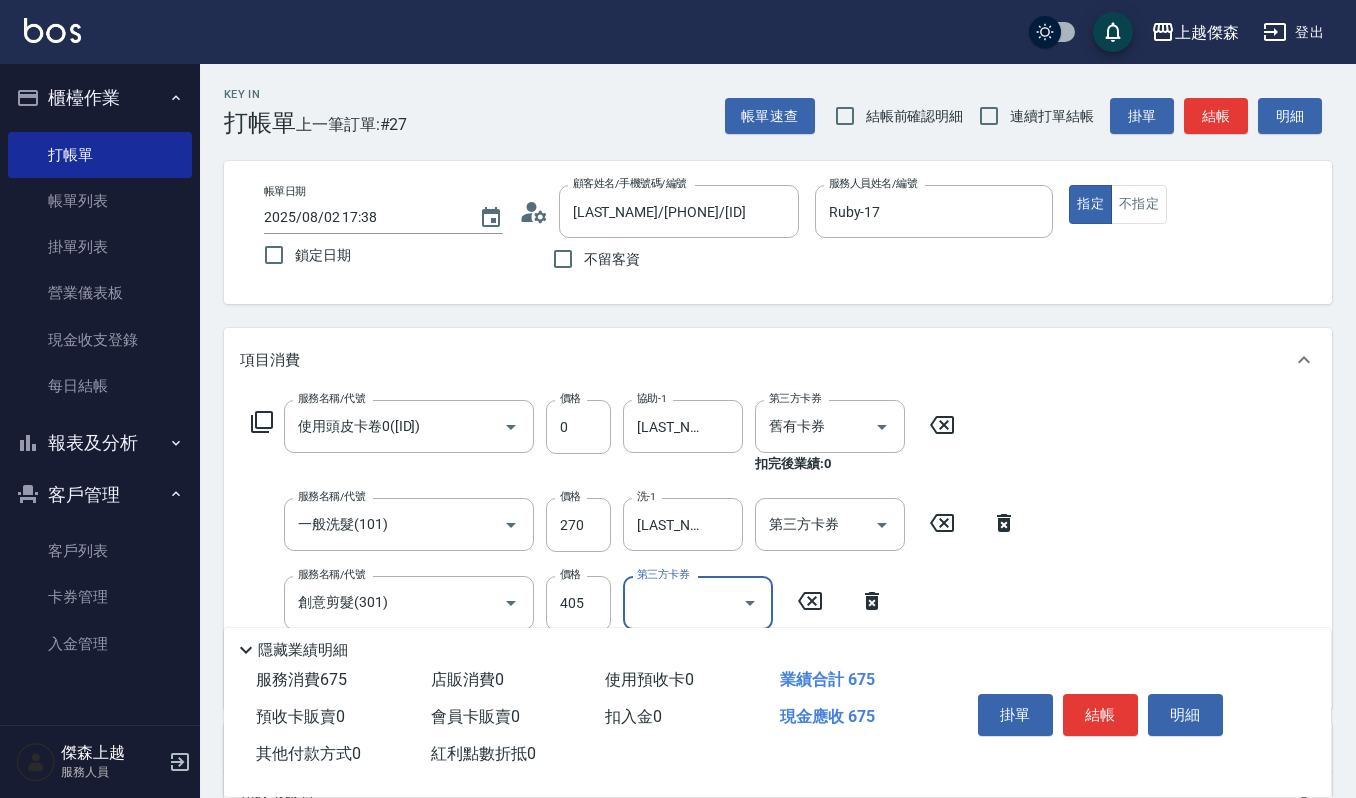 click on "掛單 結帳 明細" at bounding box center [1100, 717] 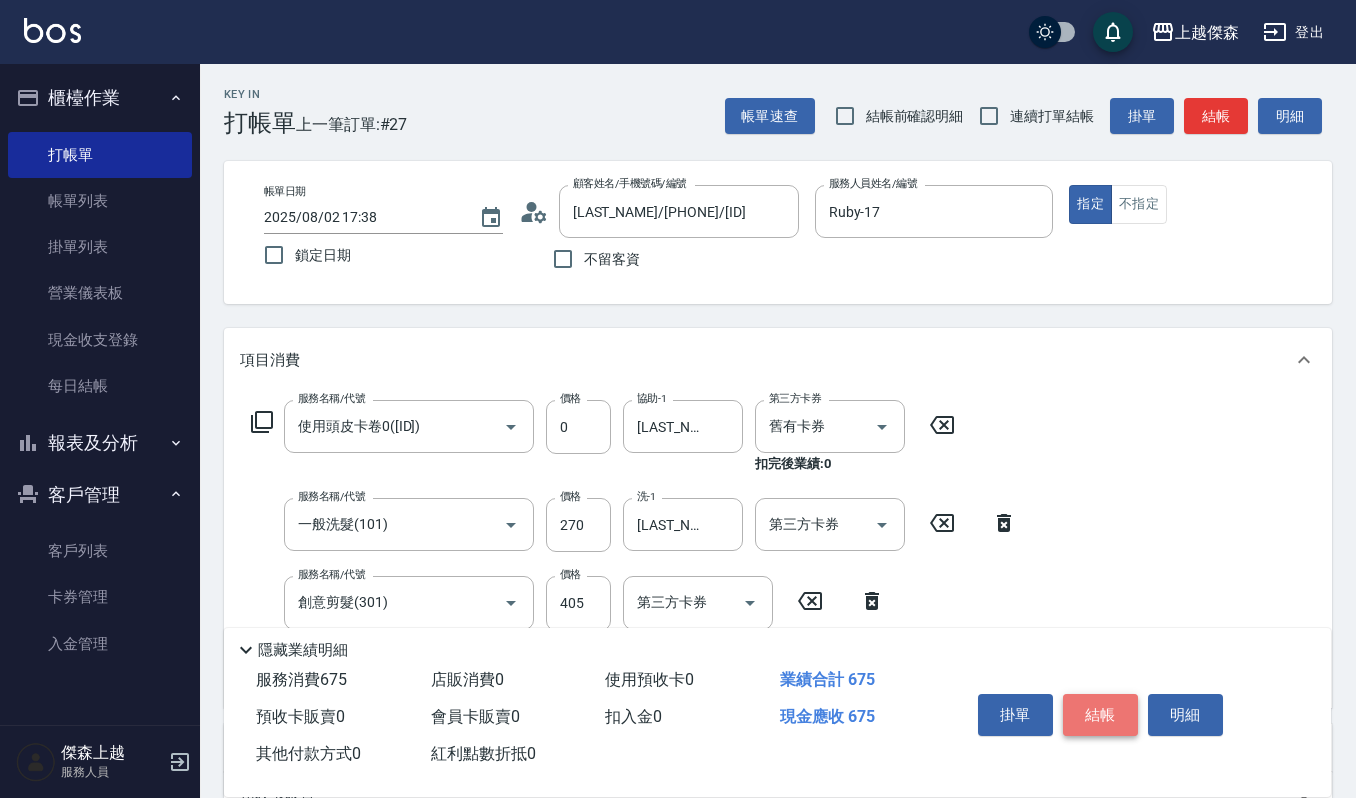 click on "結帳" at bounding box center [1100, 715] 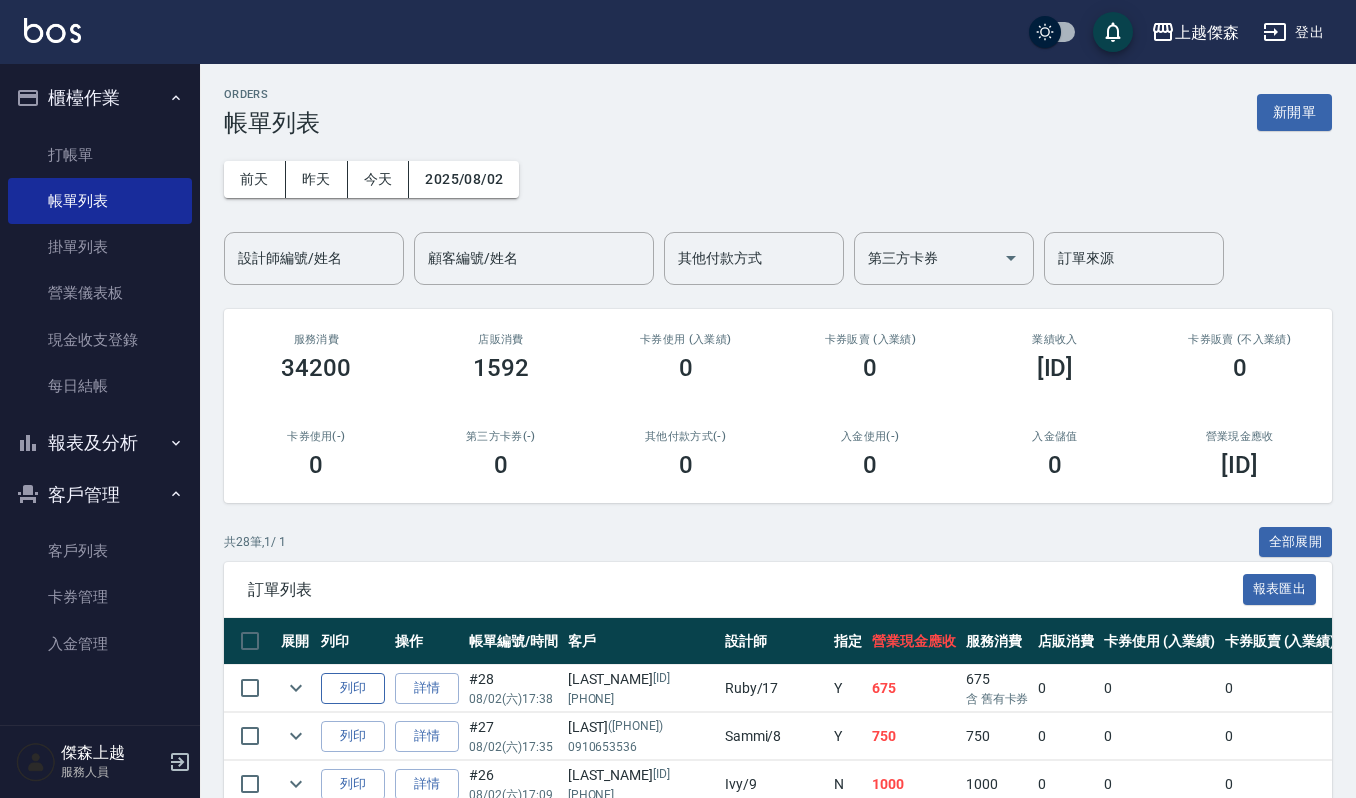 click on "列印" at bounding box center (353, 688) 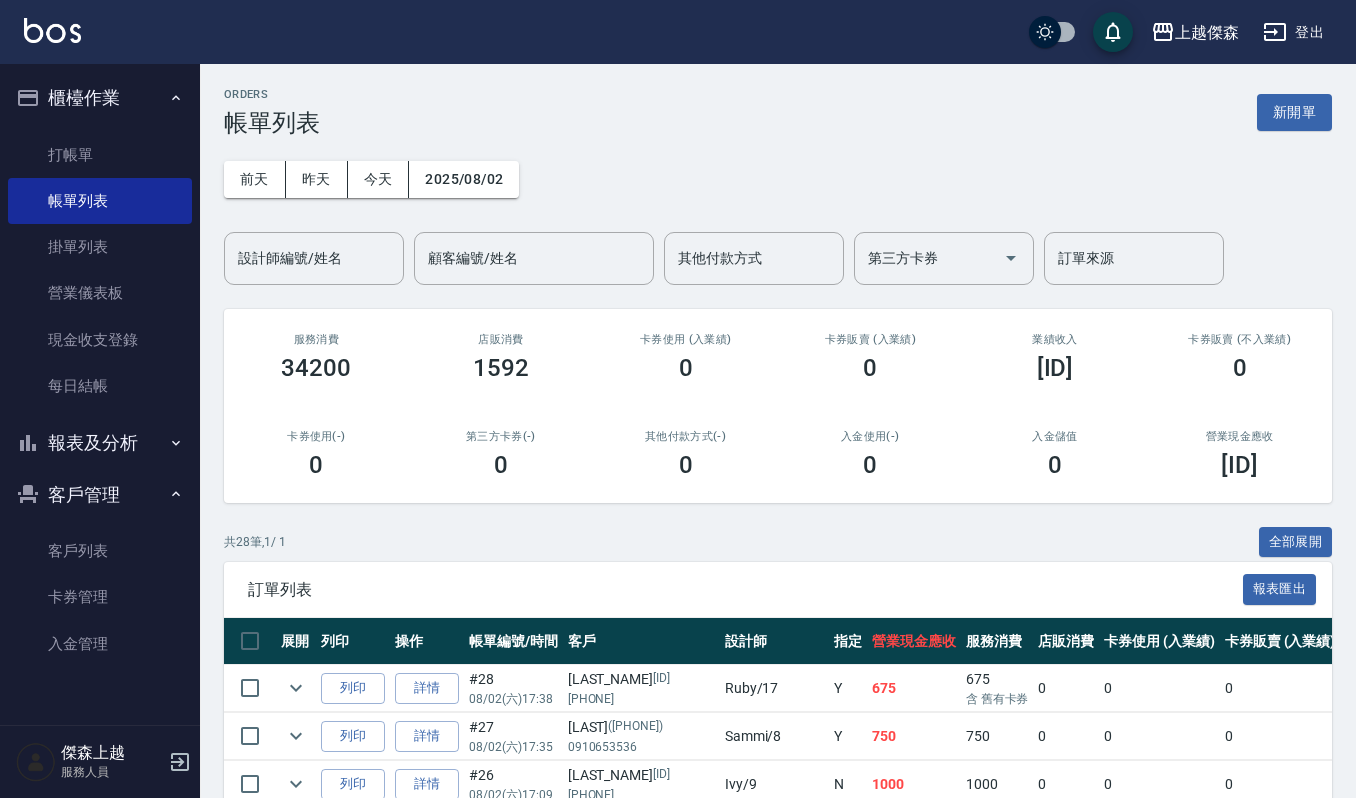 click on "共  28  筆,  1  /   1 全部展開 訂單列表 報表匯出 展開 列印 操作 帳單編號/時間 客戶 設計師 指定 營業現金應收 服務消費 店販消費 卡券使用 (入業績) 卡券販賣 (入業績) 業績收入 卡券販賣 (不入業績) 卡券使用(-) 第三方卡券(-) 其他付款方式(-) 入金使用(-) 備註 訂單來源 列印 詳情 #28 08/02 (六) 17:38 潘建銘 (180322) 0939224440 Ruby /17 Y 675 675 含 舊有卡券 0 0 0 675 0 0 0 含 舊有卡券 0 0 列印 詳情 #27 08/02 (六) 17:35 蕭蒂 (0910653536) 0910653536 Sammi /8 Y 750 750 0 0 0 750 0 0 0 0 0 列印 詳情 #26 08/02 (六) 17:09 顏嘉宏 (VIP2452) 0911509891 Ivy /9 N 1000 1000 0 0 0 1000 0 0 0 0 0 列印 詳情 #25 08/02 (六) 17:01 吳麗卿 (123) 0955576158 Ruby /17 Y 270 270 0 0 0 270 0 0 0 0 0 列印 詳情 #24 08/02 (六) 16:34 戴正和 (0911553130) 0911553130 Ivy /9 Y 905 905 0 0 0 905 0 0 0 0 0 列印 詳情 #23 08/02 (六) 16:10 楊靖 (VIP3499) 0903119133 Ruby /17 Y 3800 3800 0 0 0 3800 0 0 0 0 0" at bounding box center (778, 1295) 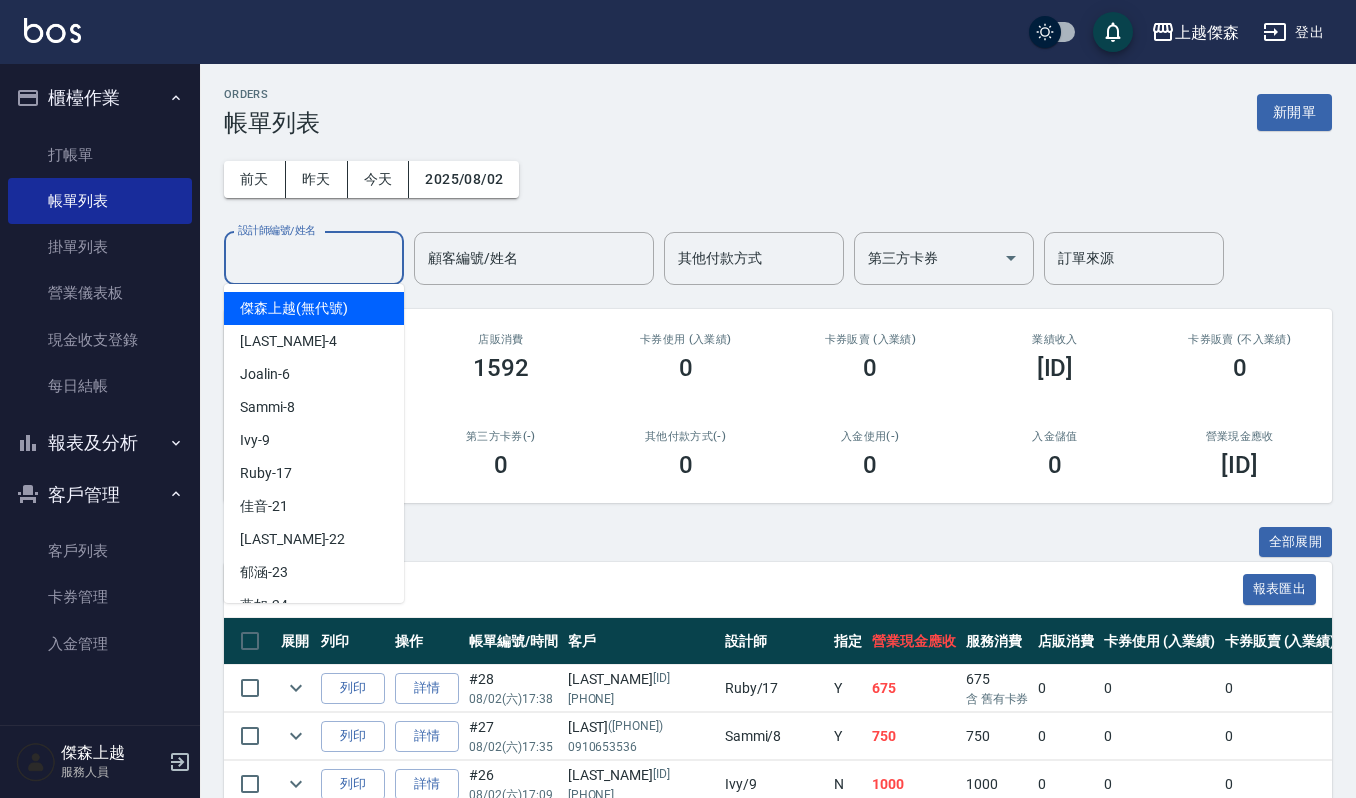 click on "設計師編號/姓名" at bounding box center (314, 258) 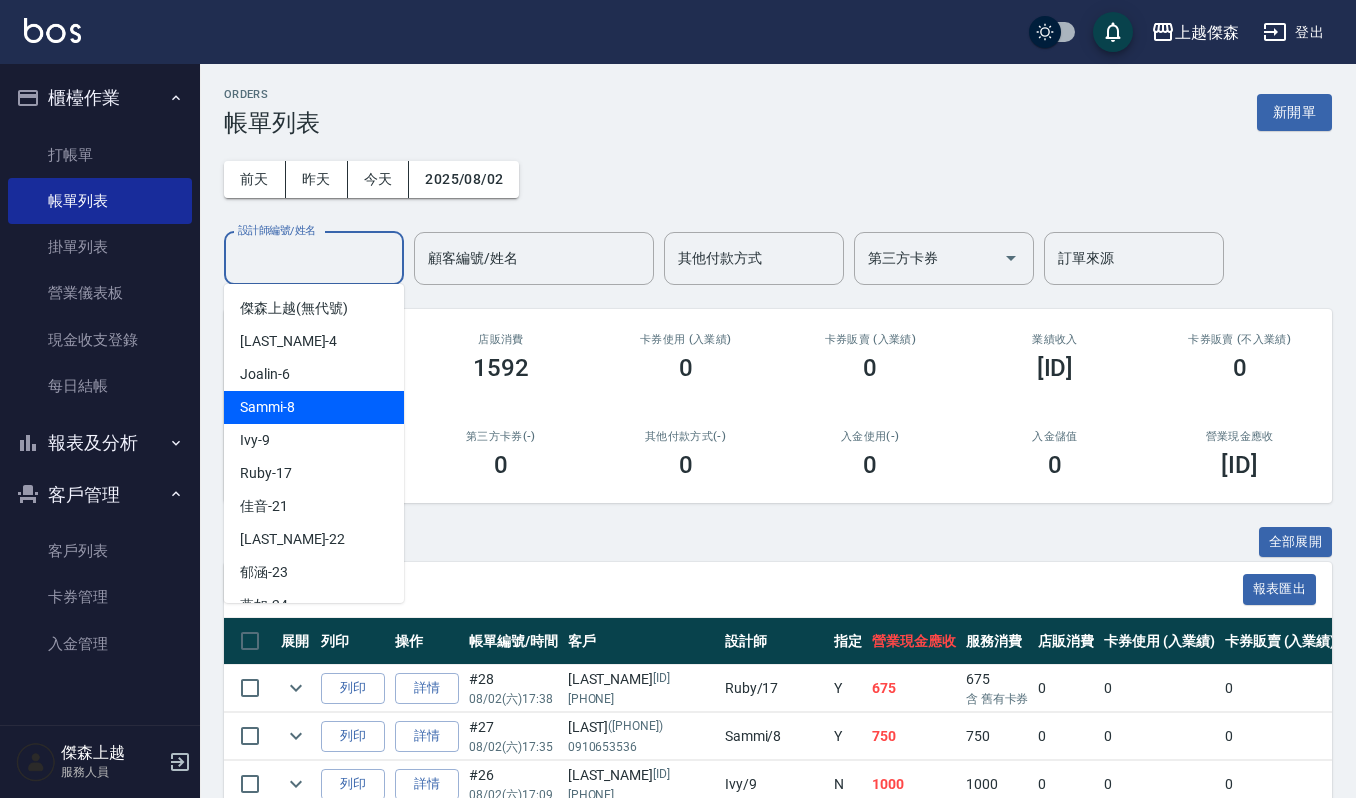 click on "Sammi -8" at bounding box center (314, 407) 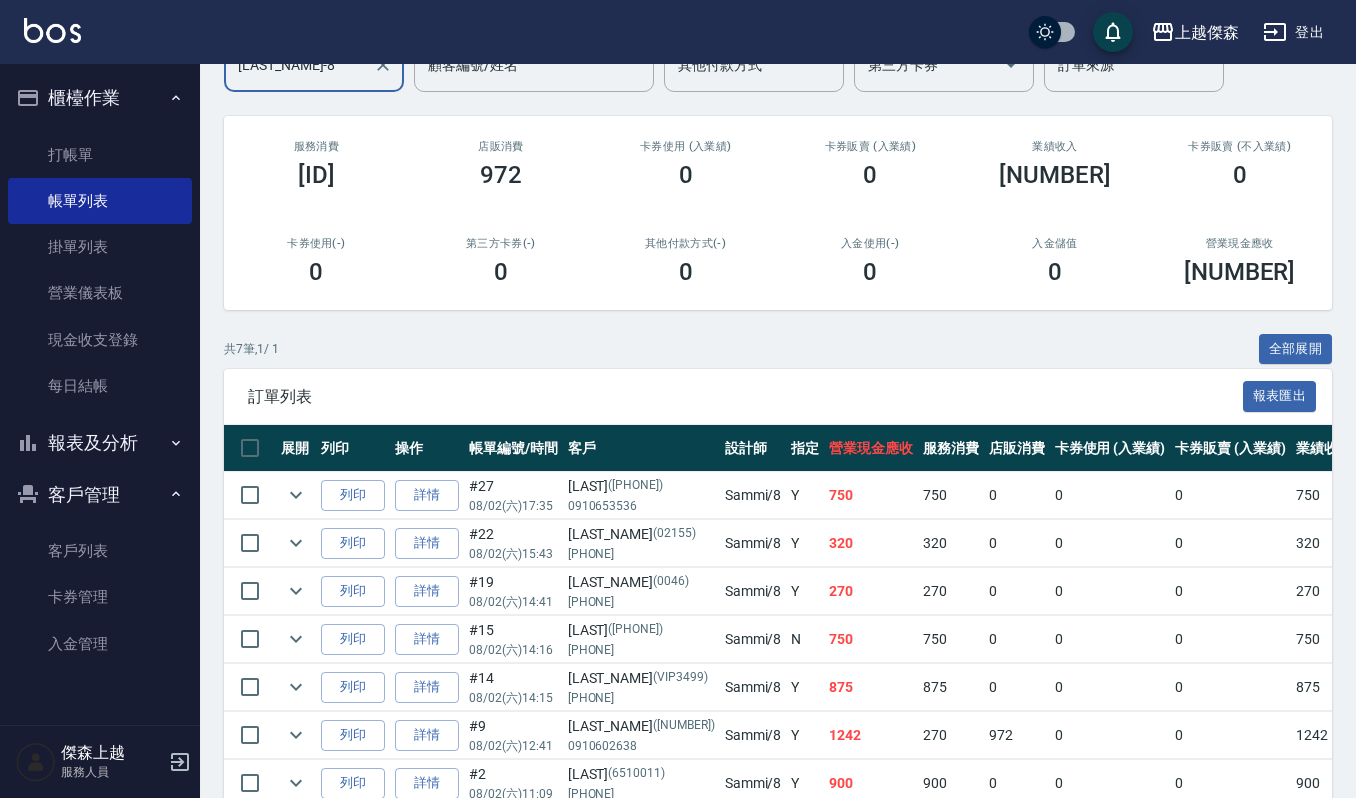 scroll, scrollTop: 38, scrollLeft: 0, axis: vertical 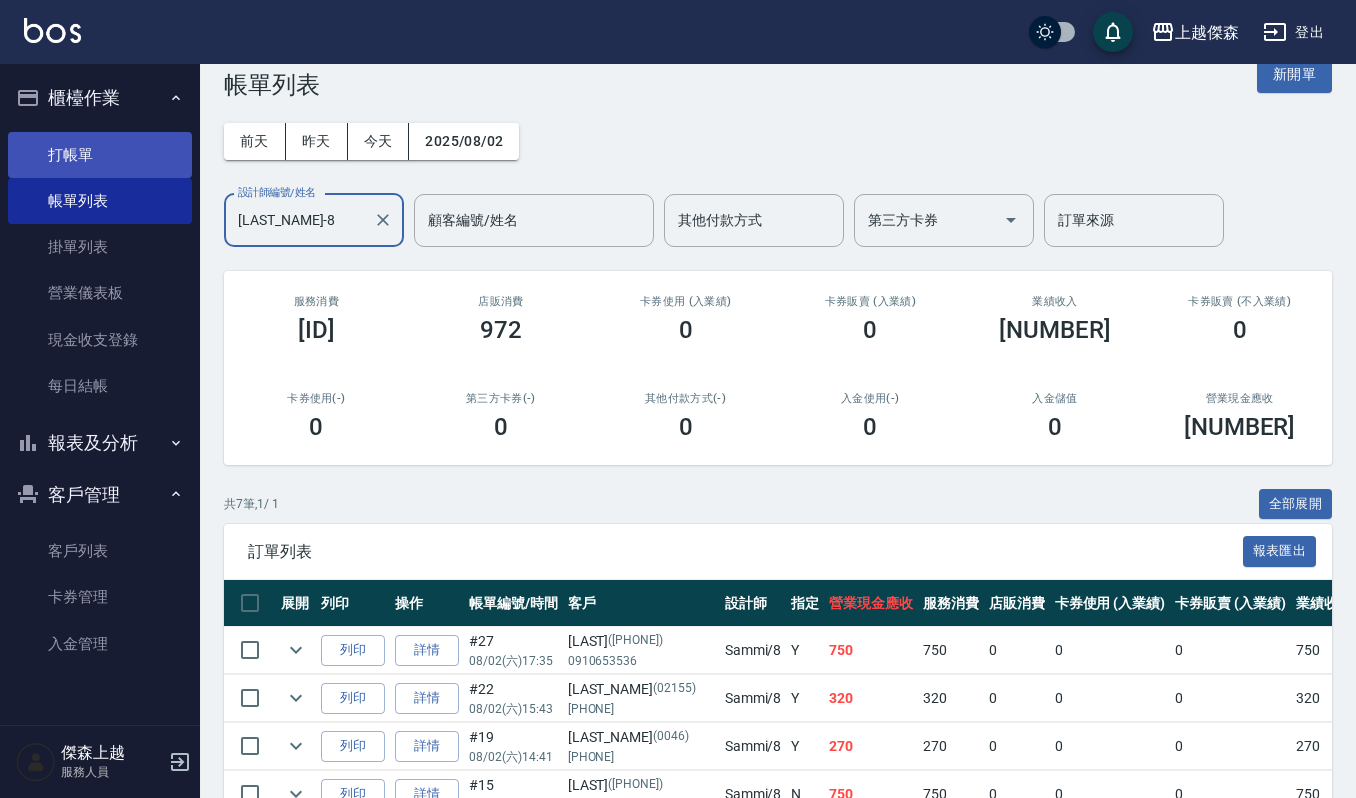 click on "打帳單" at bounding box center [100, 155] 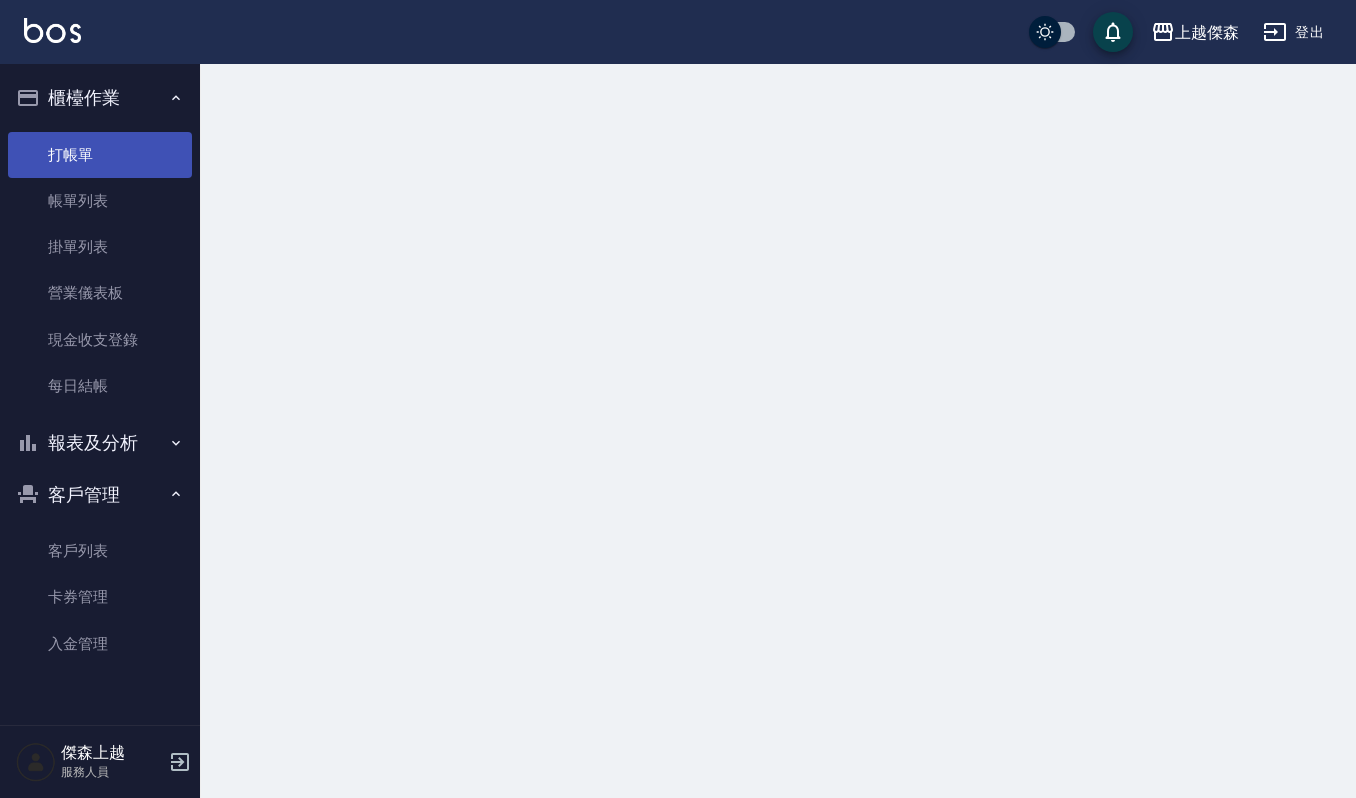 scroll, scrollTop: 0, scrollLeft: 0, axis: both 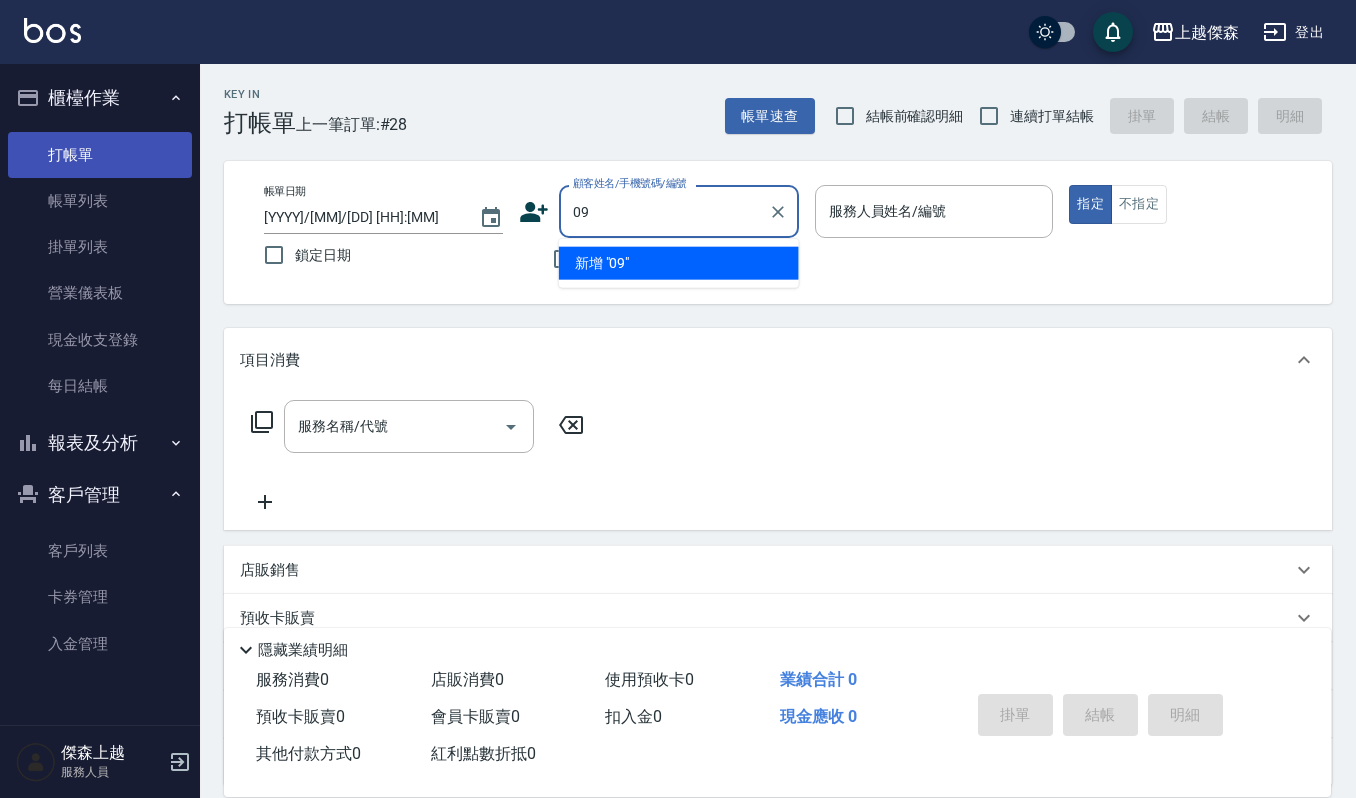 type on "0" 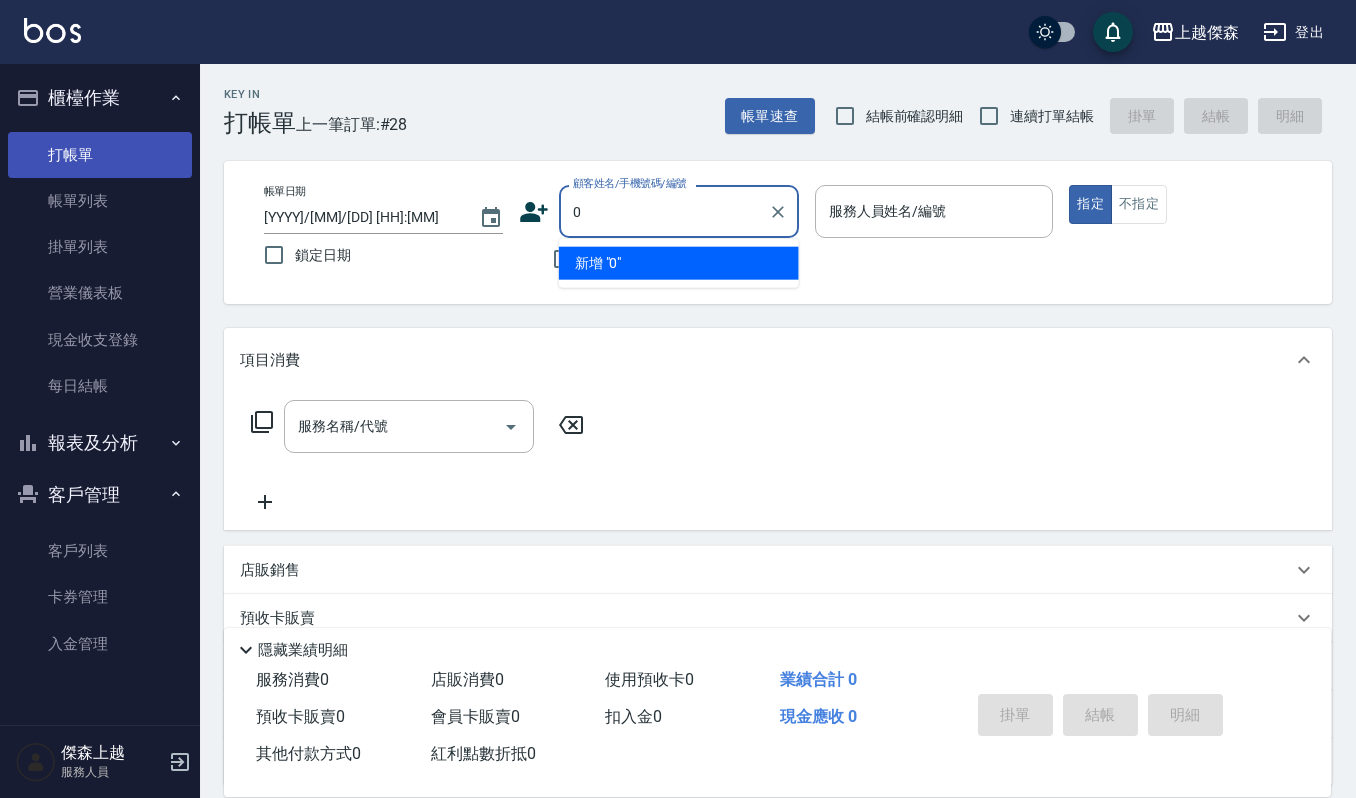 type 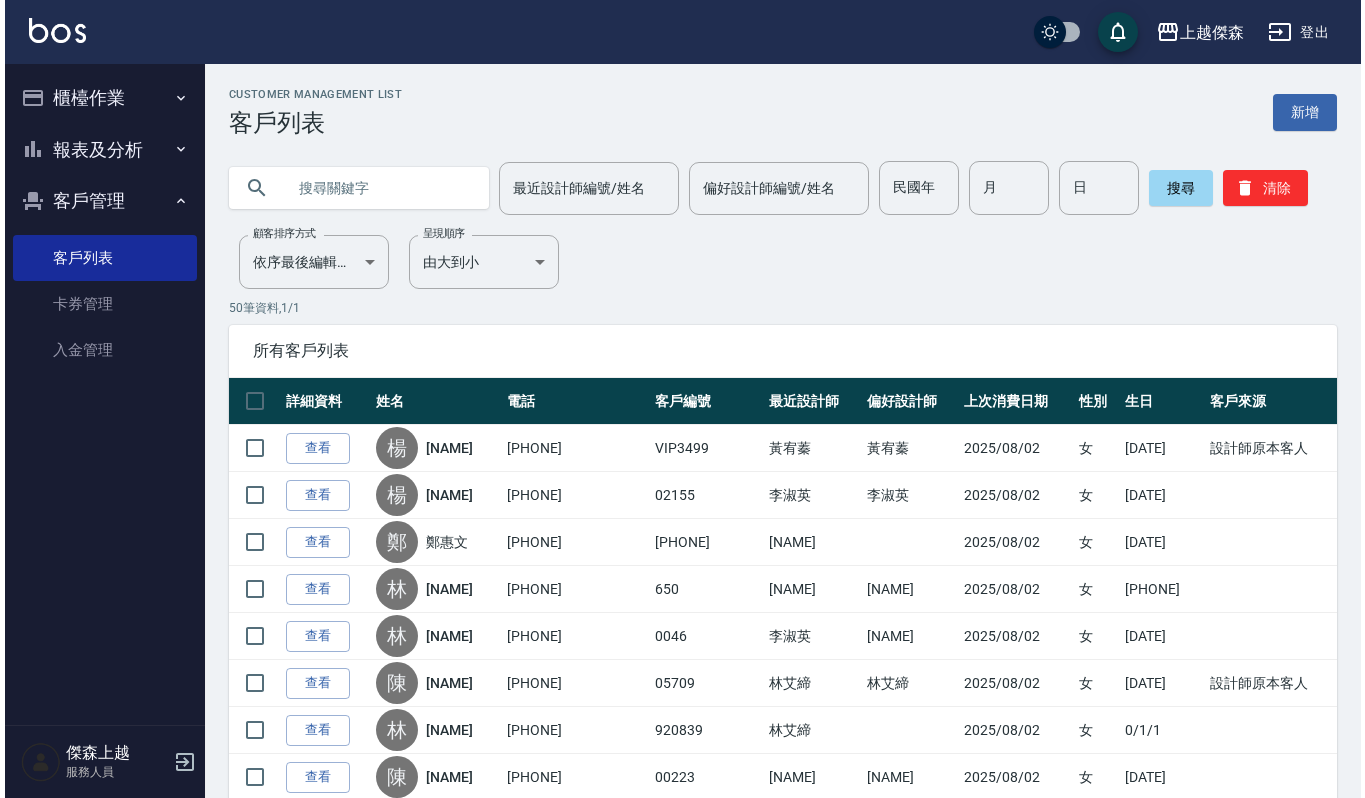 scroll, scrollTop: 0, scrollLeft: 0, axis: both 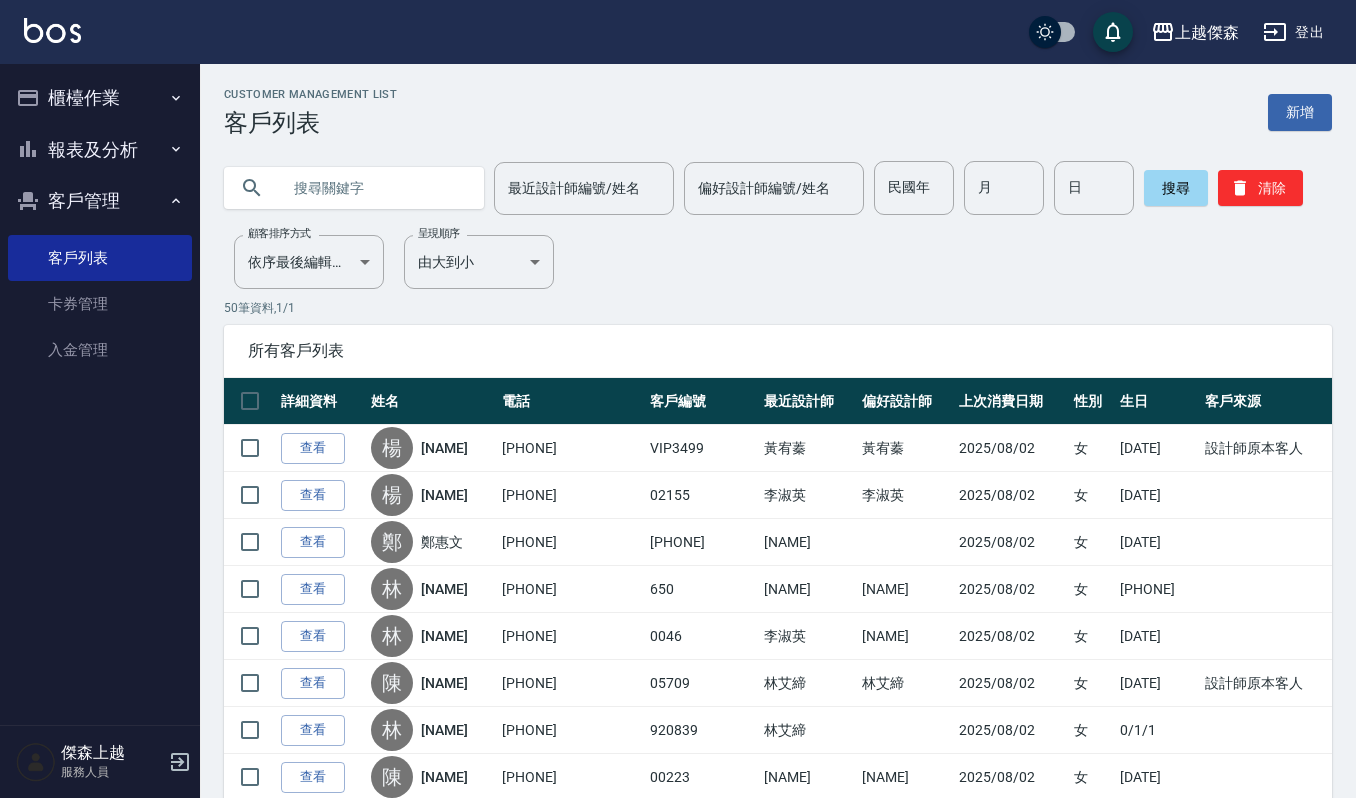 click at bounding box center (374, 188) 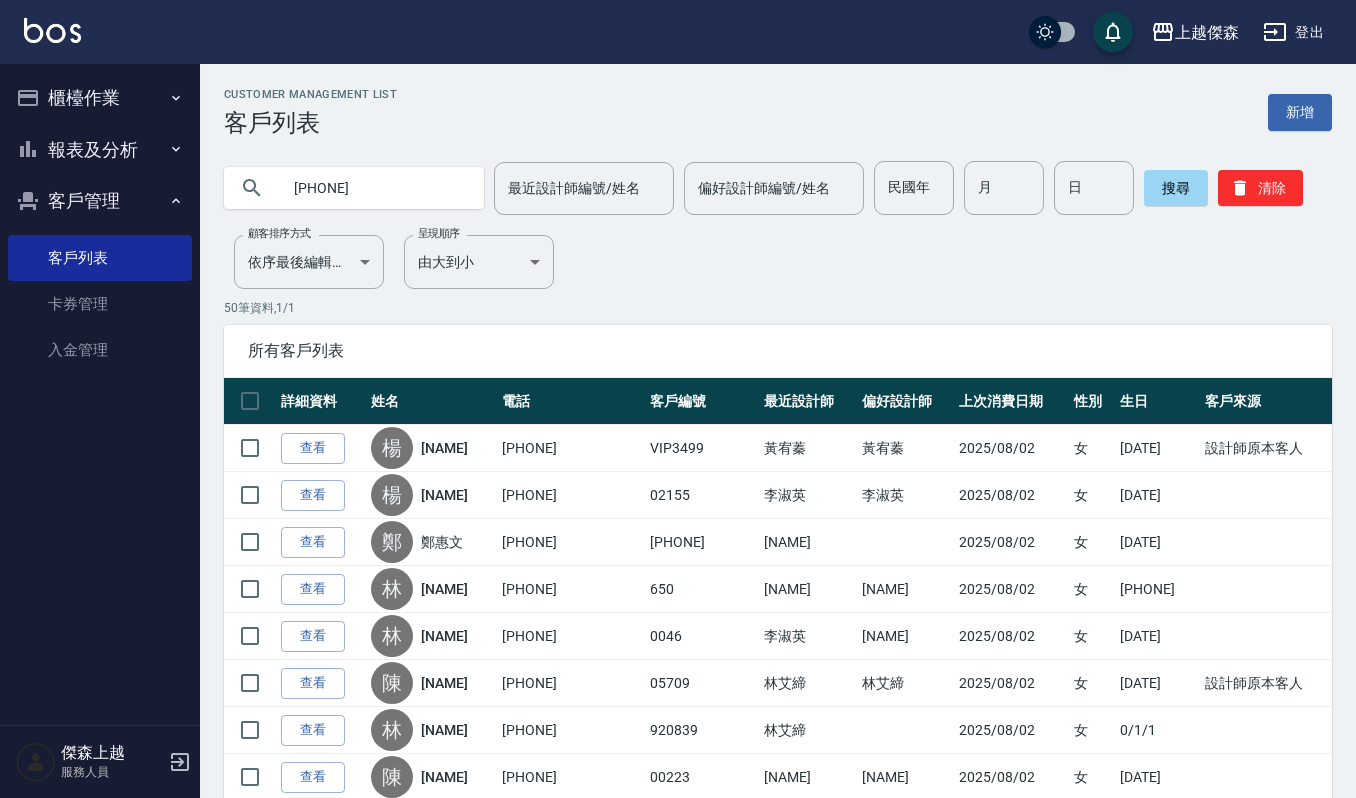 type on "[PHONE]" 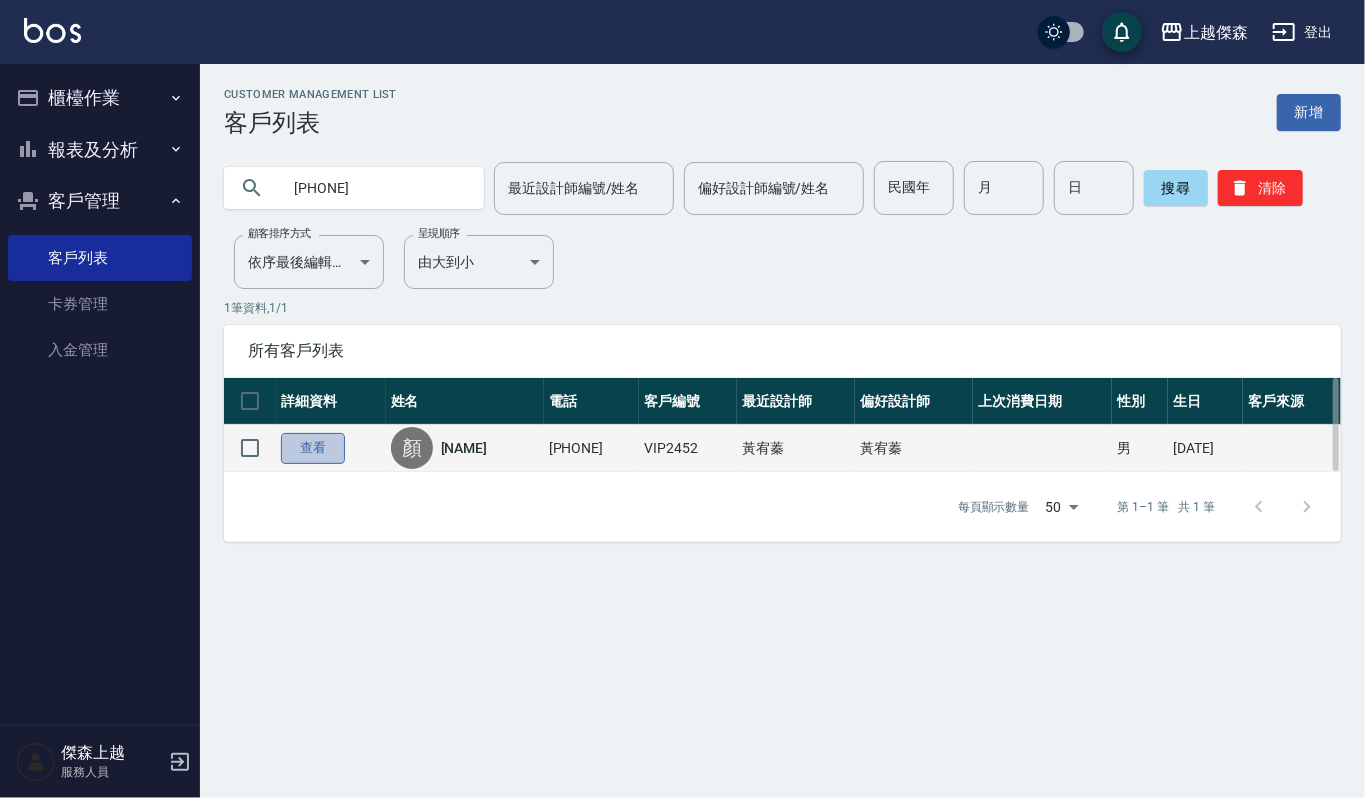 click on "查看" at bounding box center (313, 448) 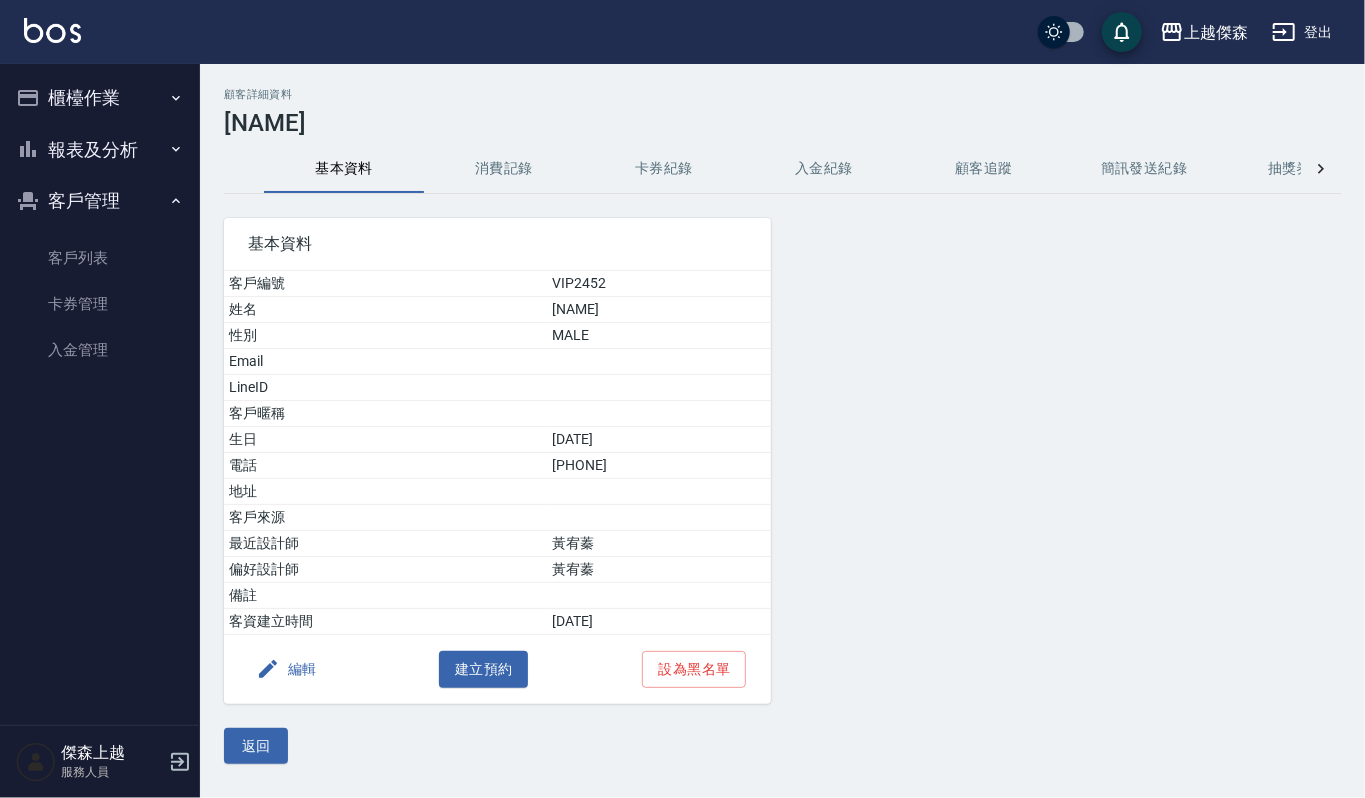 click on "消費記錄" at bounding box center [504, 169] 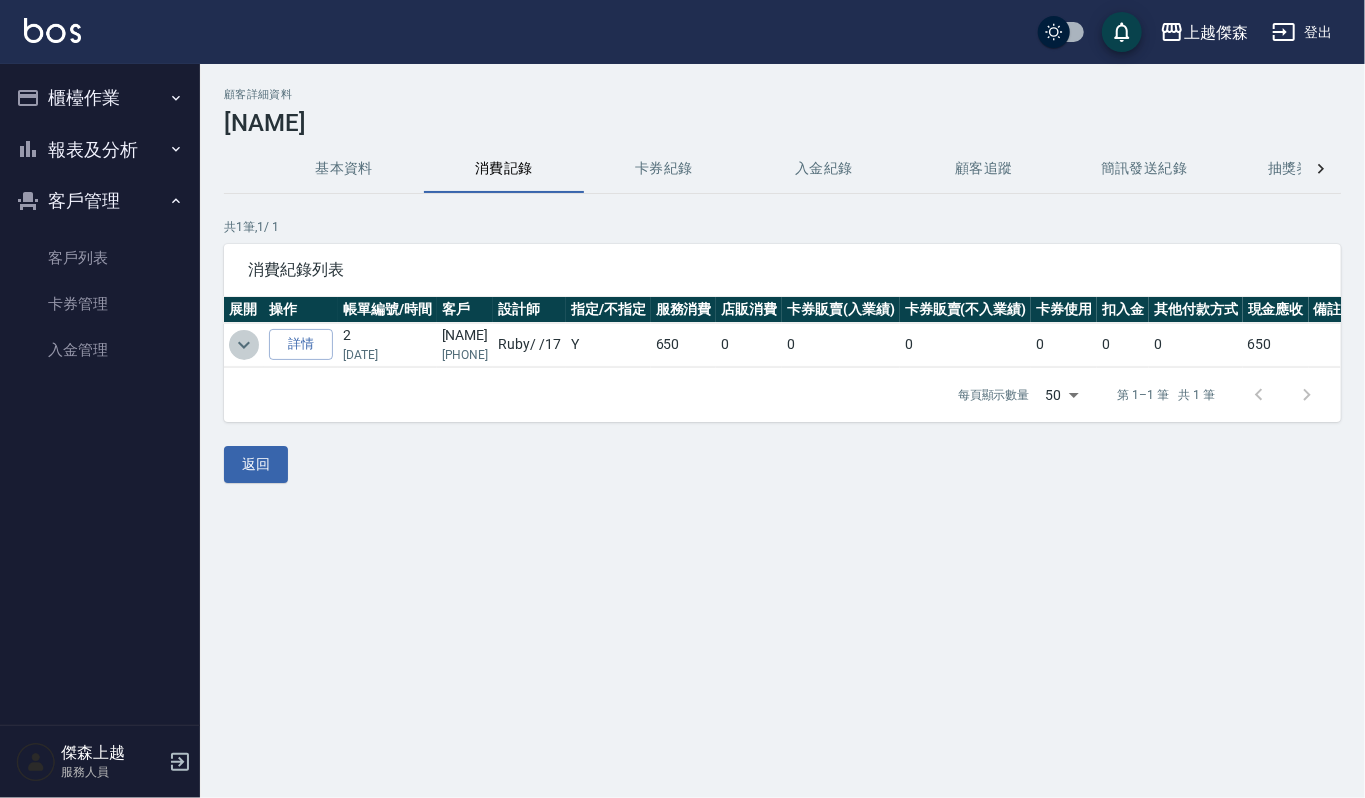 click 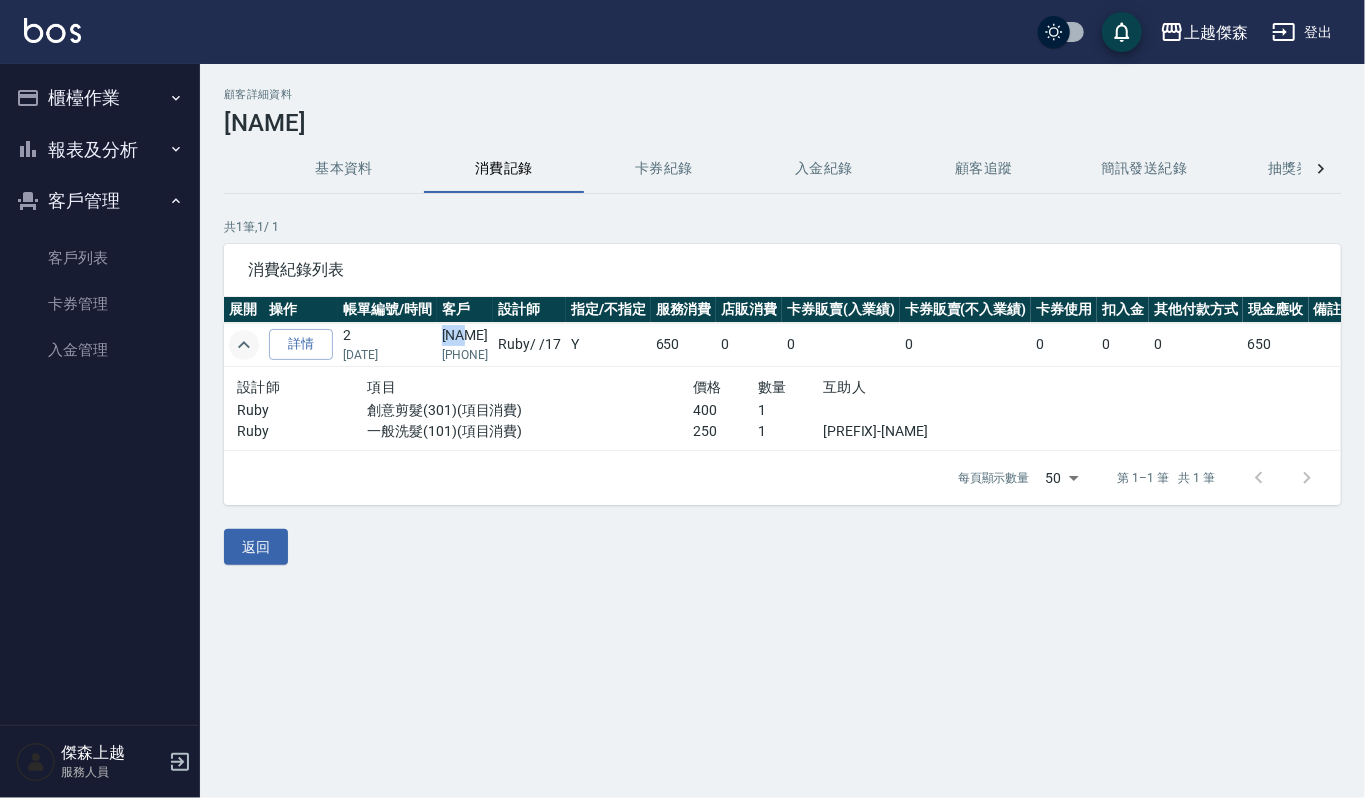drag, startPoint x: 492, startPoint y: 336, endPoint x: 446, endPoint y: 337, distance: 46.010868 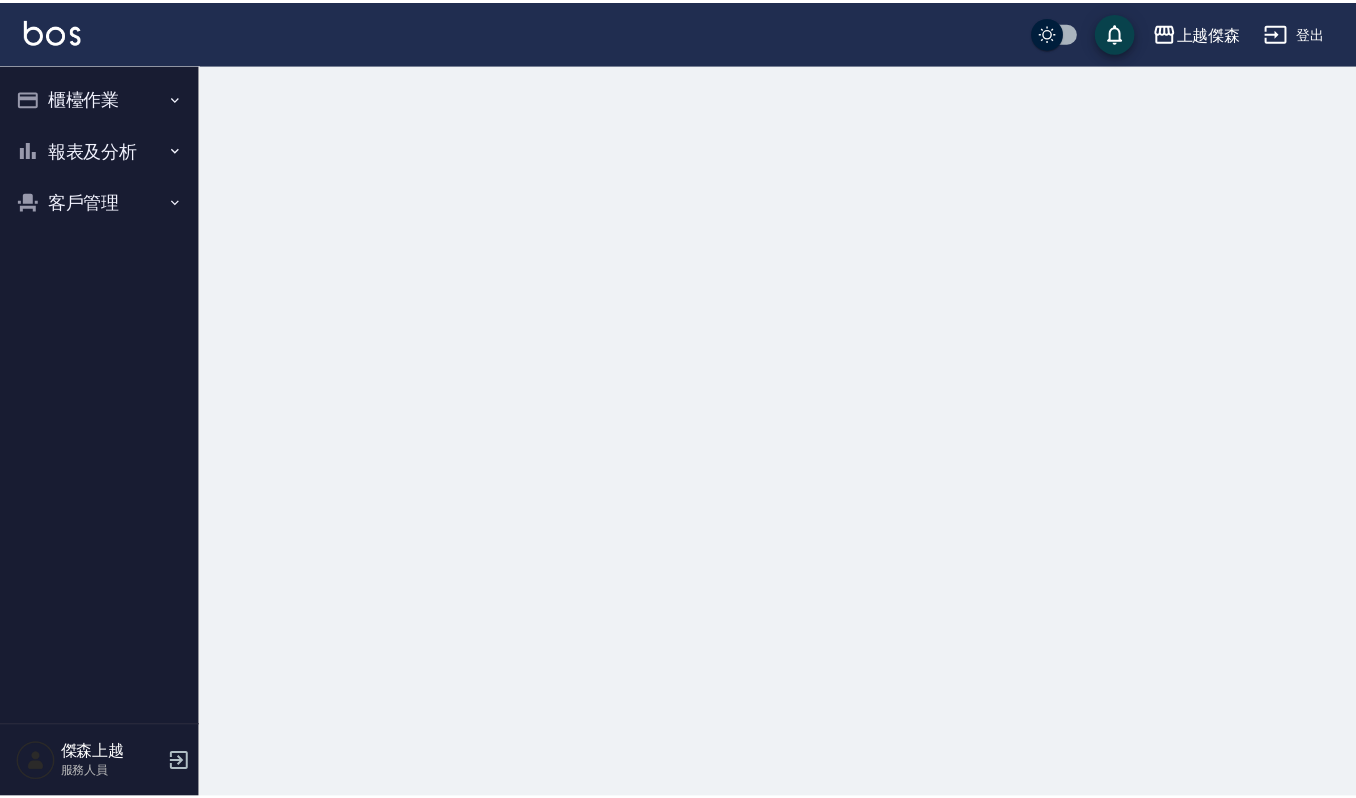 scroll, scrollTop: 0, scrollLeft: 0, axis: both 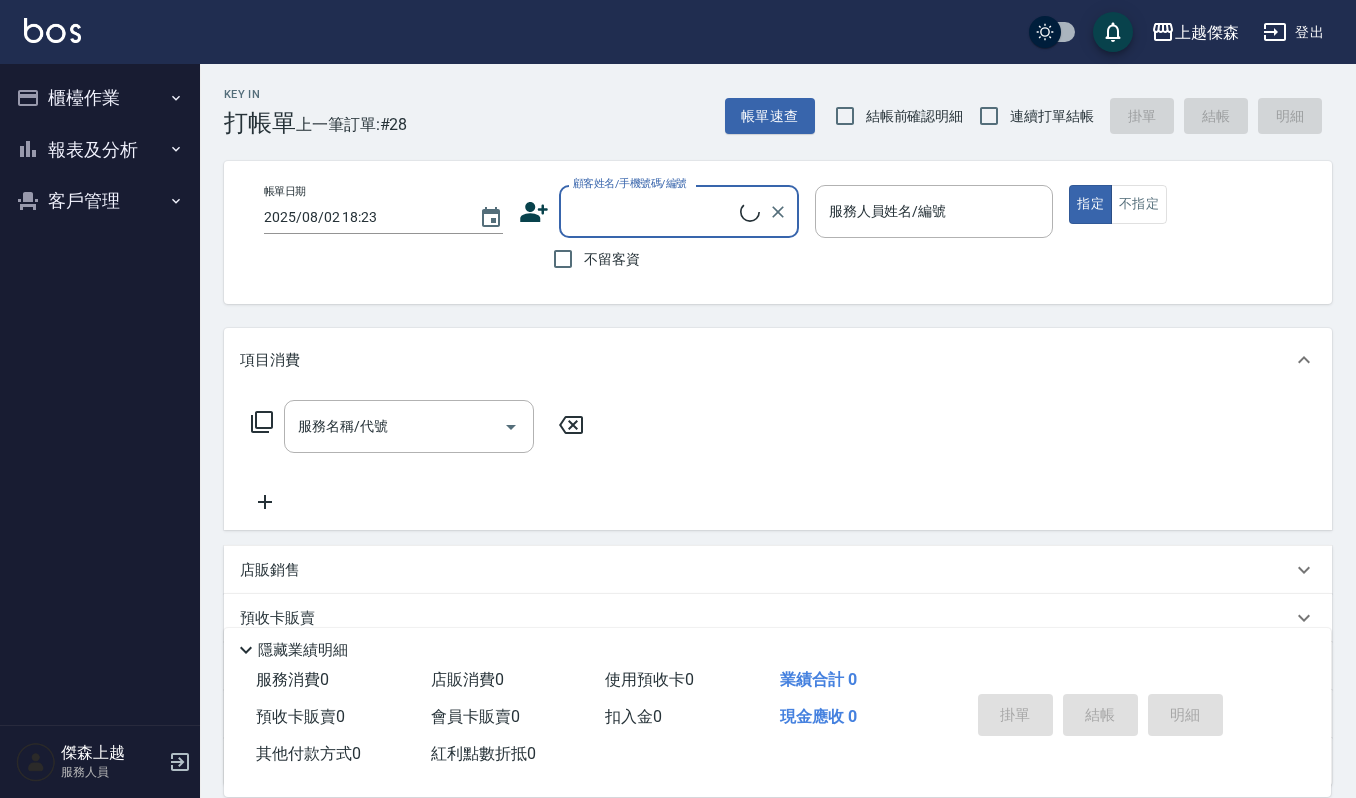 click on "顧客姓名/手機號碼/編號" at bounding box center [654, 211] 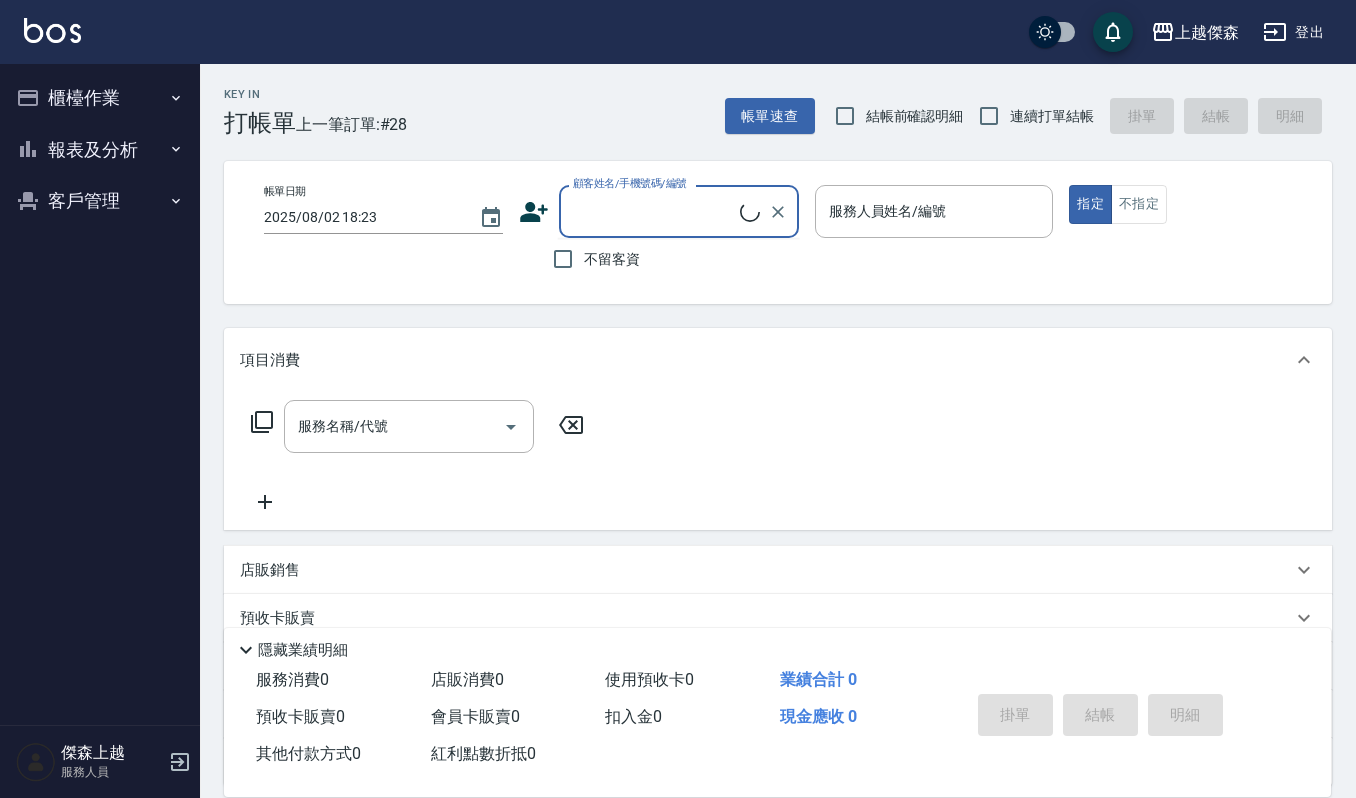 click 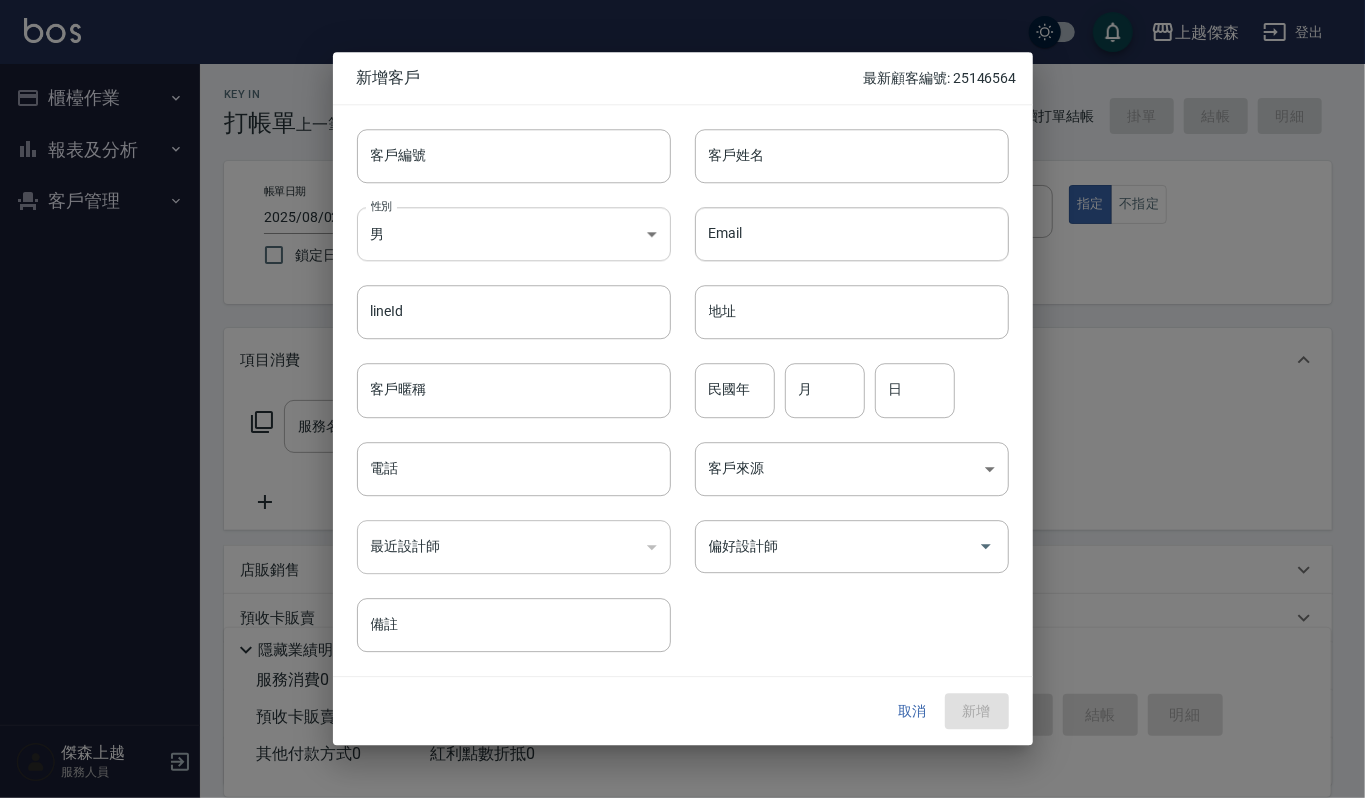 click on "[LAST] [FIRST] 登出 櫃檯作業 打帳單 帳單列表 掛單列表 營業儀表板 現金收支登錄 每日結帳 報表及分析 報表目錄 店家區間累計表 店家日報表 互助日報表 互助排行榜 互助點數明細 全店業績分析表 設計師日報表 設計師業績分析表 設計師業績月報表 設計師排行榜 商品消耗明細 店販抽成明細 收支分類明細表 客戶管理 客戶列表 卡券管理 入金管理 [LAST] 服務人員 Key In 打帳單 上一筆訂單:#[NUMBER] 帳單速查 結帳前確認明細 連續打單結帳 掛單 結帳 明細 帳單日期 [DATE] [TIME] 鎖定日期 顧客姓名/手機號碼/編號 顧客姓名/手機號碼/編號 不留客資 服務人員姓名/編號 服務人員姓名/編號 指定 不指定 項目消費 服務名稱/代號 服務名稱/代號 店販銷售 服務人員姓名/編號 服務人員姓名/編號 商品代號/名稱 商品代號/名稱 預收卡販賣 卡券名稱/代號 卡券名稱/代號 使用預收卡 備註 [NUMBER]" at bounding box center [682, 487] 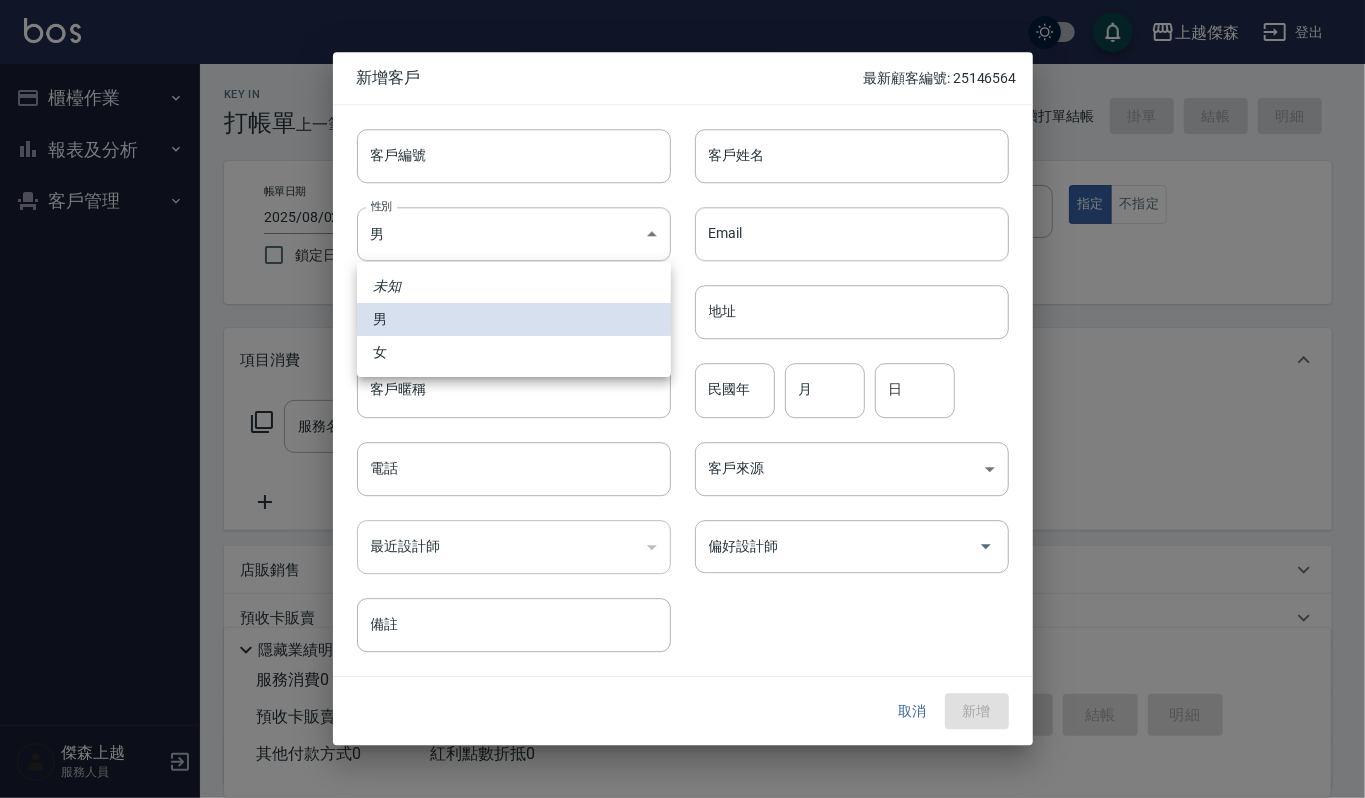 click on "女" at bounding box center [514, 352] 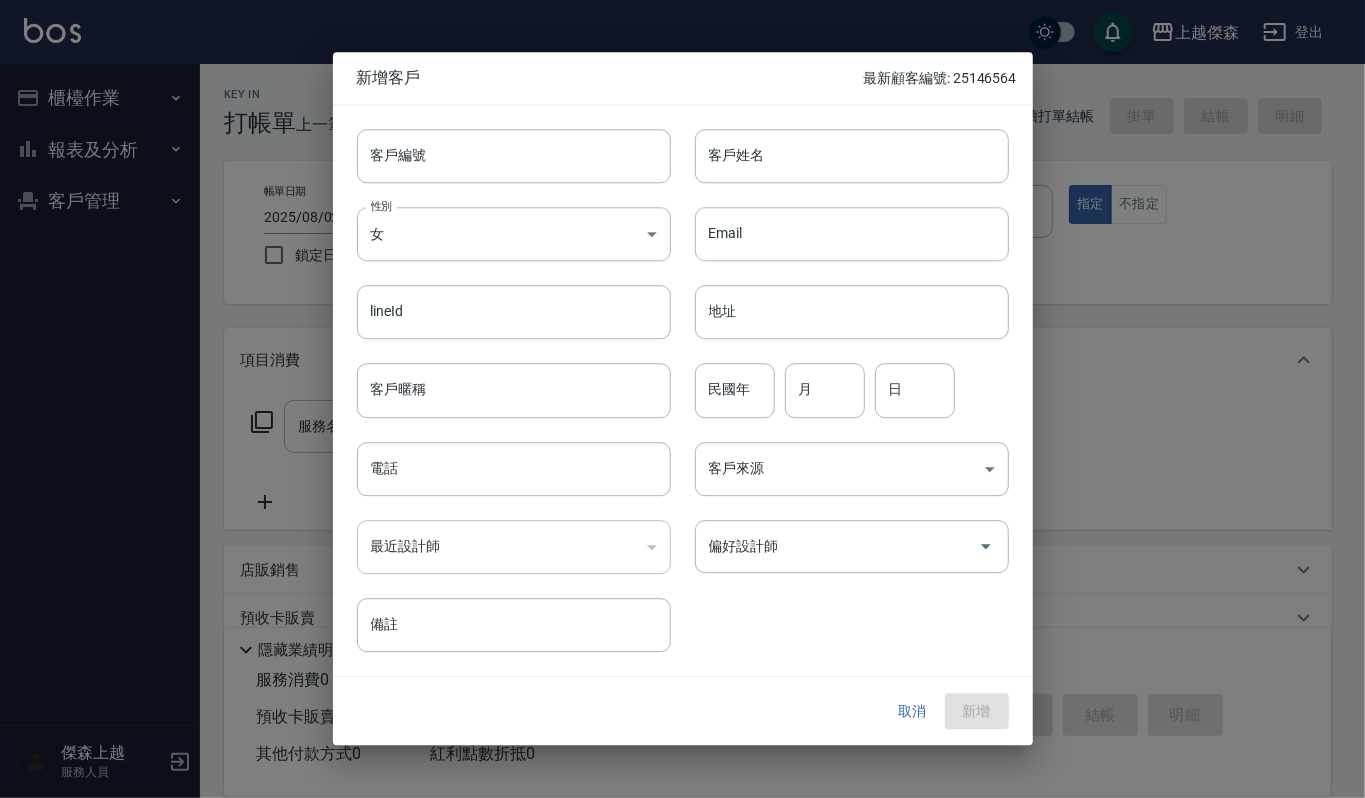 type on "FEMALE" 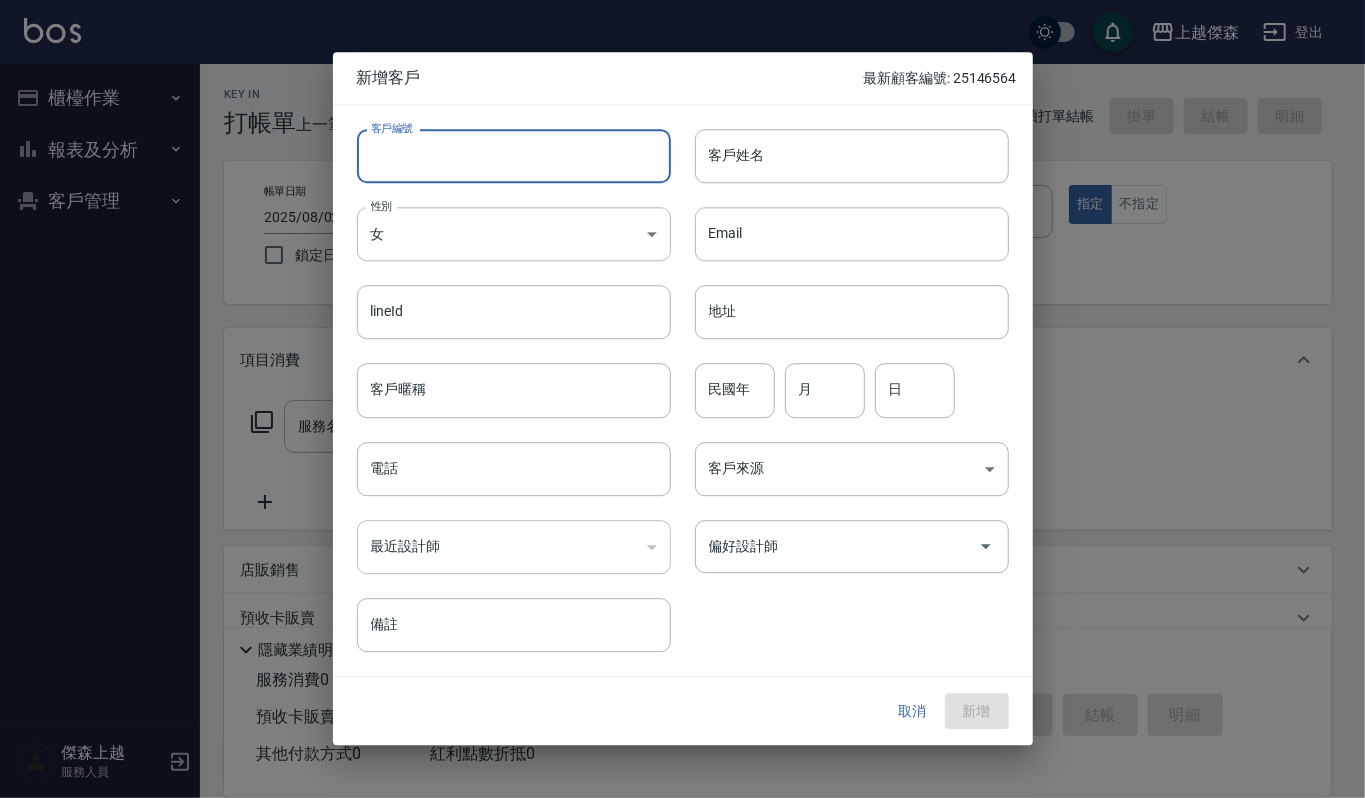 click on "客戶編號" at bounding box center (514, 156) 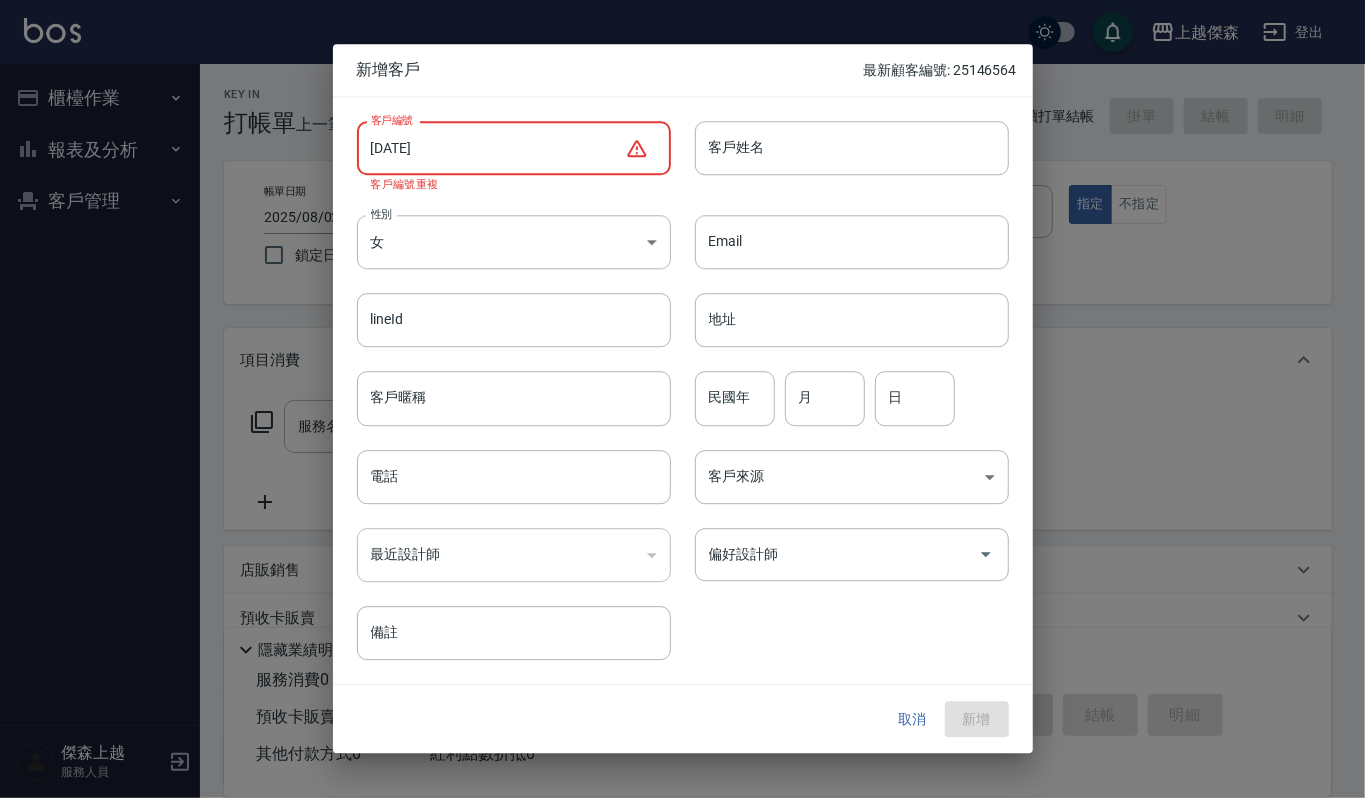 click on "[DATE]" at bounding box center [491, 148] 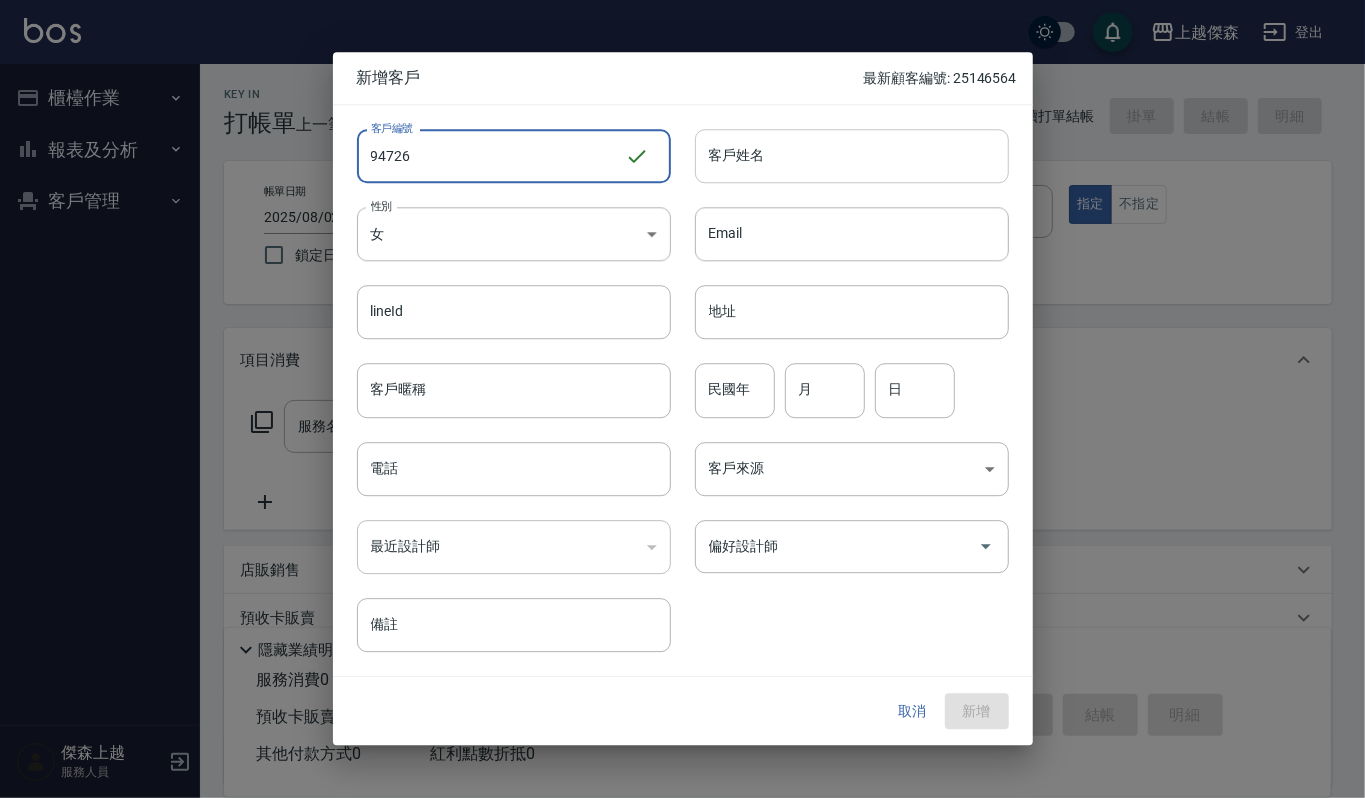 type on "94726" 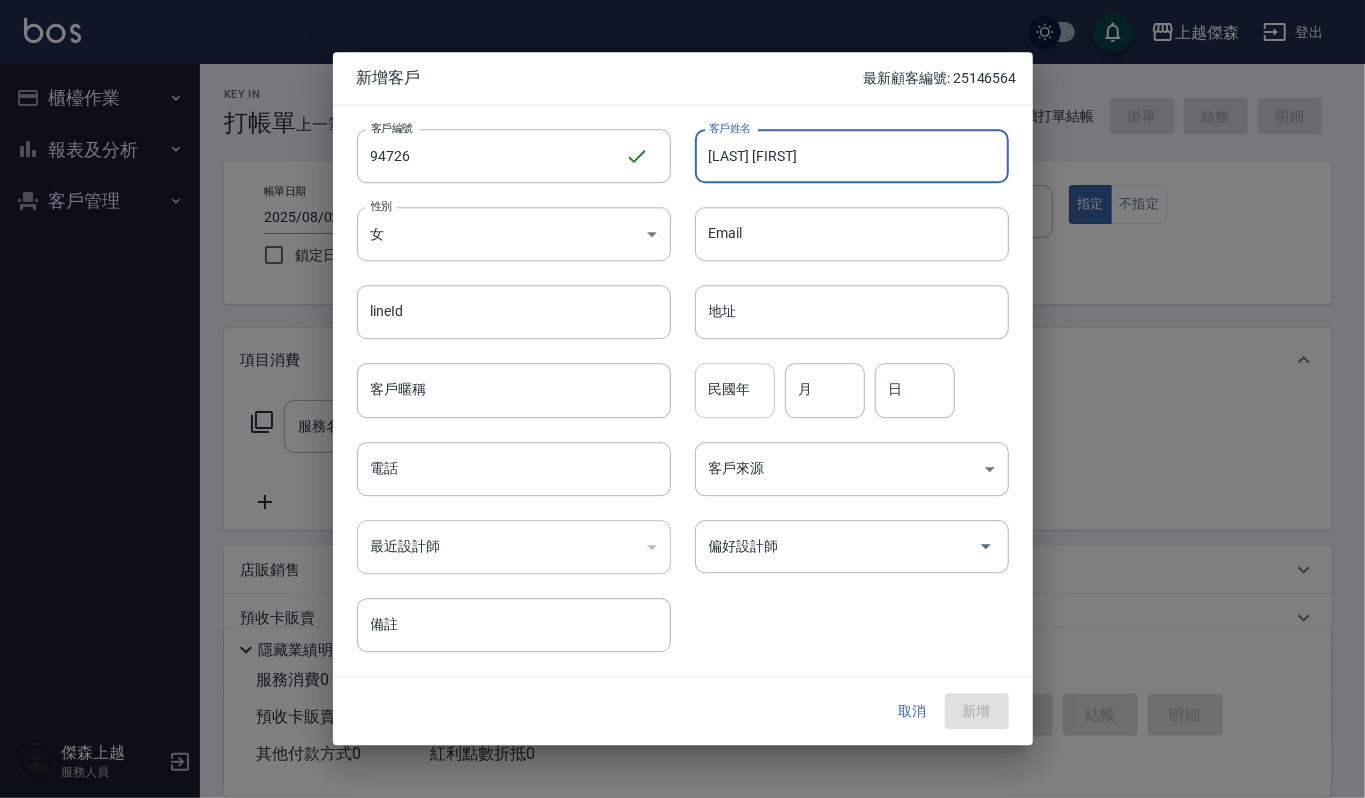 type on "[LAST] [FIRST]" 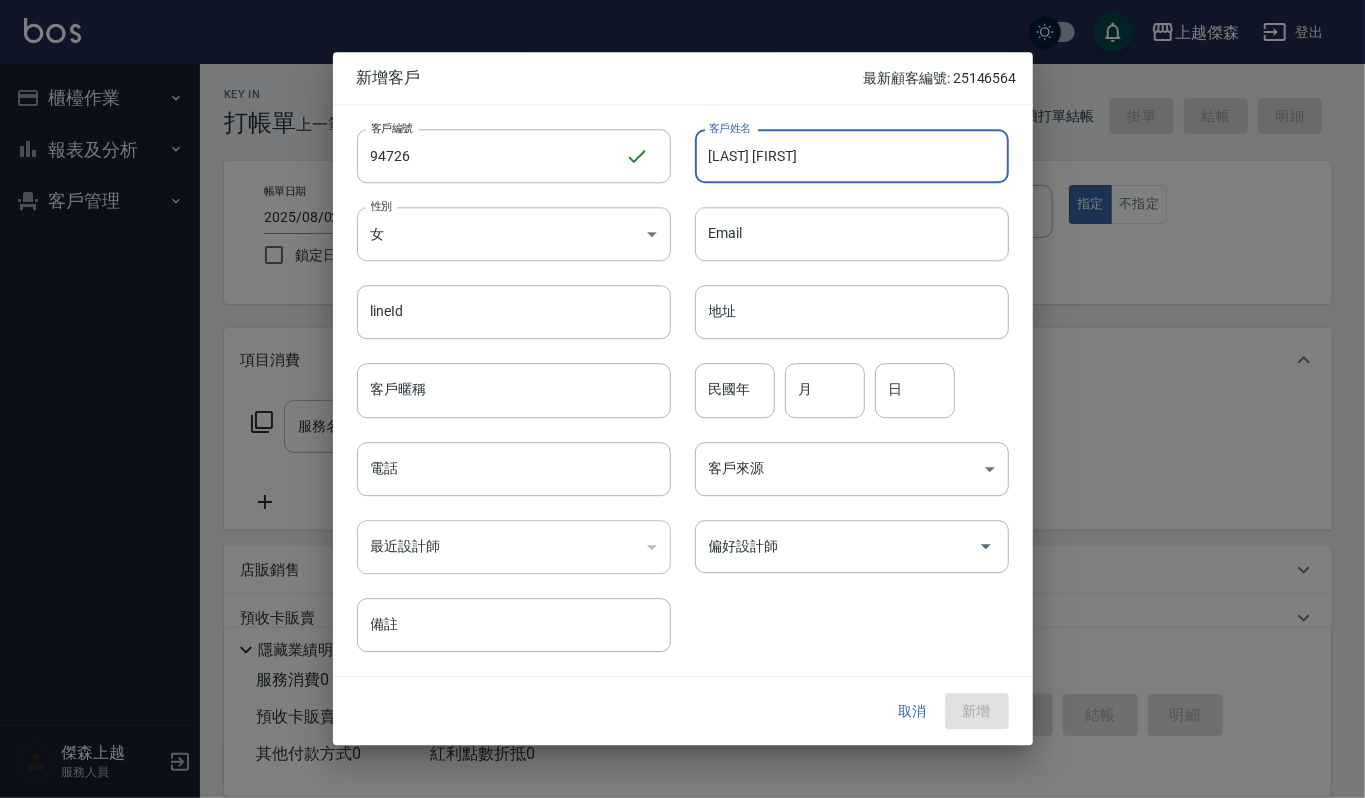click on "民國年" at bounding box center (735, 391) 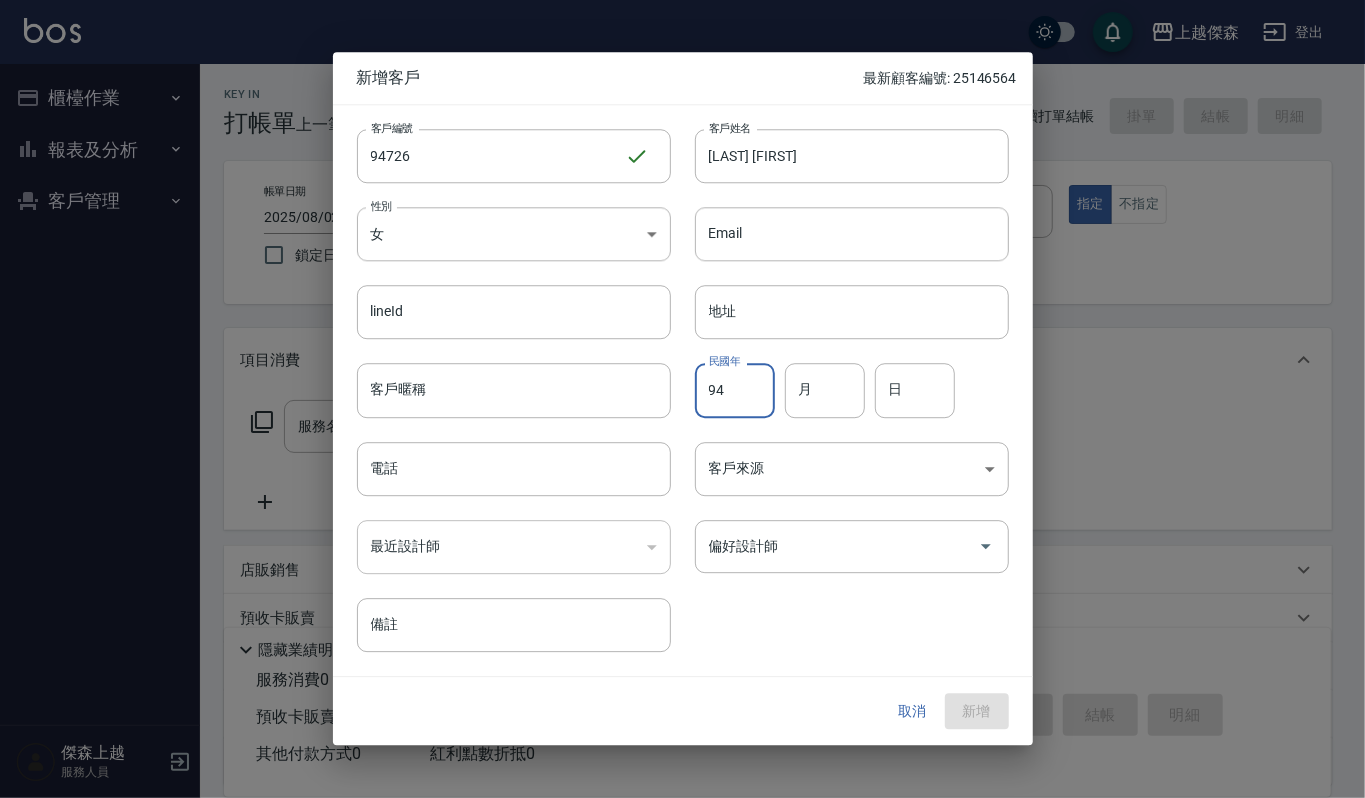 type on "94" 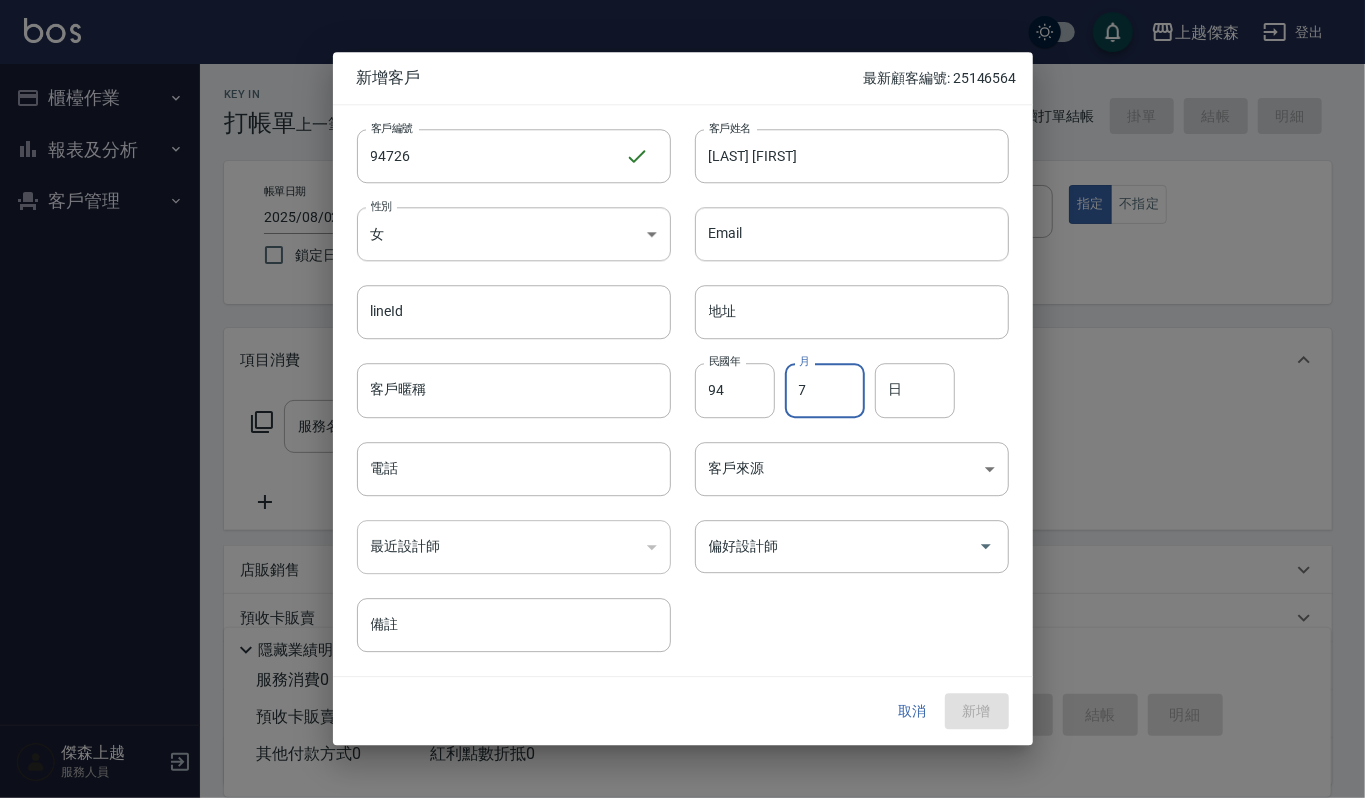 type on "7" 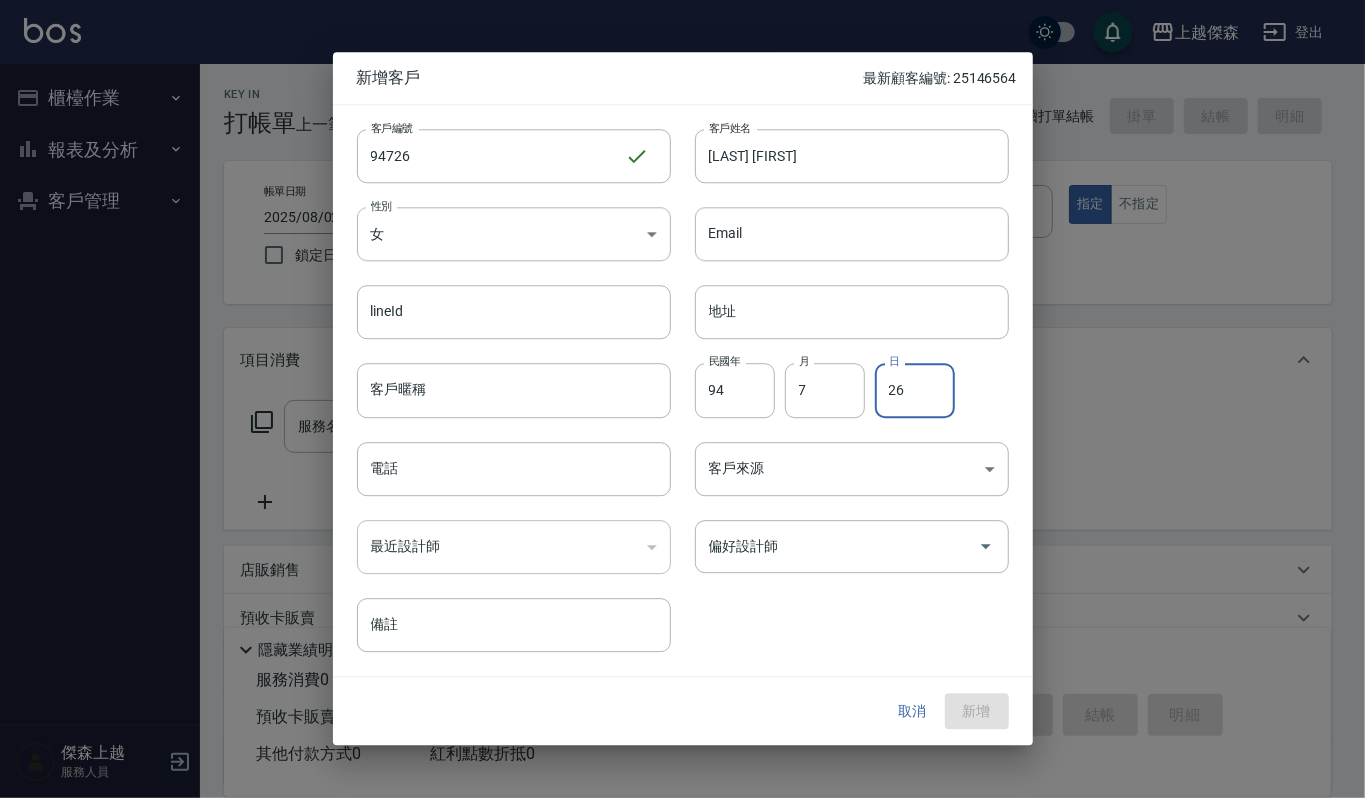 type on "26" 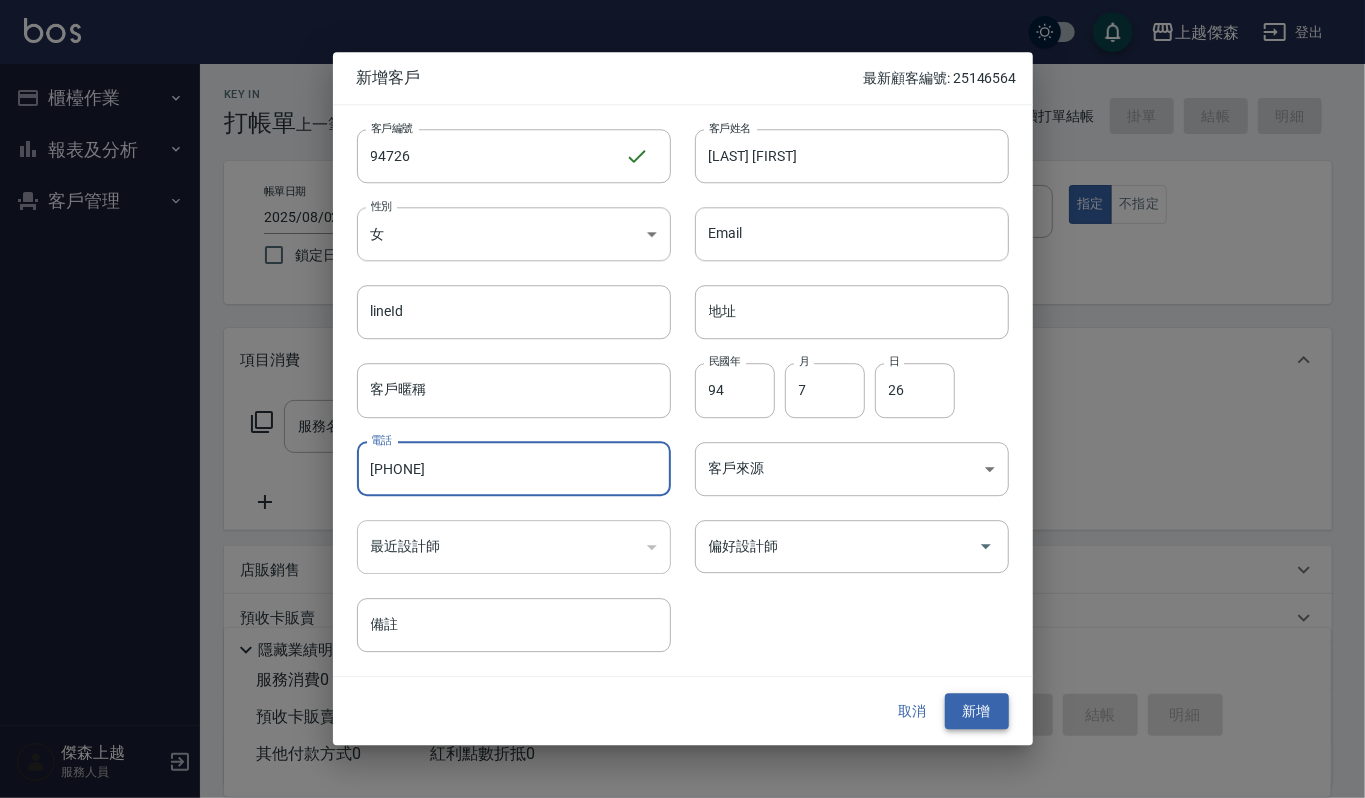 type on "[PHONE]" 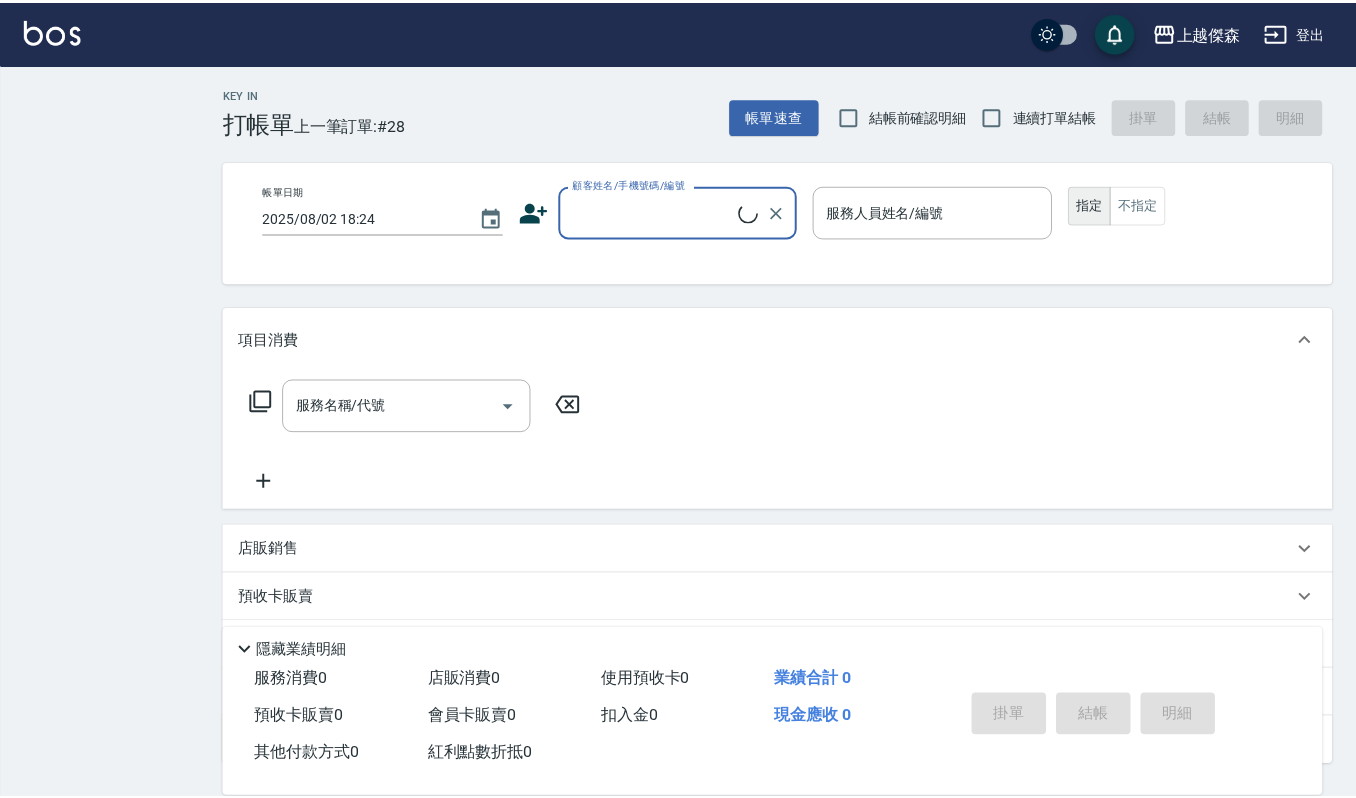 scroll, scrollTop: 0, scrollLeft: 0, axis: both 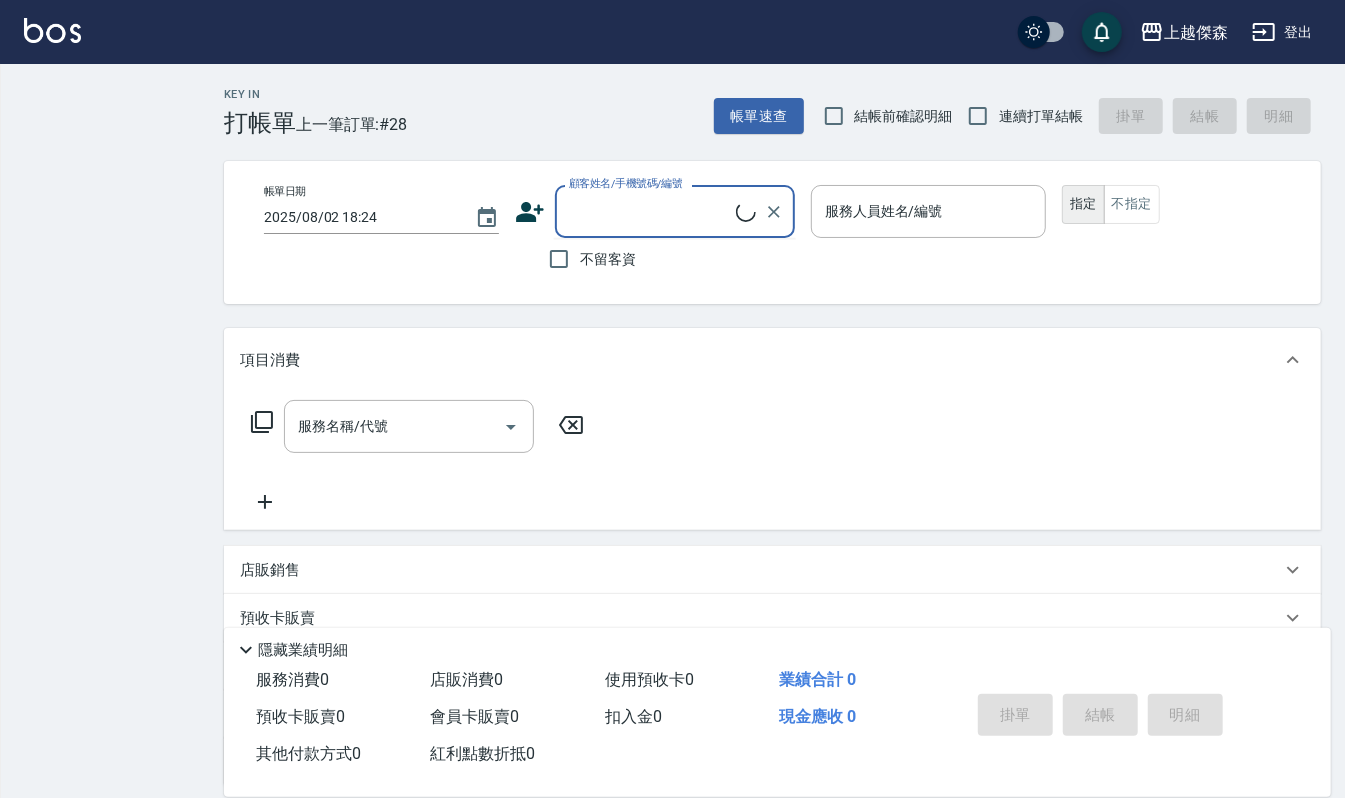 click on "顧客姓名/手機號碼/編號" at bounding box center [650, 211] 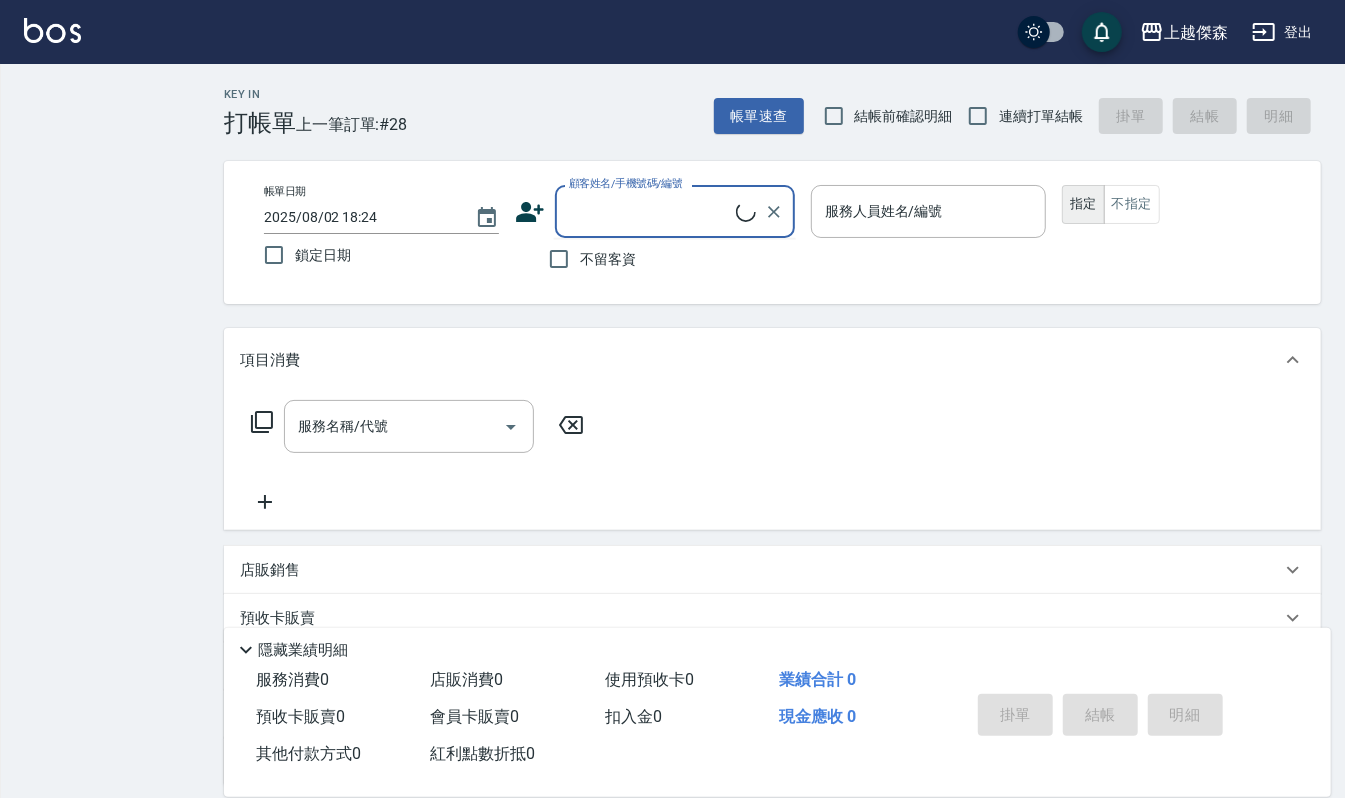 click on "顧客姓名/手機號碼/編號" at bounding box center (650, 211) 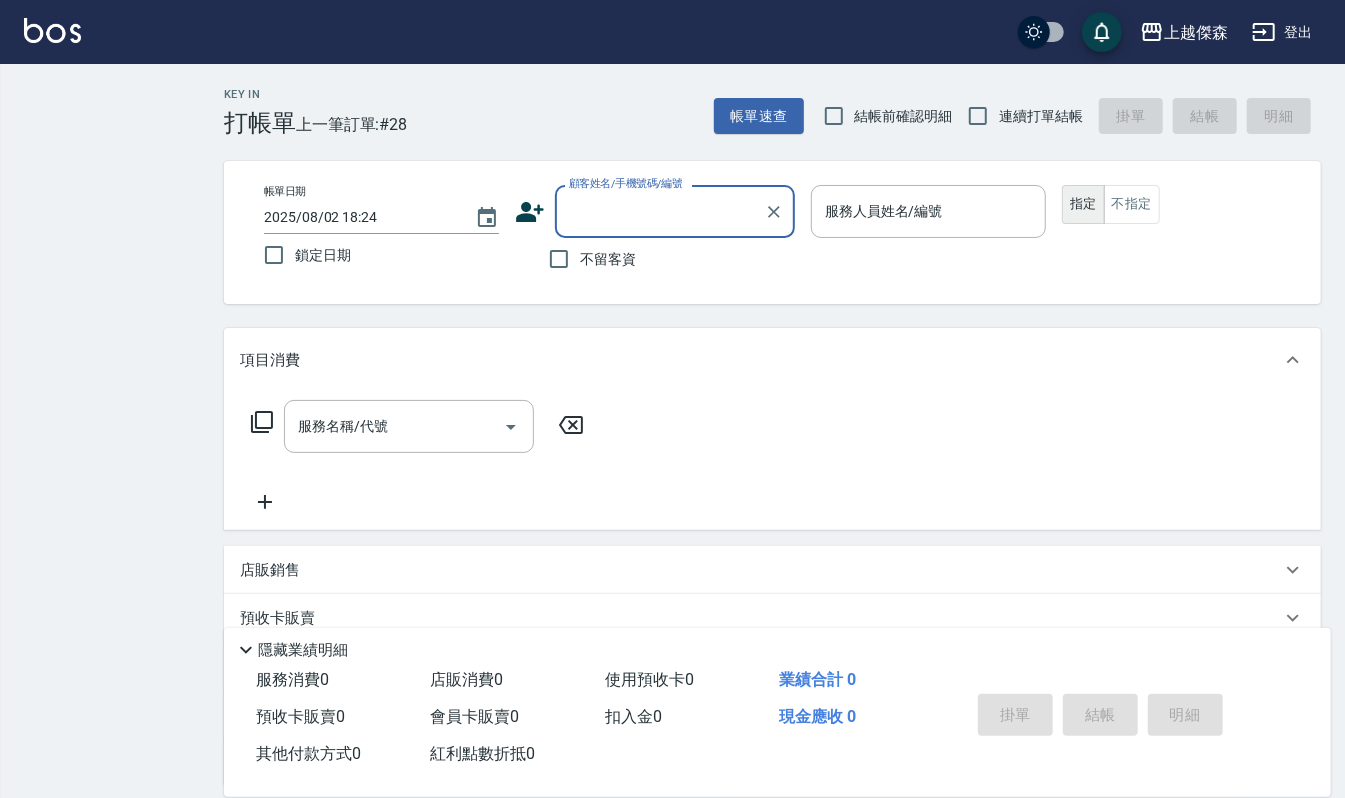 click on "顧客姓名/手機號碼/編號" at bounding box center [660, 211] 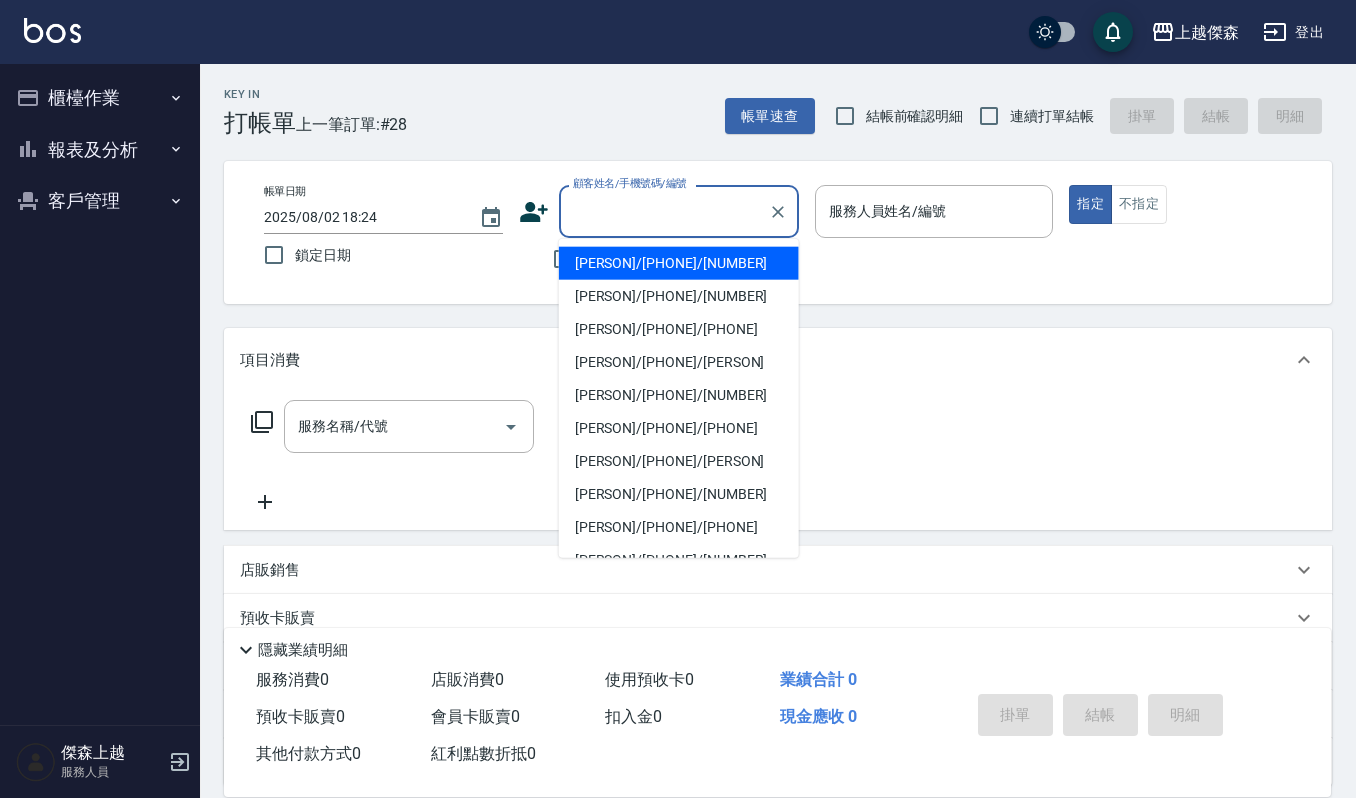 click on "江芸萱/0967109096/94726" at bounding box center [679, 263] 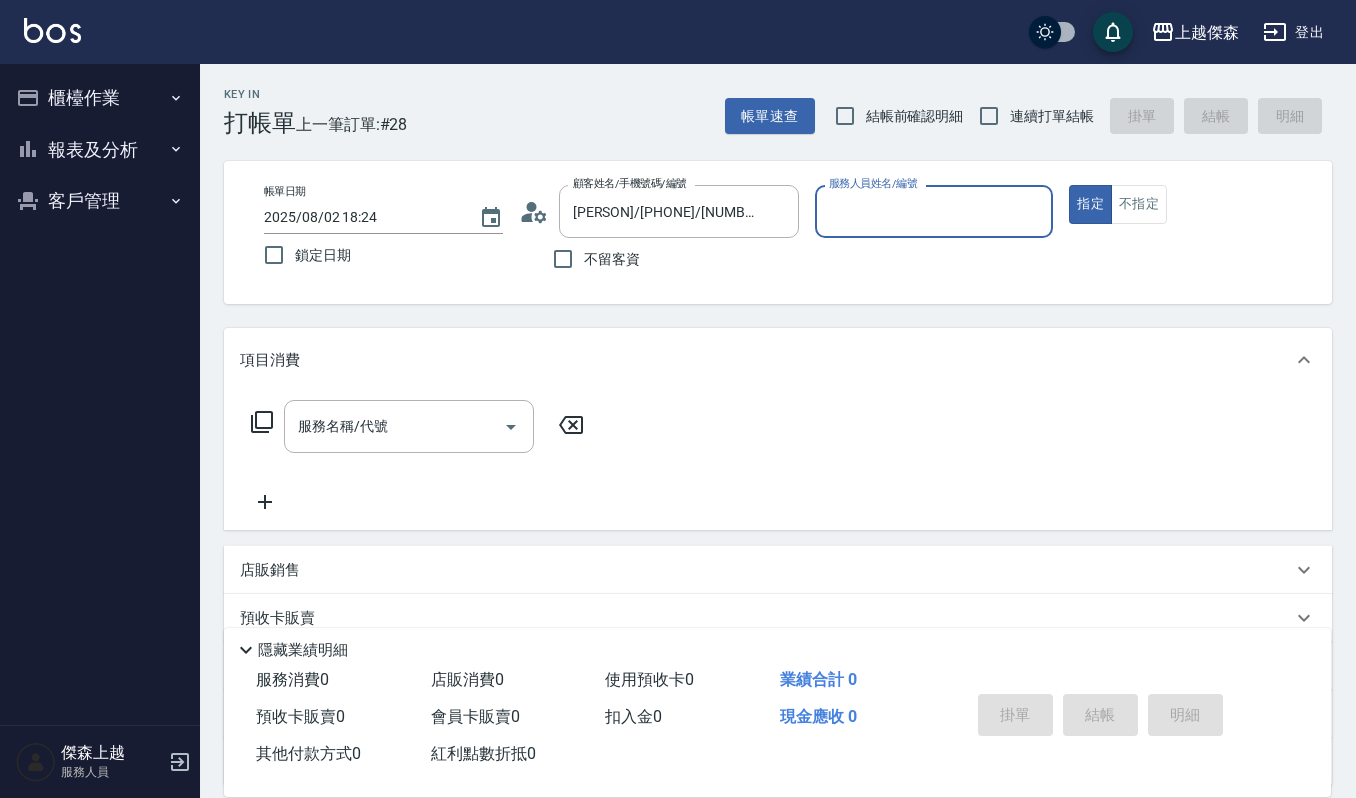 click on "服務人員姓名/編號" at bounding box center (934, 211) 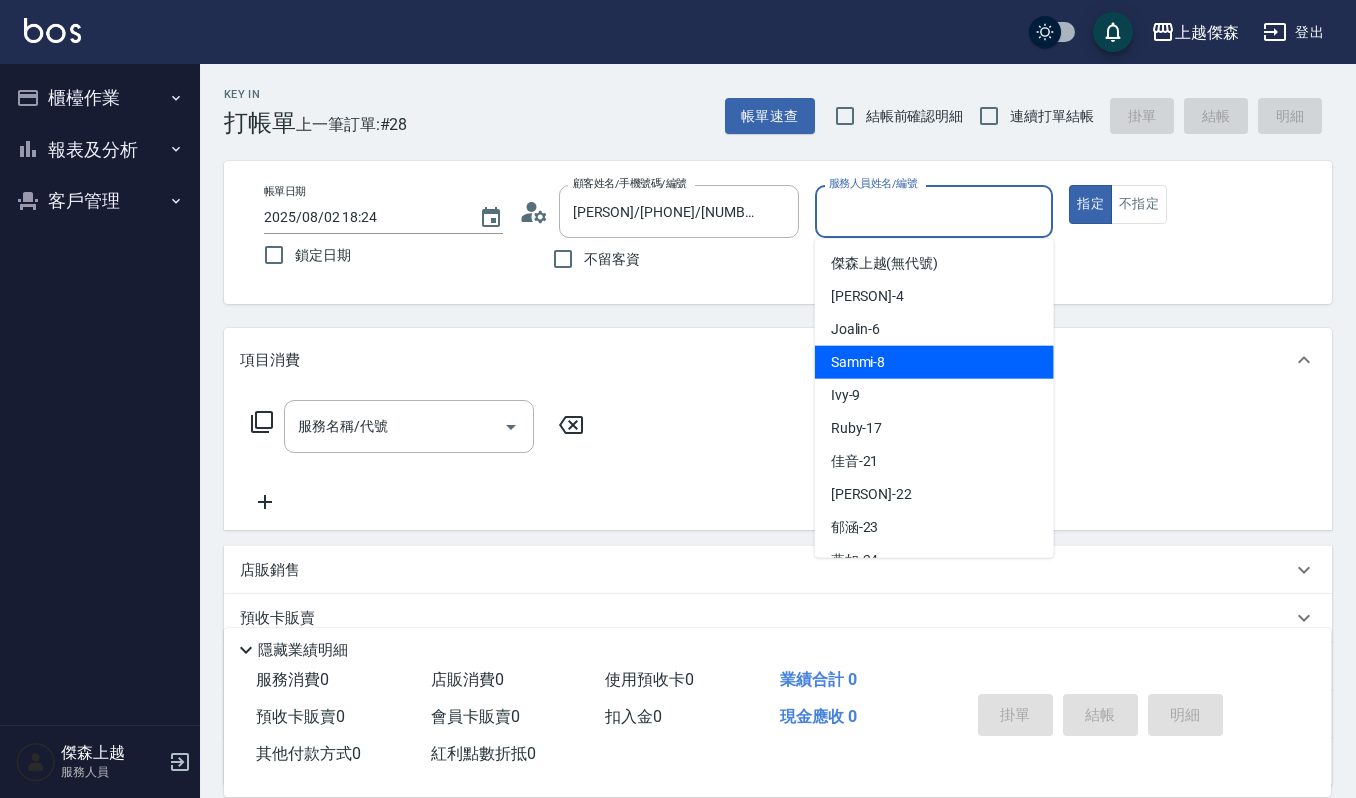 click on "Sammi -8" at bounding box center [934, 362] 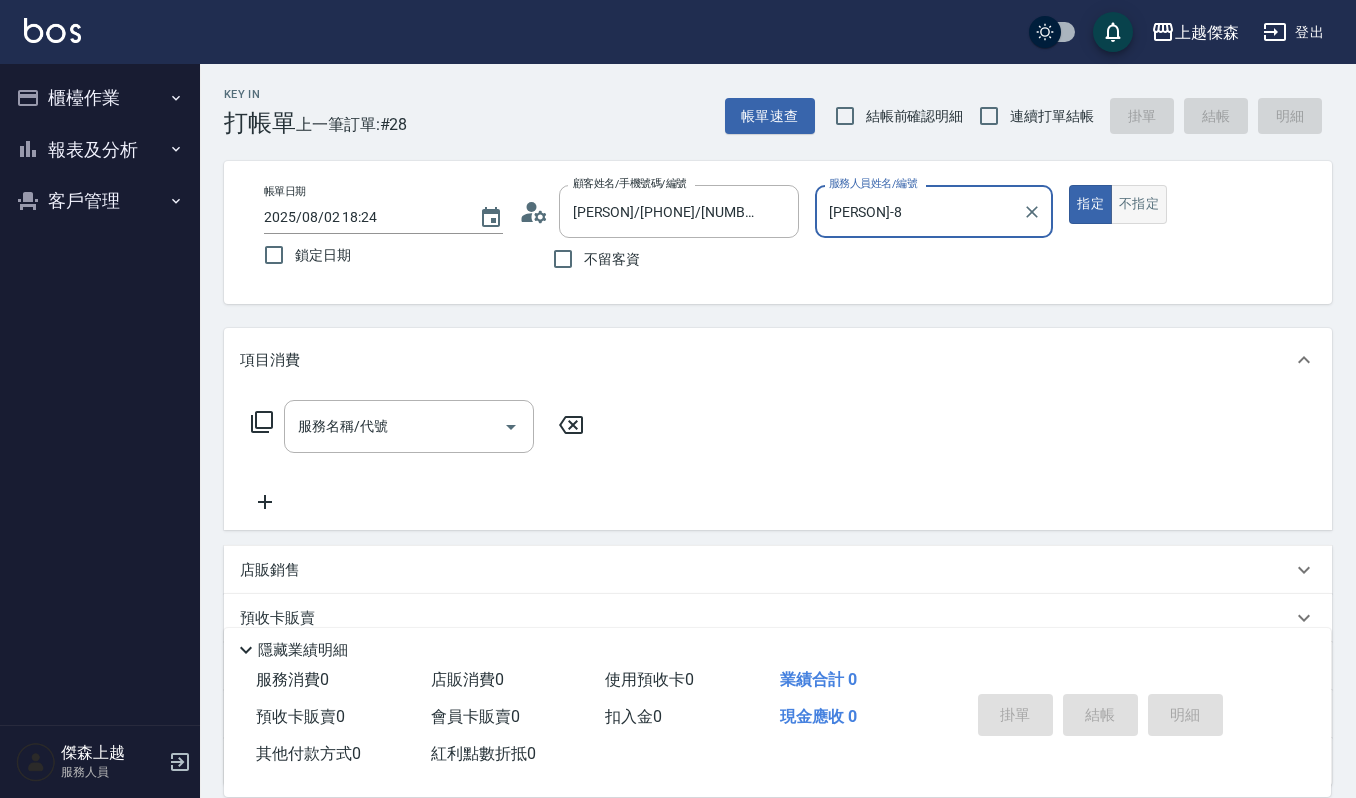 click on "不指定" at bounding box center [1139, 204] 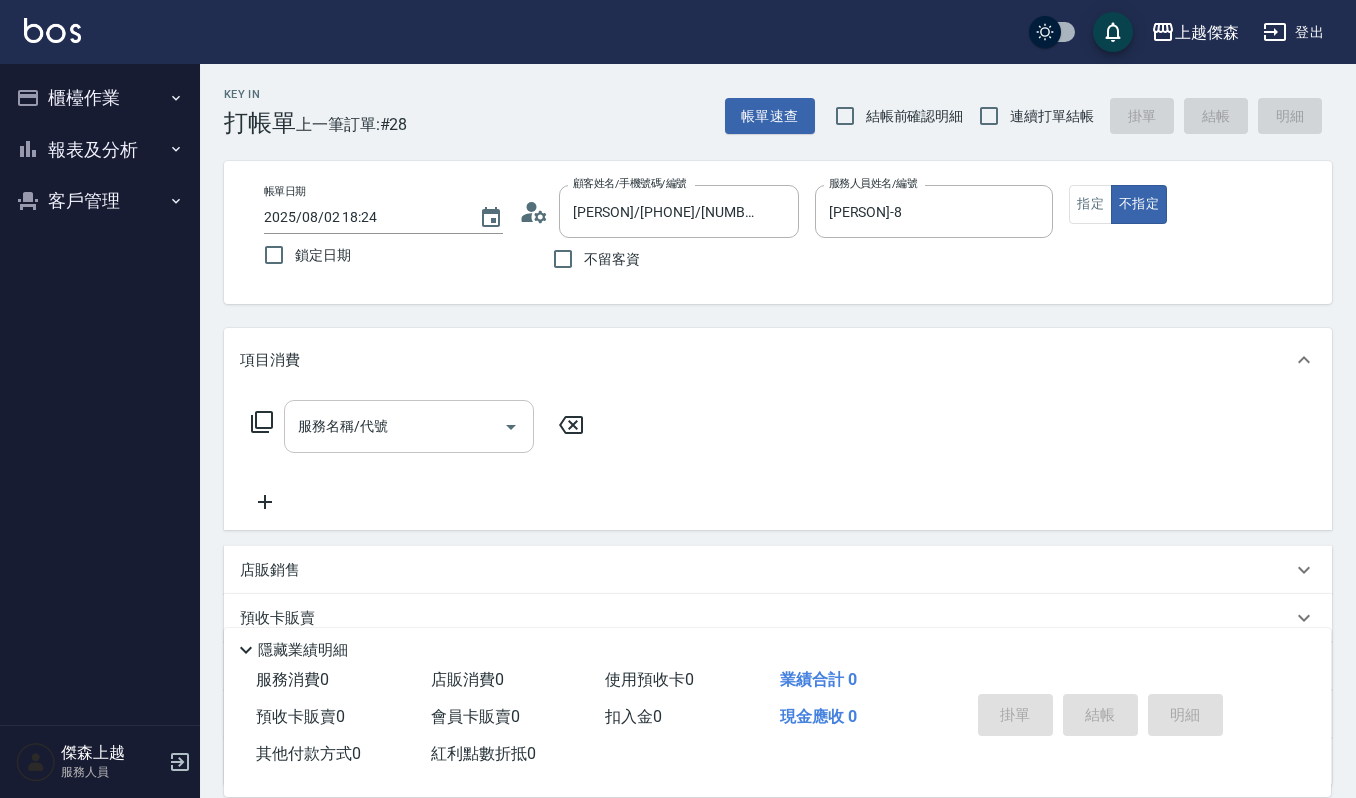 click on "服務名稱/代號" at bounding box center [409, 426] 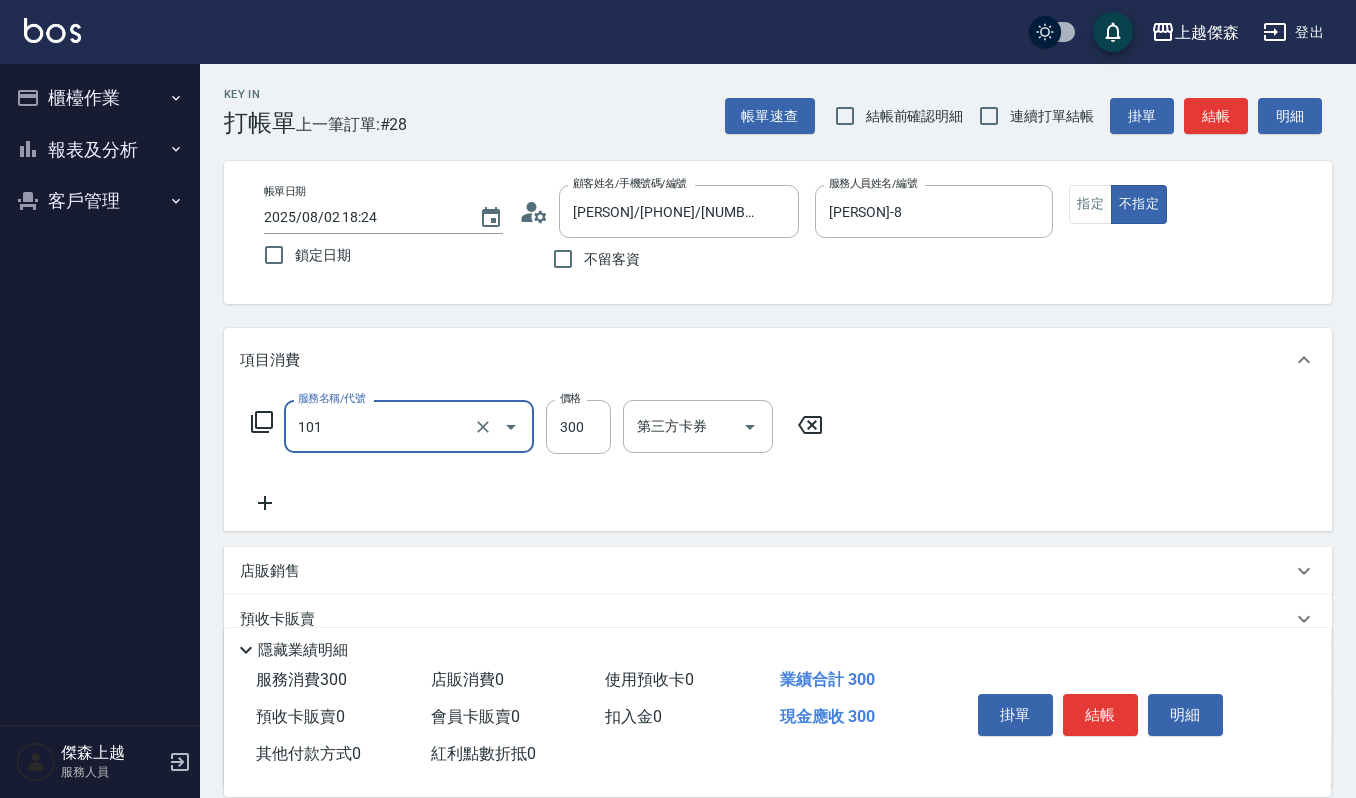 type on "一般洗髮(101)" 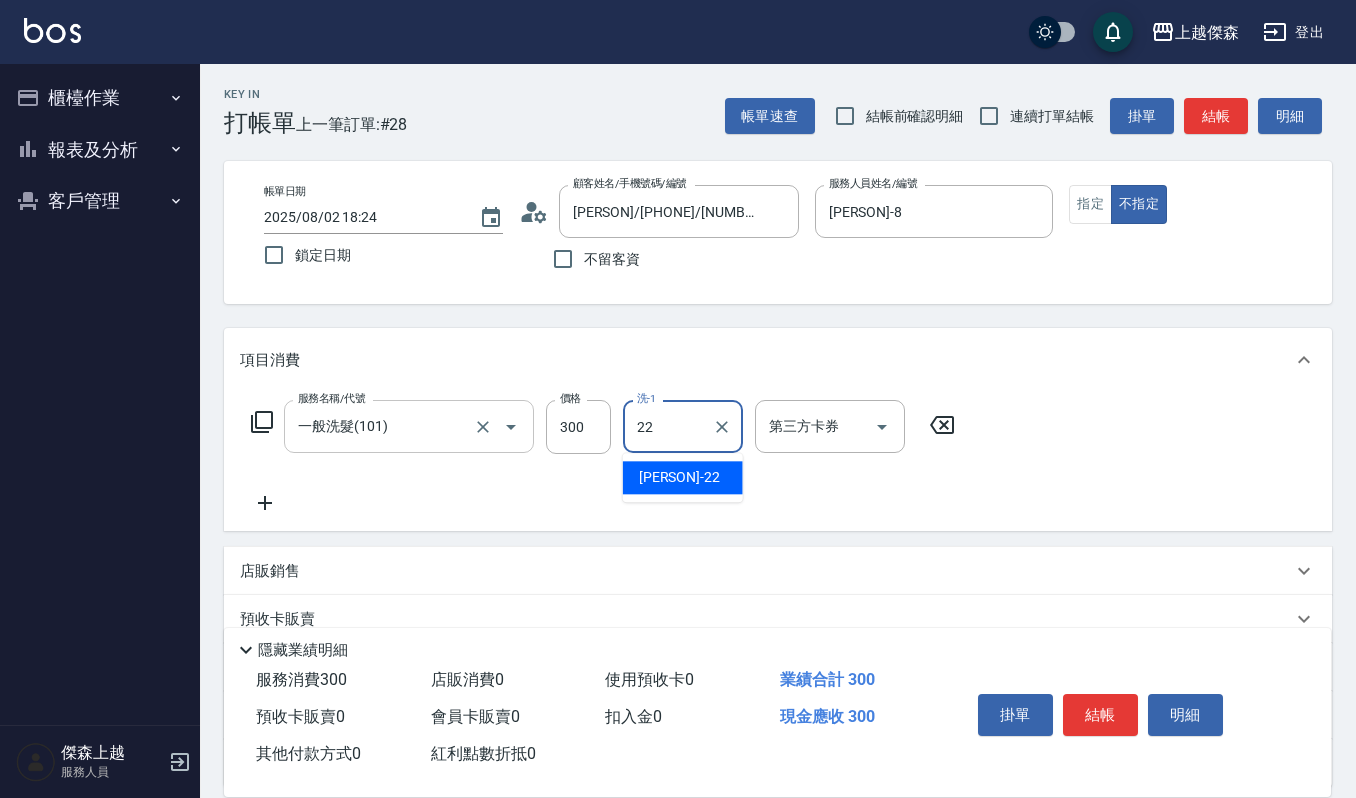type on "宜芳-22" 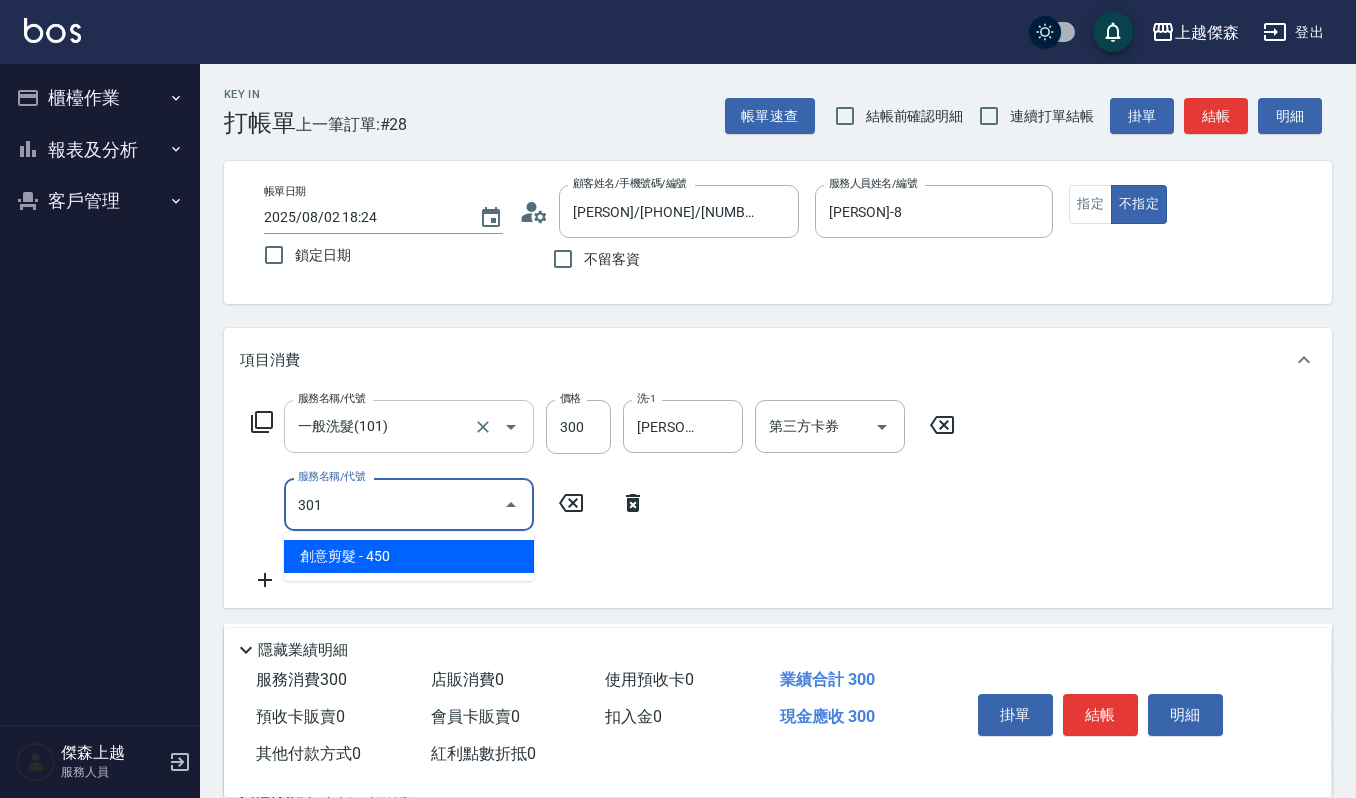 type on "創意剪髮(301)" 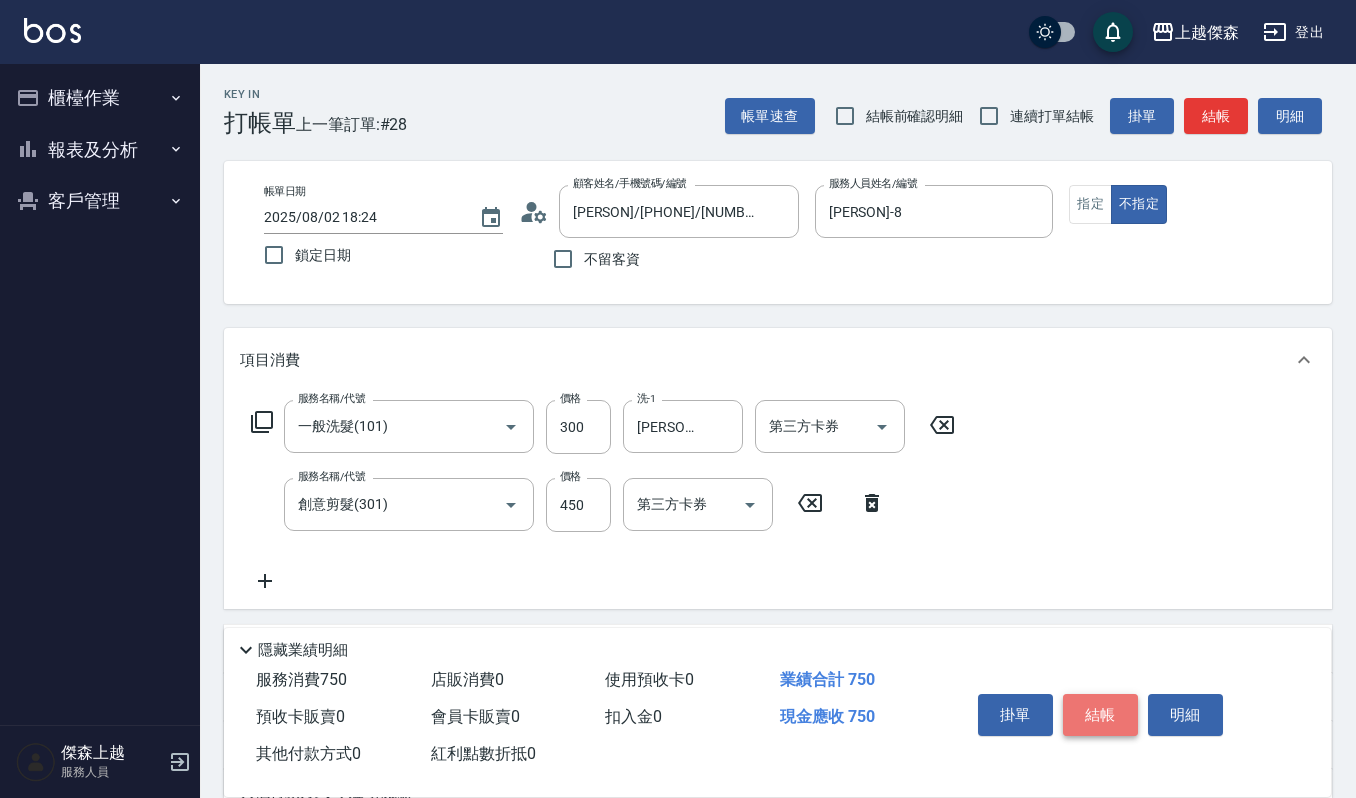 click on "結帳" at bounding box center (1100, 715) 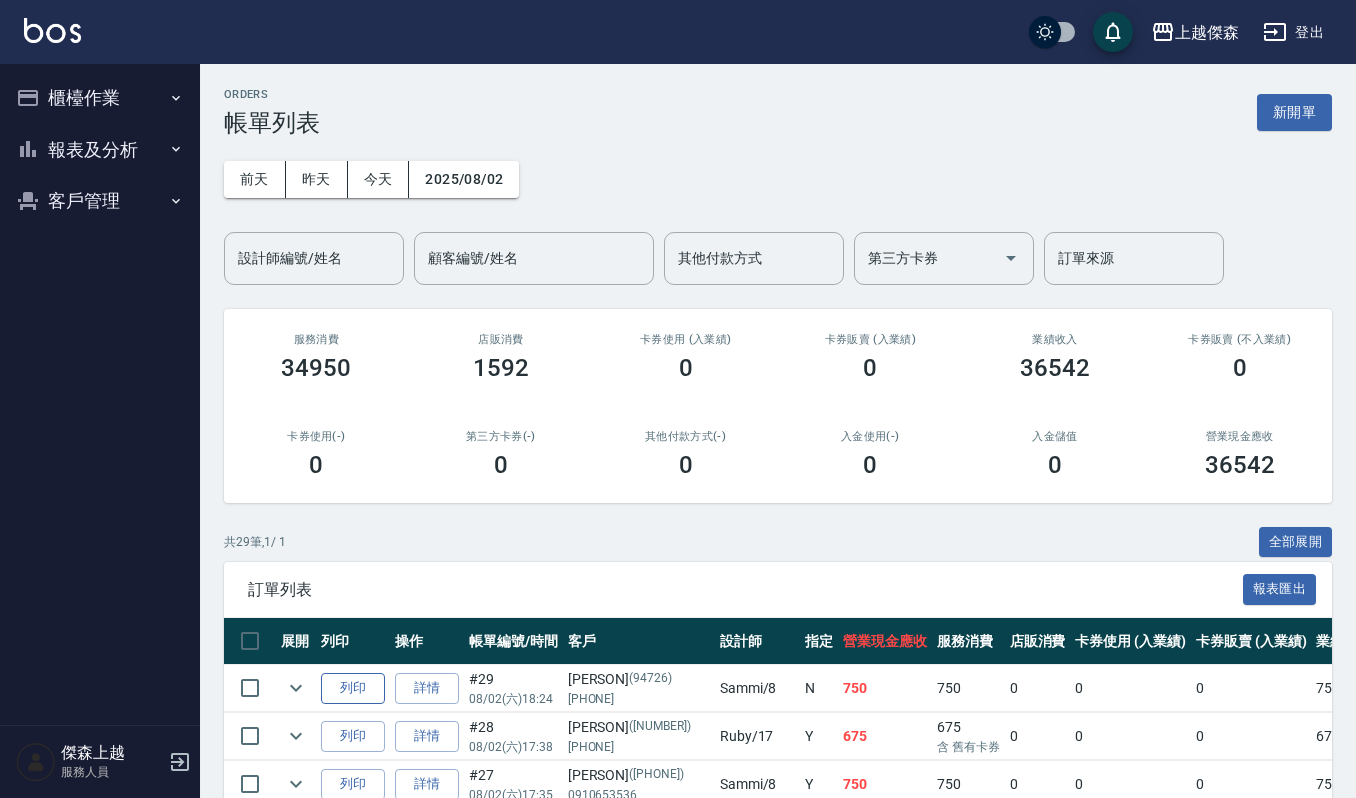 click on "列印" at bounding box center (353, 688) 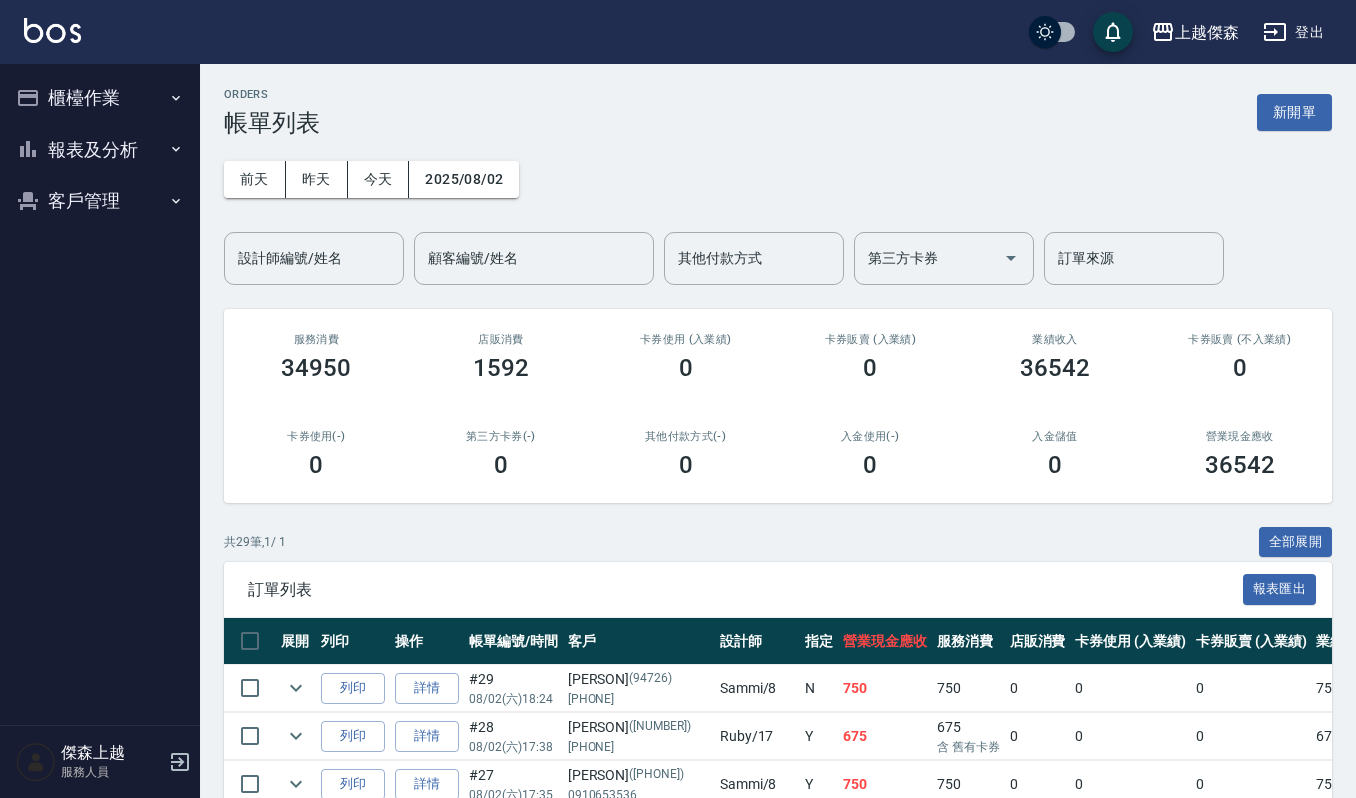 click on "訂單列表 報表匯出" at bounding box center (778, 589) 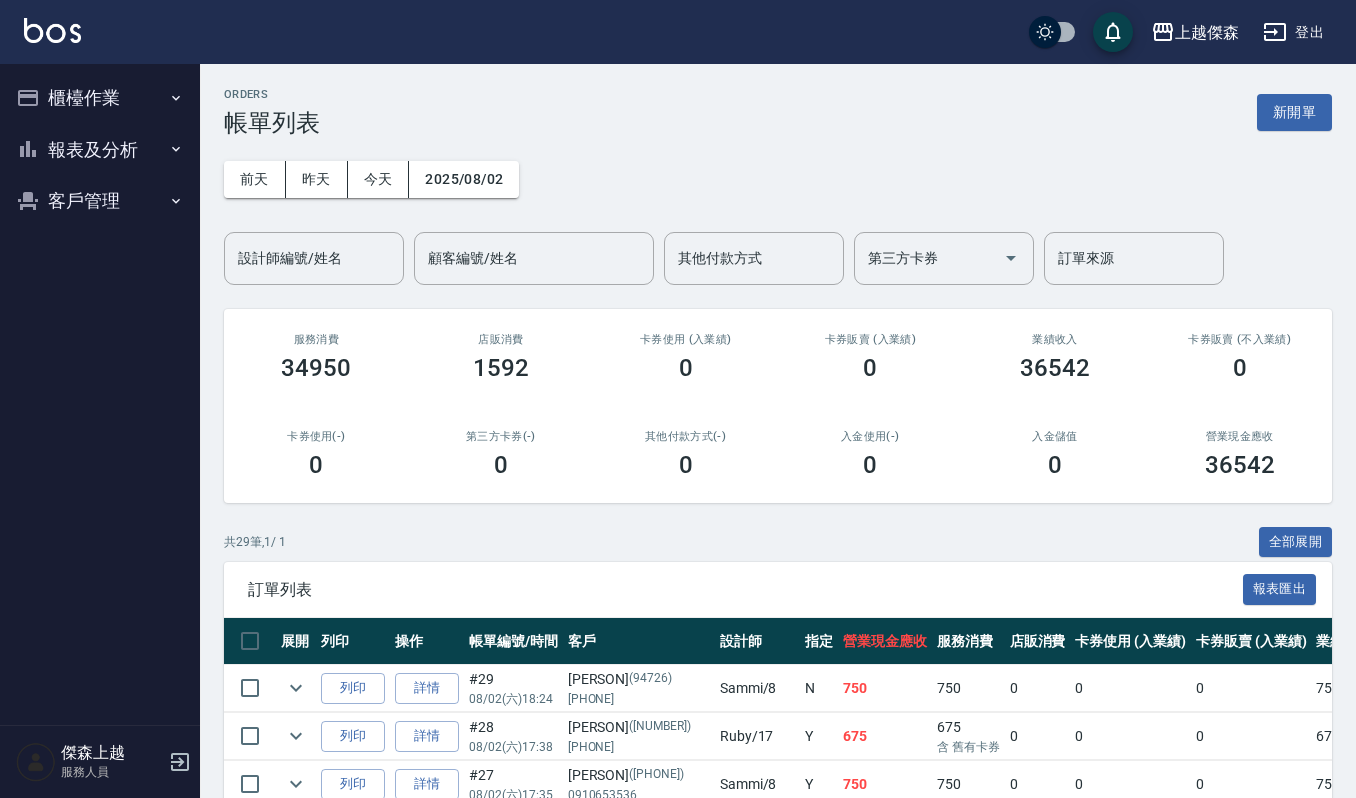 drag, startPoint x: 364, startPoint y: 685, endPoint x: 385, endPoint y: 662, distance: 31.144823 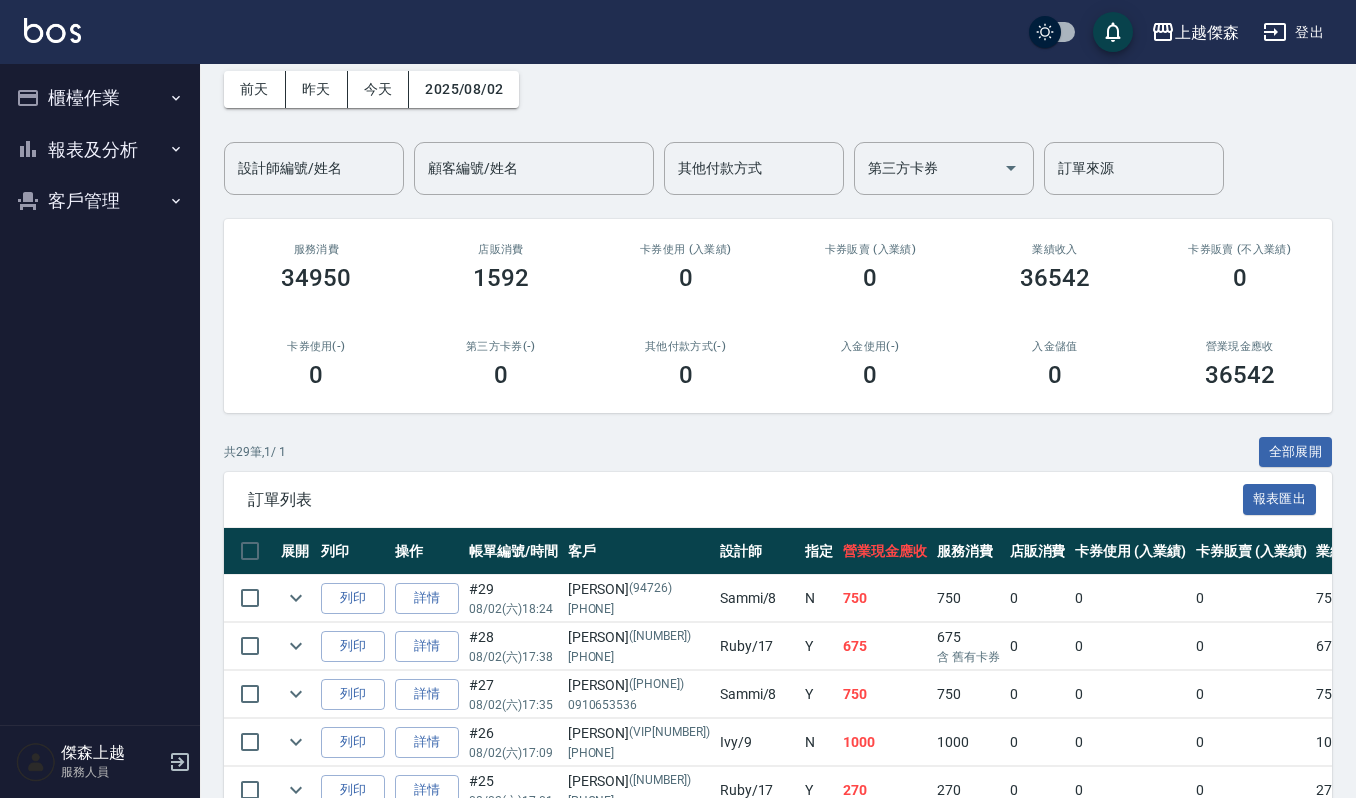 scroll, scrollTop: 133, scrollLeft: 0, axis: vertical 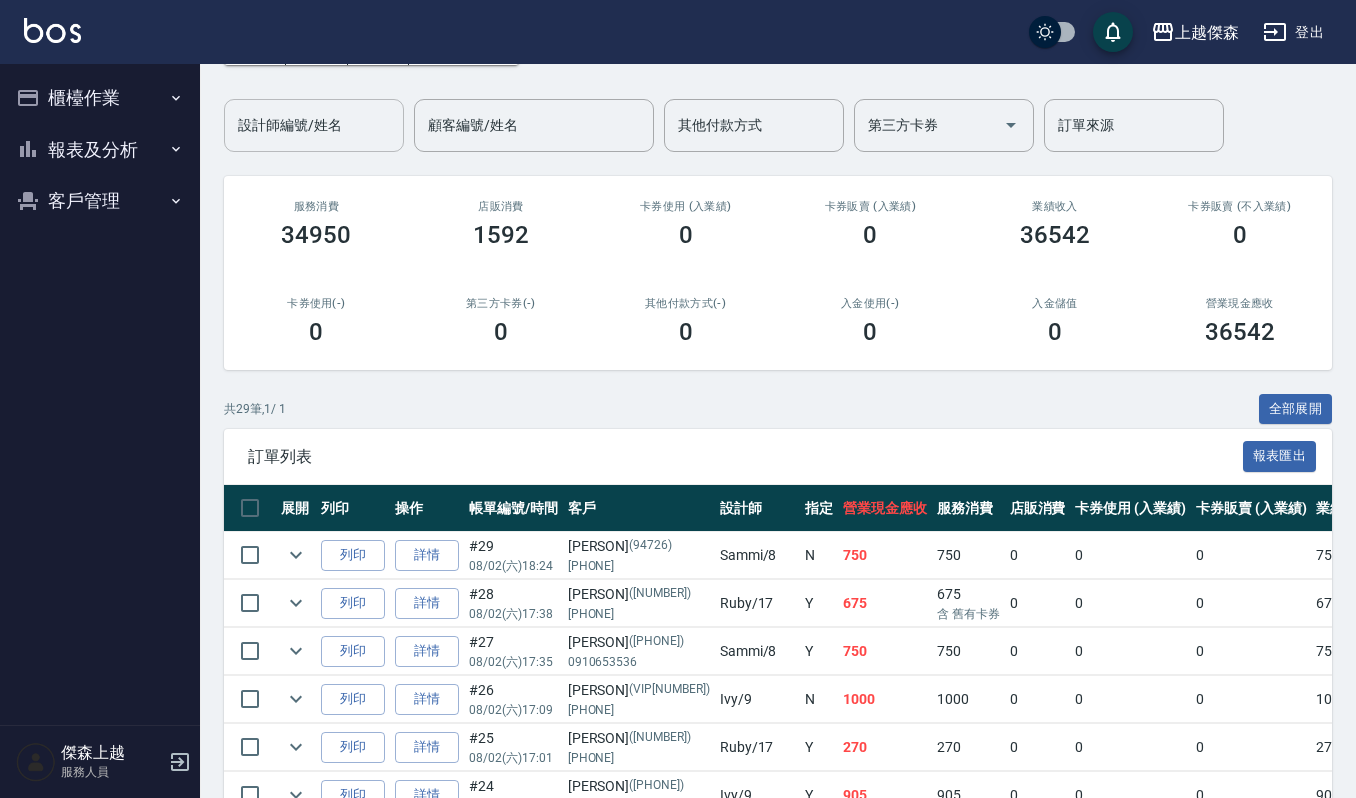 click on "設計師編號/姓名" at bounding box center [314, 125] 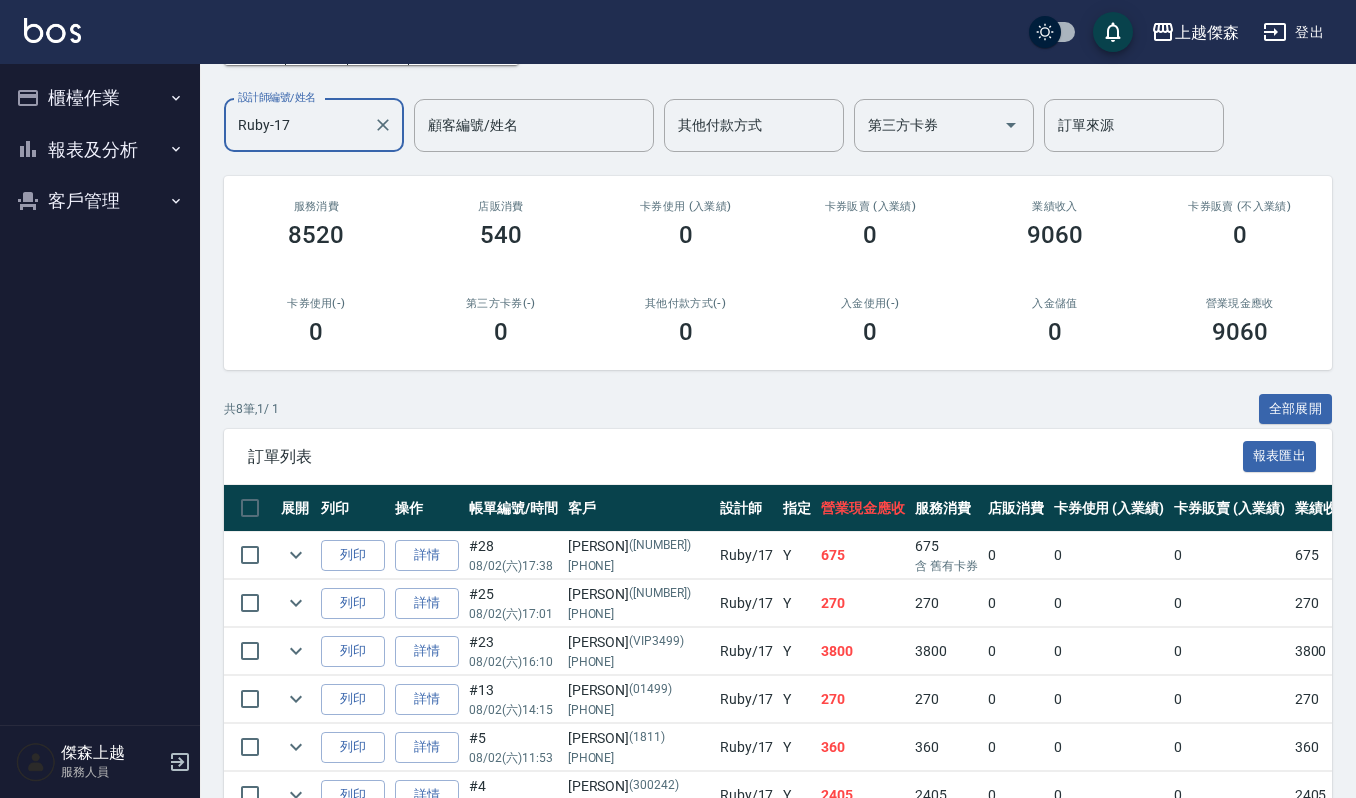 scroll, scrollTop: 266, scrollLeft: 0, axis: vertical 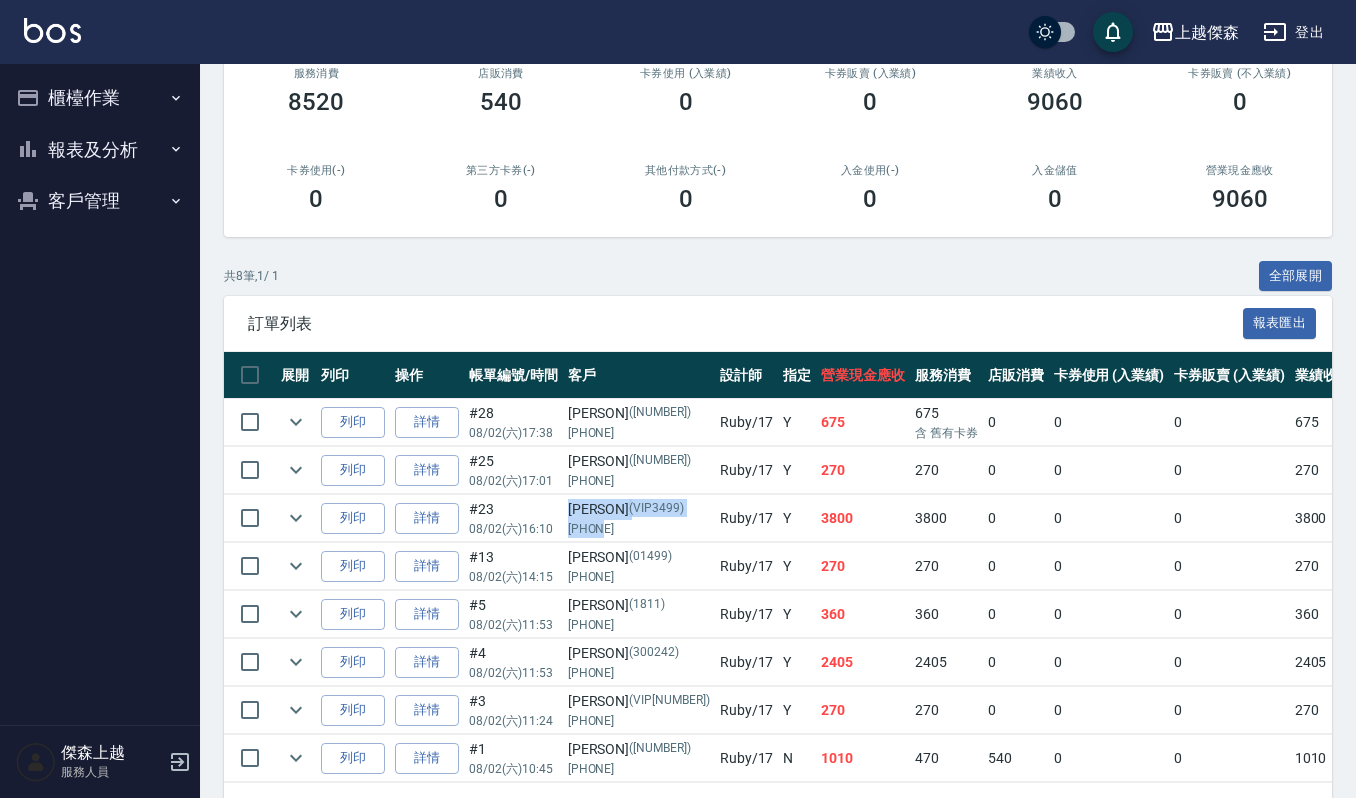 drag, startPoint x: 558, startPoint y: 525, endPoint x: 604, endPoint y: 522, distance: 46.09772 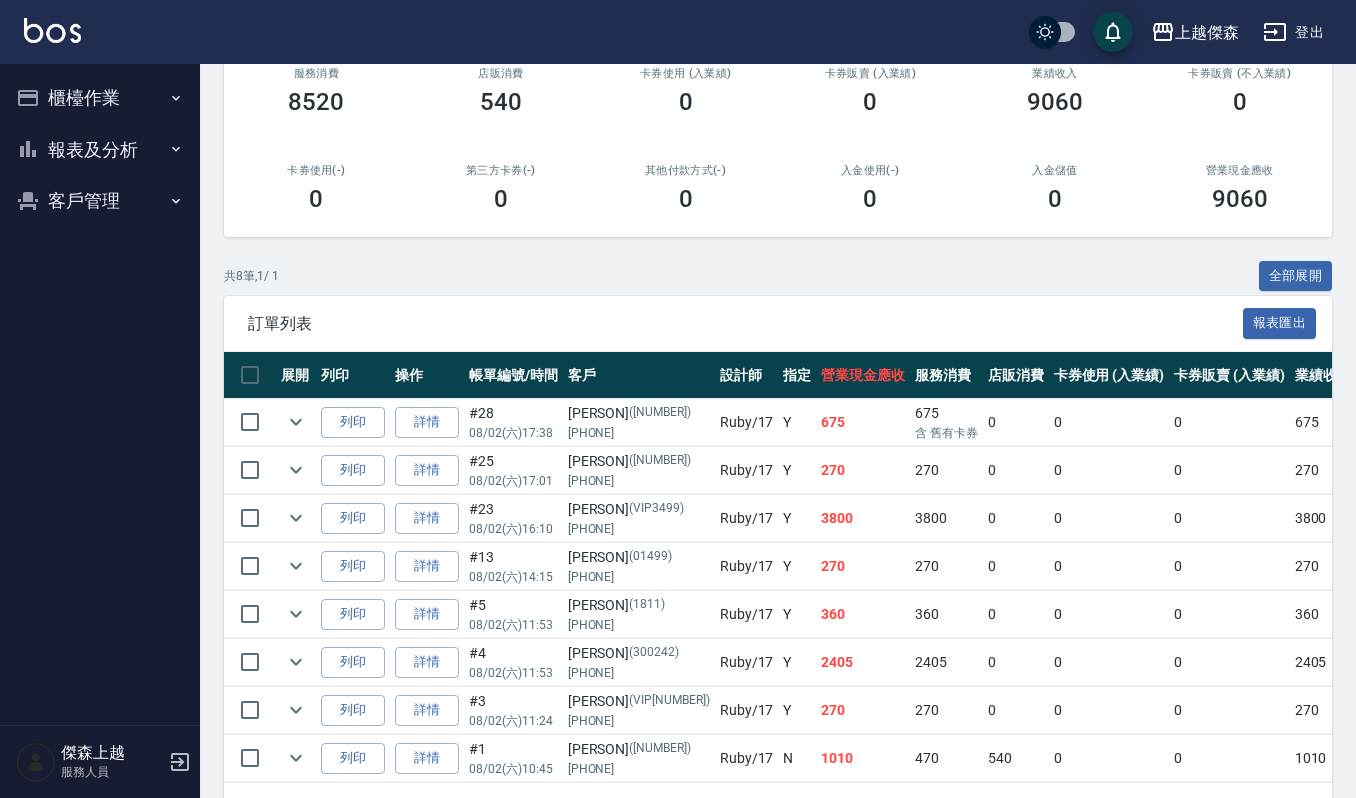 click on "Y" at bounding box center (797, 518) 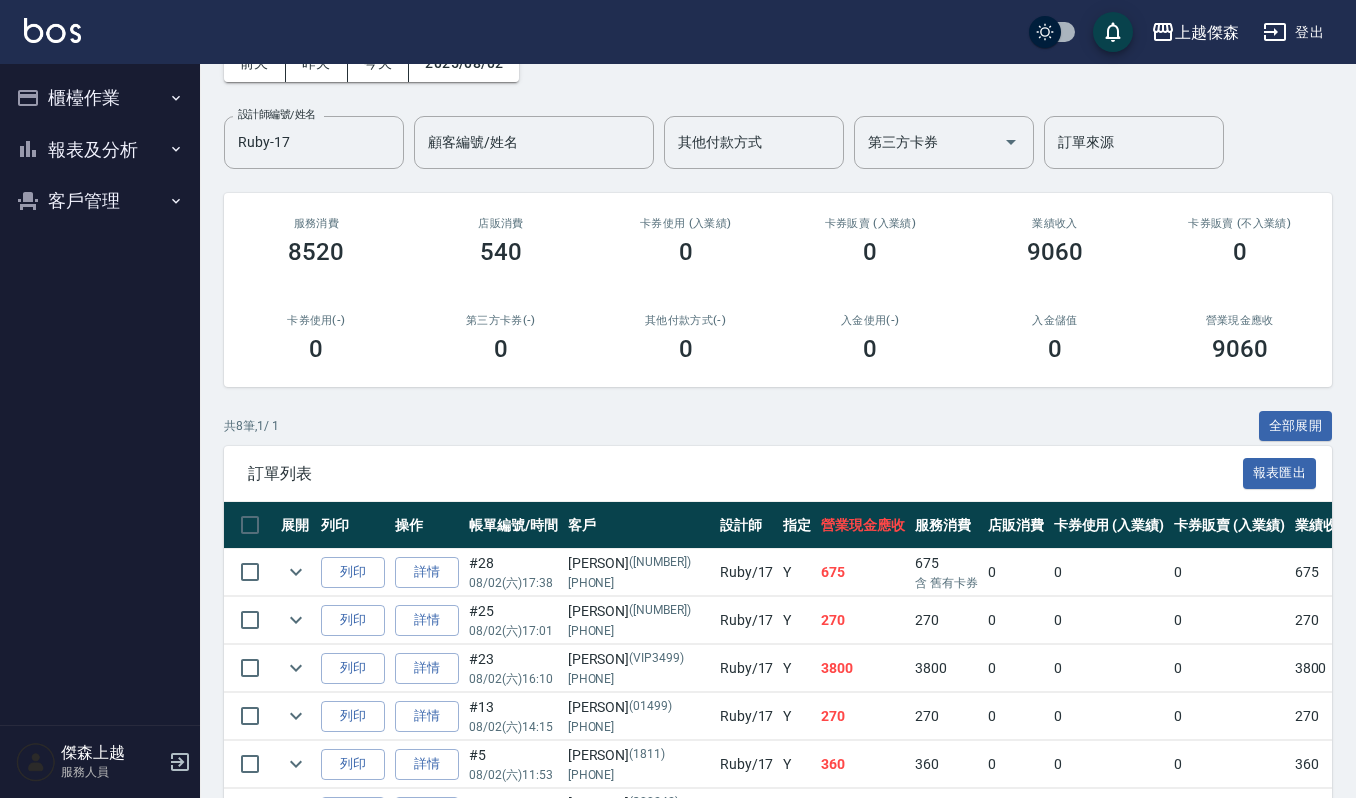 scroll, scrollTop: 0, scrollLeft: 0, axis: both 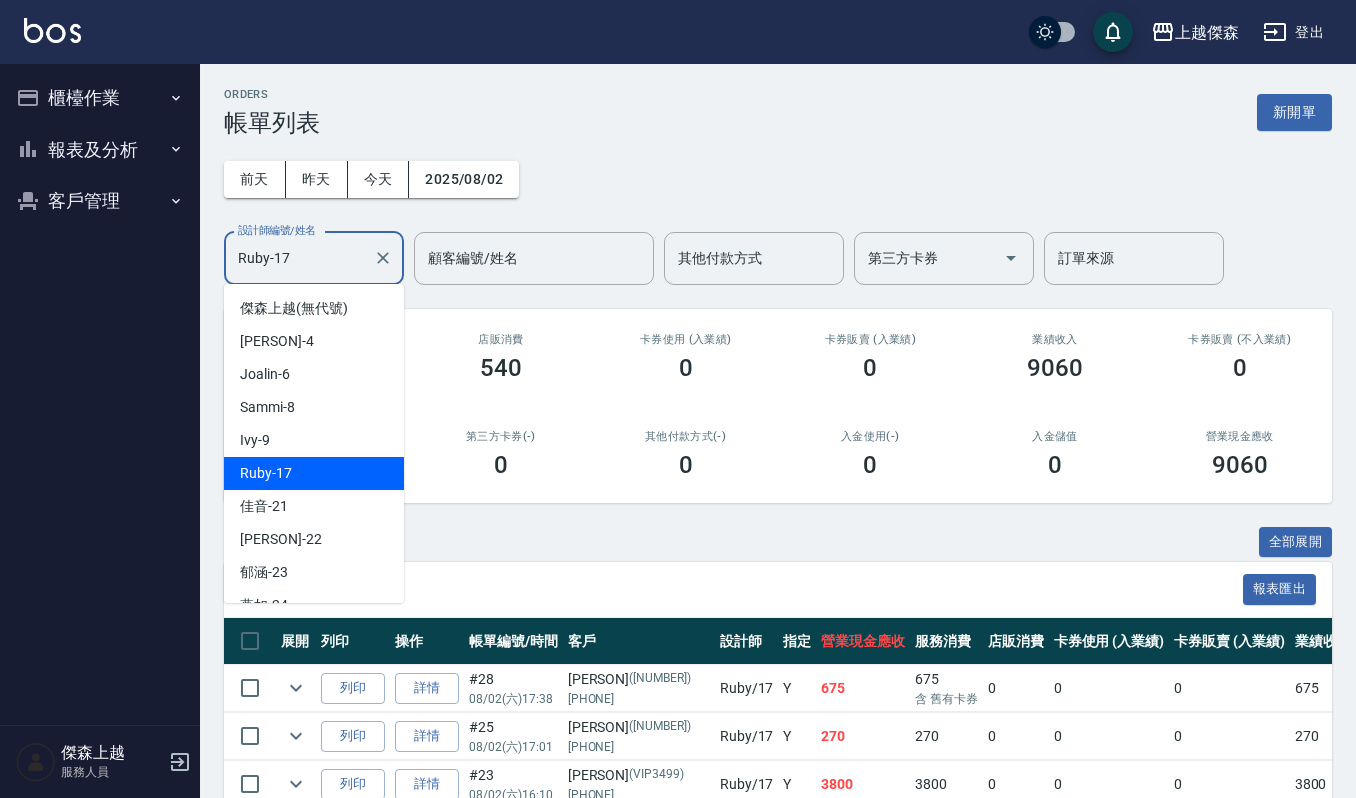 drag, startPoint x: 326, startPoint y: 273, endPoint x: 56, endPoint y: 178, distance: 286.22543 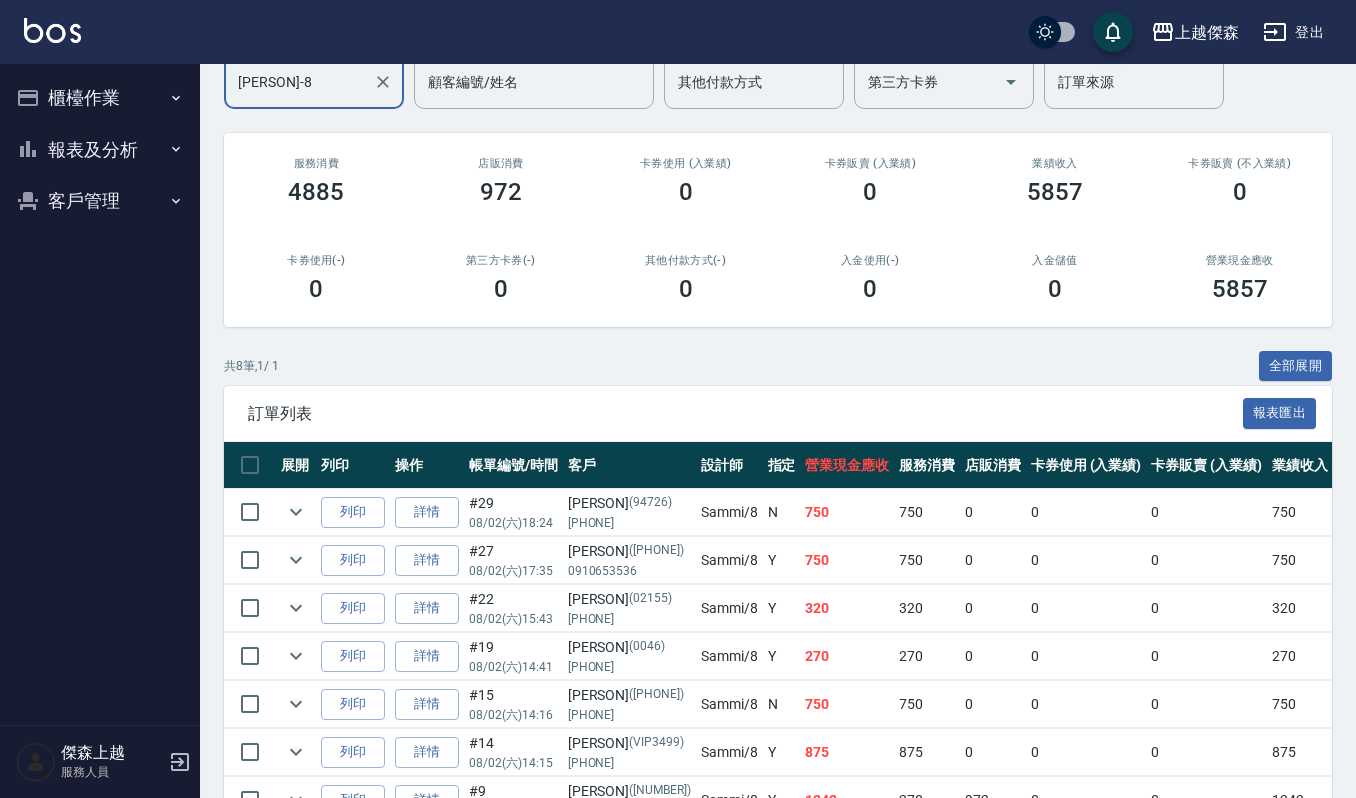 scroll, scrollTop: 354, scrollLeft: 0, axis: vertical 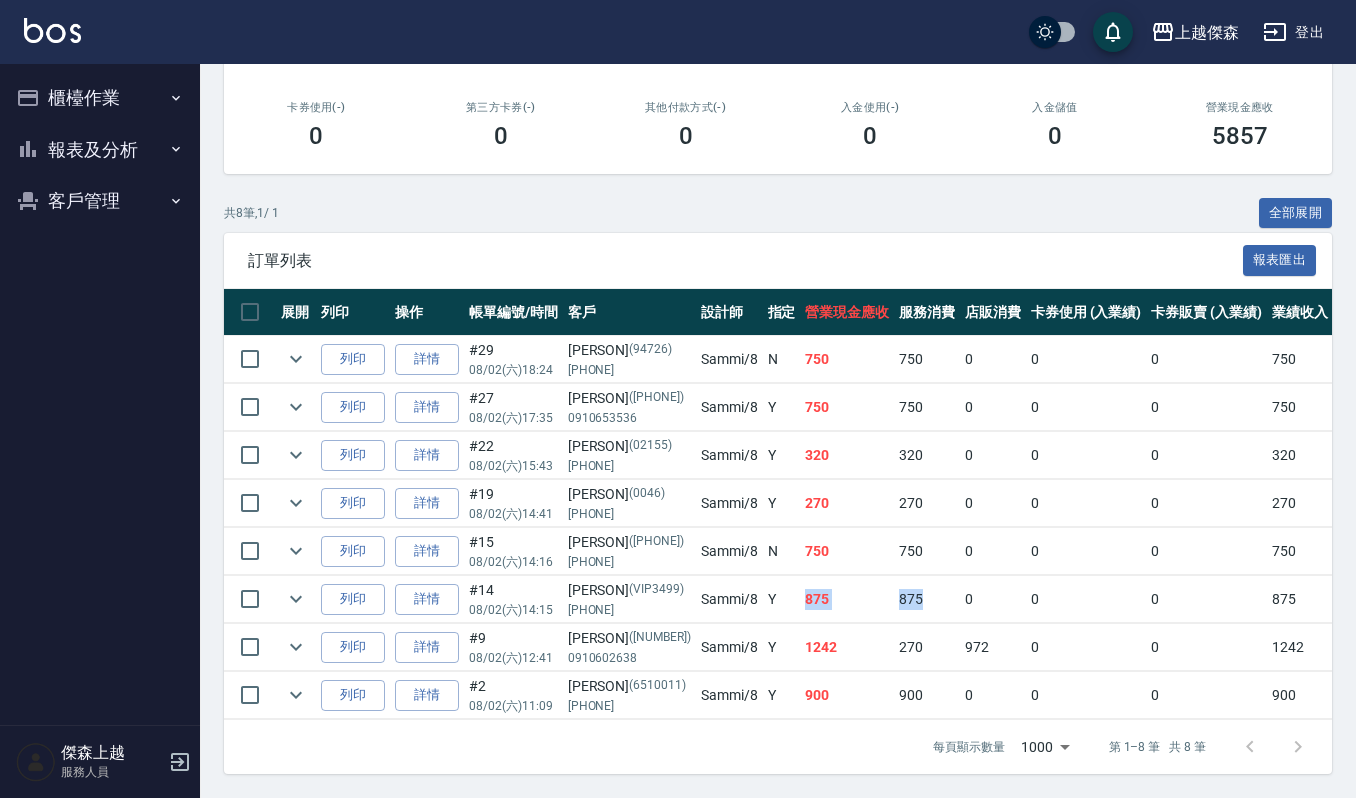 drag, startPoint x: 792, startPoint y: 570, endPoint x: 912, endPoint y: 585, distance: 120.93387 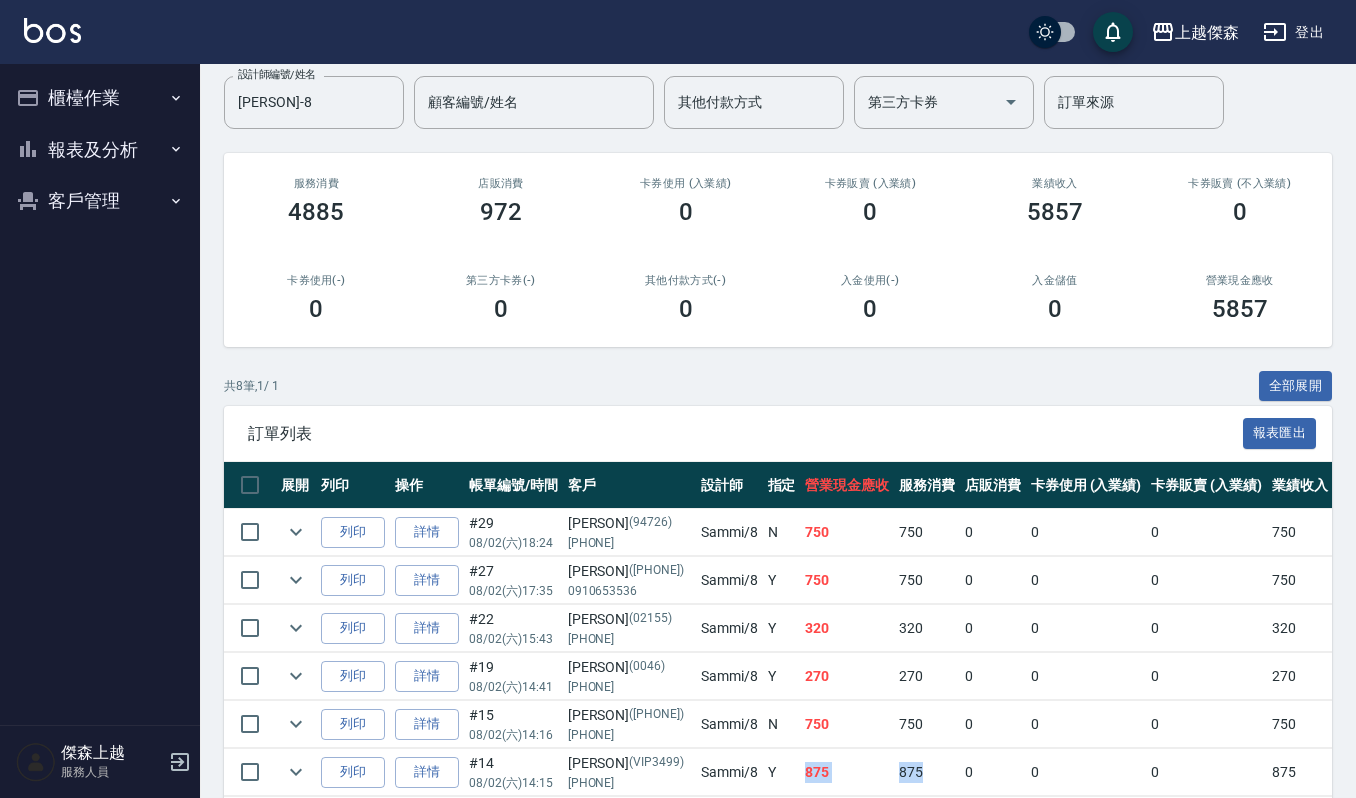 scroll, scrollTop: 0, scrollLeft: 0, axis: both 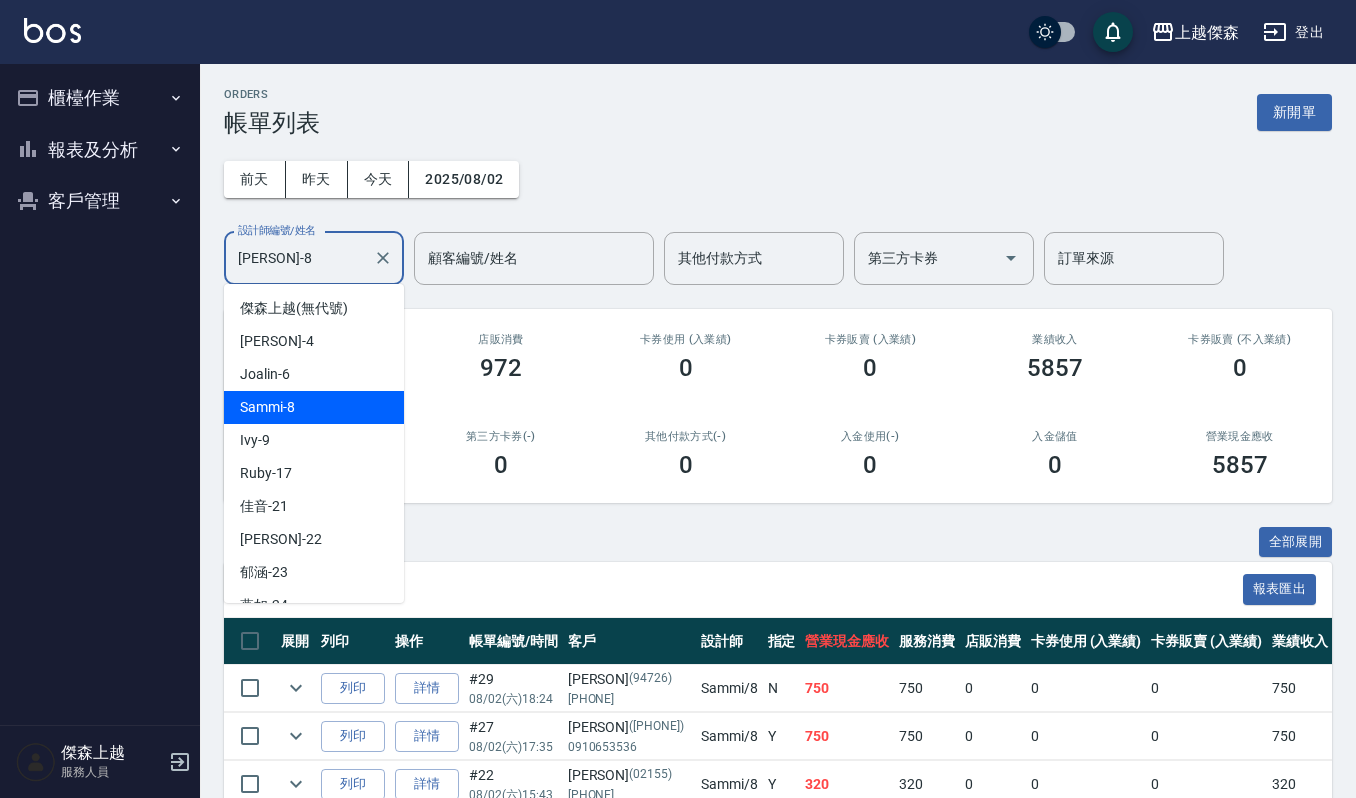drag, startPoint x: 328, startPoint y: 253, endPoint x: 0, endPoint y: 178, distance: 336.46545 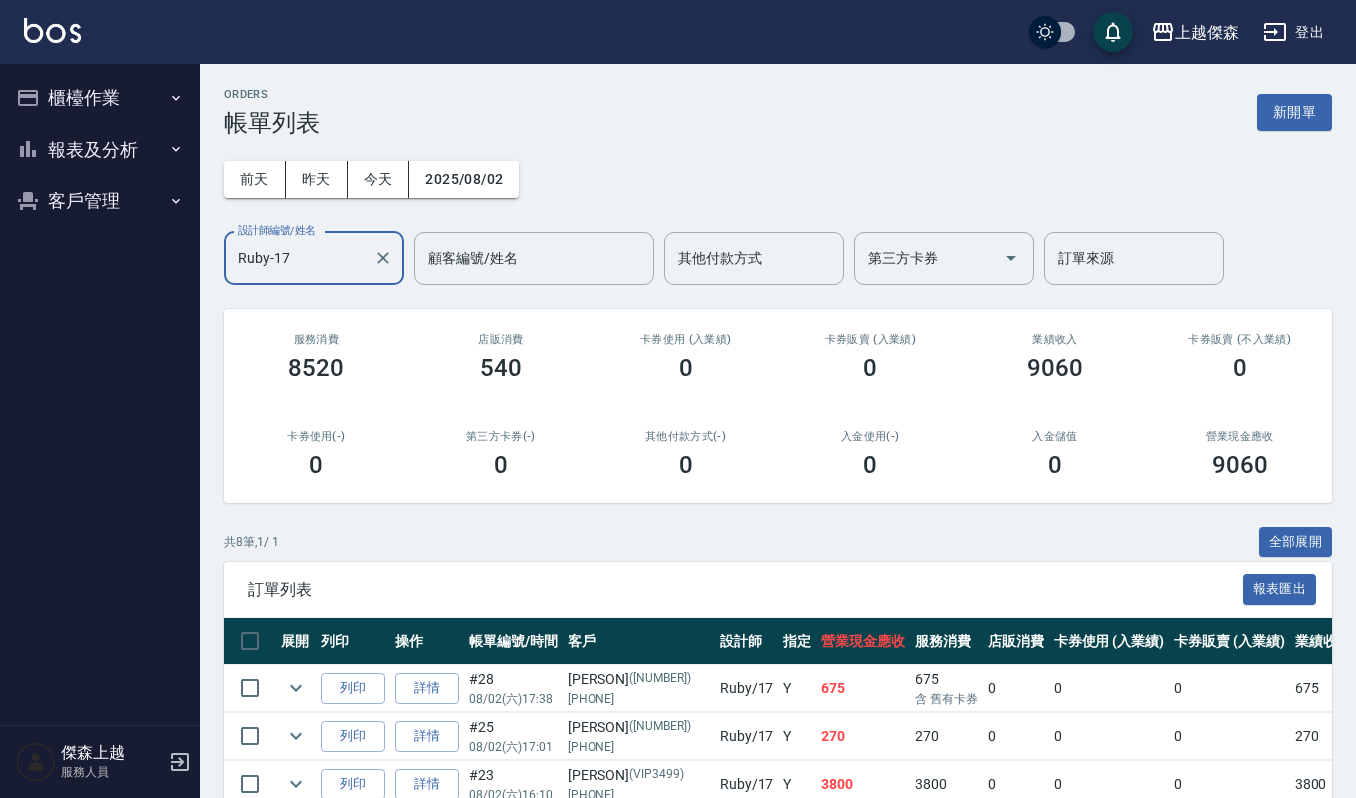 drag, startPoint x: 342, startPoint y: 256, endPoint x: 0, endPoint y: 168, distance: 353.1402 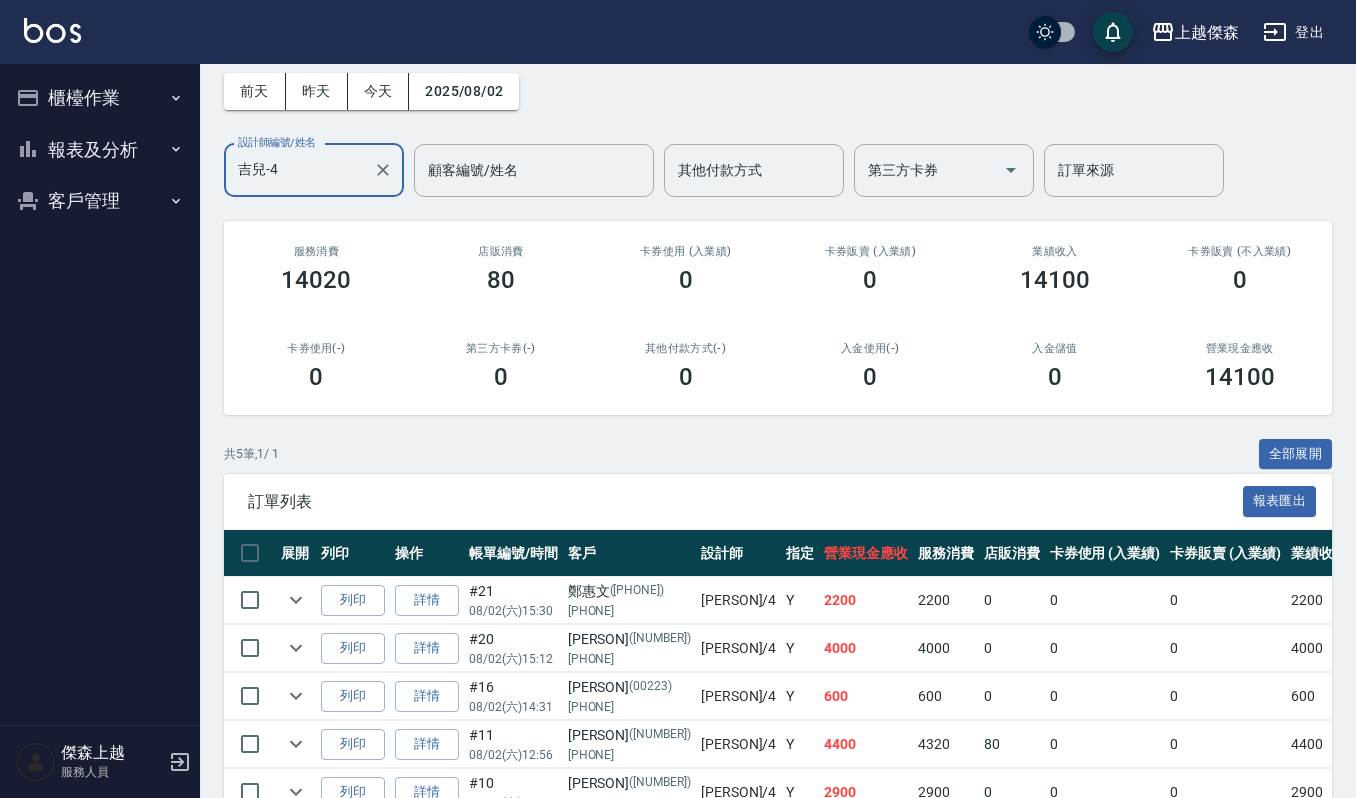 scroll, scrollTop: 0, scrollLeft: 0, axis: both 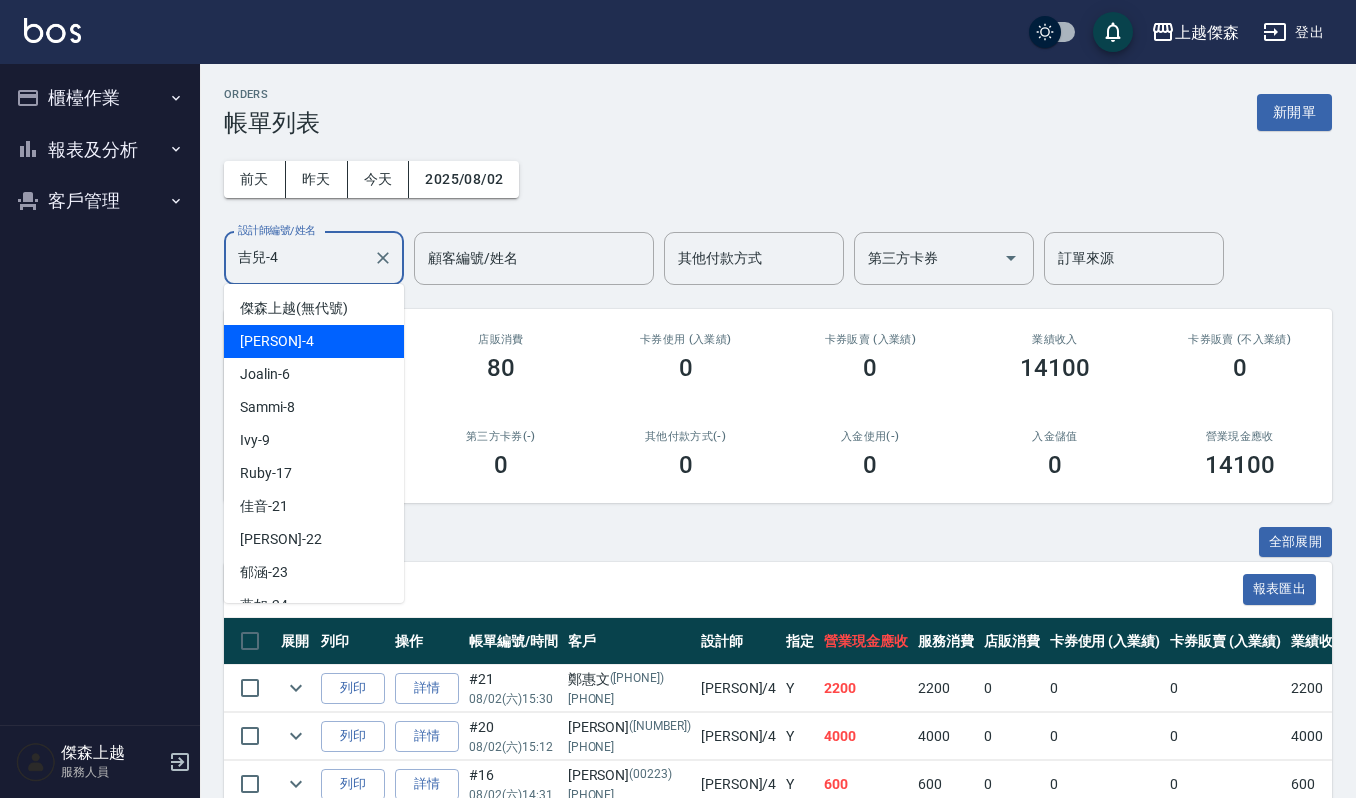 drag, startPoint x: 330, startPoint y: 254, endPoint x: 41, endPoint y: 225, distance: 290.4514 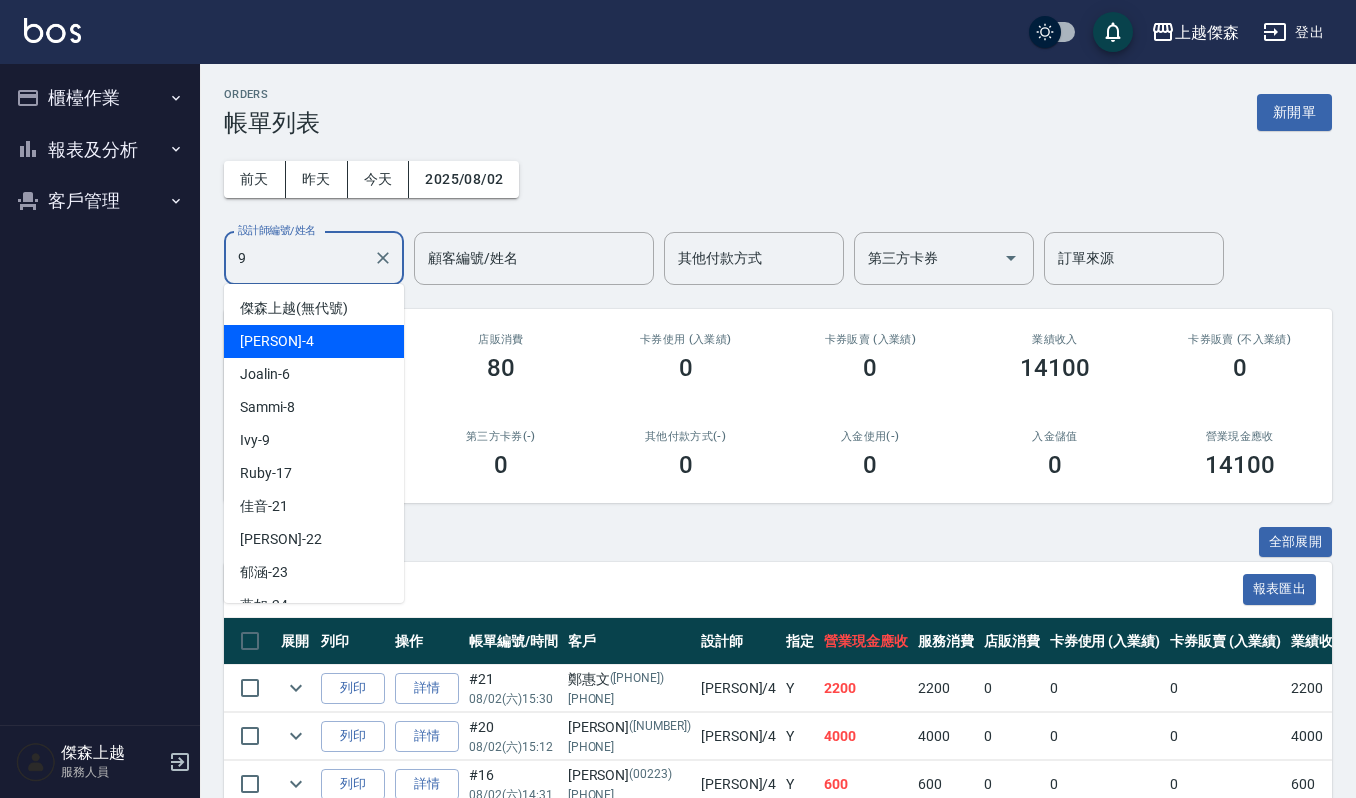 type on "Ivy-9" 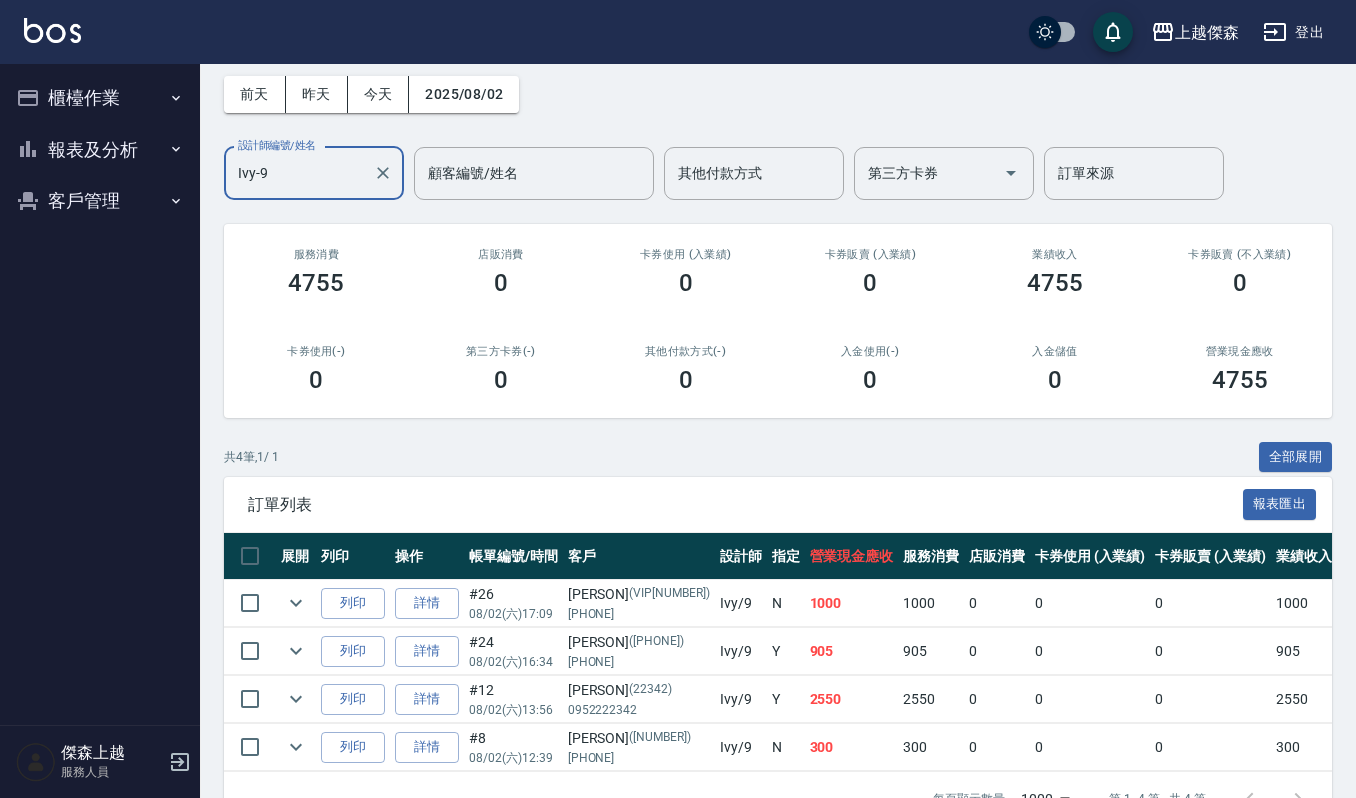 scroll, scrollTop: 133, scrollLeft: 0, axis: vertical 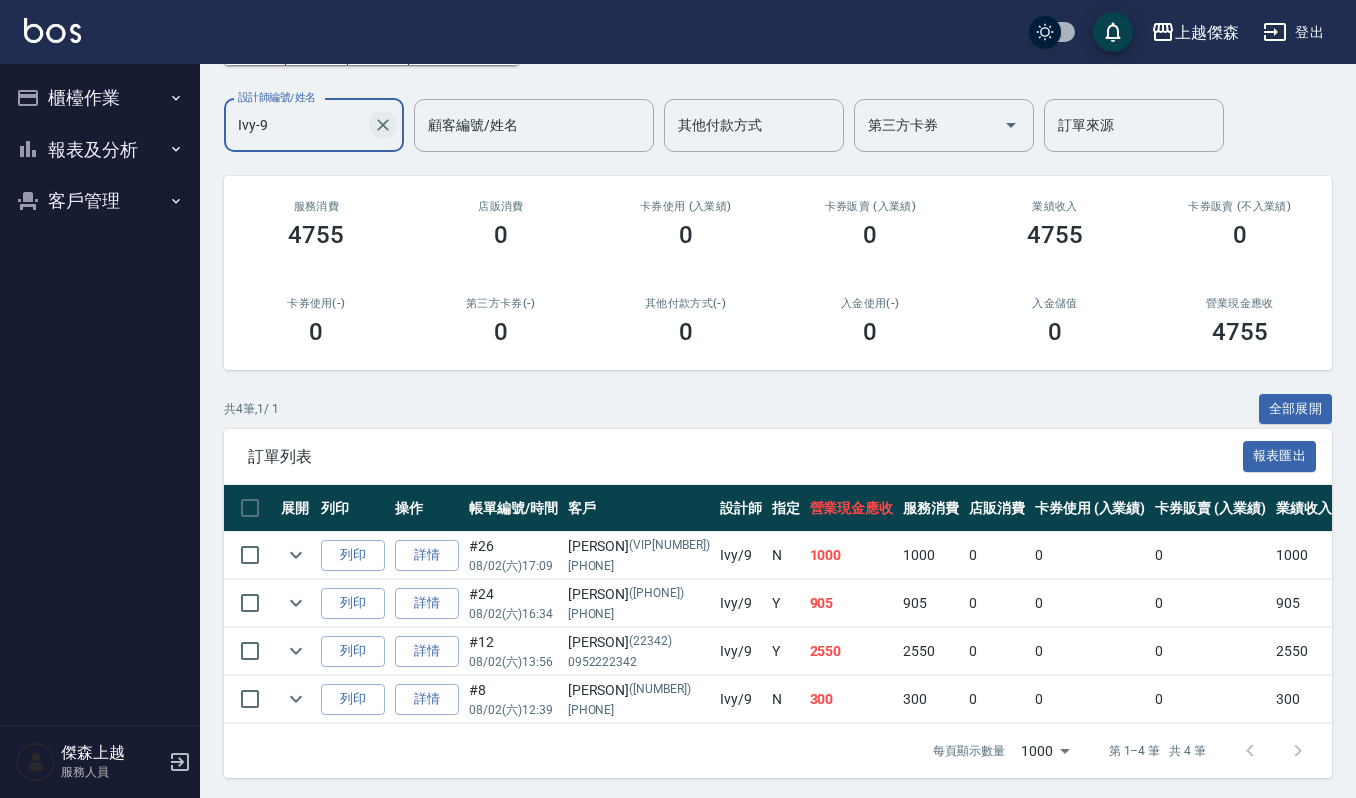 click 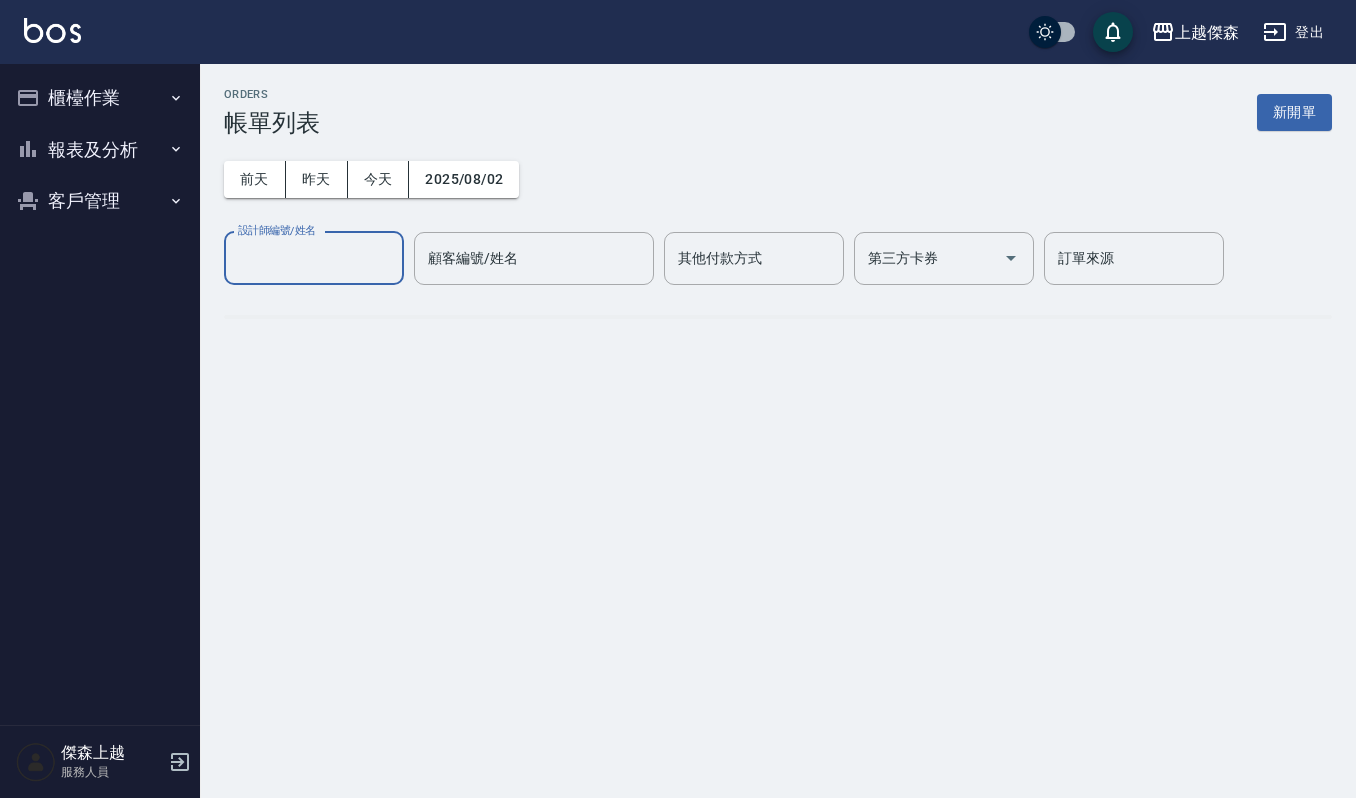 scroll, scrollTop: 0, scrollLeft: 0, axis: both 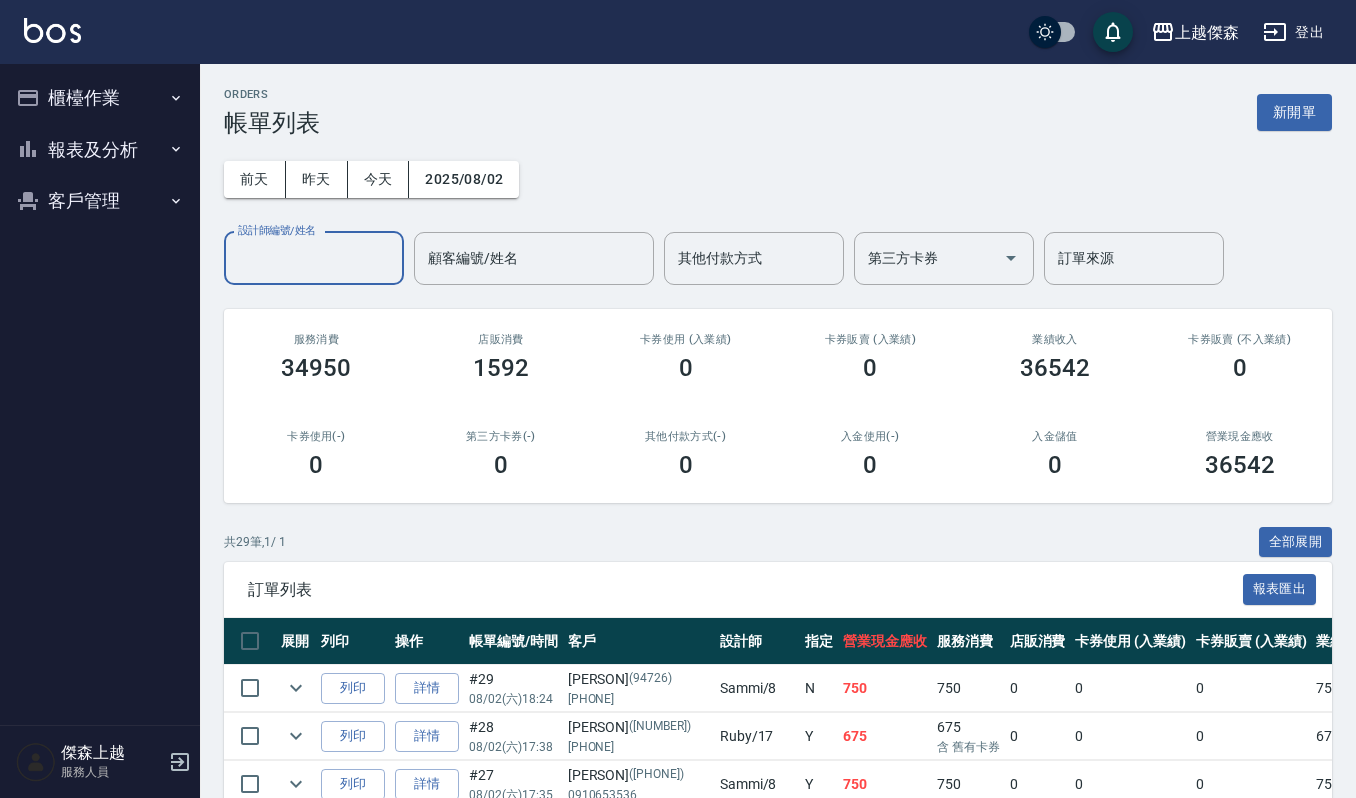 type 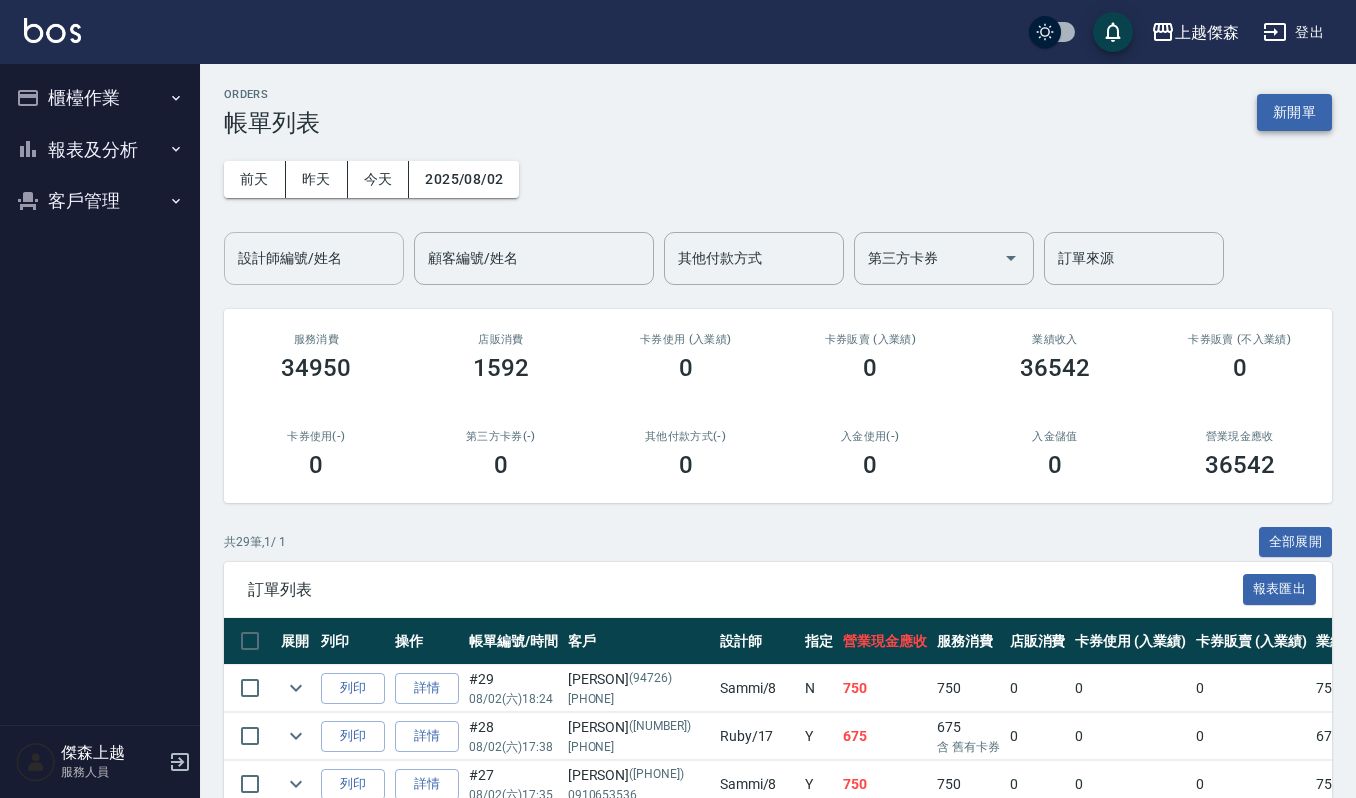 click on "新開單" at bounding box center (1294, 112) 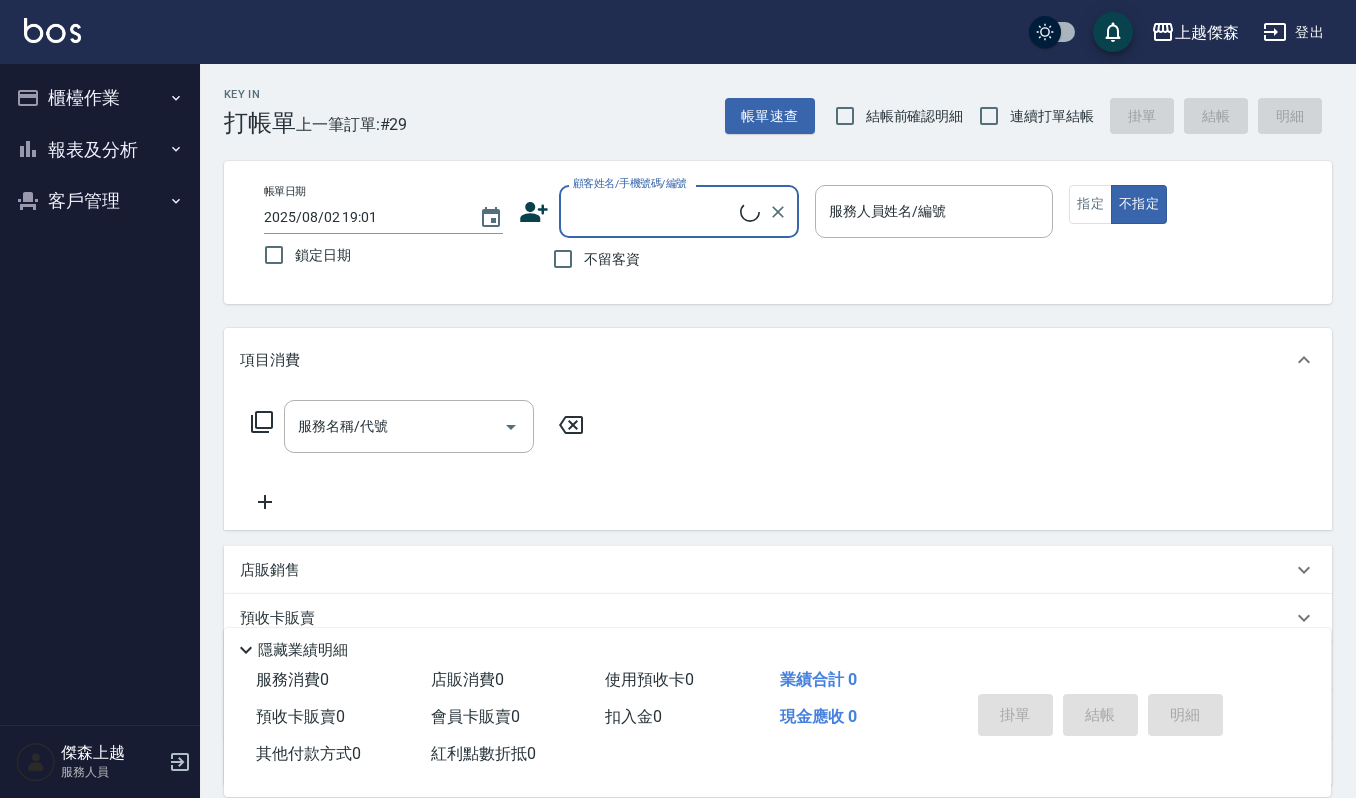 click on "顧客姓名/手機號碼/編號" at bounding box center (654, 211) 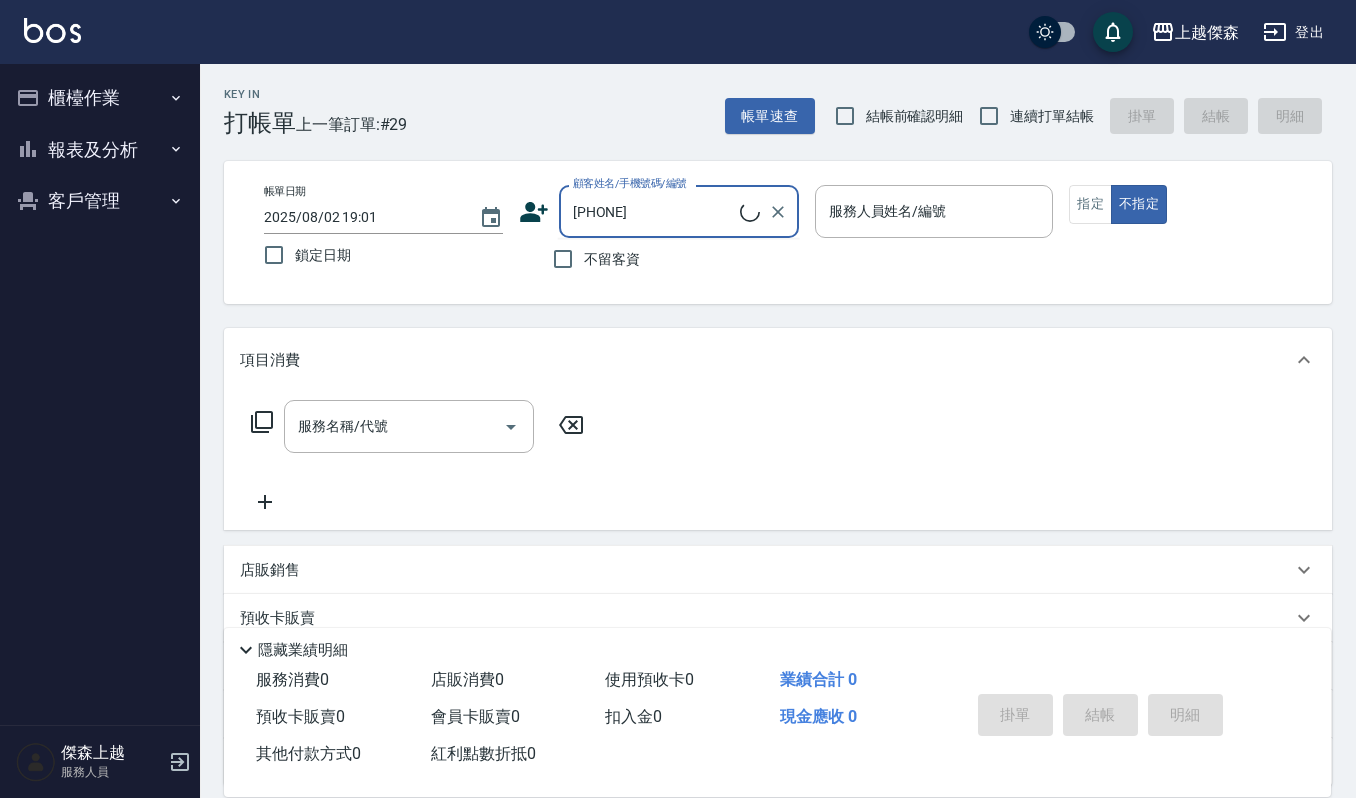 click on "0901029326" at bounding box center [654, 211] 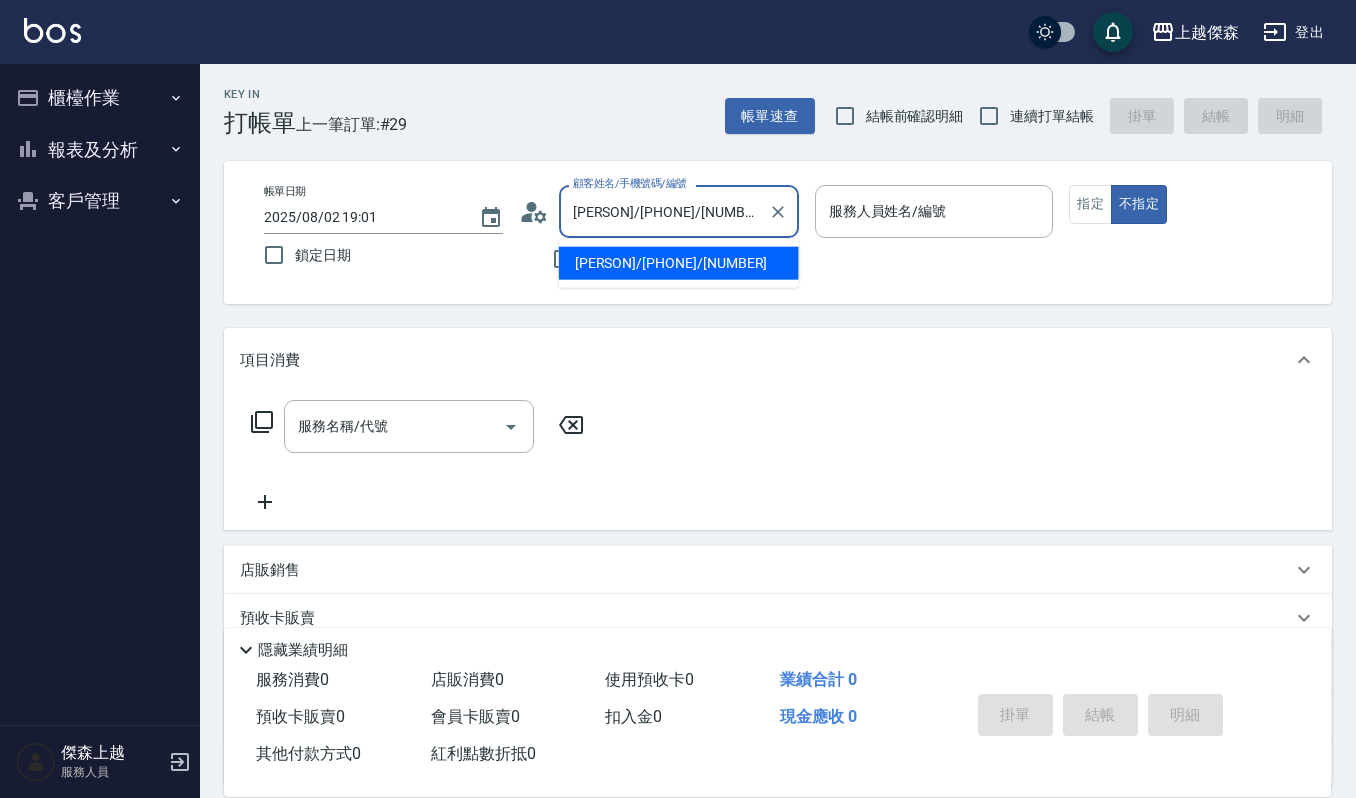 click on "曾承達/0901029326/860704" at bounding box center [664, 211] 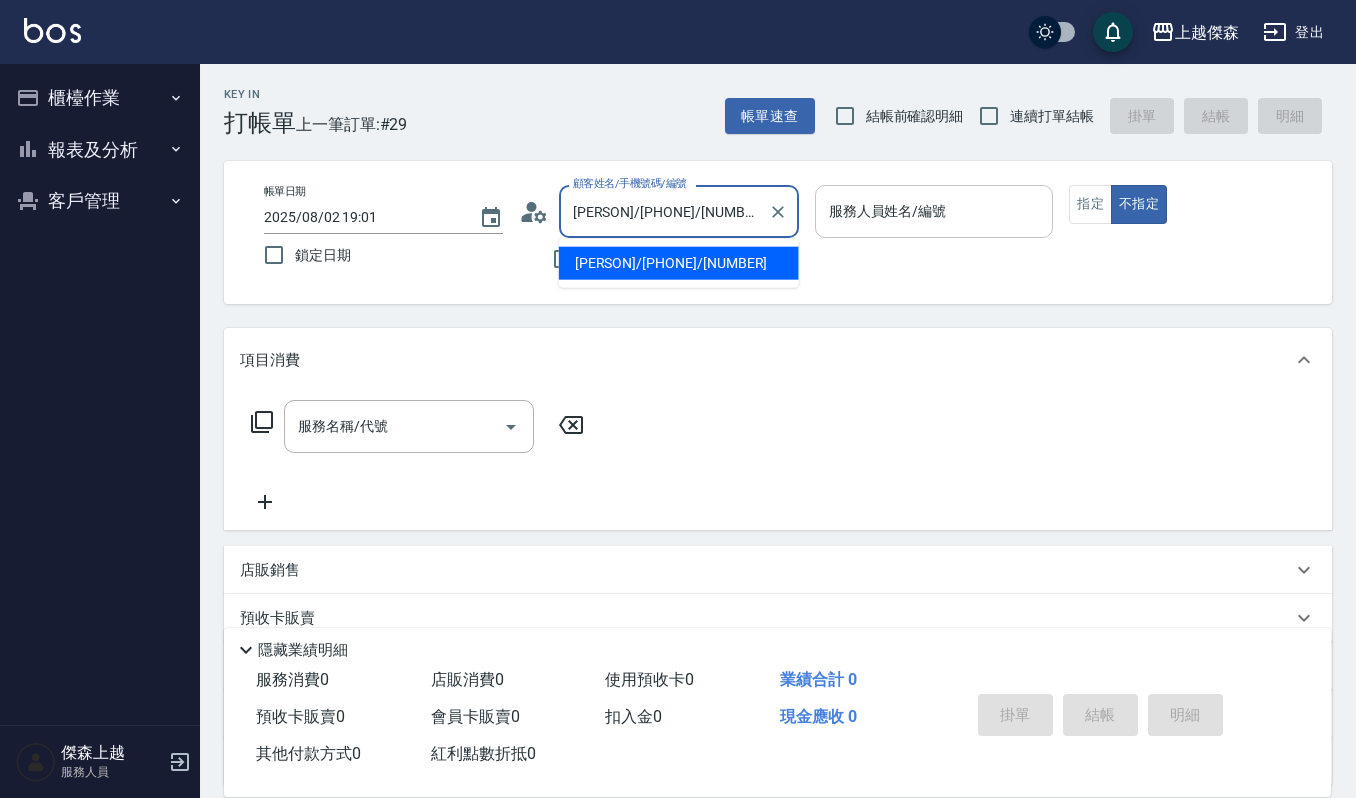 click on "服務人員姓名/編號 服務人員姓名/編號" at bounding box center (934, 211) 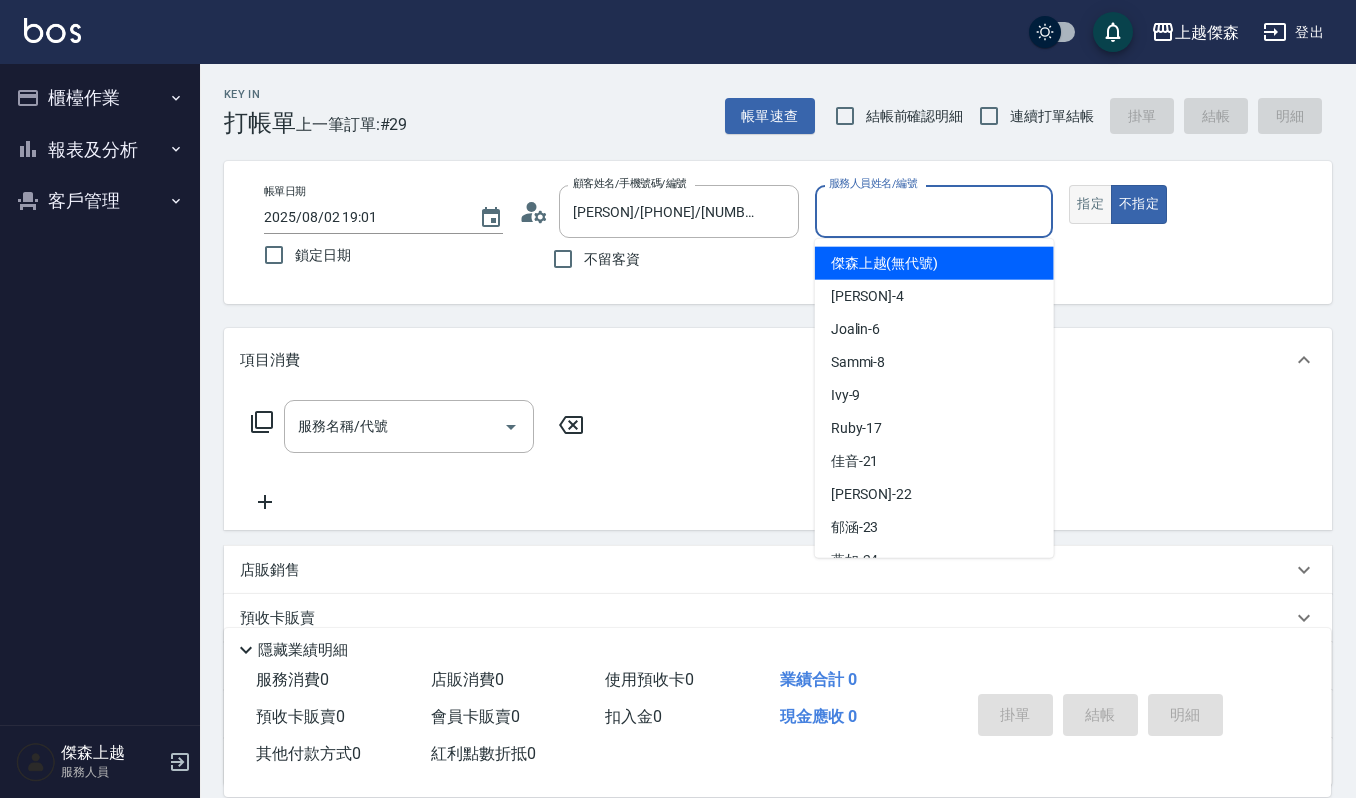 click on "指定" at bounding box center (1090, 204) 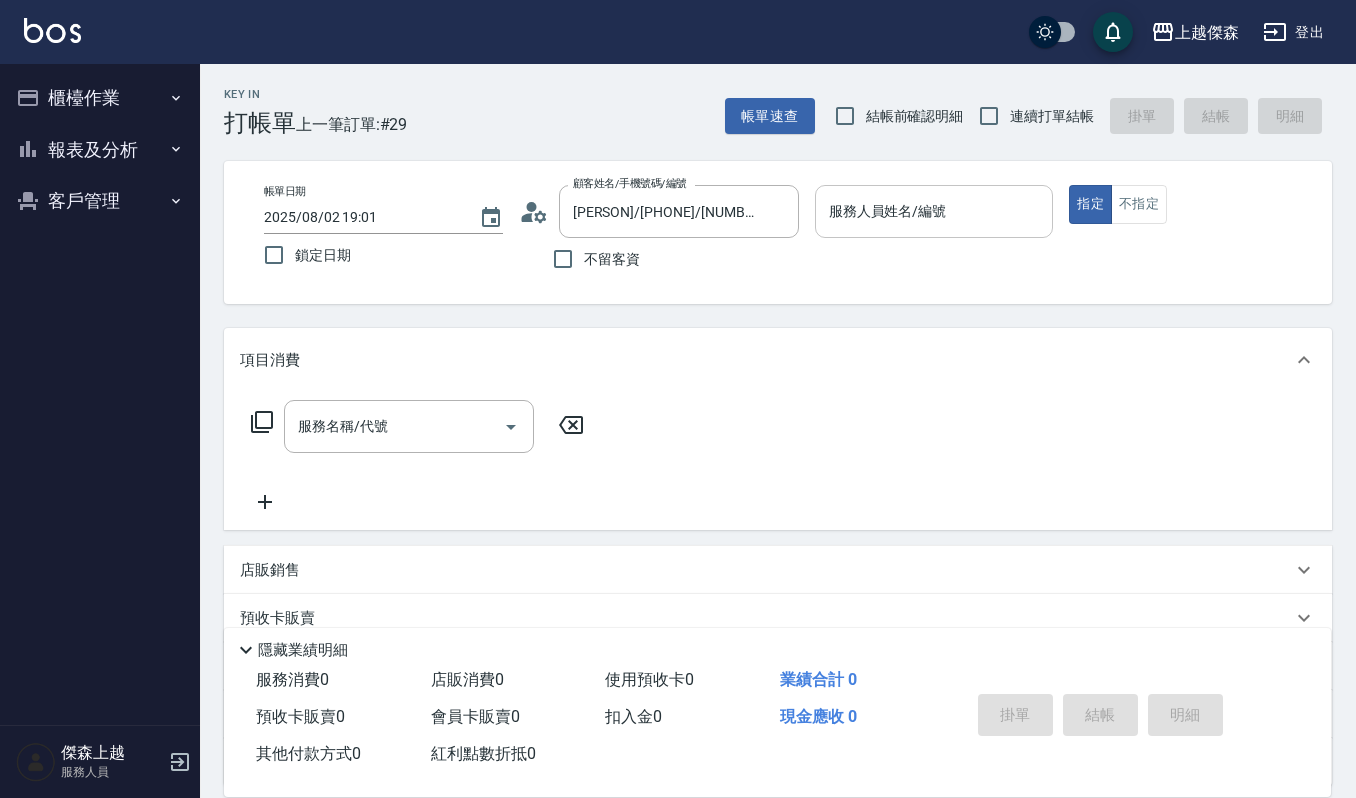 click on "服務人員姓名/編號" at bounding box center [934, 211] 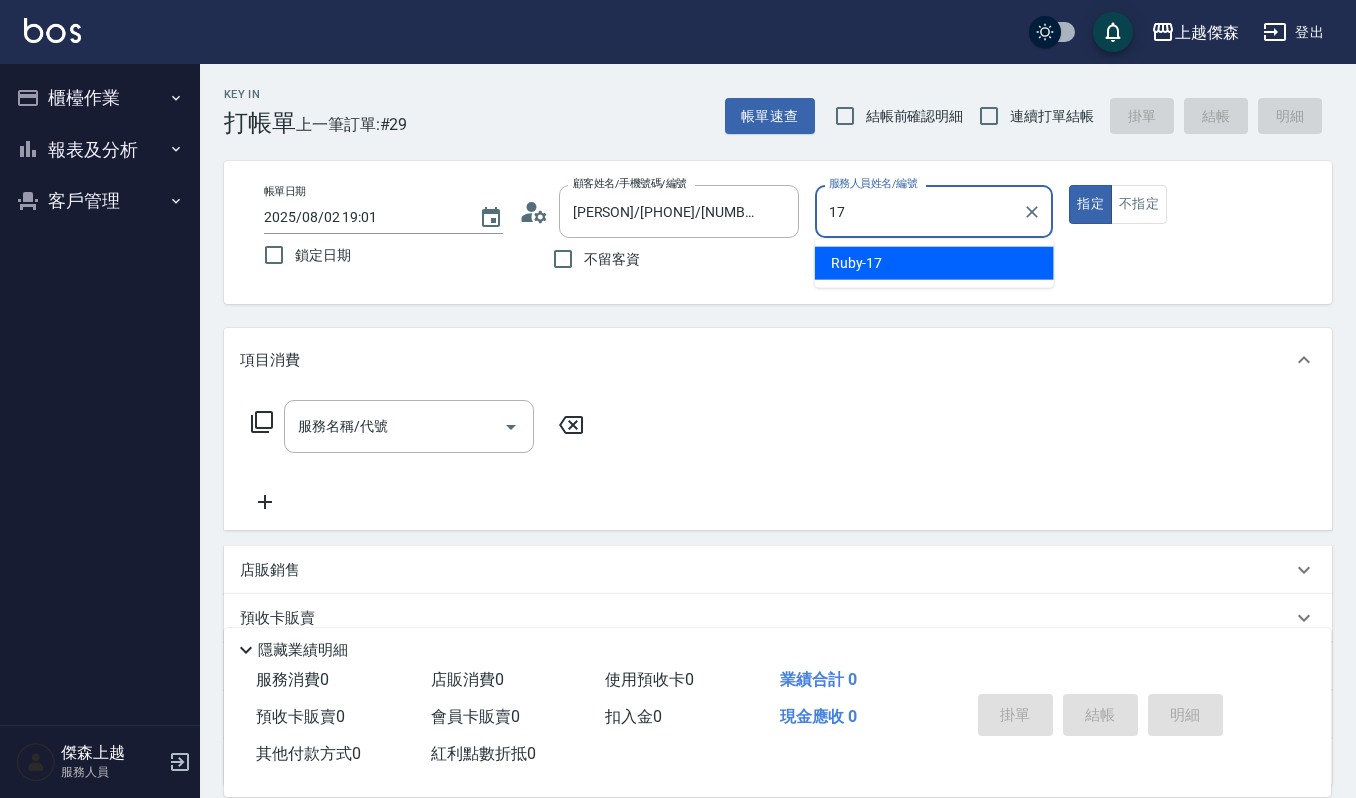 type on "Ruby-17" 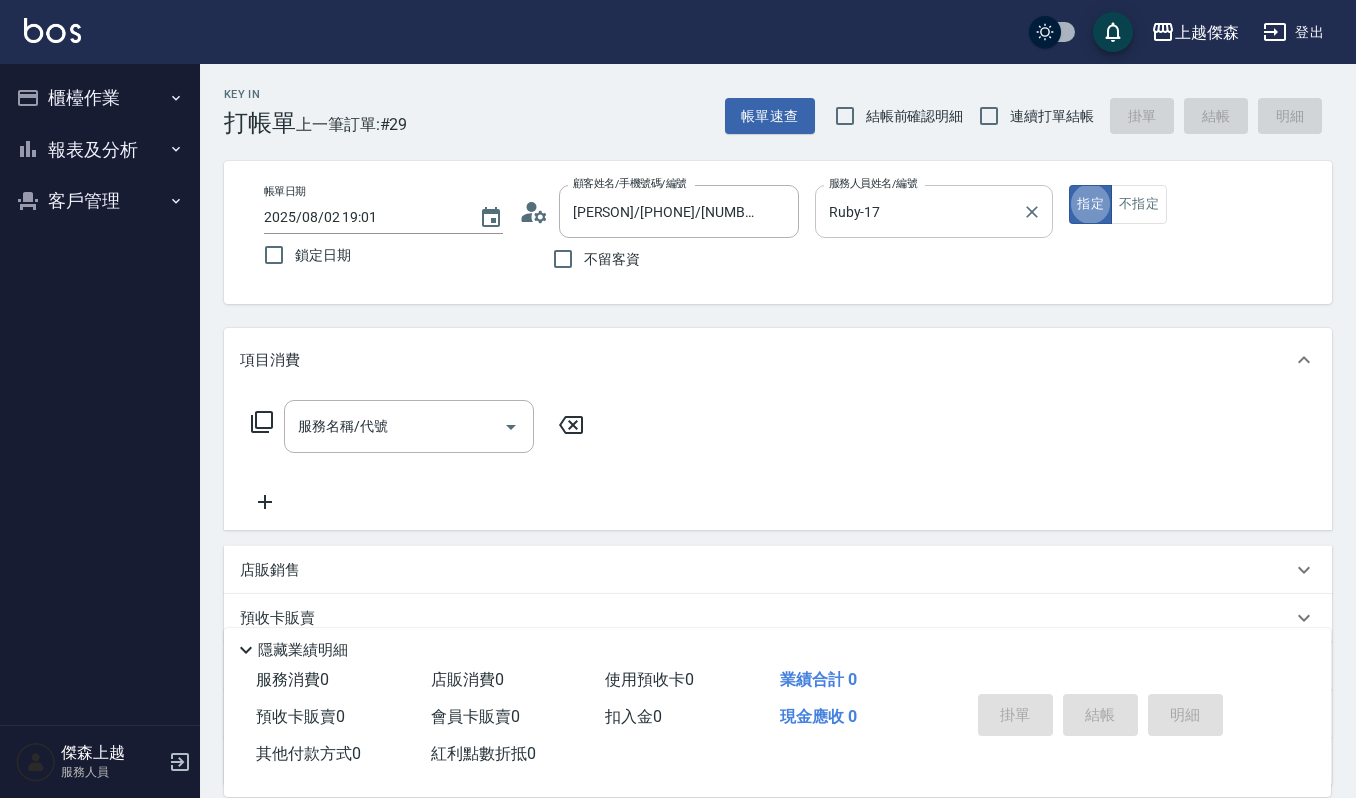 type on "true" 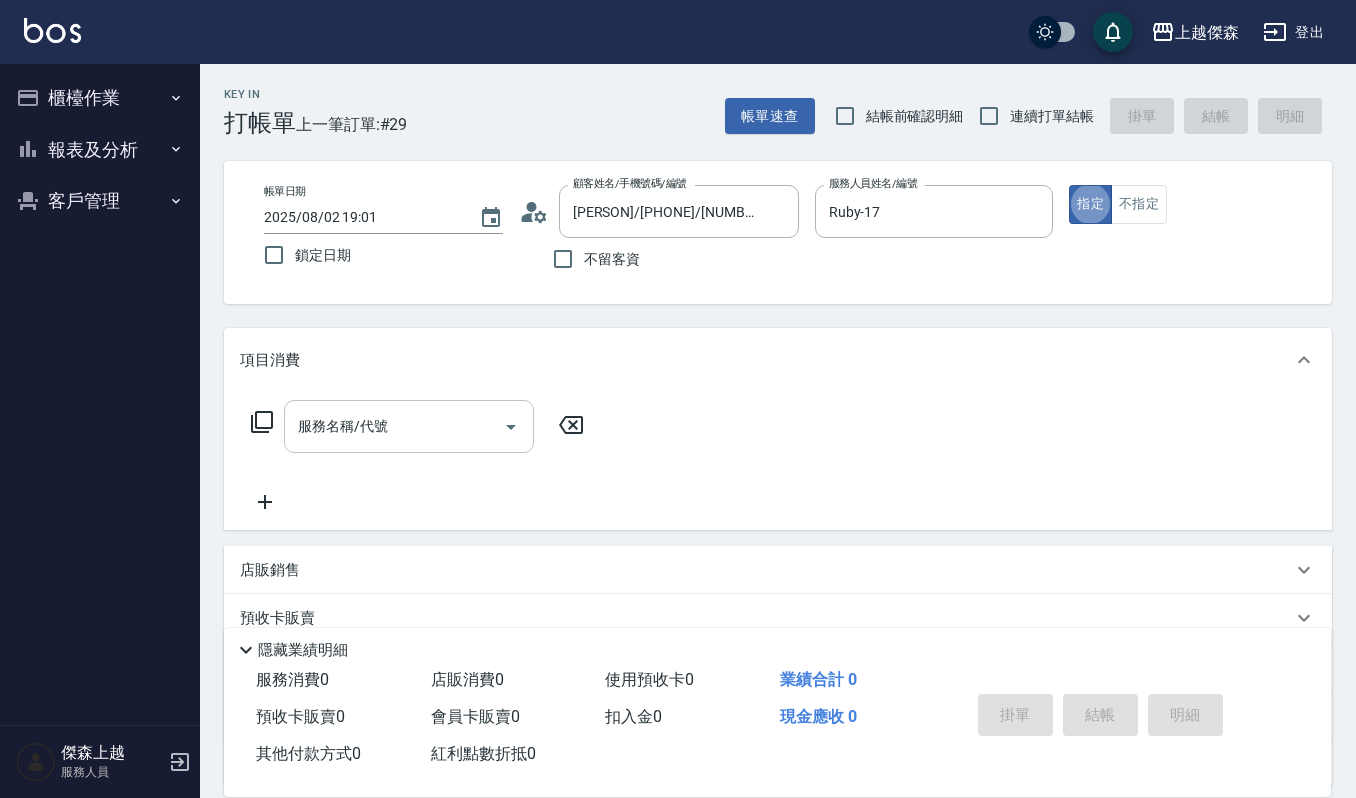 click on "服務名稱/代號" at bounding box center [394, 426] 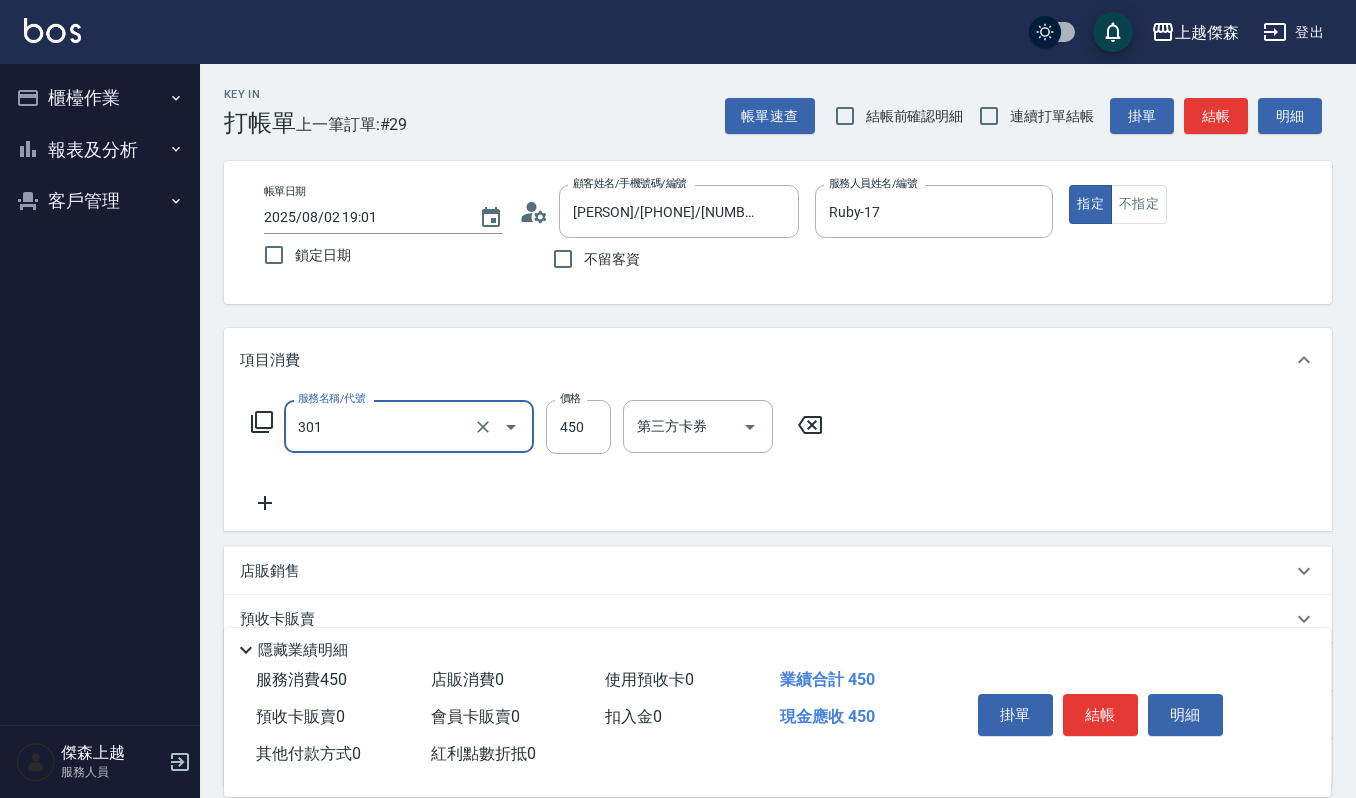 type on "創意剪髮(301)" 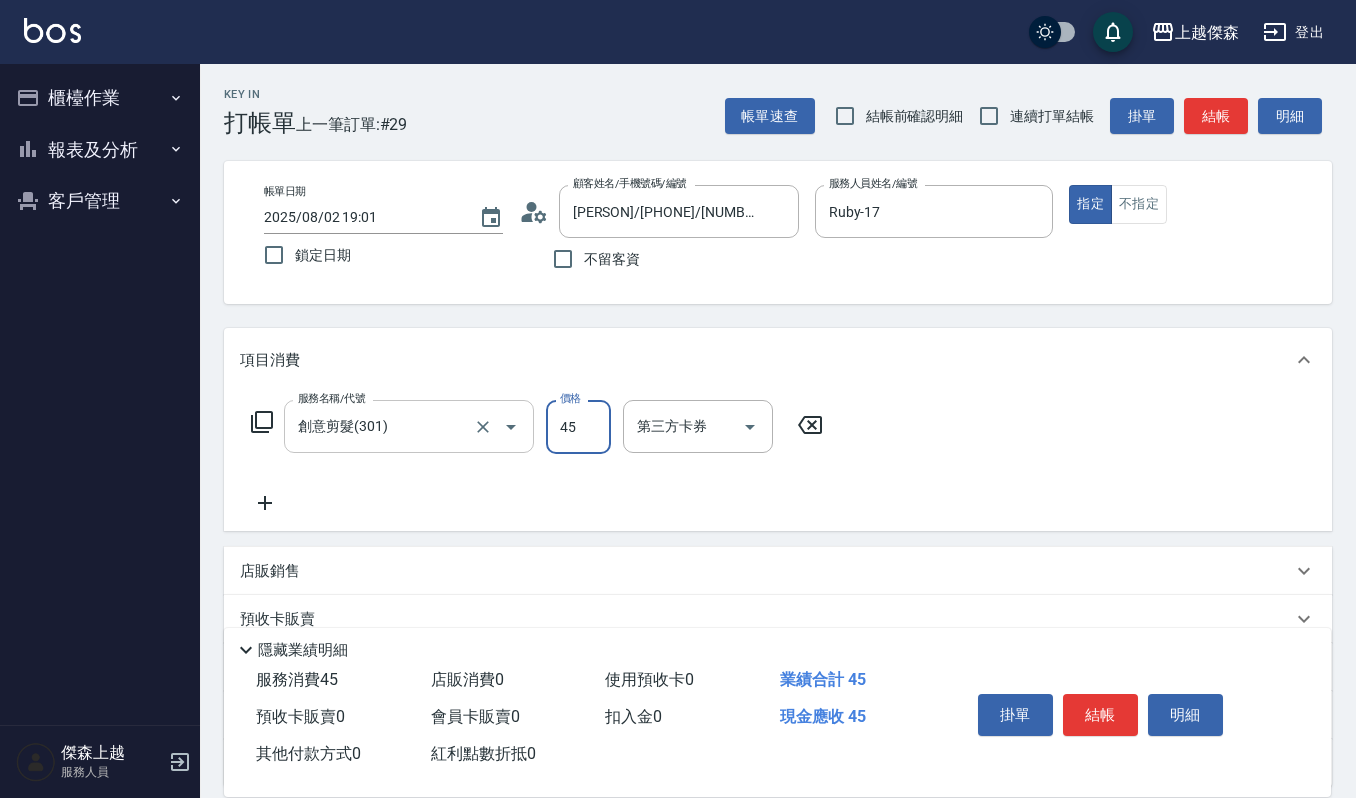 type on "450" 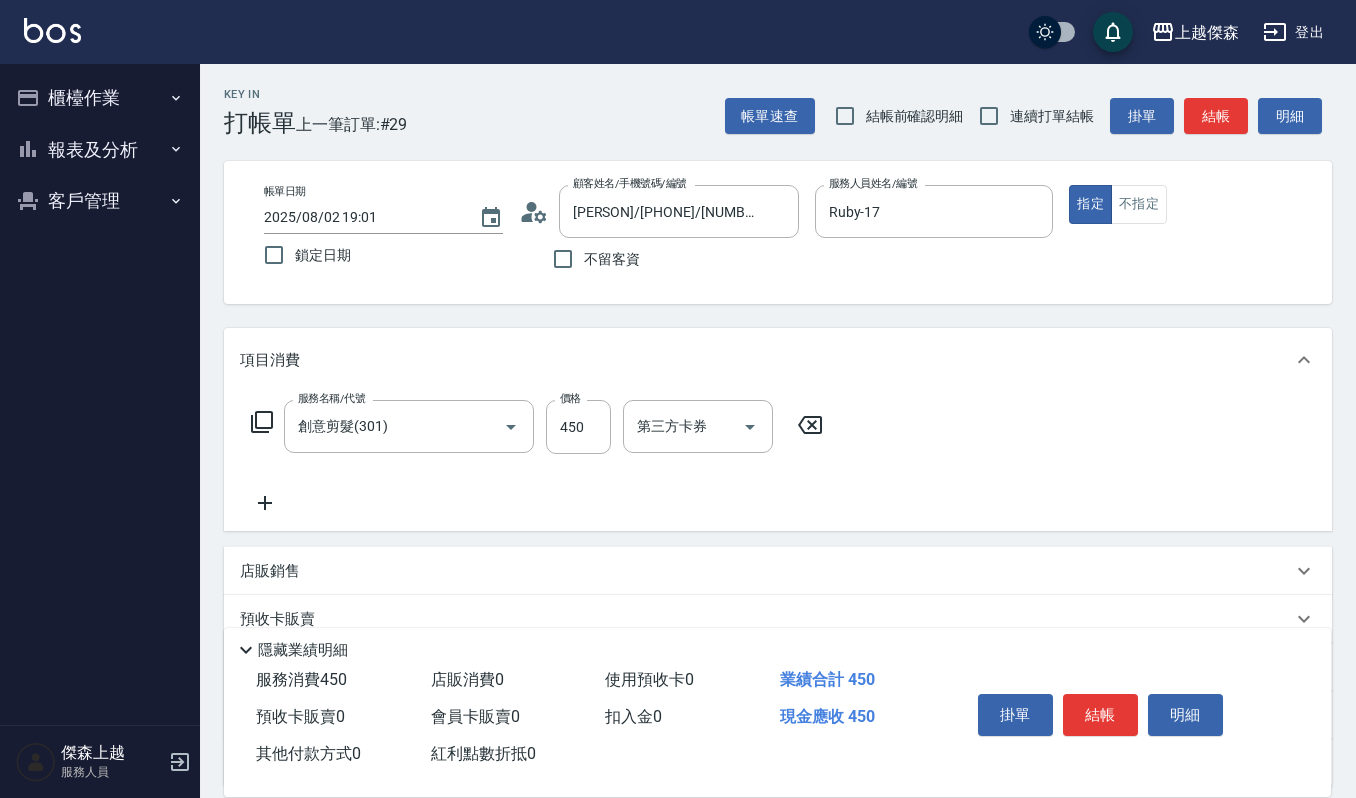 click on "帳單日期 2025/08/02 19:01 鎖定日期 顧客姓名/手機號碼/編號 曾承達/0901029326/860704 顧客姓名/手機號碼/編號 不留客資 服務人員姓名/編號 Ruby-17 服務人員姓名/編號 指定 不指定" at bounding box center [778, 232] 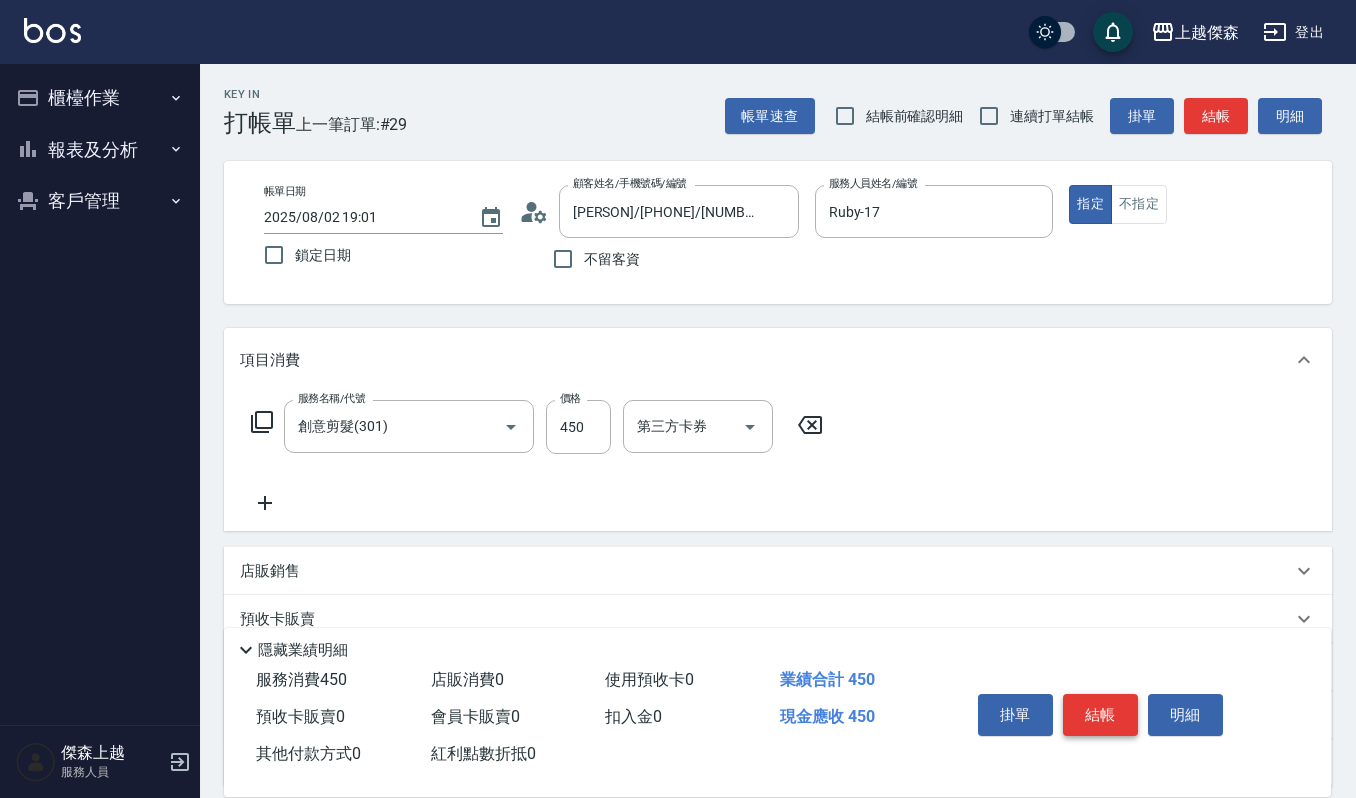 click on "結帳" at bounding box center (1100, 715) 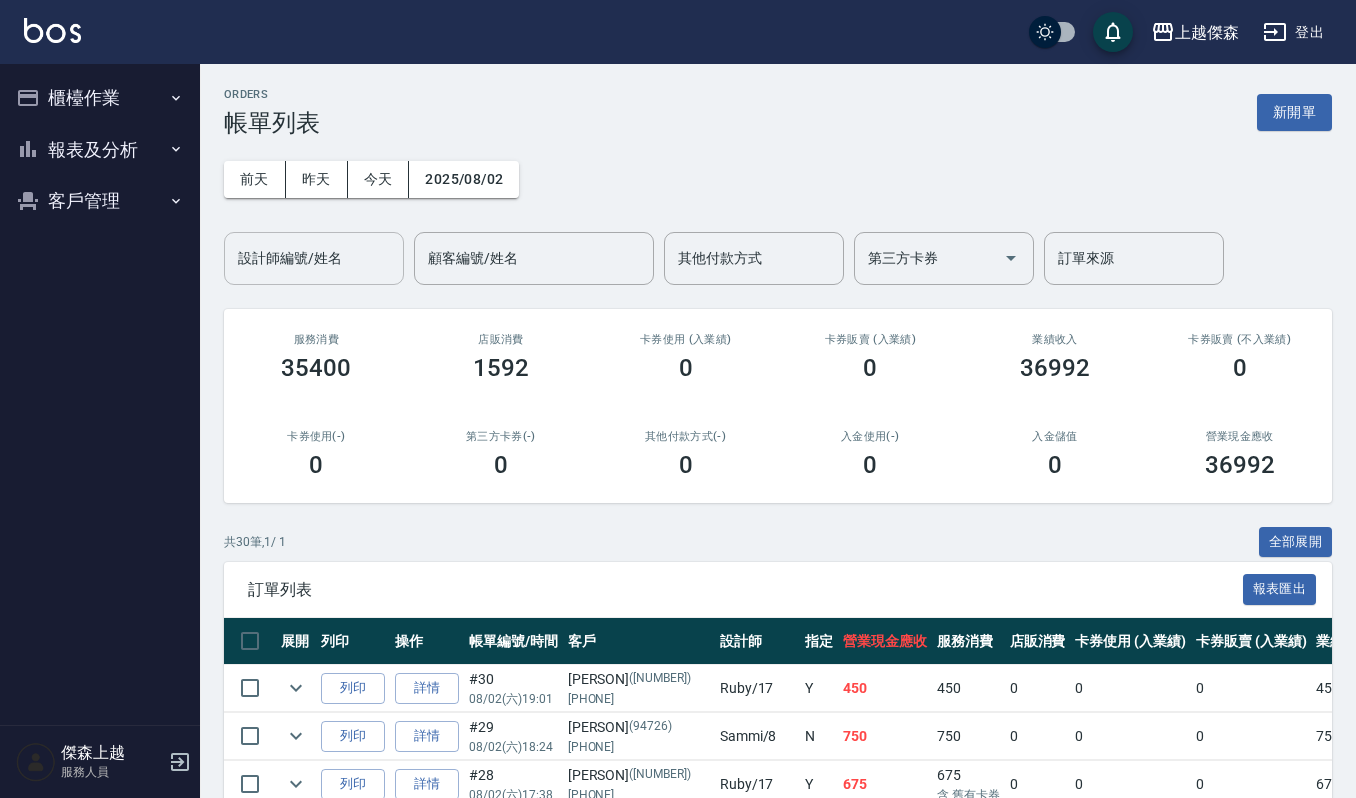 click on "設計師編號/姓名" at bounding box center (314, 258) 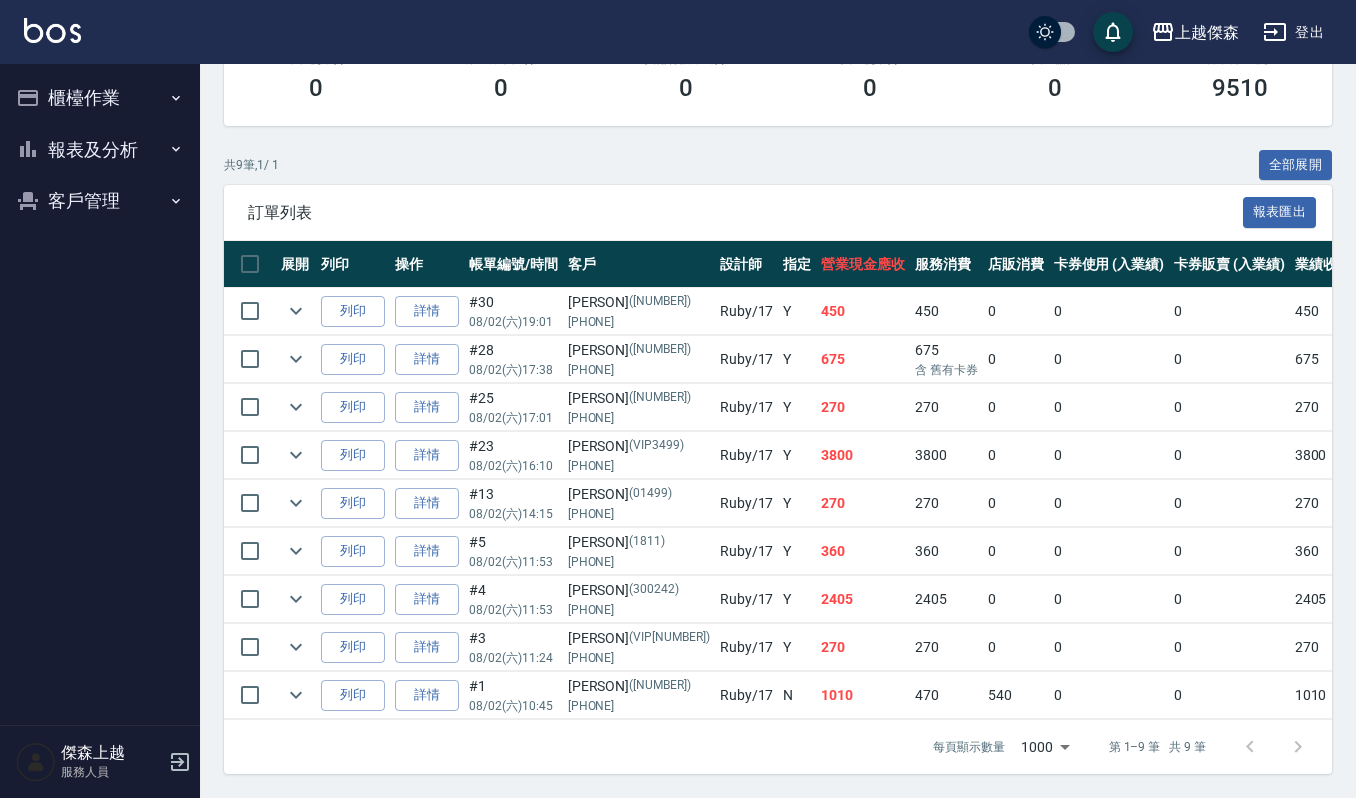 scroll, scrollTop: 0, scrollLeft: 0, axis: both 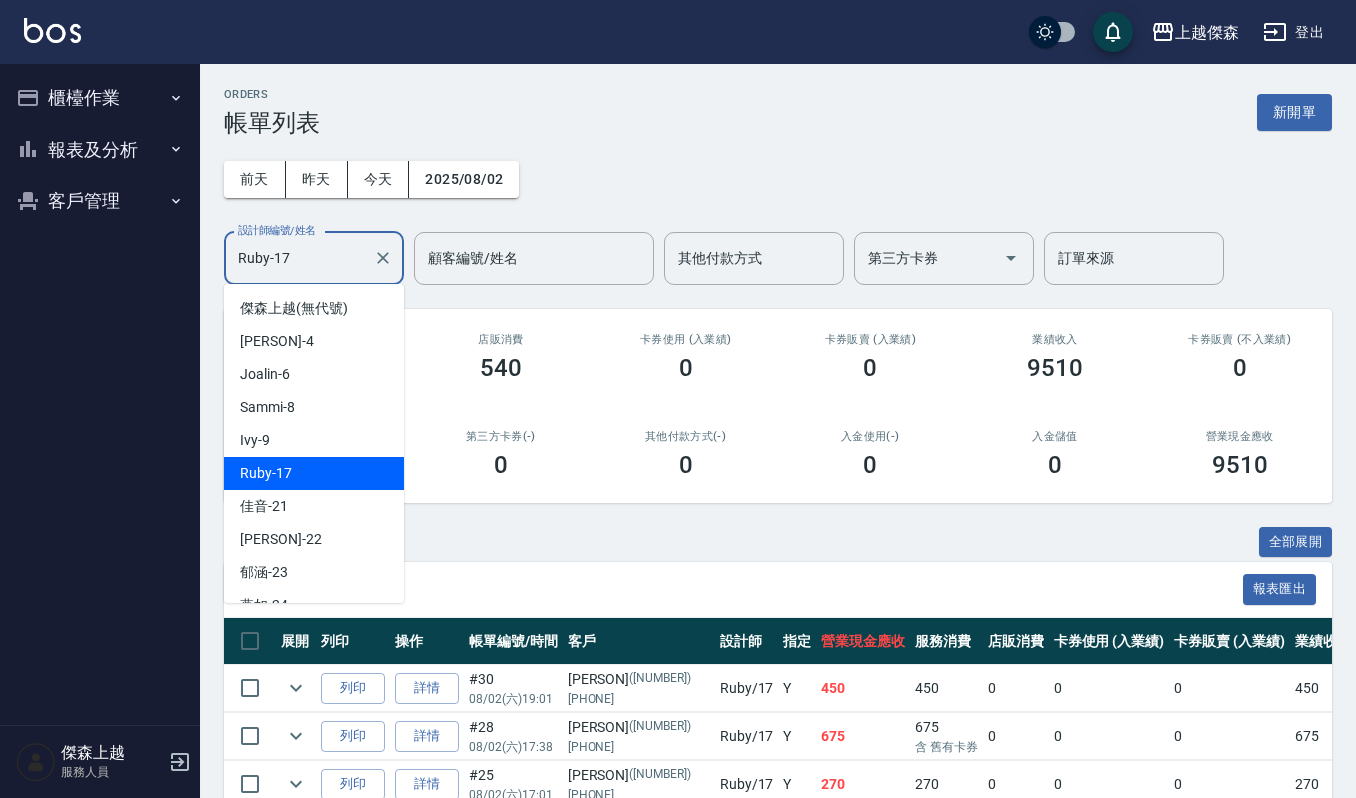 drag, startPoint x: 325, startPoint y: 260, endPoint x: 165, endPoint y: 256, distance: 160.04999 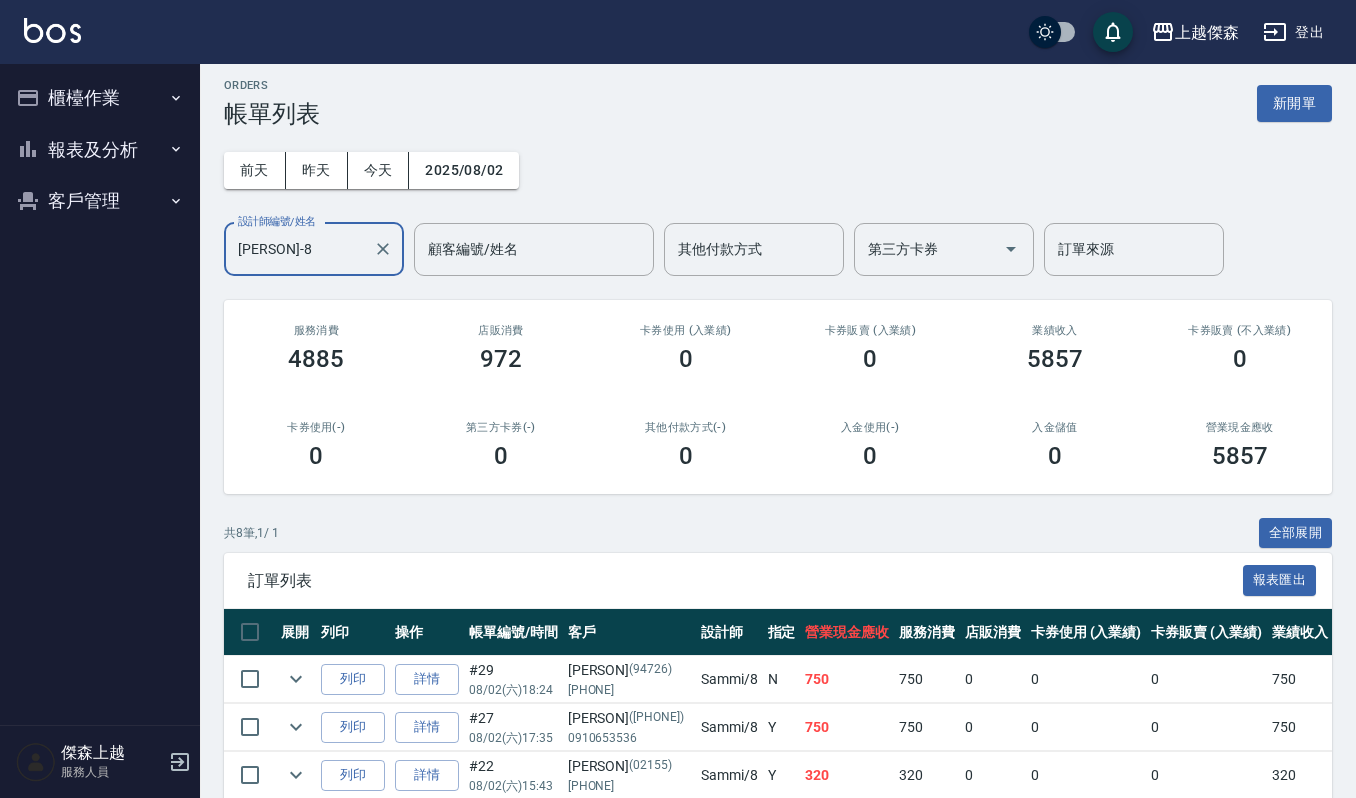 scroll, scrollTop: 0, scrollLeft: 0, axis: both 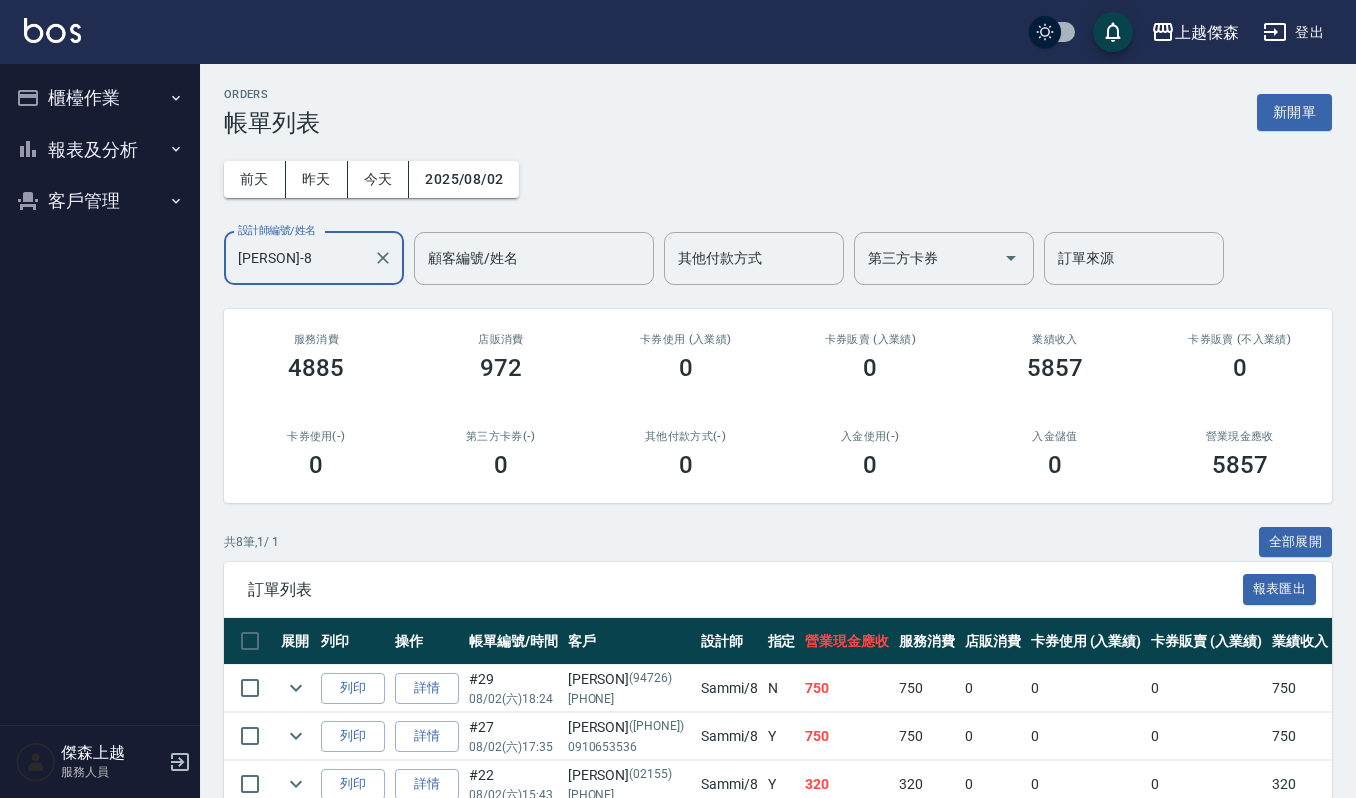 type on "Sammi-8" 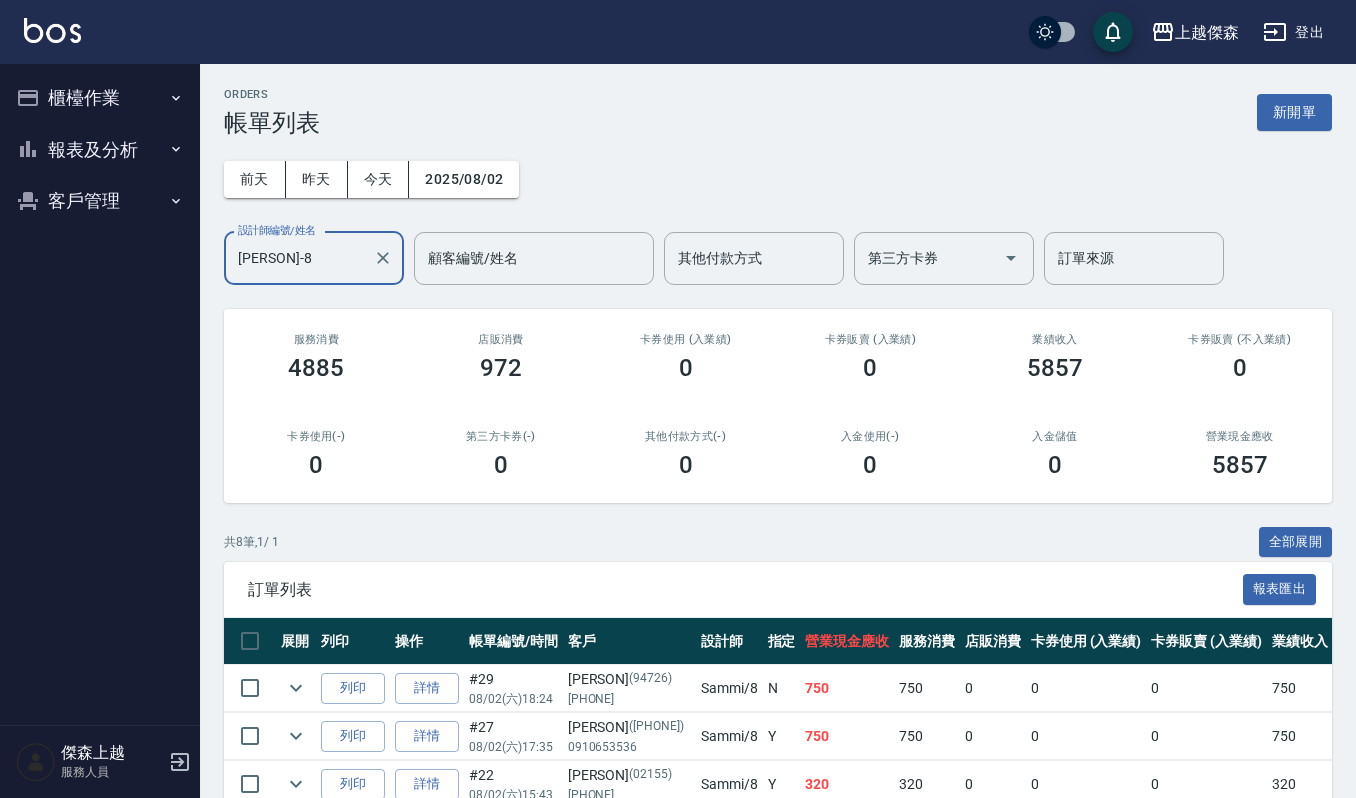 click on "櫃檯作業" at bounding box center (100, 98) 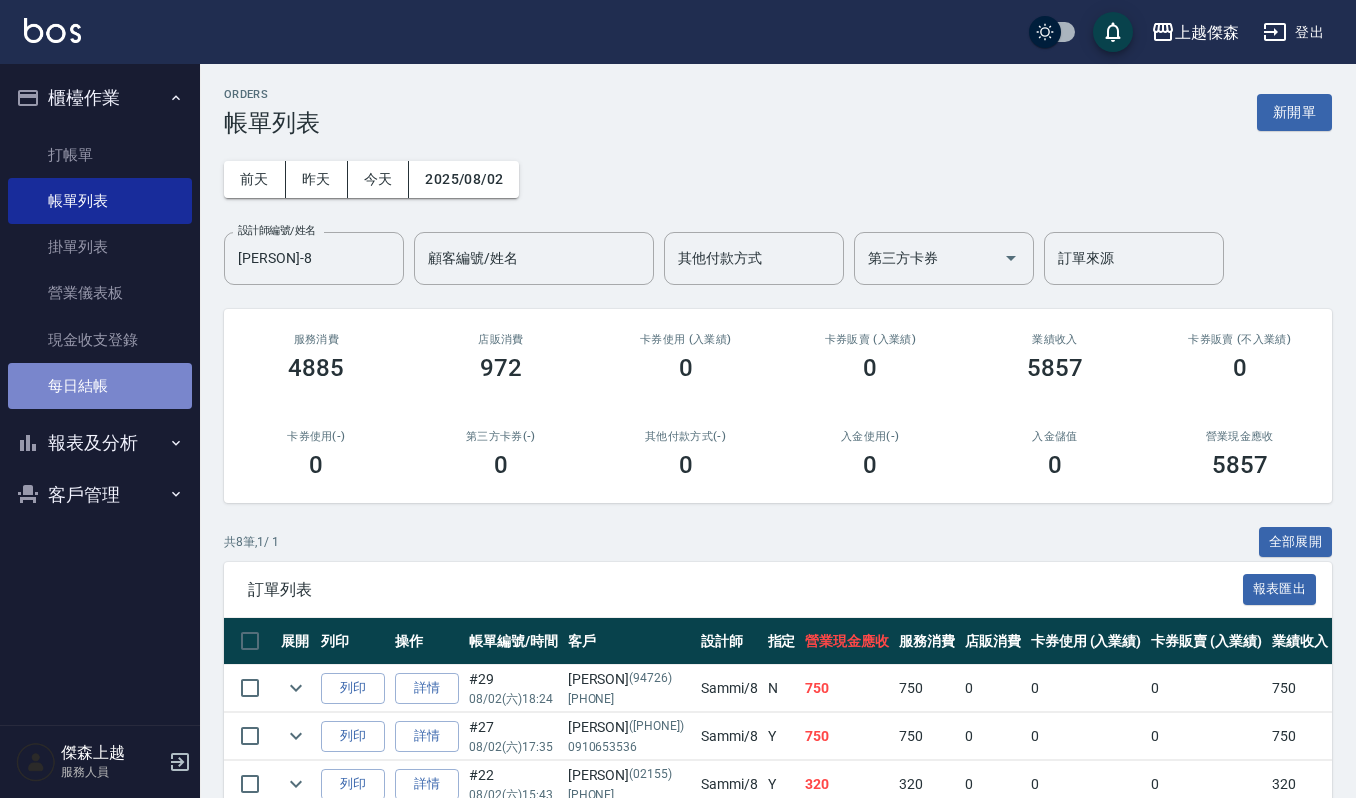 click on "每日結帳" at bounding box center [100, 386] 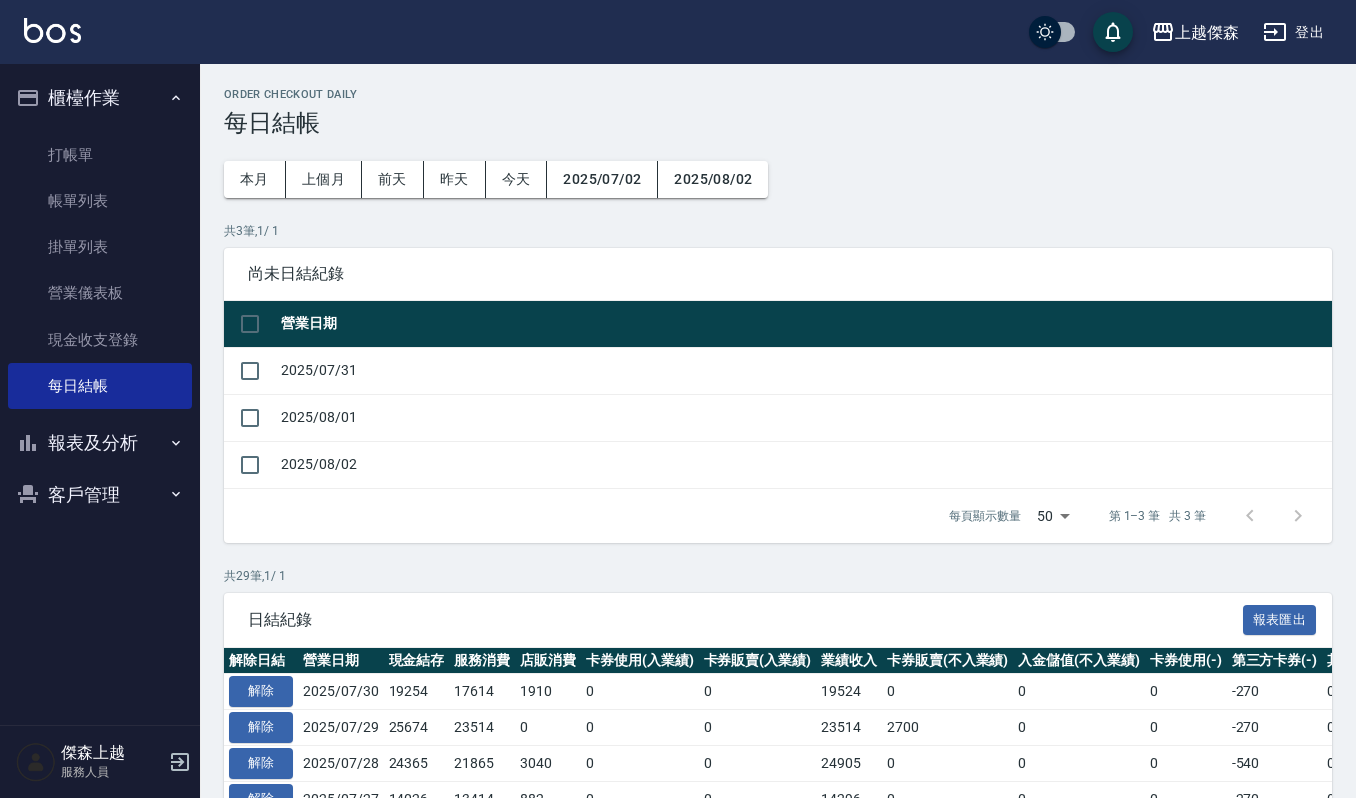click on "帳單列表" at bounding box center (100, 201) 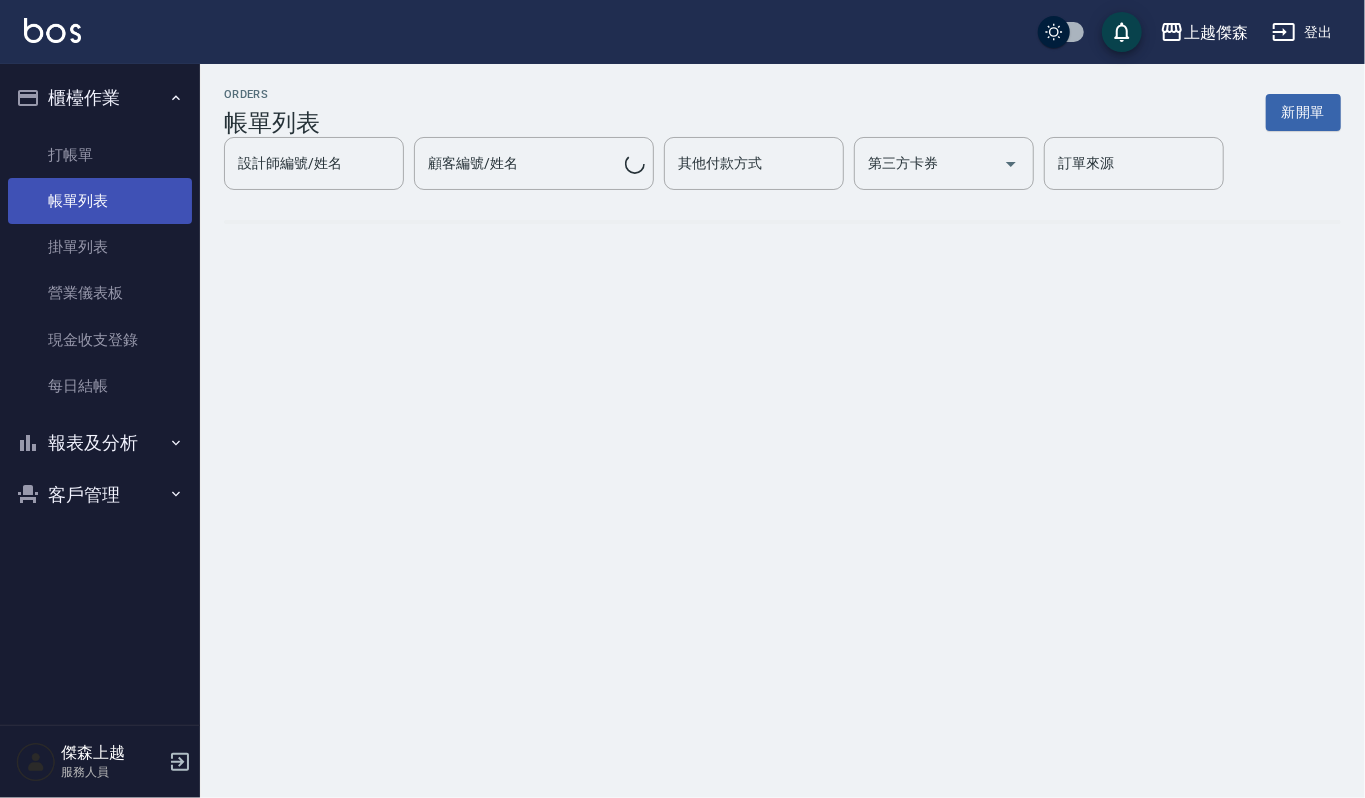 click on "帳單列表" at bounding box center (100, 201) 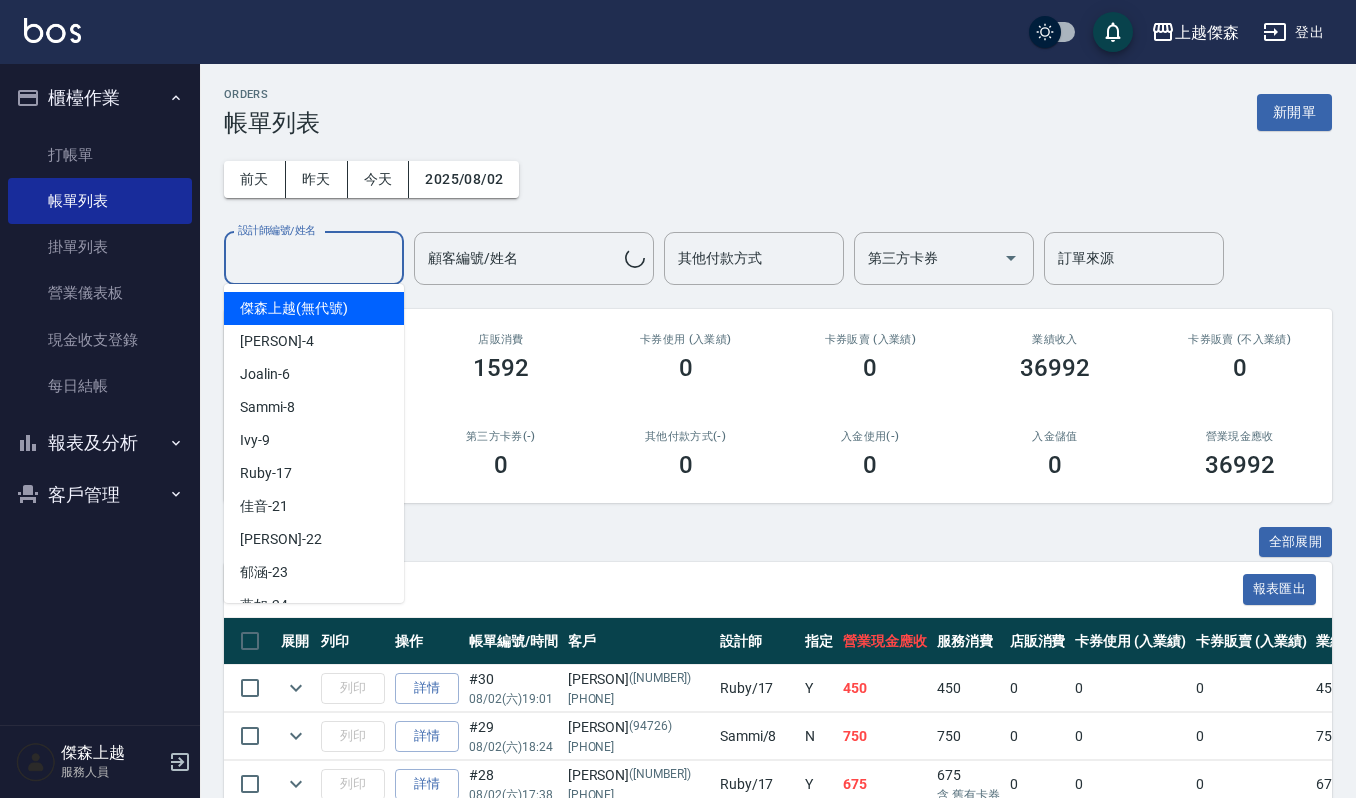 click on "設計師編號/姓名" at bounding box center (314, 258) 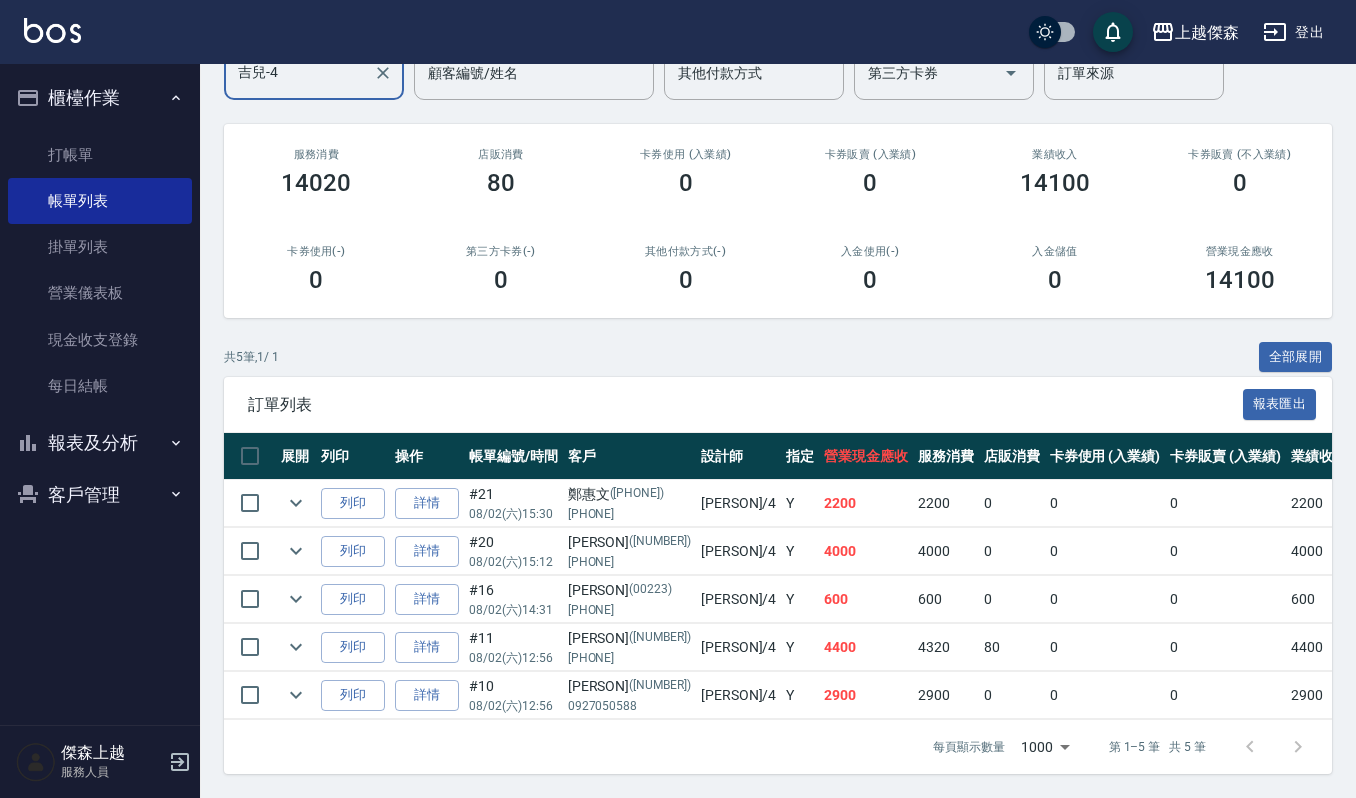 scroll, scrollTop: 208, scrollLeft: 0, axis: vertical 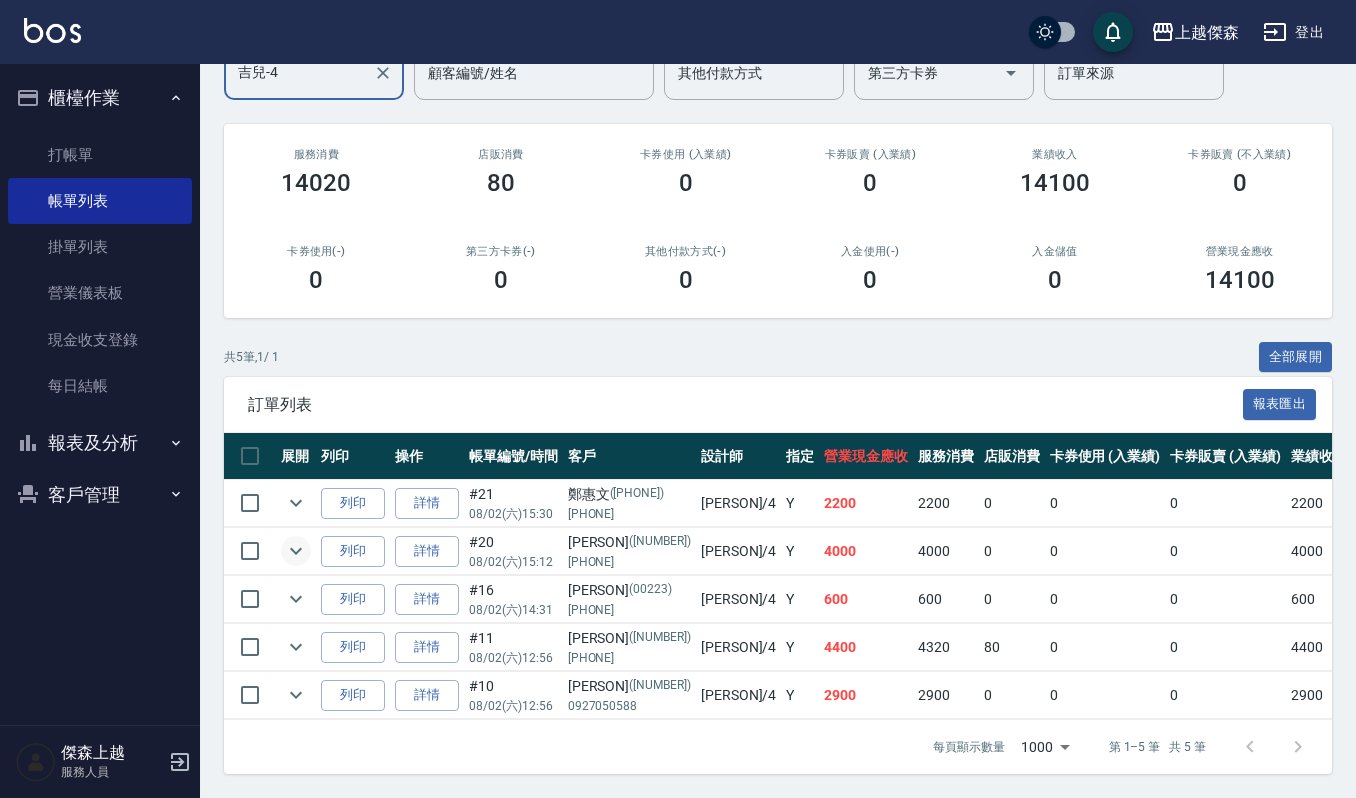 type on "吉兒-4" 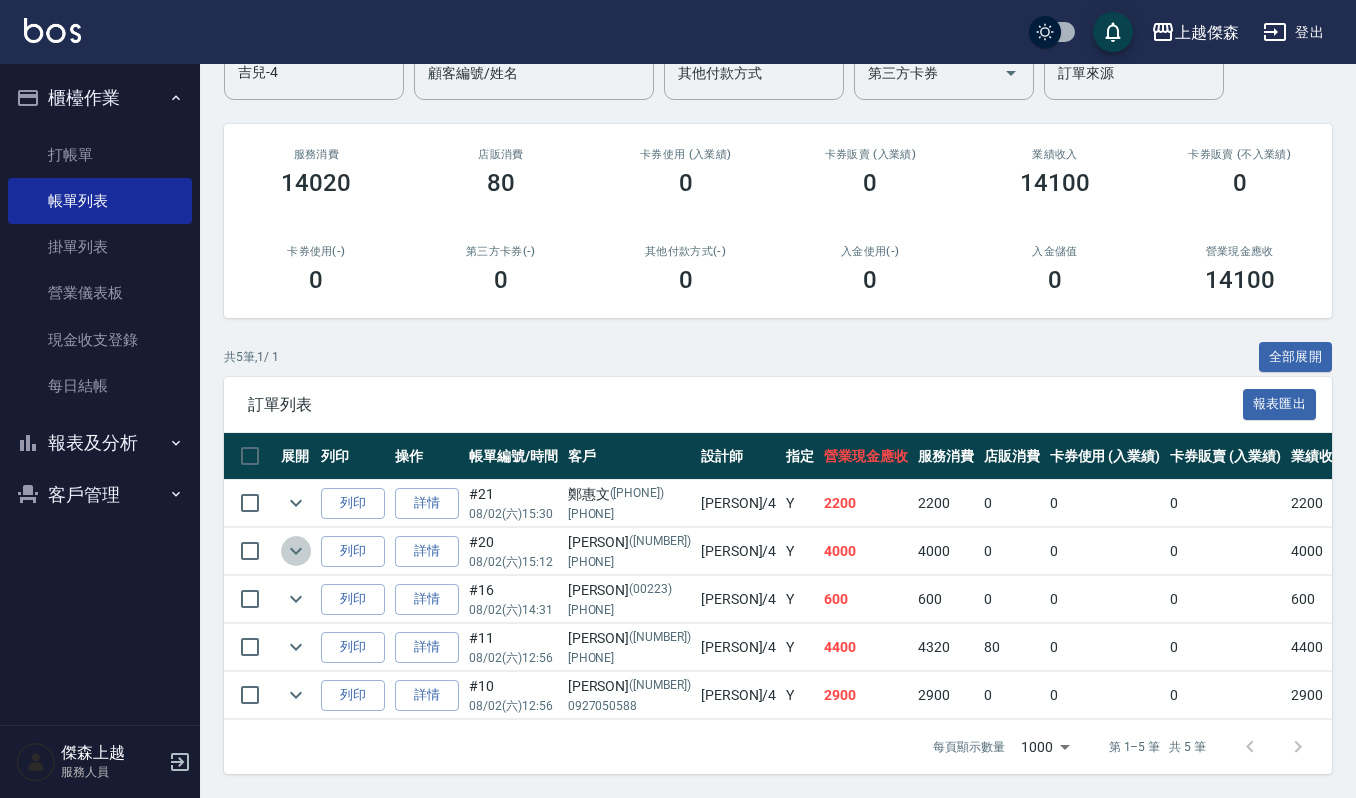 click 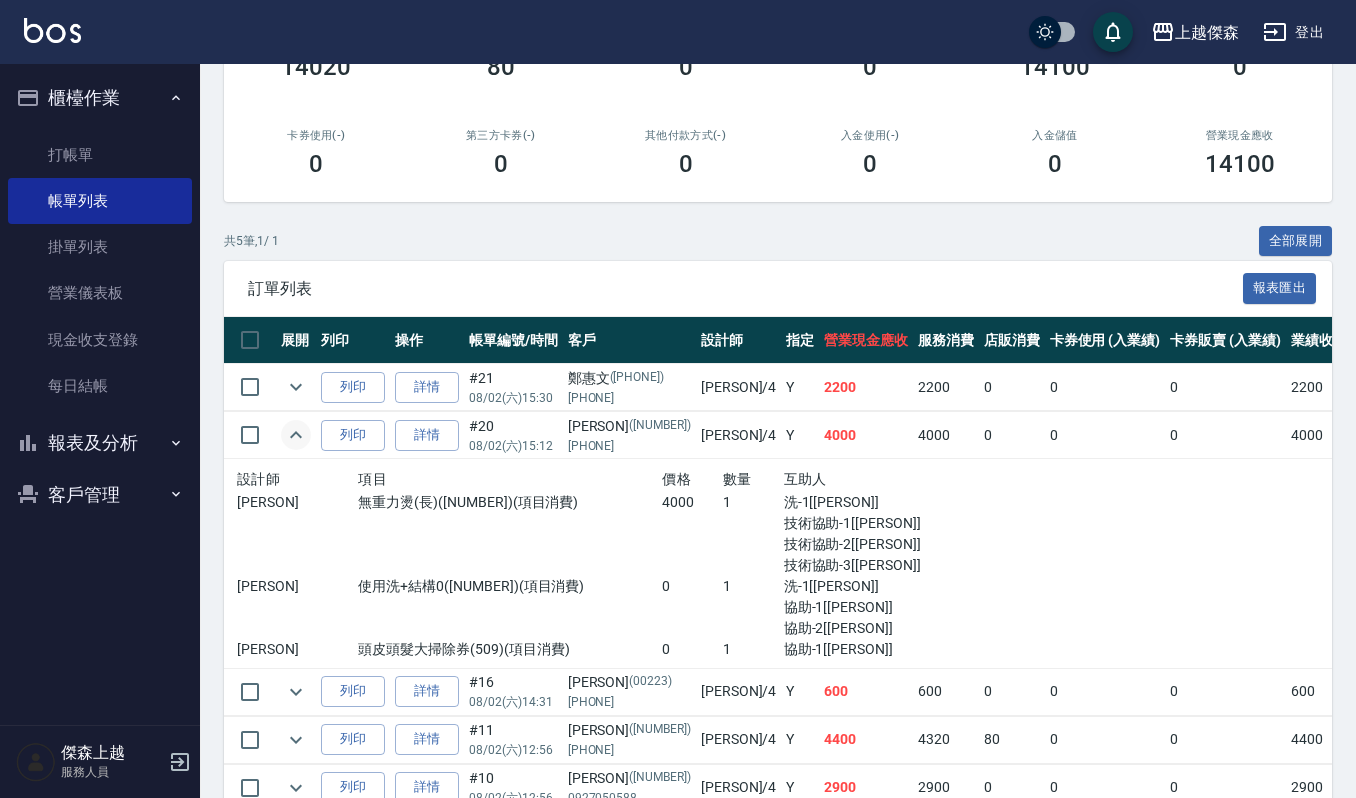 scroll, scrollTop: 417, scrollLeft: 0, axis: vertical 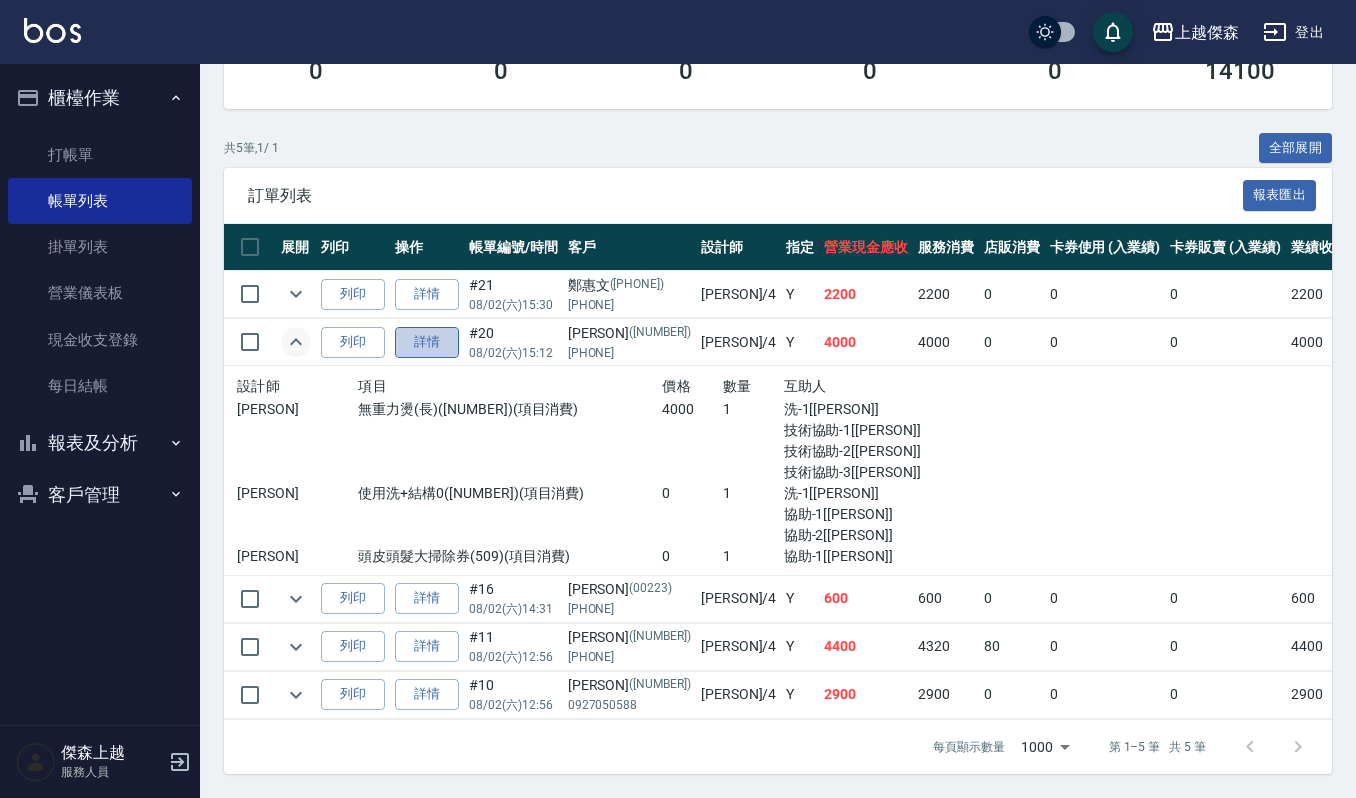 click on "詳情" at bounding box center [427, 342] 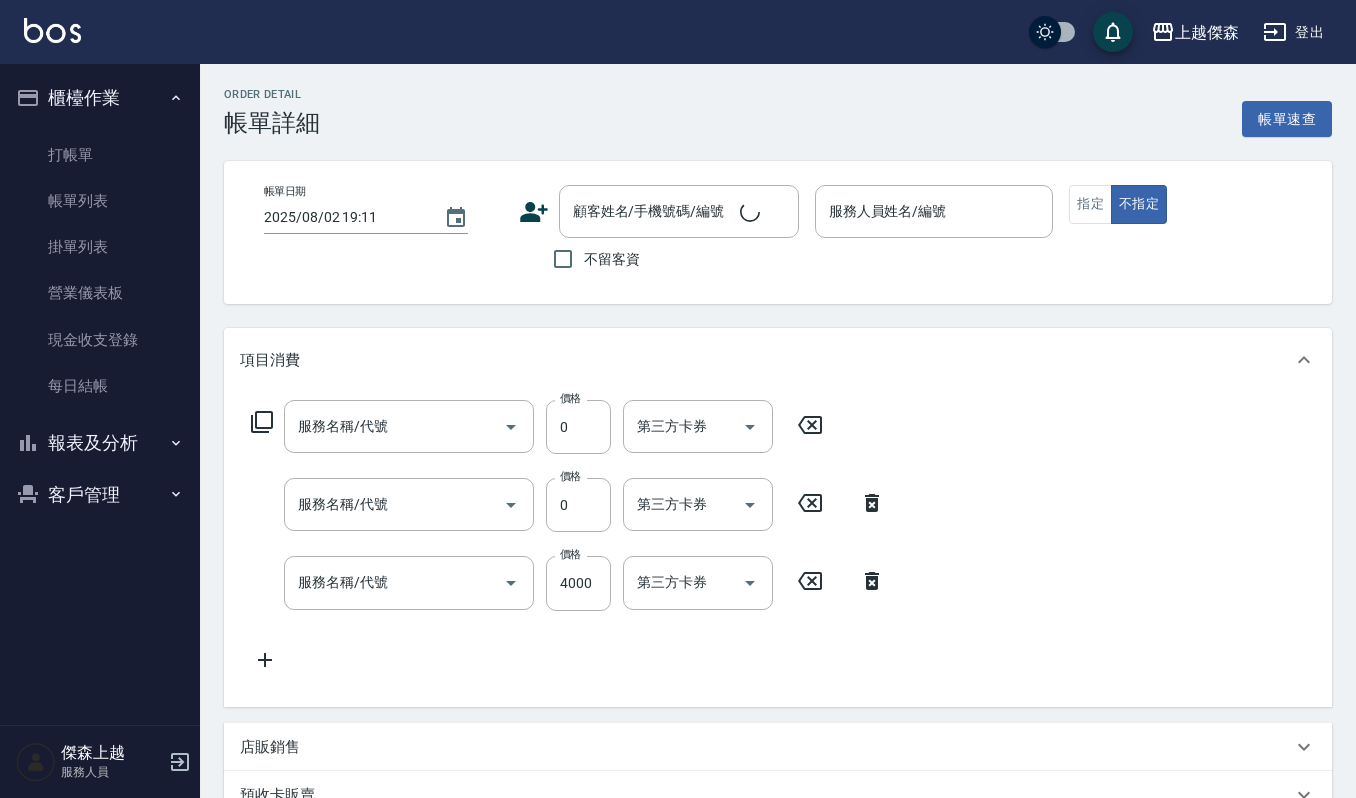 type on "頭皮頭髮大掃除券(509)" 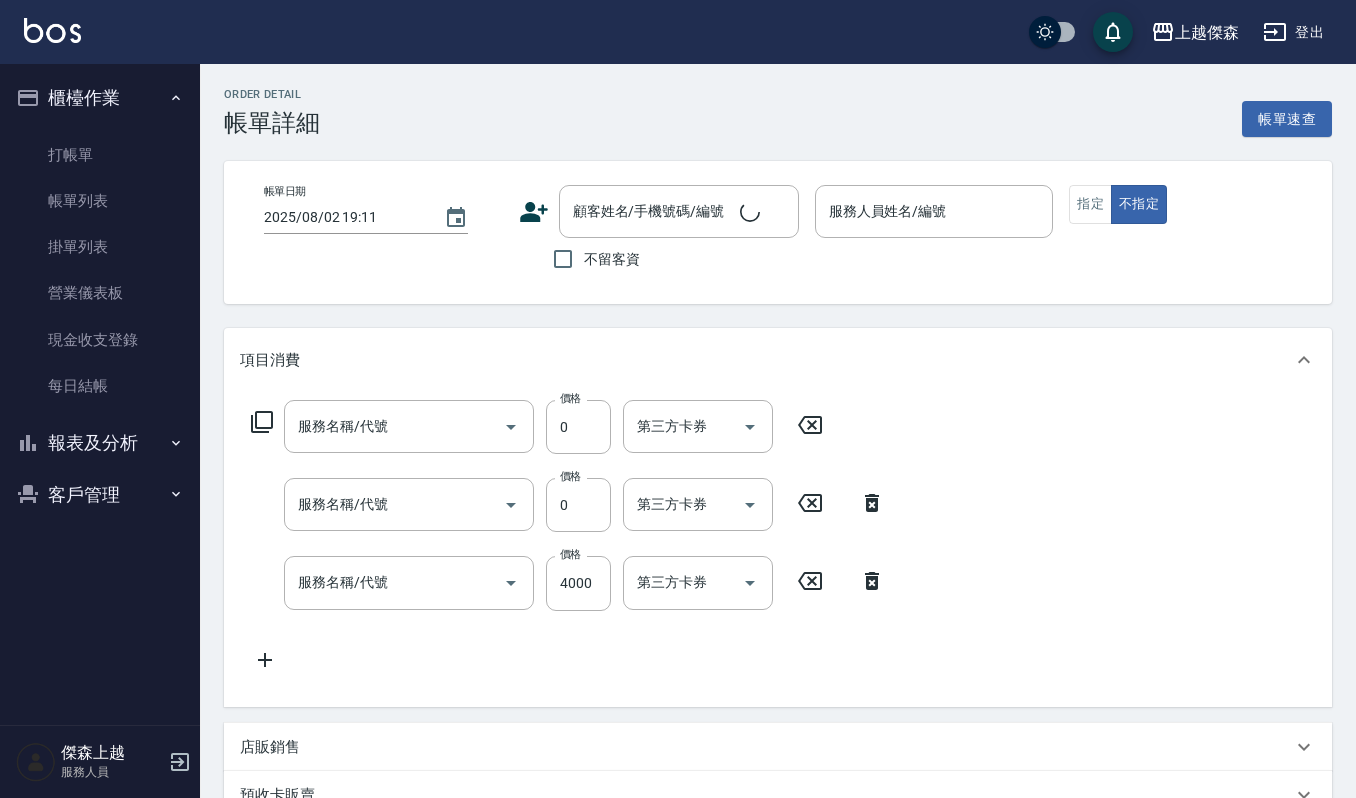 type on "使用洗+結構0(586)" 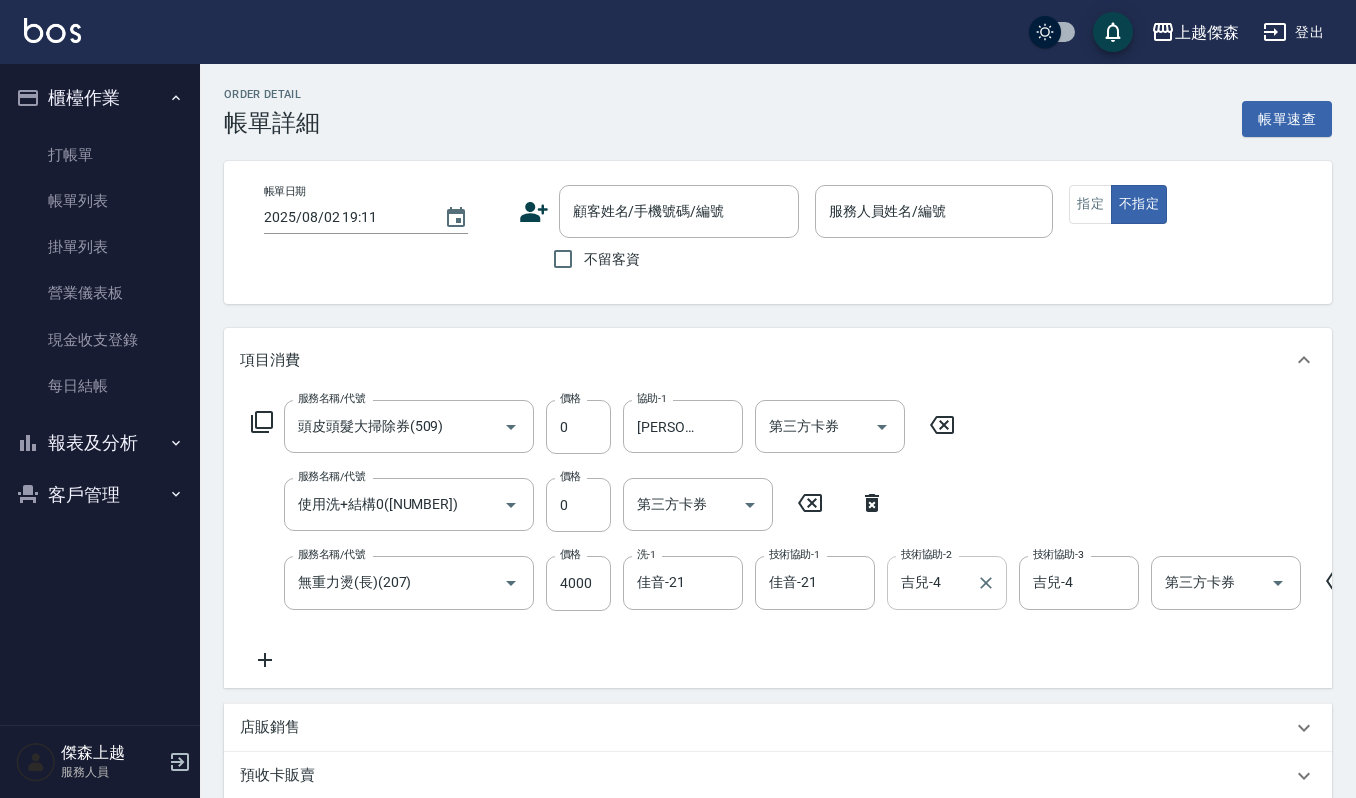 type on "2025/08/02 15:12" 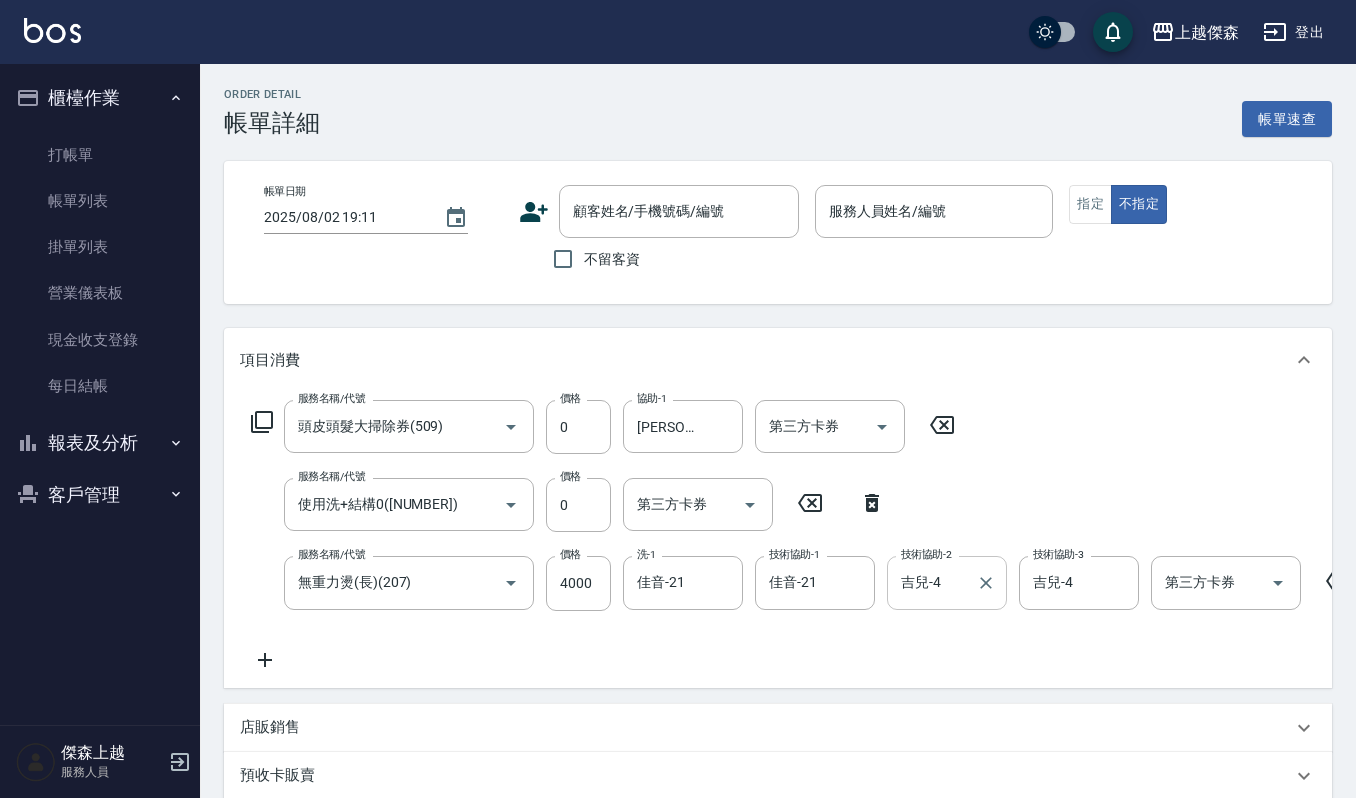type on "吉兒-4" 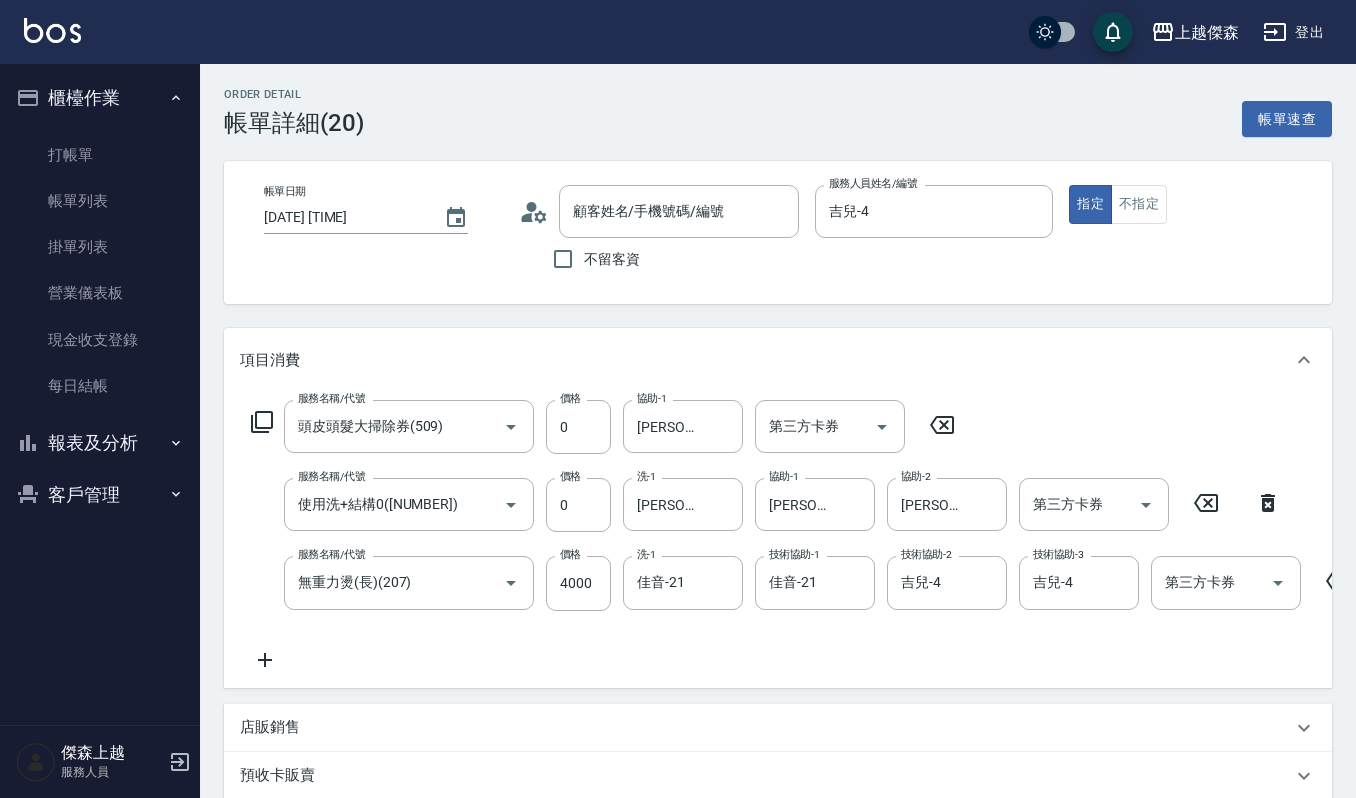 type on "林彣娟/0932057521/650" 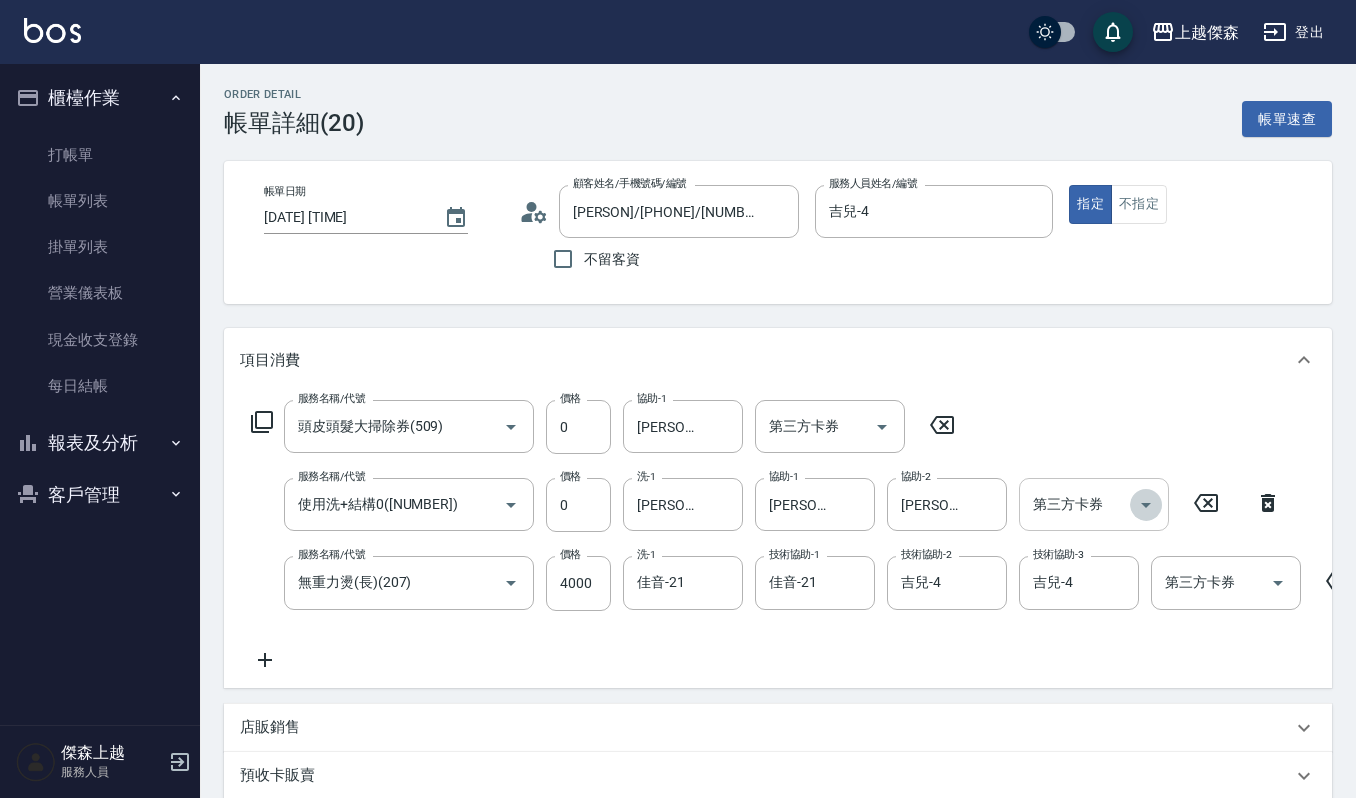 click 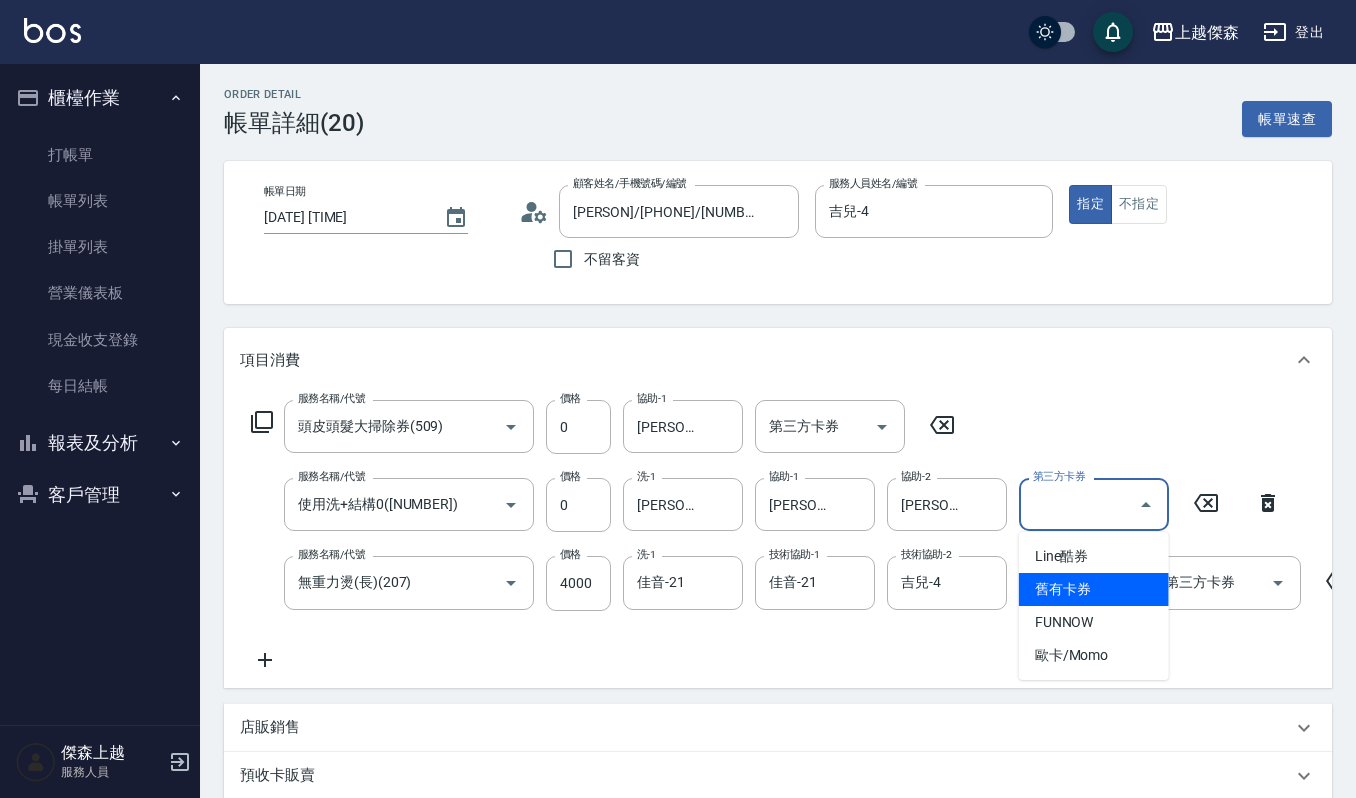 click on "舊有卡券" at bounding box center (1094, 589) 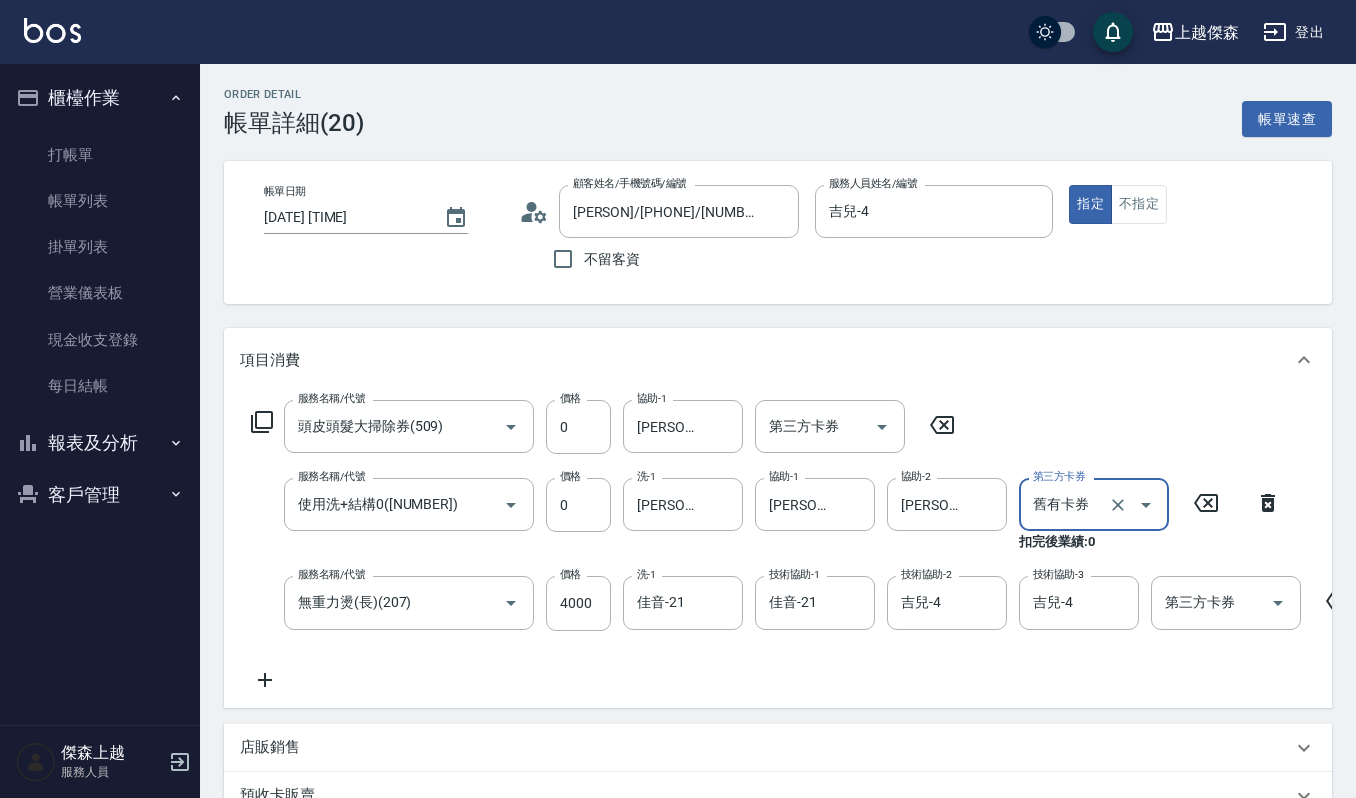 type on "舊有卡券" 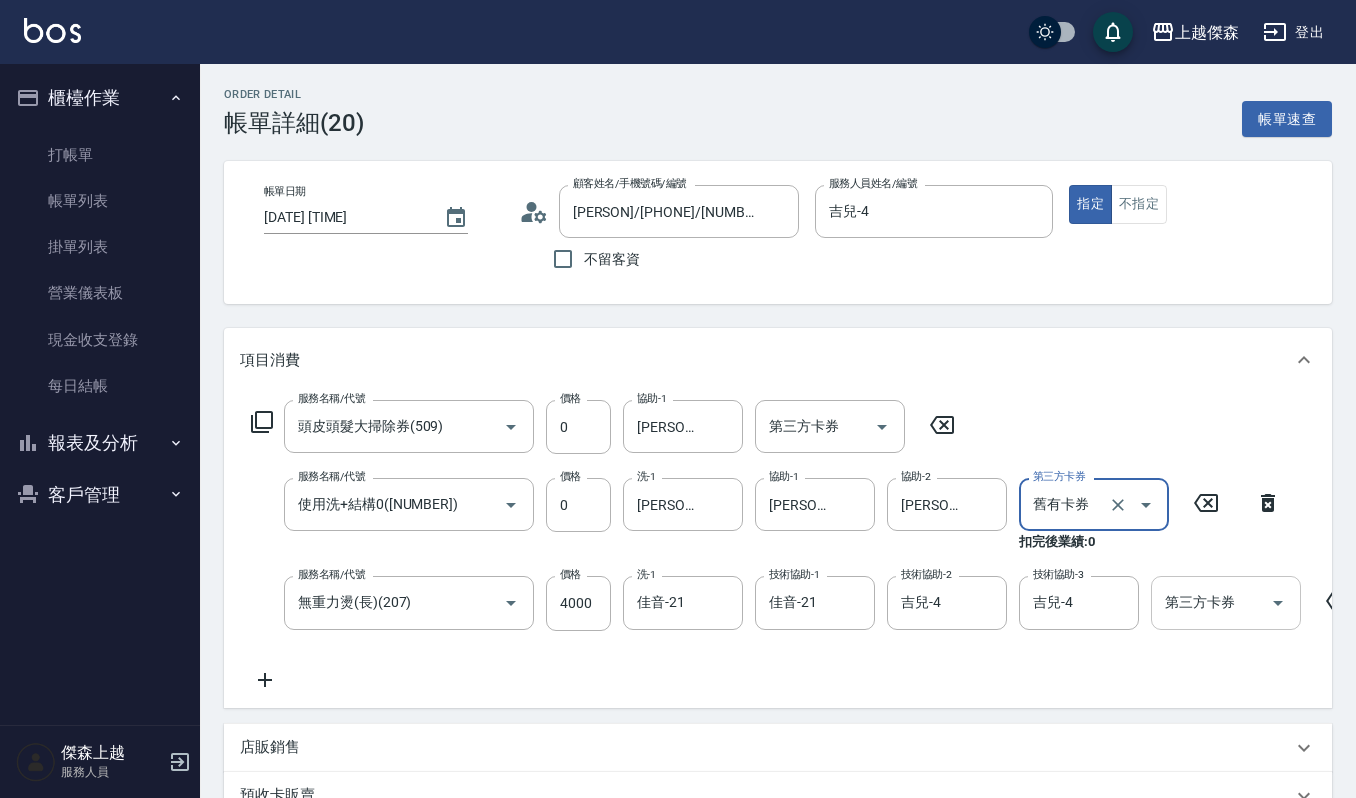 click 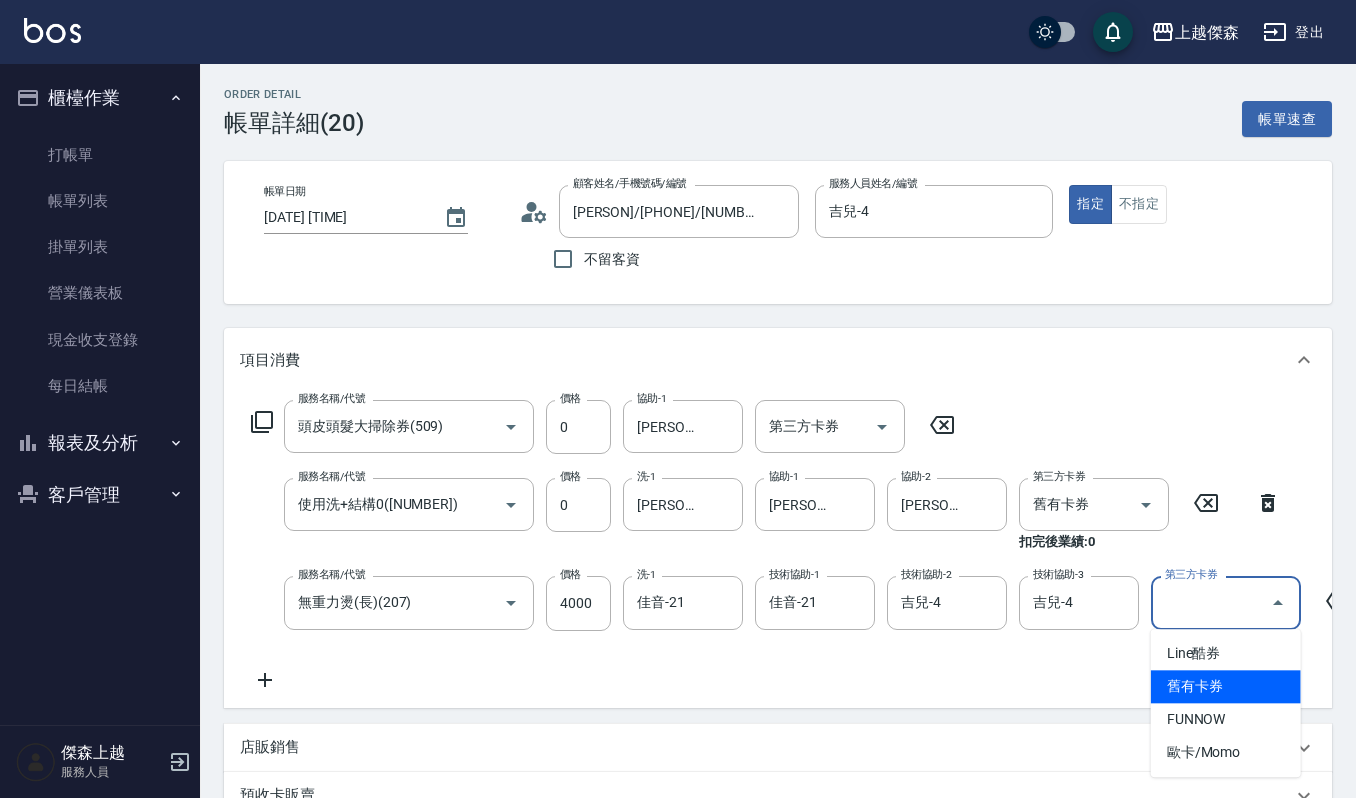 click on "舊有卡券" at bounding box center [1226, 686] 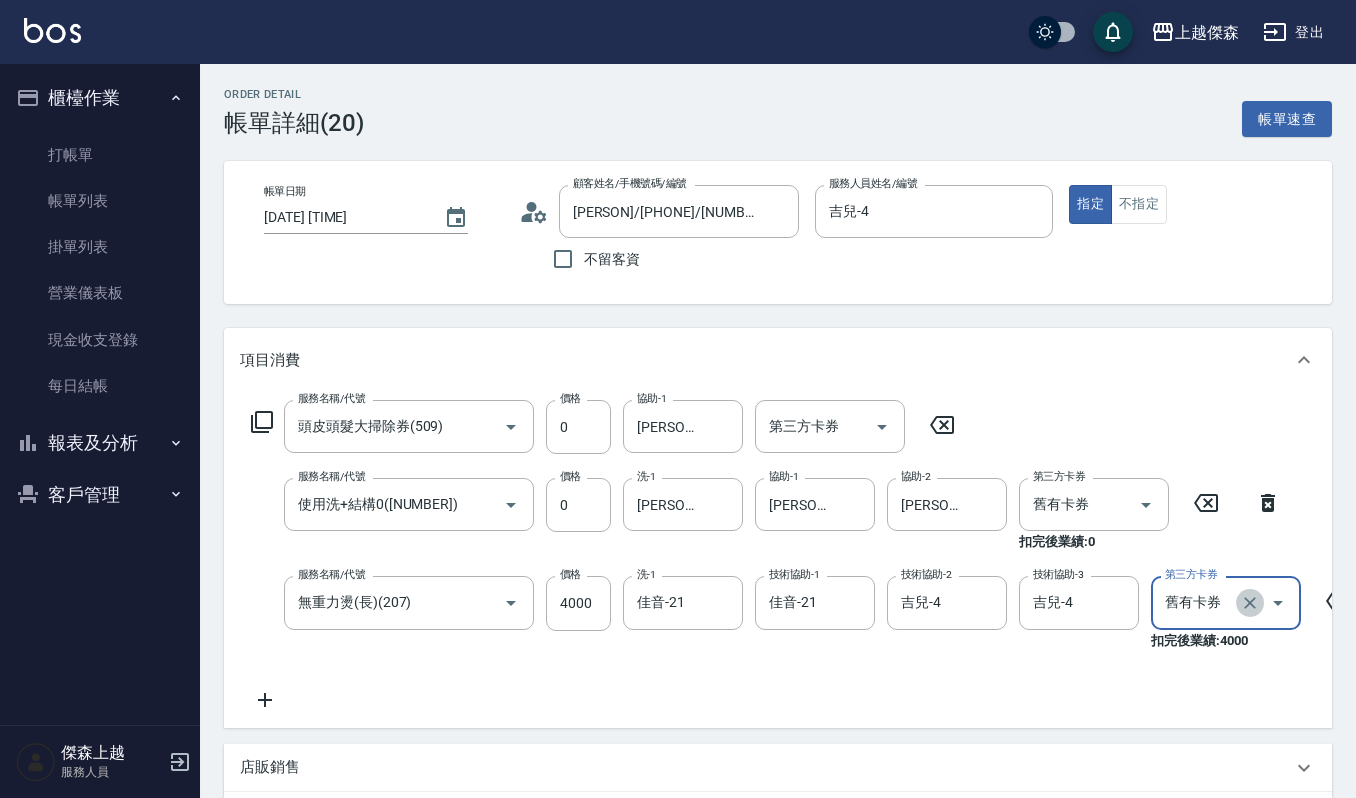 click 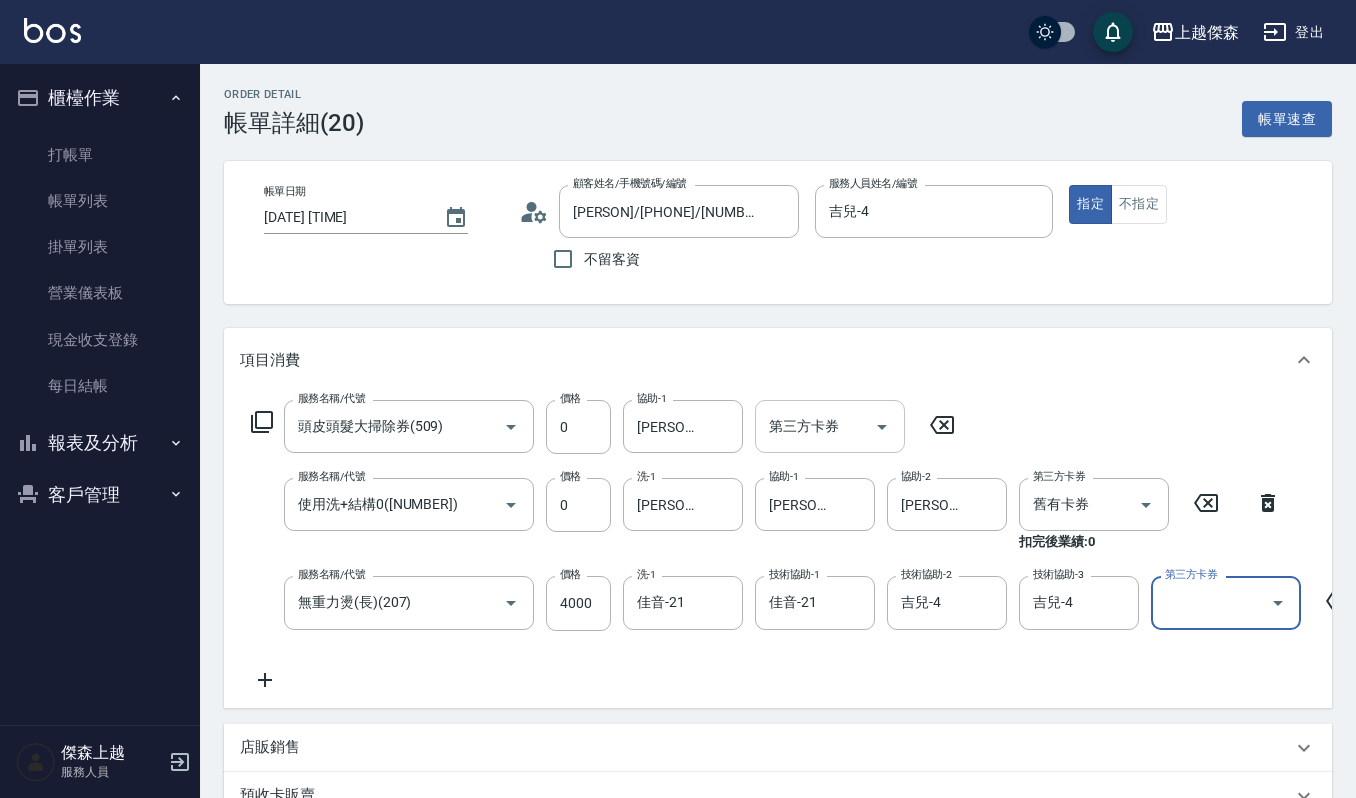 click 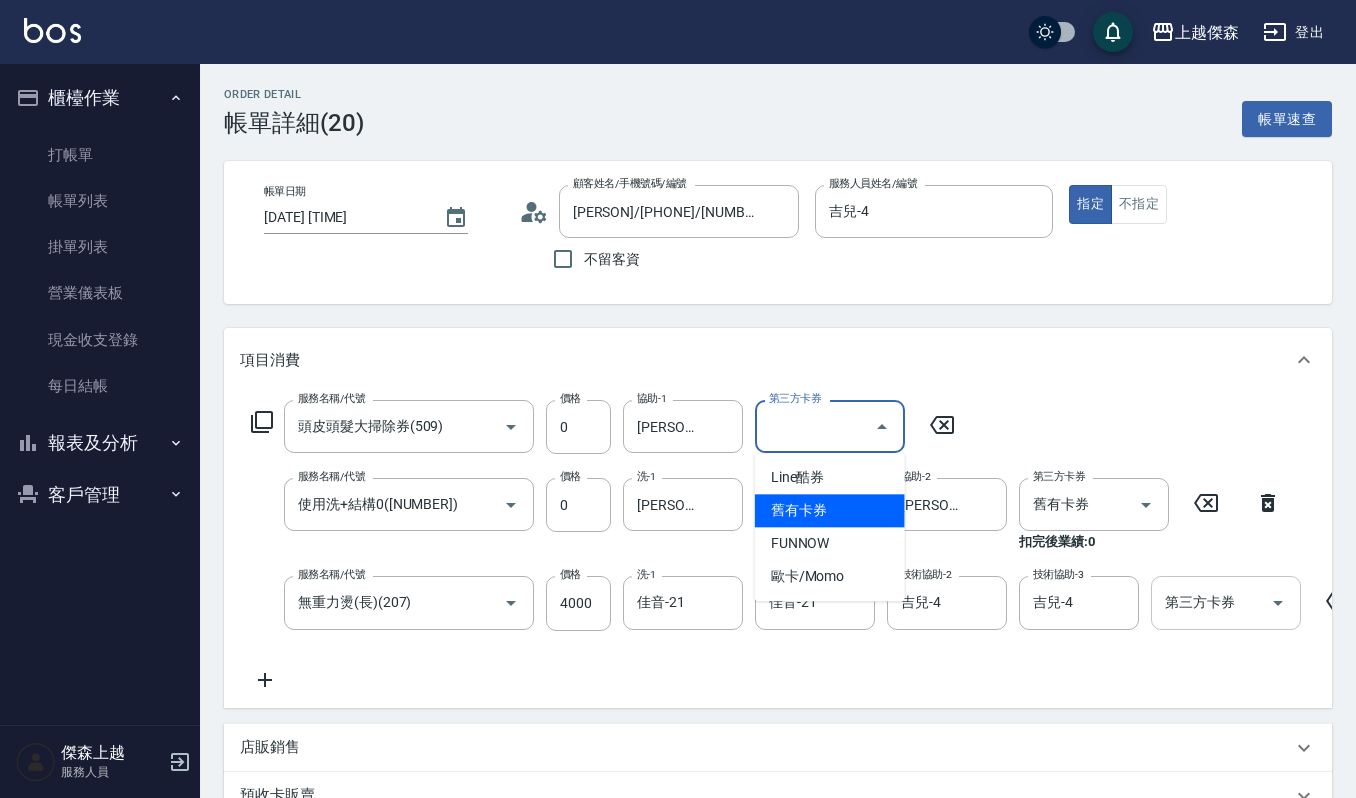 click on "舊有卡券" at bounding box center (830, 510) 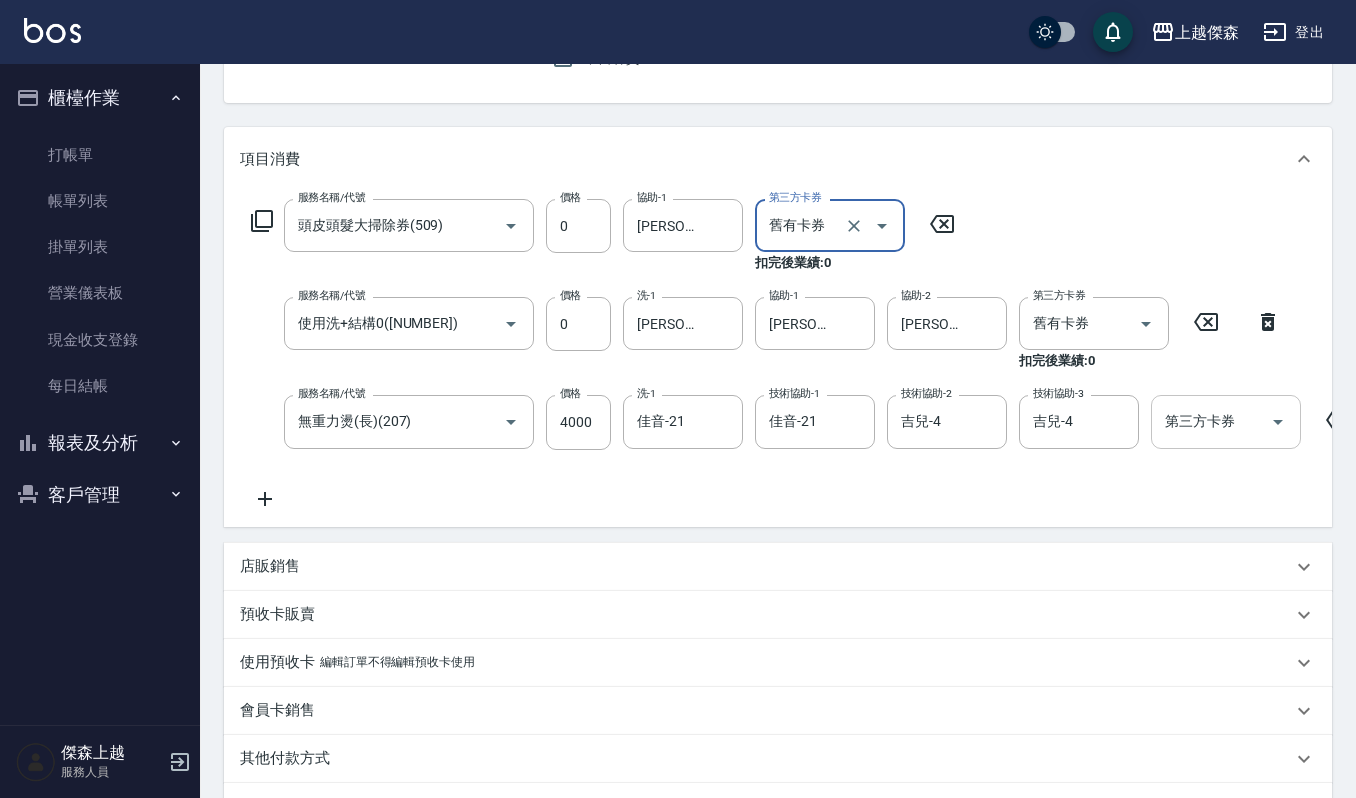 scroll, scrollTop: 465, scrollLeft: 0, axis: vertical 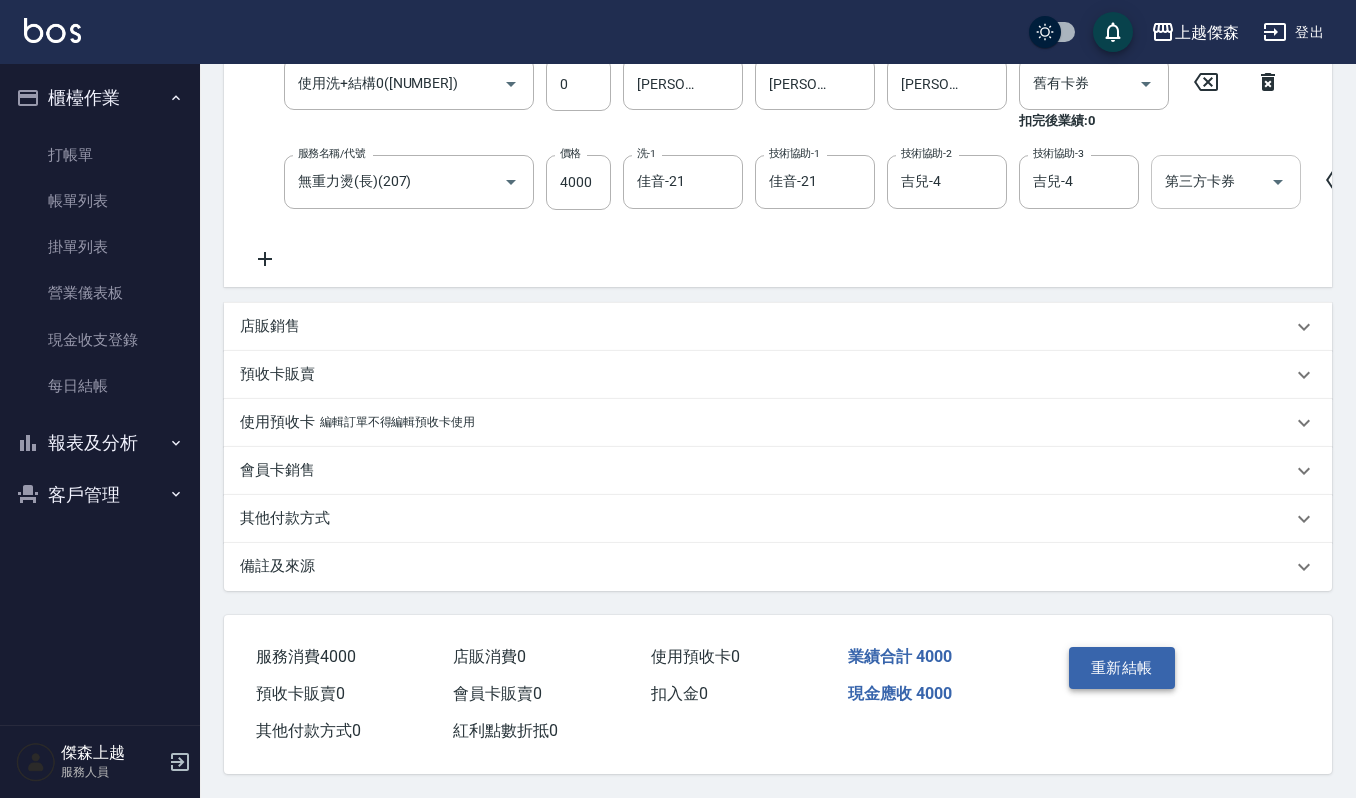 click on "重新結帳" at bounding box center [1122, 668] 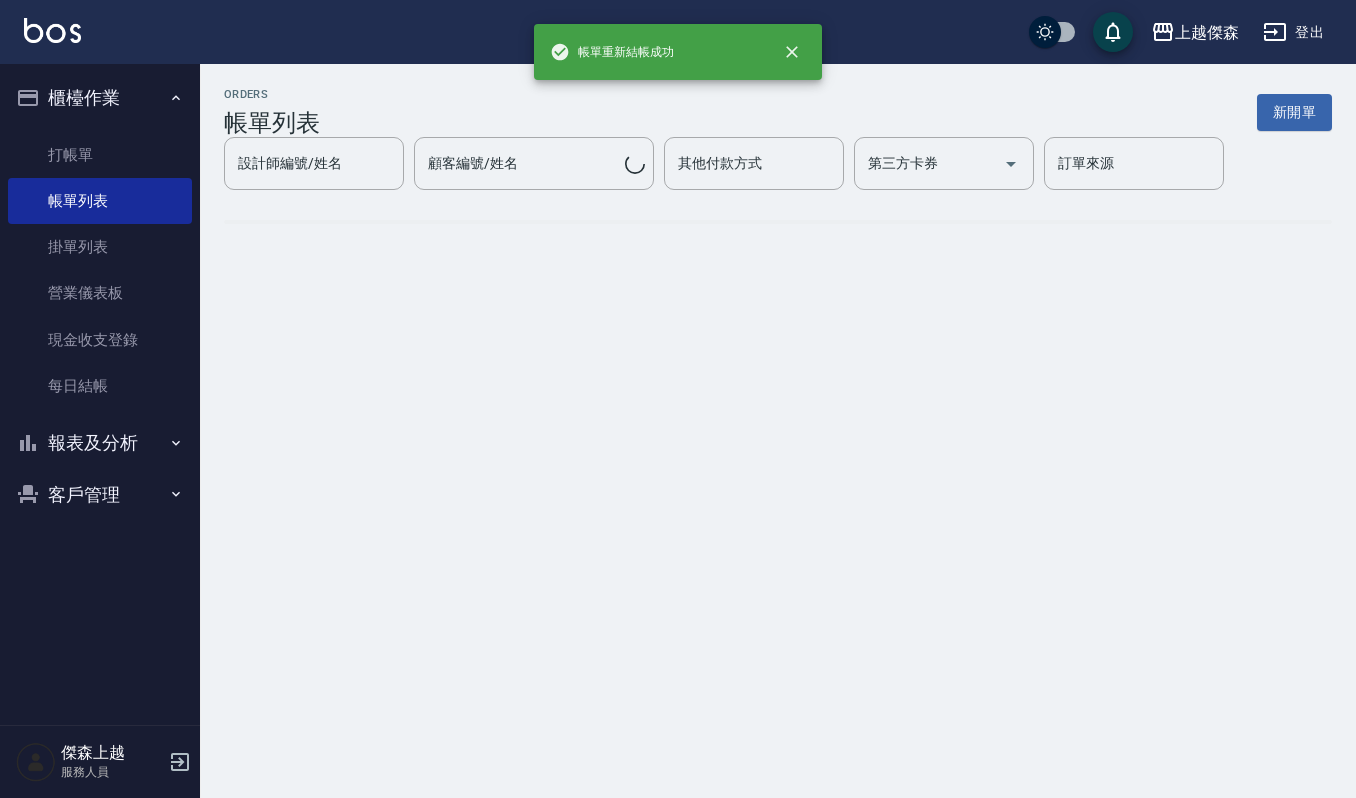 scroll, scrollTop: 0, scrollLeft: 0, axis: both 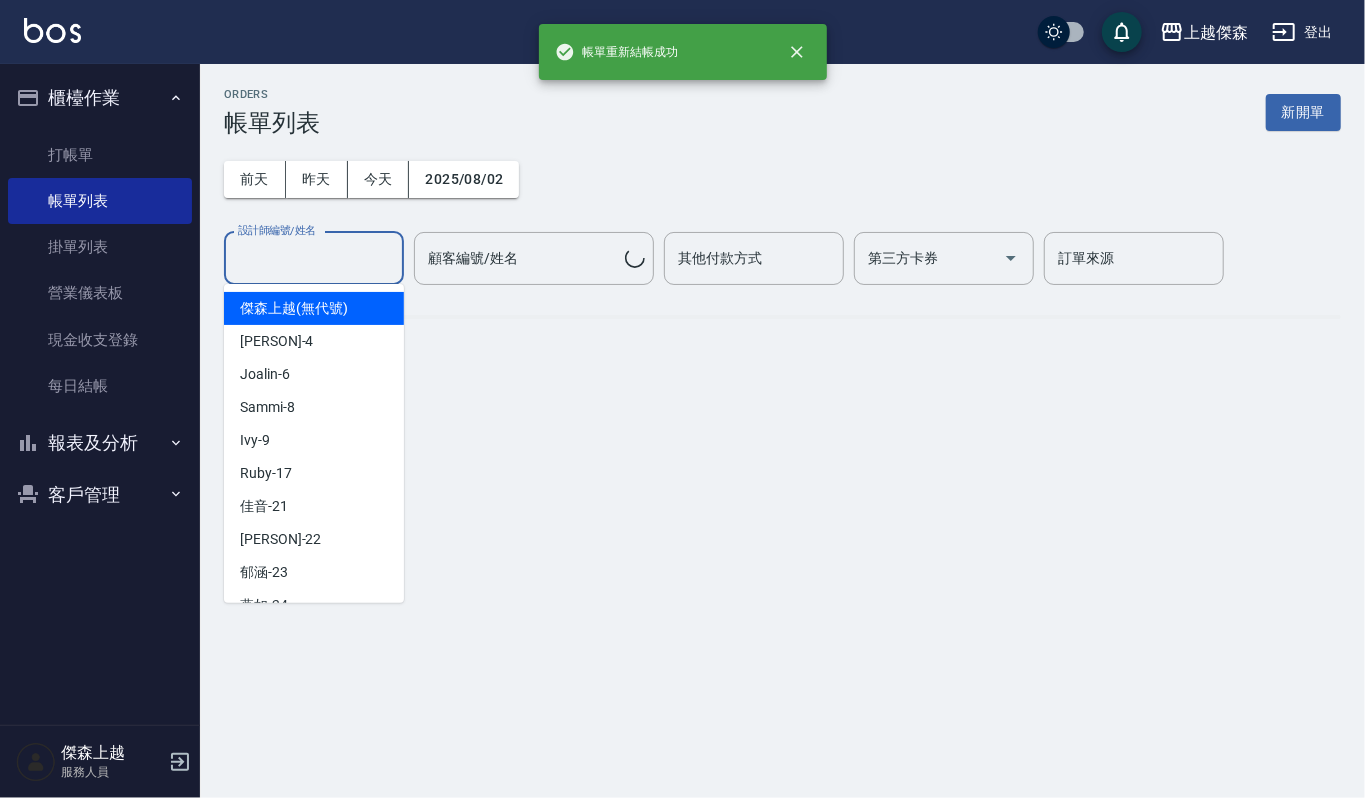 click on "設計師編號/姓名 設計師編號/姓名" at bounding box center (314, 258) 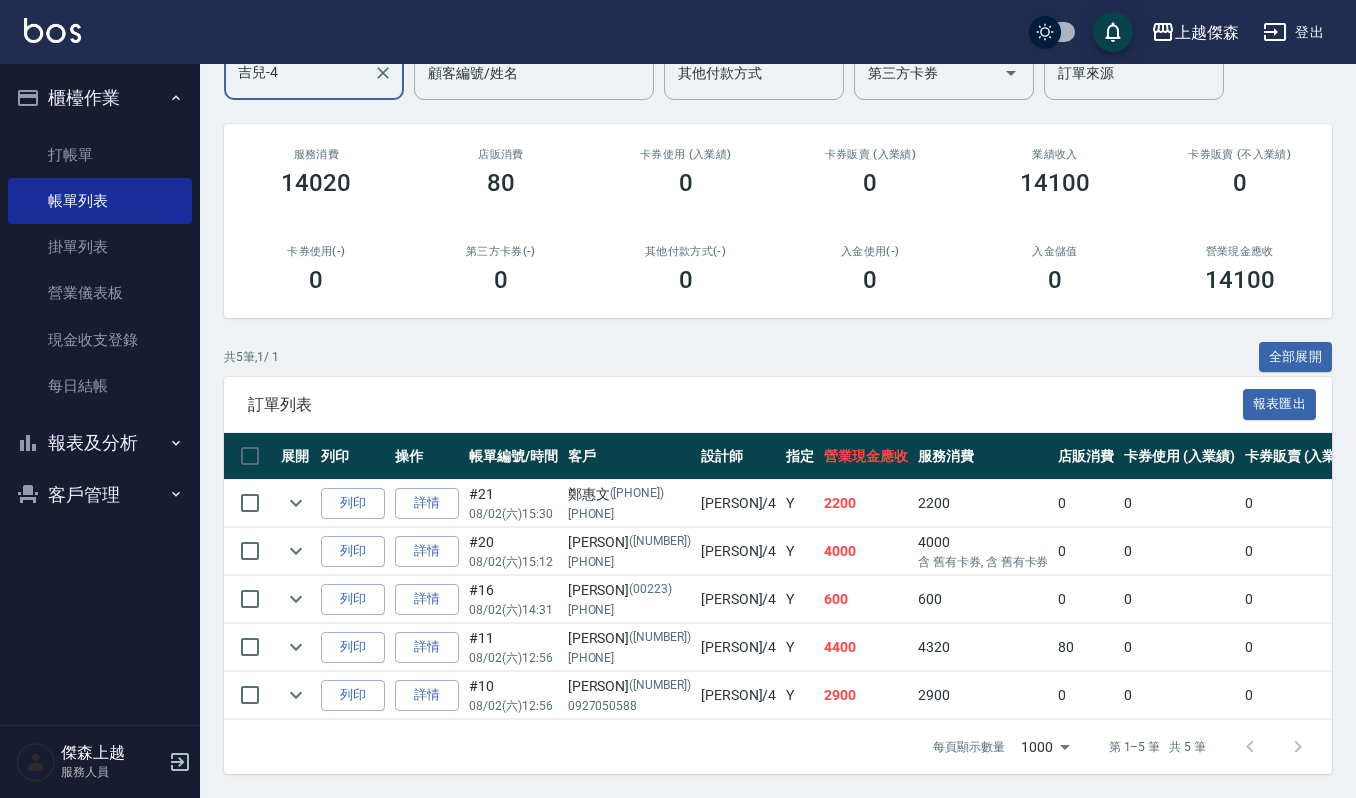 scroll, scrollTop: 0, scrollLeft: 0, axis: both 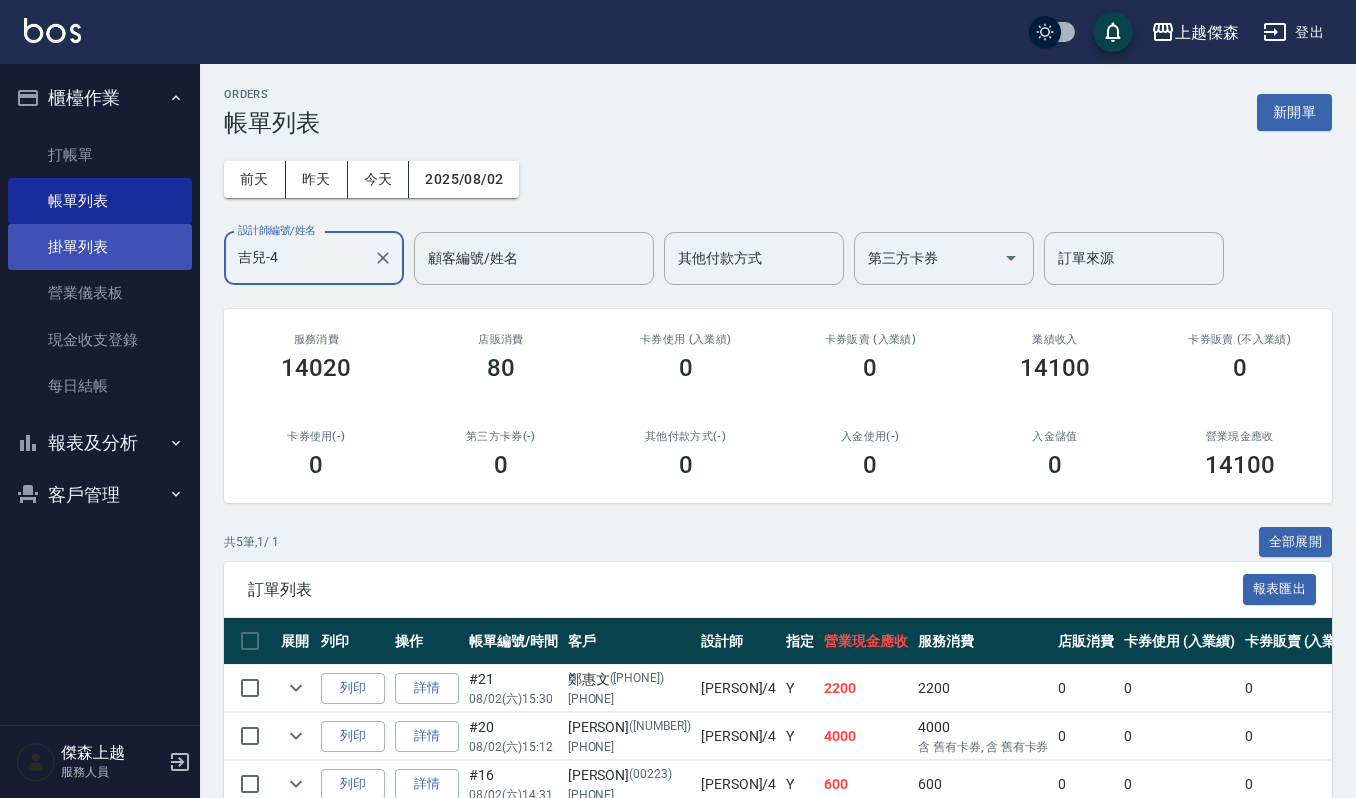 drag, startPoint x: 349, startPoint y: 262, endPoint x: 72, endPoint y: 240, distance: 277.87228 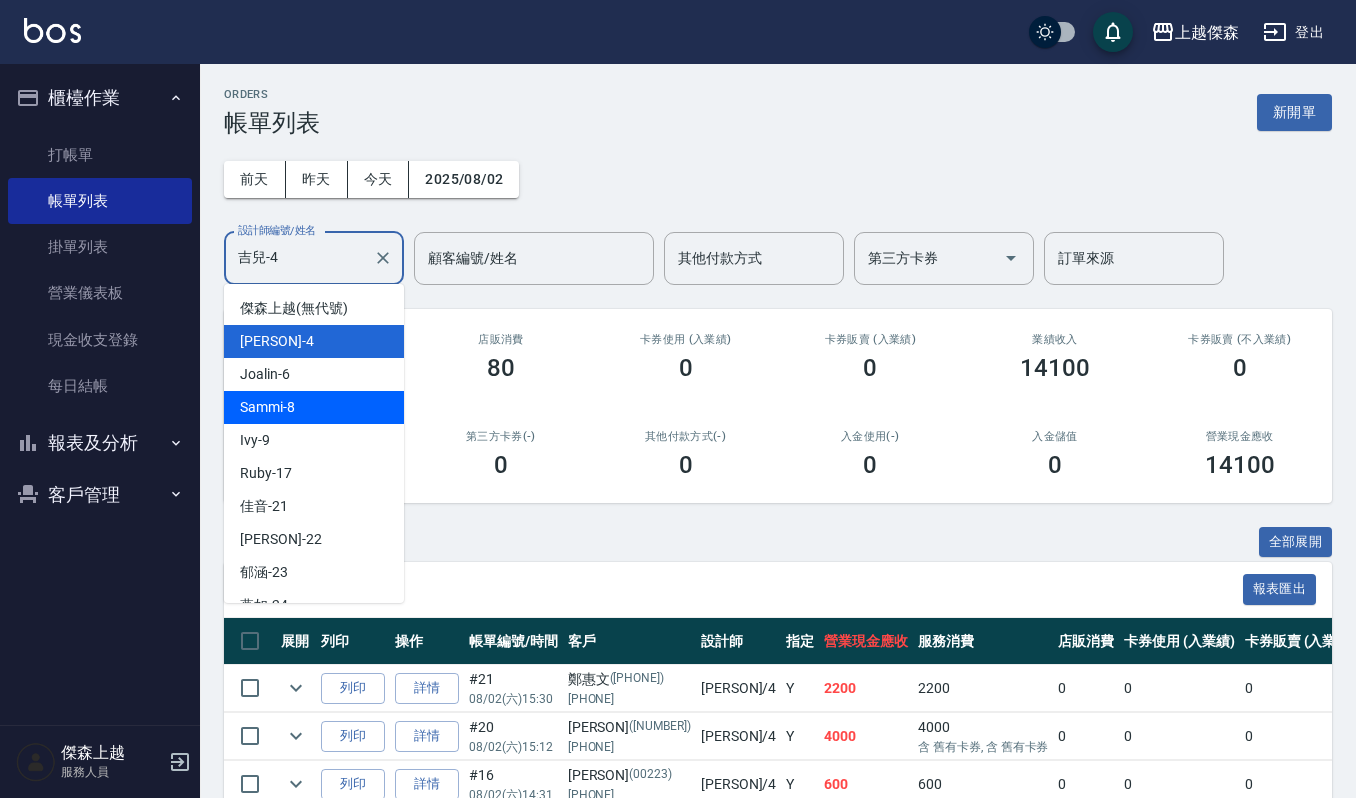 click on "Joalin -6" at bounding box center [314, 374] 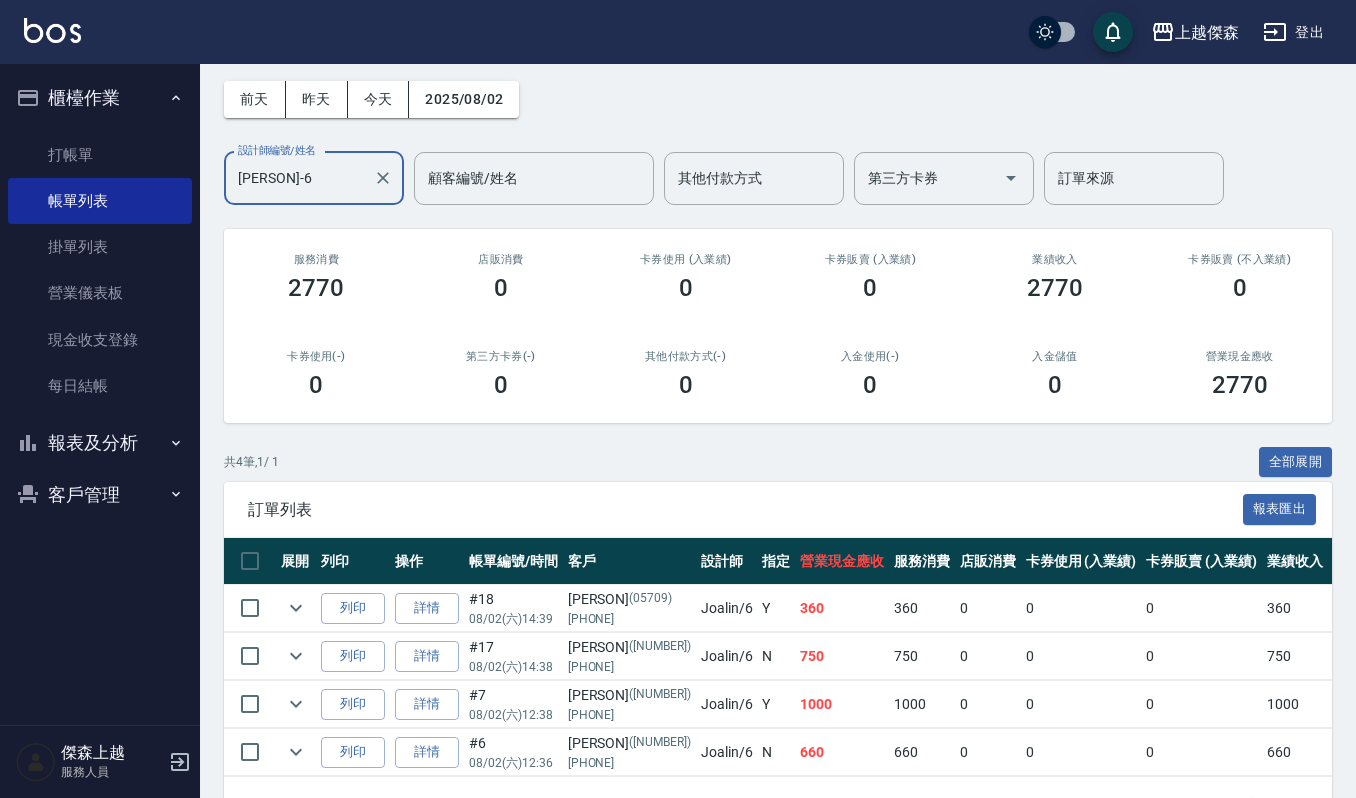 scroll, scrollTop: 0, scrollLeft: 0, axis: both 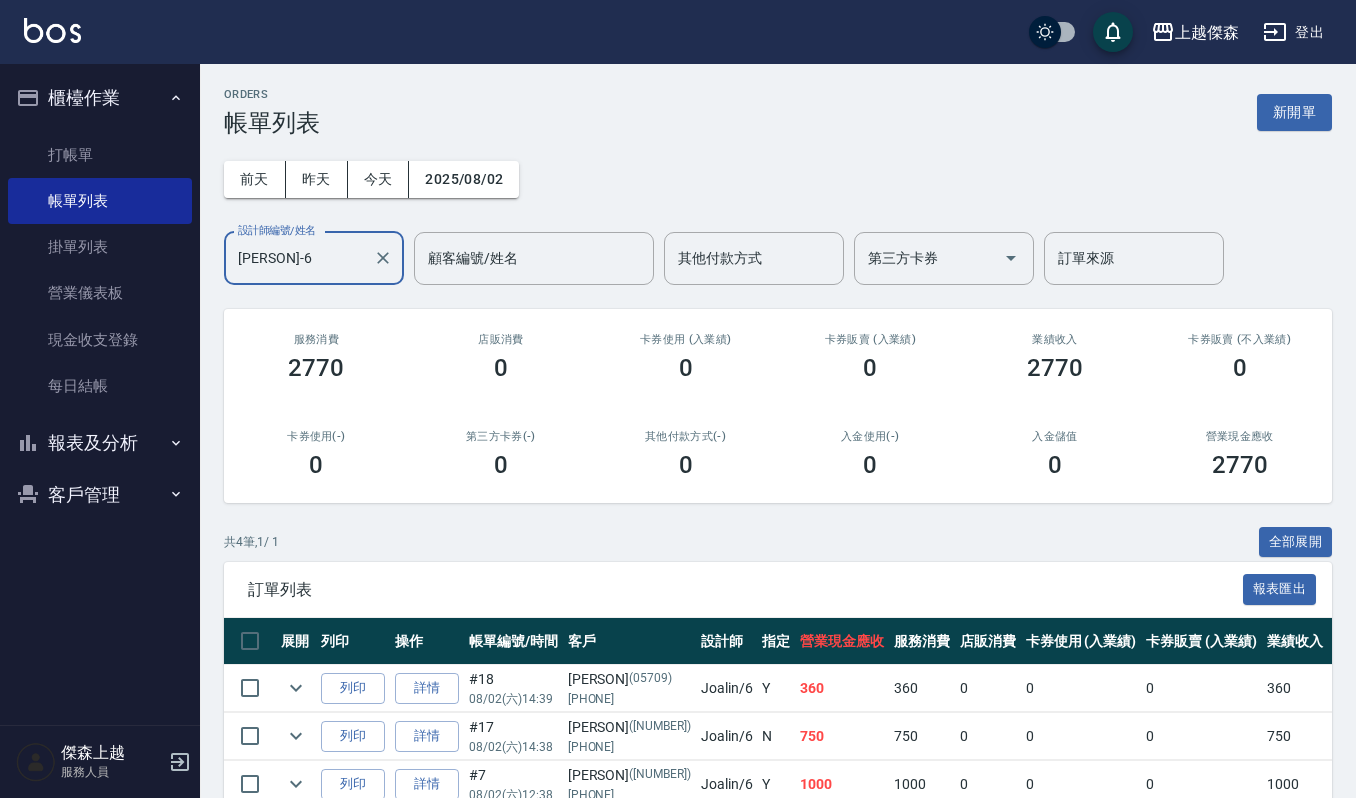 drag, startPoint x: 312, startPoint y: 261, endPoint x: 0, endPoint y: 232, distance: 313.34485 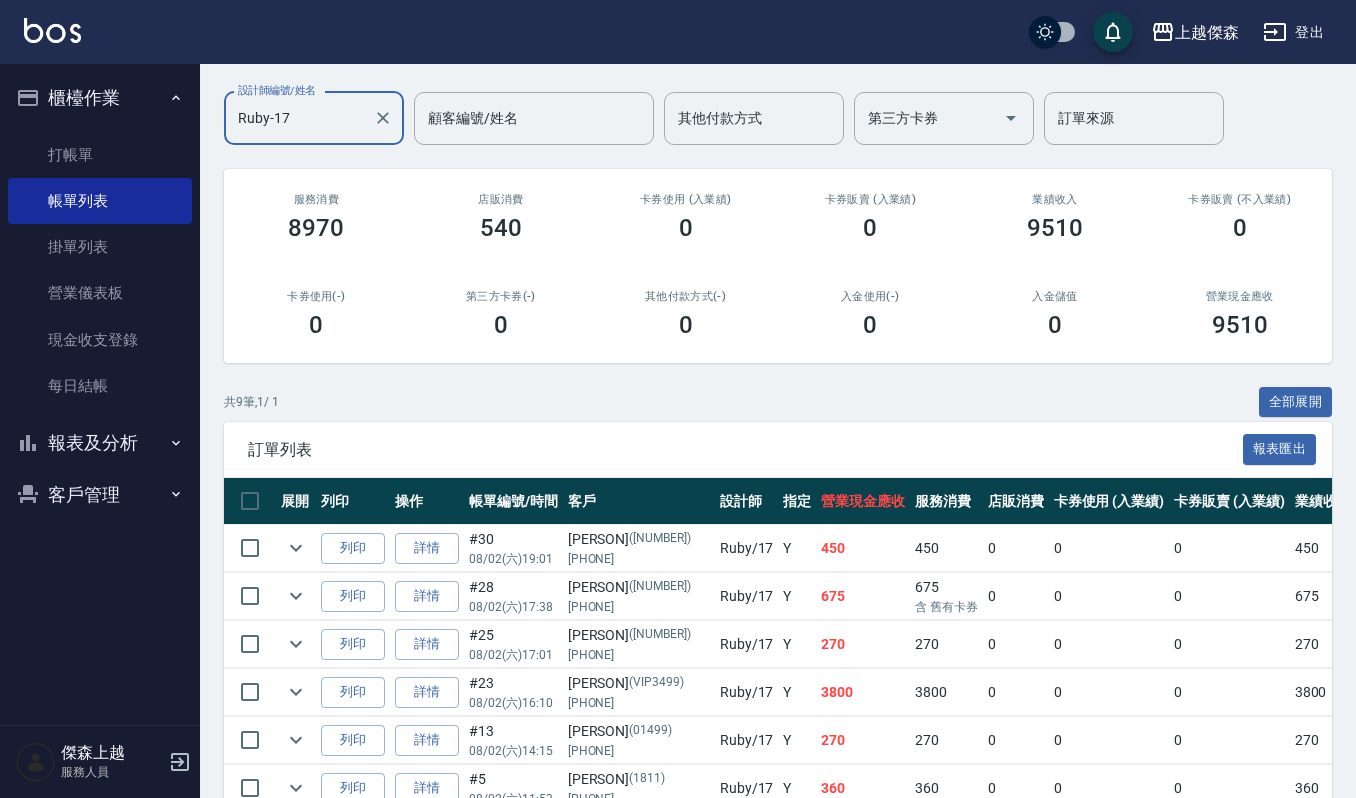 scroll, scrollTop: 402, scrollLeft: 0, axis: vertical 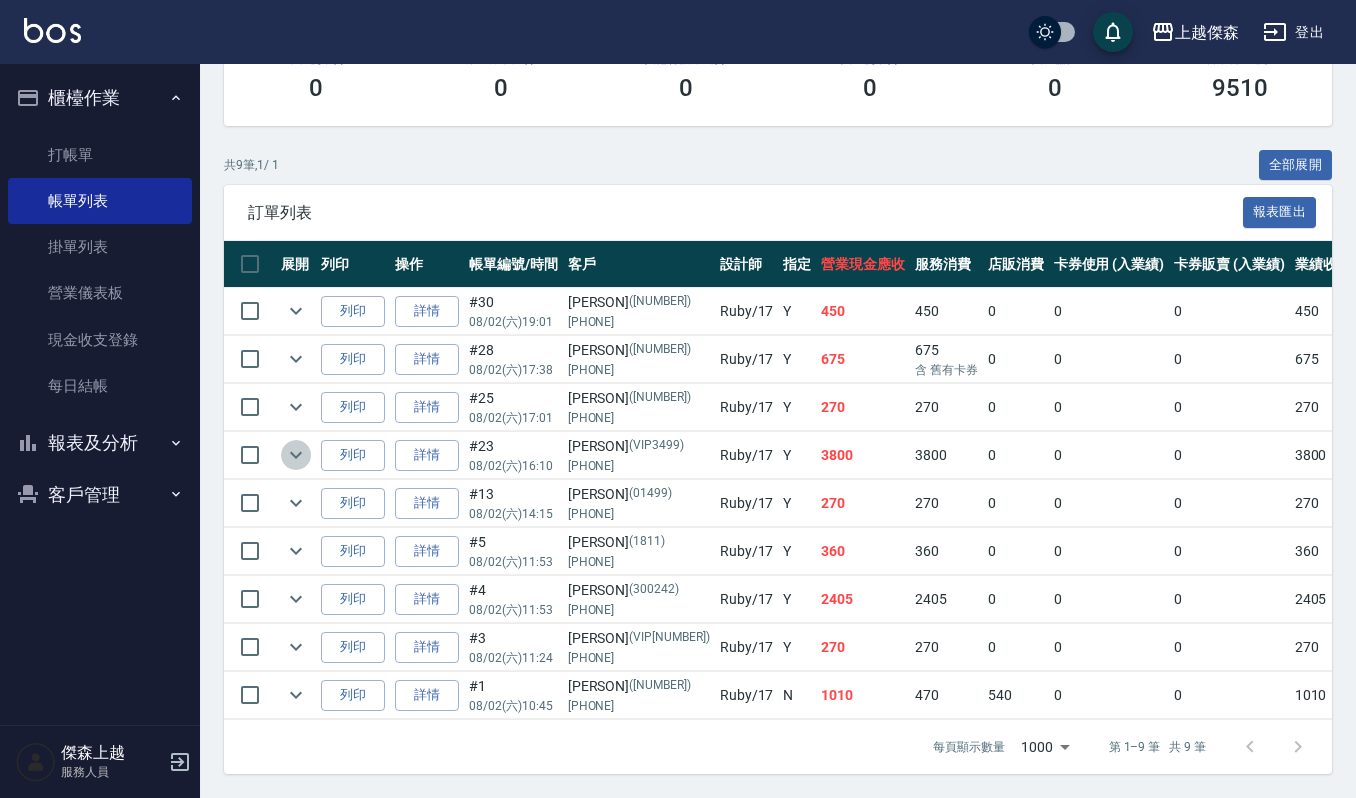 click 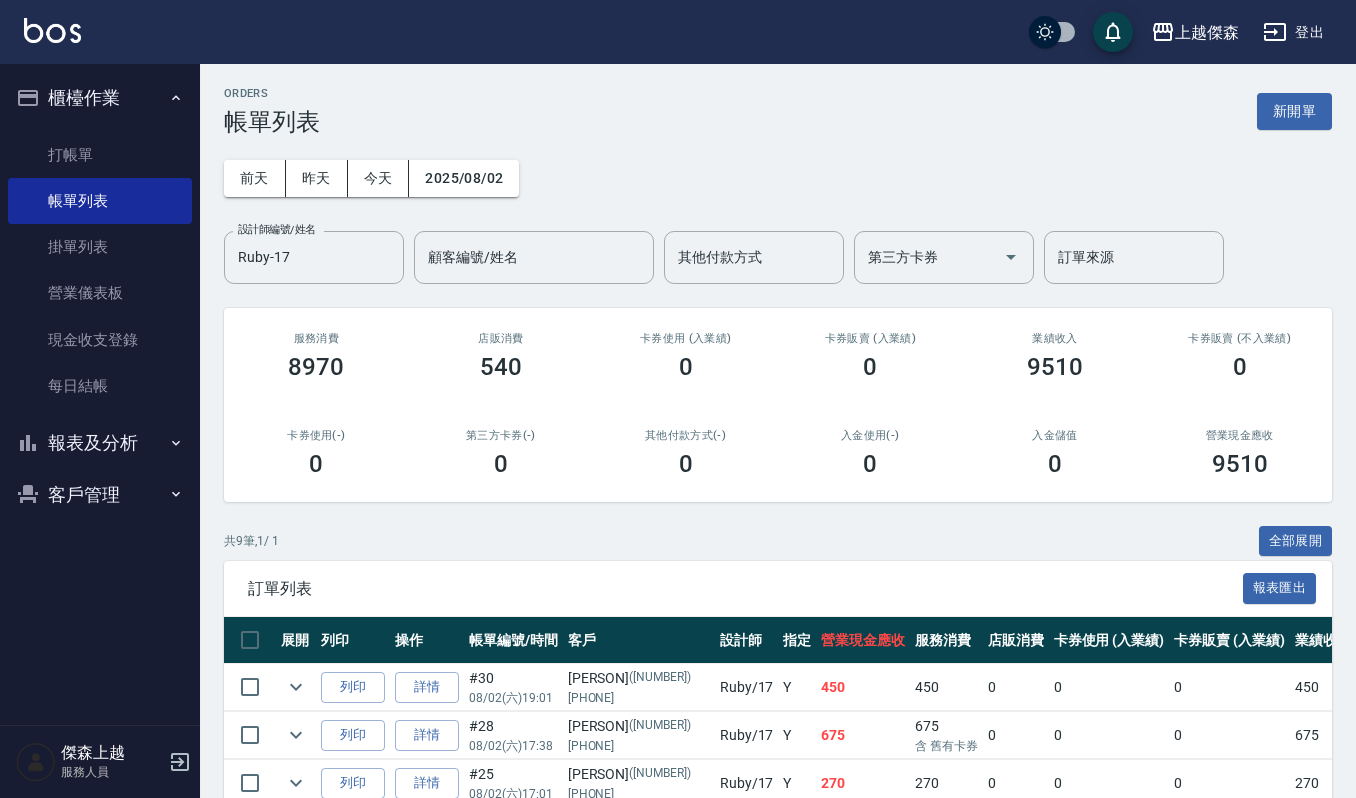 scroll, scrollTop: 0, scrollLeft: 0, axis: both 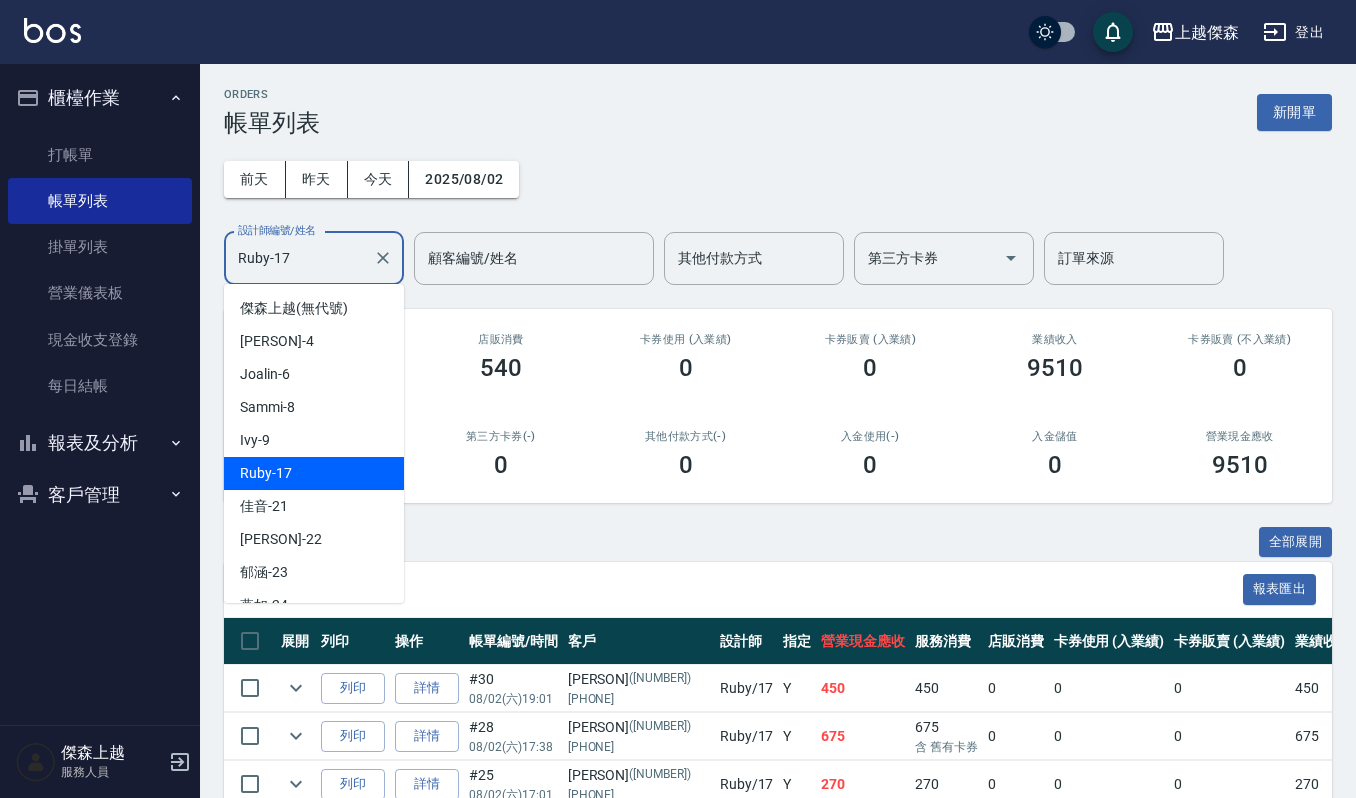 drag, startPoint x: 329, startPoint y: 254, endPoint x: 201, endPoint y: 249, distance: 128.09763 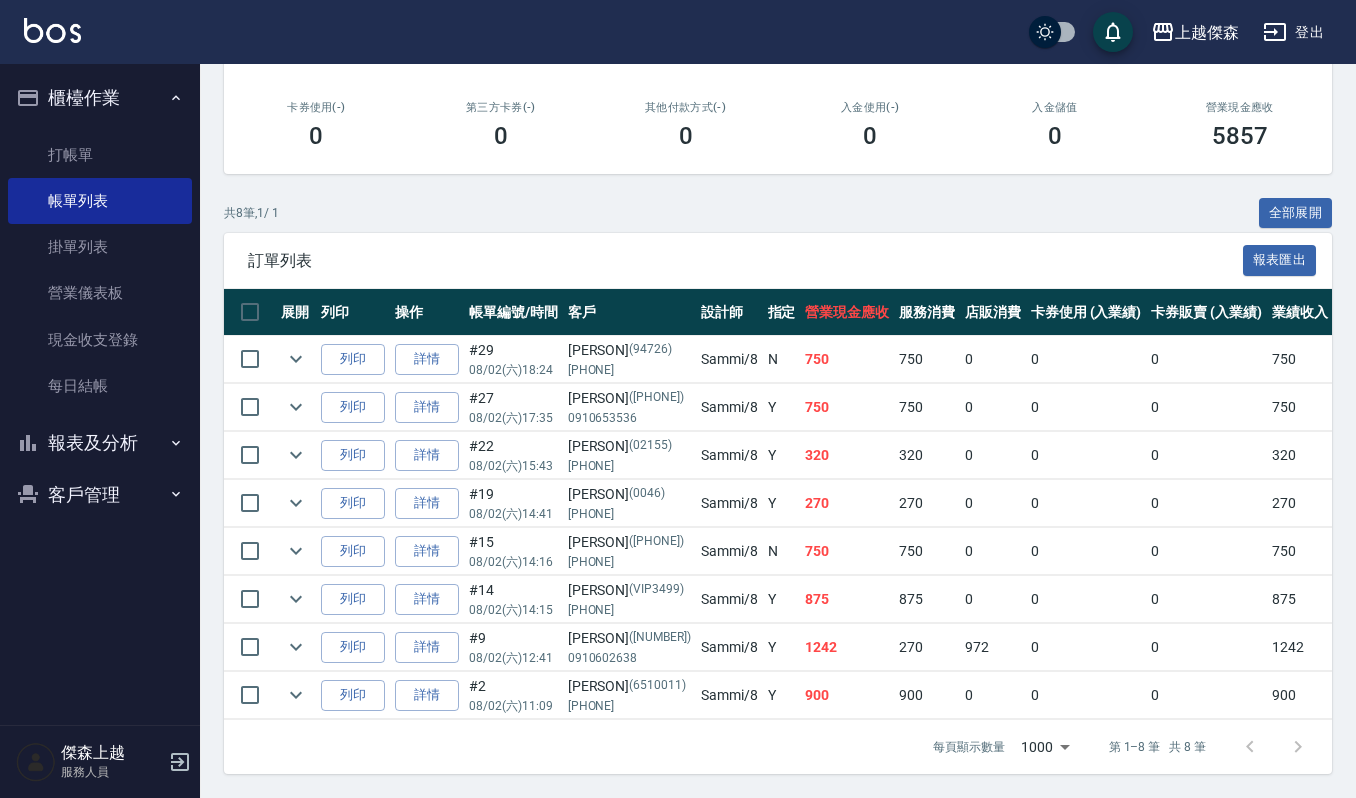 scroll, scrollTop: 0, scrollLeft: 0, axis: both 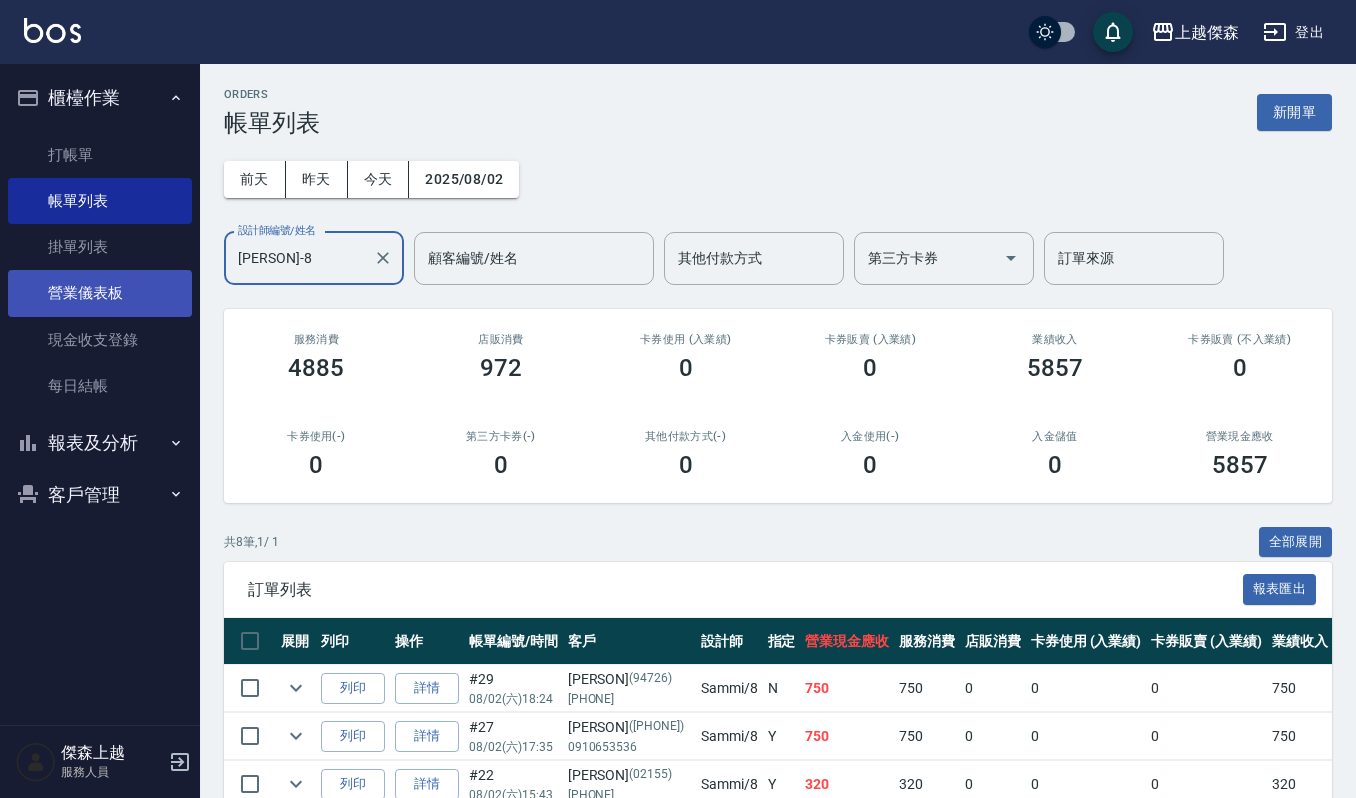 drag, startPoint x: 308, startPoint y: 269, endPoint x: 96, endPoint y: 280, distance: 212.28519 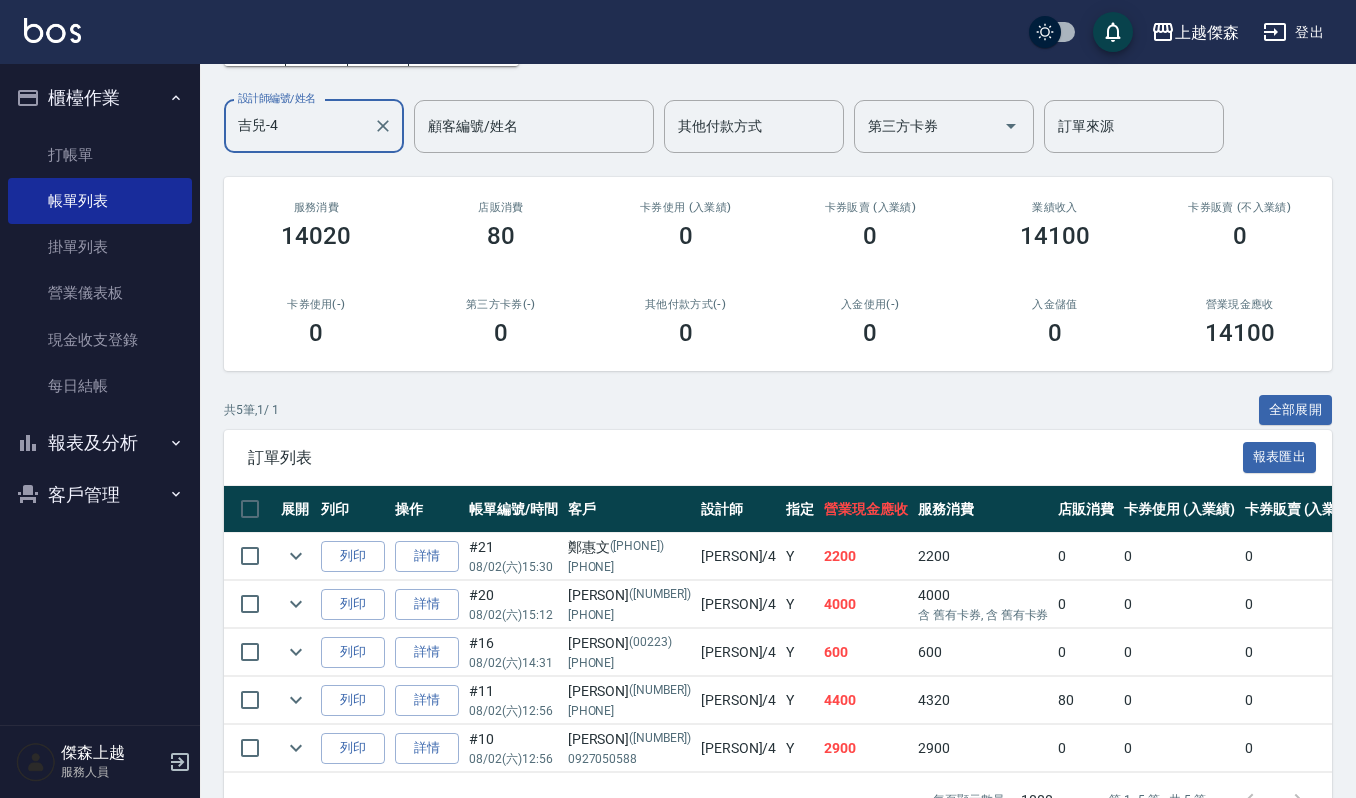 scroll, scrollTop: 0, scrollLeft: 0, axis: both 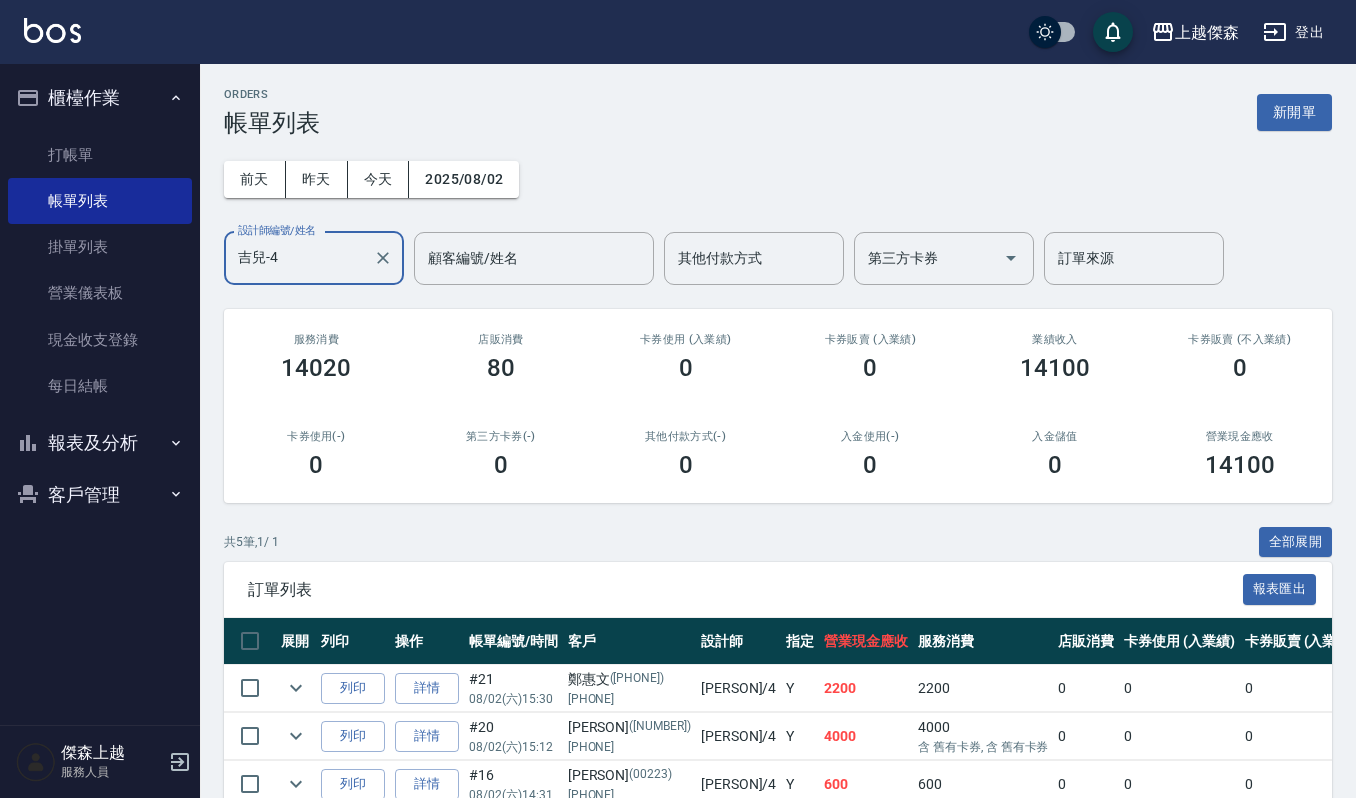 click on "設計師編號/姓名" at bounding box center (277, 230) 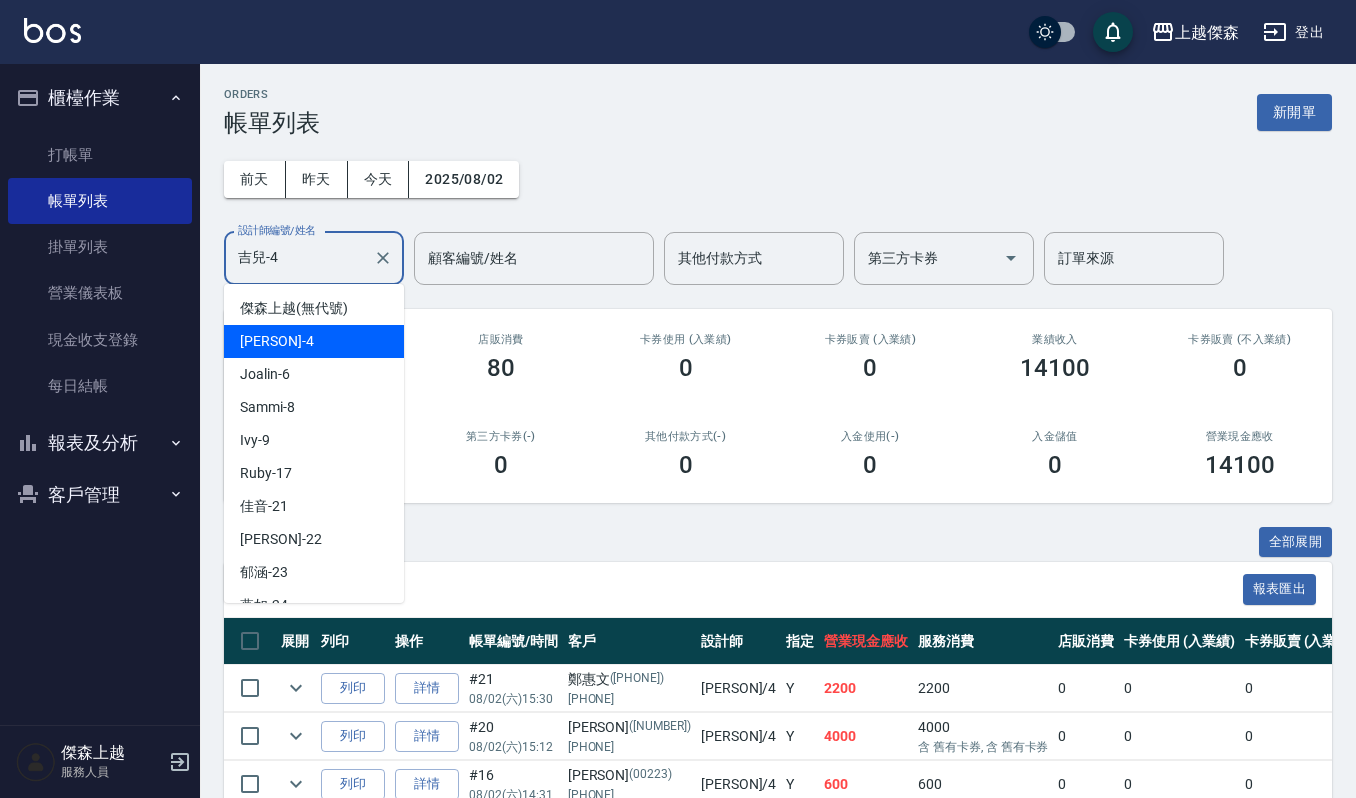 drag, startPoint x: 308, startPoint y: 250, endPoint x: 0, endPoint y: 205, distance: 311.27 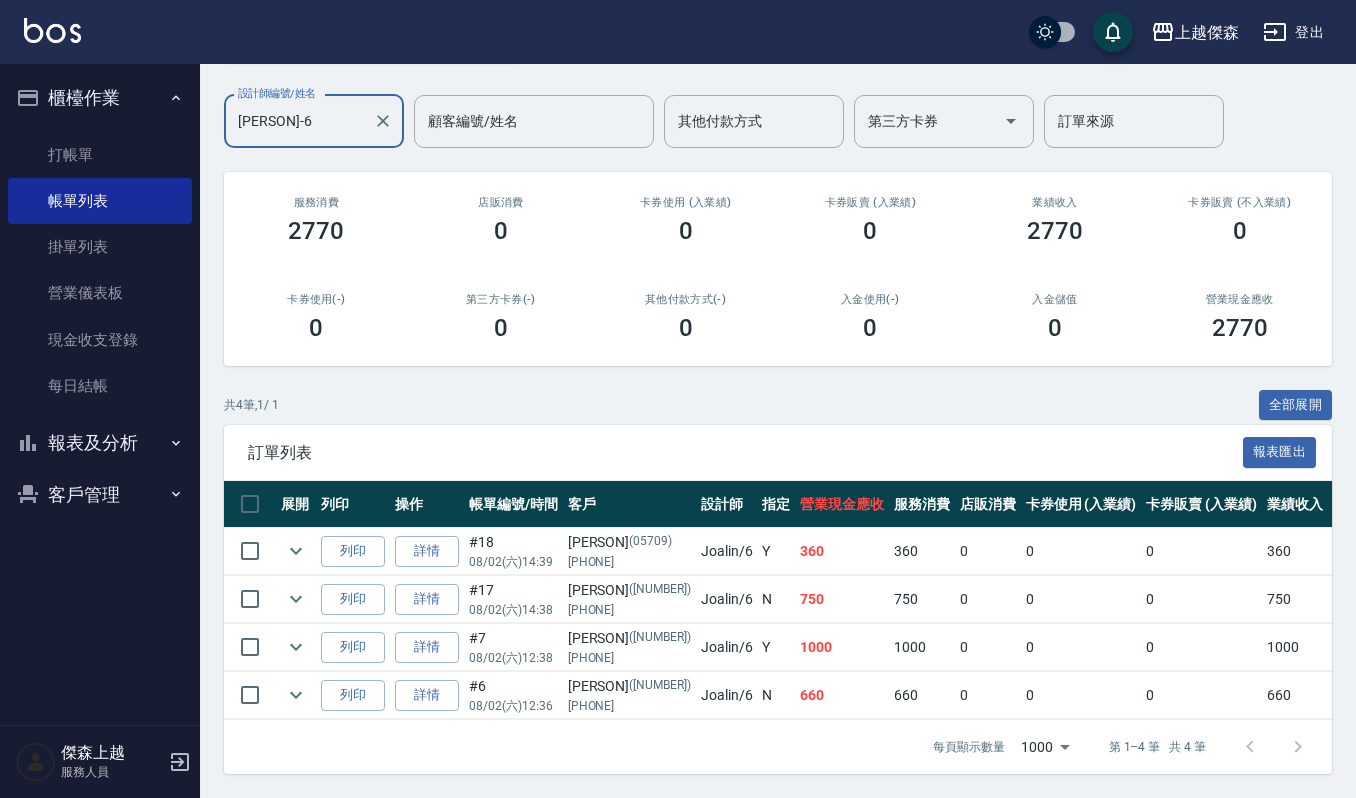 scroll, scrollTop: 160, scrollLeft: 0, axis: vertical 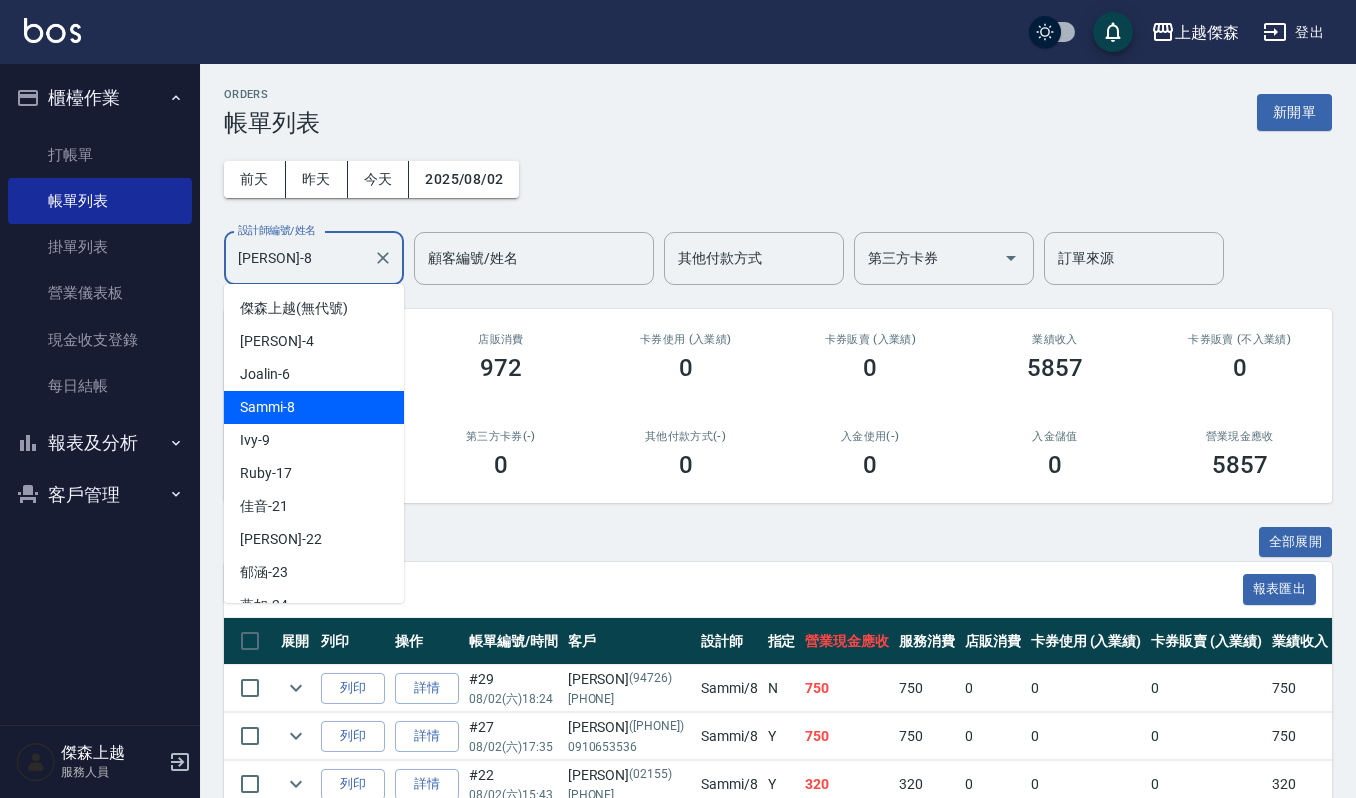 click on "Sammi-8" at bounding box center [299, 258] 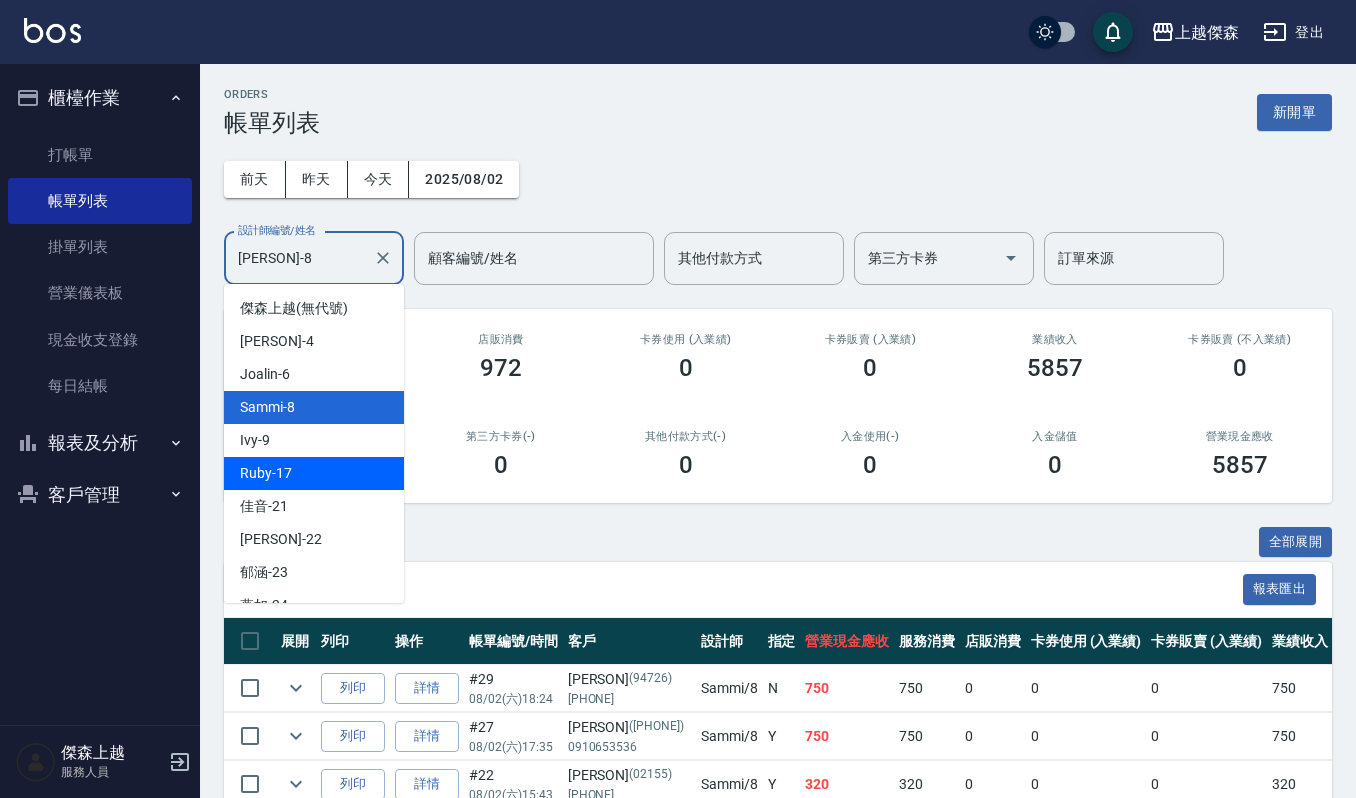 click on "Ruby -17" at bounding box center [314, 473] 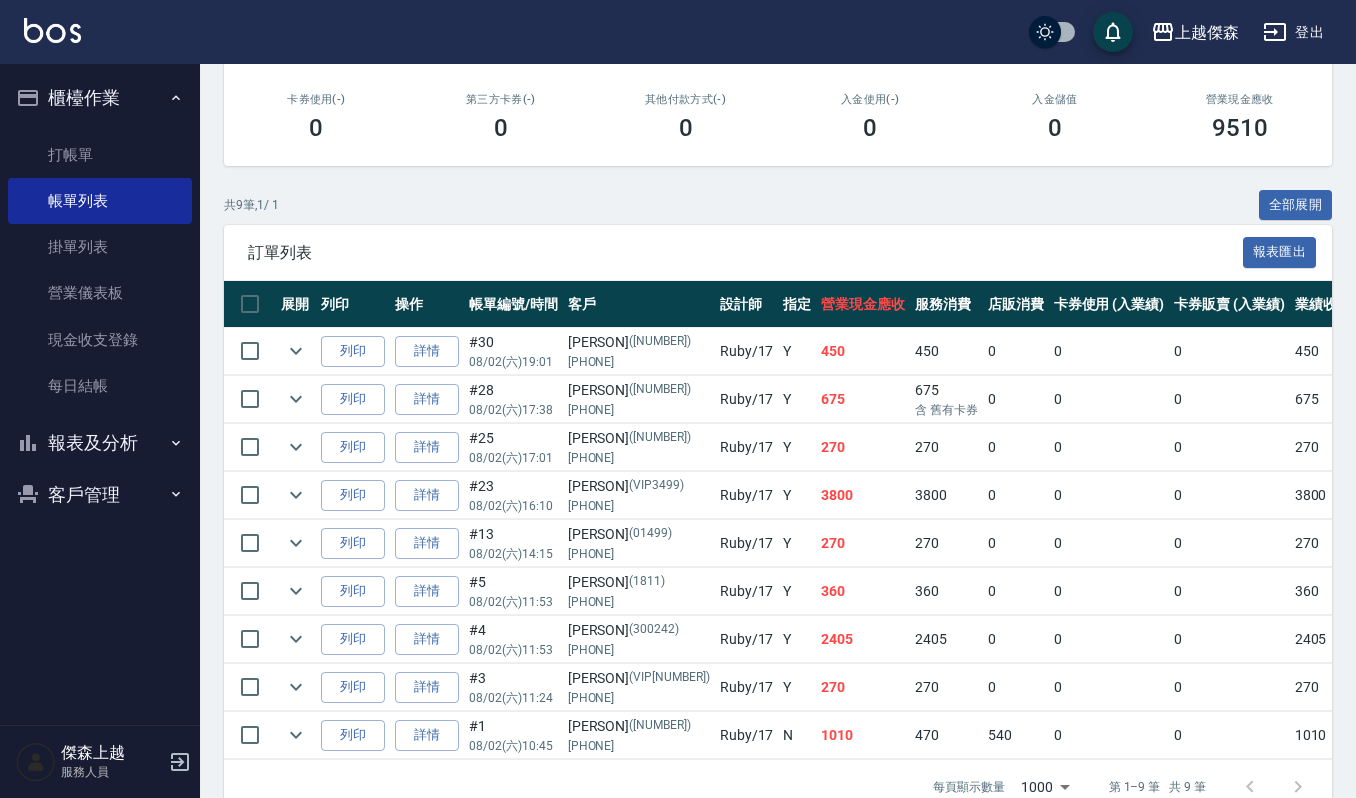scroll, scrollTop: 402, scrollLeft: 0, axis: vertical 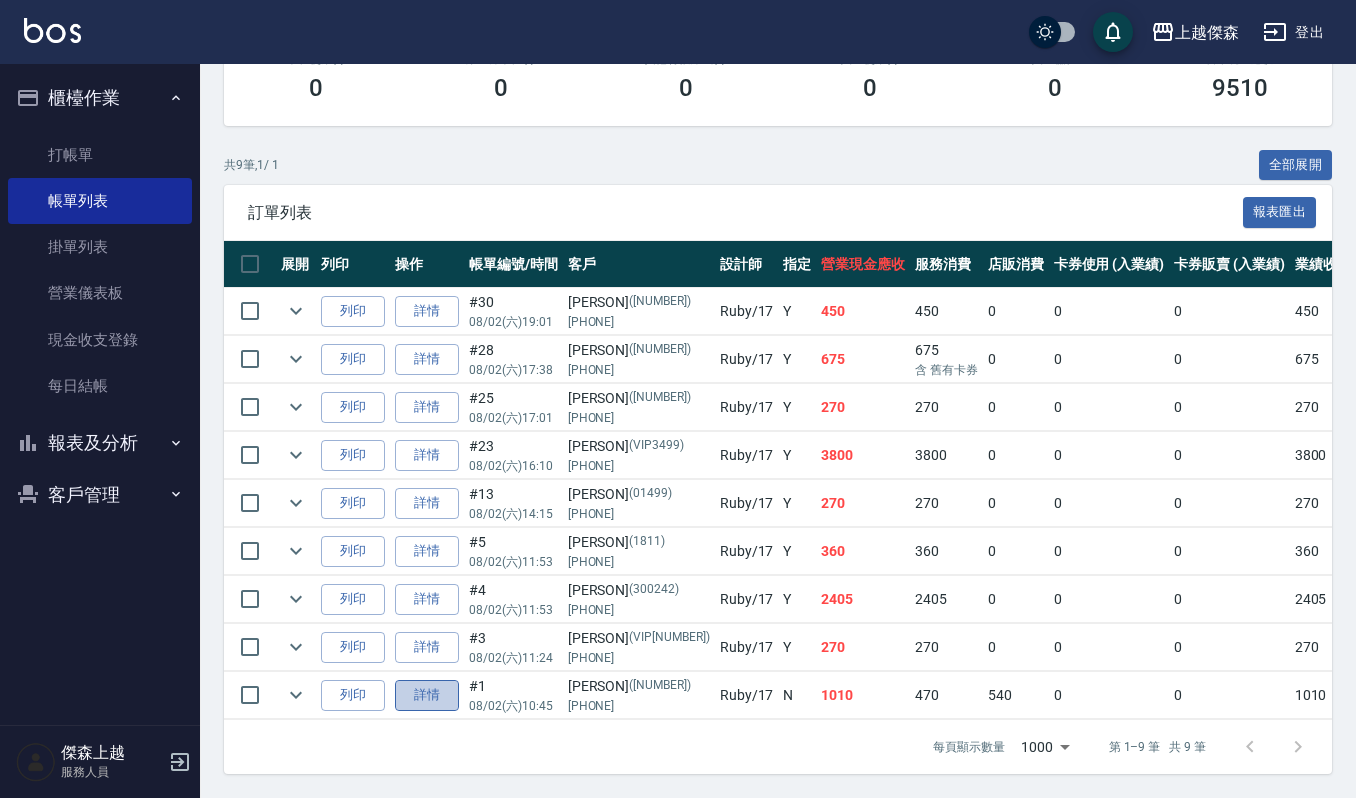 click on "詳情" at bounding box center [427, 695] 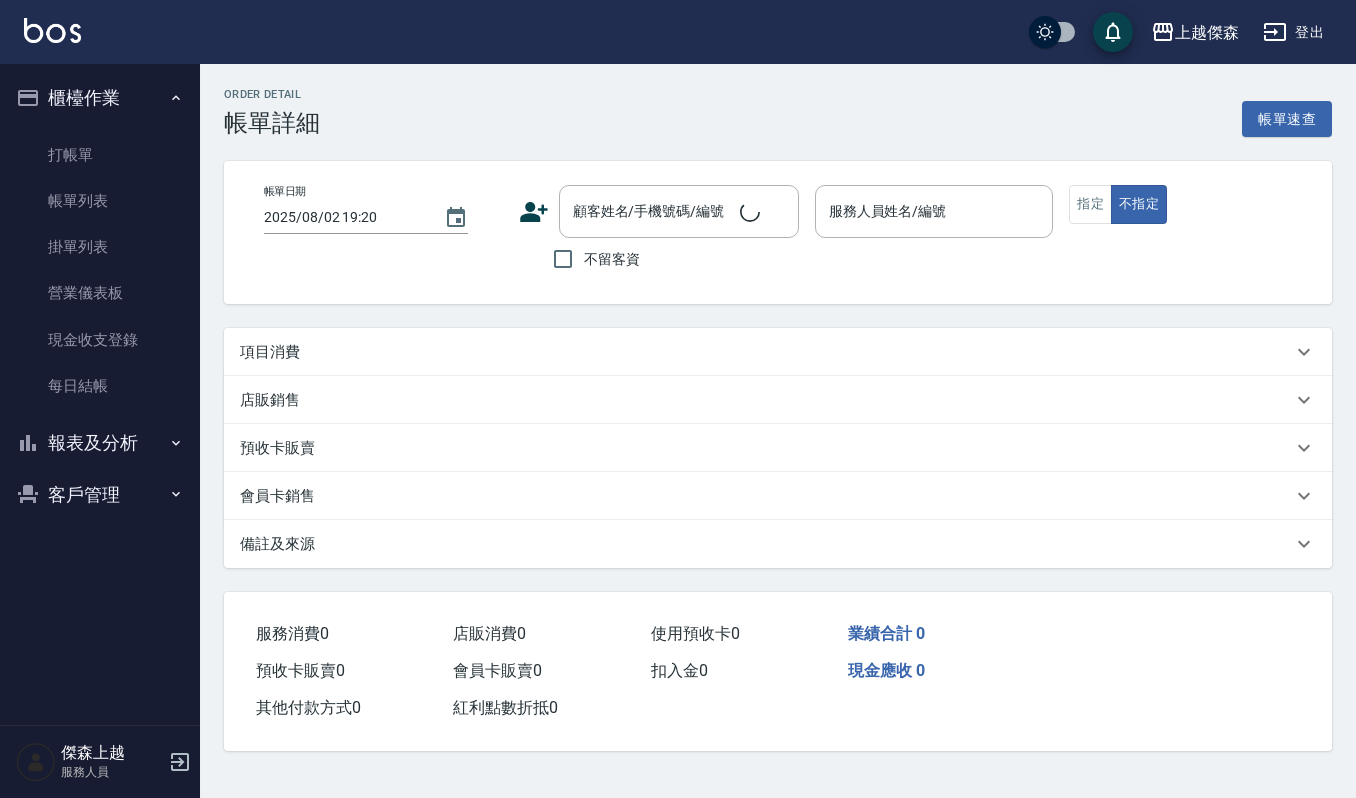 scroll, scrollTop: 0, scrollLeft: 0, axis: both 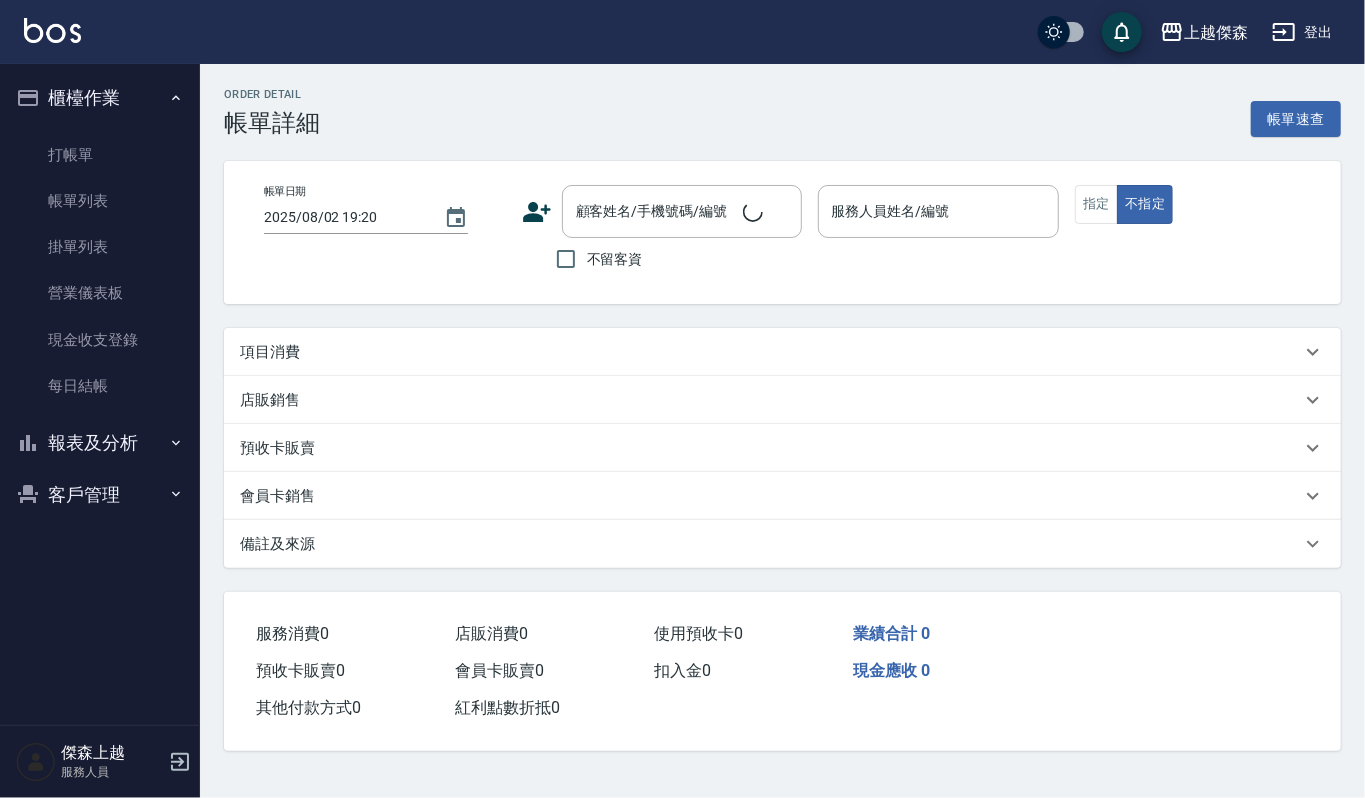 type on "2025/08/02 10:45" 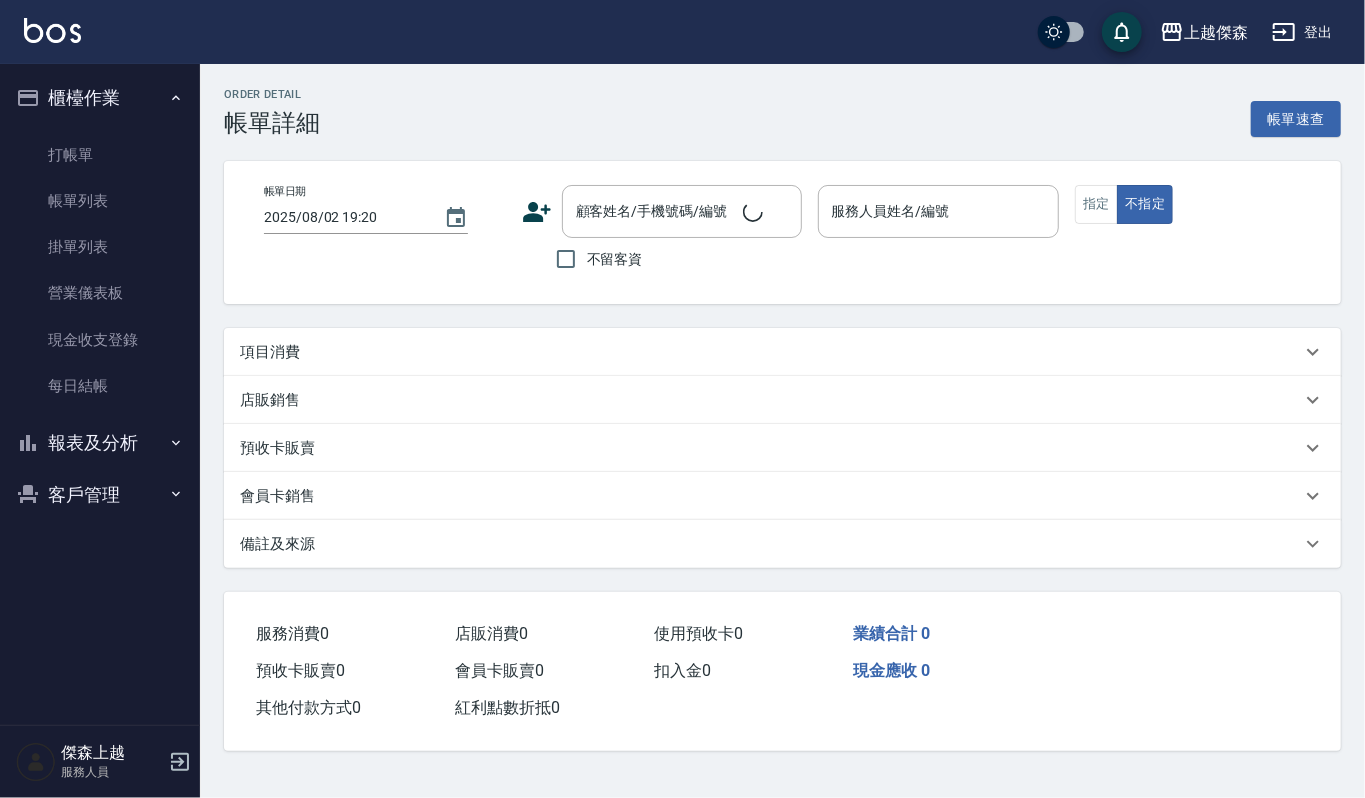 type on "Ruby-17" 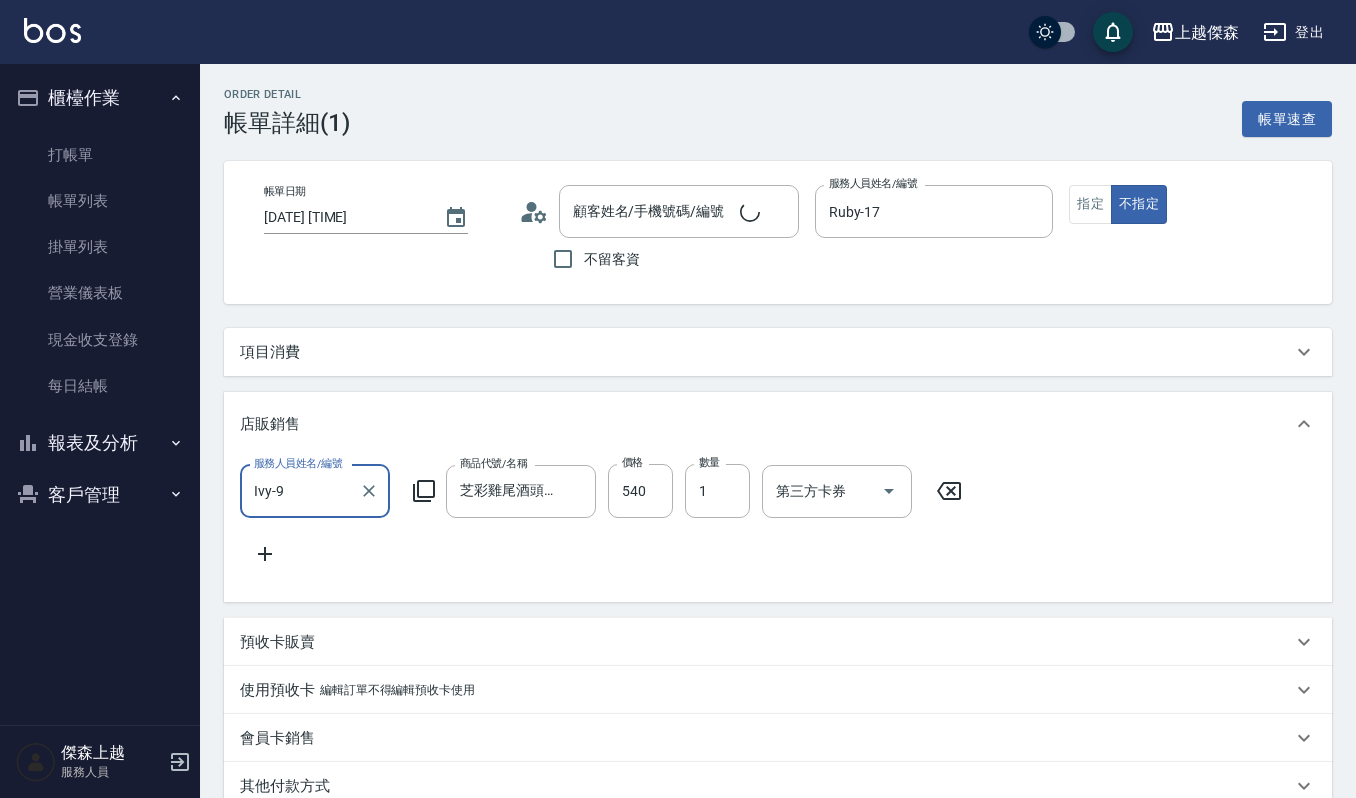scroll, scrollTop: 1, scrollLeft: 0, axis: vertical 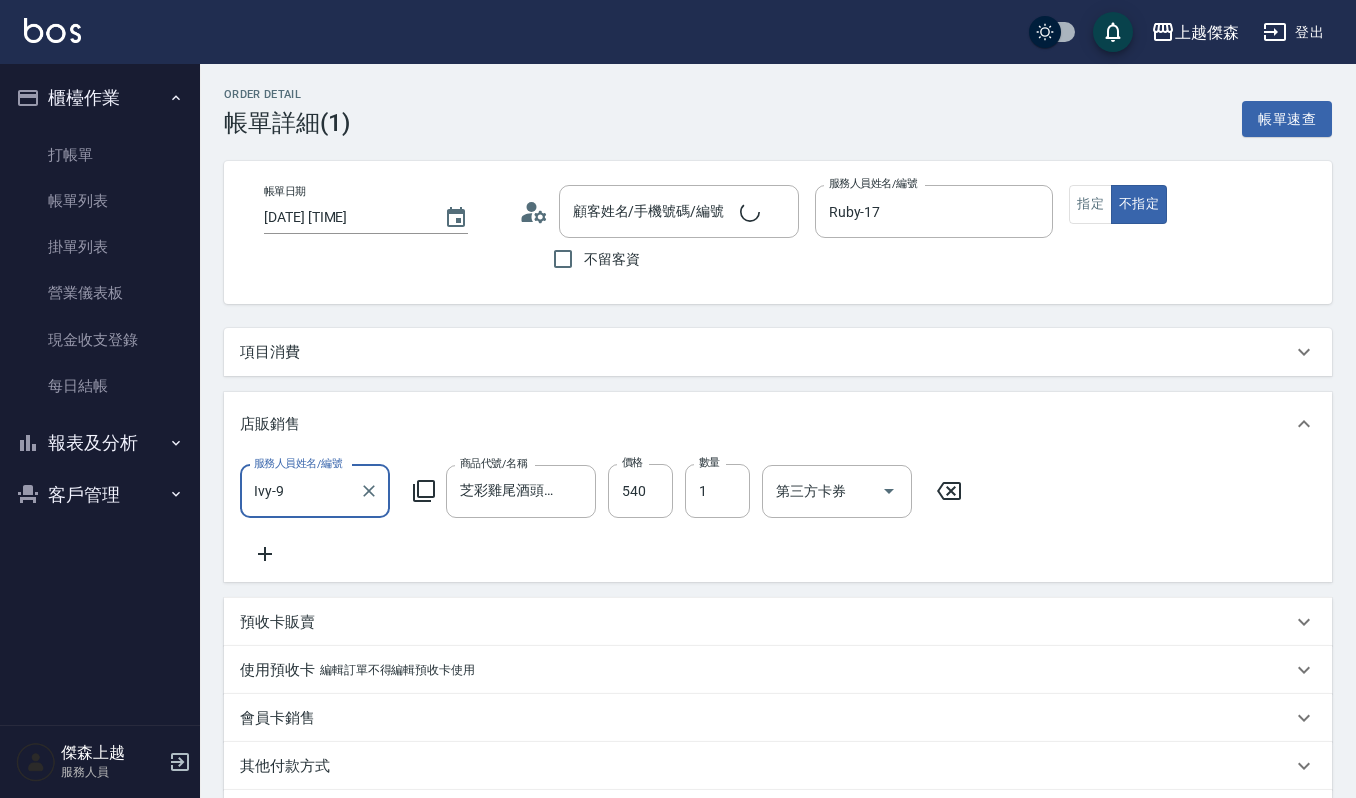 type on "陳溫如/0939331858/1948" 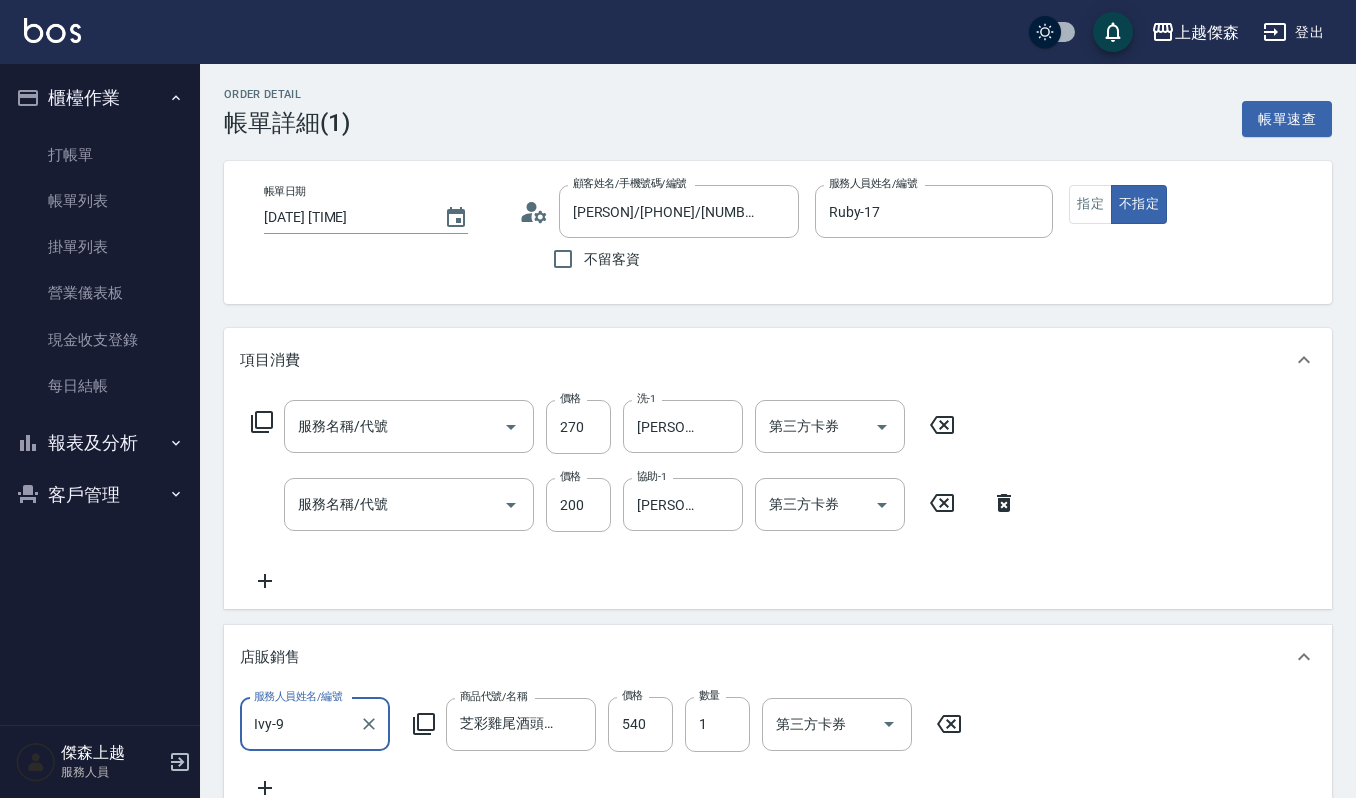 type on "一般洗髮(101)" 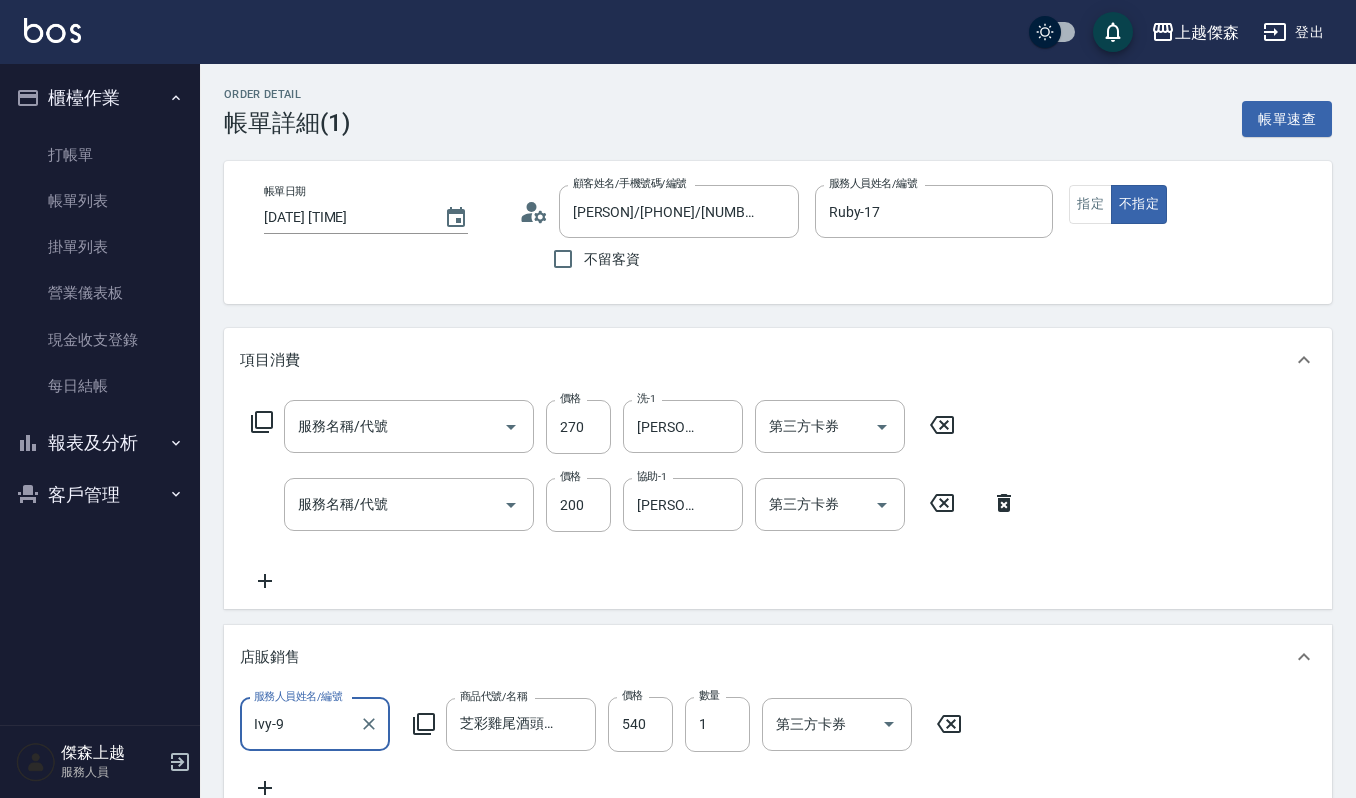 type on "自備複方.亞士(532)" 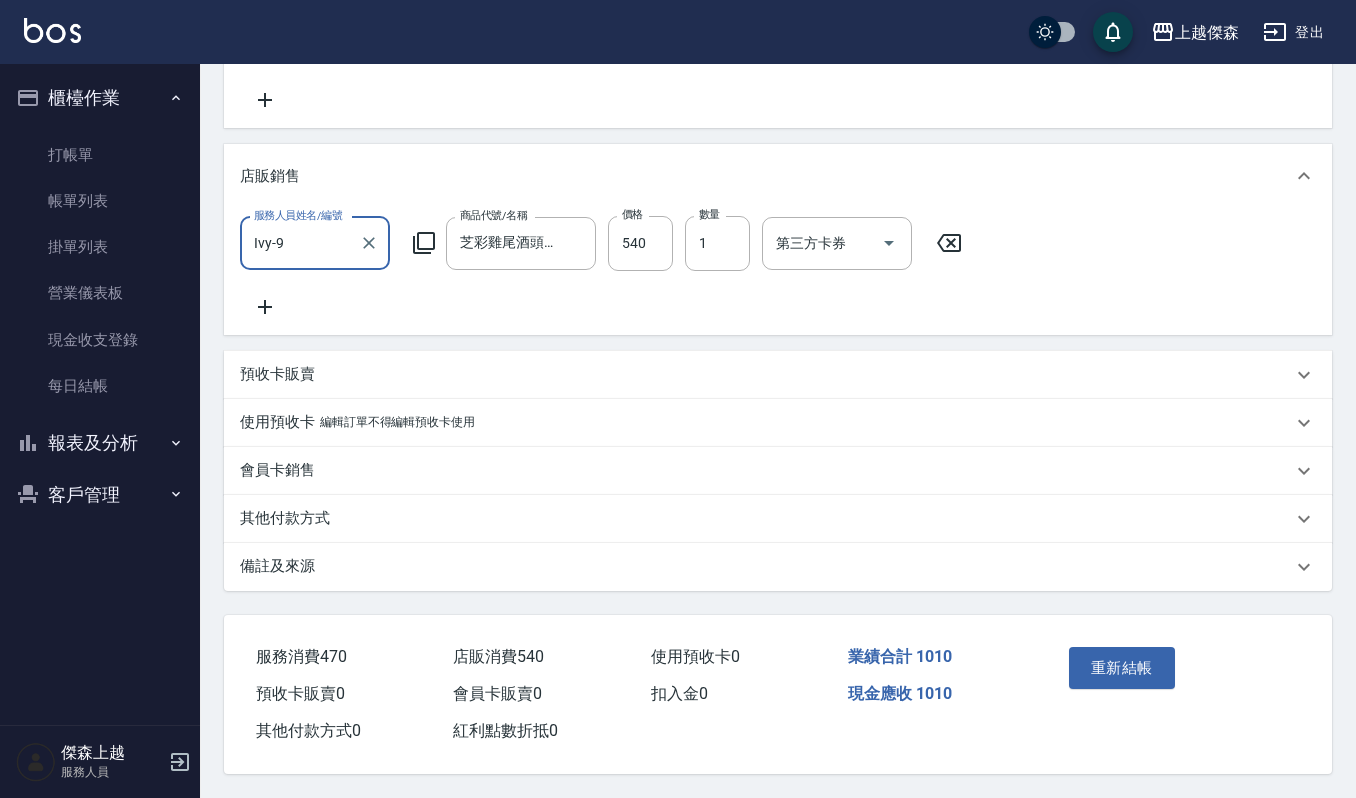 scroll, scrollTop: 505, scrollLeft: 0, axis: vertical 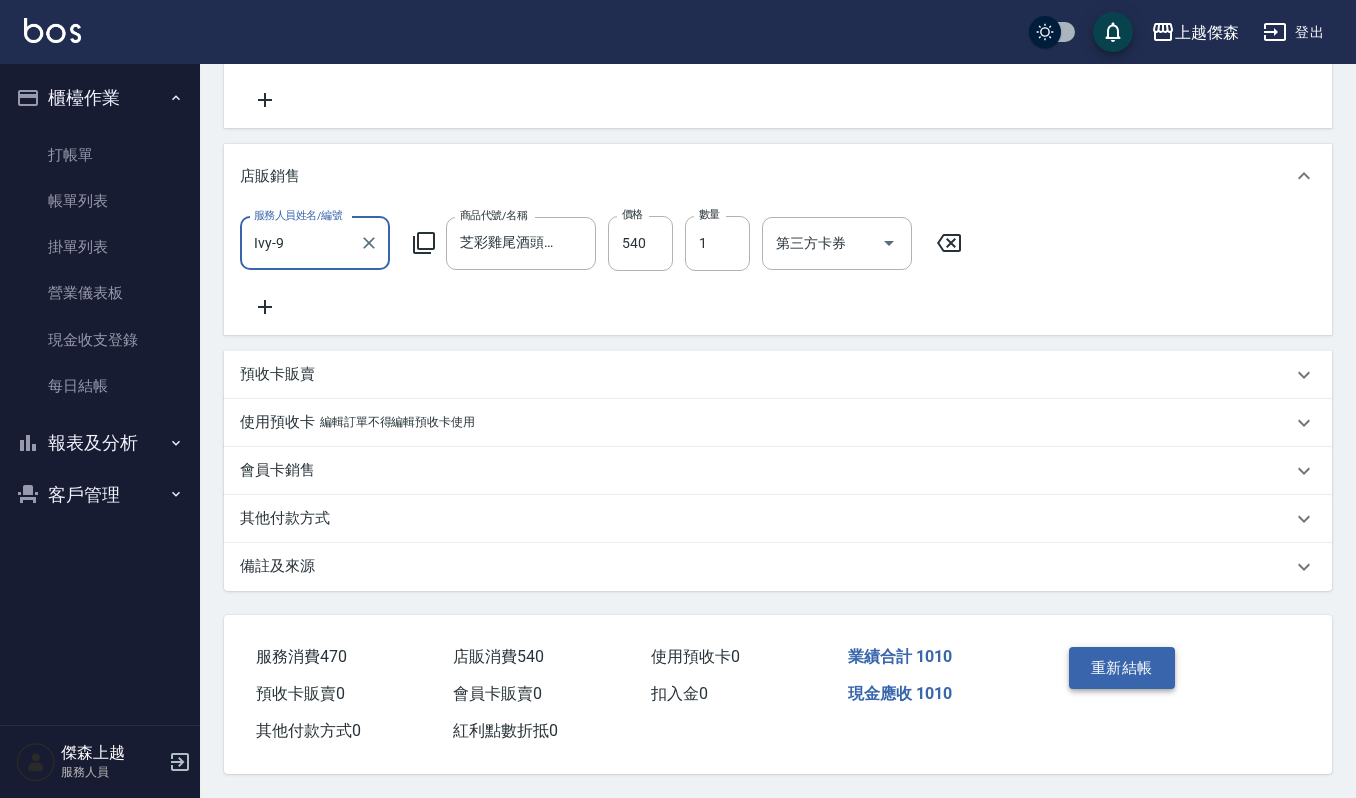 click on "重新結帳" at bounding box center [1122, 668] 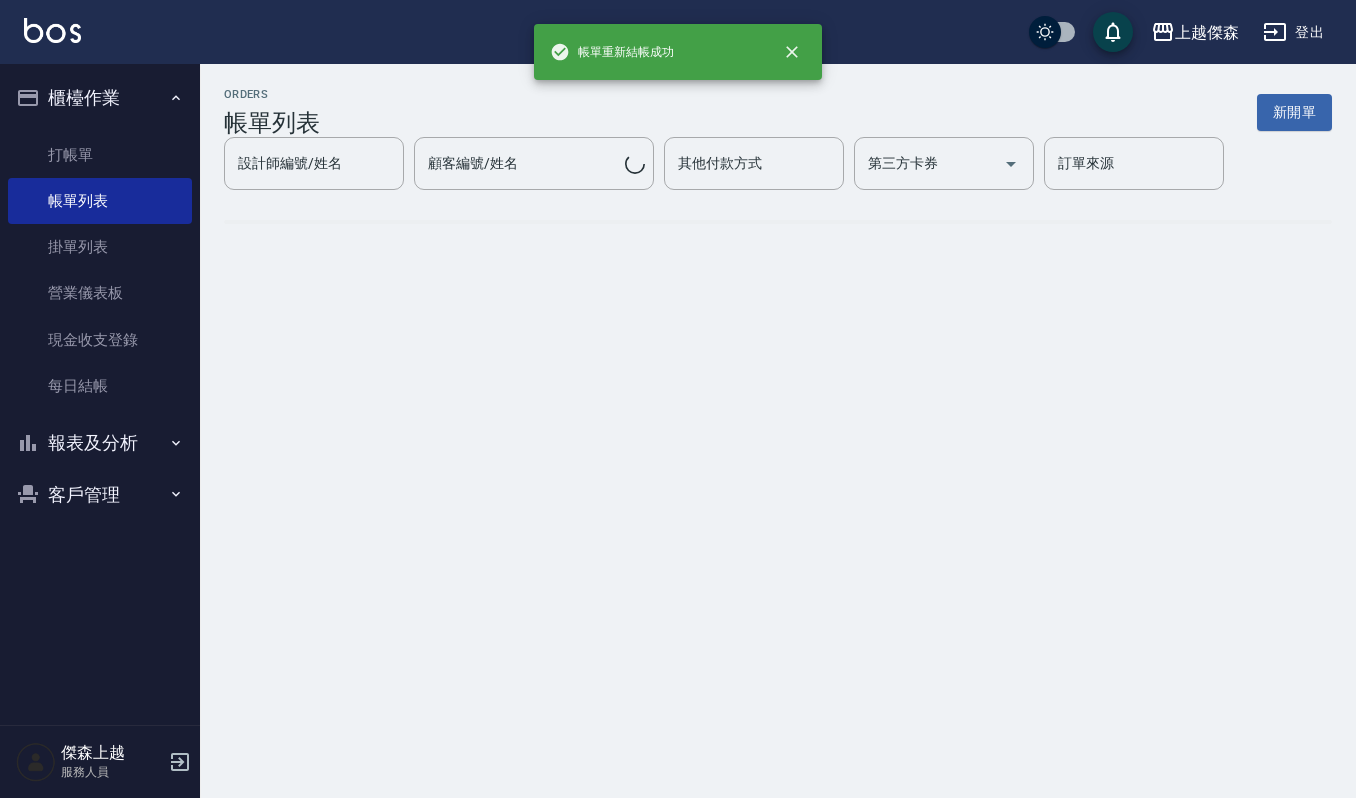 scroll, scrollTop: 0, scrollLeft: 0, axis: both 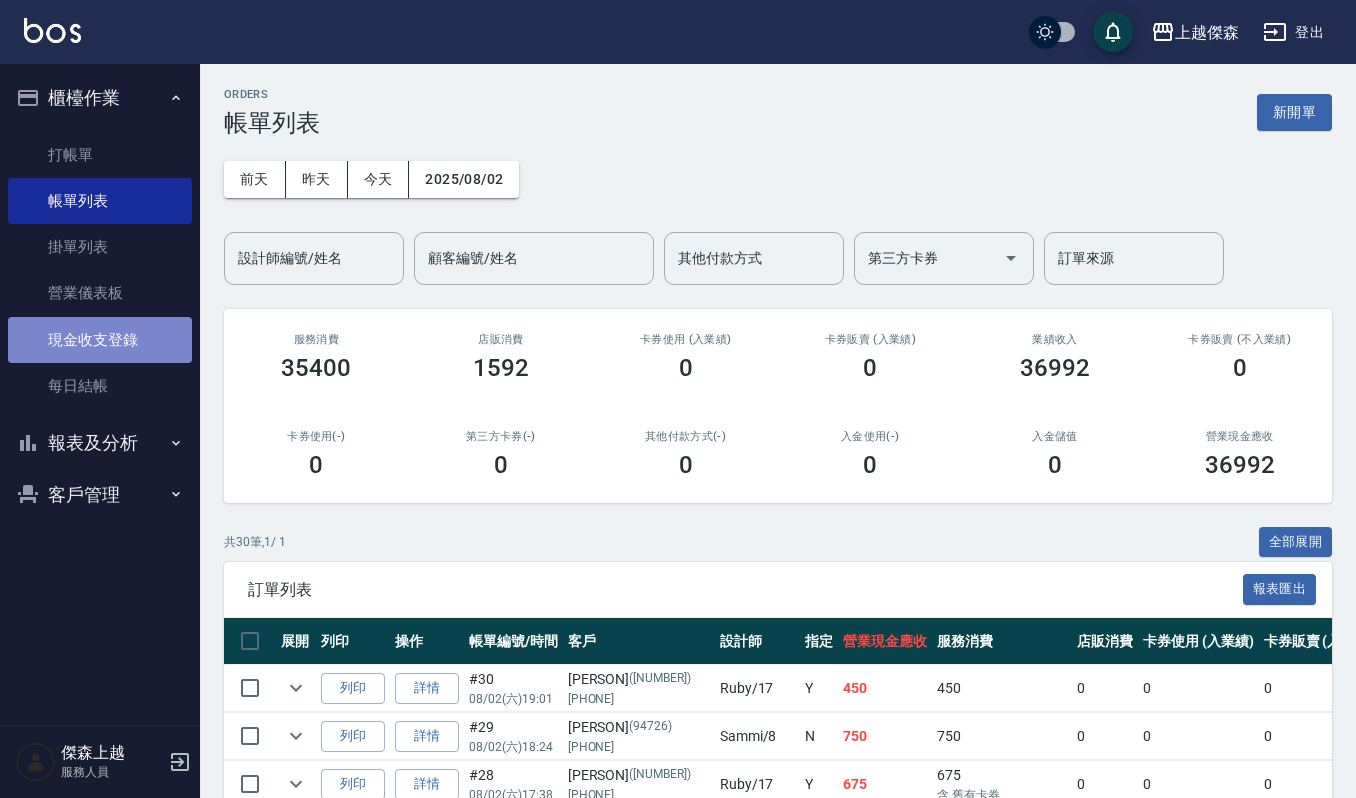click on "現金收支登錄" at bounding box center [100, 340] 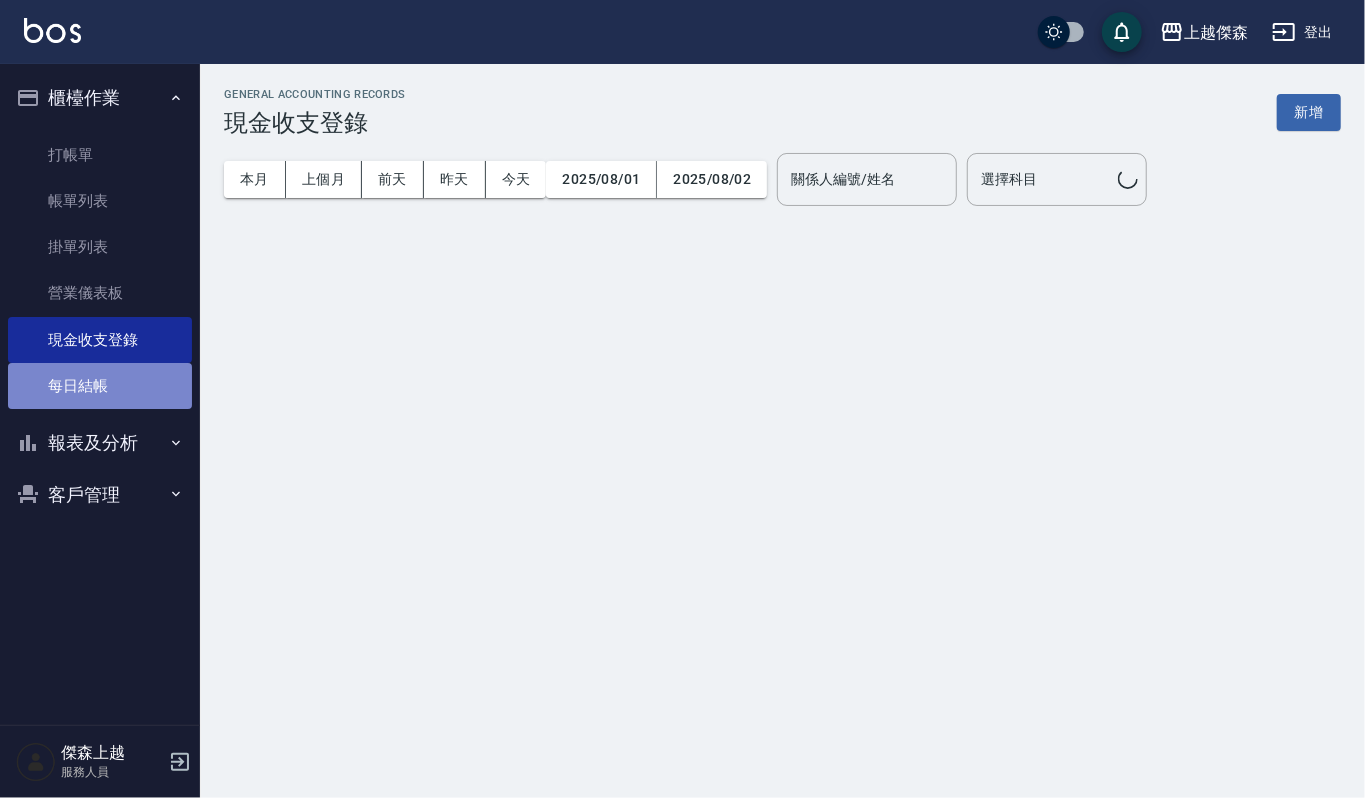 click on "每日結帳" at bounding box center (100, 386) 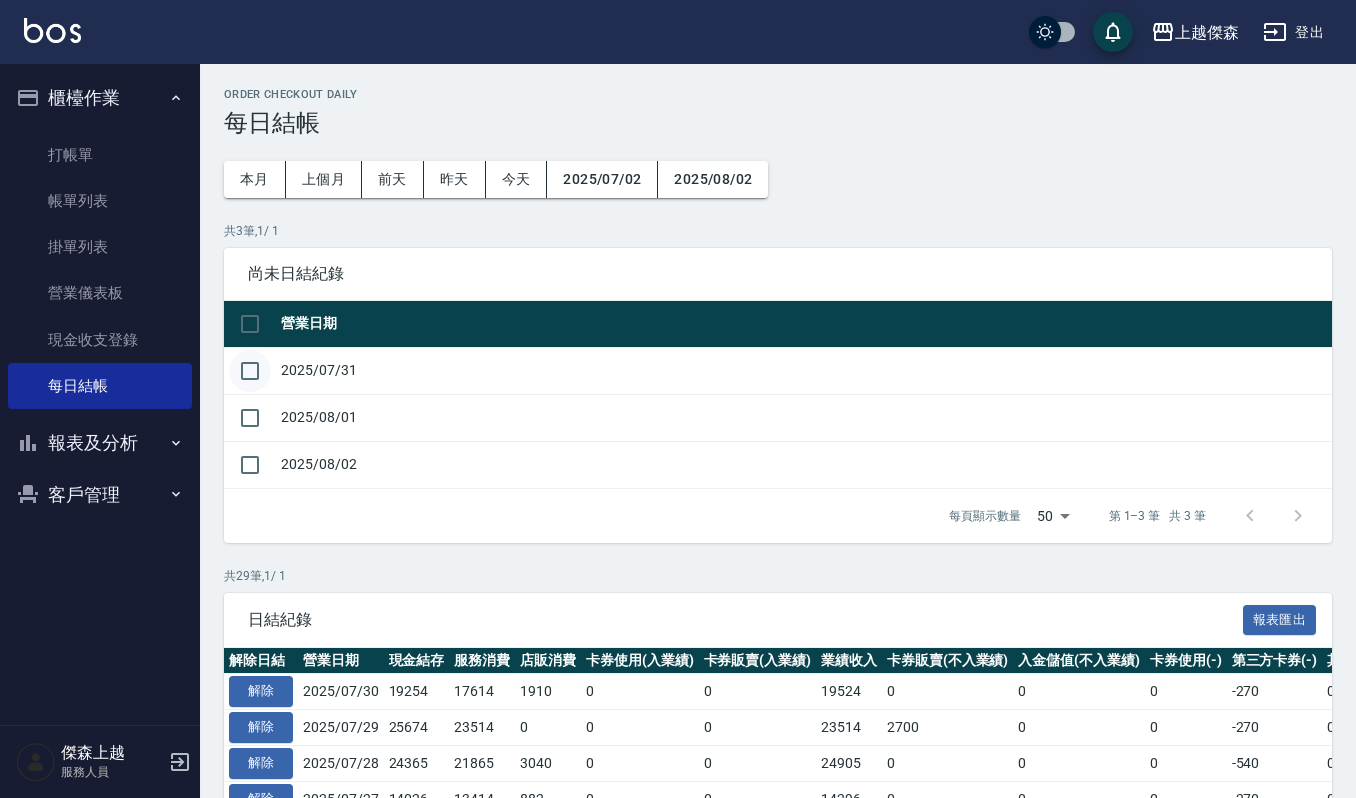 drag, startPoint x: 233, startPoint y: 364, endPoint x: 282, endPoint y: 398, distance: 59.64059 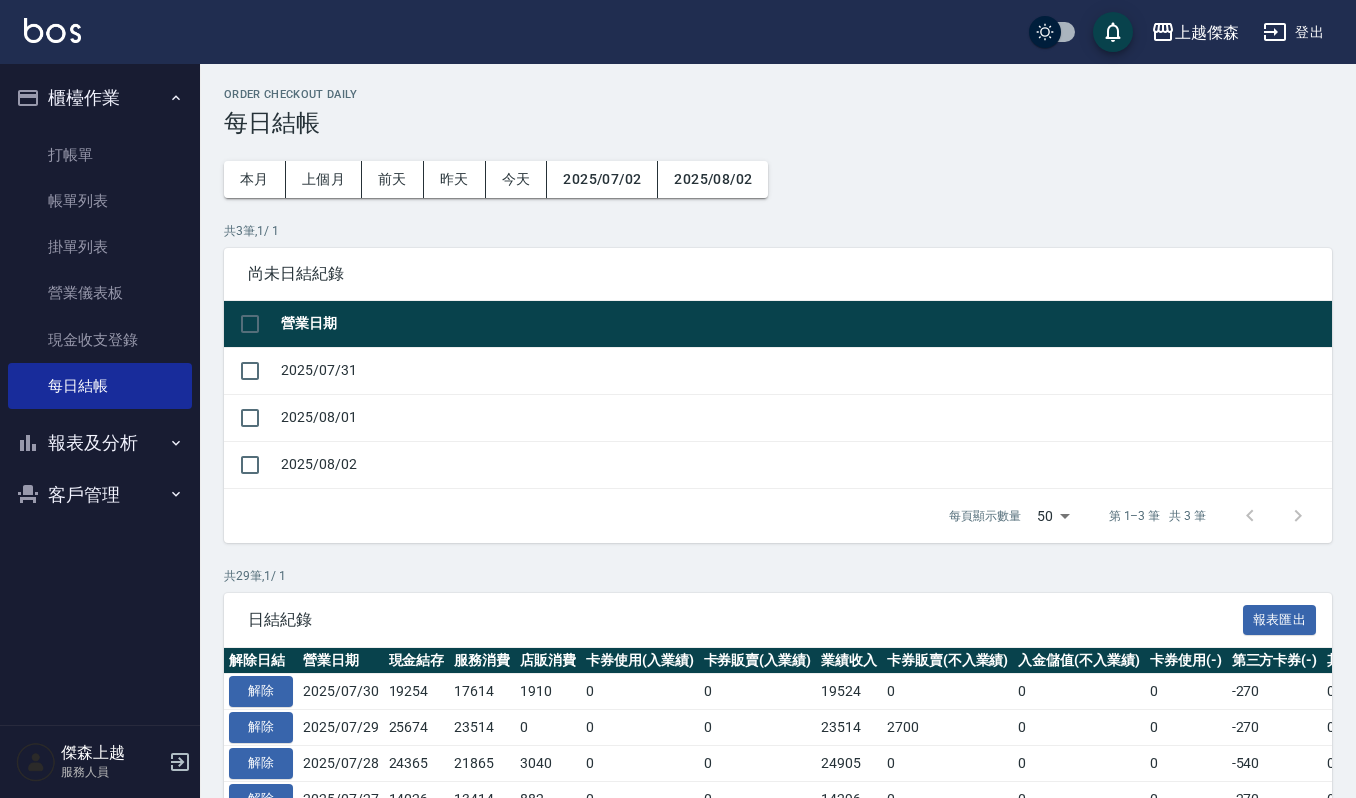 click at bounding box center [250, 371] 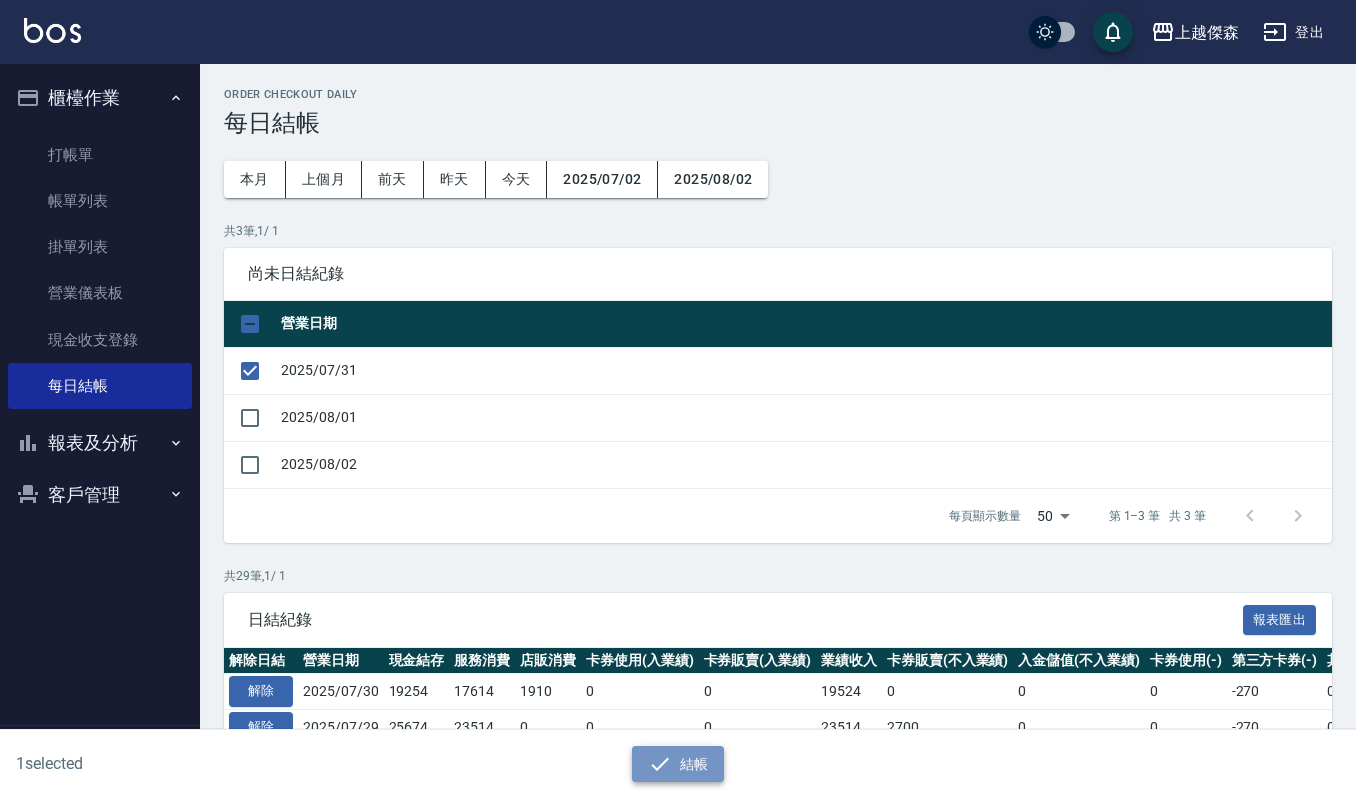 click on "結帳" at bounding box center [678, 764] 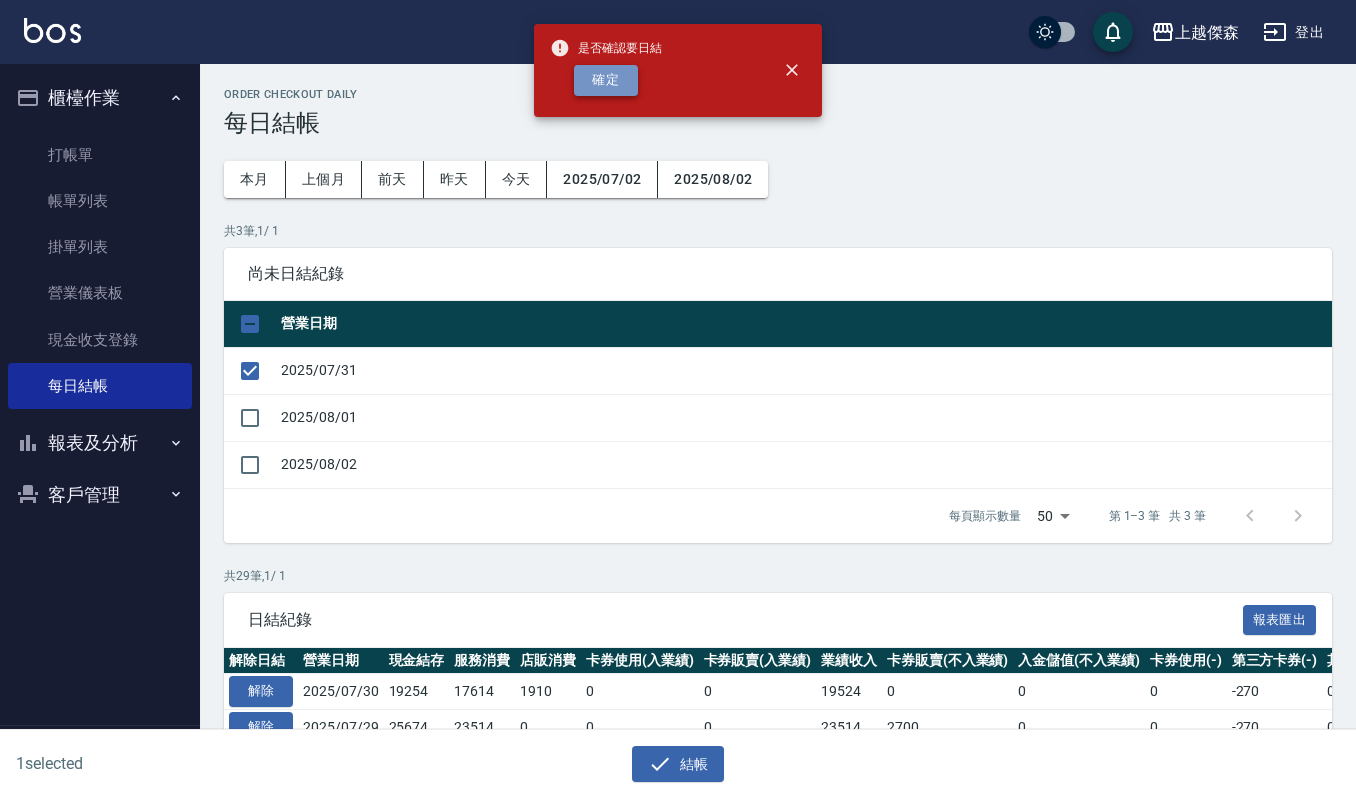 click on "確定" at bounding box center (606, 80) 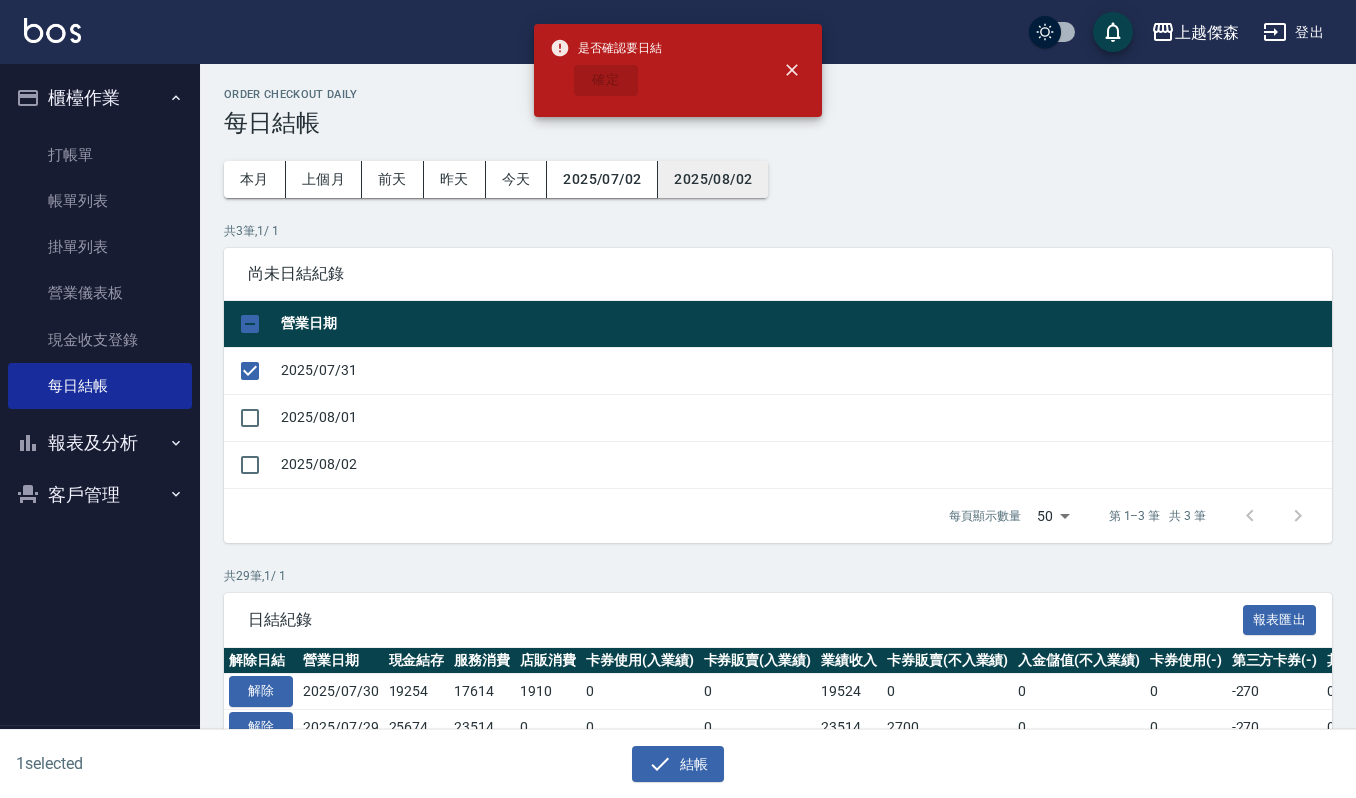 checkbox on "false" 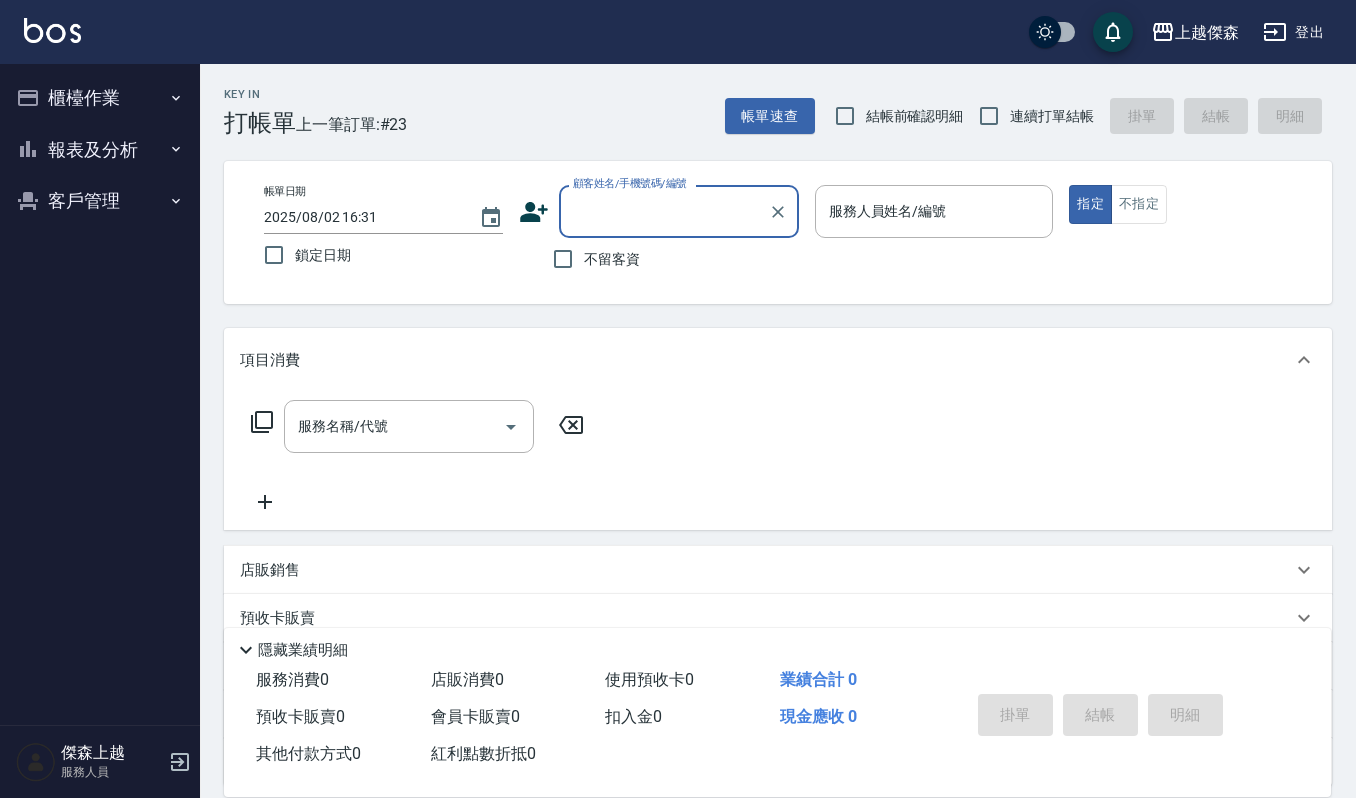 scroll, scrollTop: 0, scrollLeft: 0, axis: both 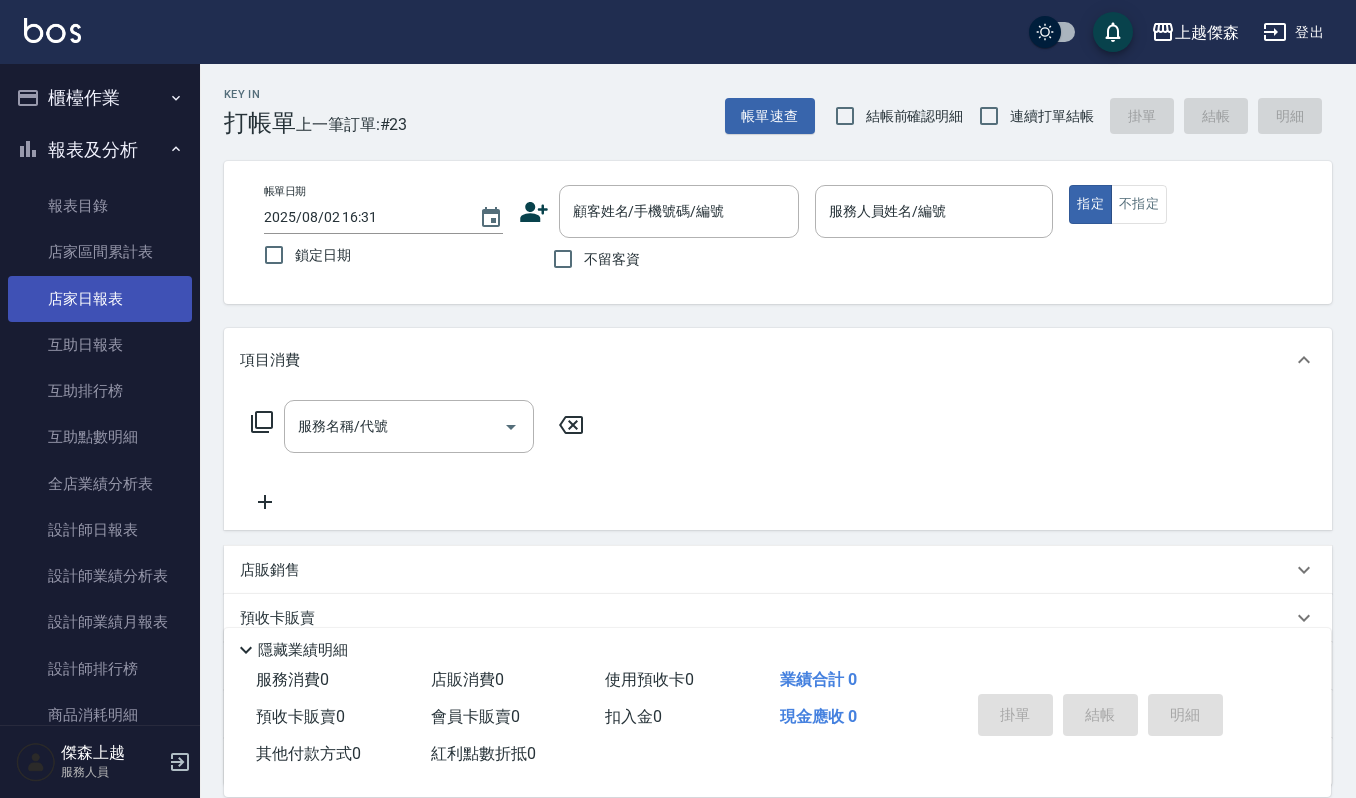 click on "店家日報表" at bounding box center [100, 299] 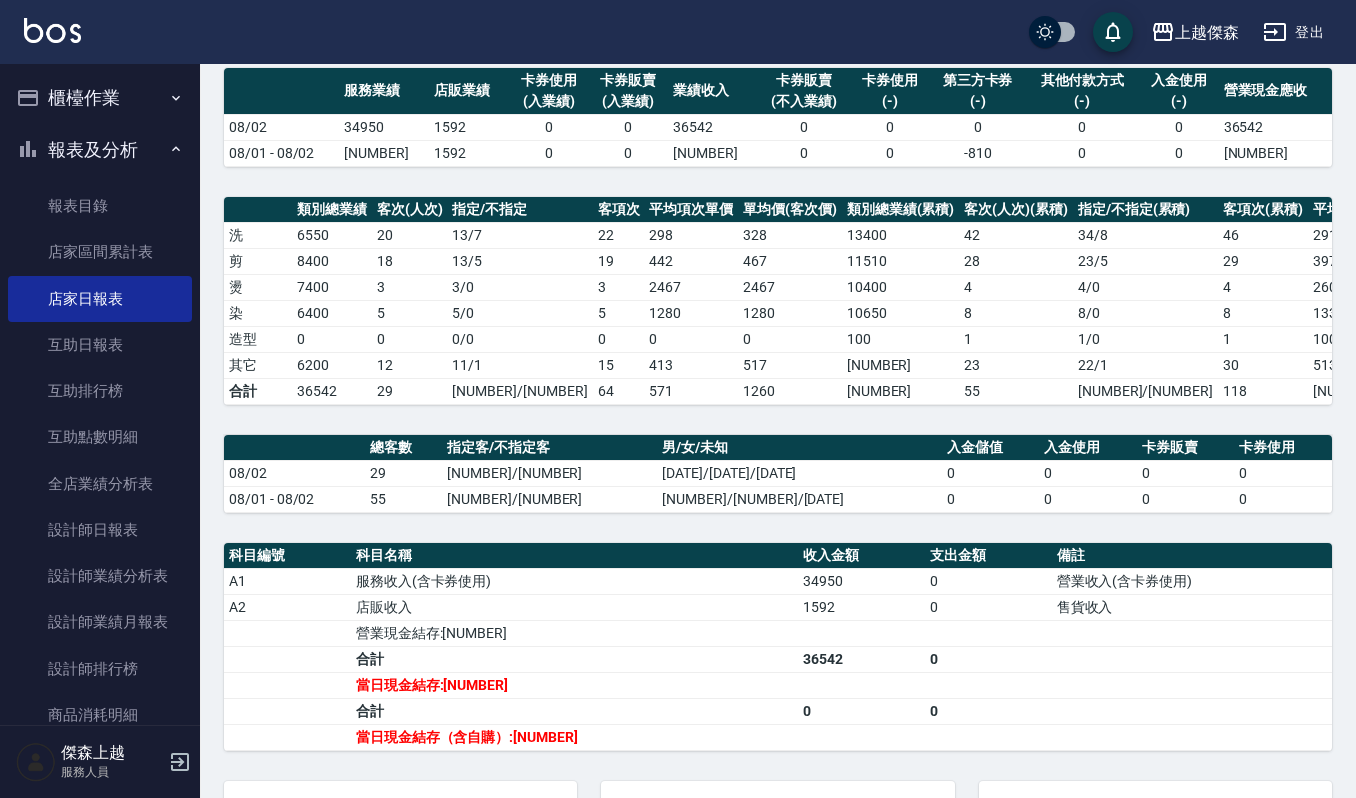 scroll, scrollTop: 396, scrollLeft: 0, axis: vertical 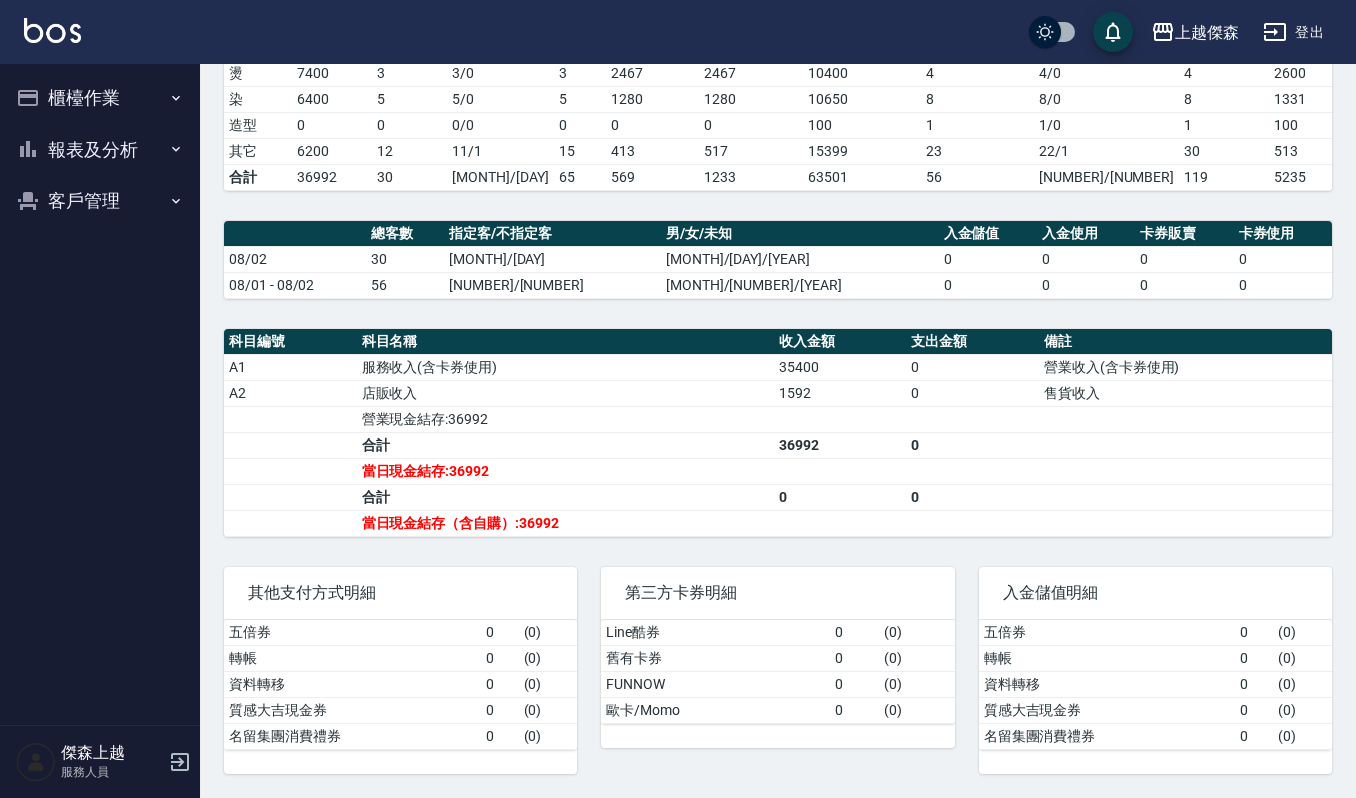 click on "櫃檯作業" at bounding box center (100, 98) 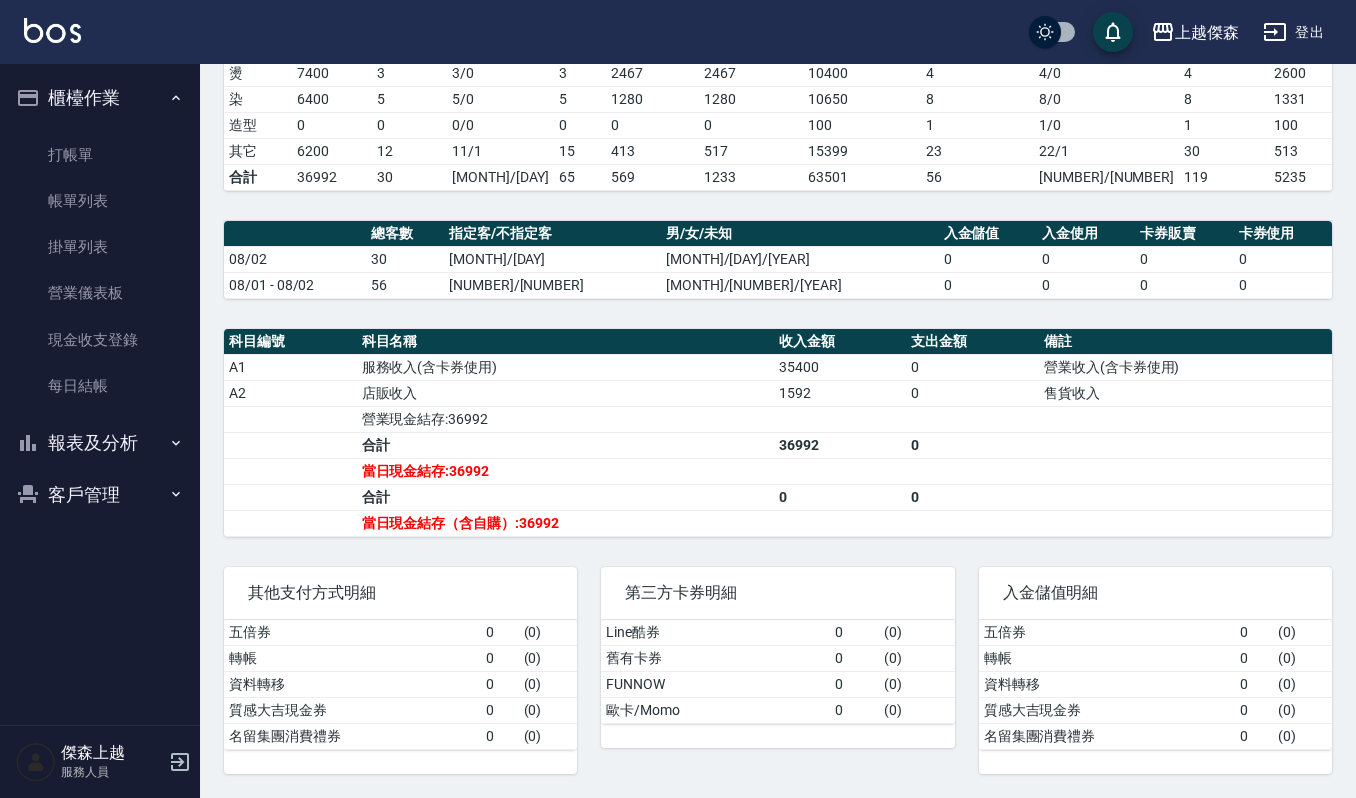 type 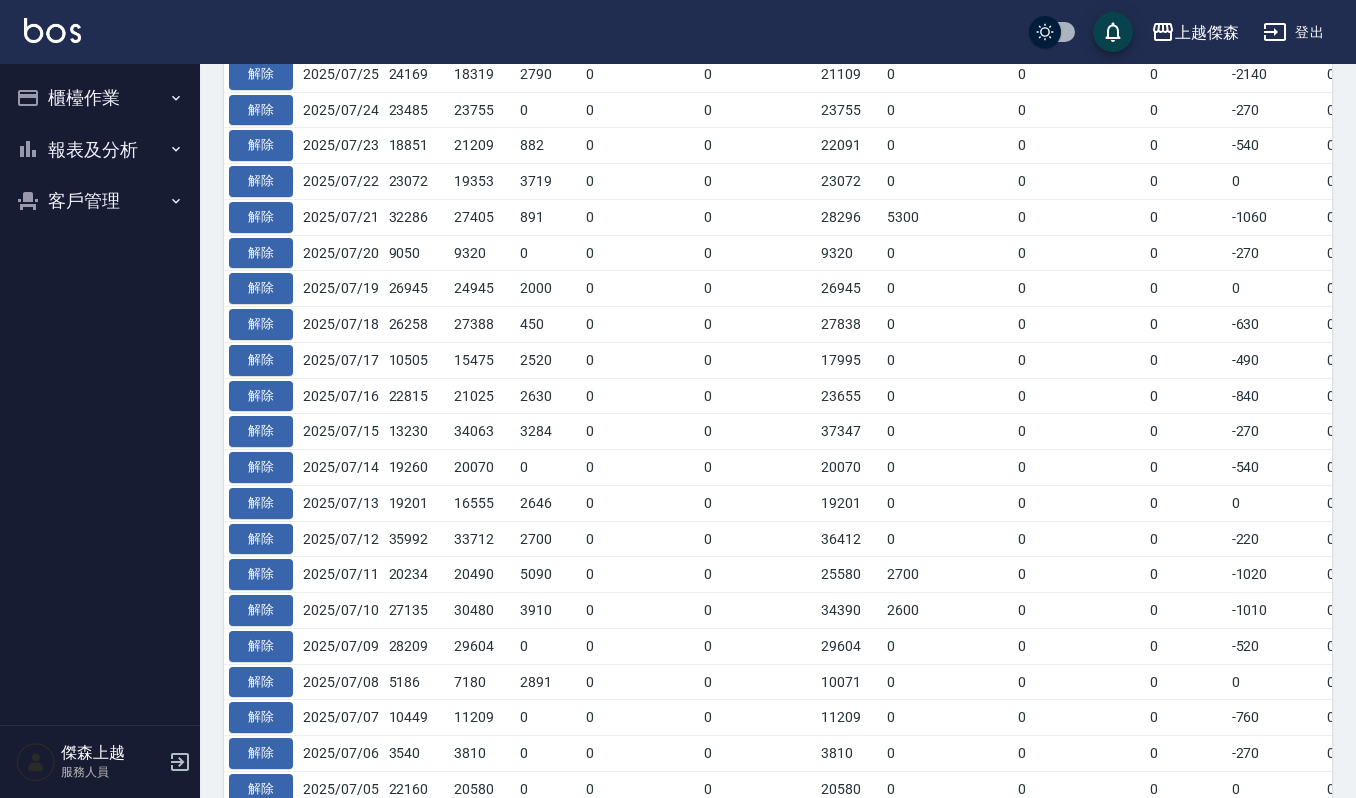 scroll, scrollTop: 1037, scrollLeft: 0, axis: vertical 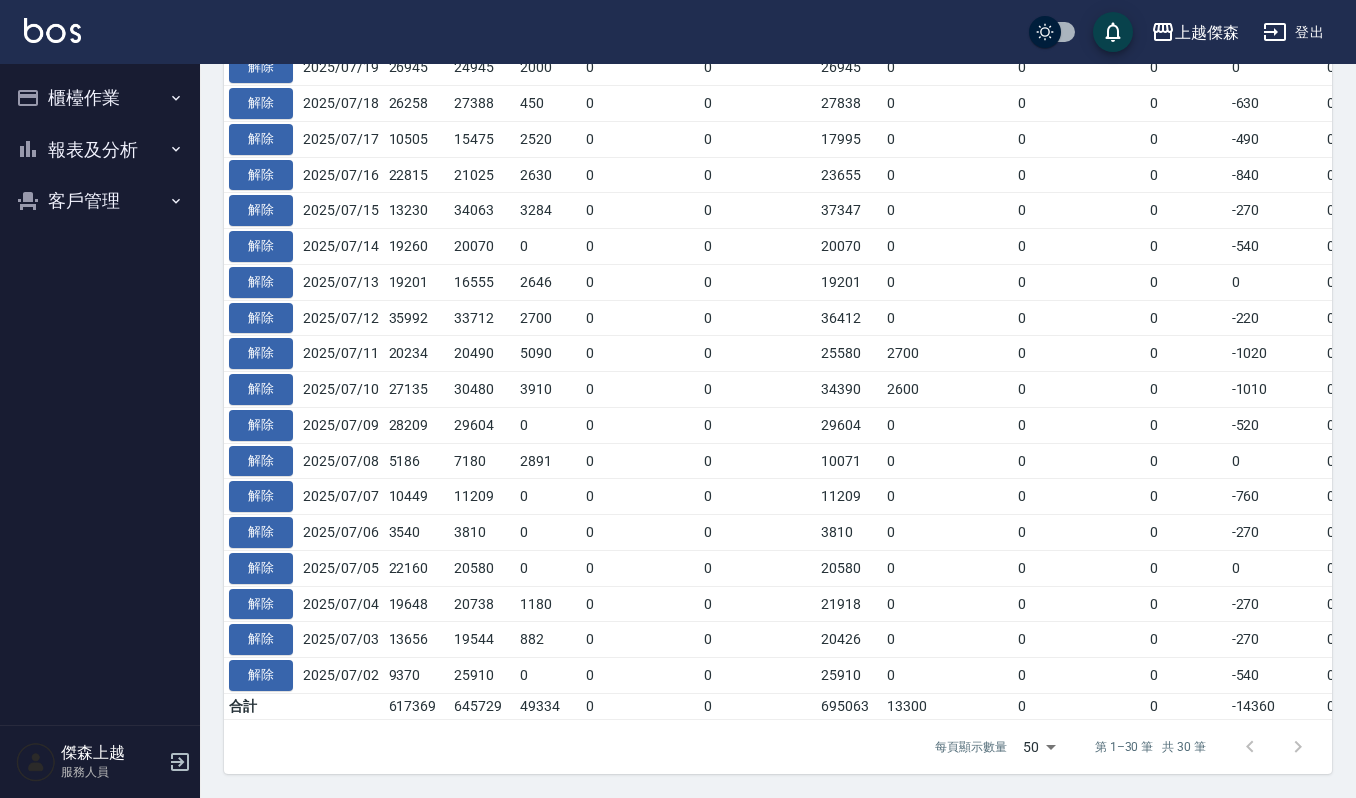 click on "35992" at bounding box center (417, 318) 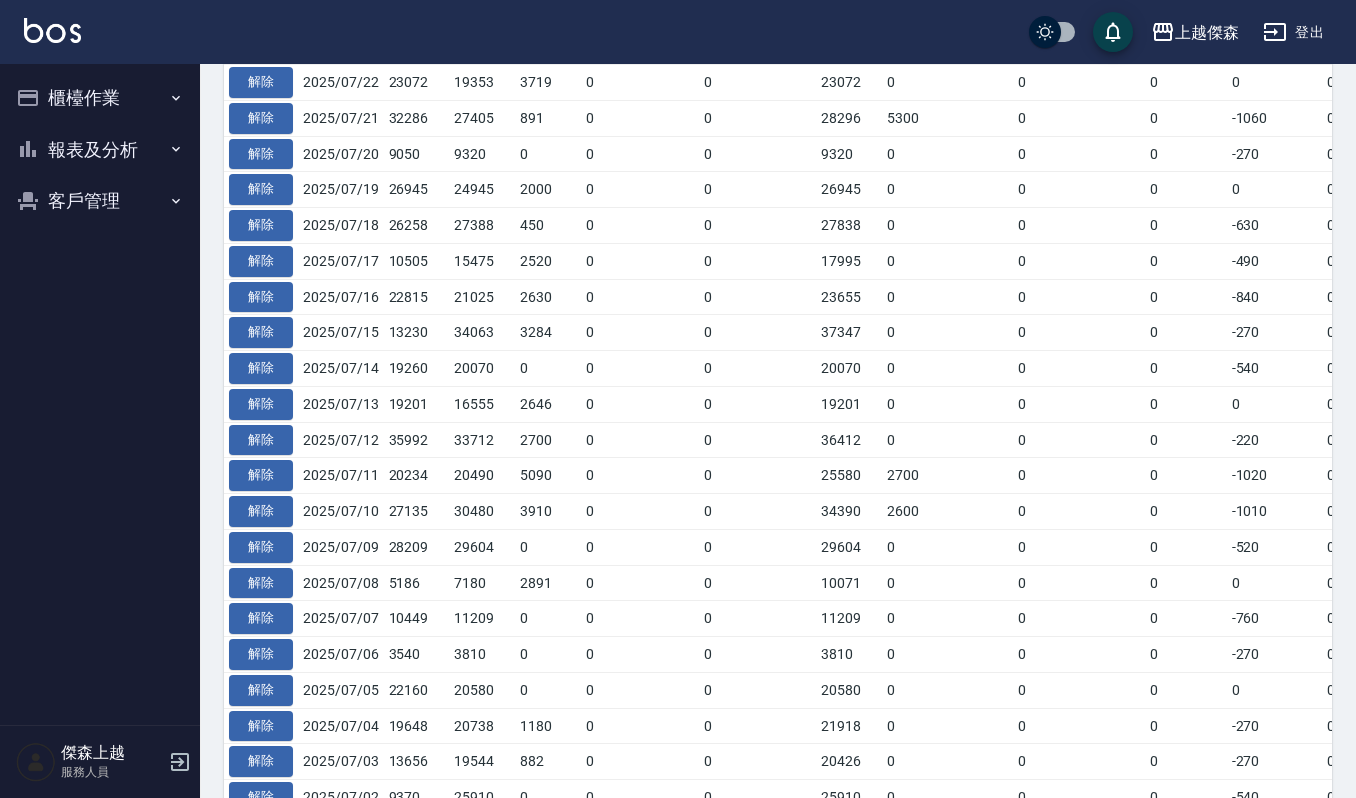 scroll, scrollTop: 1037, scrollLeft: 0, axis: vertical 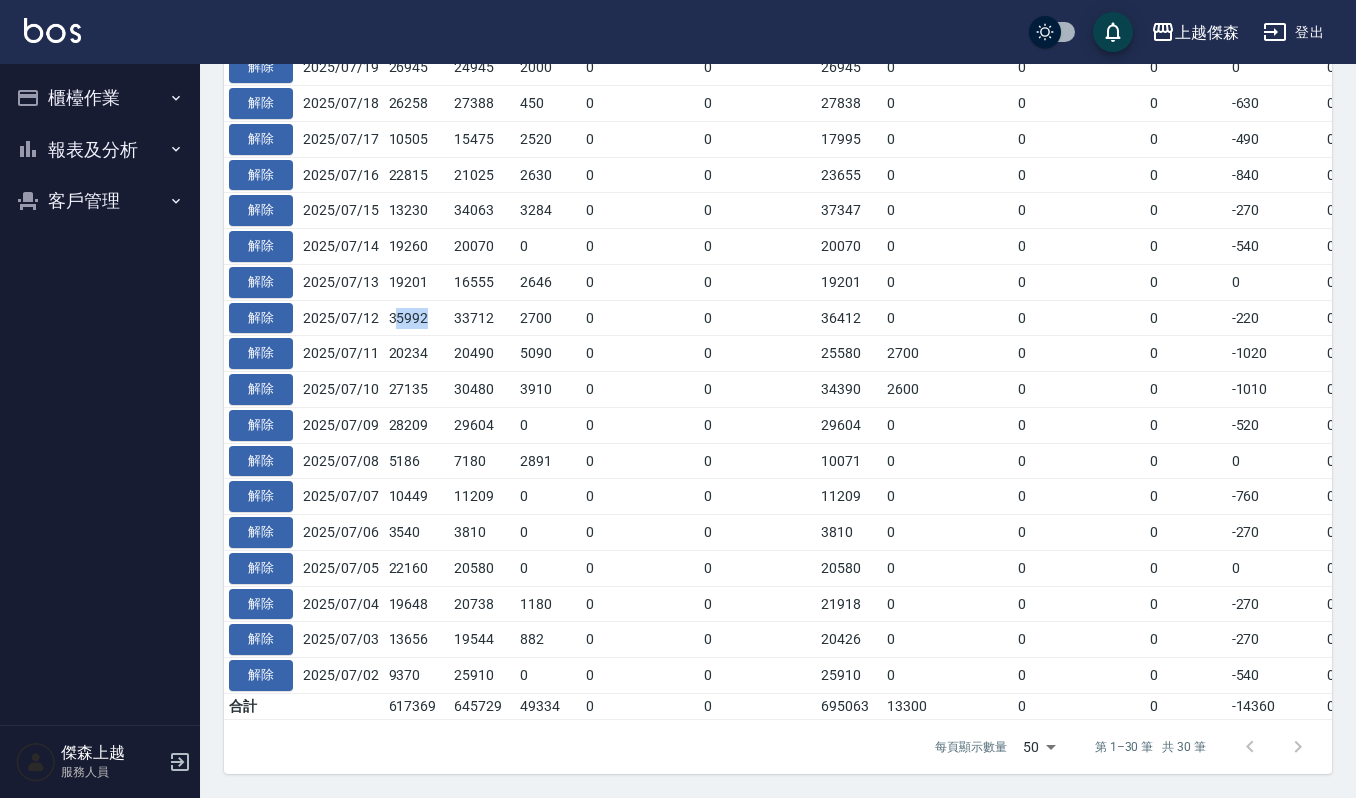 drag, startPoint x: 394, startPoint y: 297, endPoint x: 422, endPoint y: 290, distance: 28.86174 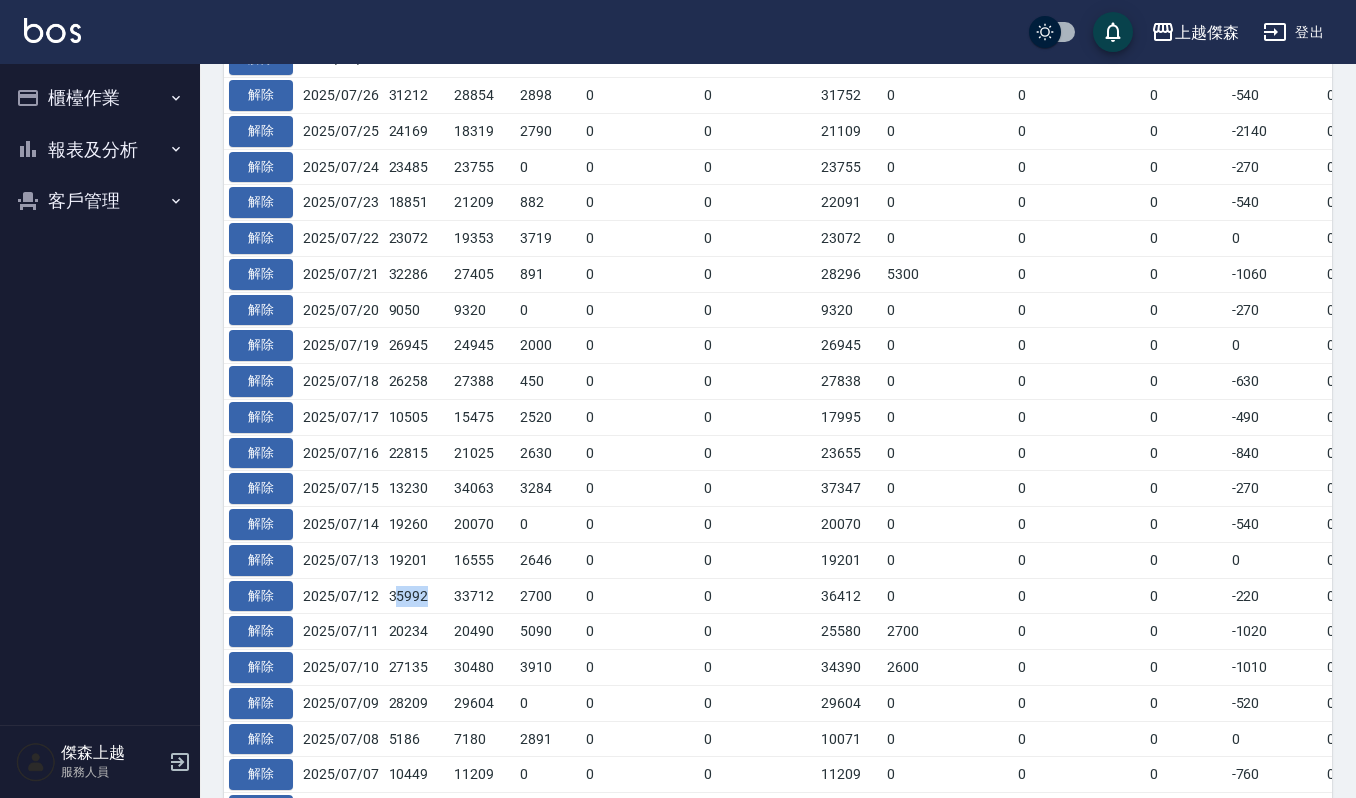 scroll, scrollTop: 370, scrollLeft: 0, axis: vertical 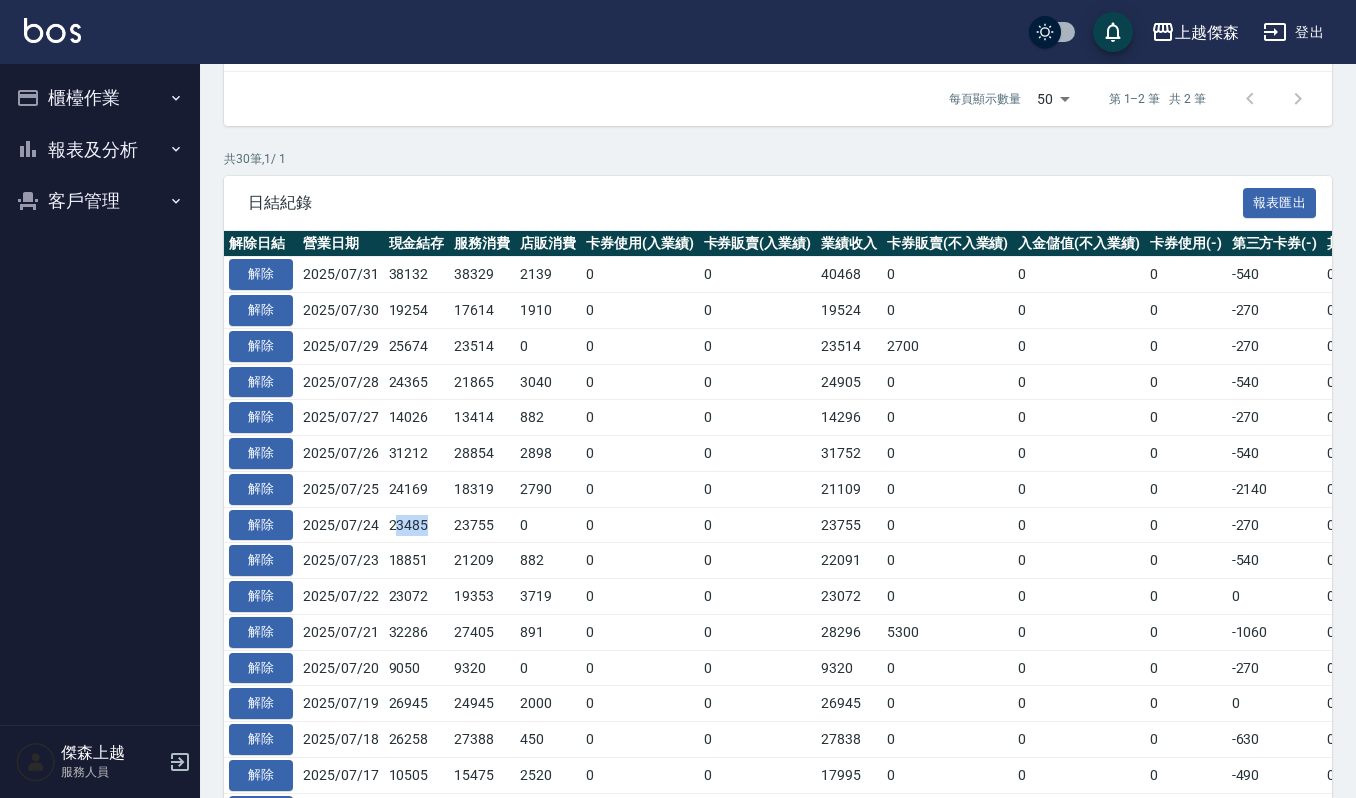 drag, startPoint x: 393, startPoint y: 522, endPoint x: 425, endPoint y: 518, distance: 32.24903 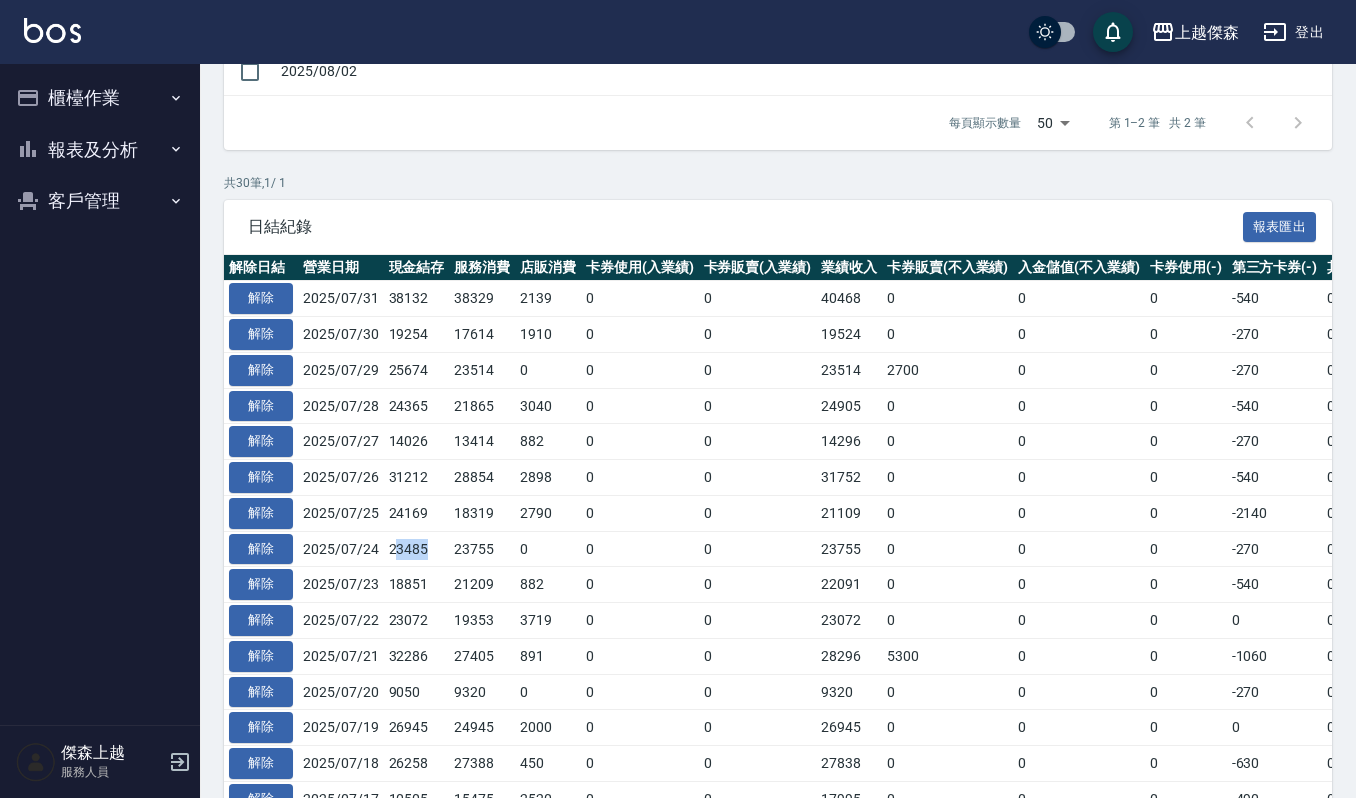 scroll, scrollTop: 237, scrollLeft: 0, axis: vertical 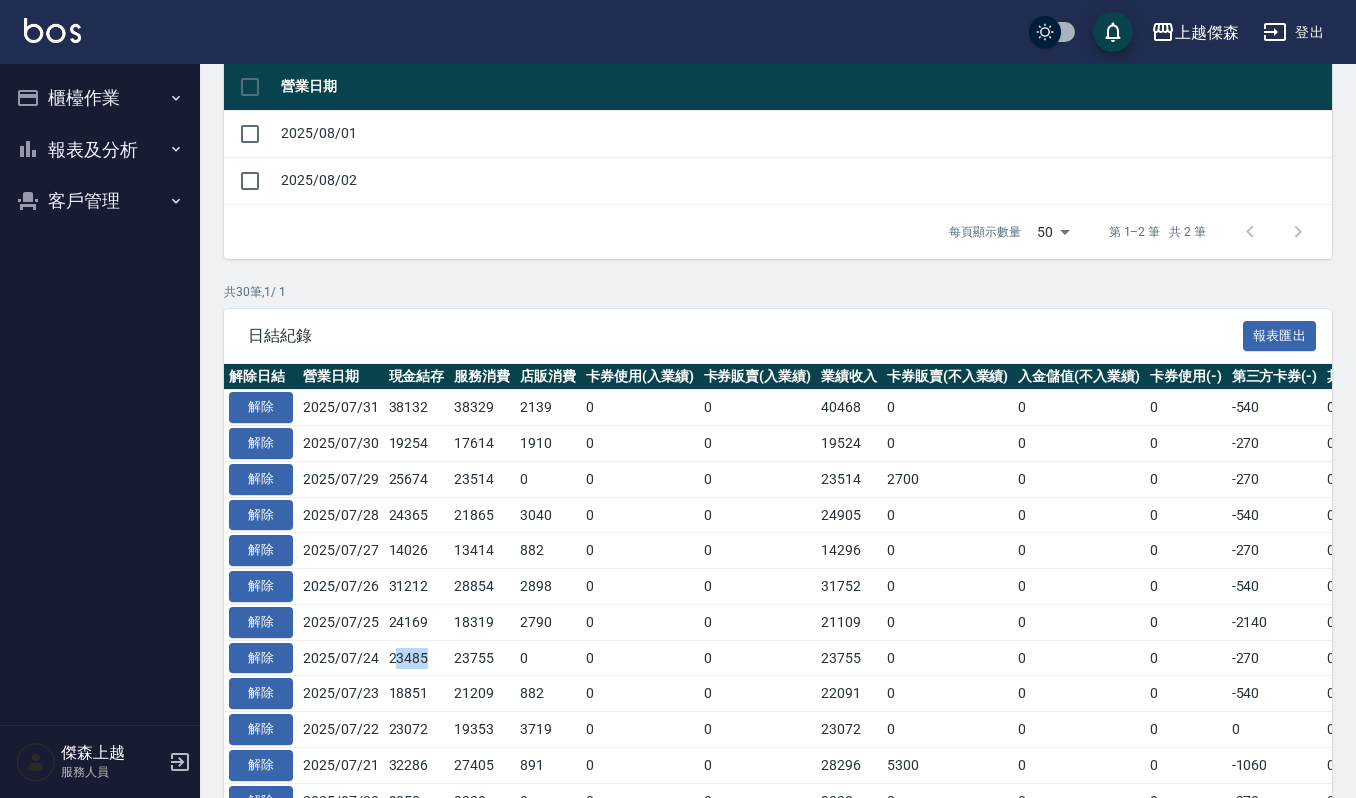 click at bounding box center (52, 30) 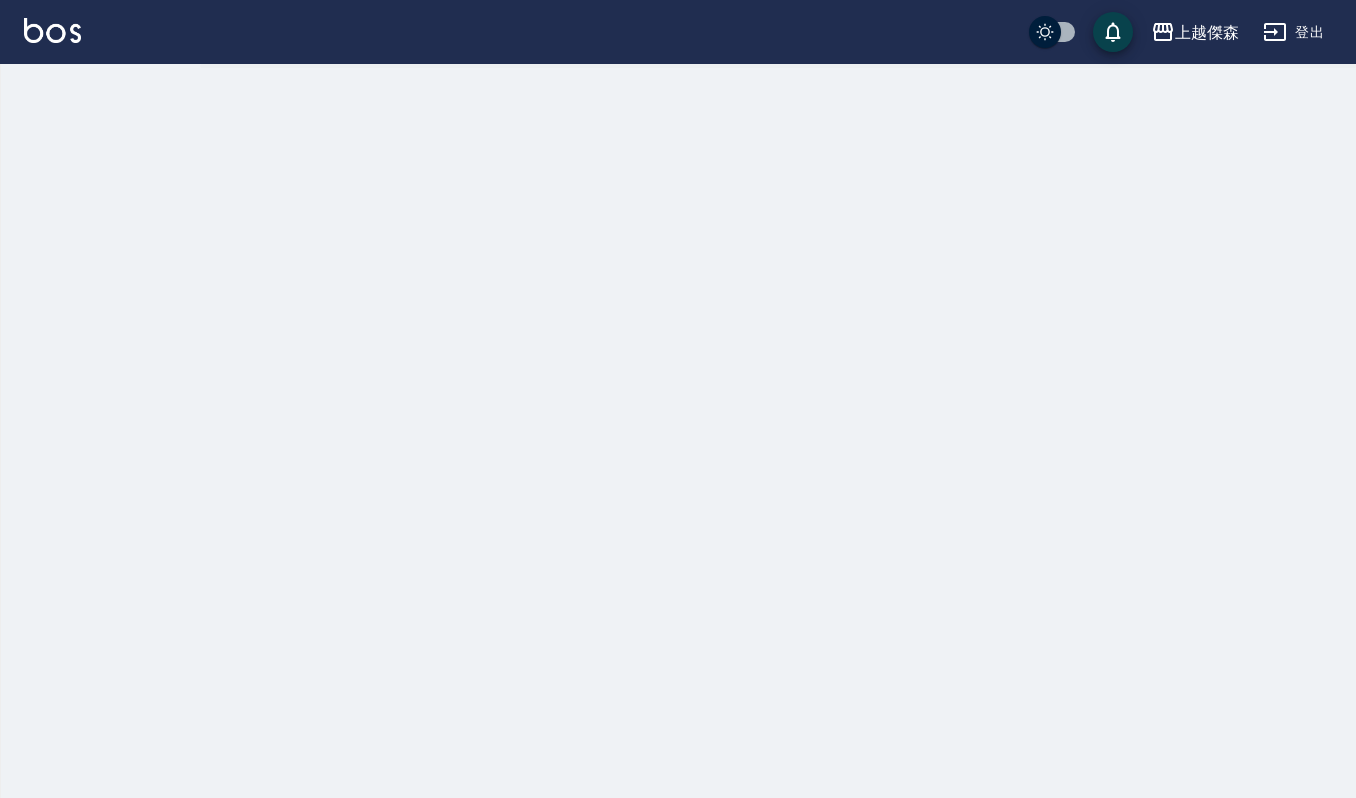 scroll, scrollTop: 0, scrollLeft: 0, axis: both 